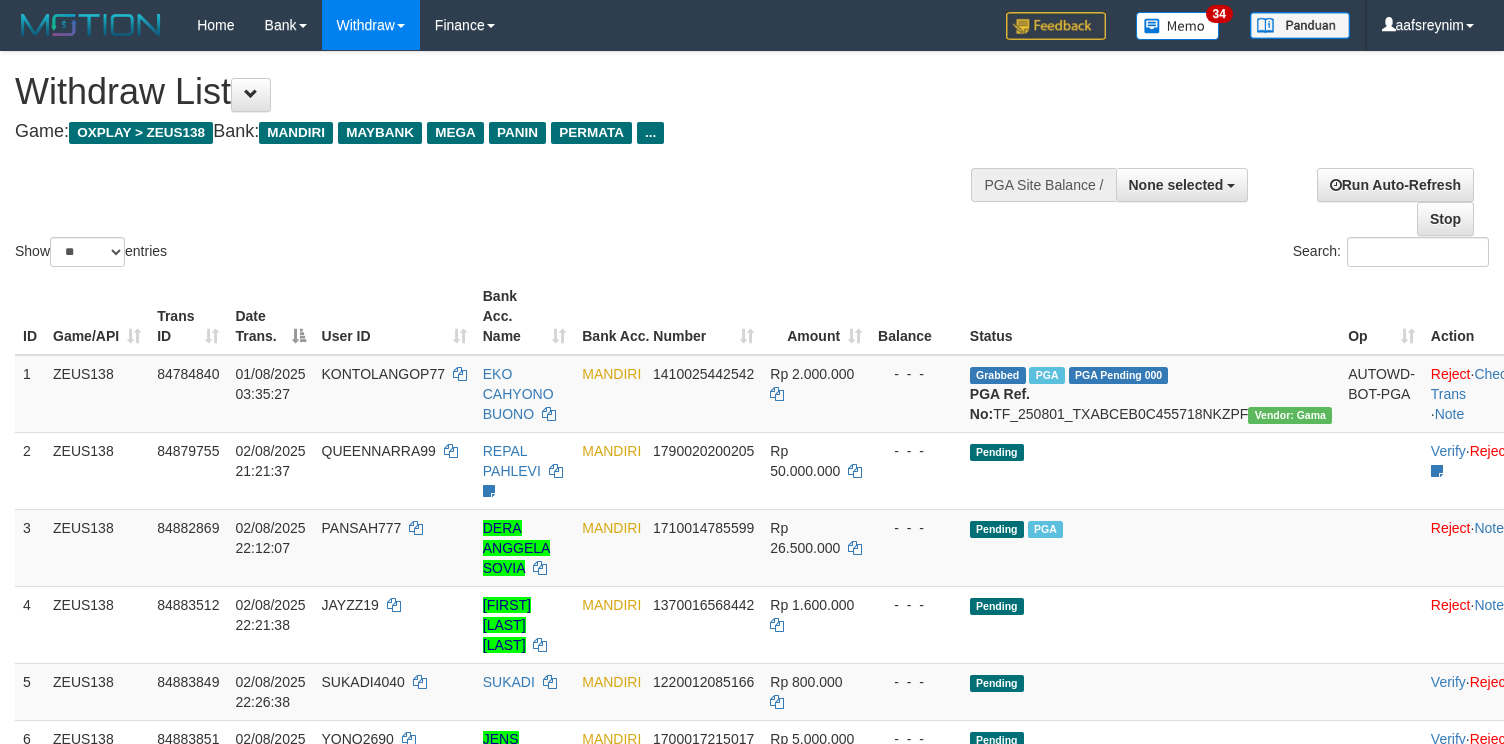 select 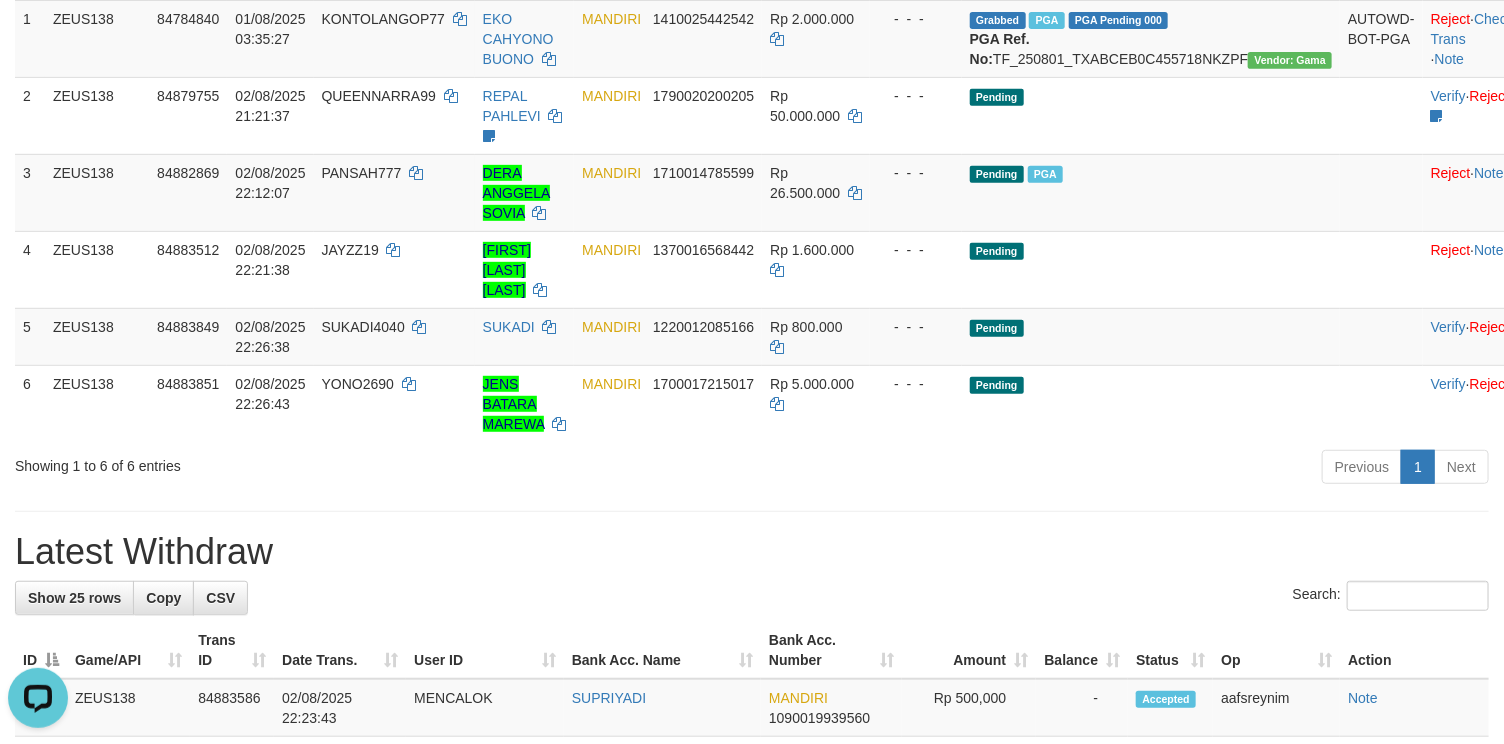 scroll, scrollTop: 0, scrollLeft: 0, axis: both 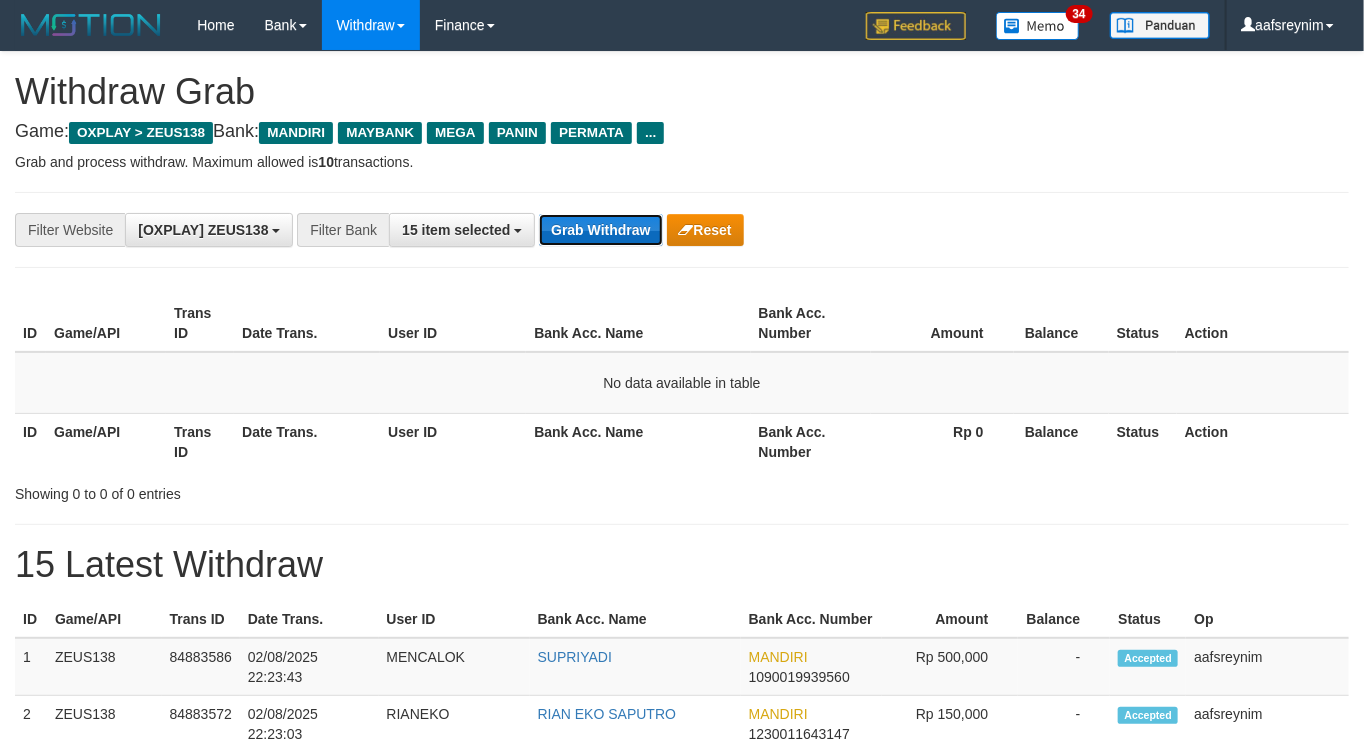 click on "Grab Withdraw" at bounding box center (600, 230) 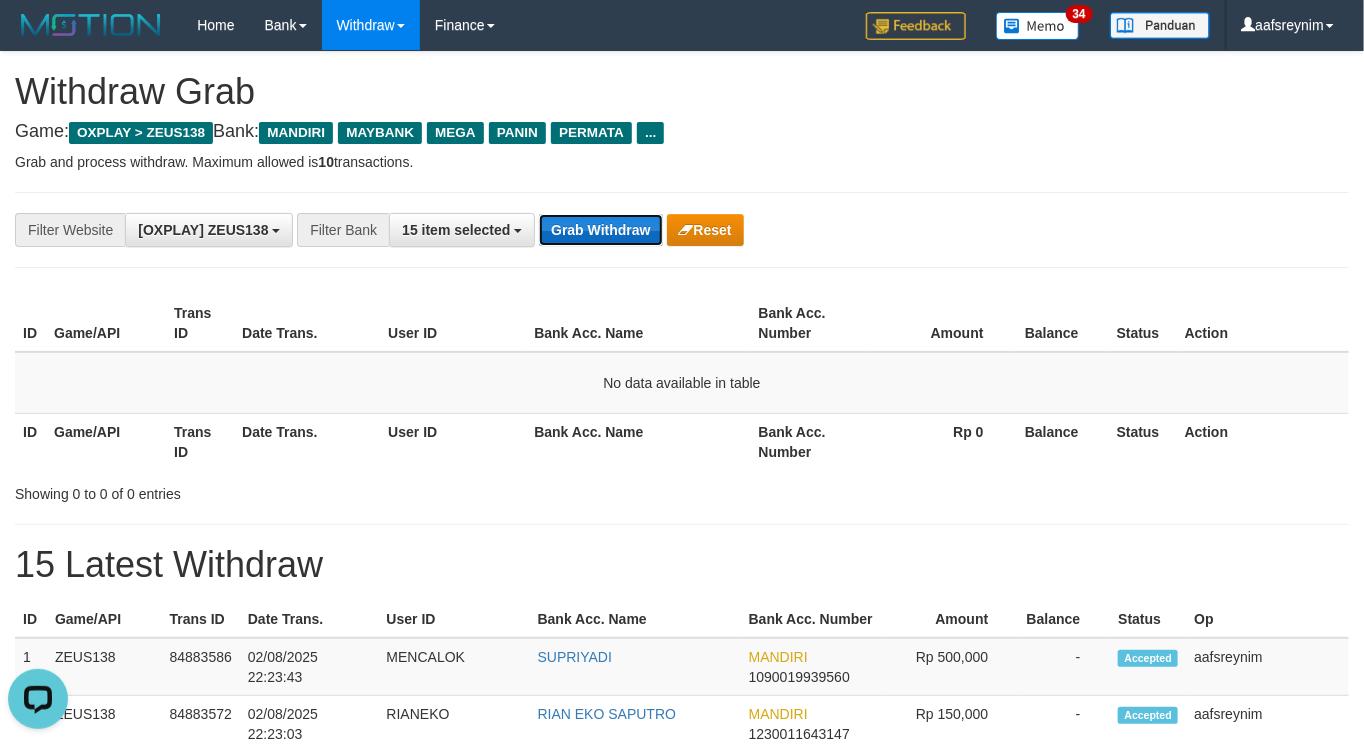 scroll, scrollTop: 0, scrollLeft: 0, axis: both 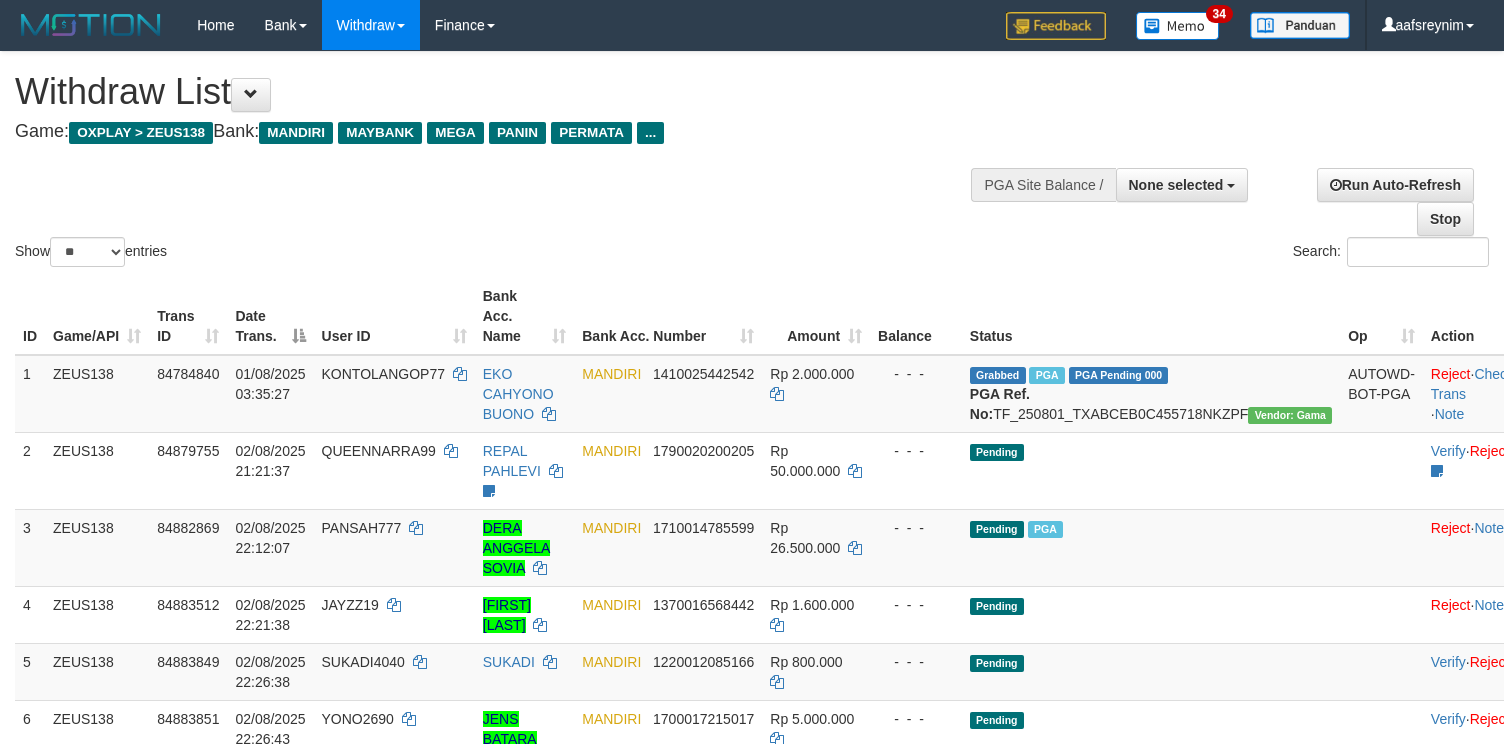 select 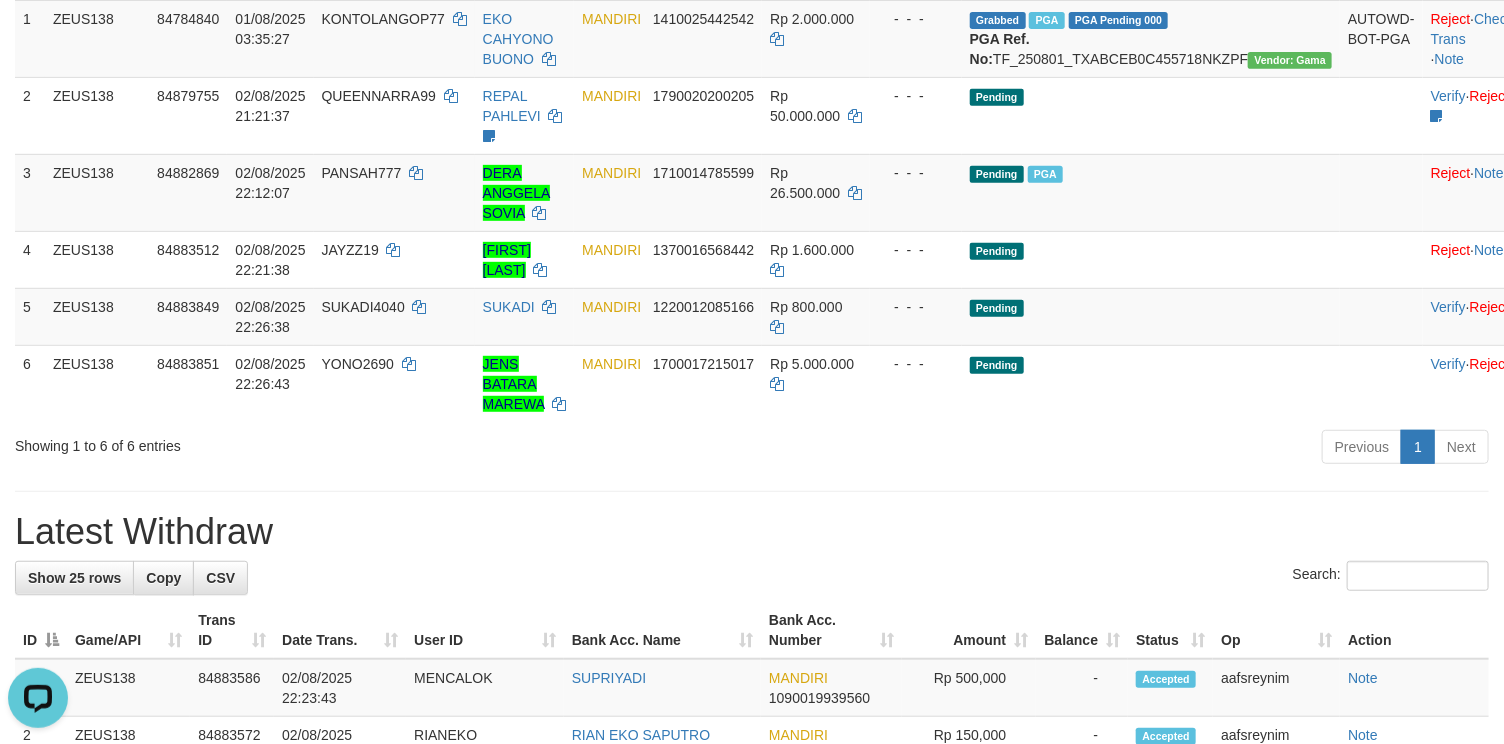 scroll, scrollTop: 0, scrollLeft: 0, axis: both 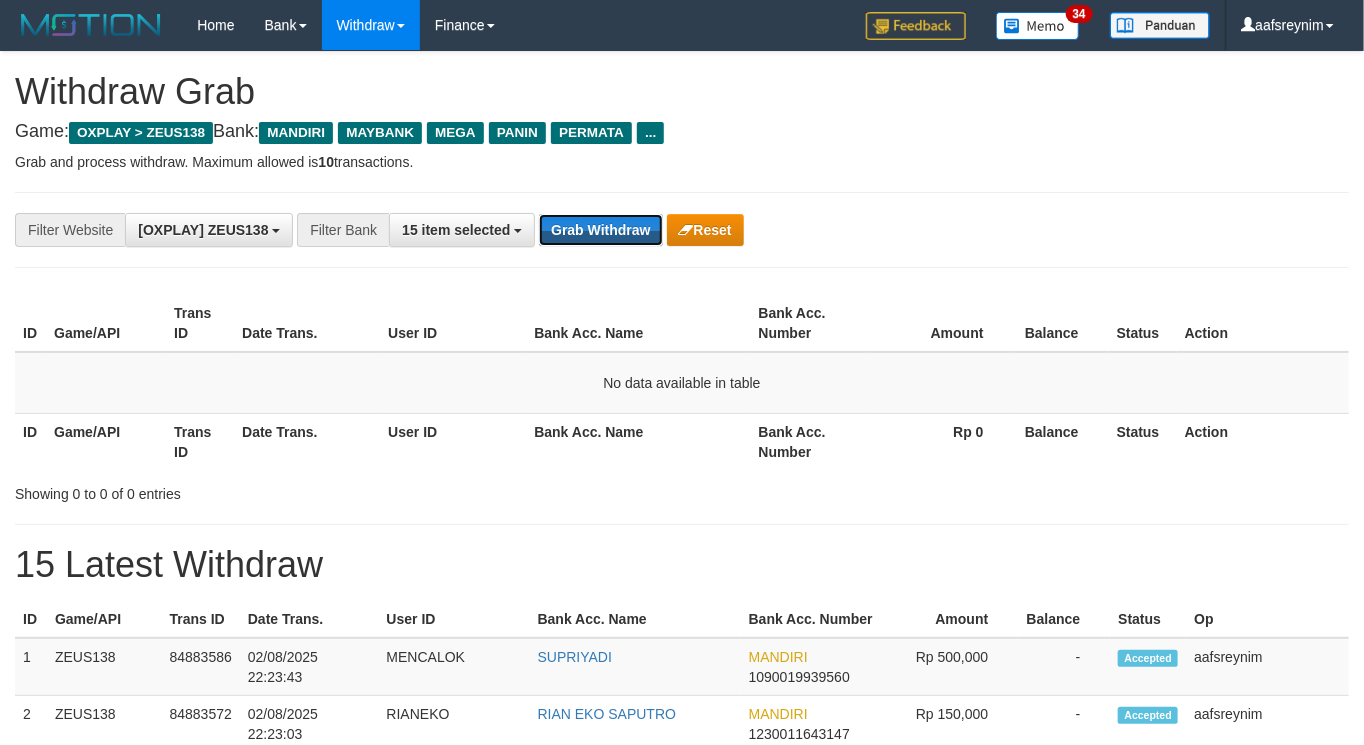 click on "Grab Withdraw" at bounding box center [600, 230] 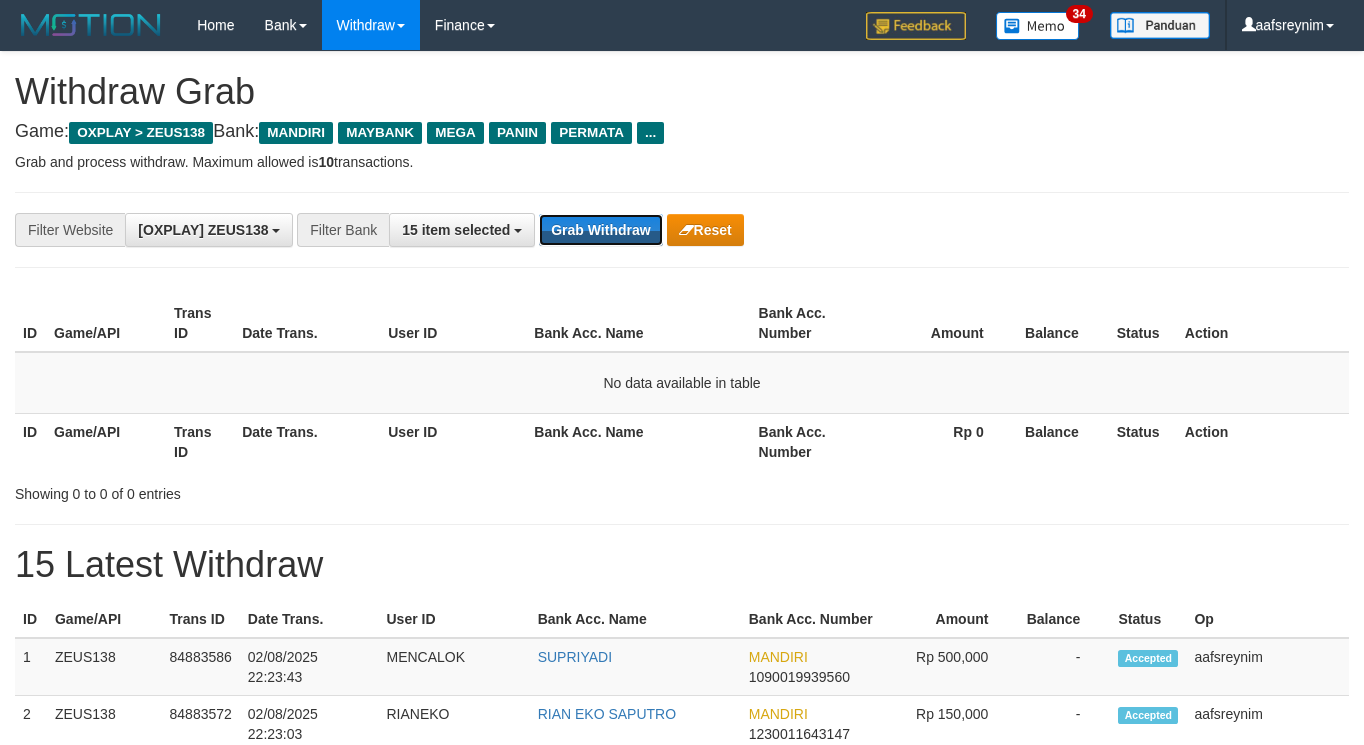 scroll, scrollTop: 0, scrollLeft: 0, axis: both 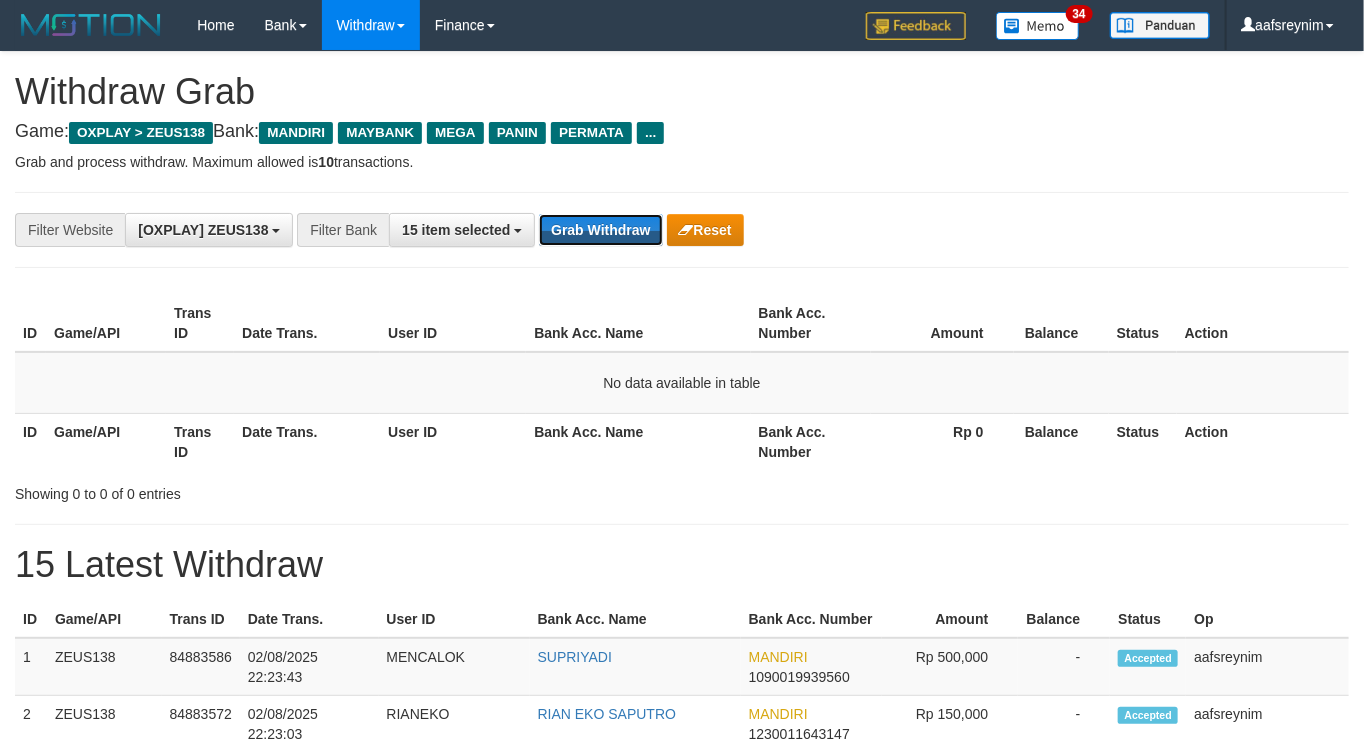 click on "Grab Withdraw" at bounding box center (600, 230) 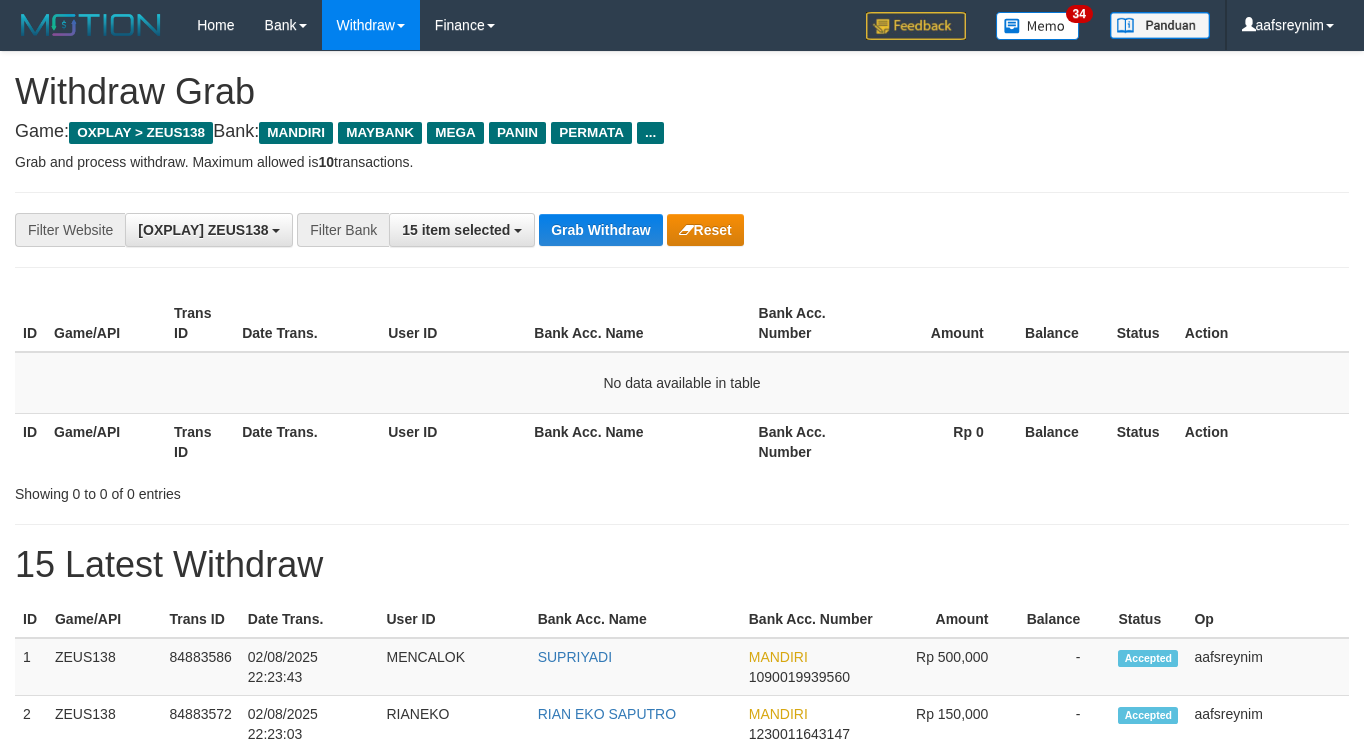 scroll, scrollTop: 0, scrollLeft: 0, axis: both 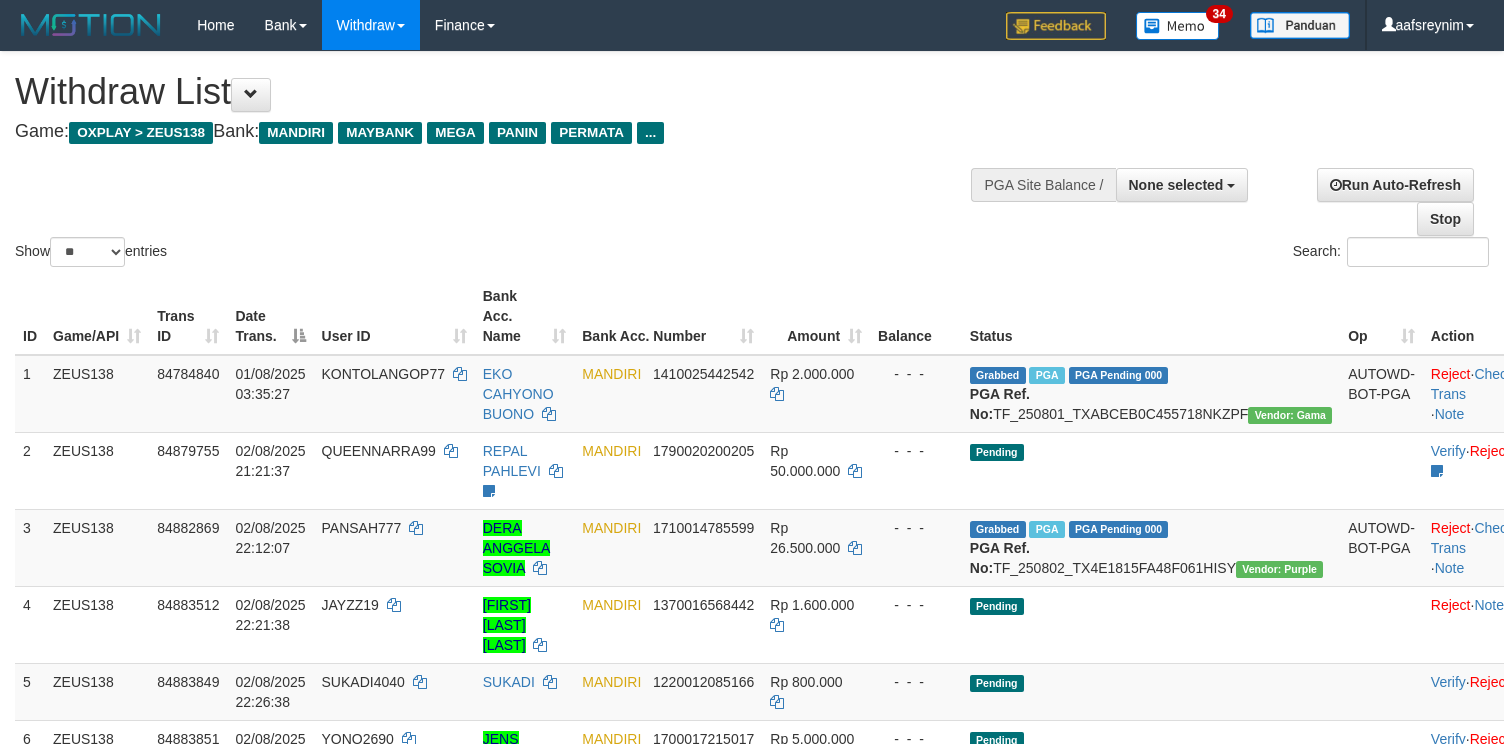 select 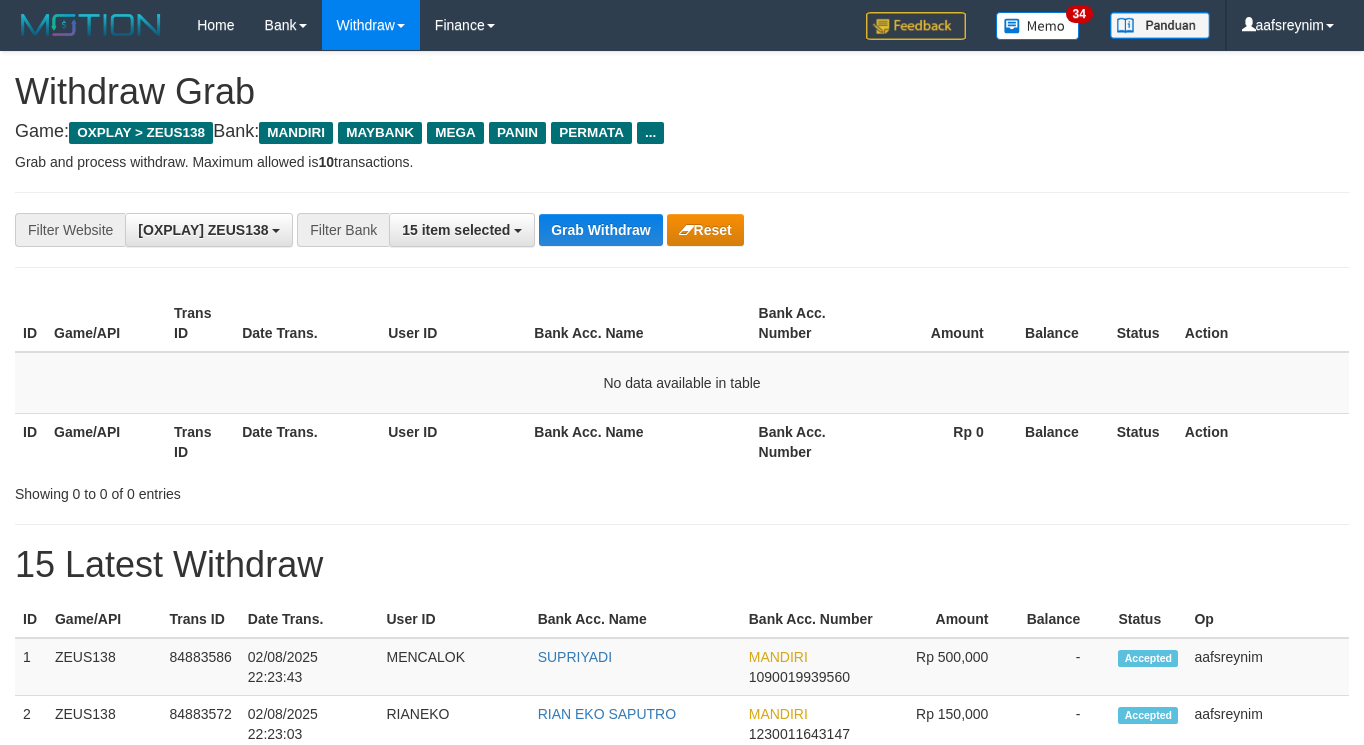 scroll, scrollTop: 0, scrollLeft: 0, axis: both 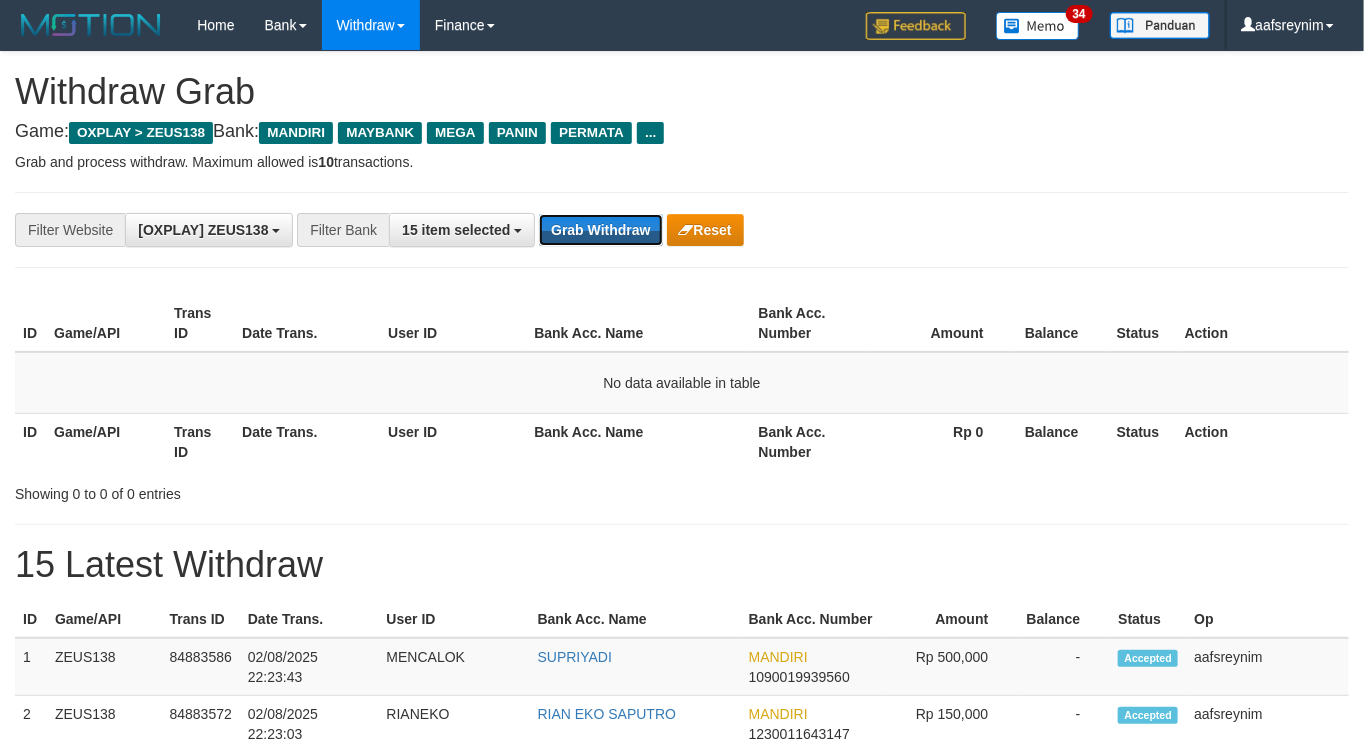 click on "Grab Withdraw" at bounding box center [600, 230] 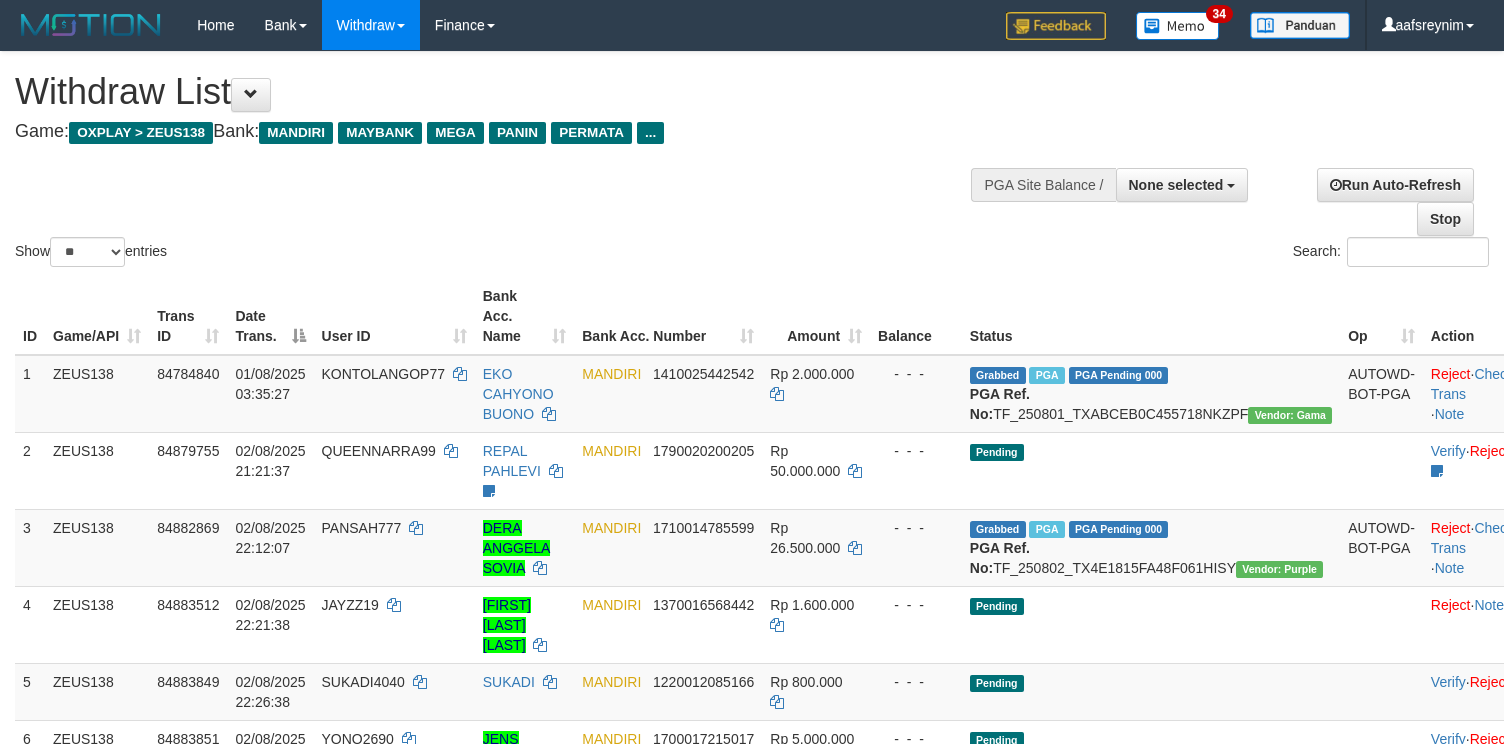 select 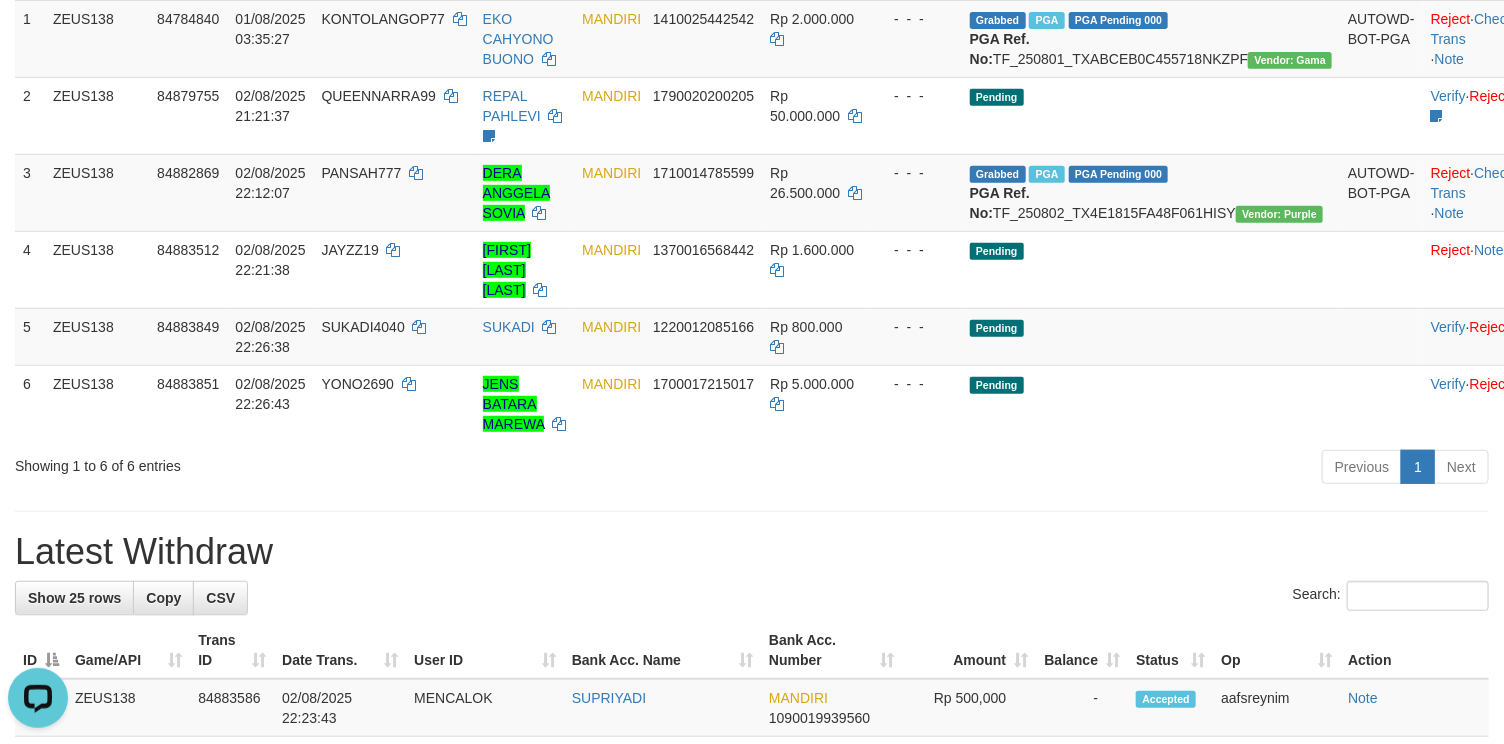 scroll, scrollTop: 0, scrollLeft: 0, axis: both 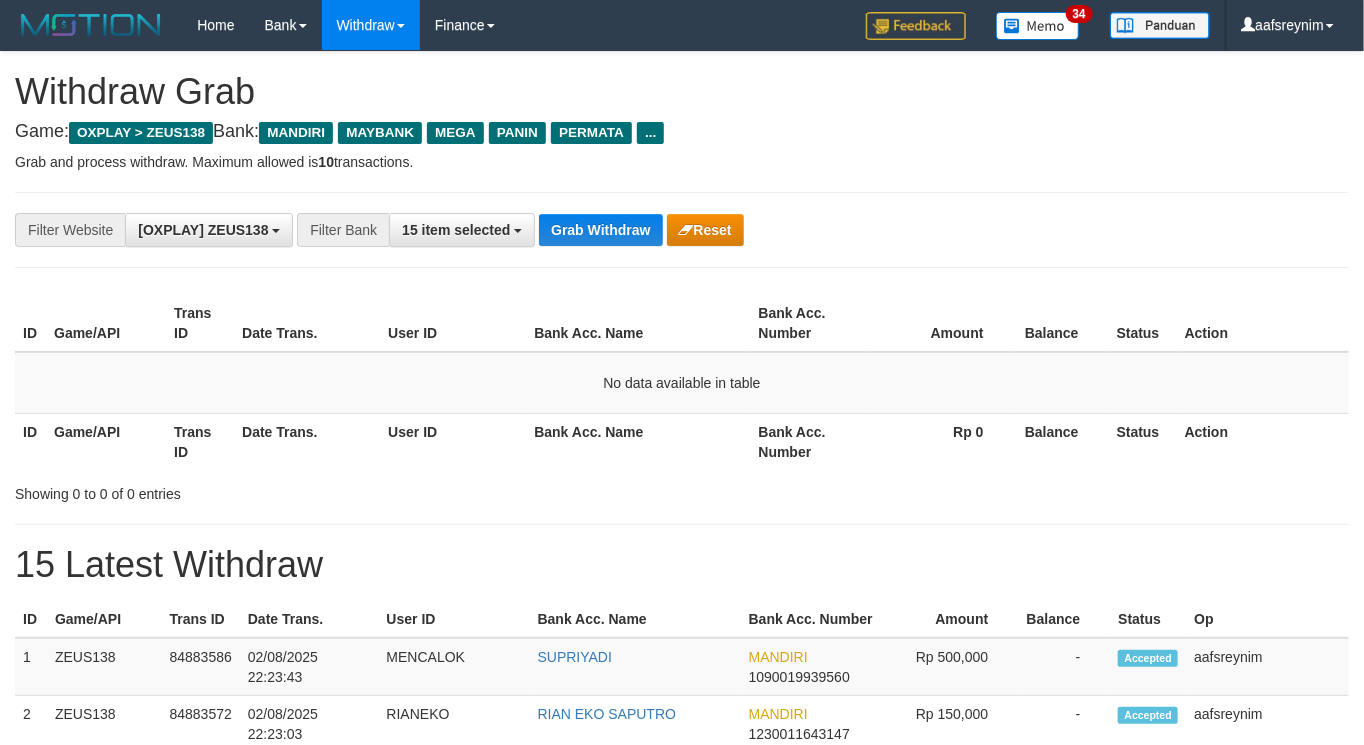 type 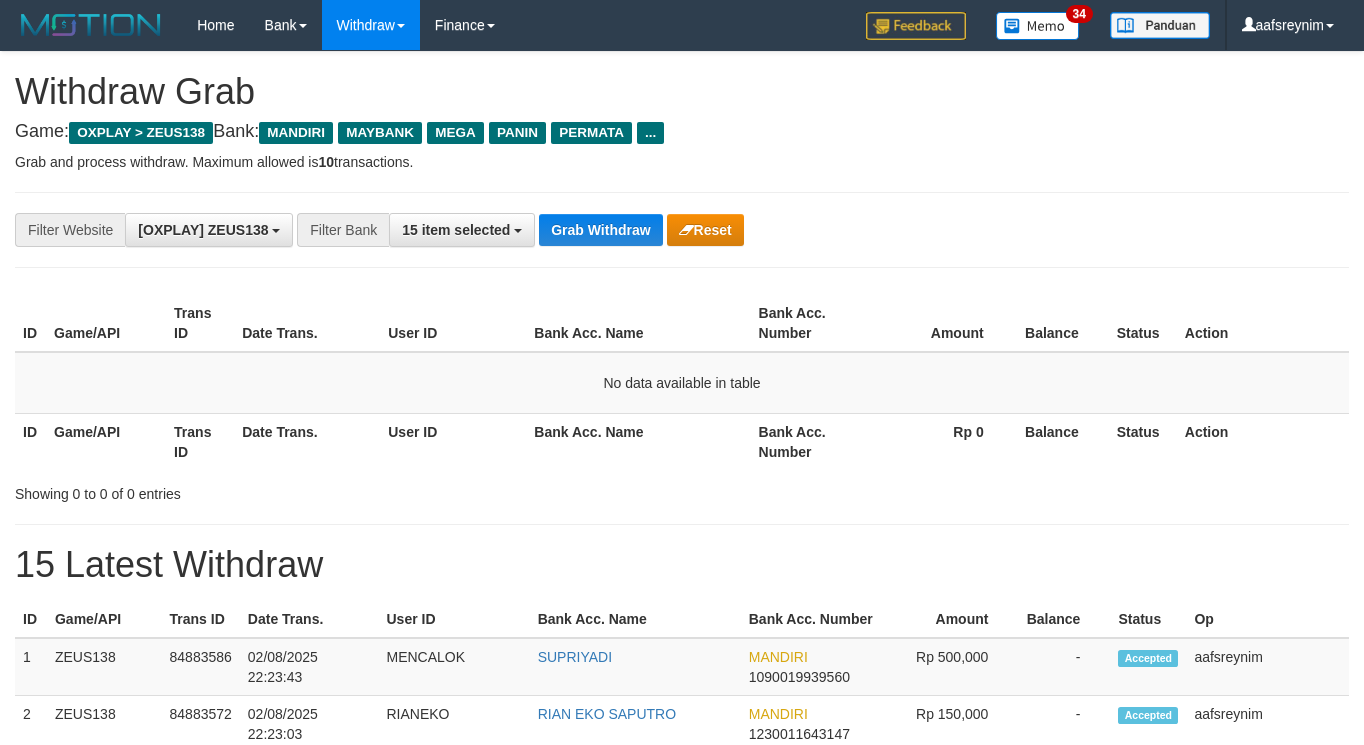 scroll, scrollTop: 0, scrollLeft: 0, axis: both 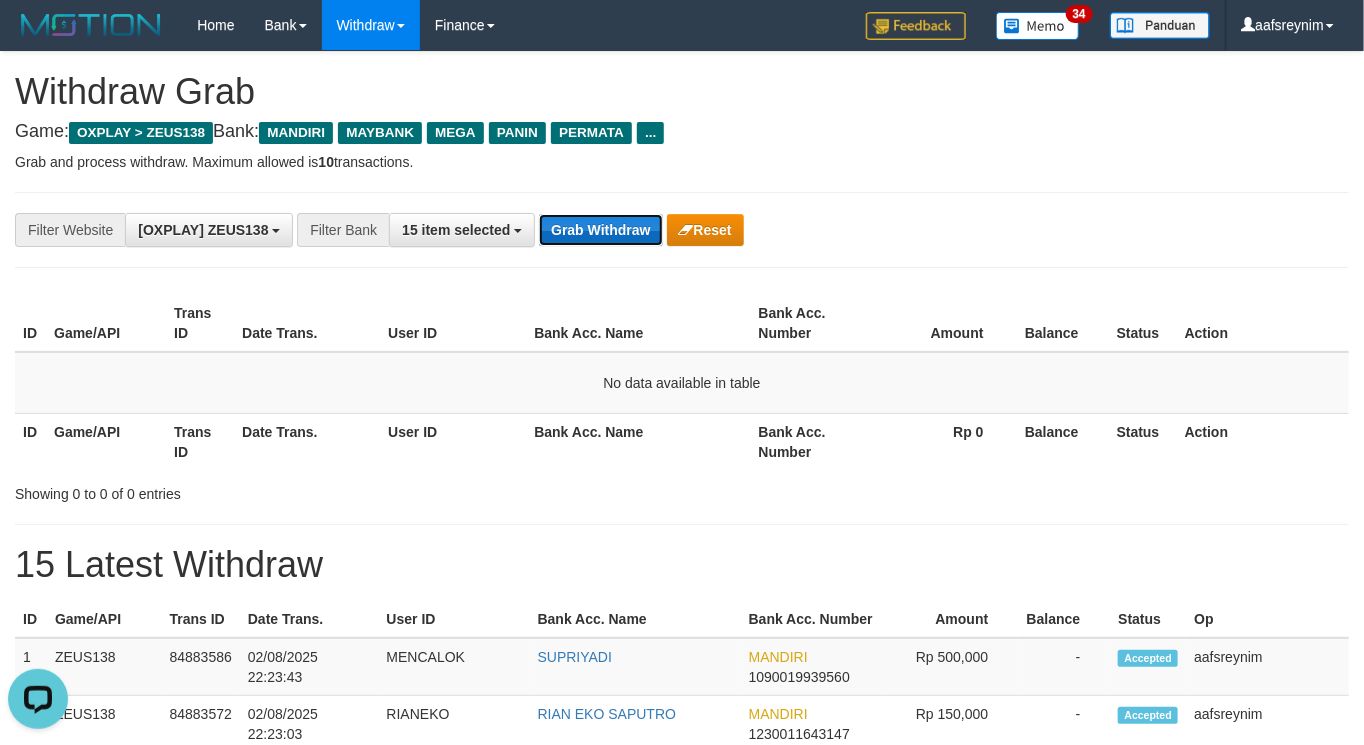 click on "Grab Withdraw" at bounding box center [600, 230] 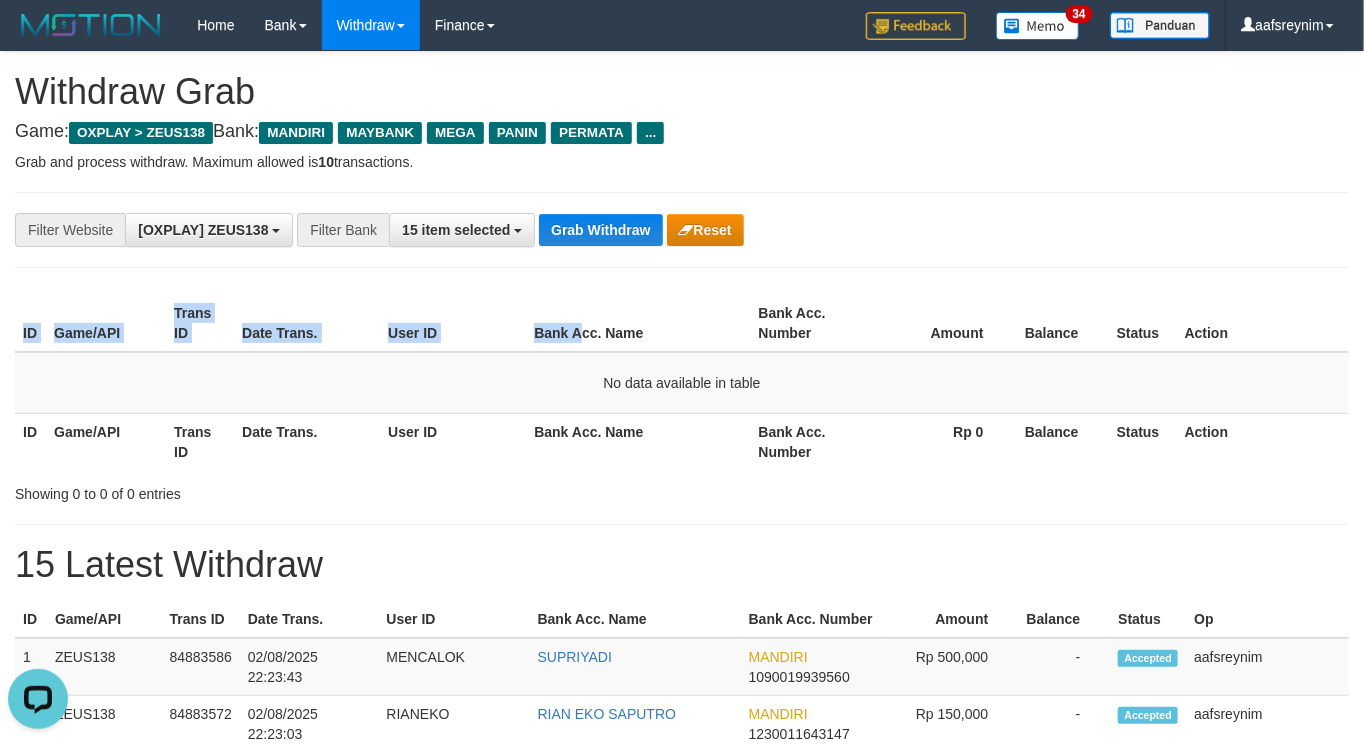 drag, startPoint x: 582, startPoint y: 287, endPoint x: 580, endPoint y: 333, distance: 46.043457 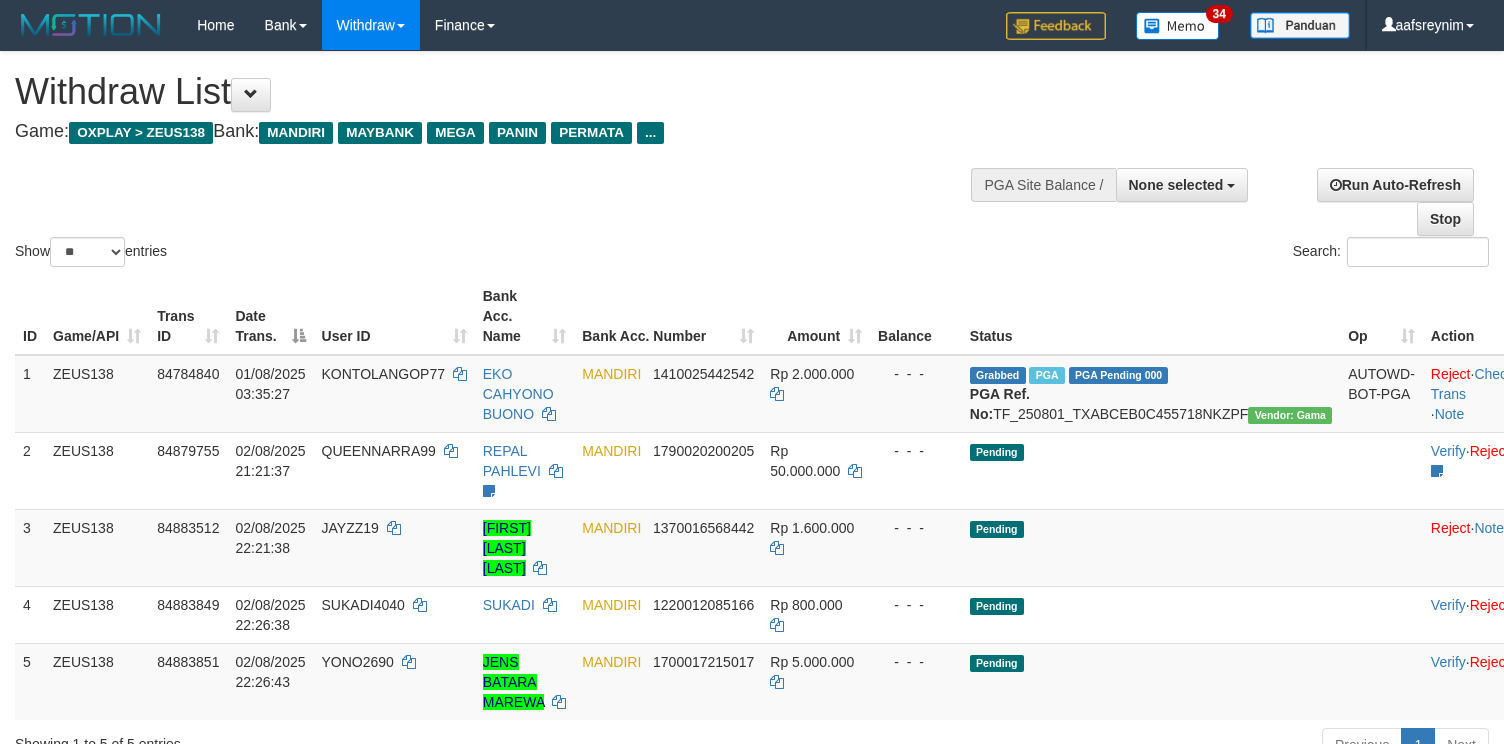 select 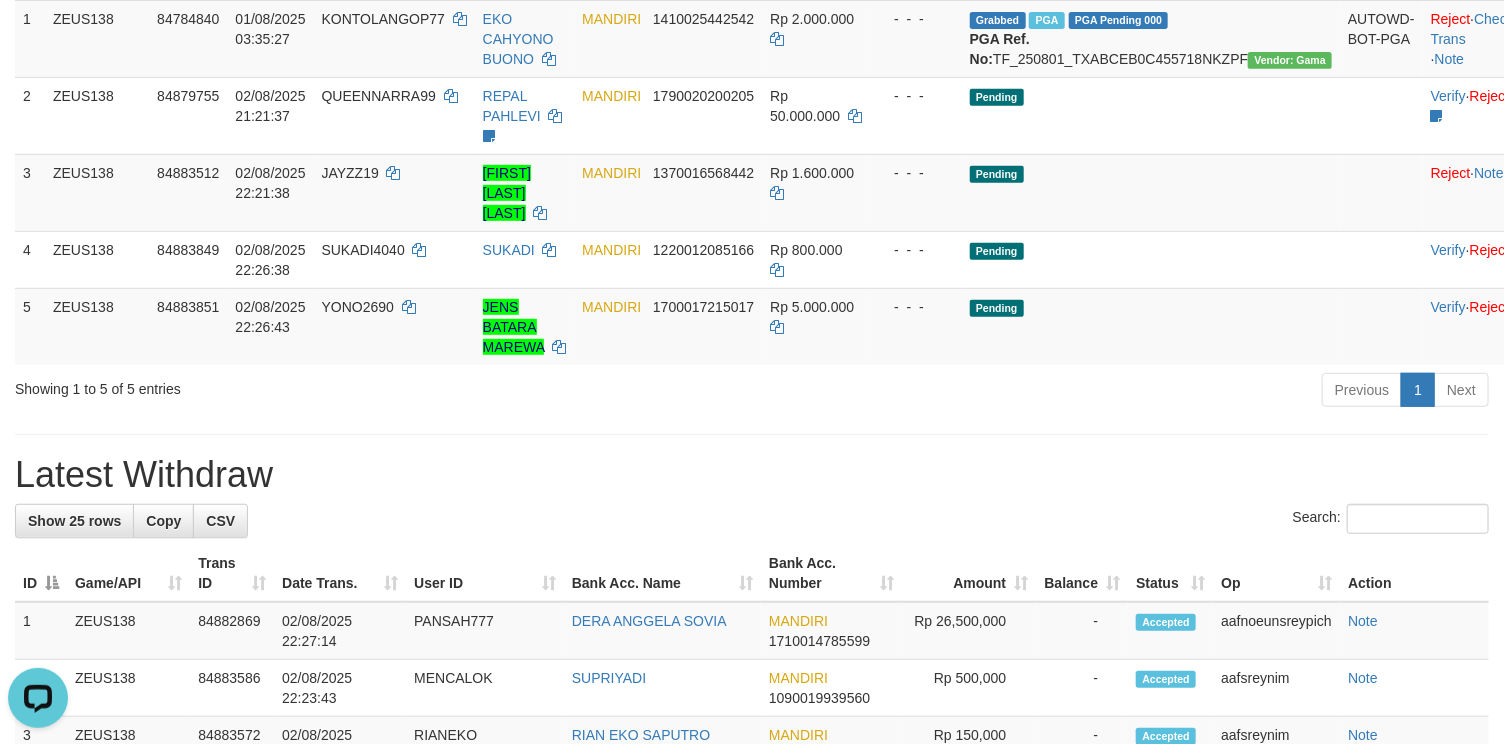 scroll, scrollTop: 0, scrollLeft: 0, axis: both 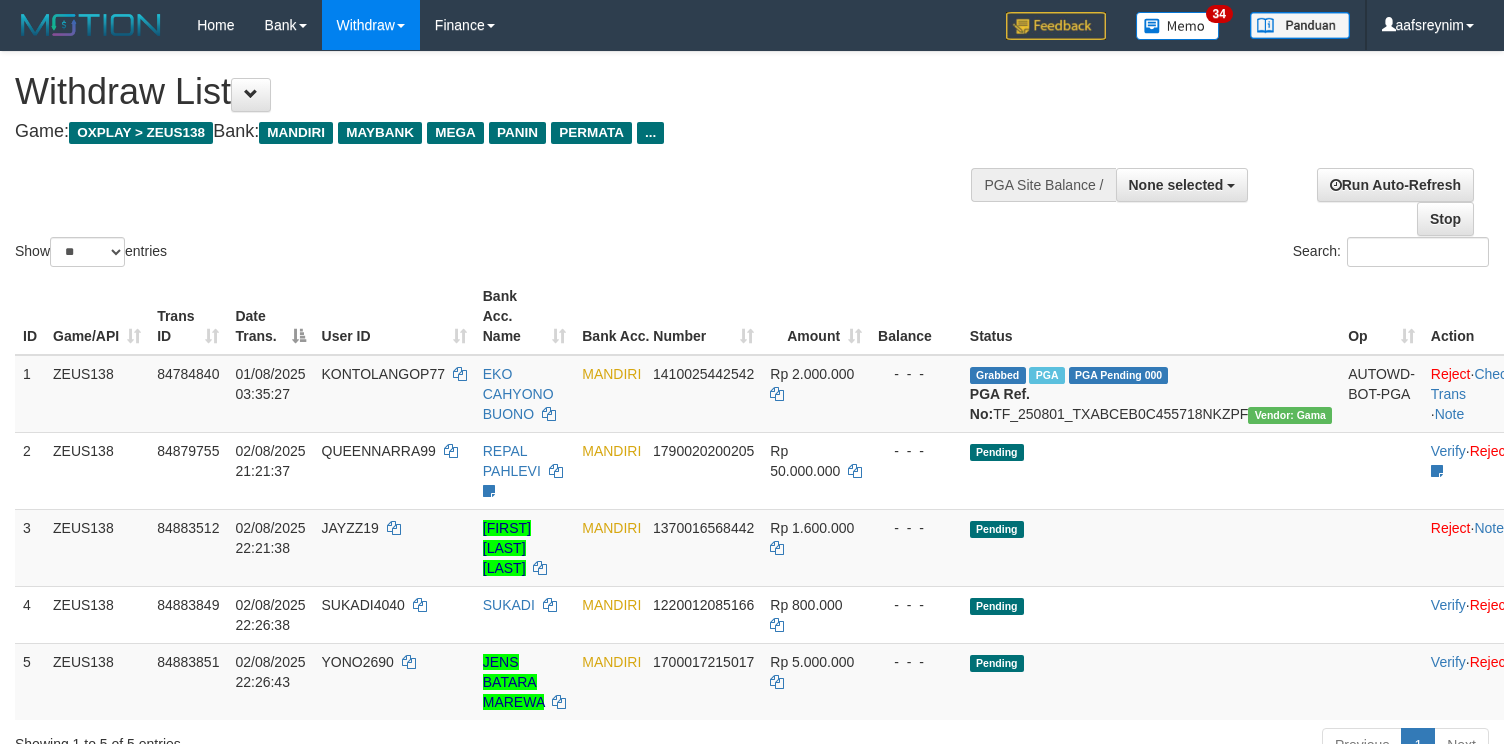 select 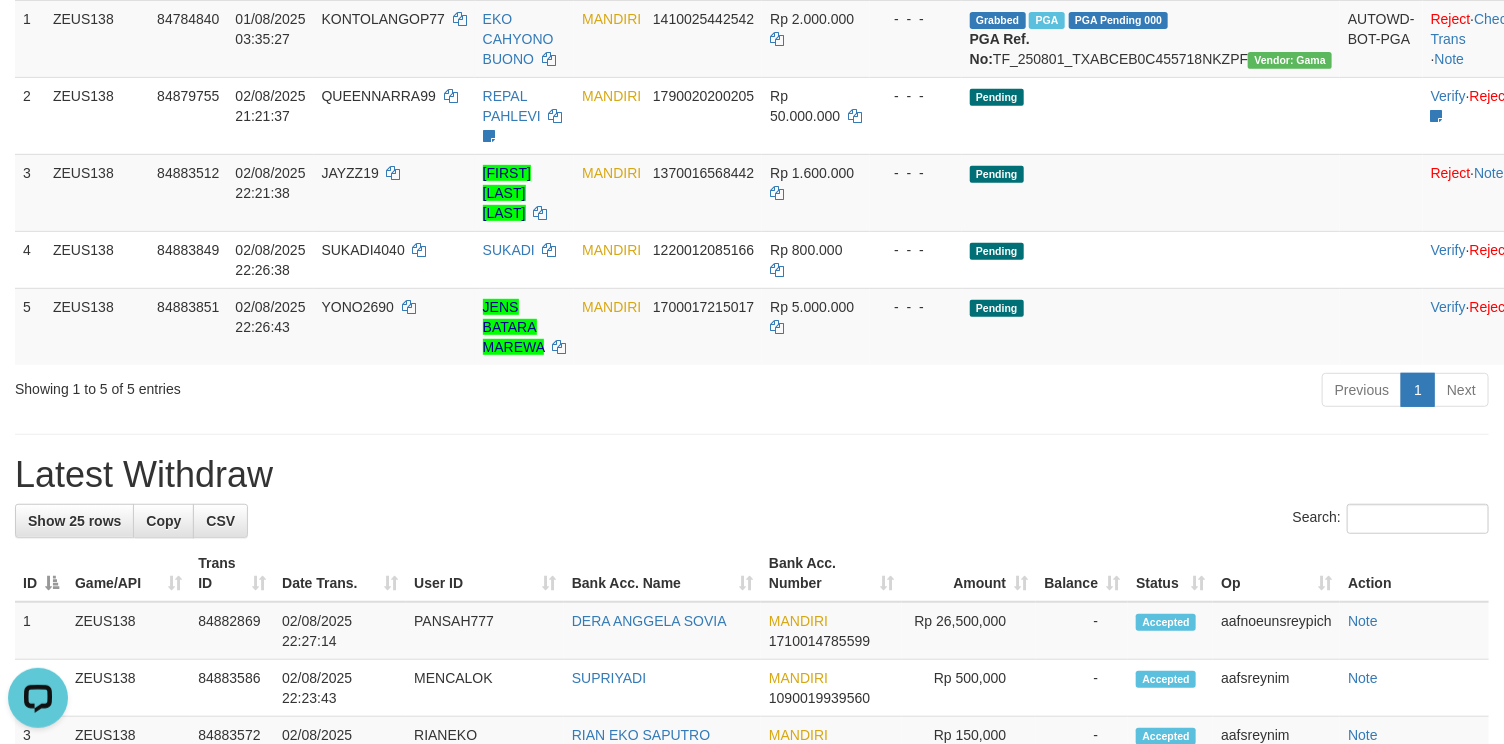 scroll, scrollTop: 0, scrollLeft: 0, axis: both 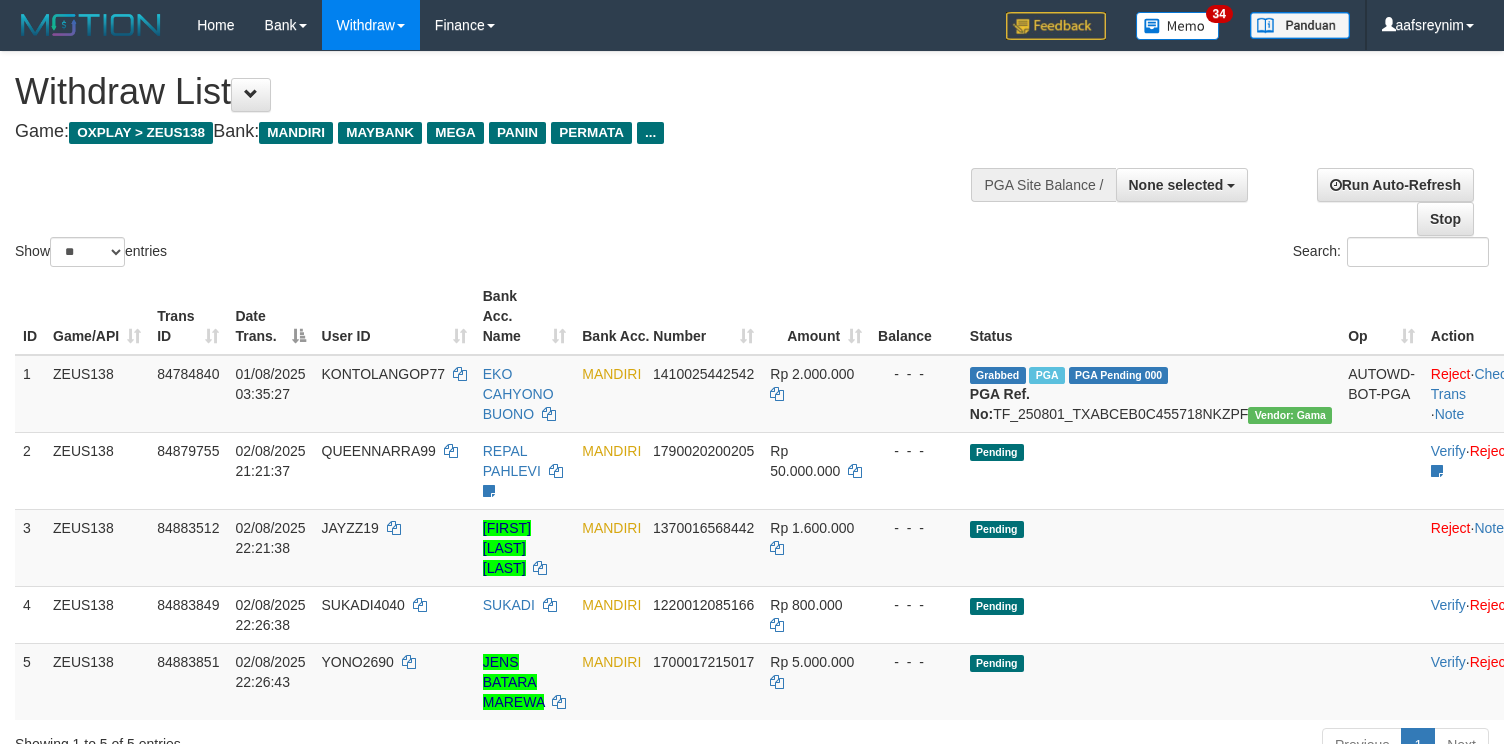 select 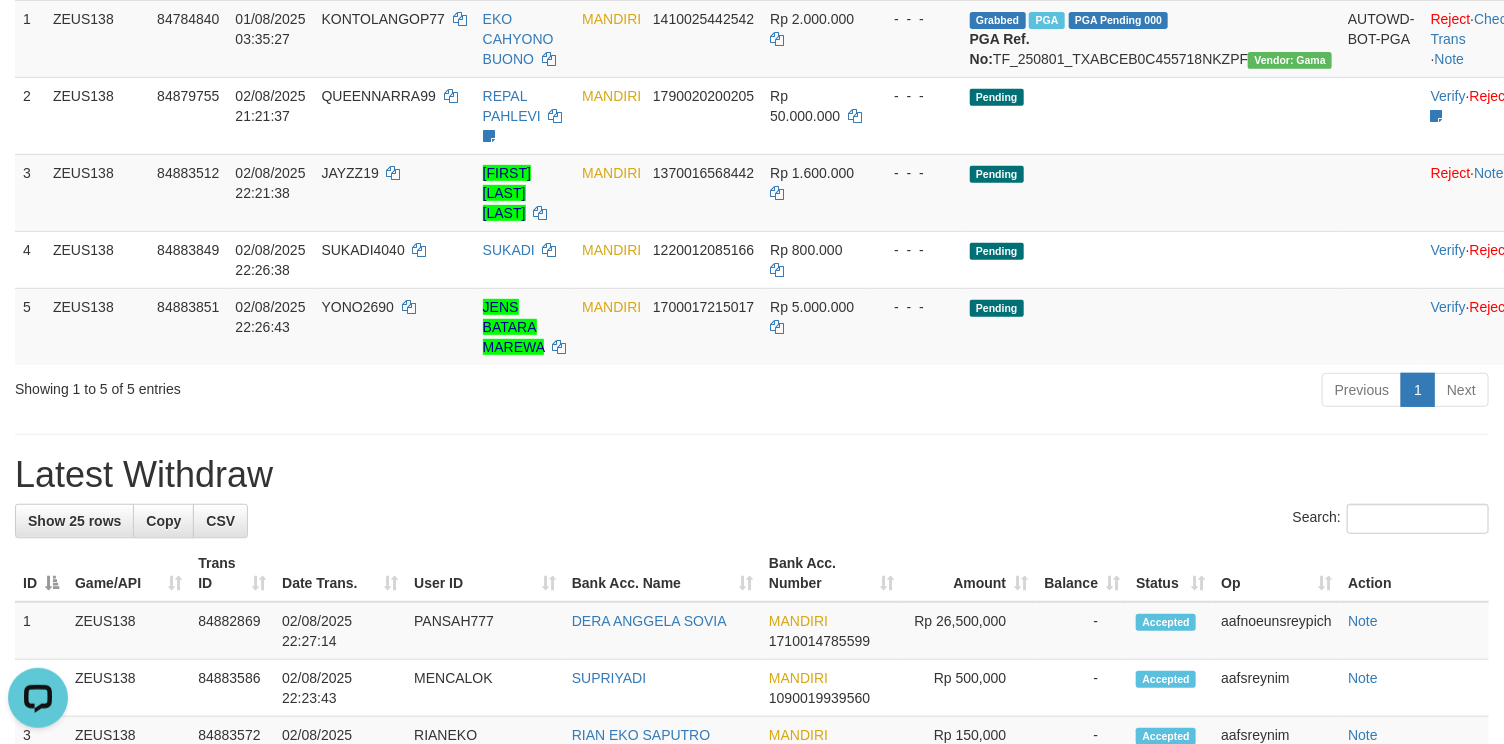 scroll, scrollTop: 0, scrollLeft: 0, axis: both 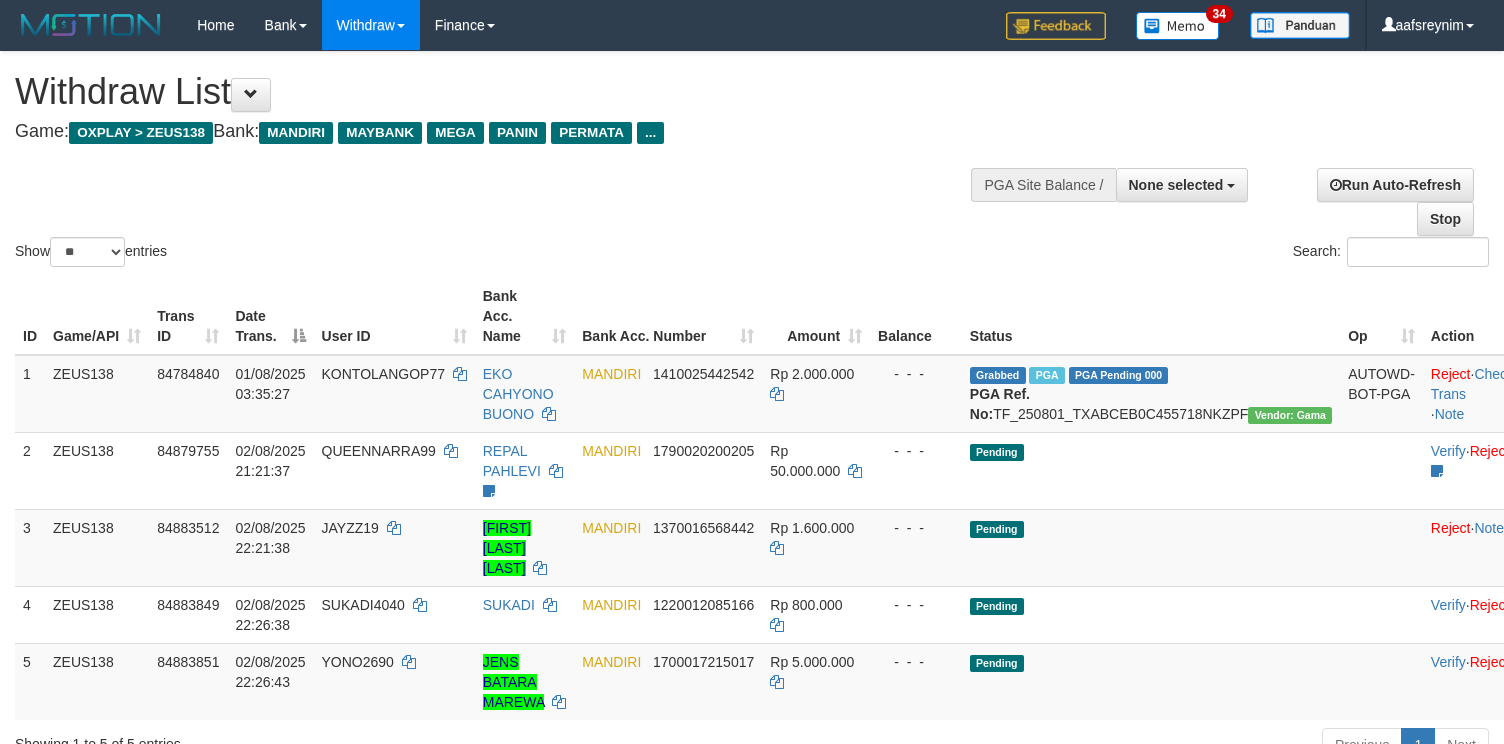 select 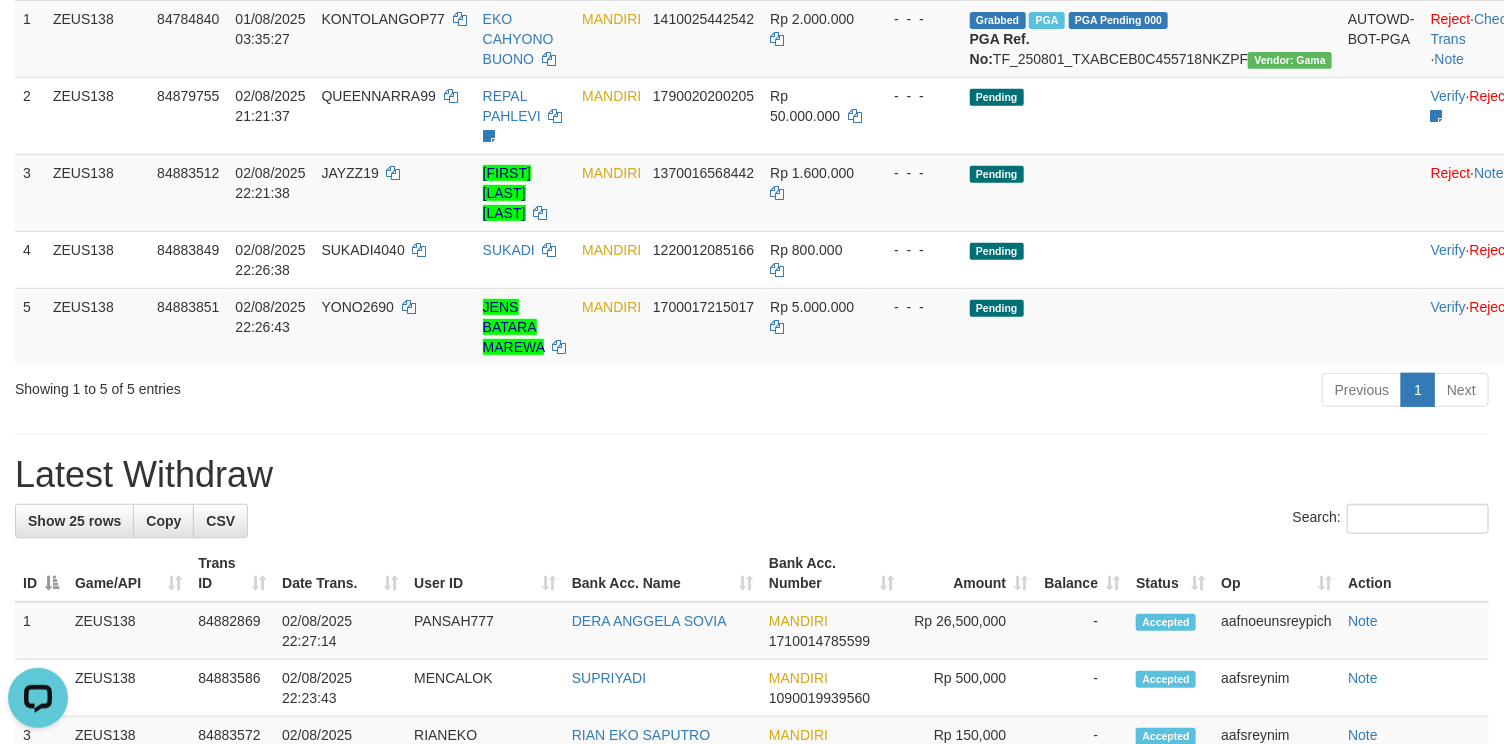 scroll, scrollTop: 0, scrollLeft: 0, axis: both 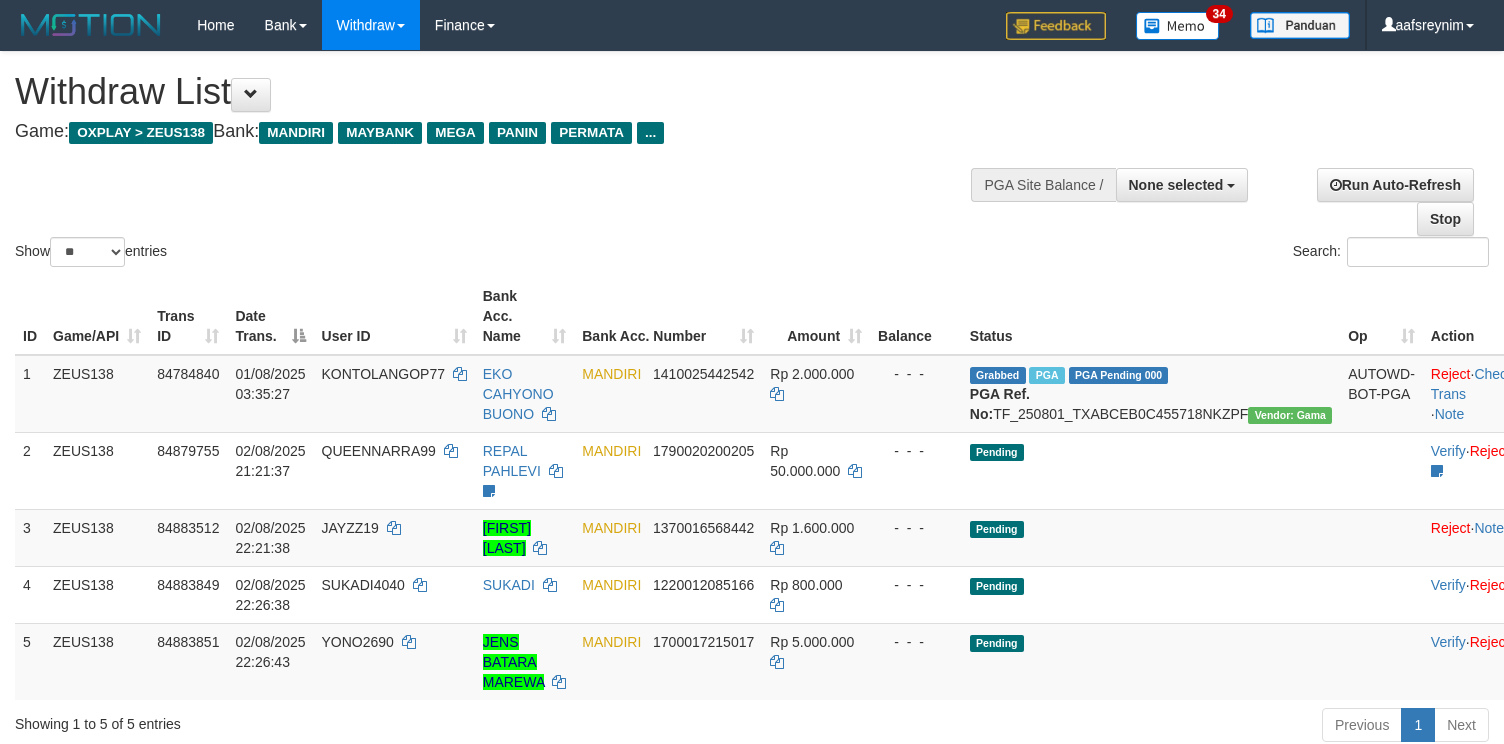 select 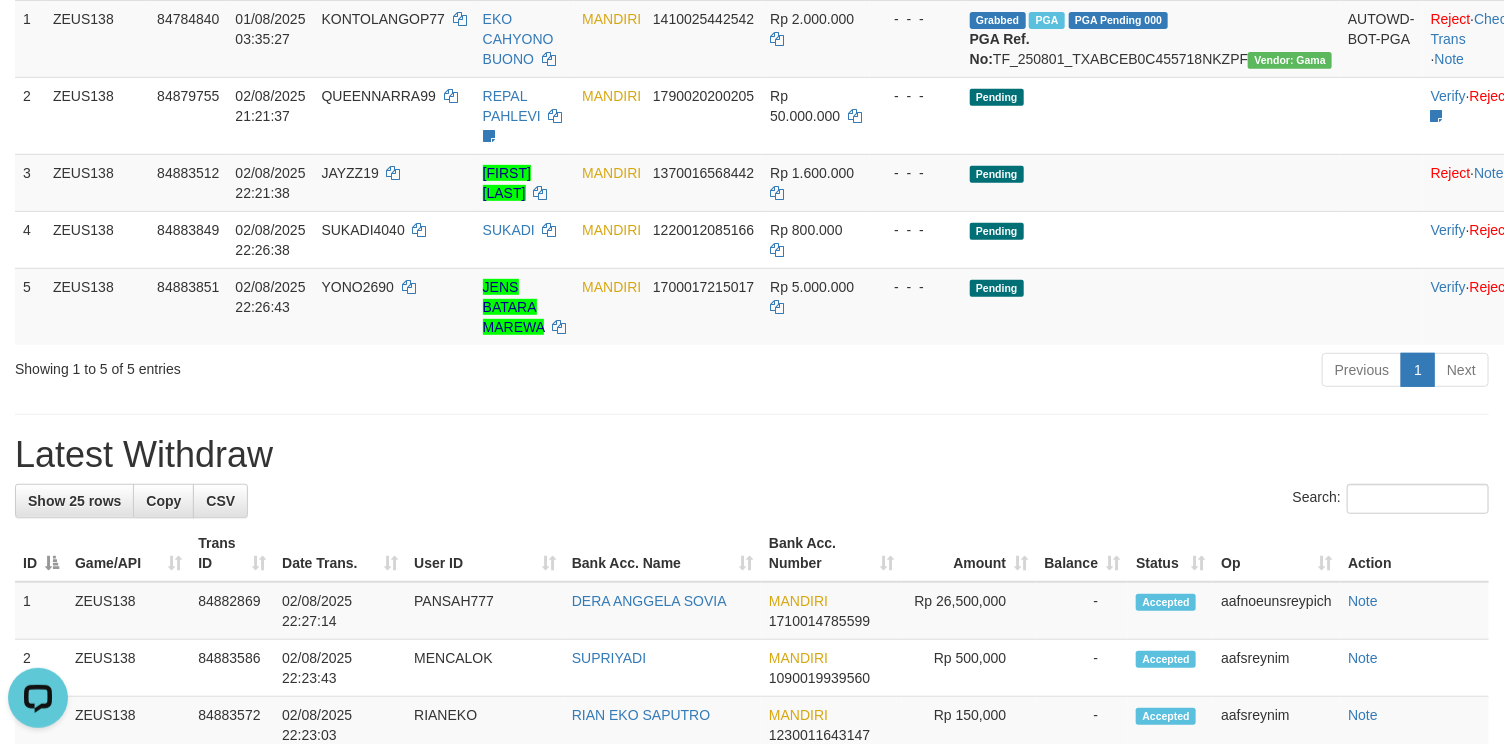 scroll, scrollTop: 0, scrollLeft: 0, axis: both 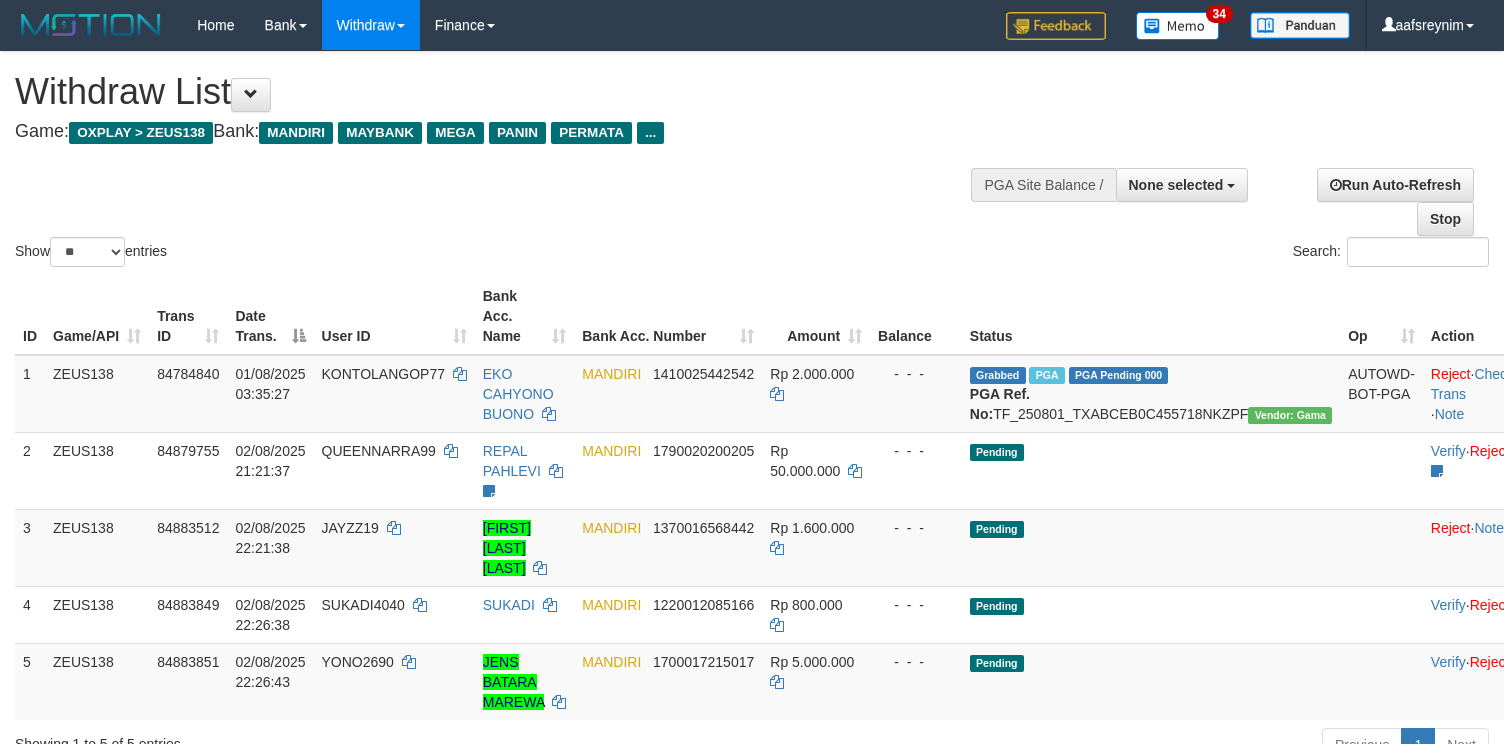 select 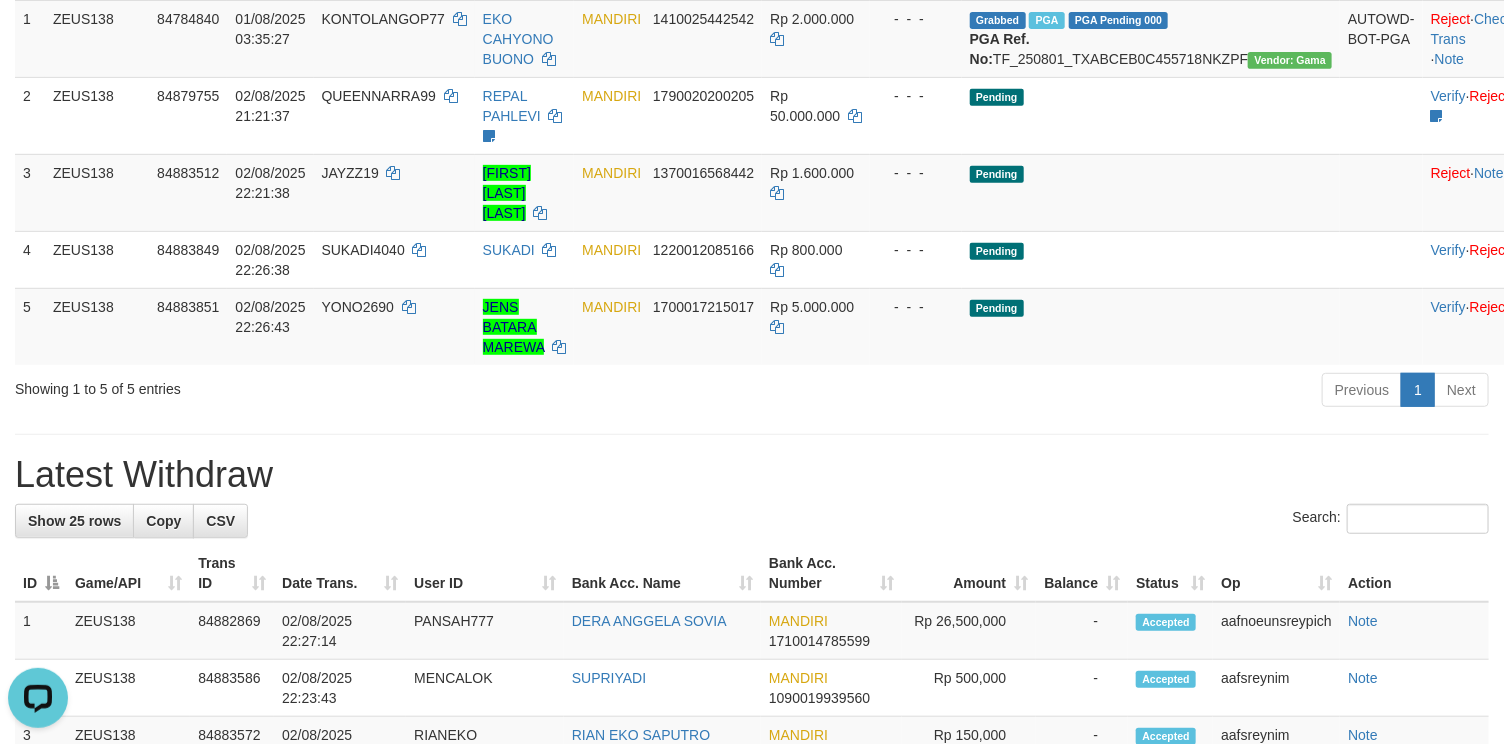 scroll, scrollTop: 0, scrollLeft: 0, axis: both 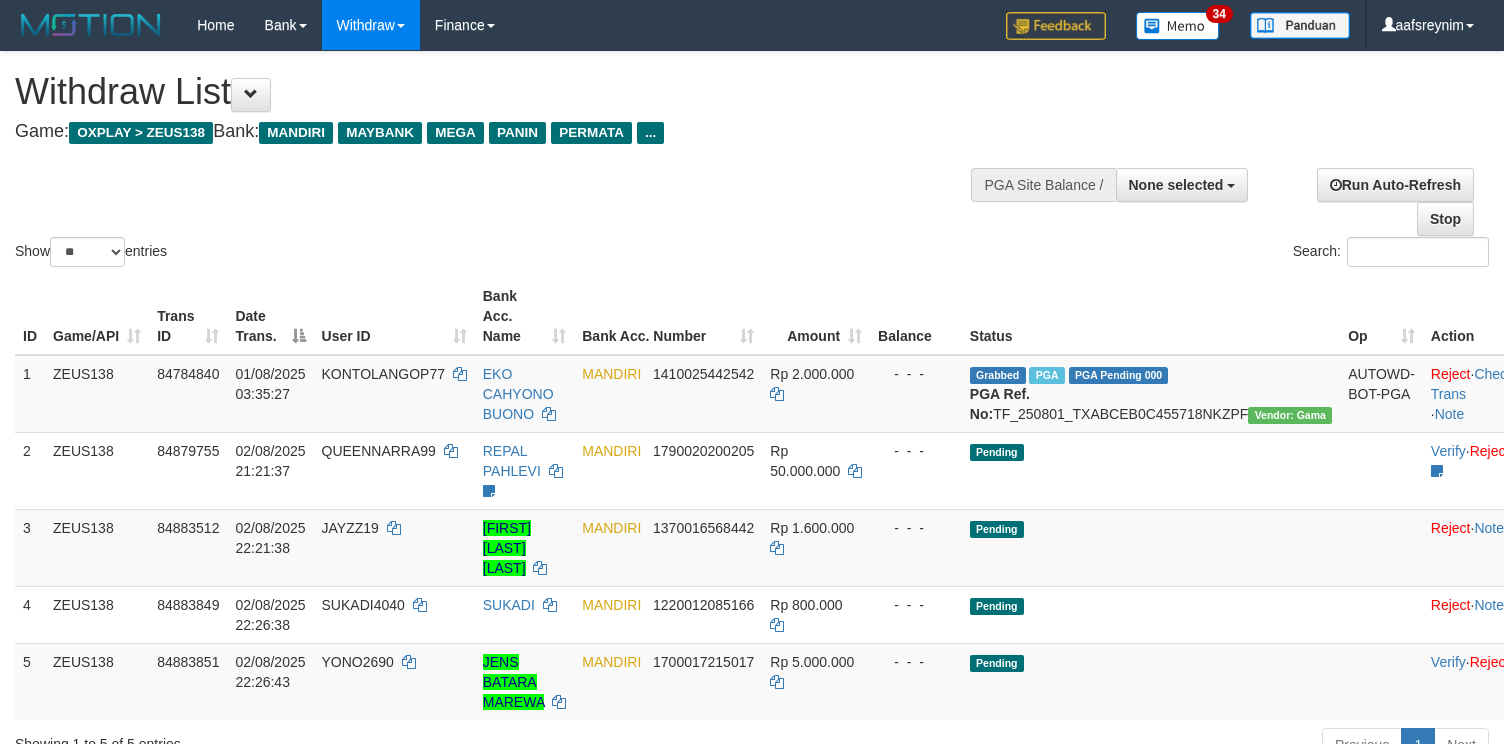select 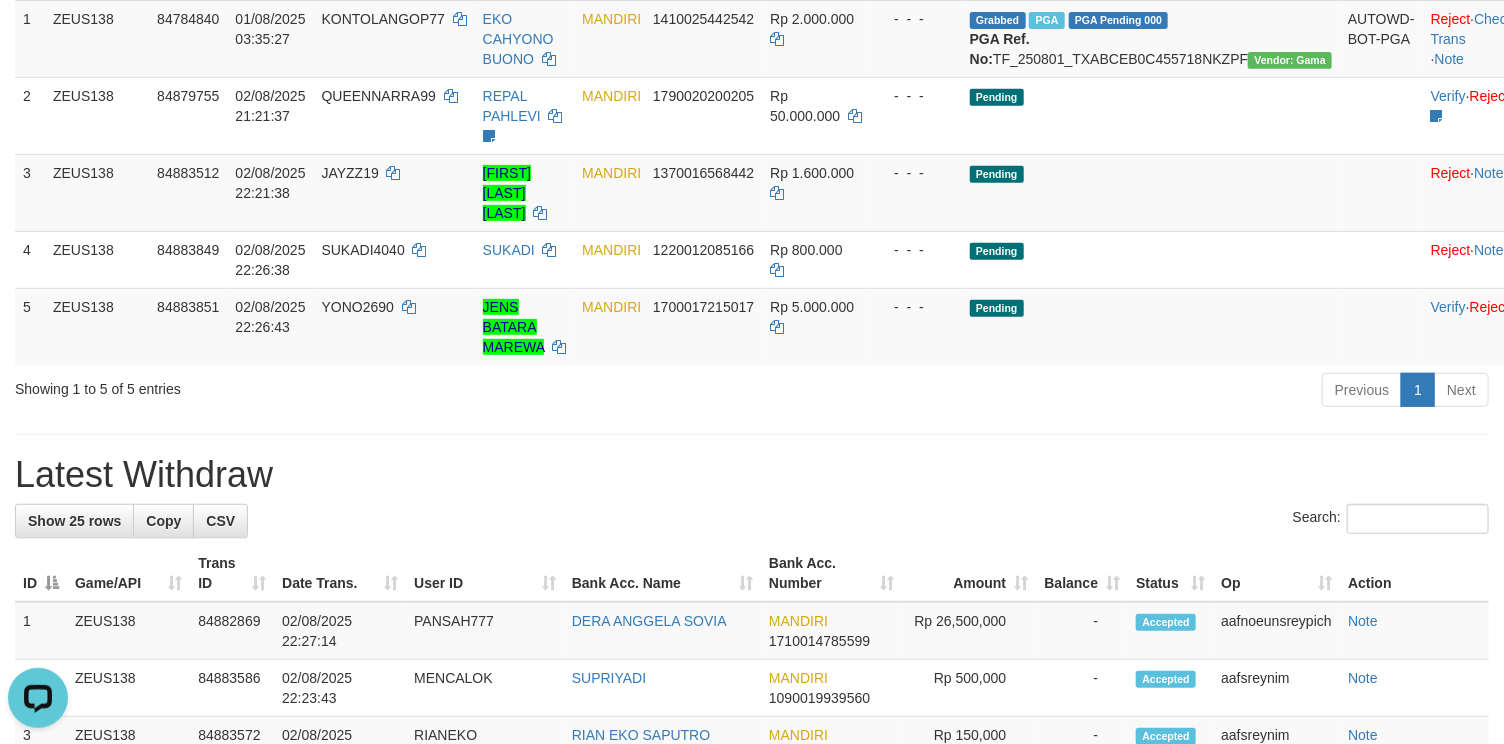 scroll, scrollTop: 0, scrollLeft: 0, axis: both 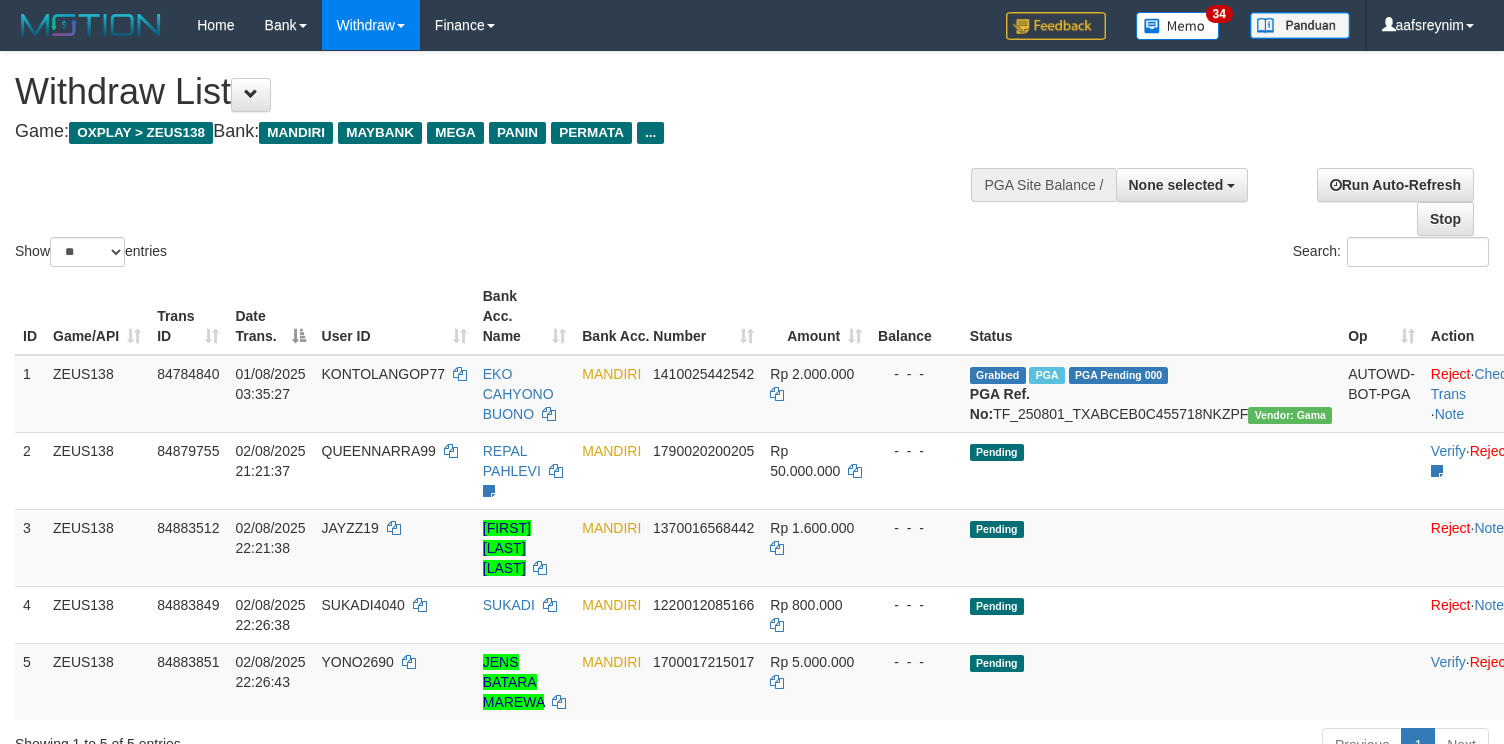 select 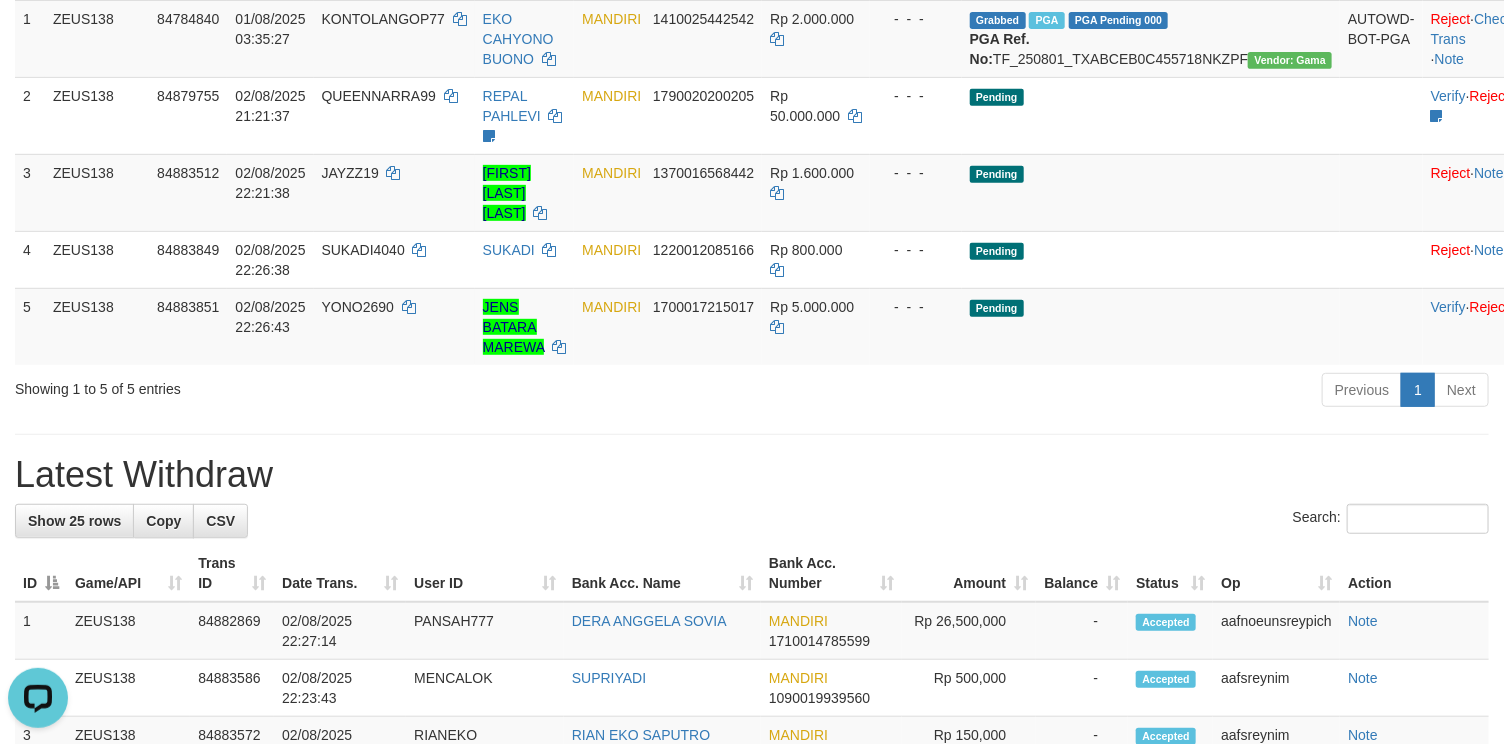 scroll, scrollTop: 0, scrollLeft: 0, axis: both 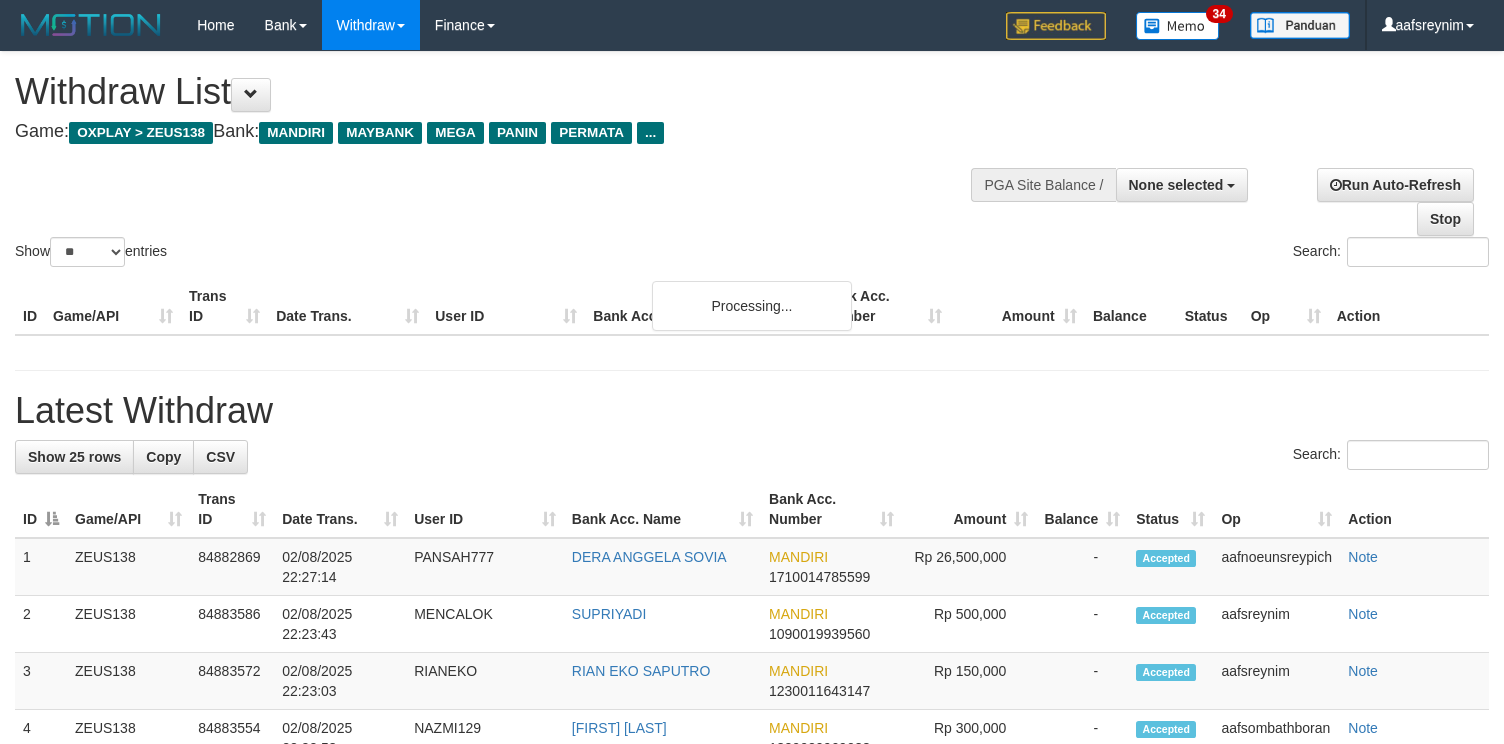 select 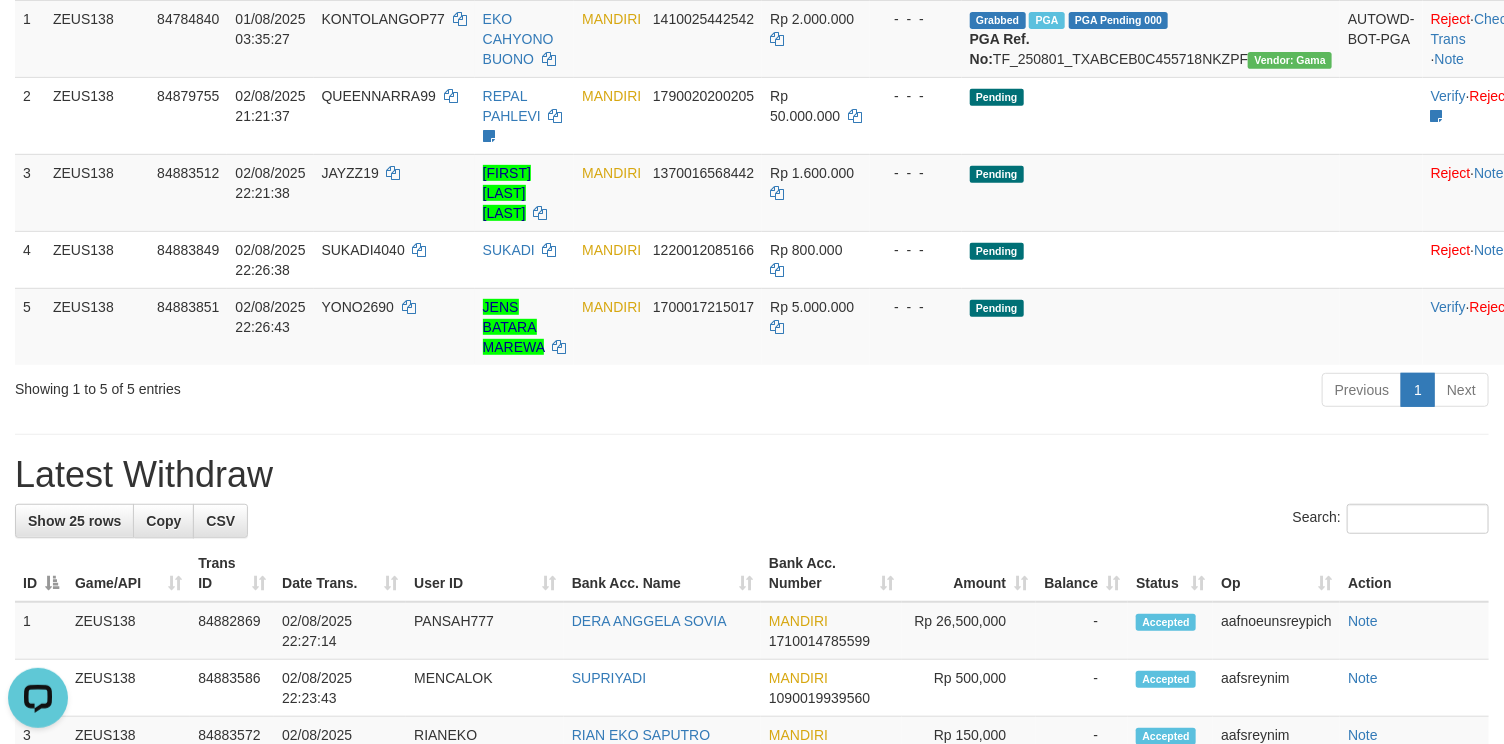 scroll, scrollTop: 0, scrollLeft: 0, axis: both 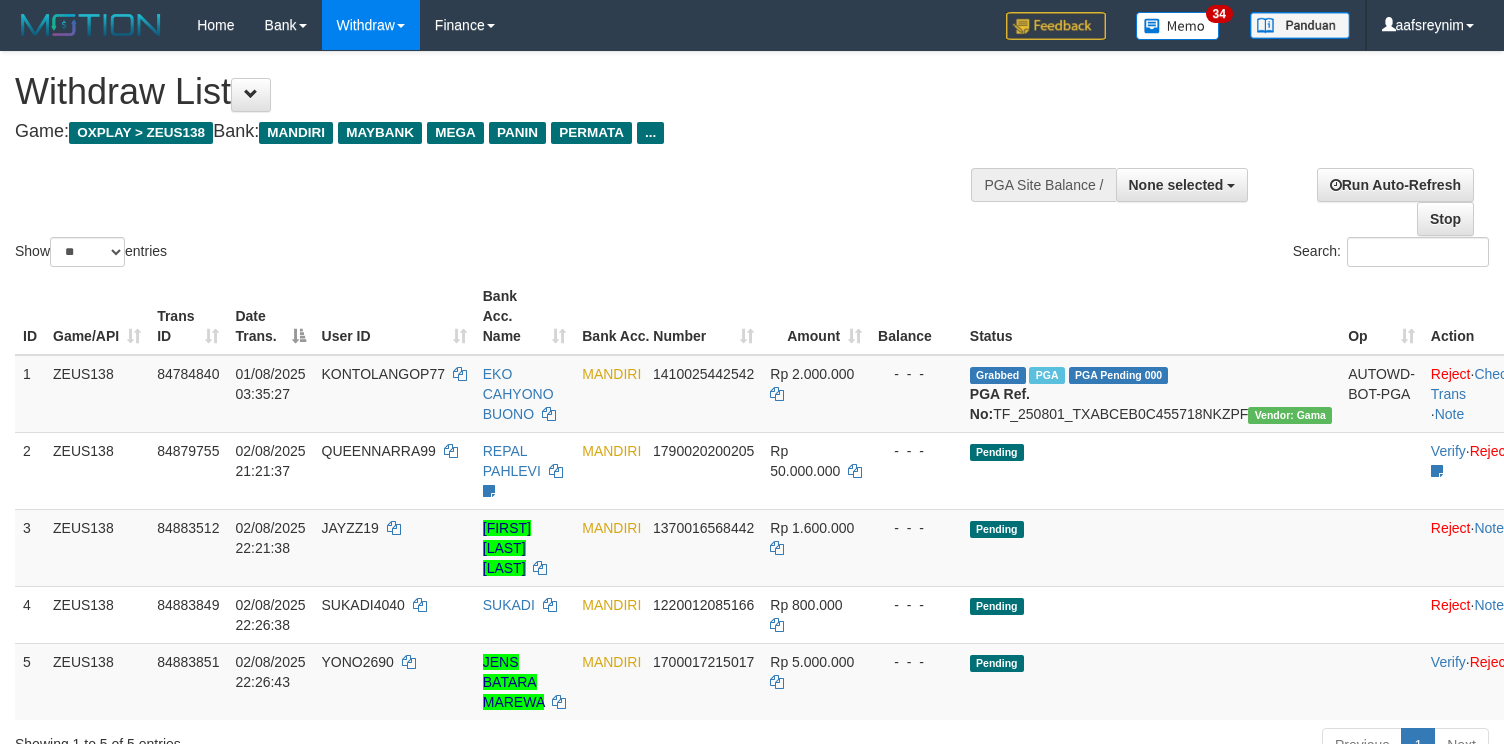select 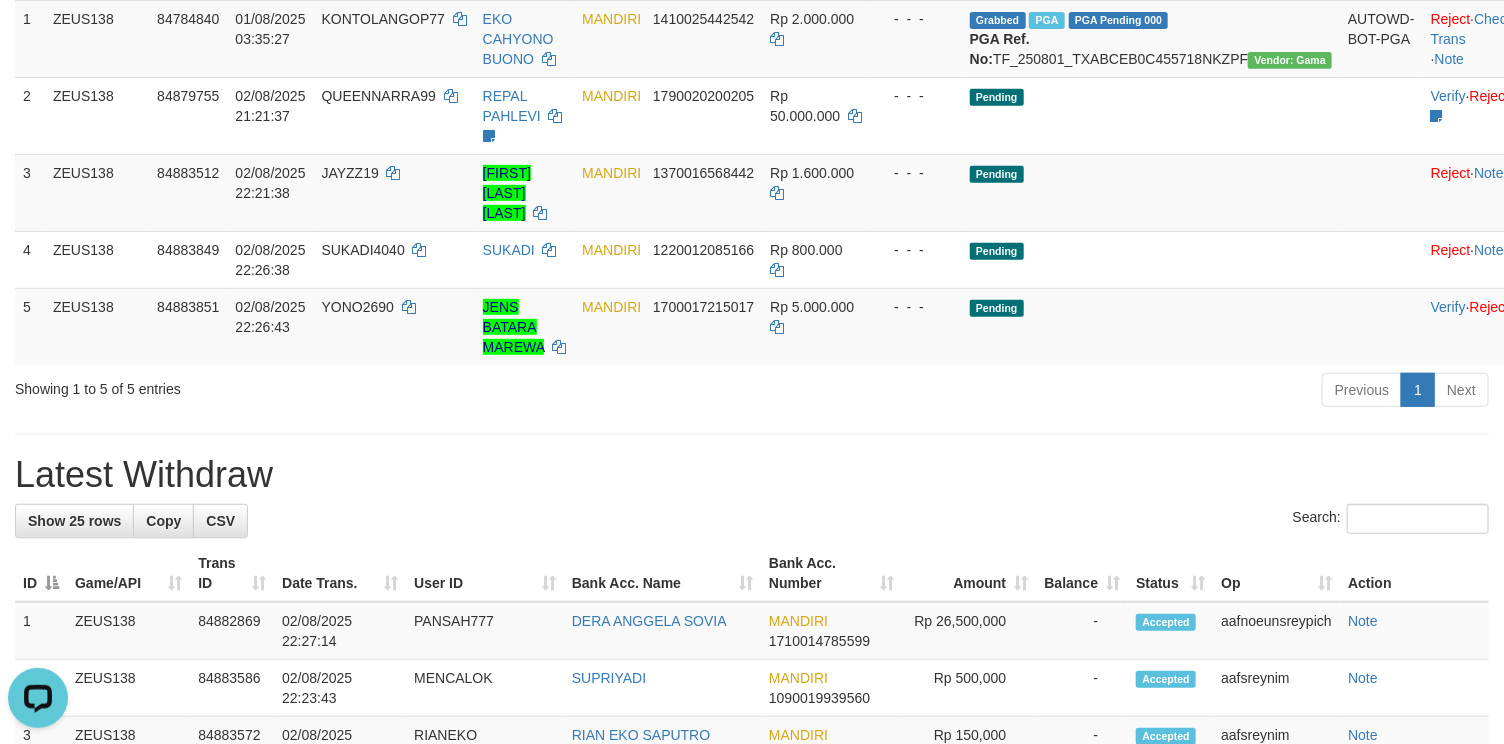 scroll, scrollTop: 0, scrollLeft: 0, axis: both 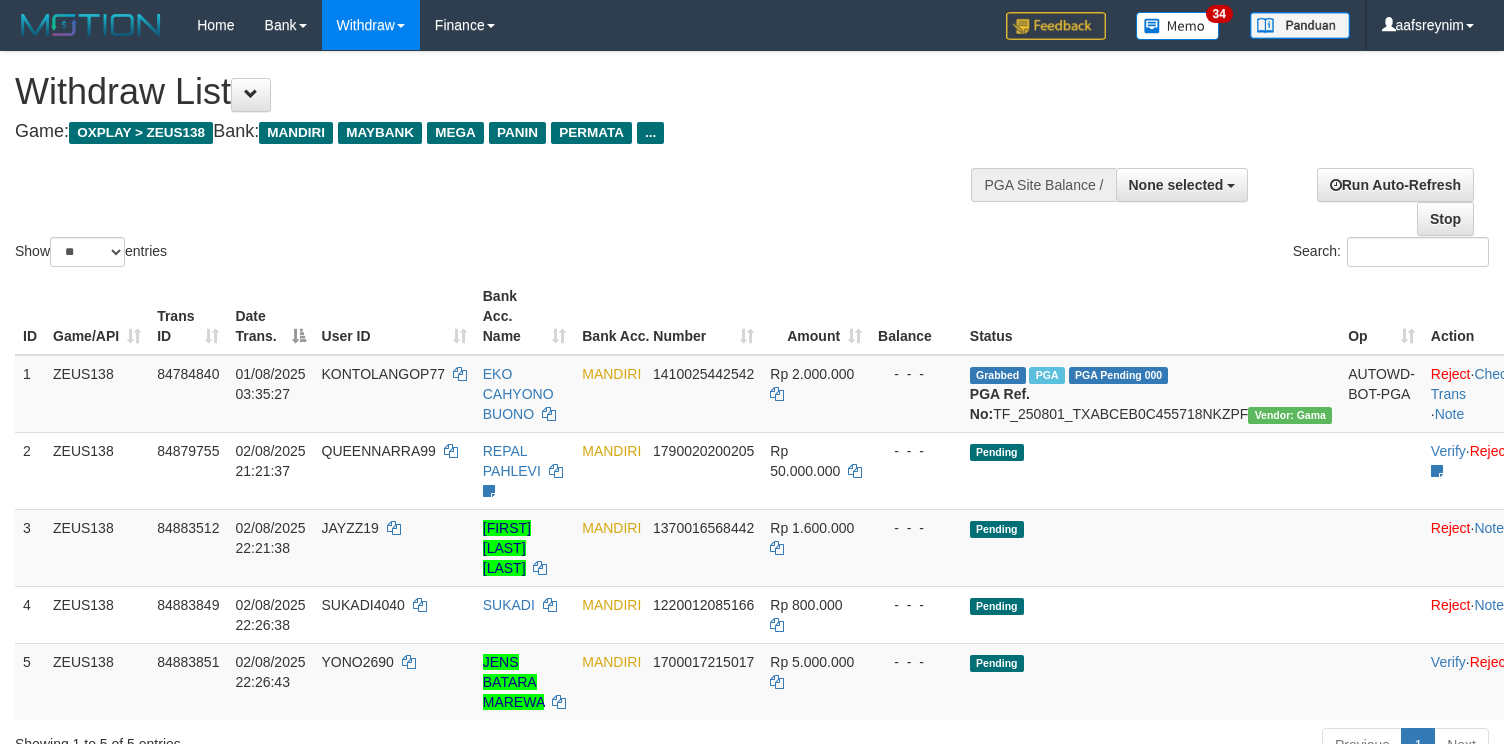 select 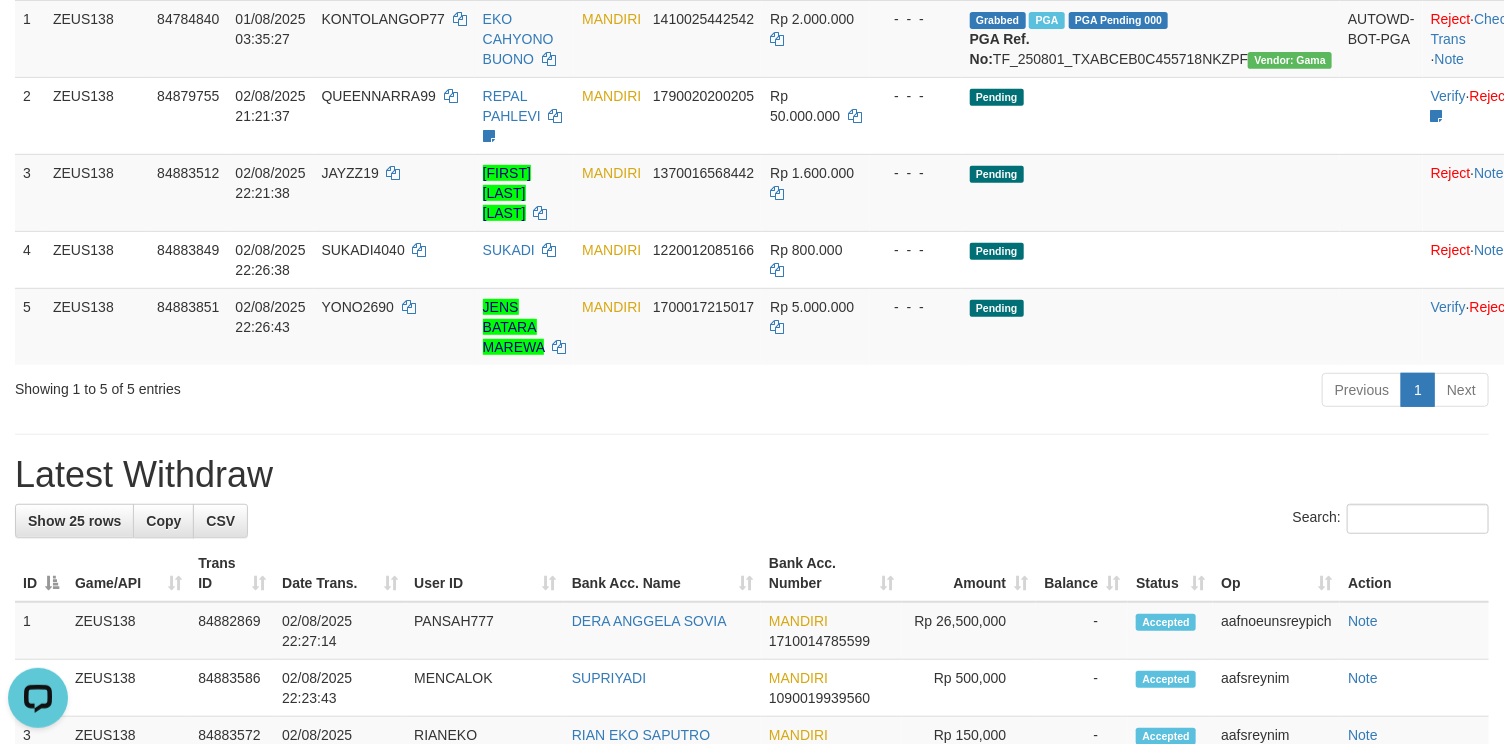 scroll, scrollTop: 0, scrollLeft: 0, axis: both 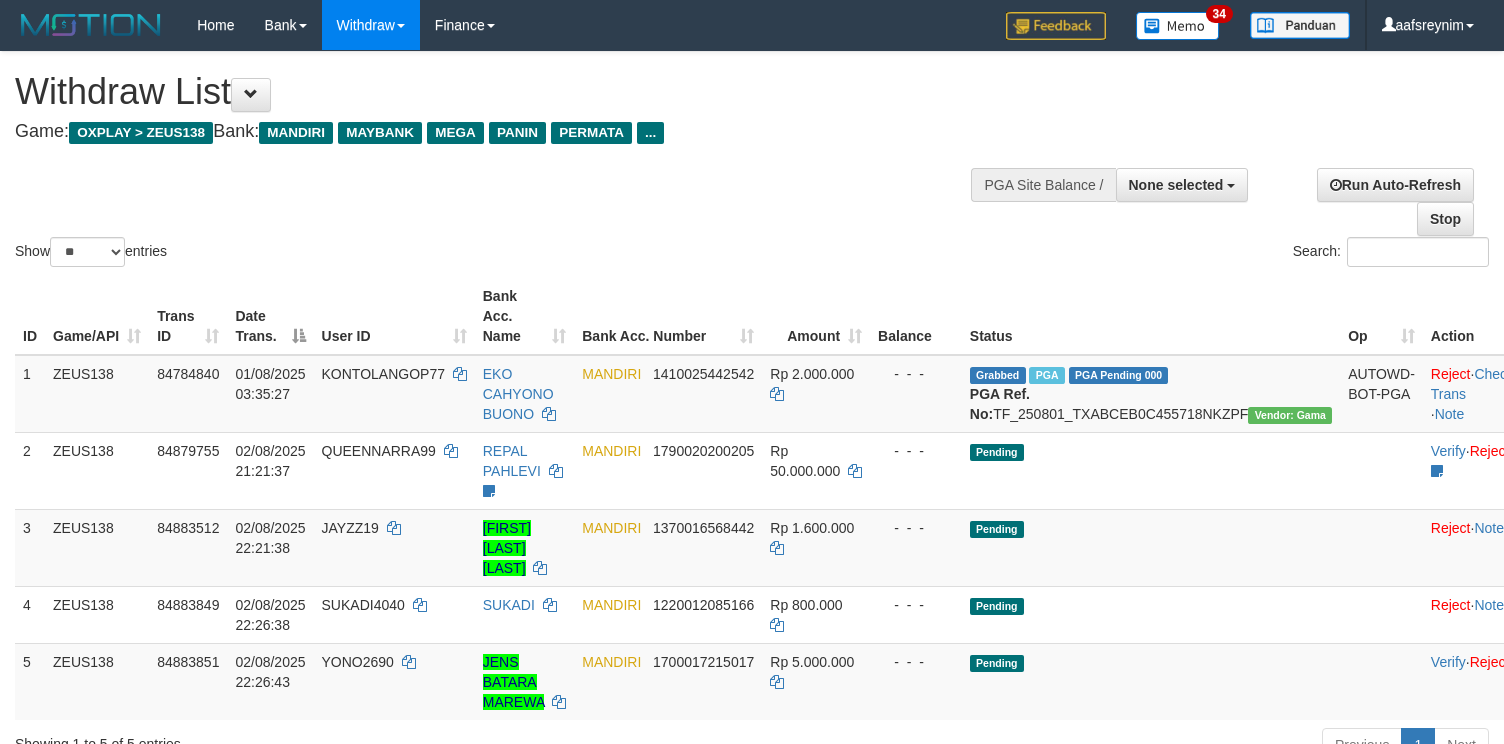 select 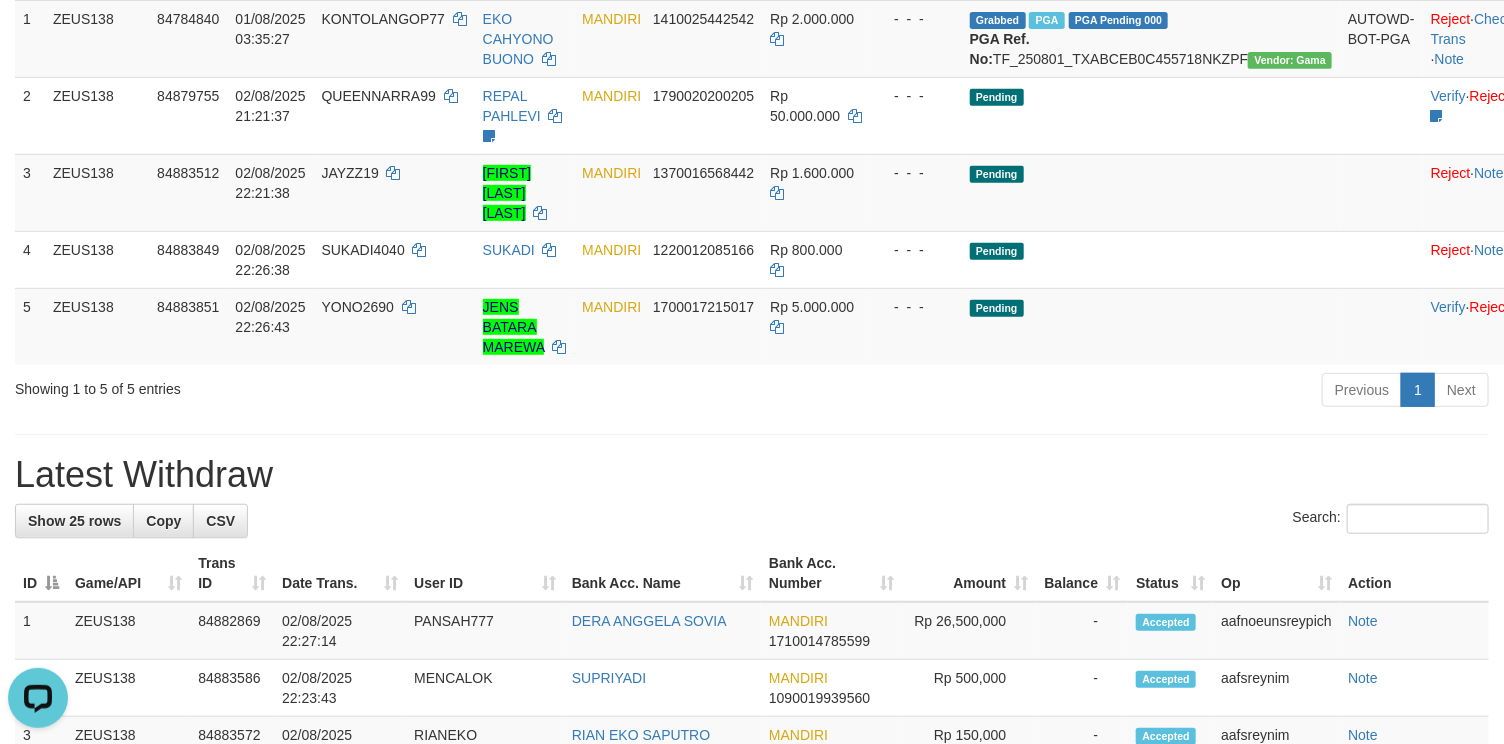 scroll, scrollTop: 0, scrollLeft: 0, axis: both 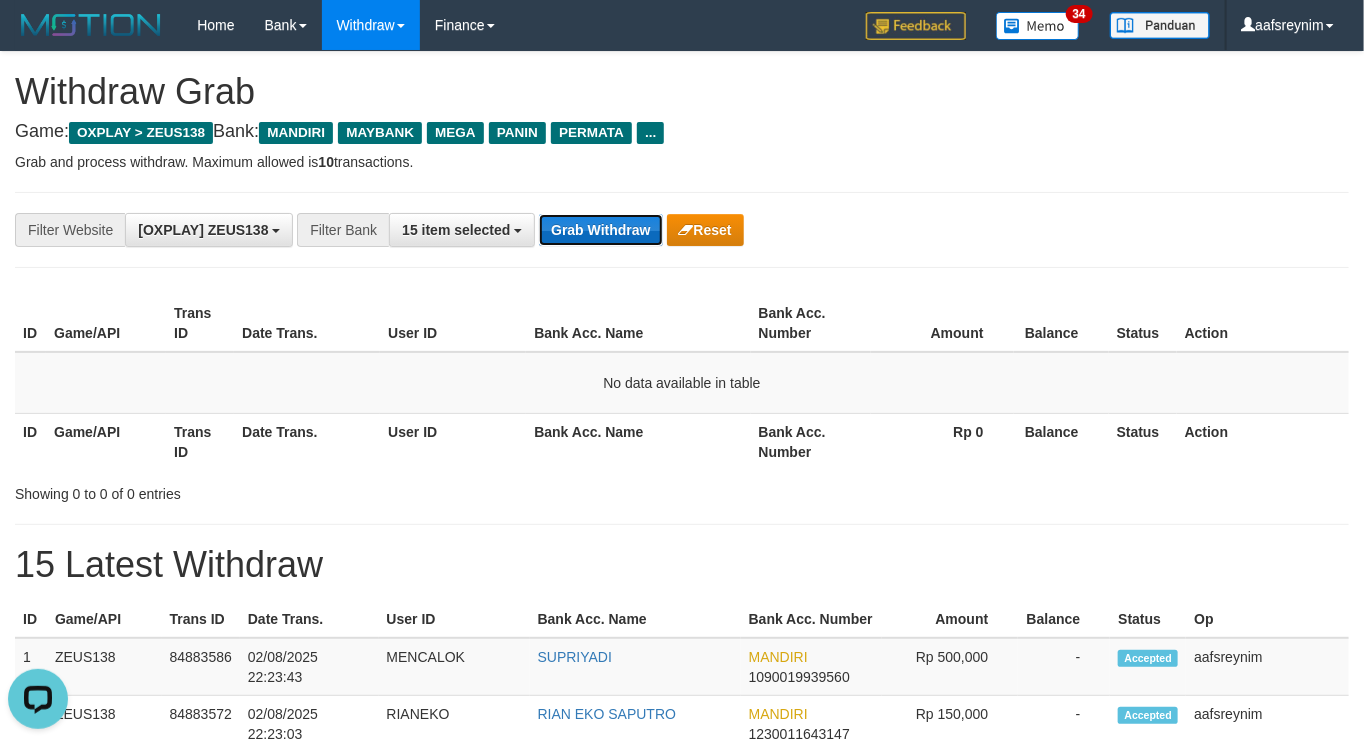 click on "Grab Withdraw" at bounding box center (600, 230) 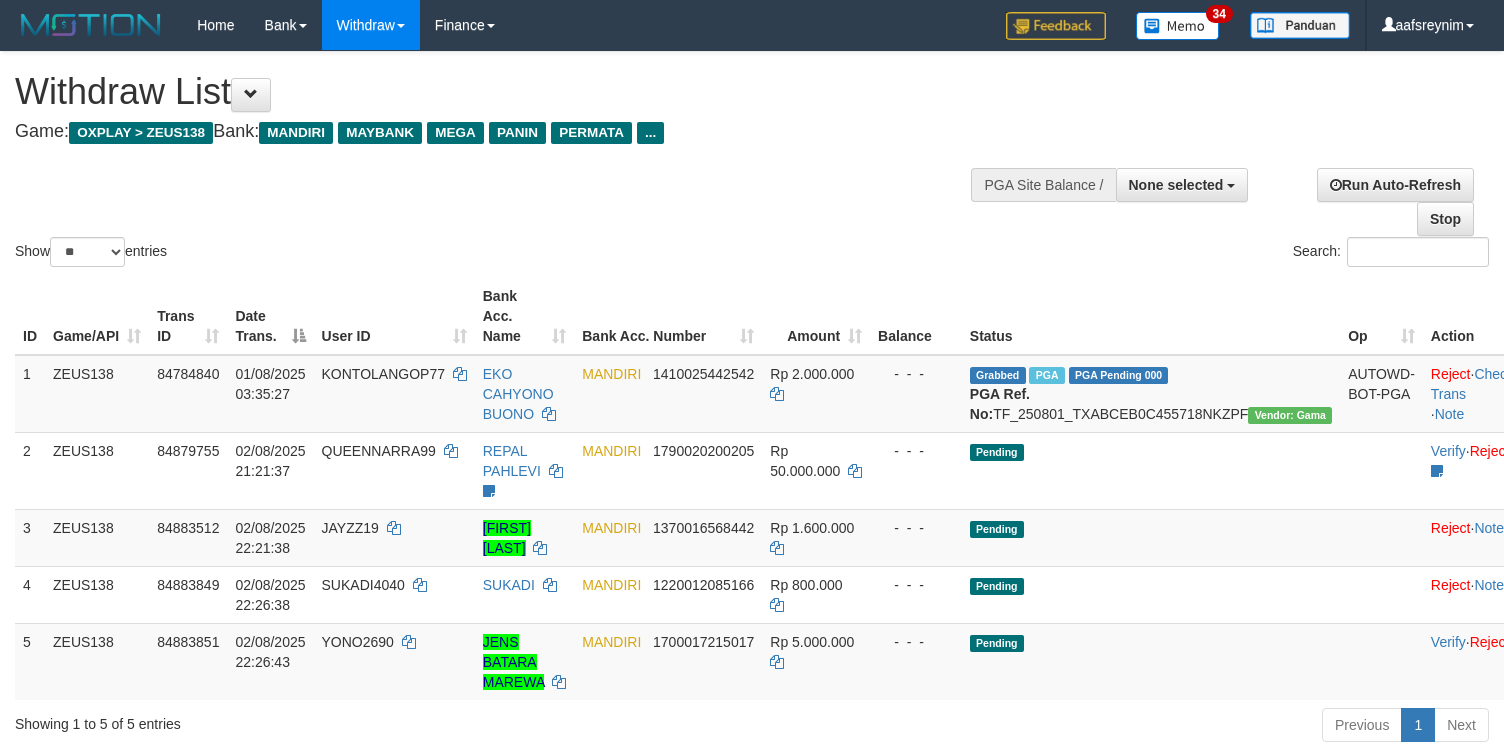 select 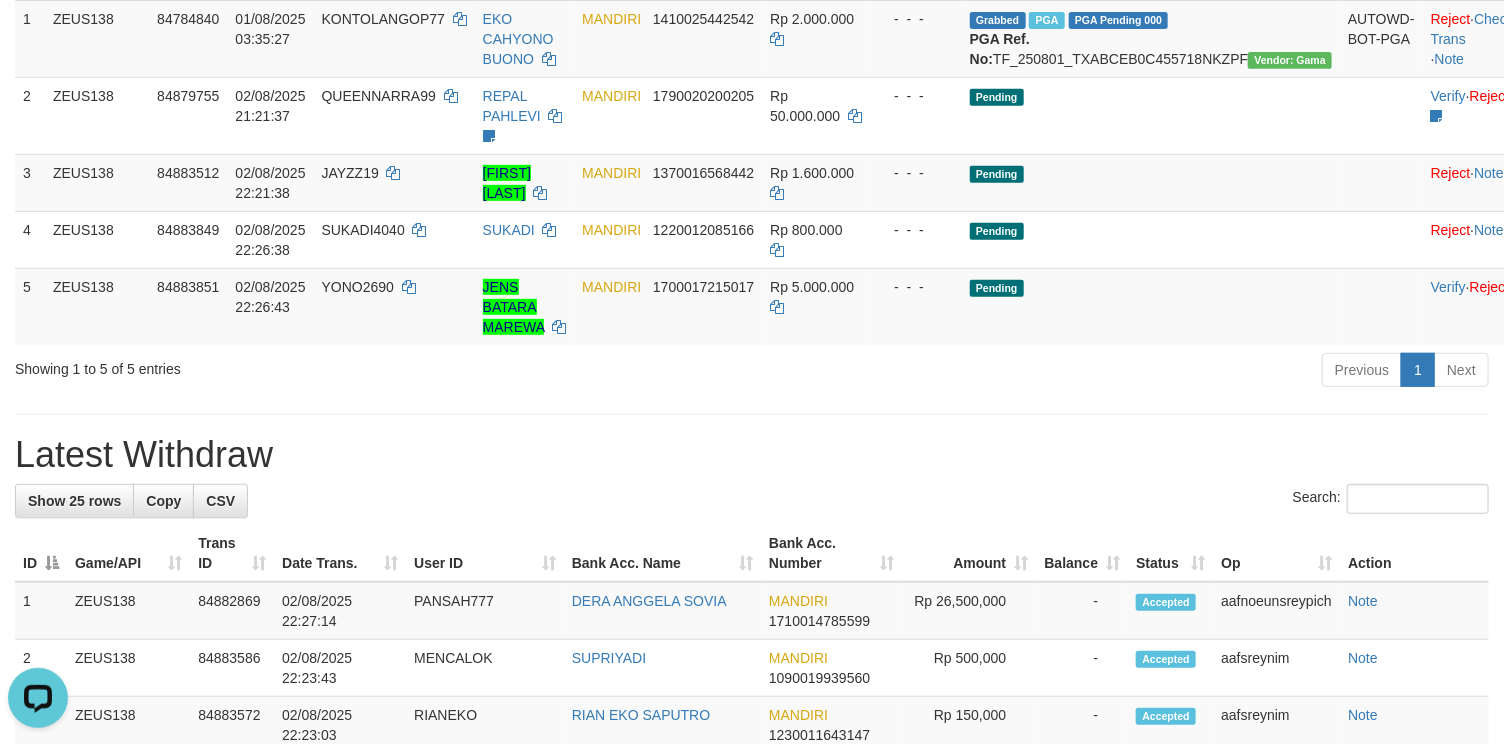 scroll, scrollTop: 0, scrollLeft: 0, axis: both 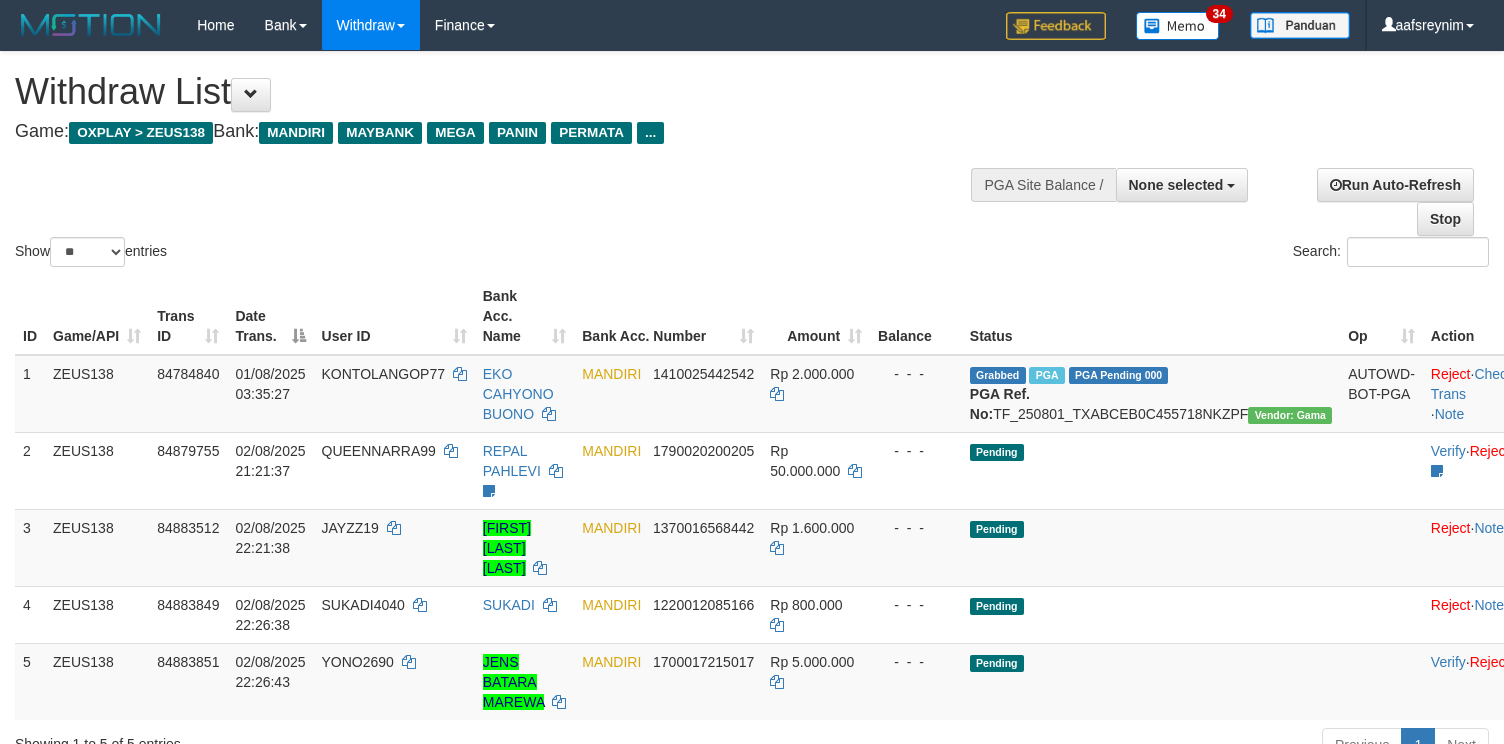 select 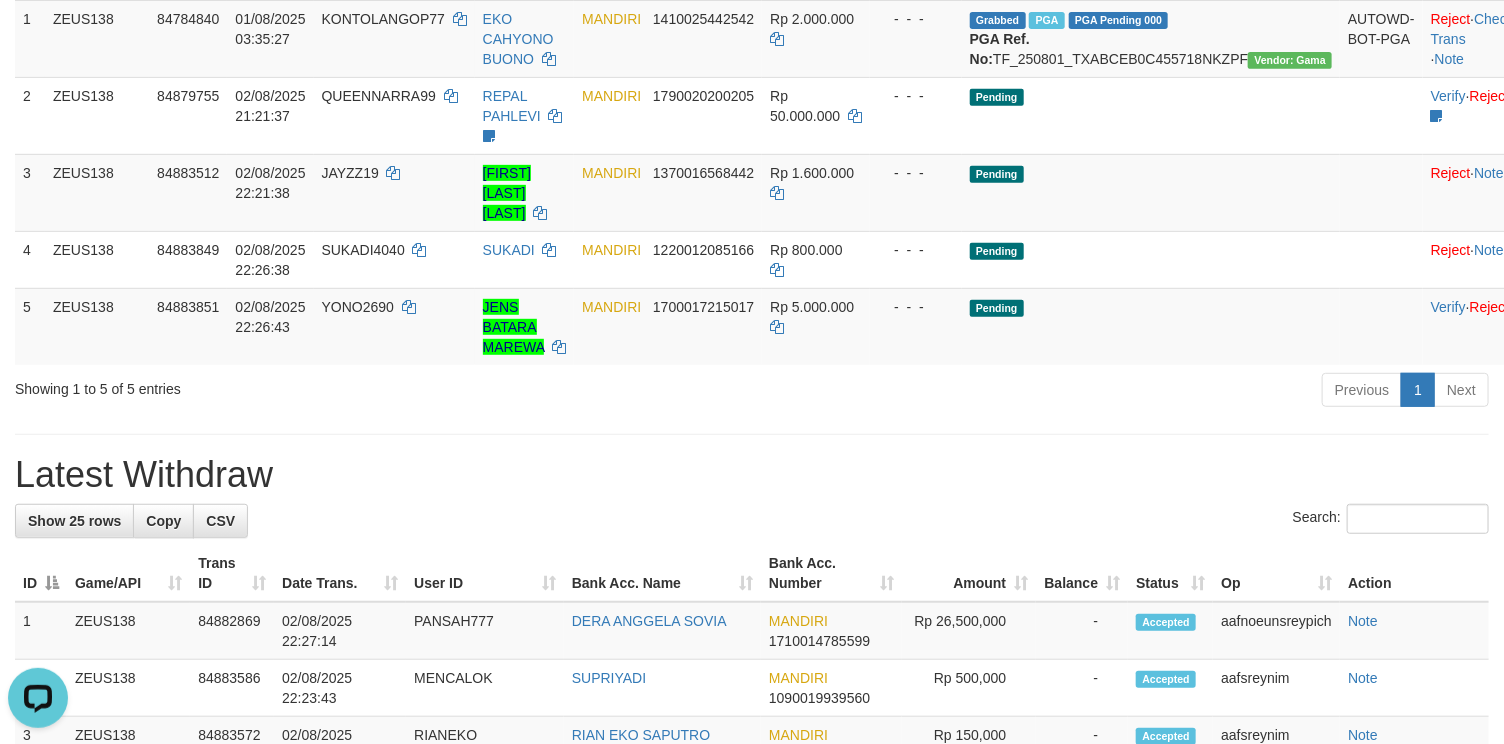 scroll, scrollTop: 0, scrollLeft: 0, axis: both 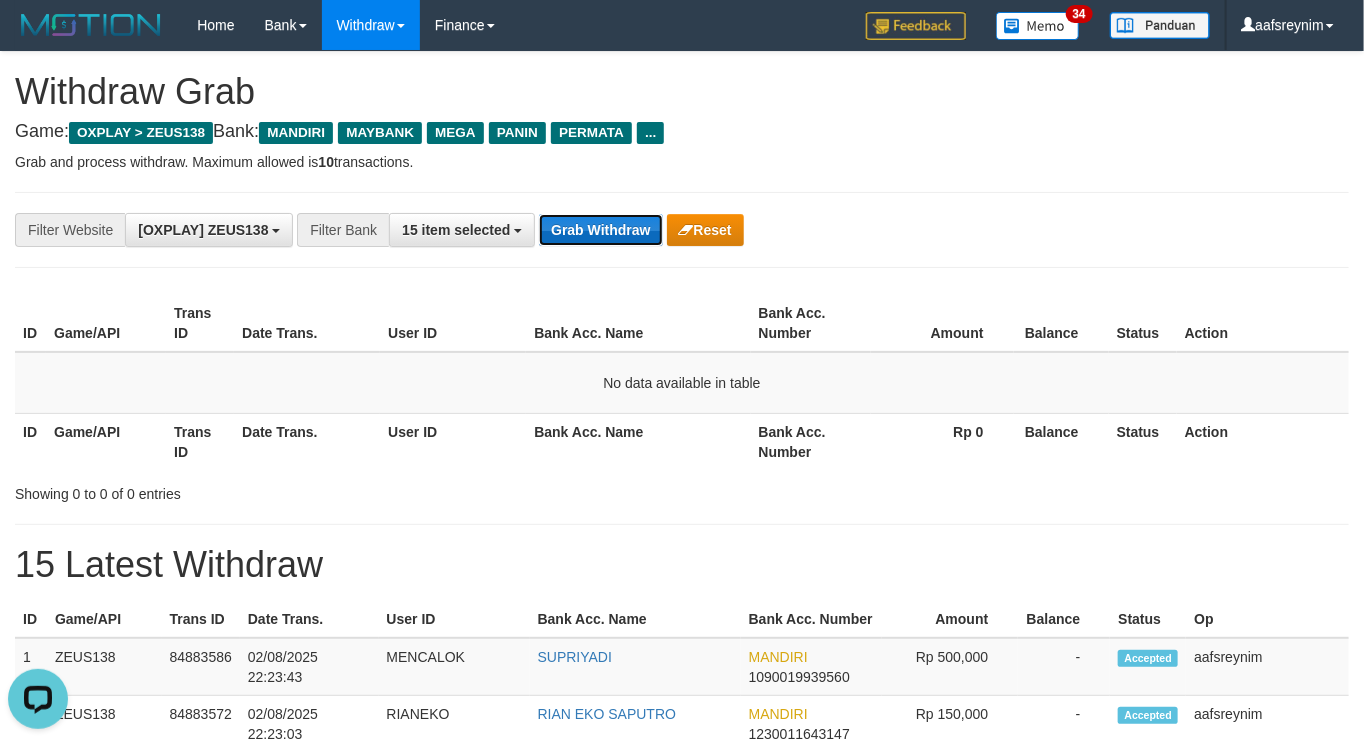 click on "Grab Withdraw" at bounding box center [600, 230] 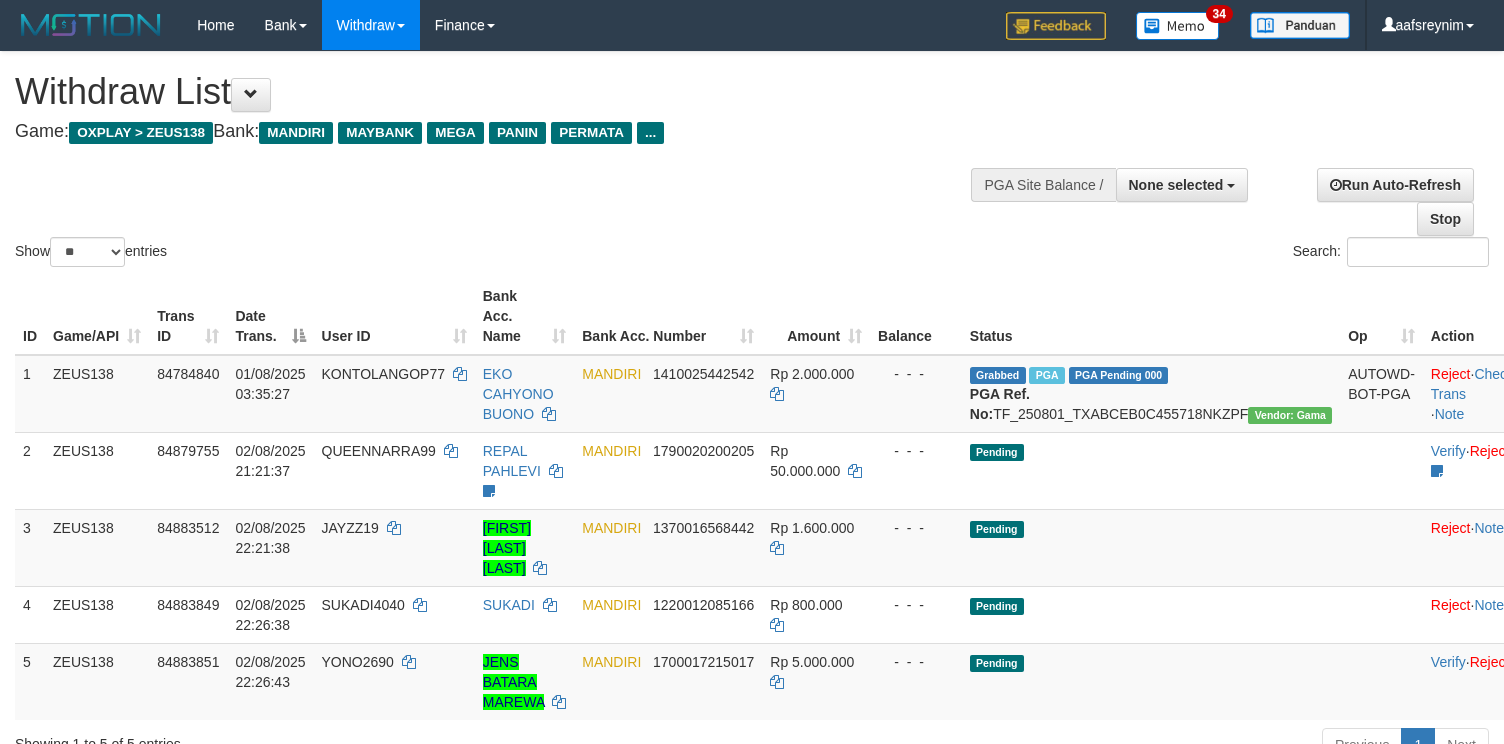 select 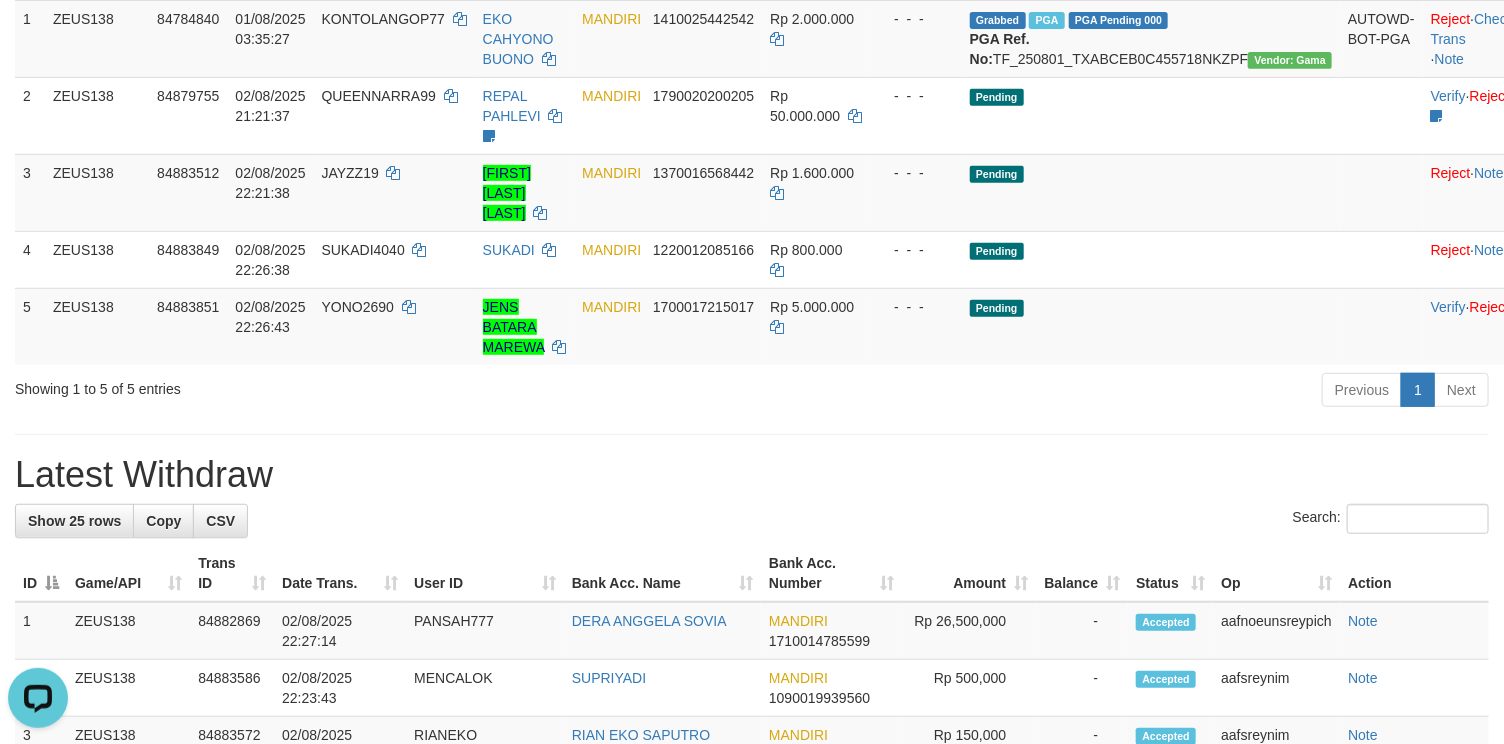 scroll, scrollTop: 0, scrollLeft: 0, axis: both 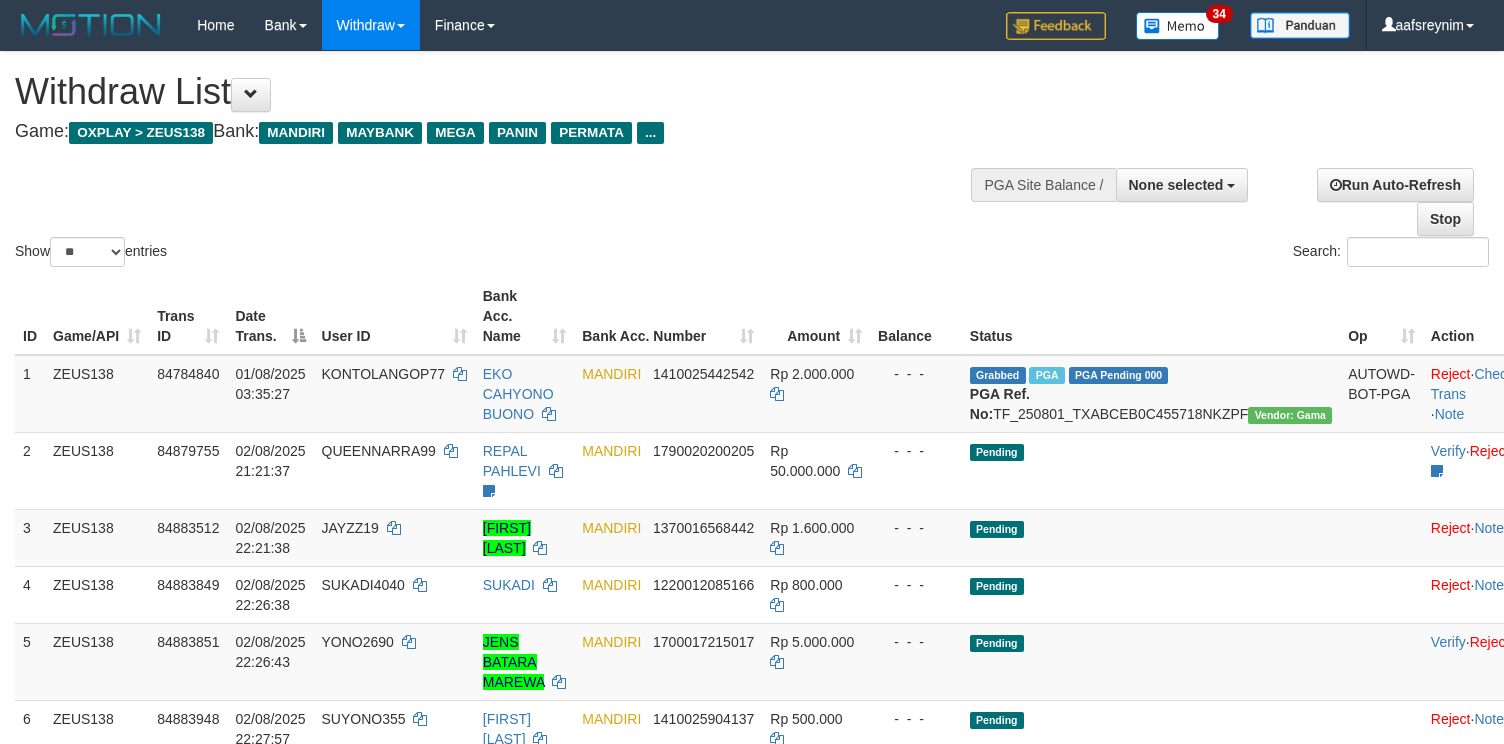 select 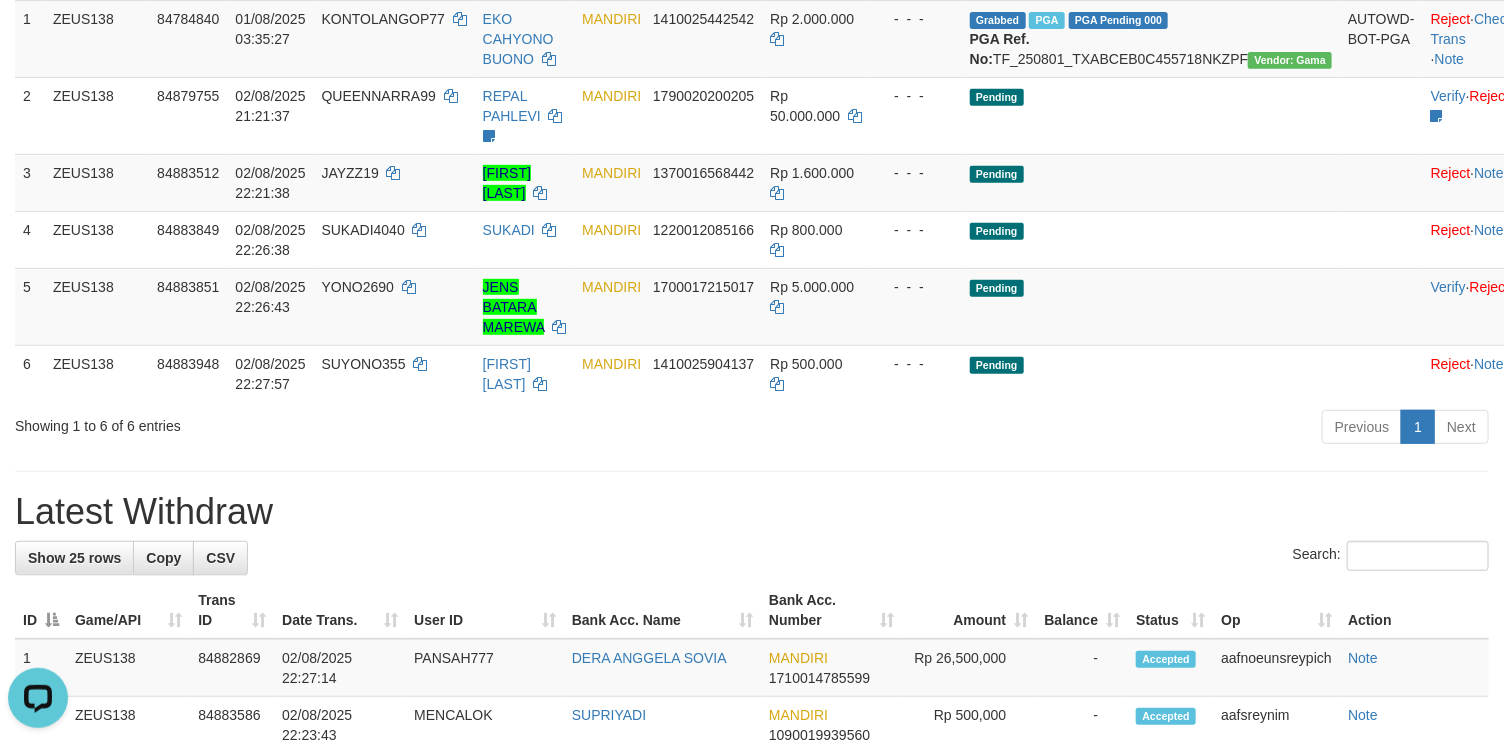 scroll, scrollTop: 0, scrollLeft: 0, axis: both 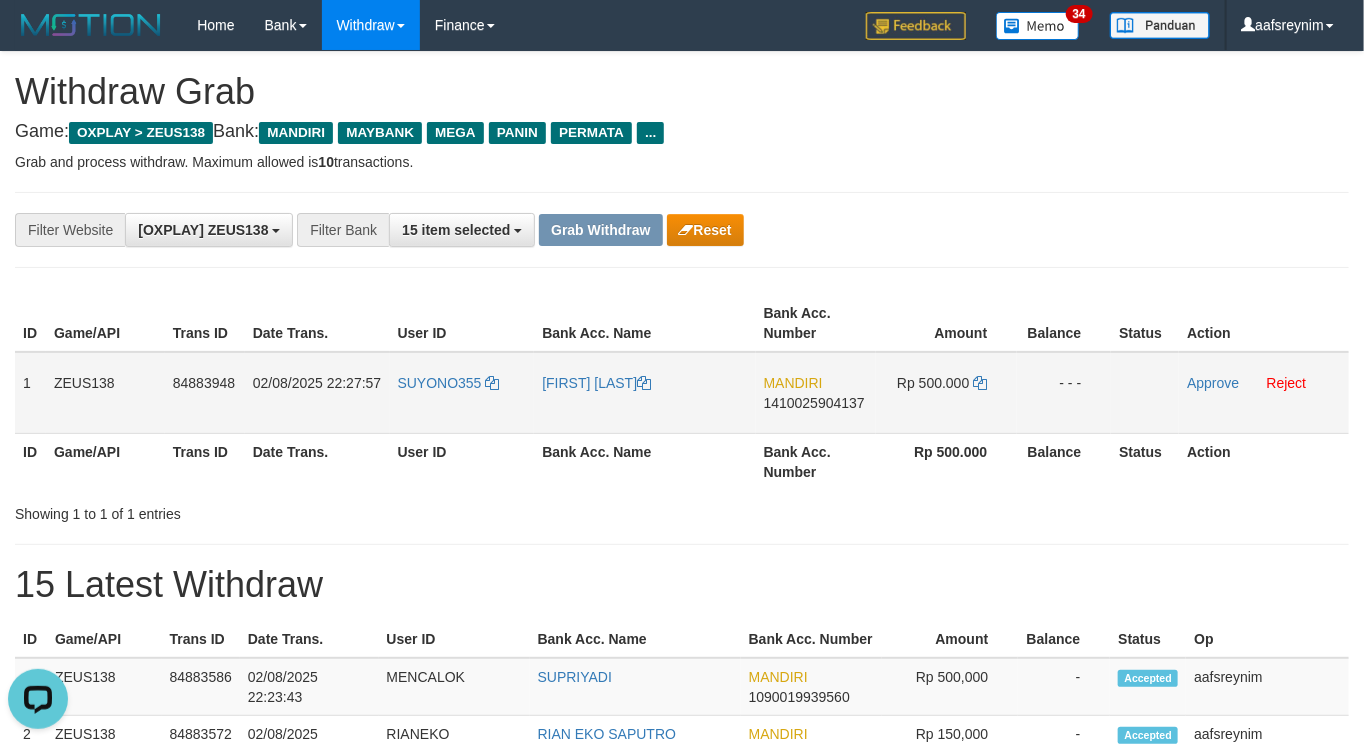 click on "SUYONO355" at bounding box center (462, 393) 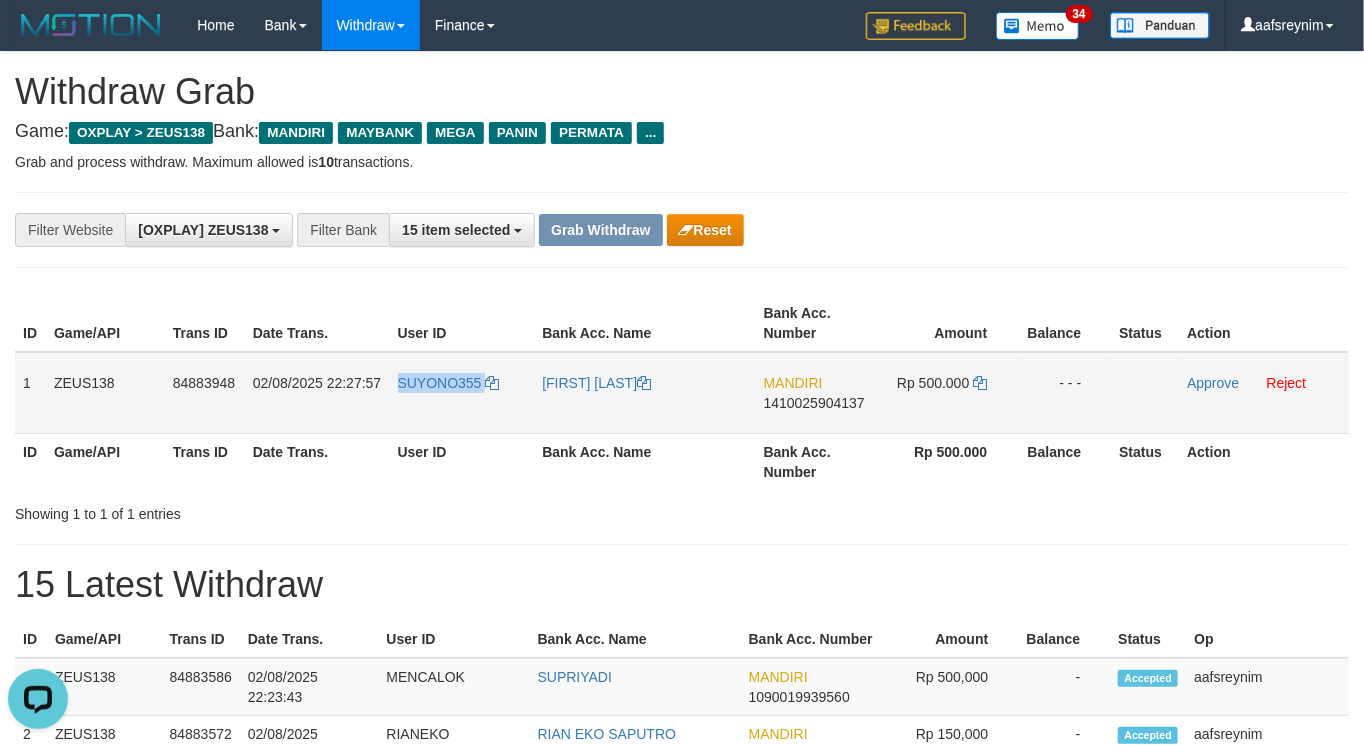 click on "SUYONO355" at bounding box center [462, 393] 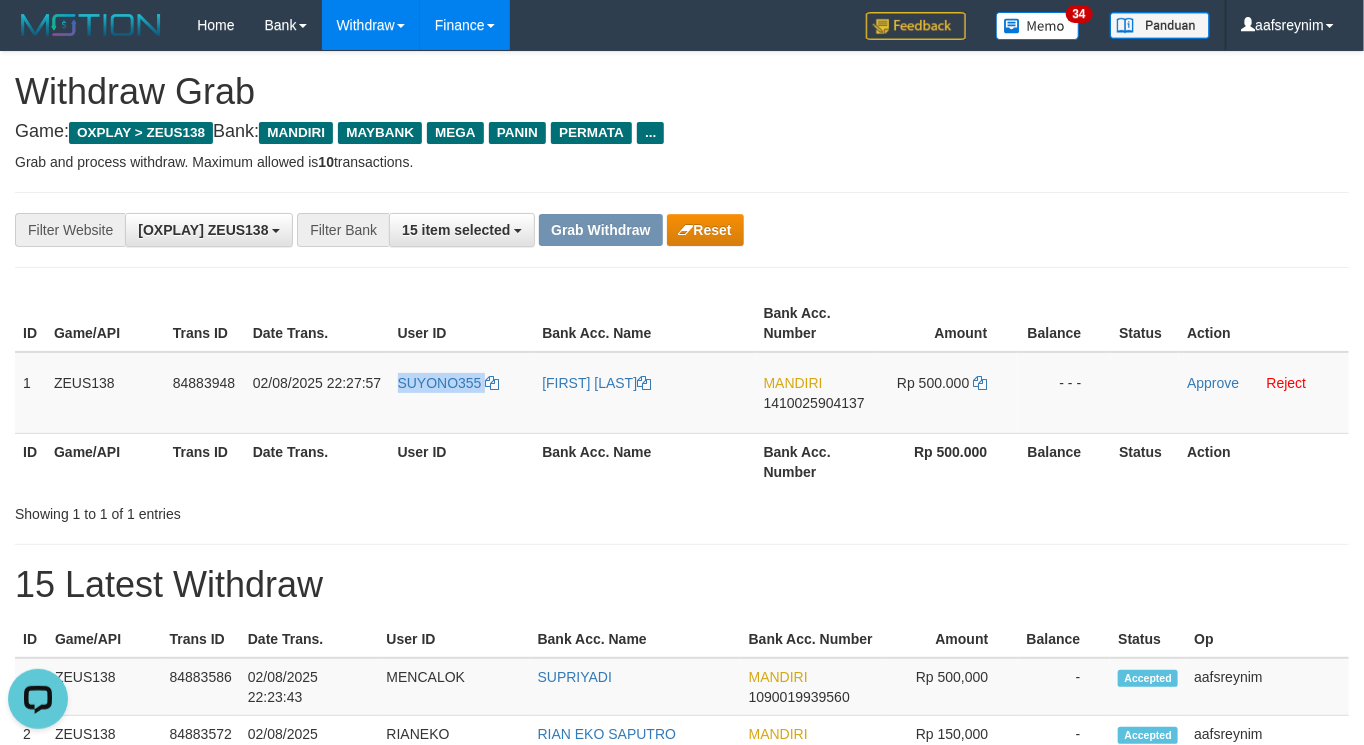 copy on "SUYONO355" 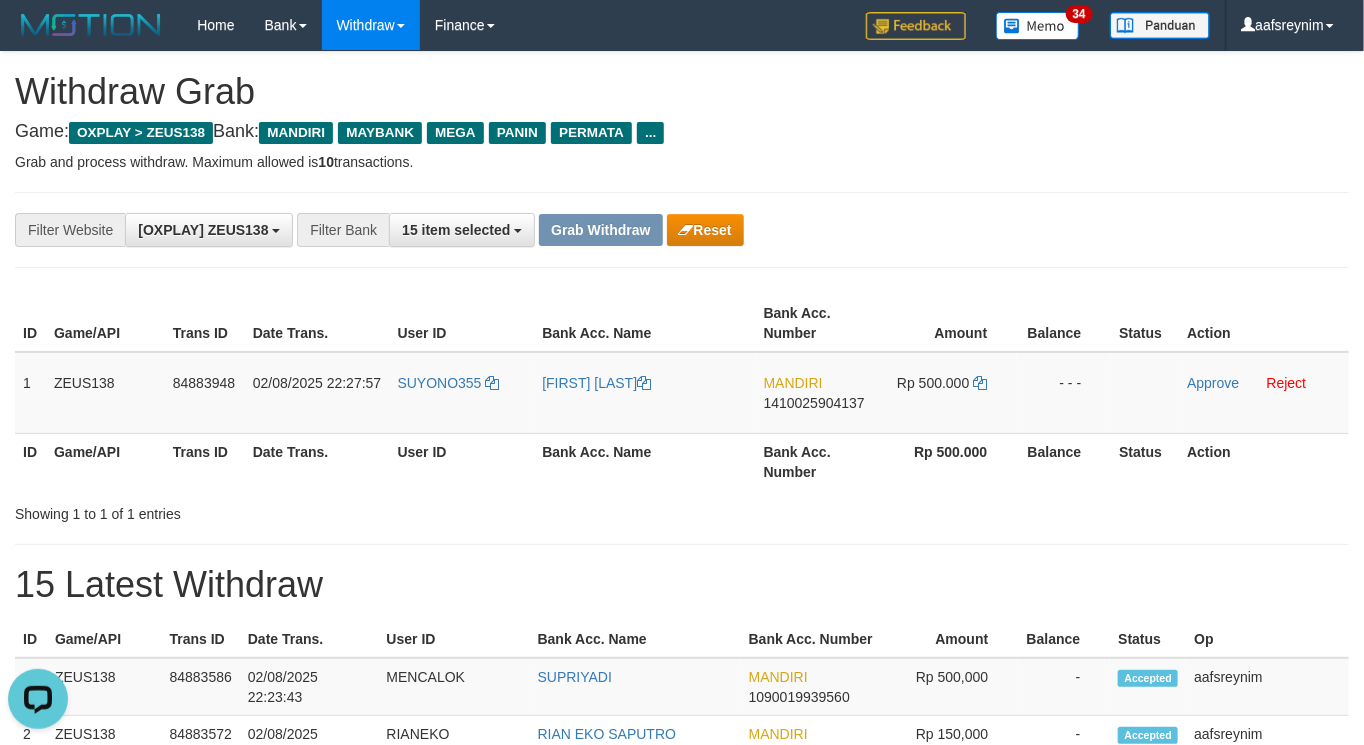 click on "**********" at bounding box center (682, 1103) 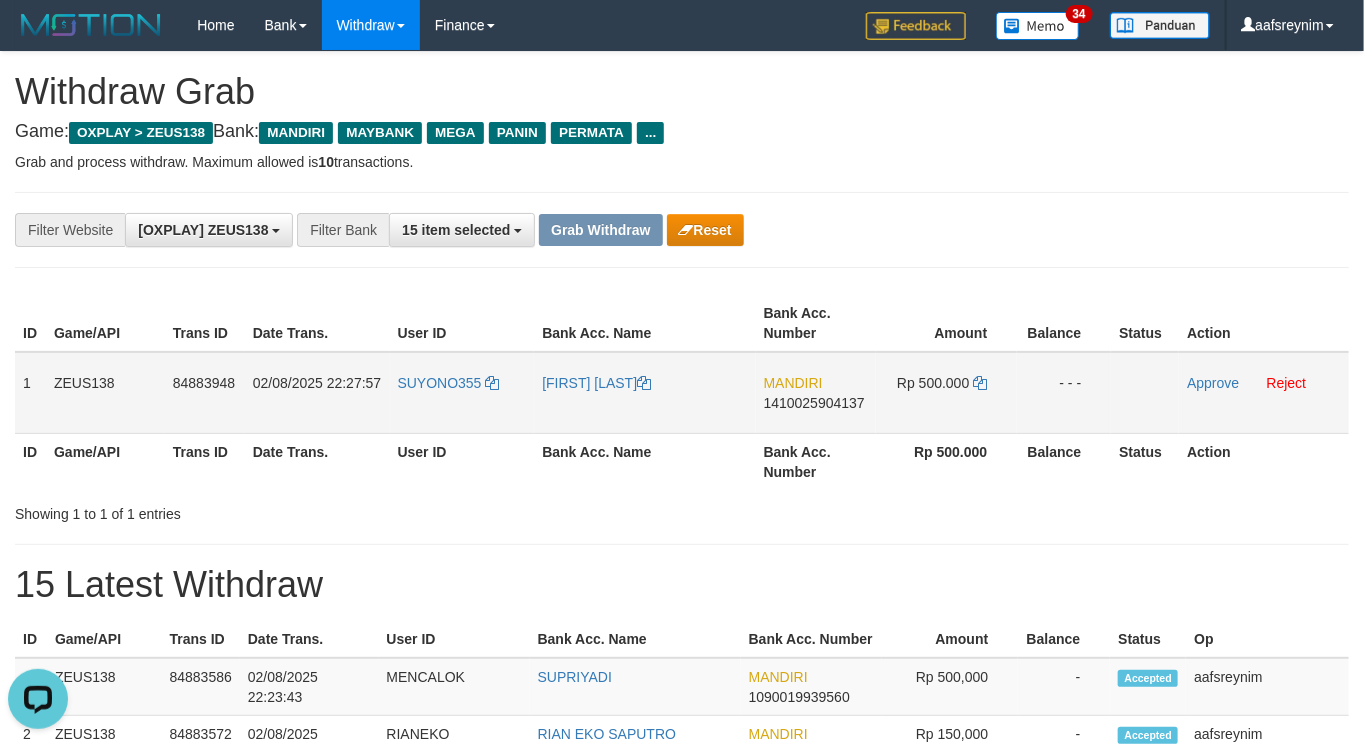 click on "MANDIRI
1410025904137" at bounding box center [816, 393] 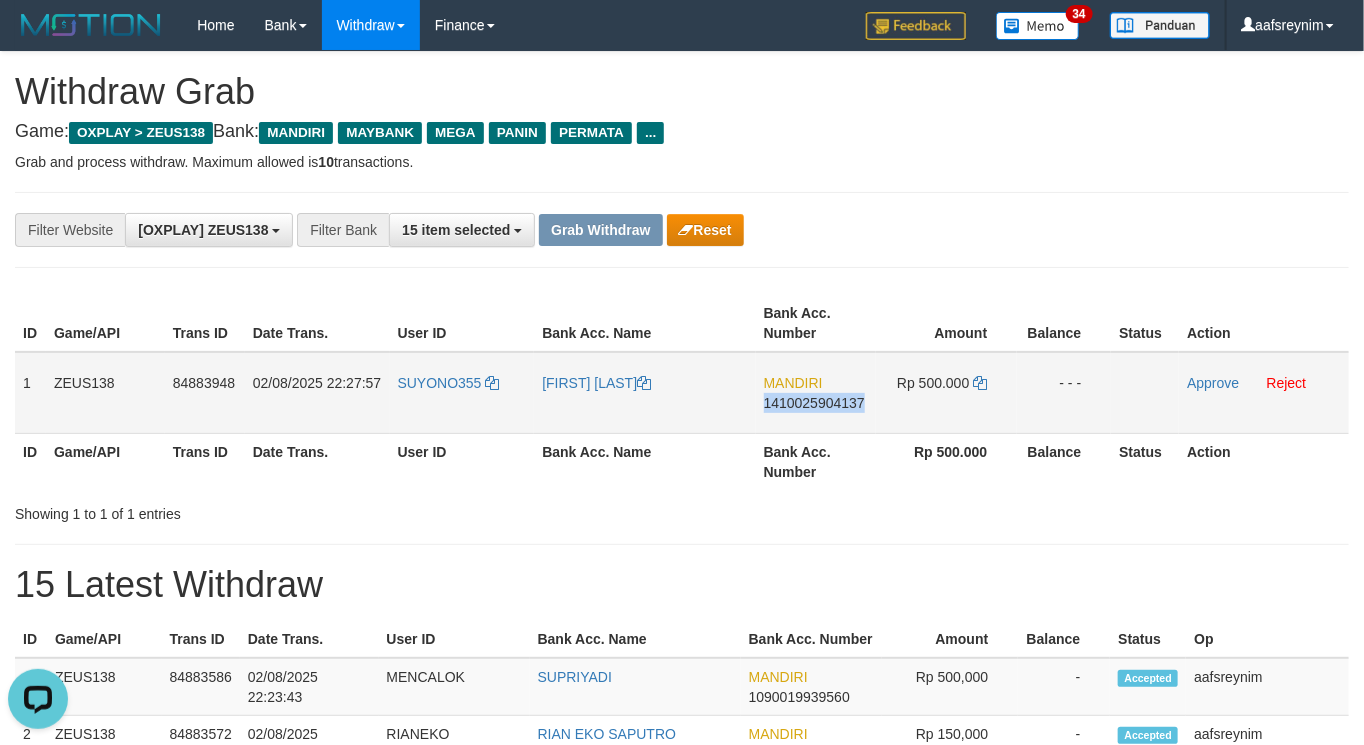click on "MANDIRI
1410025904137" at bounding box center [816, 393] 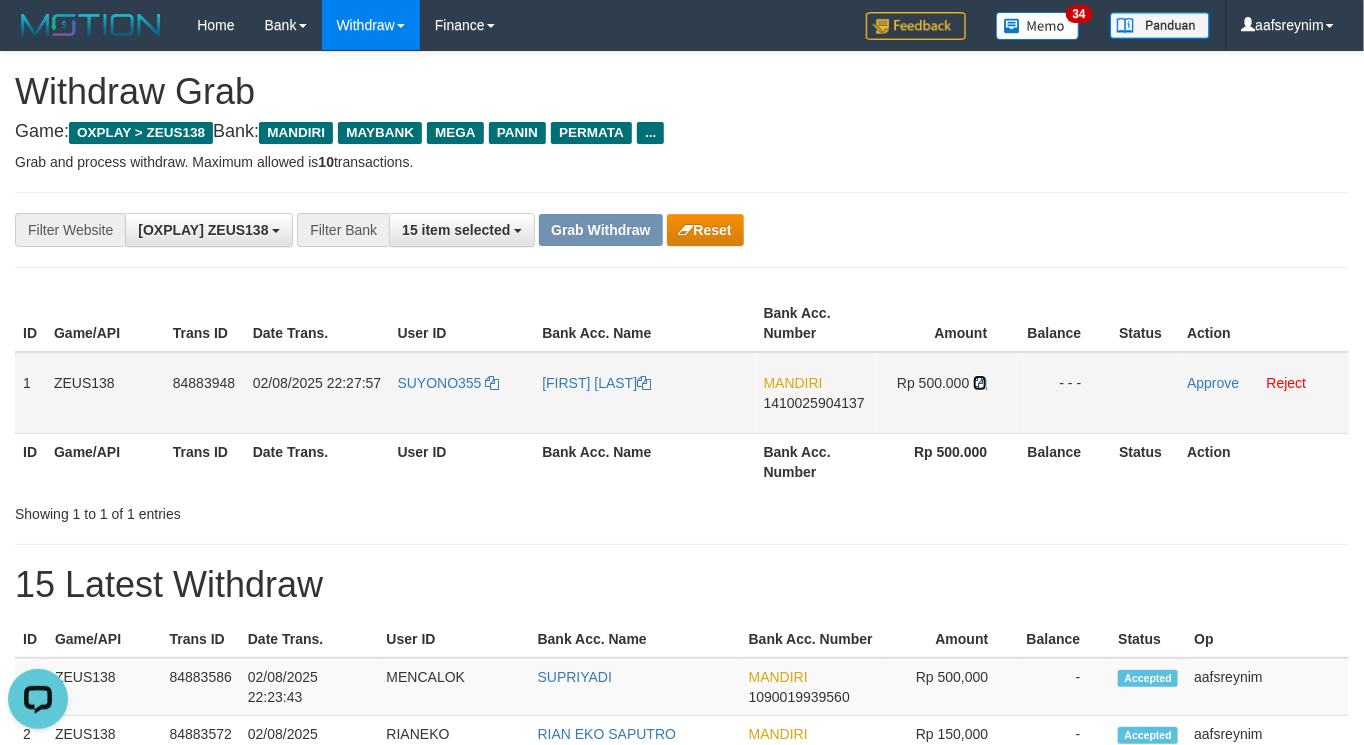 click at bounding box center [980, 383] 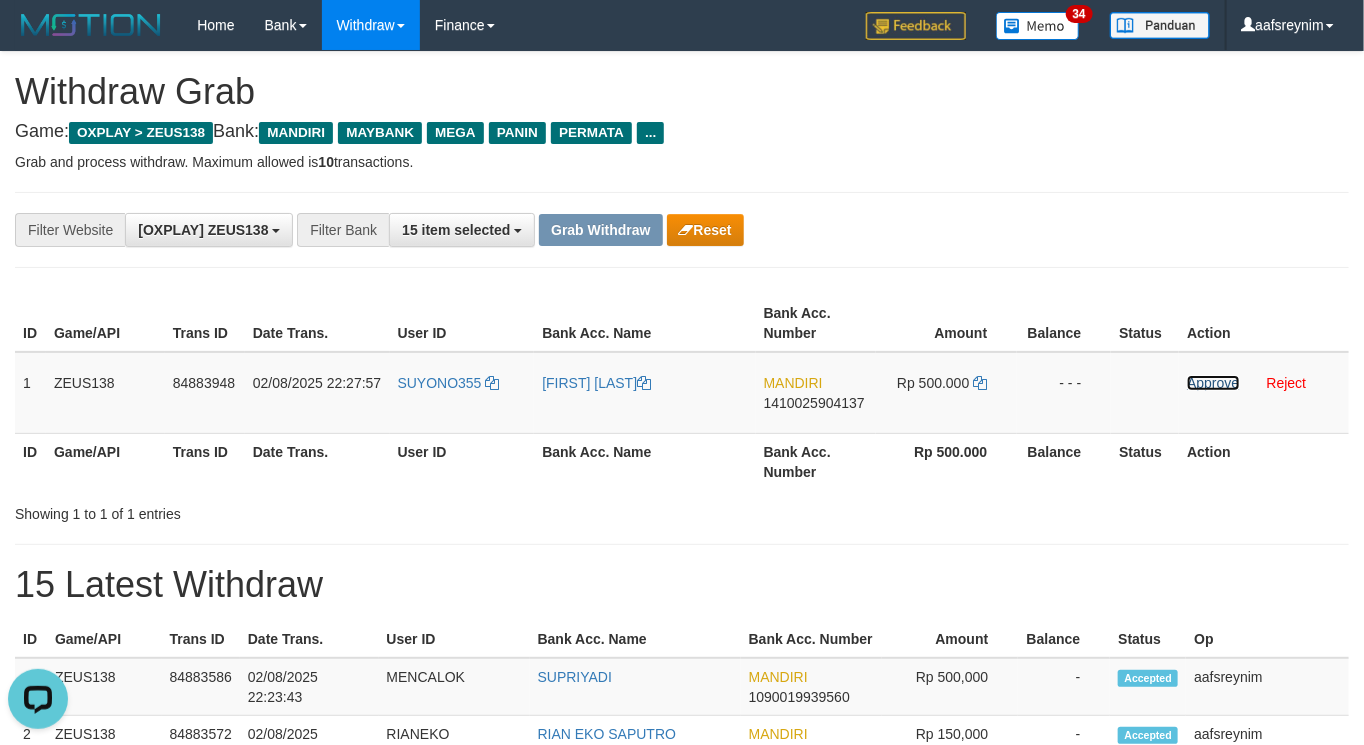 drag, startPoint x: 1208, startPoint y: 381, endPoint x: 771, endPoint y: 225, distance: 464.0097 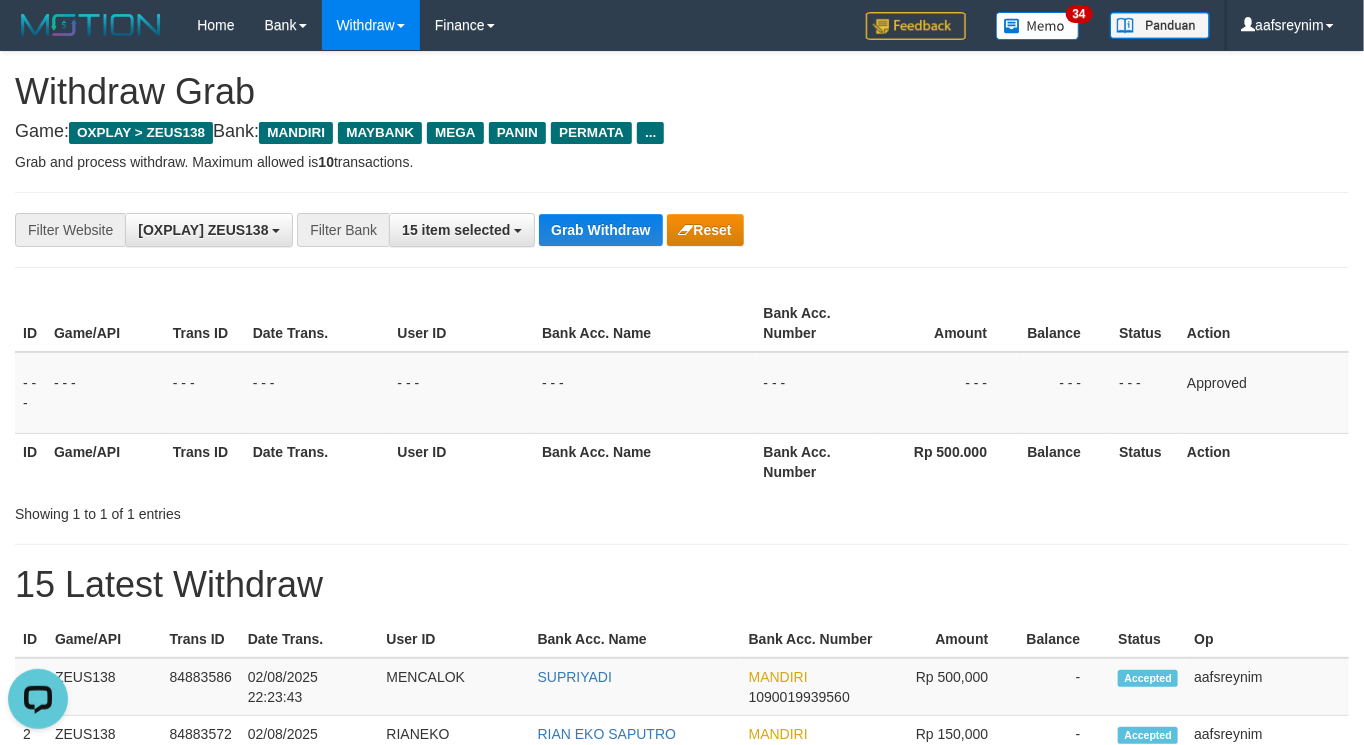 click on "Withdraw Grab" at bounding box center (682, 92) 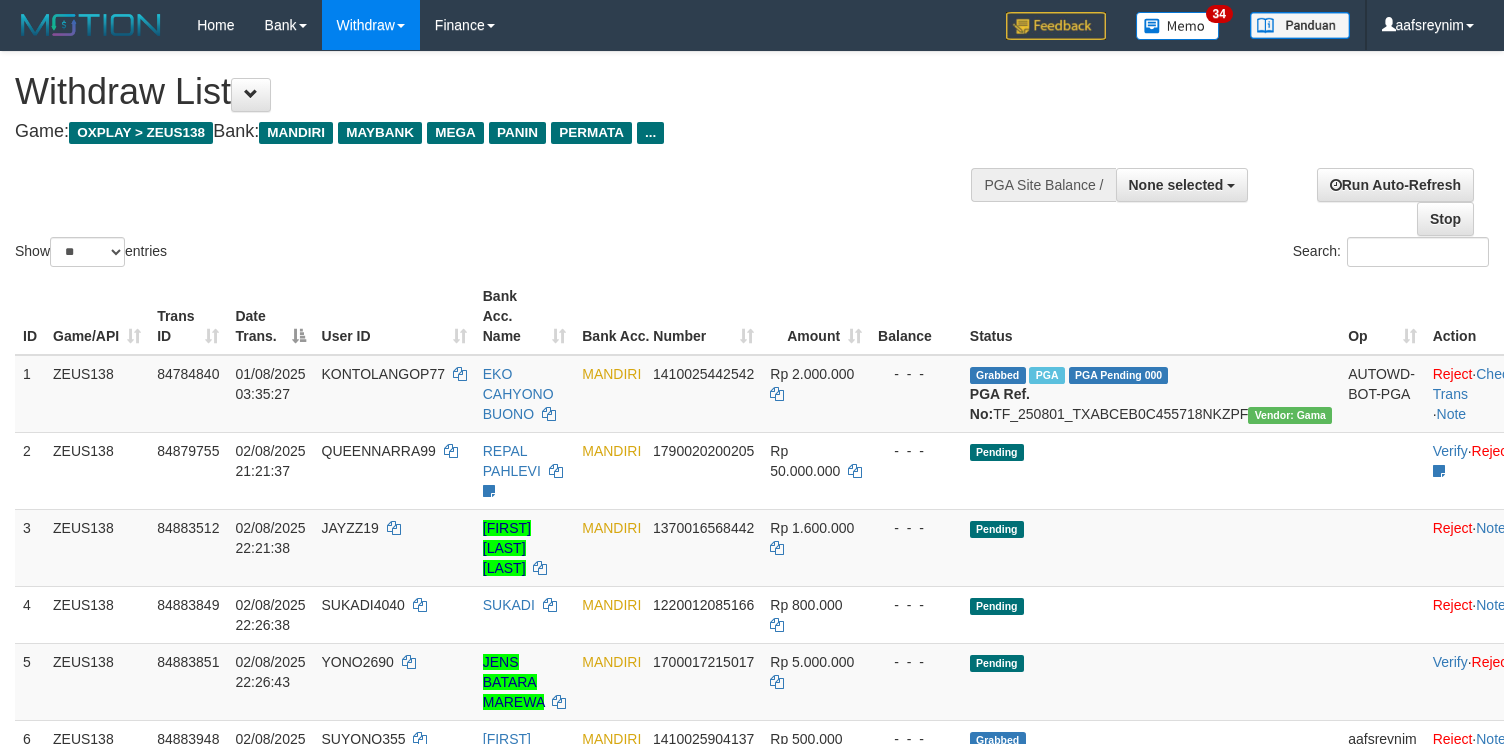 select 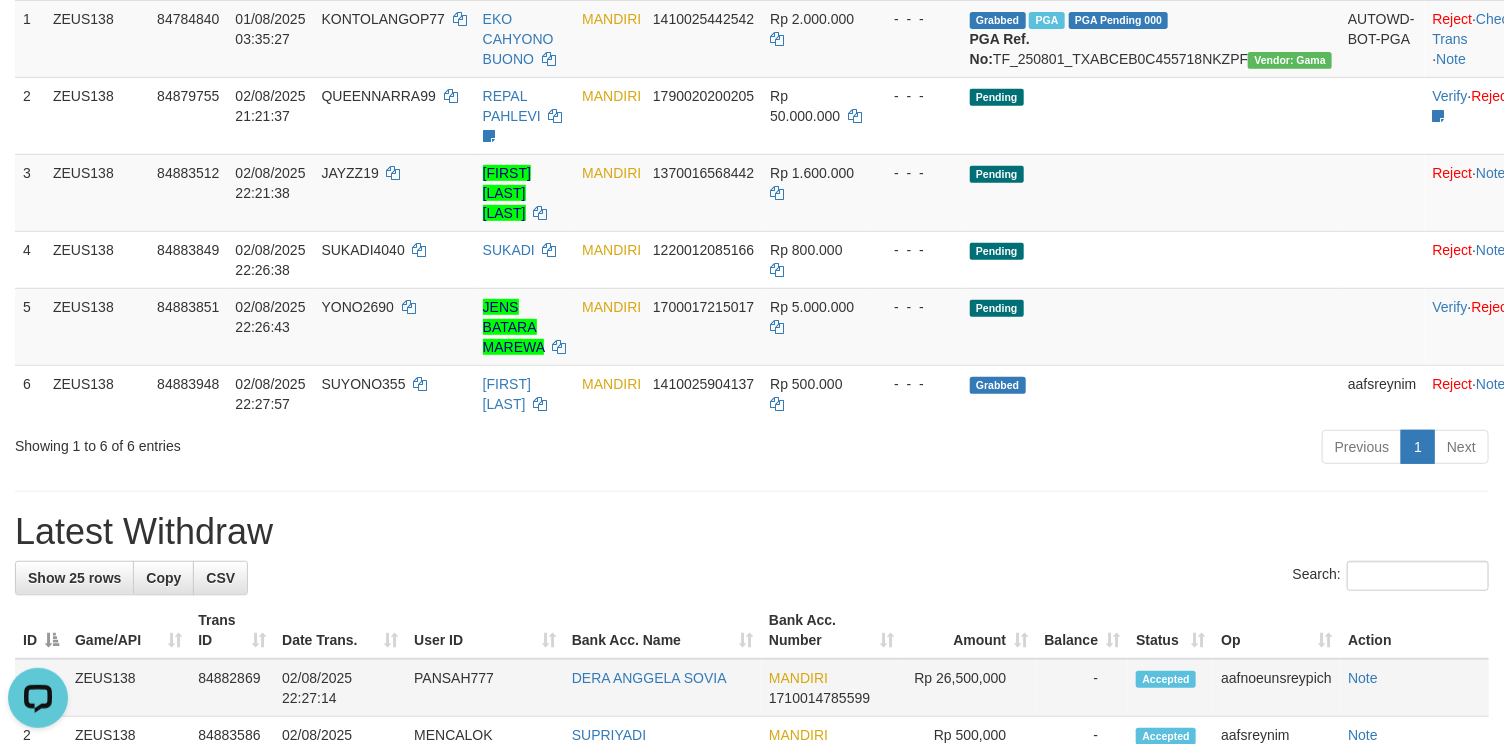 scroll, scrollTop: 0, scrollLeft: 0, axis: both 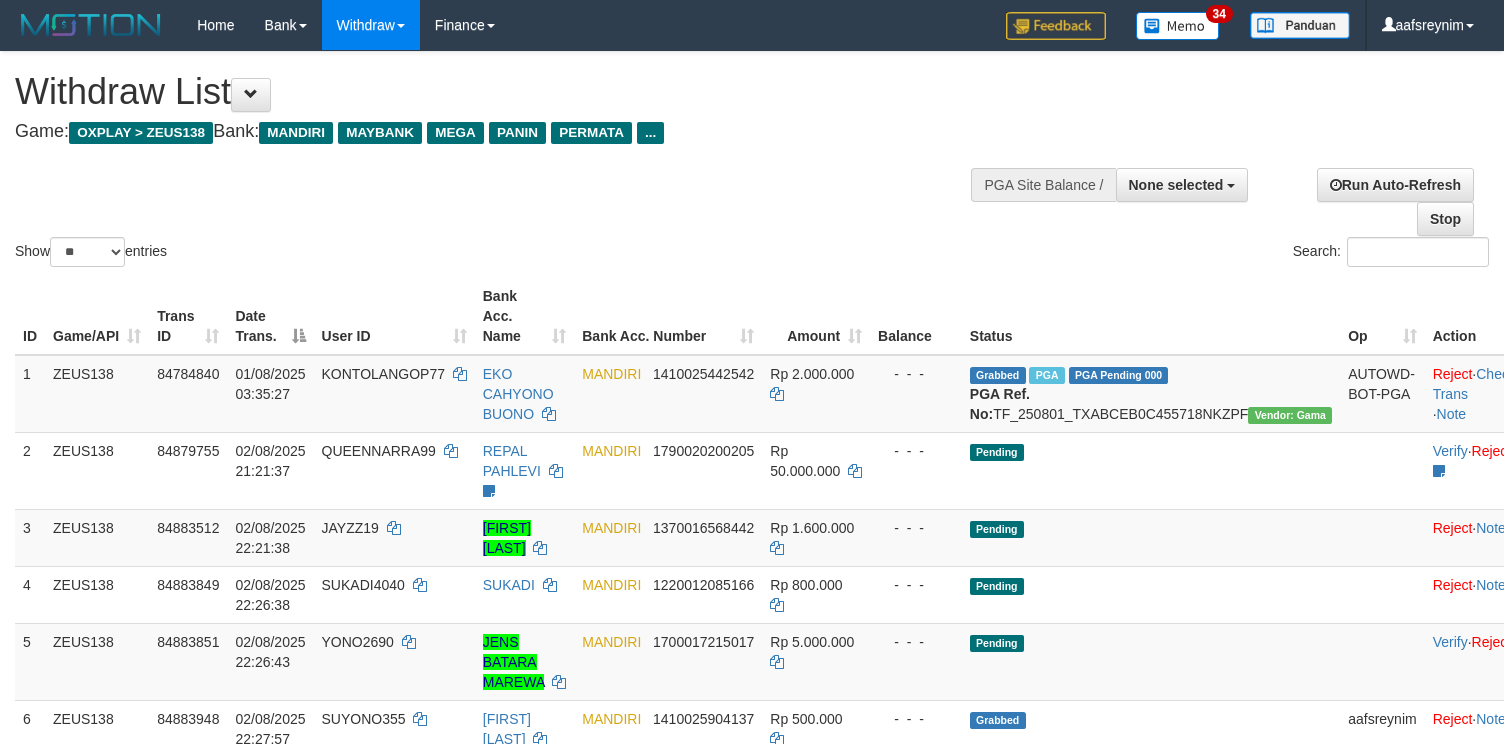 select 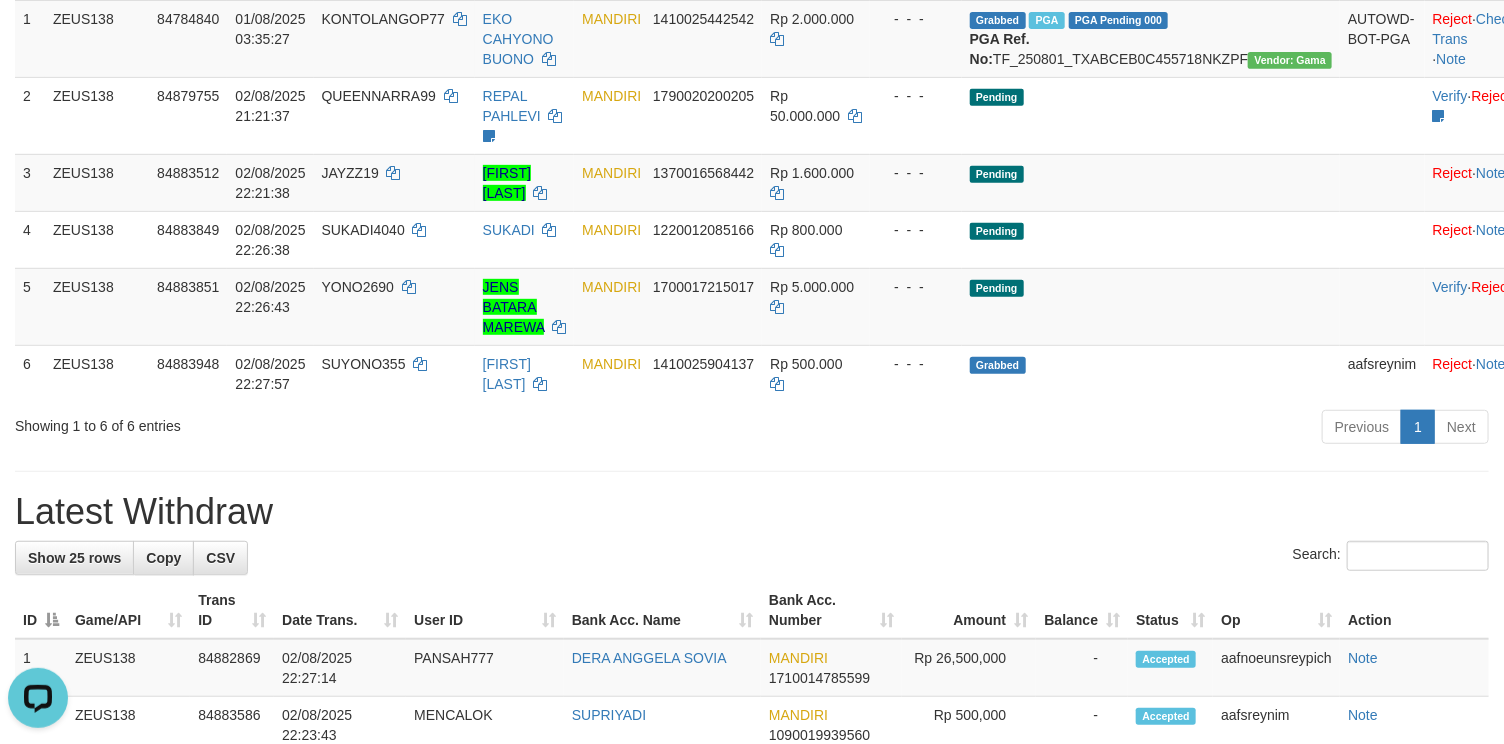 scroll, scrollTop: 0, scrollLeft: 0, axis: both 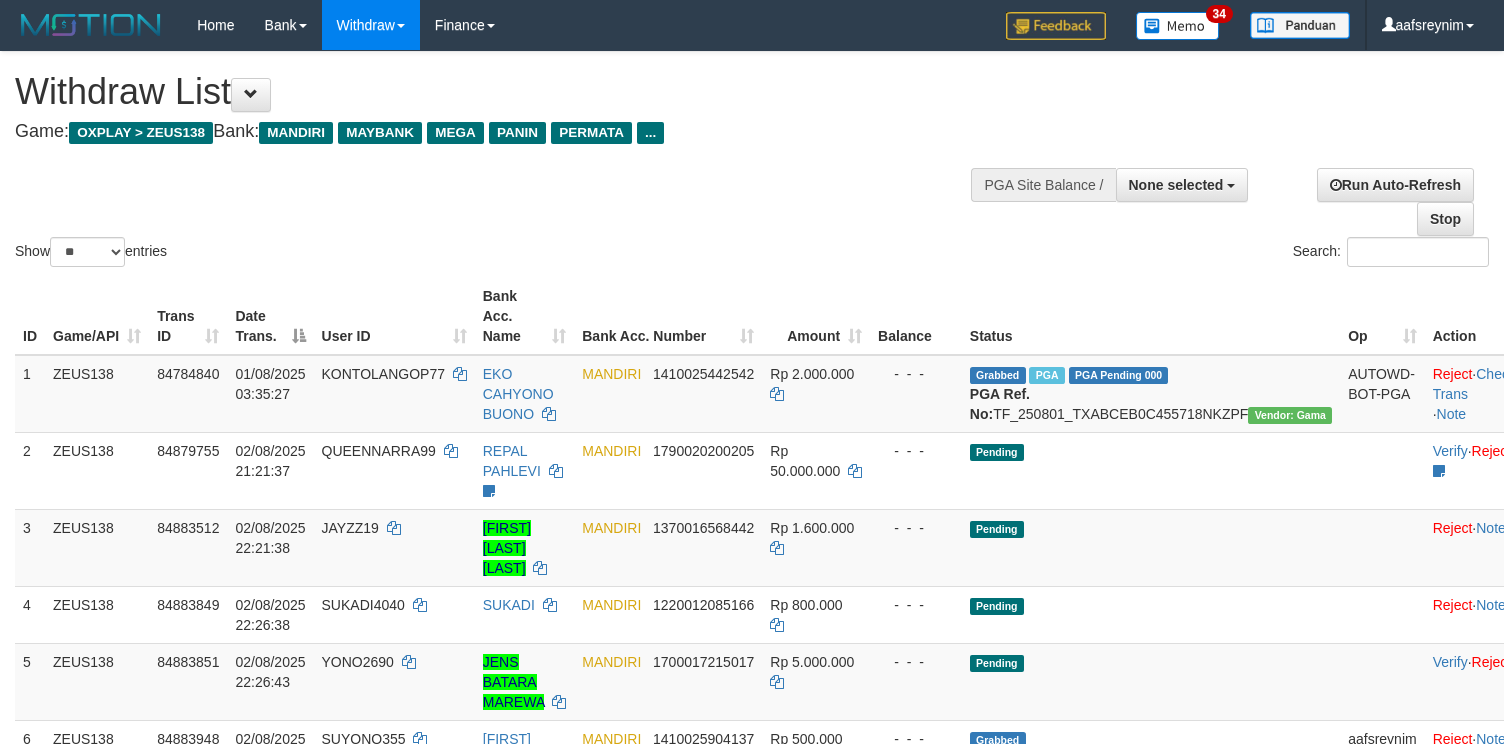 select 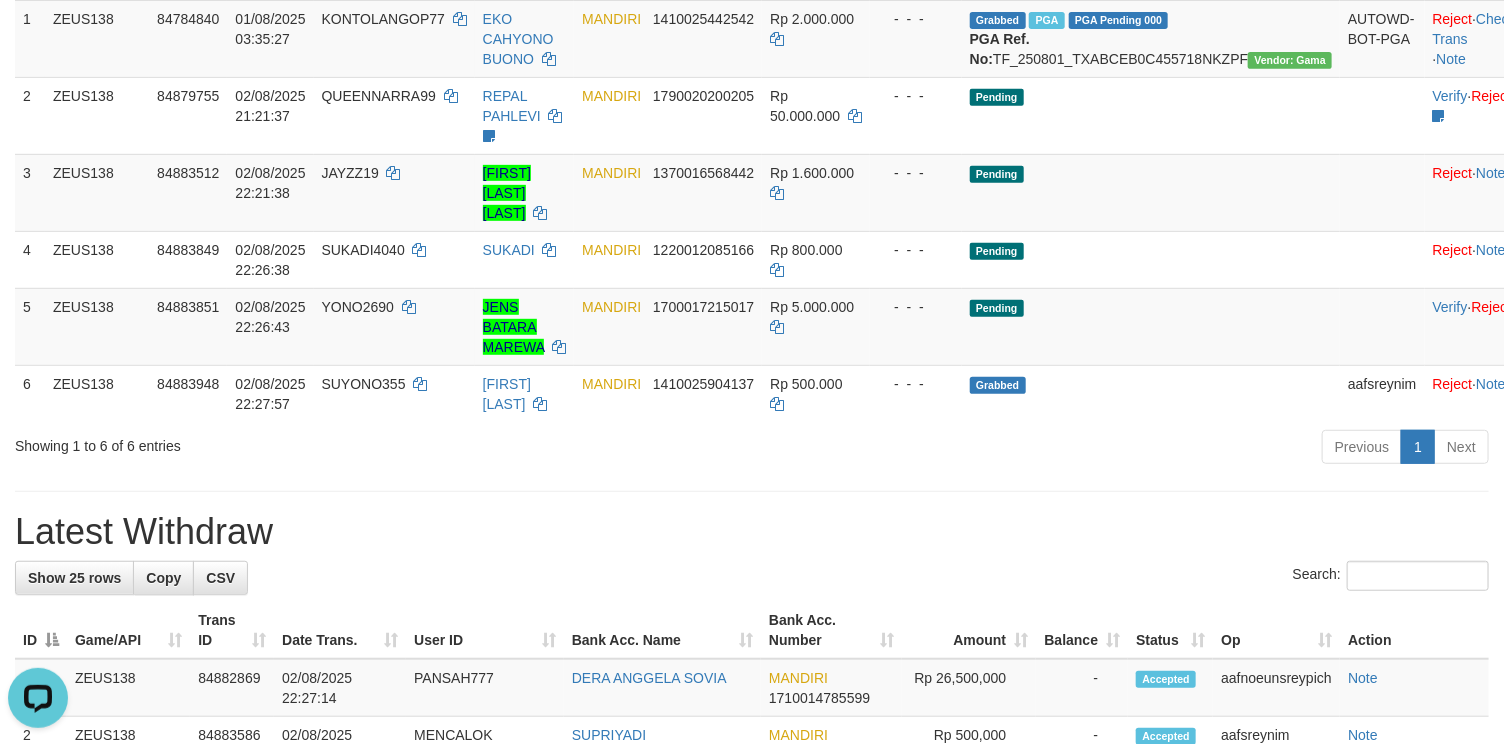 scroll, scrollTop: 0, scrollLeft: 0, axis: both 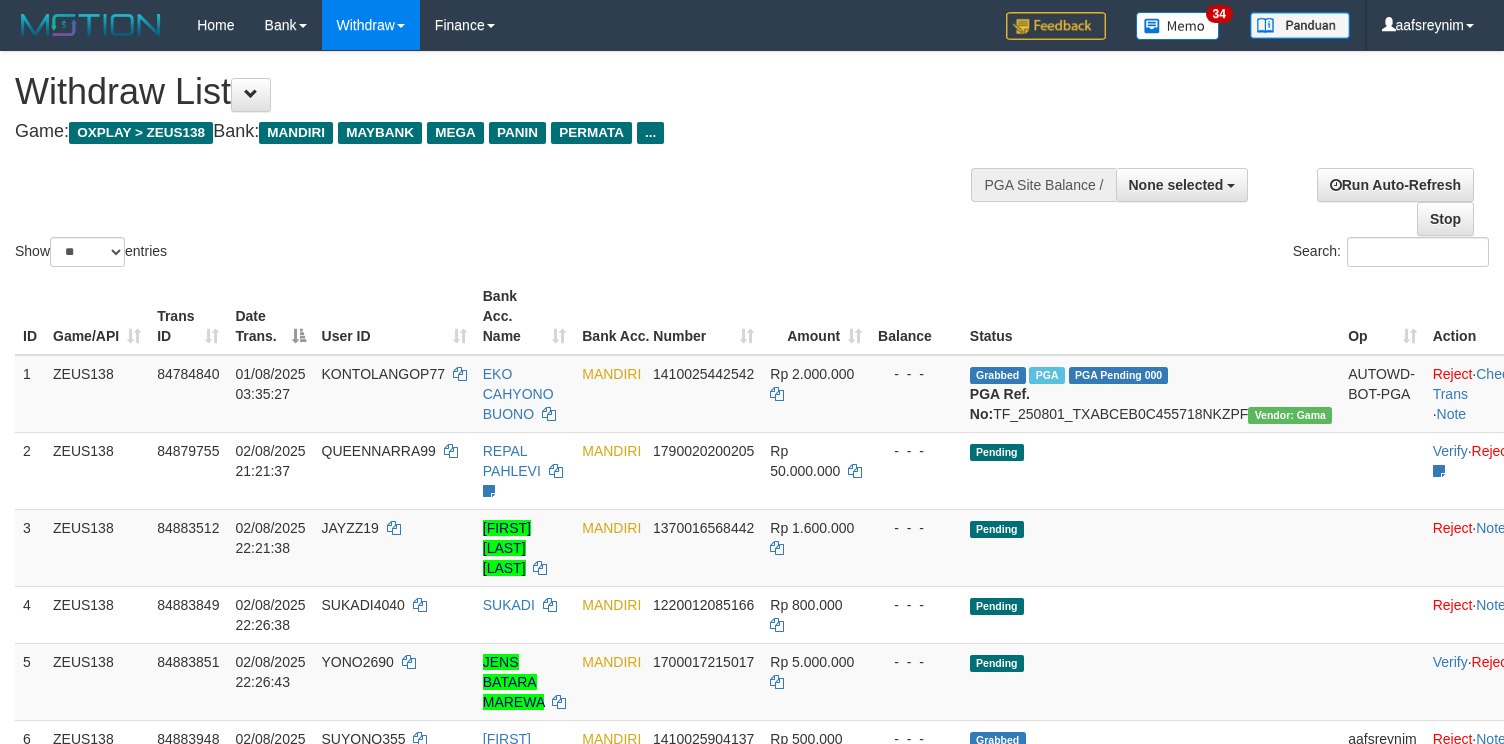 select 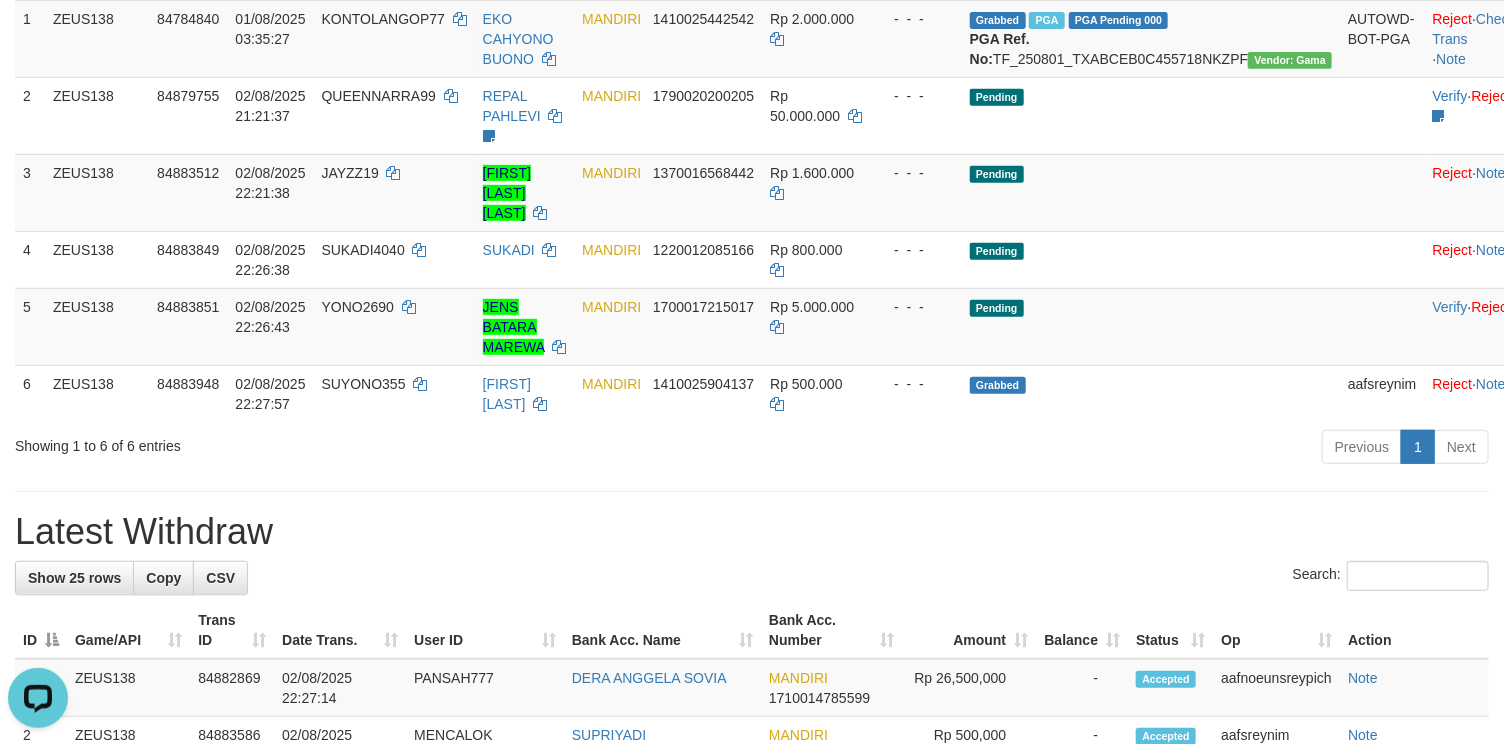 scroll, scrollTop: 0, scrollLeft: 0, axis: both 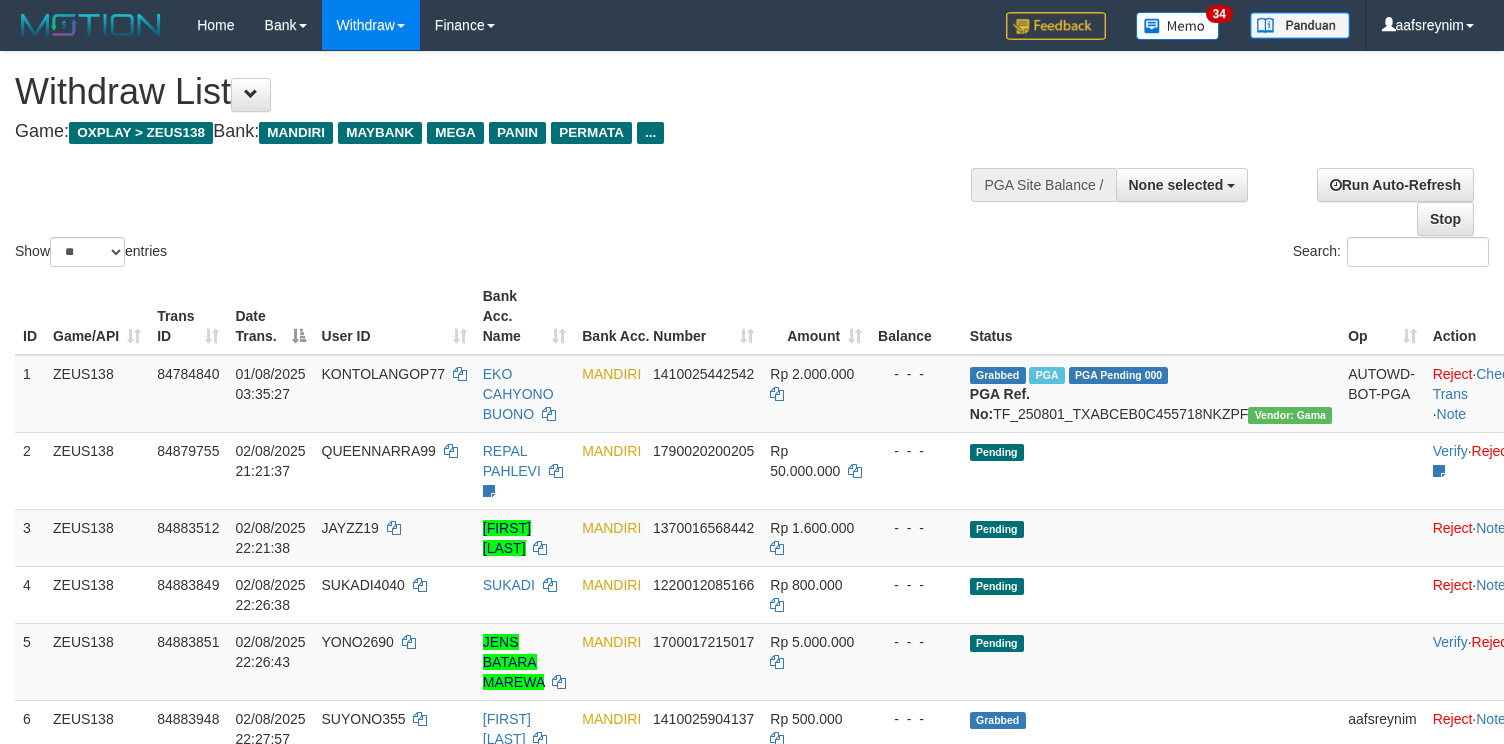 select 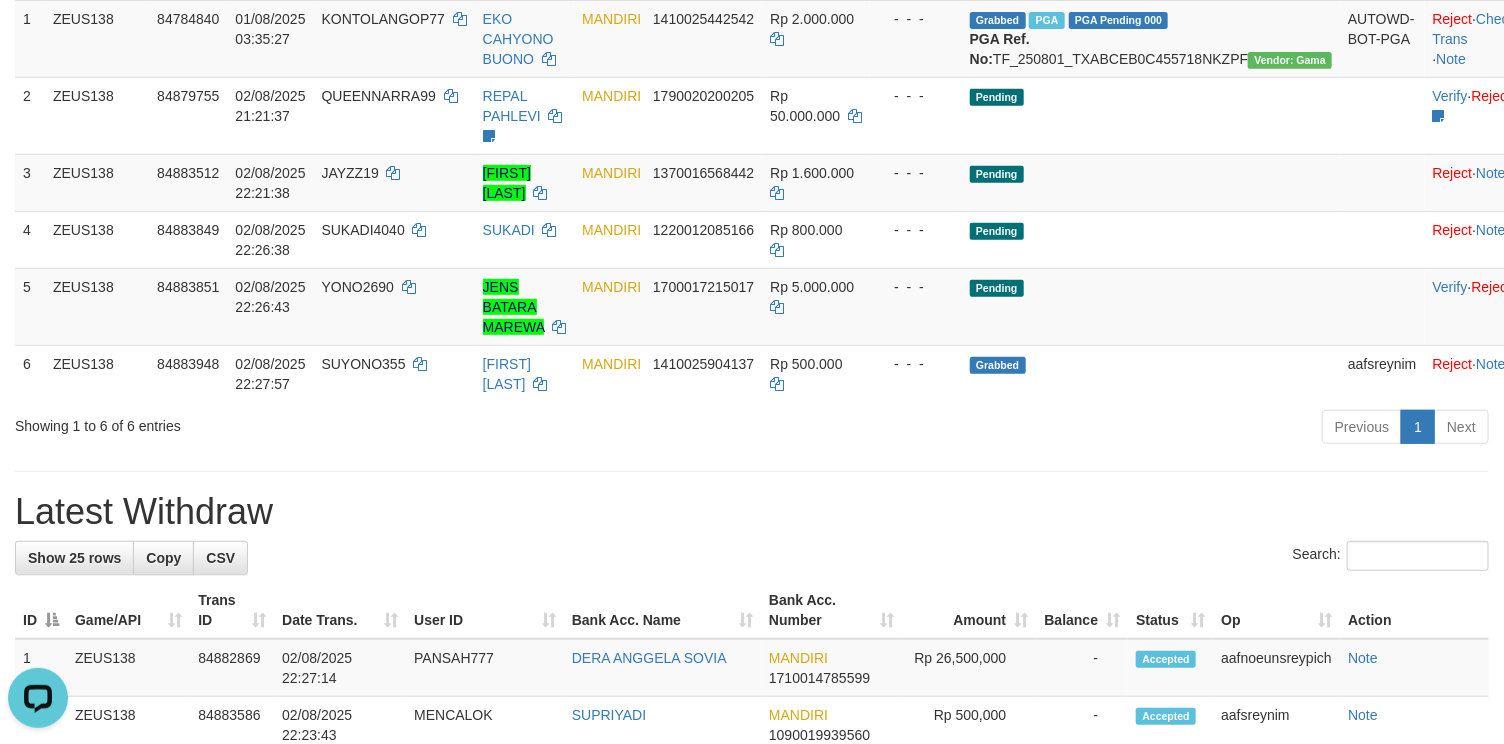 scroll, scrollTop: 0, scrollLeft: 0, axis: both 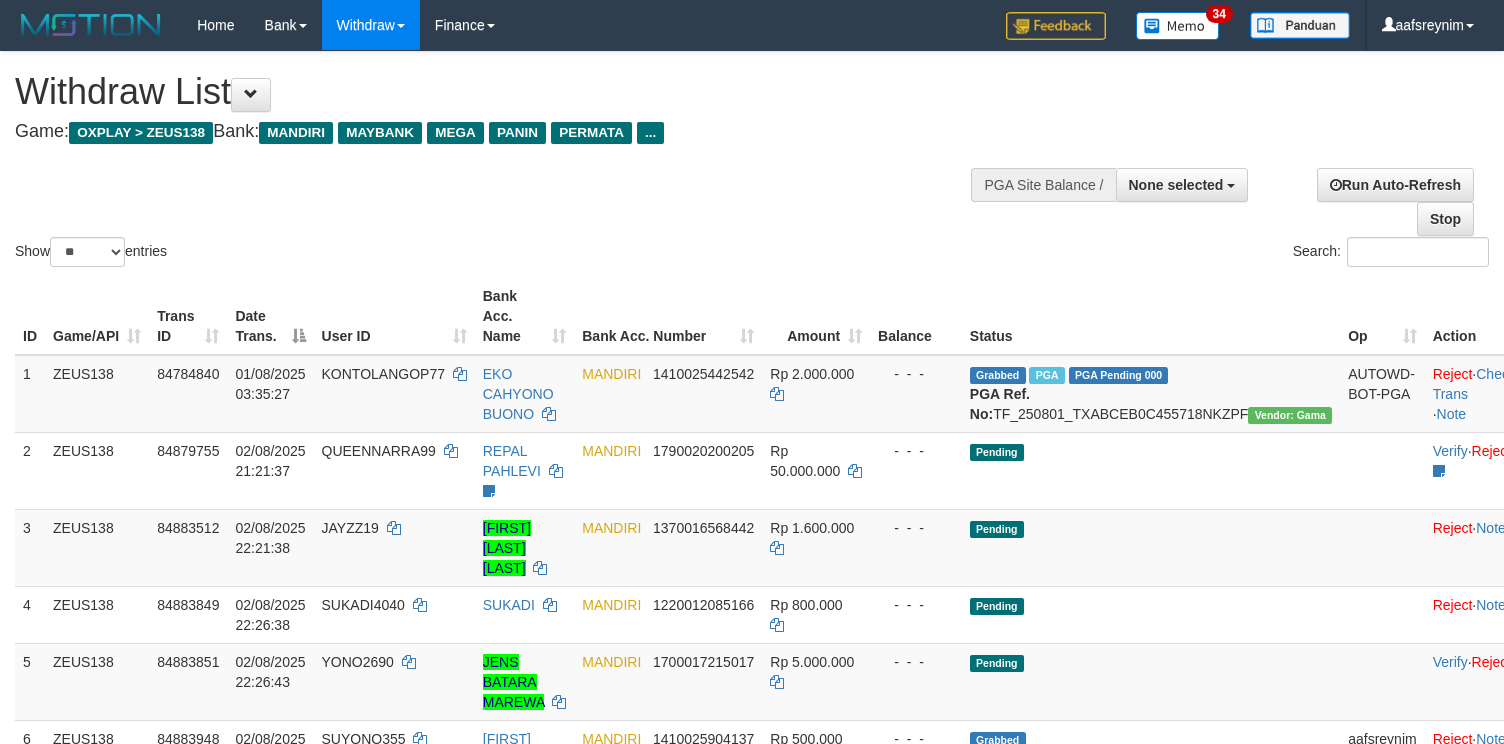 select 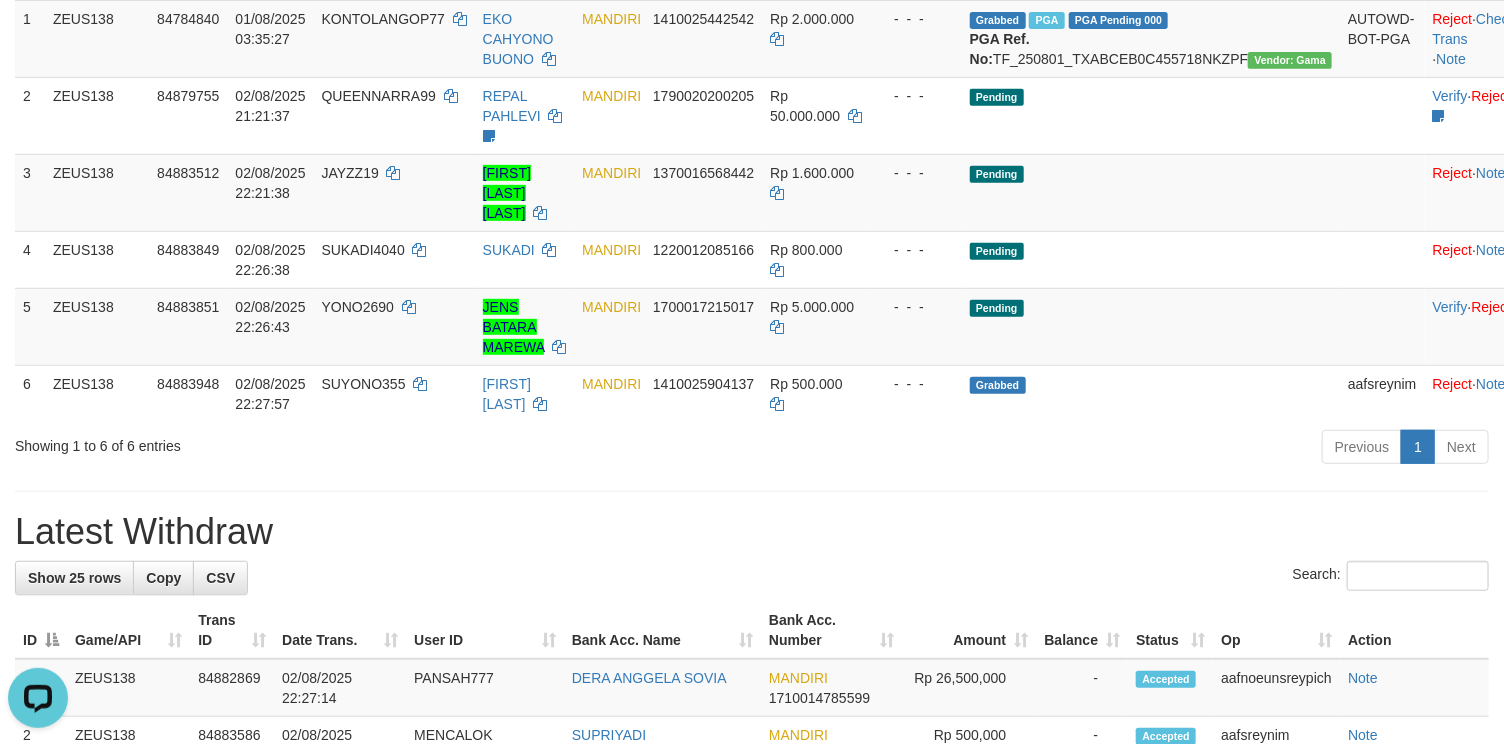 scroll, scrollTop: 0, scrollLeft: 0, axis: both 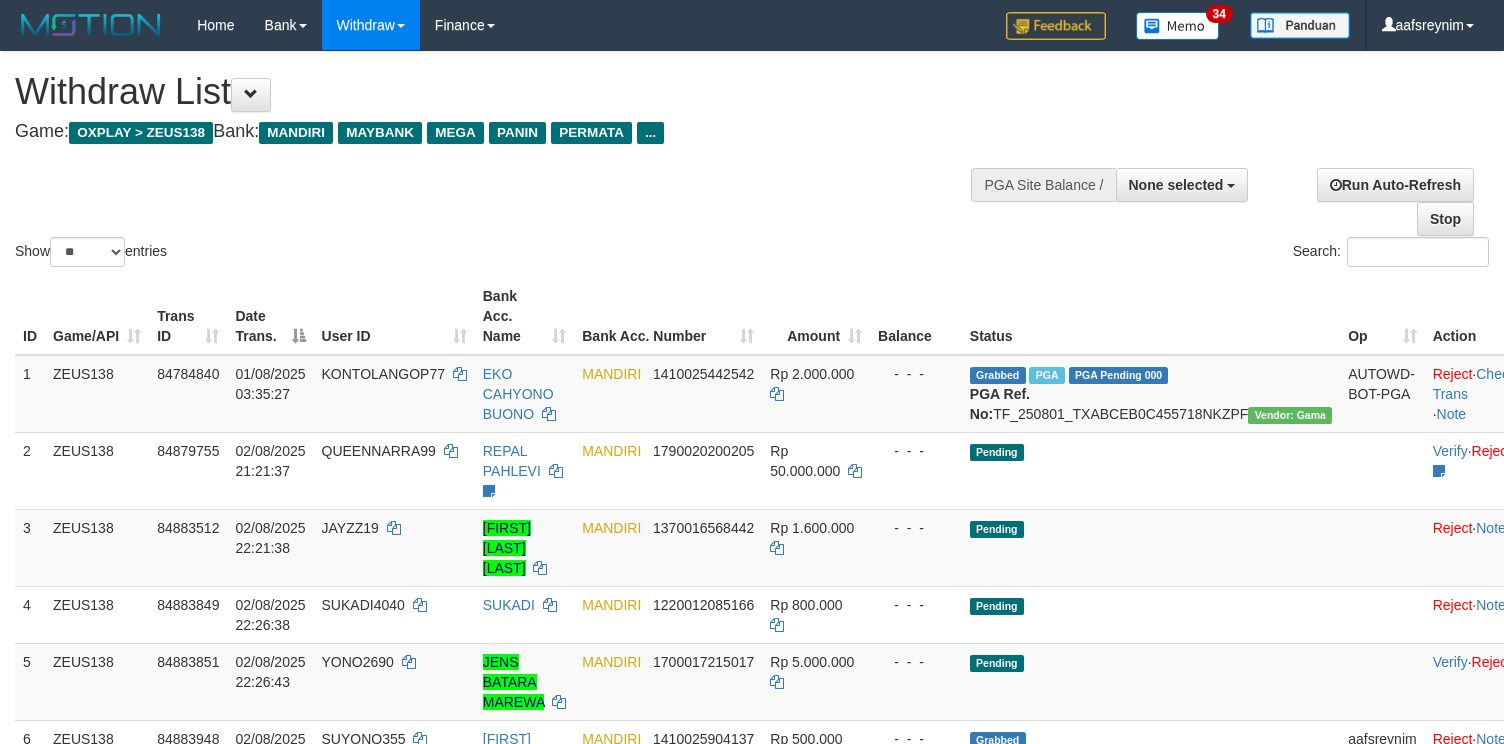 select 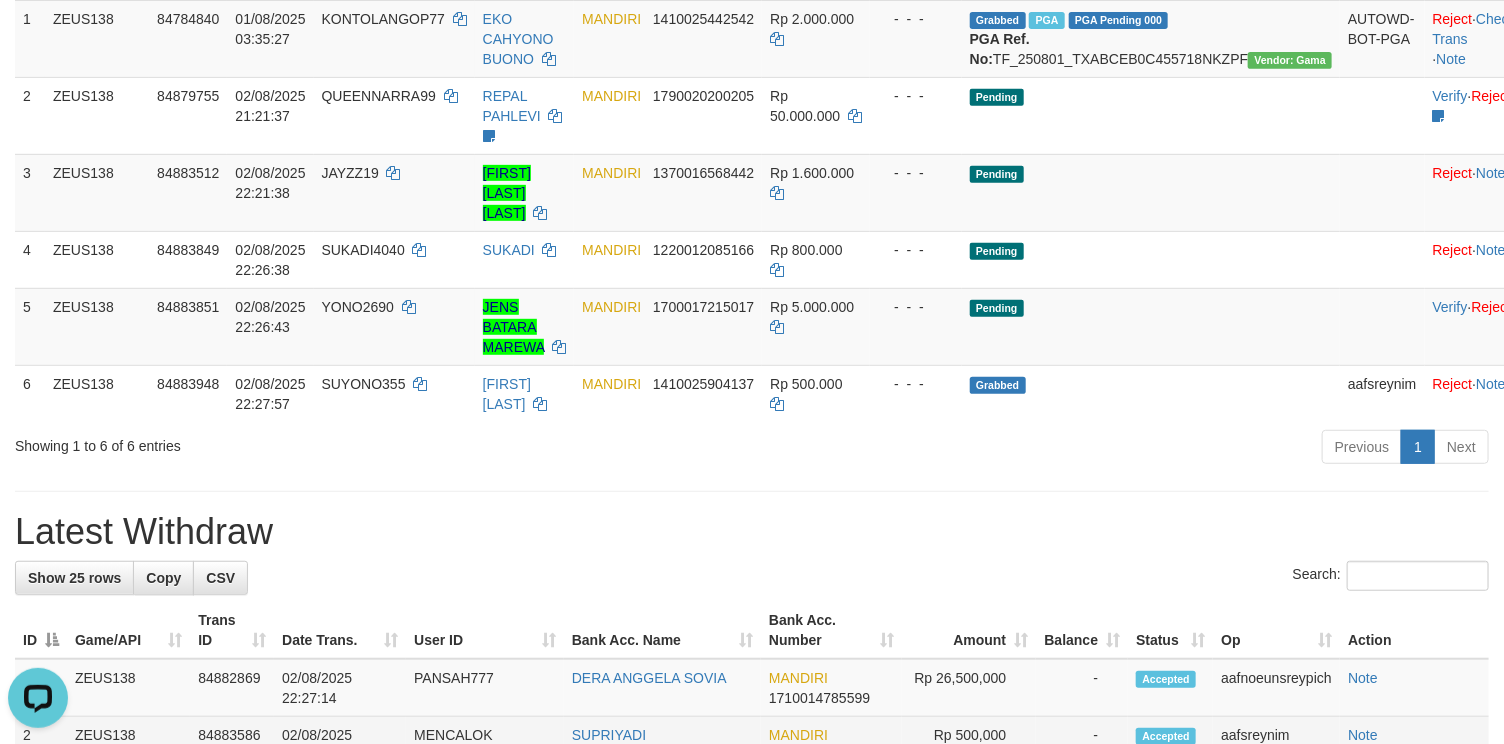 scroll, scrollTop: 0, scrollLeft: 0, axis: both 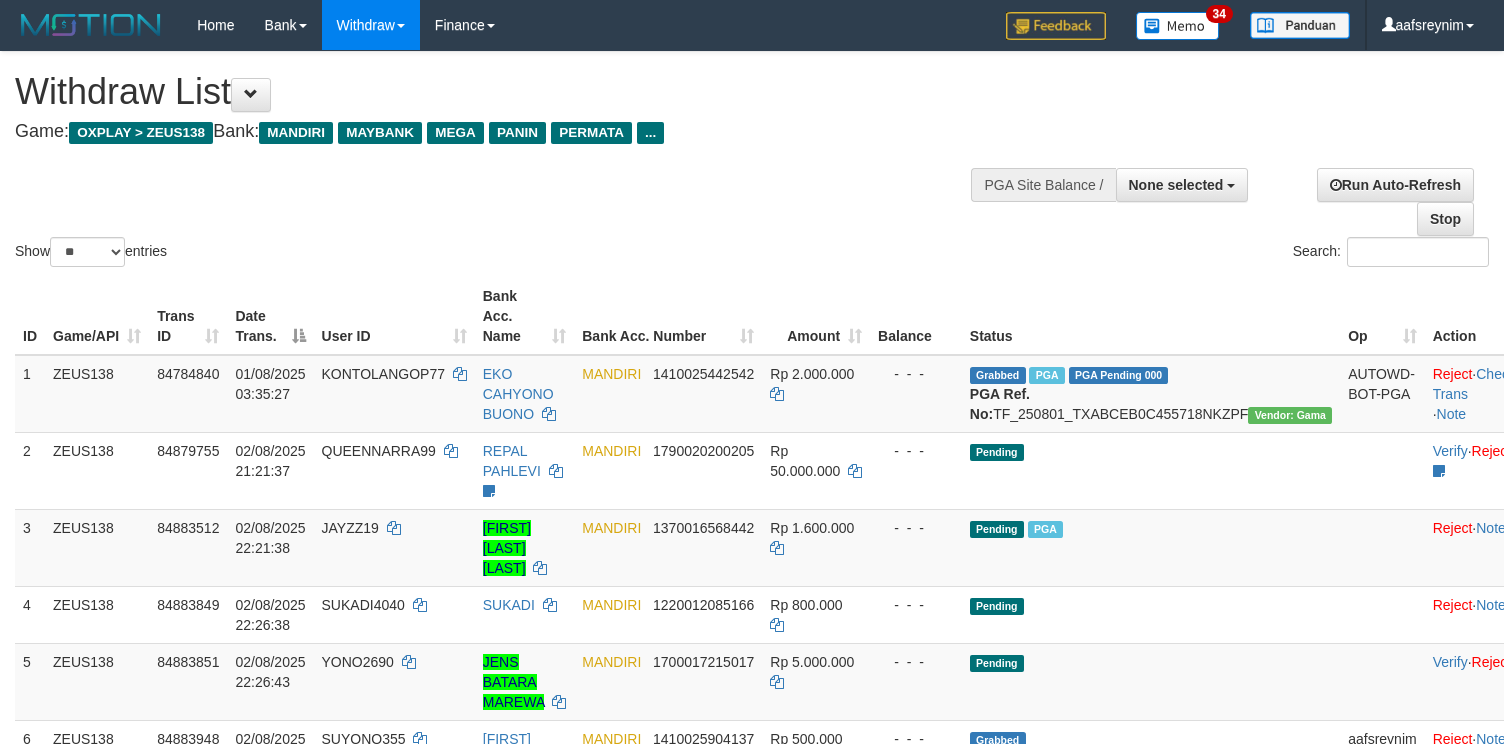 select 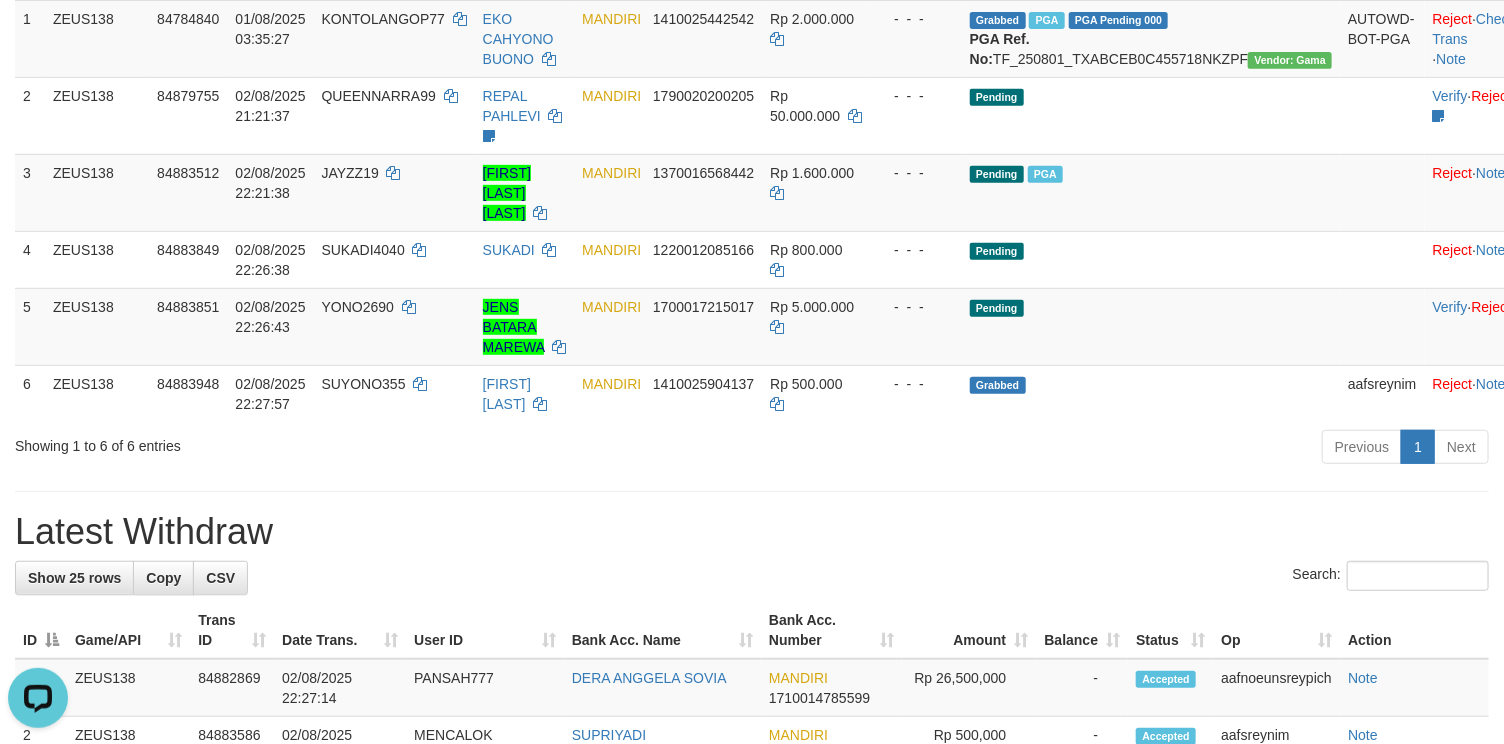 scroll, scrollTop: 0, scrollLeft: 0, axis: both 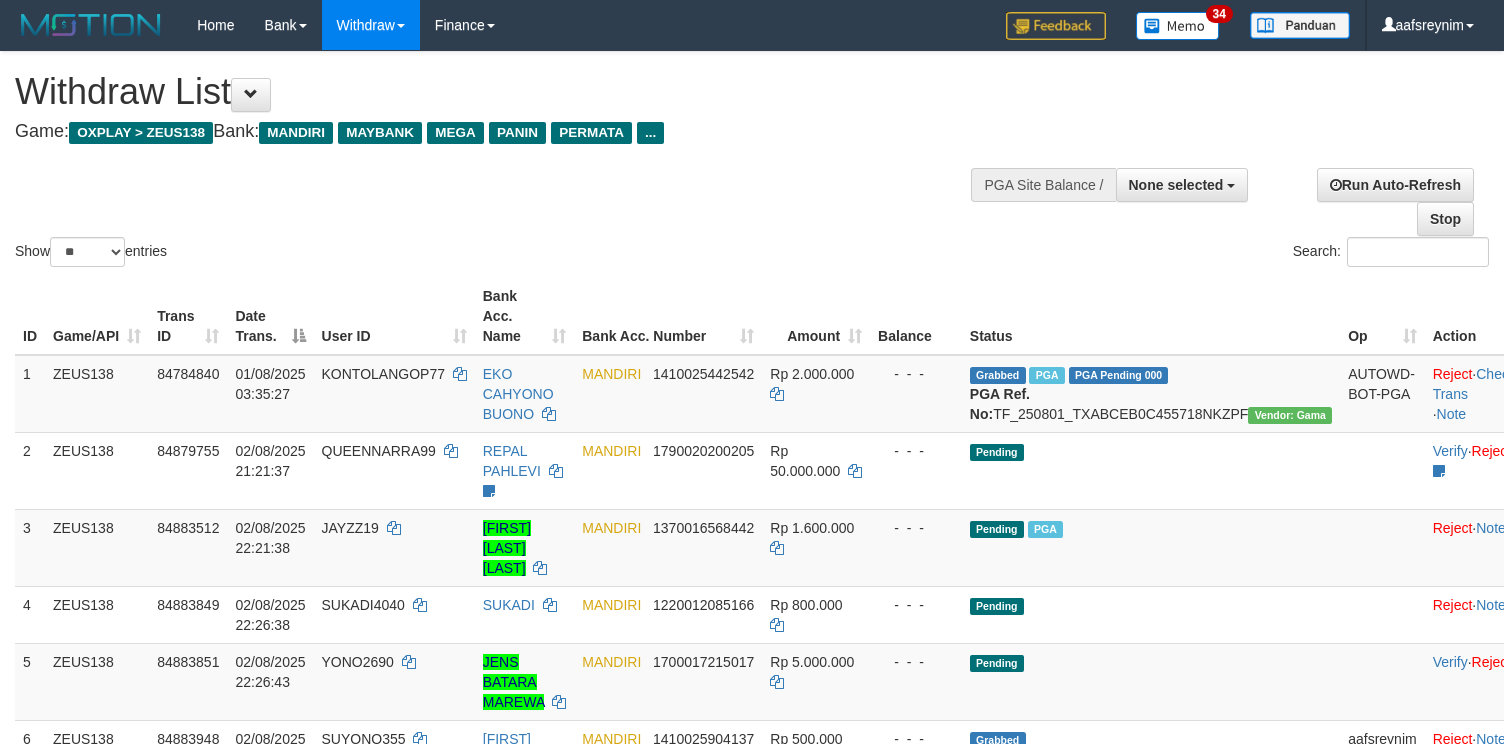 select 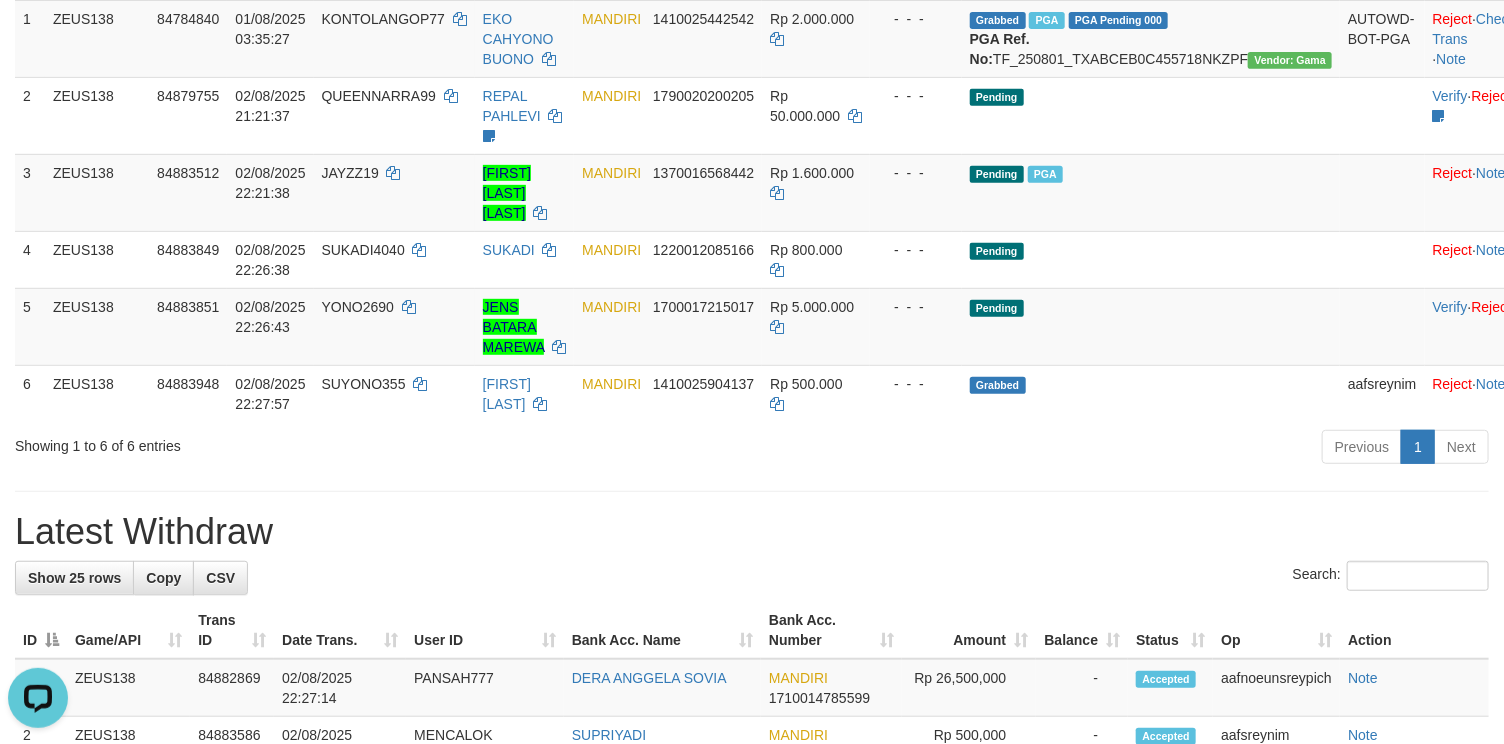 scroll, scrollTop: 0, scrollLeft: 0, axis: both 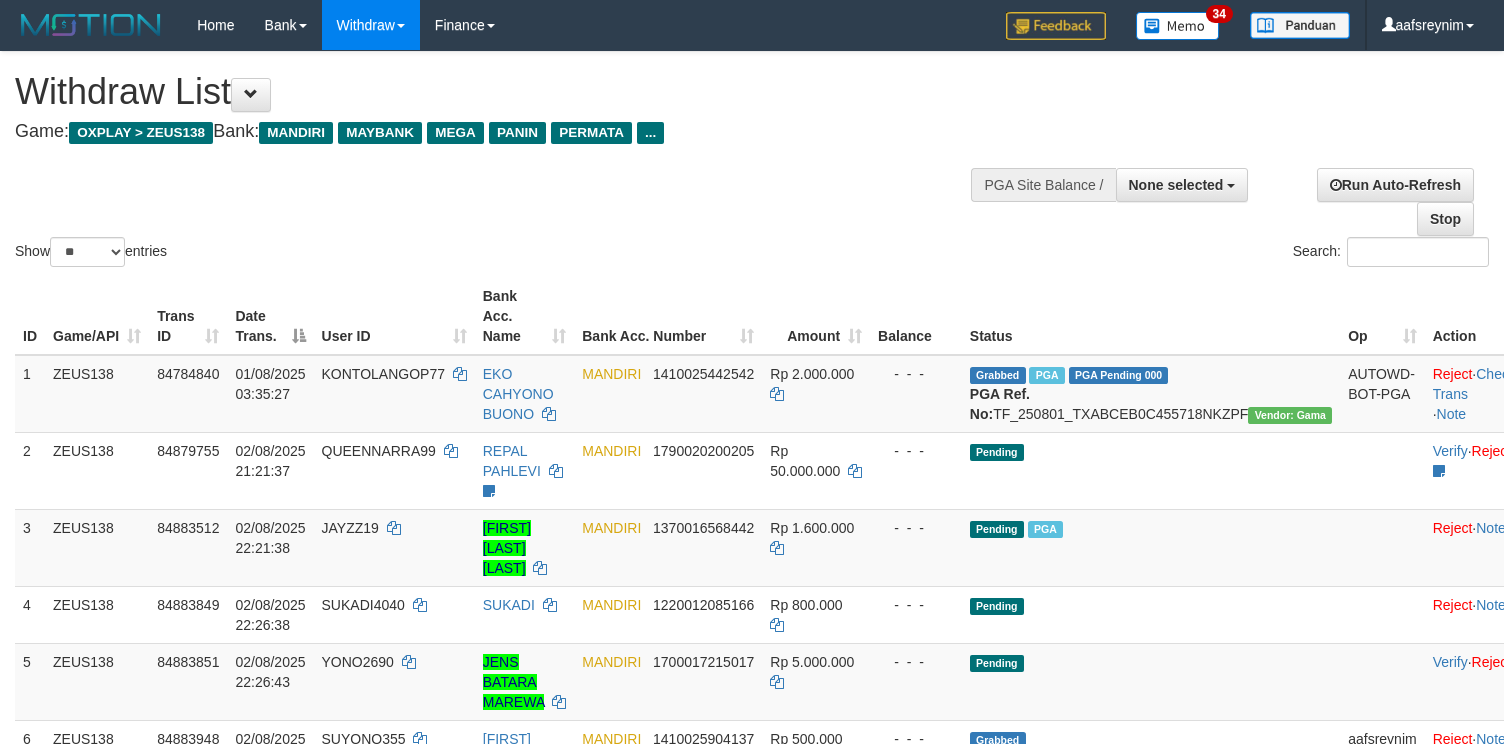 select 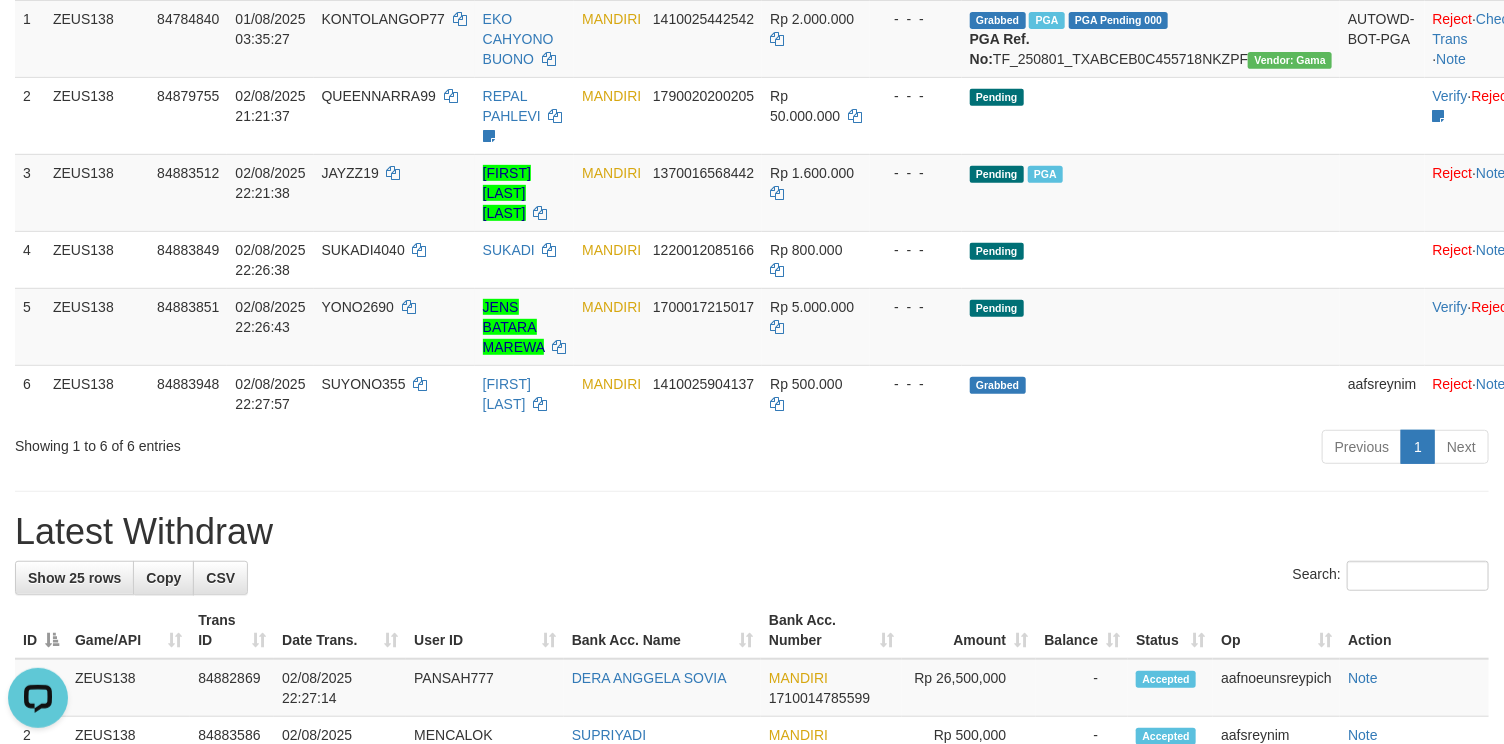 scroll, scrollTop: 0, scrollLeft: 0, axis: both 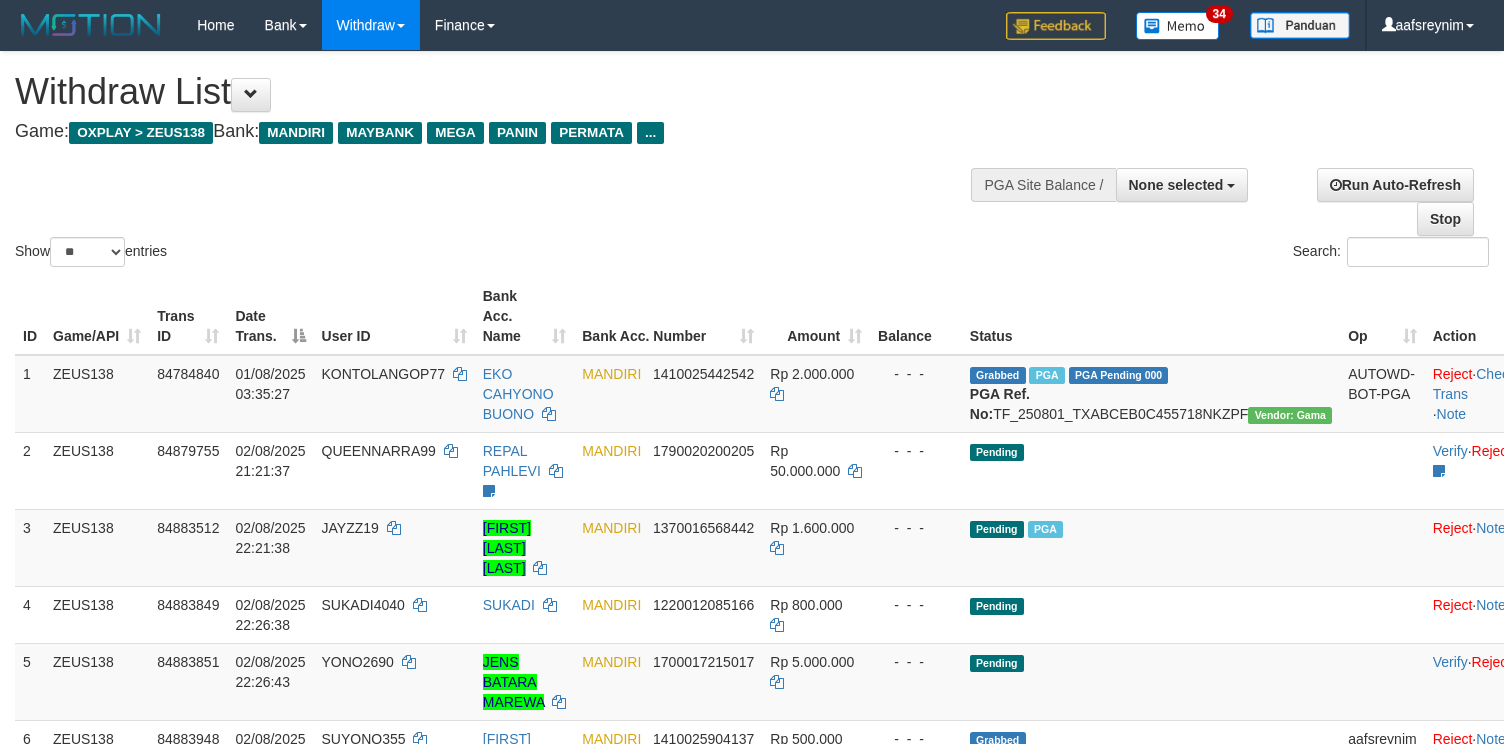 select 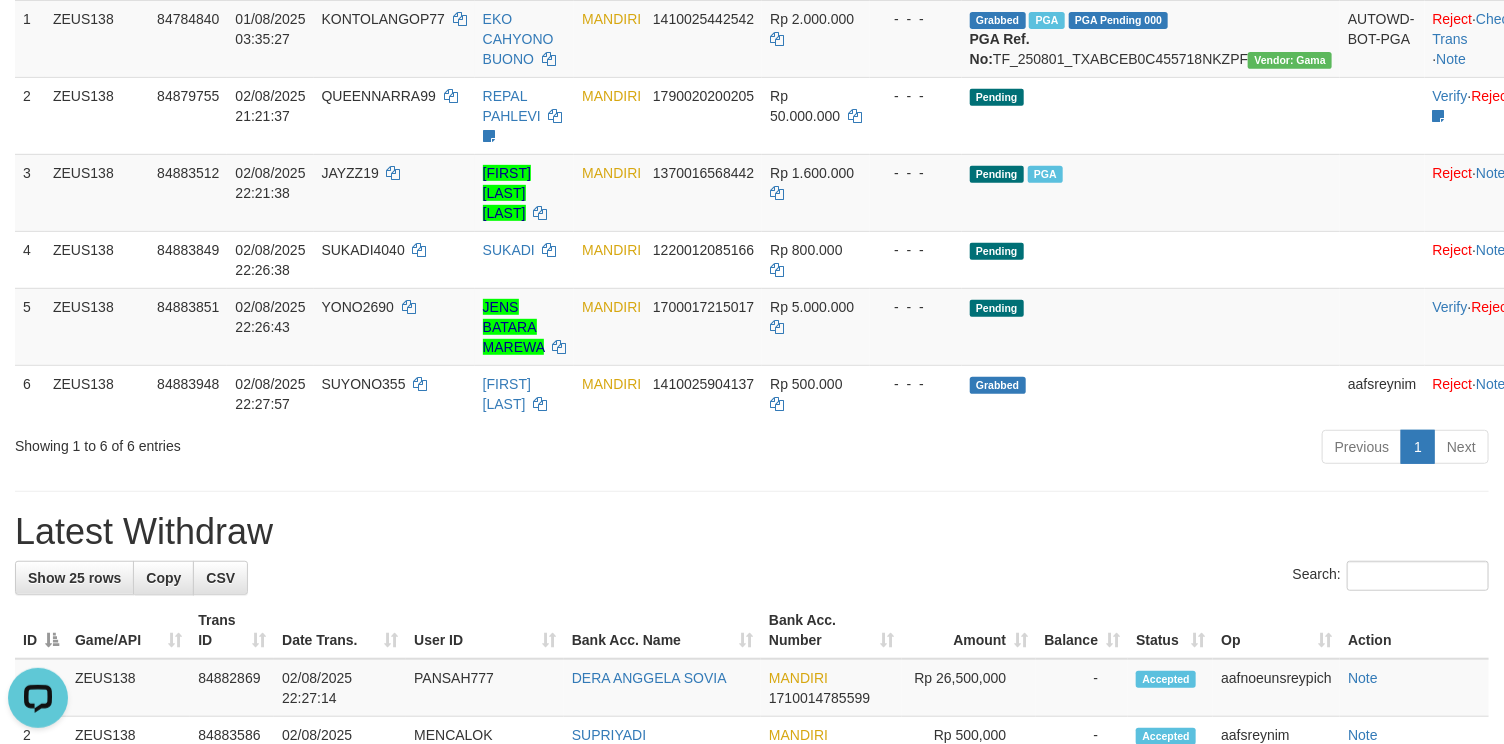 scroll, scrollTop: 0, scrollLeft: 0, axis: both 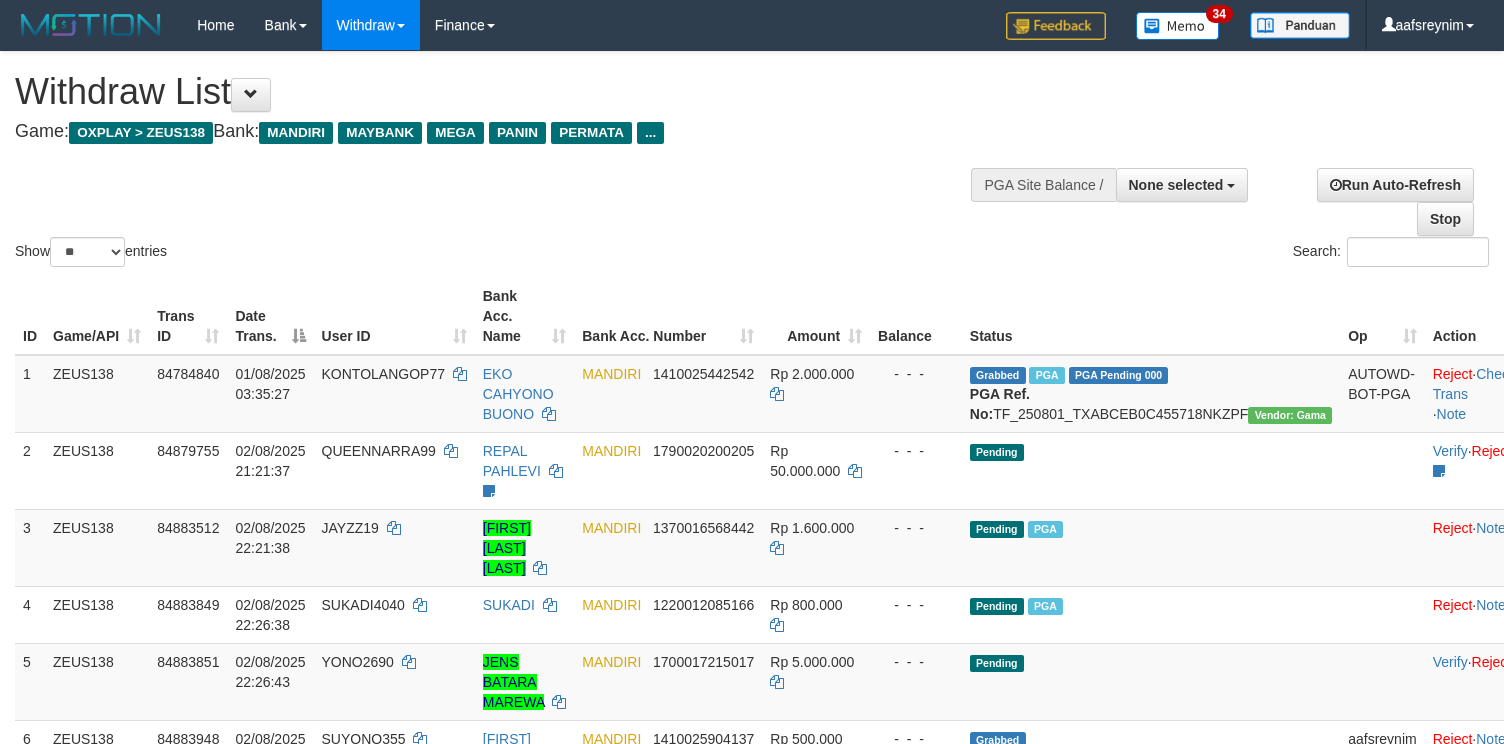 select 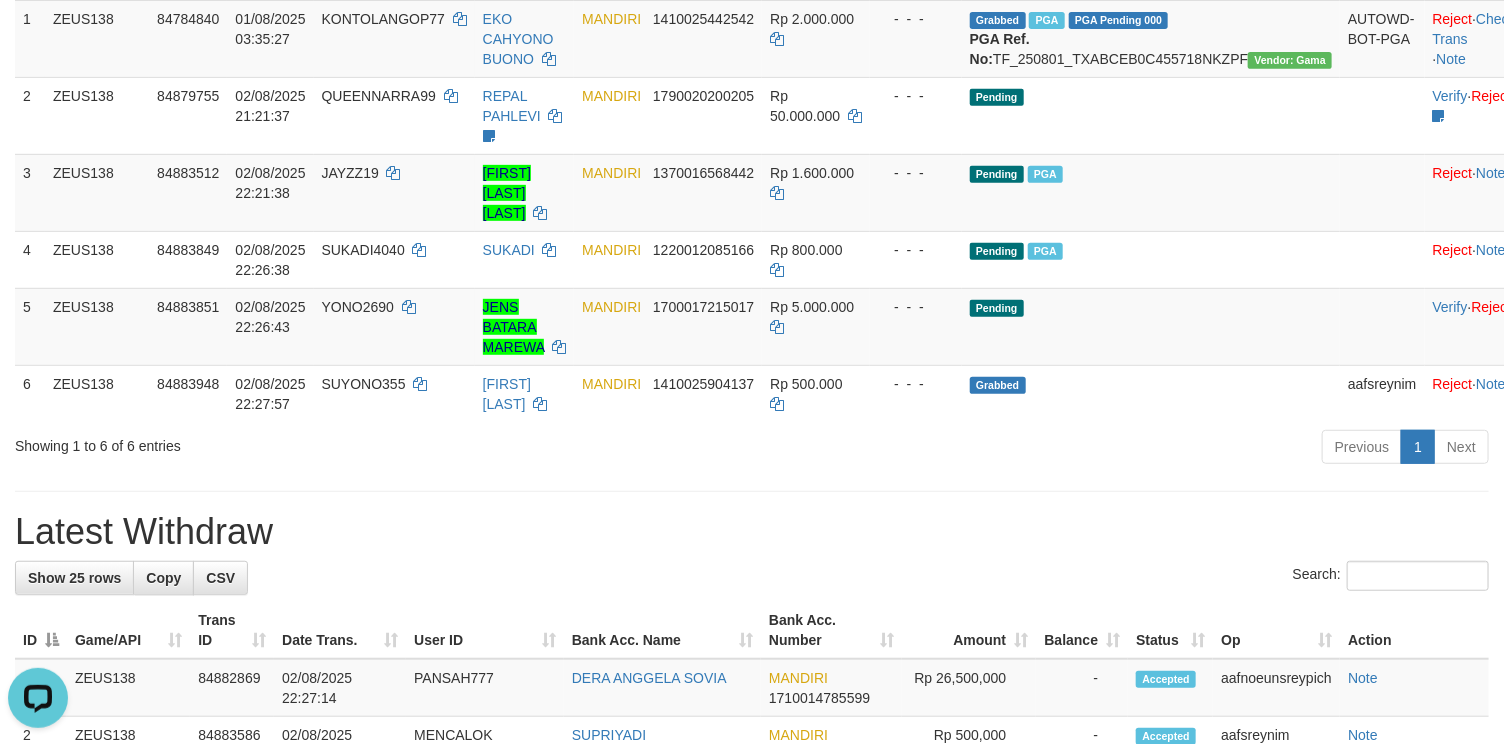 scroll, scrollTop: 0, scrollLeft: 0, axis: both 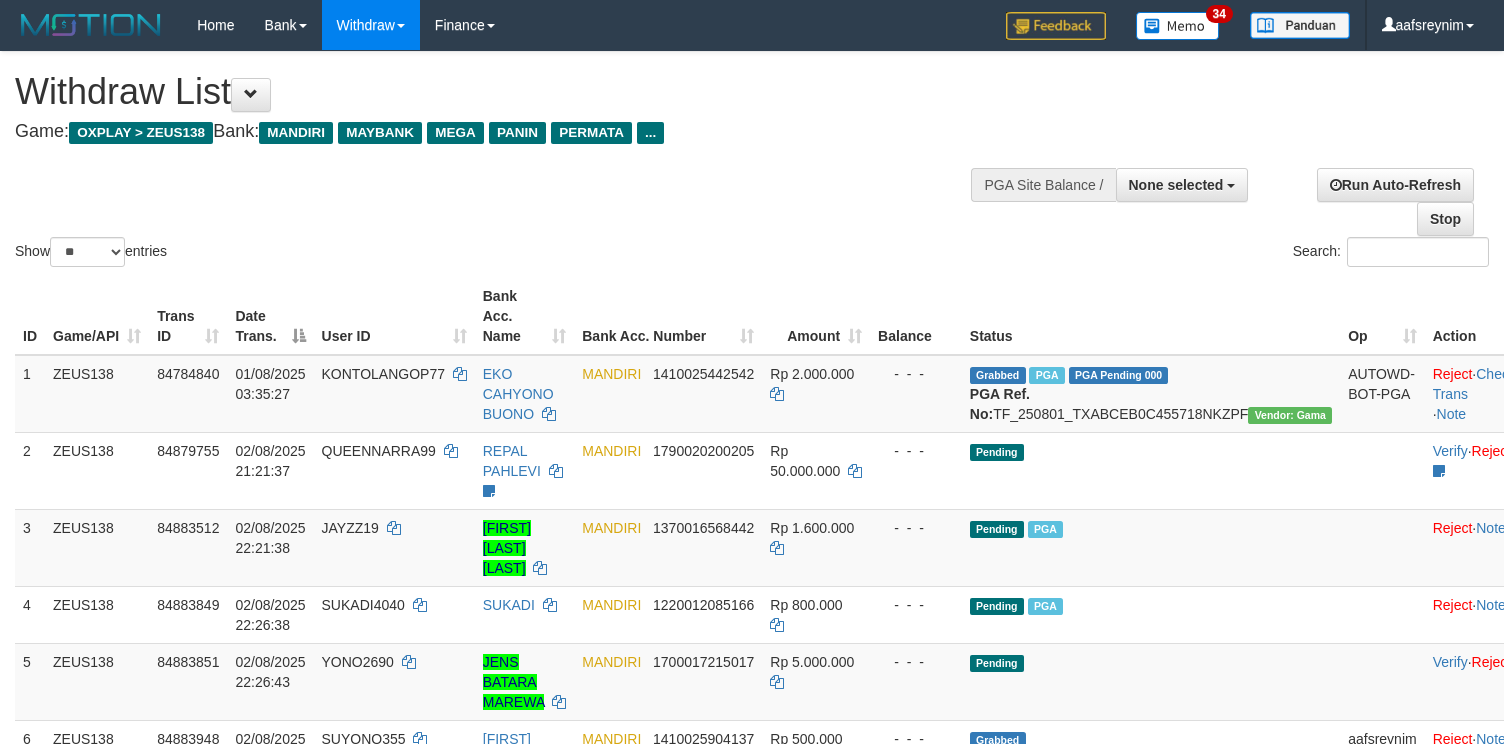 select 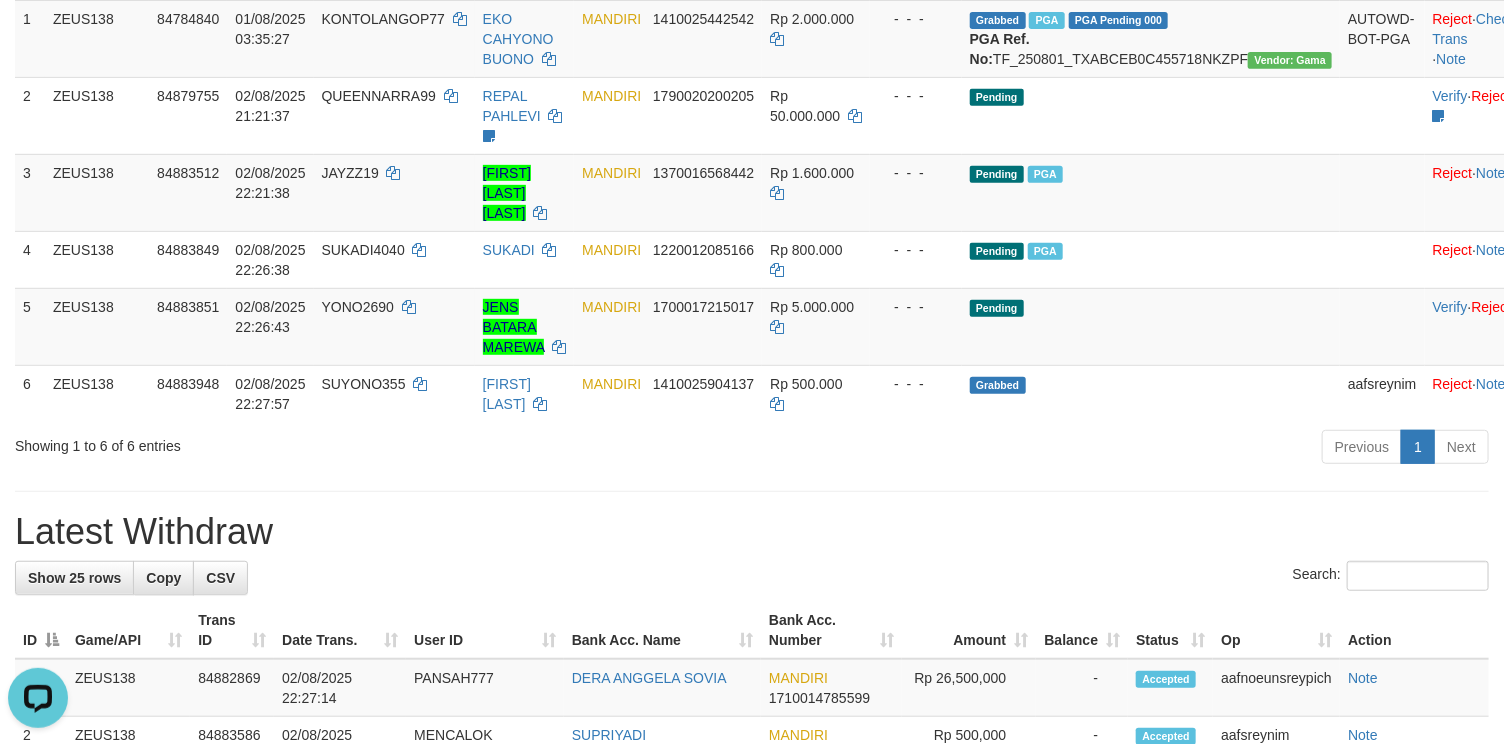 scroll, scrollTop: 0, scrollLeft: 0, axis: both 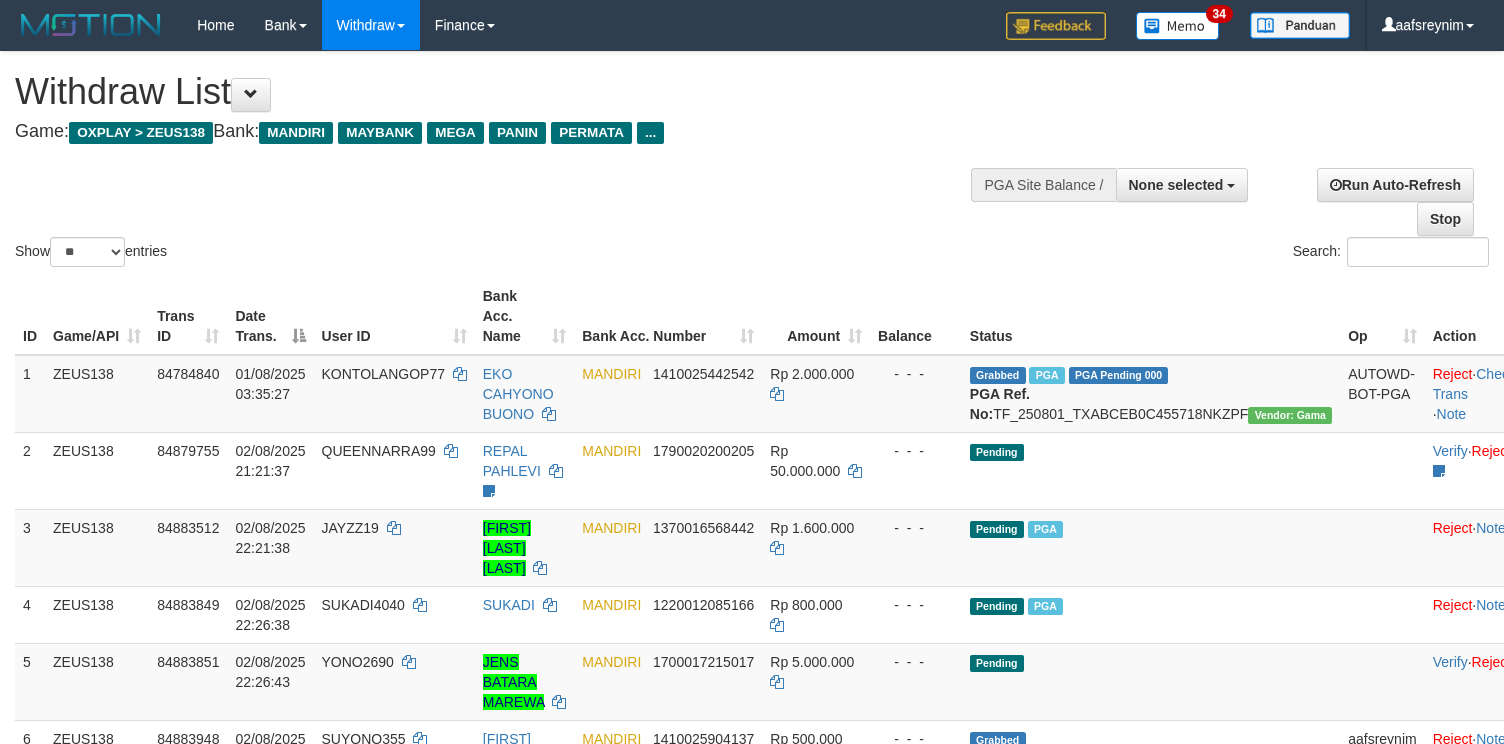 select 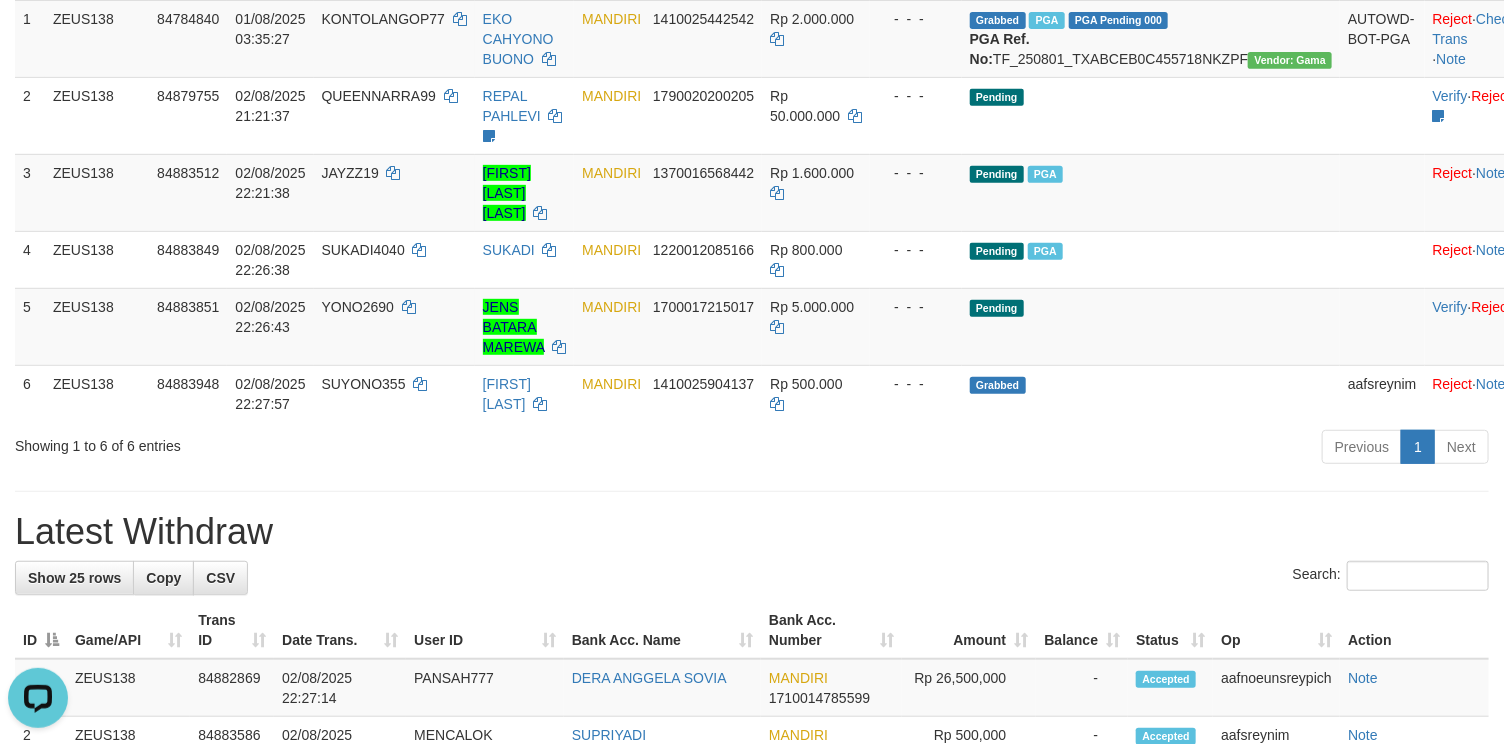 scroll, scrollTop: 0, scrollLeft: 0, axis: both 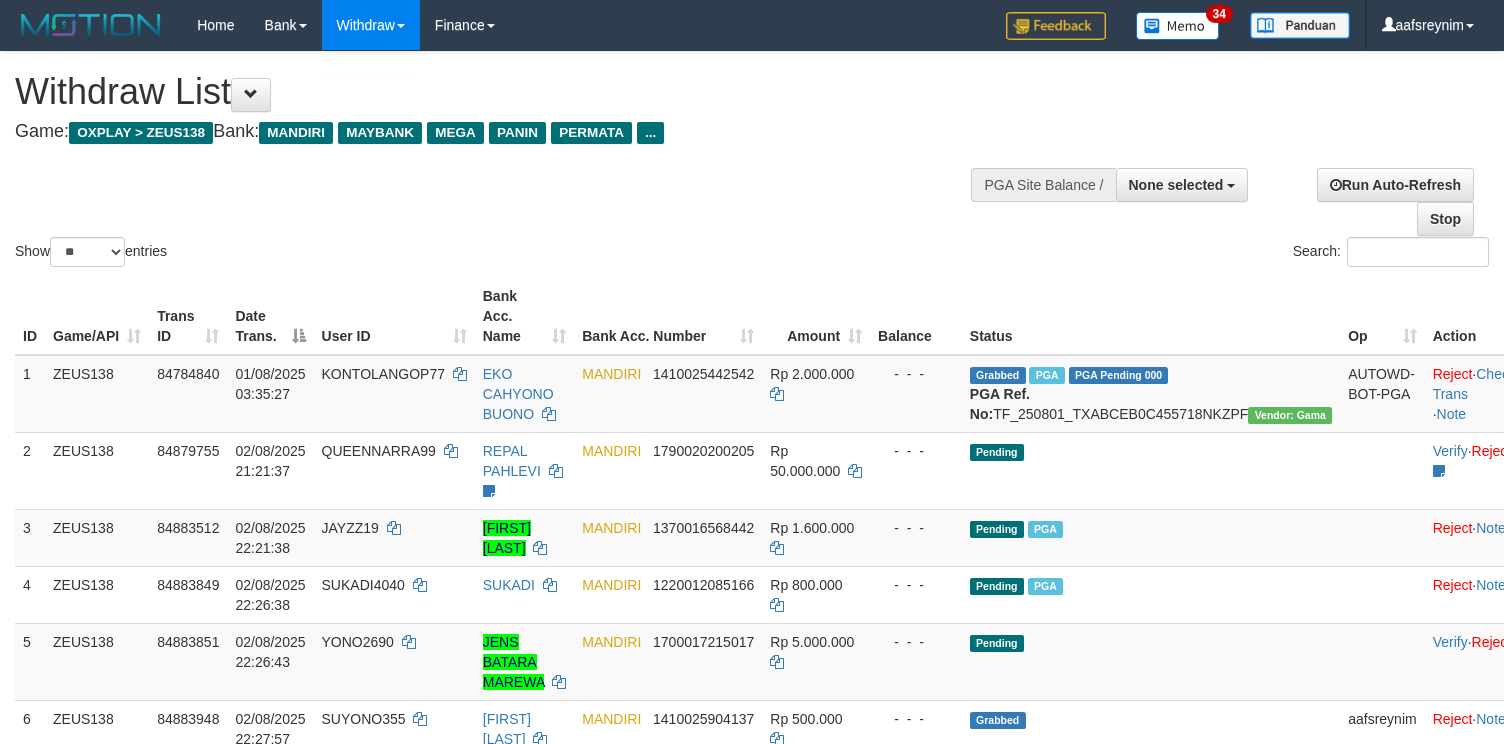 select 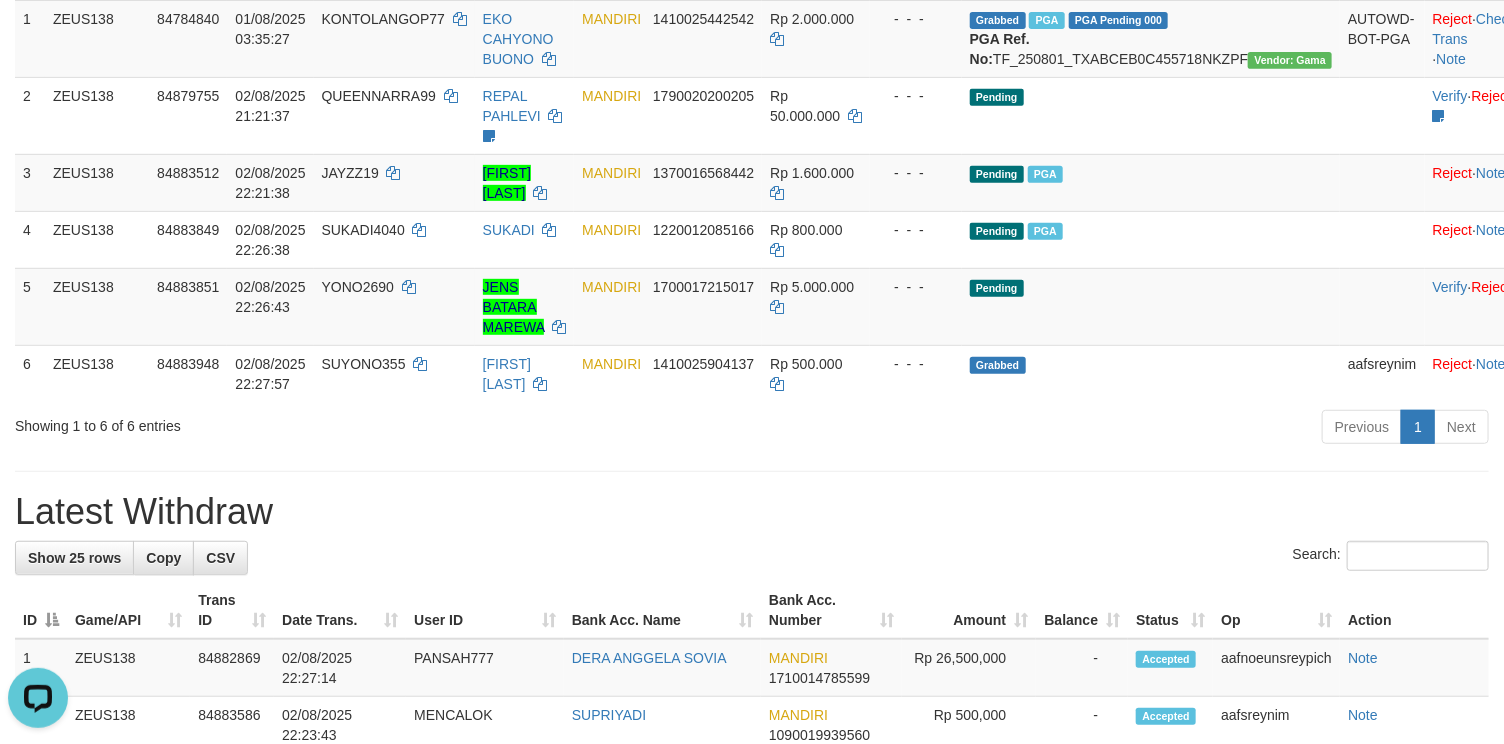 scroll, scrollTop: 0, scrollLeft: 0, axis: both 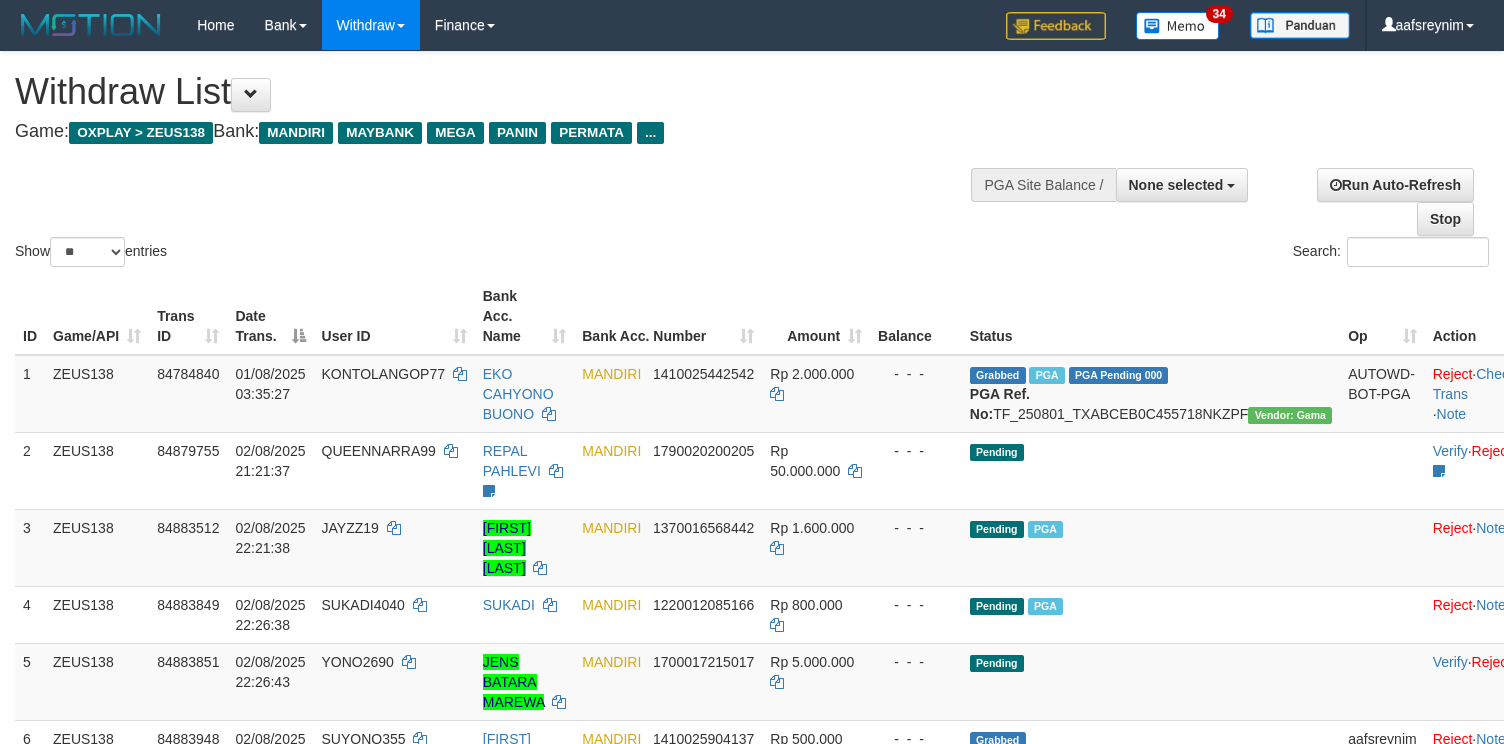 select 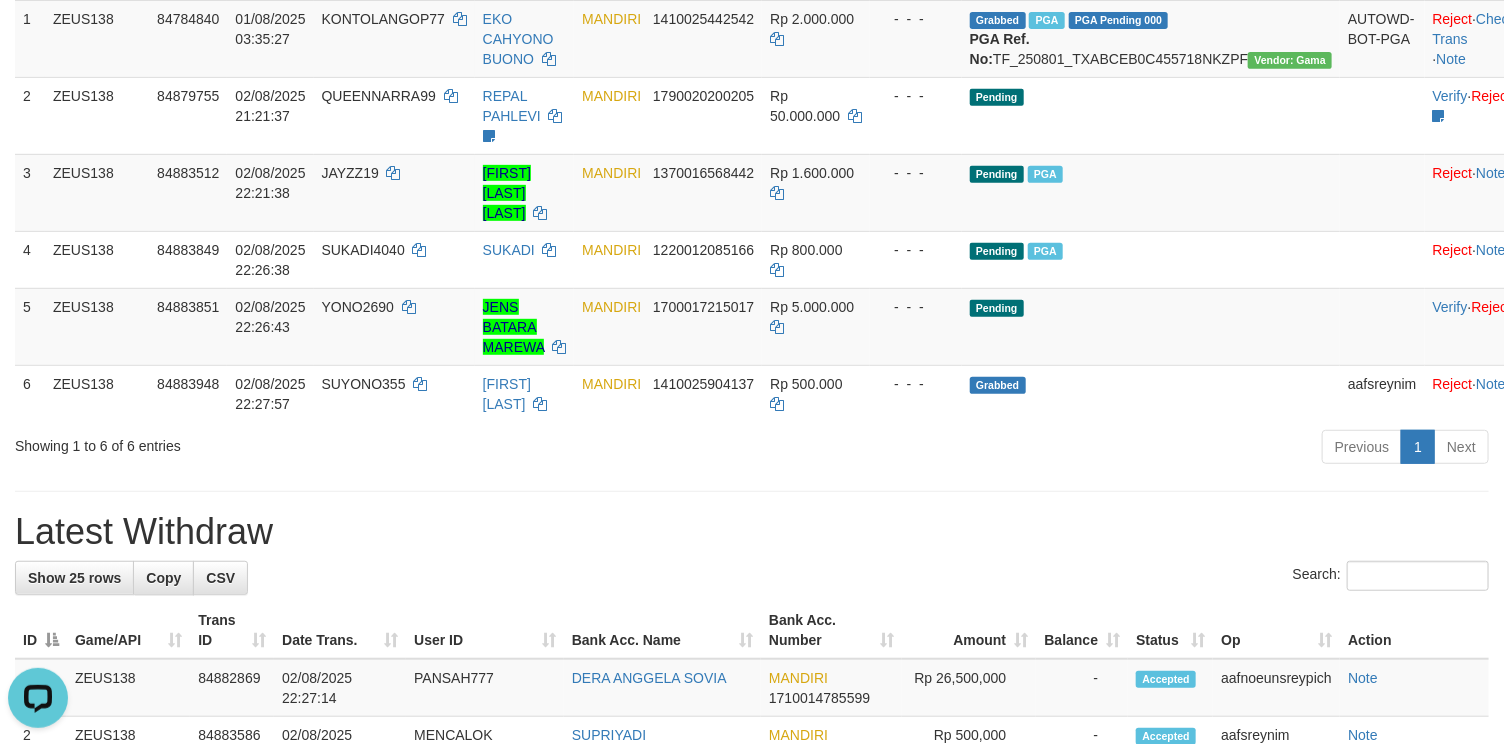 scroll, scrollTop: 0, scrollLeft: 0, axis: both 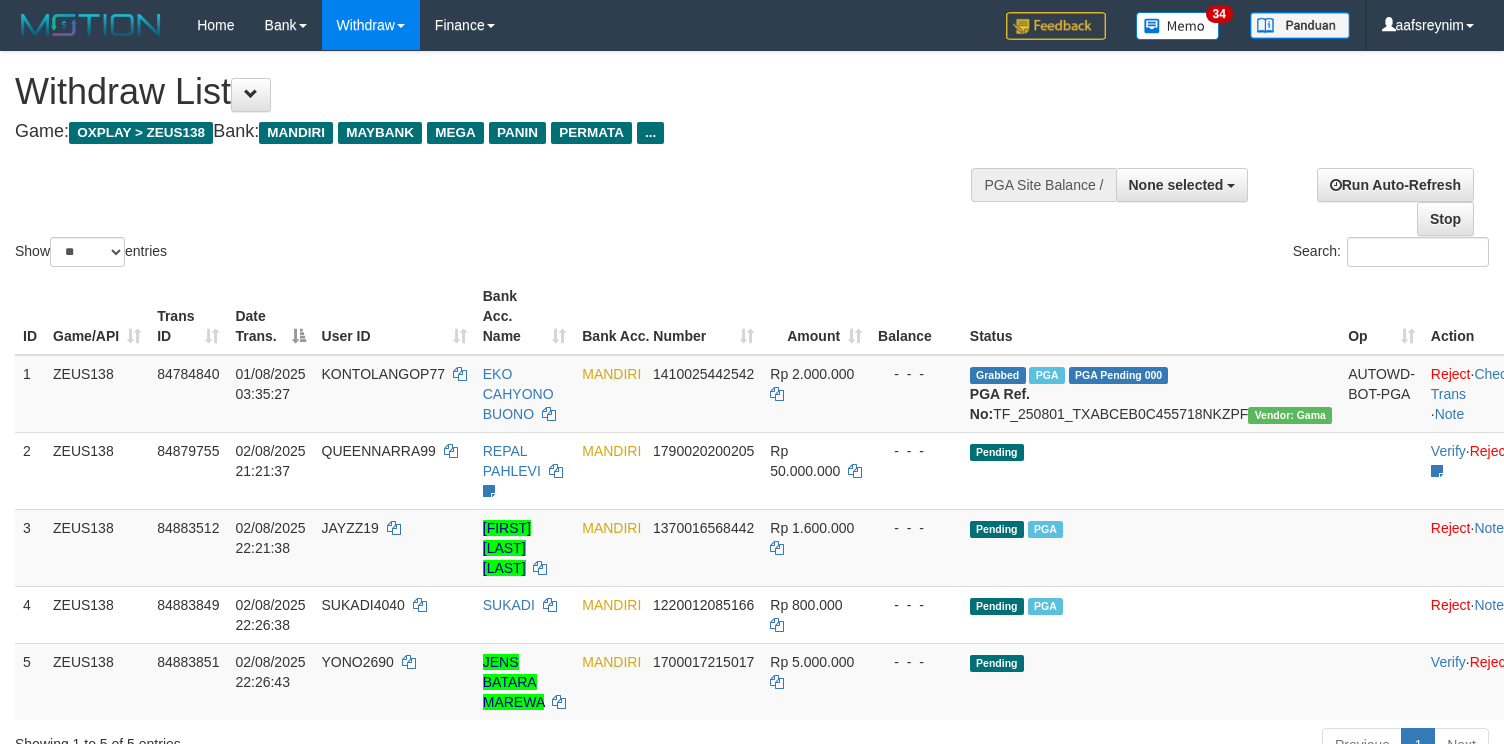 select 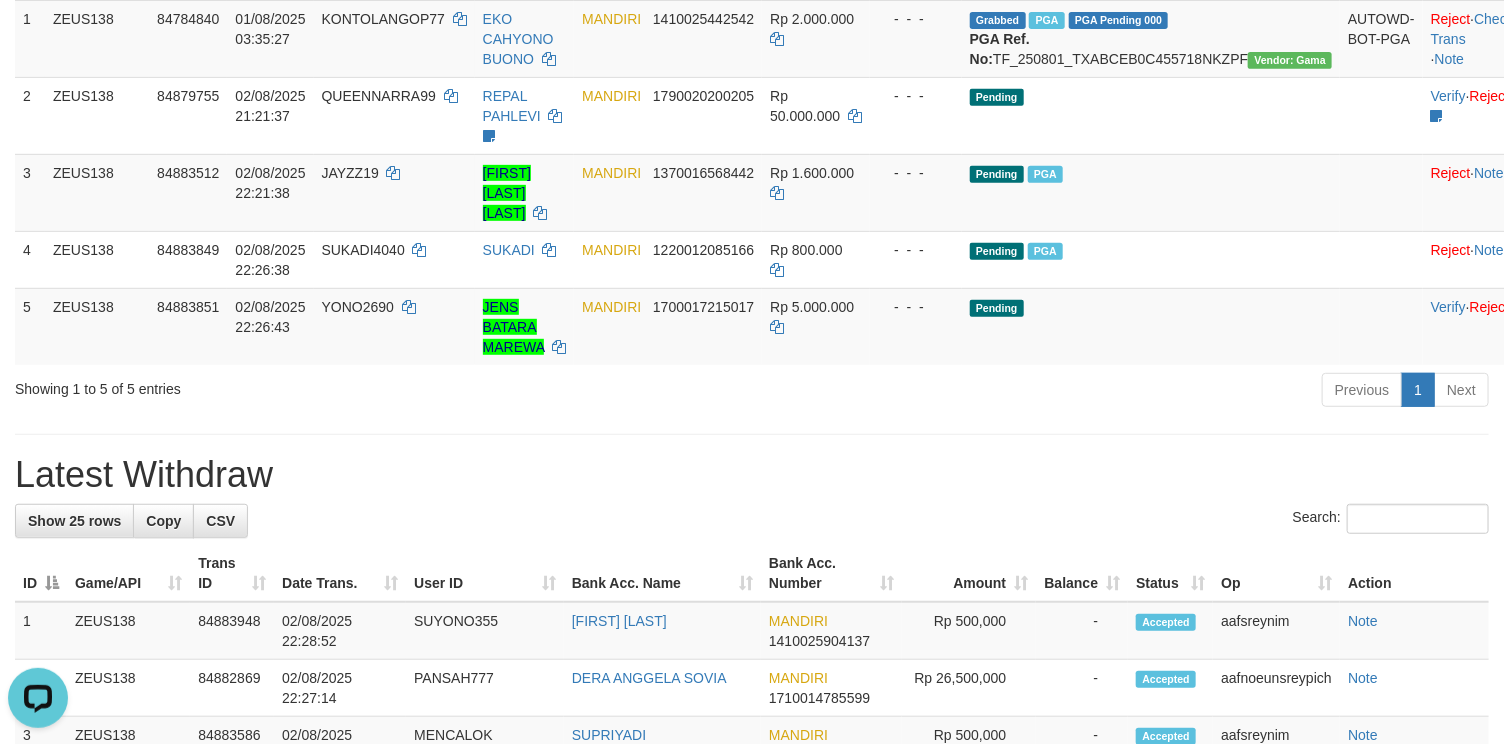 scroll, scrollTop: 0, scrollLeft: 0, axis: both 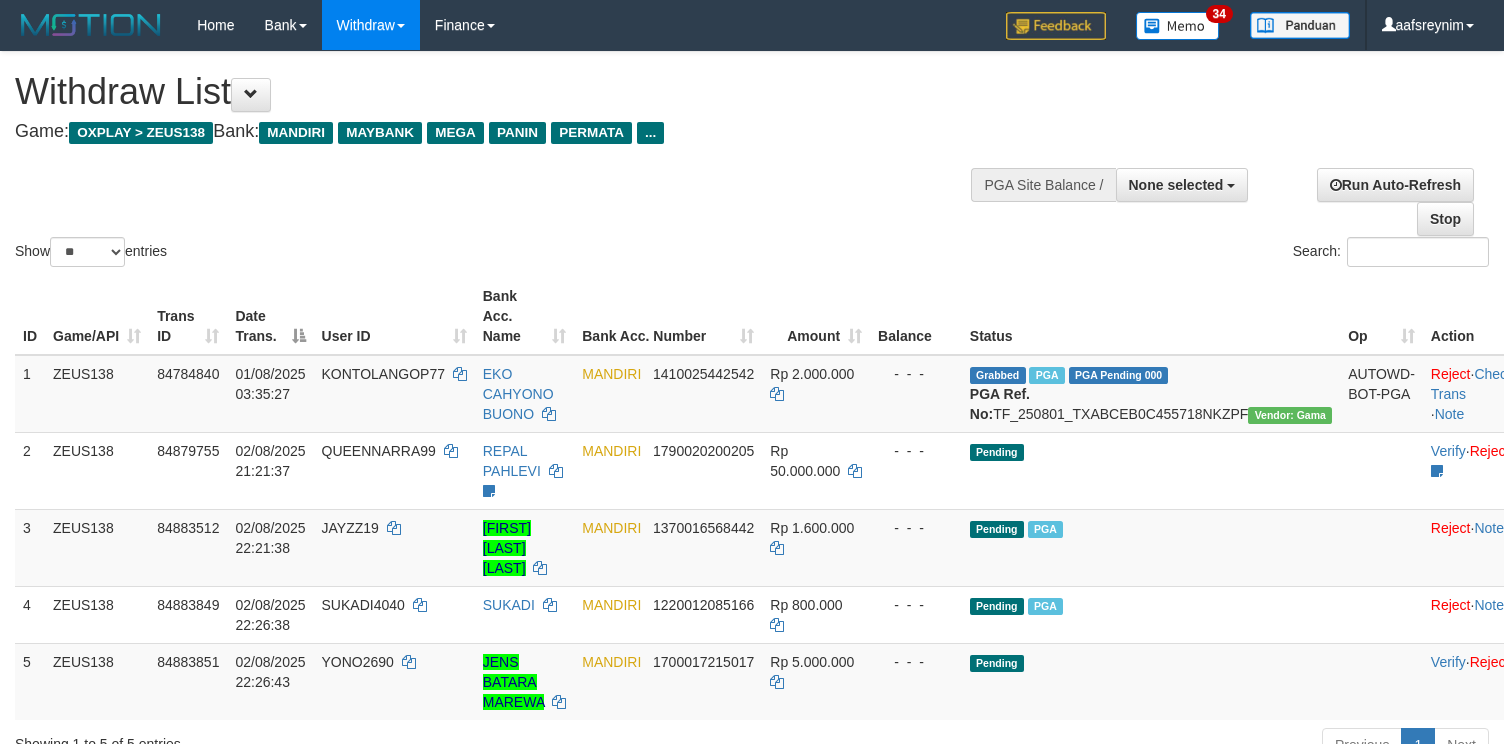 select 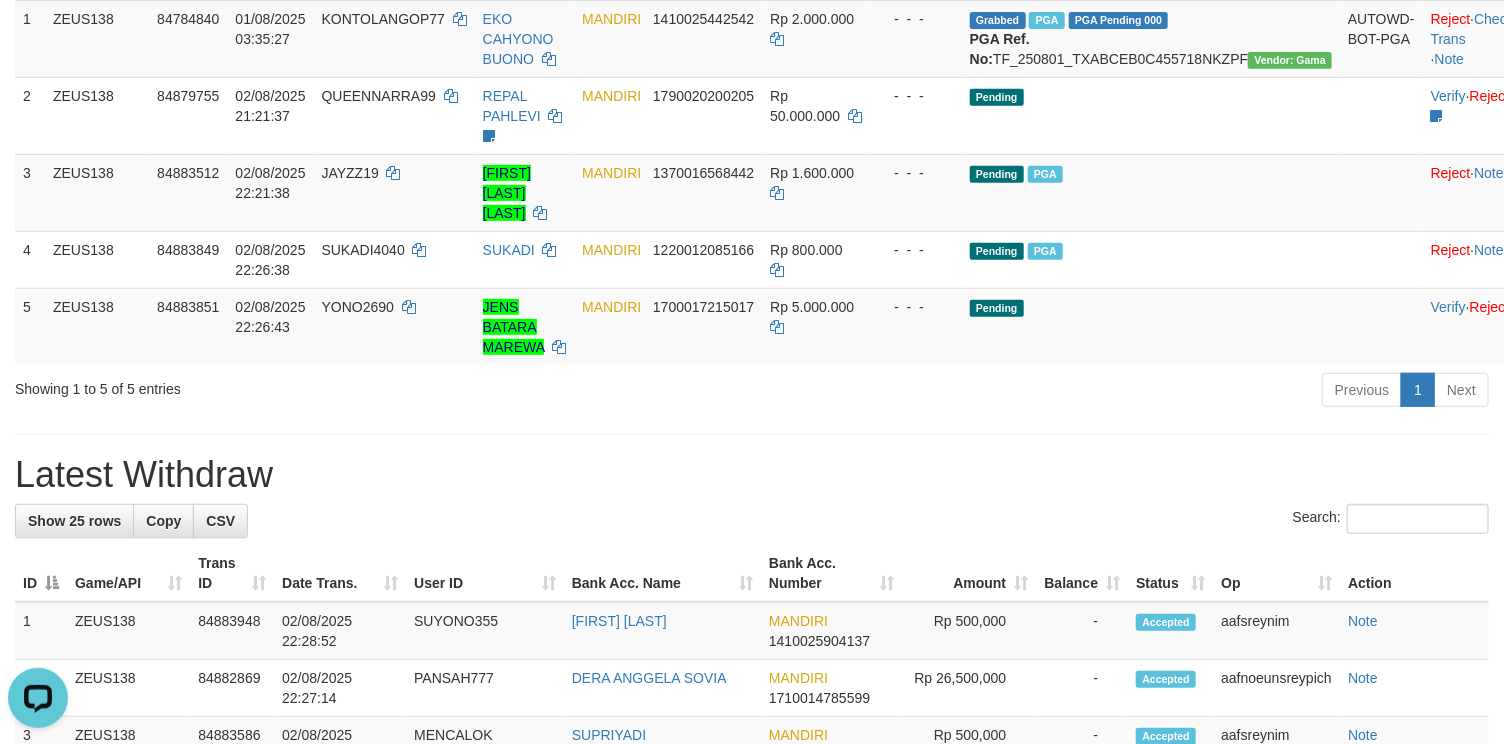 scroll, scrollTop: 0, scrollLeft: 0, axis: both 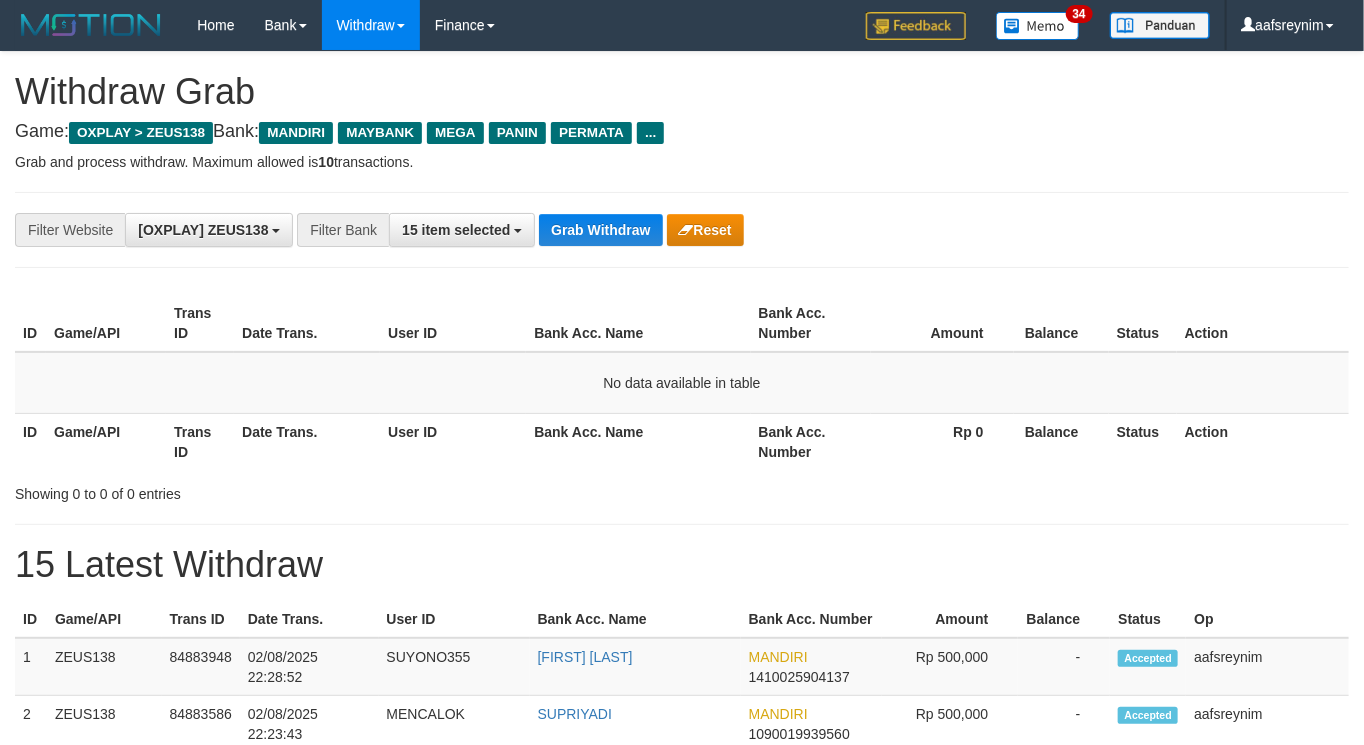 click on "**********" at bounding box center [682, 1093] 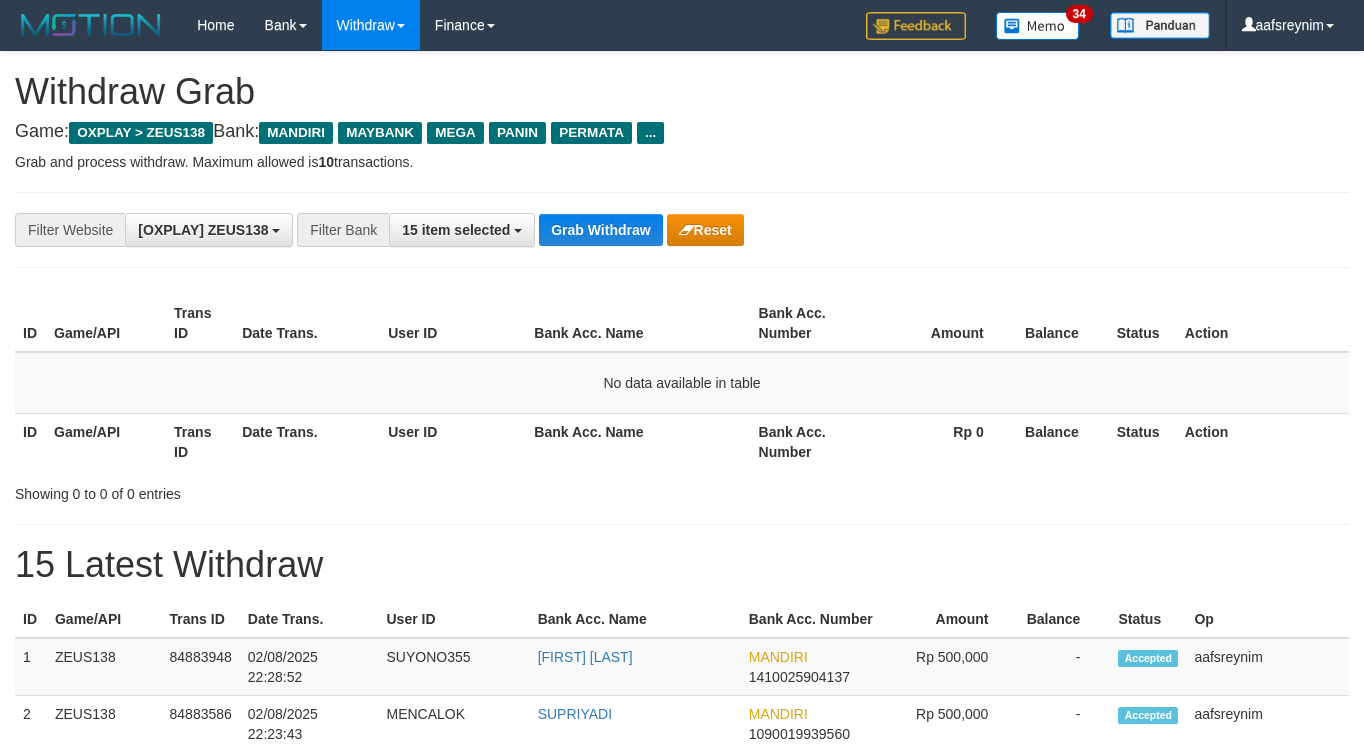 scroll, scrollTop: 0, scrollLeft: 0, axis: both 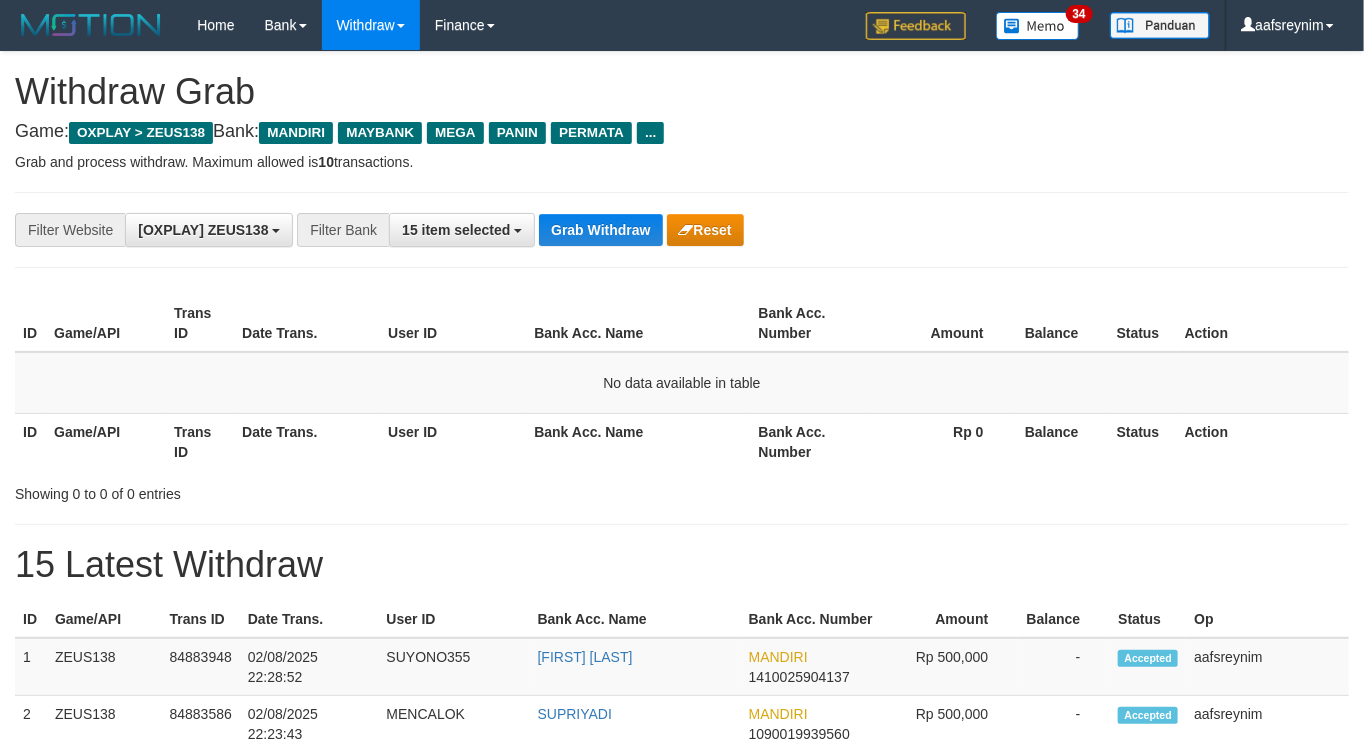click on "Grab Withdraw" at bounding box center (600, 230) 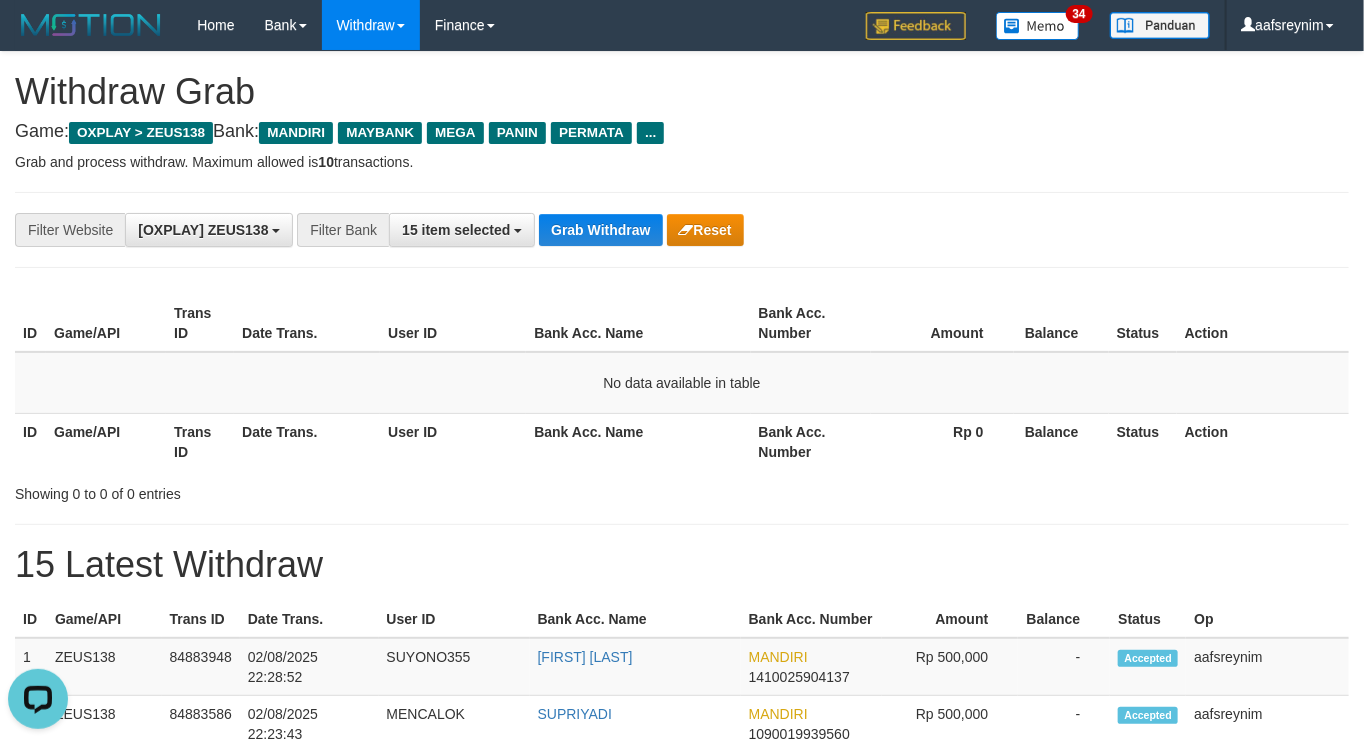 scroll, scrollTop: 0, scrollLeft: 0, axis: both 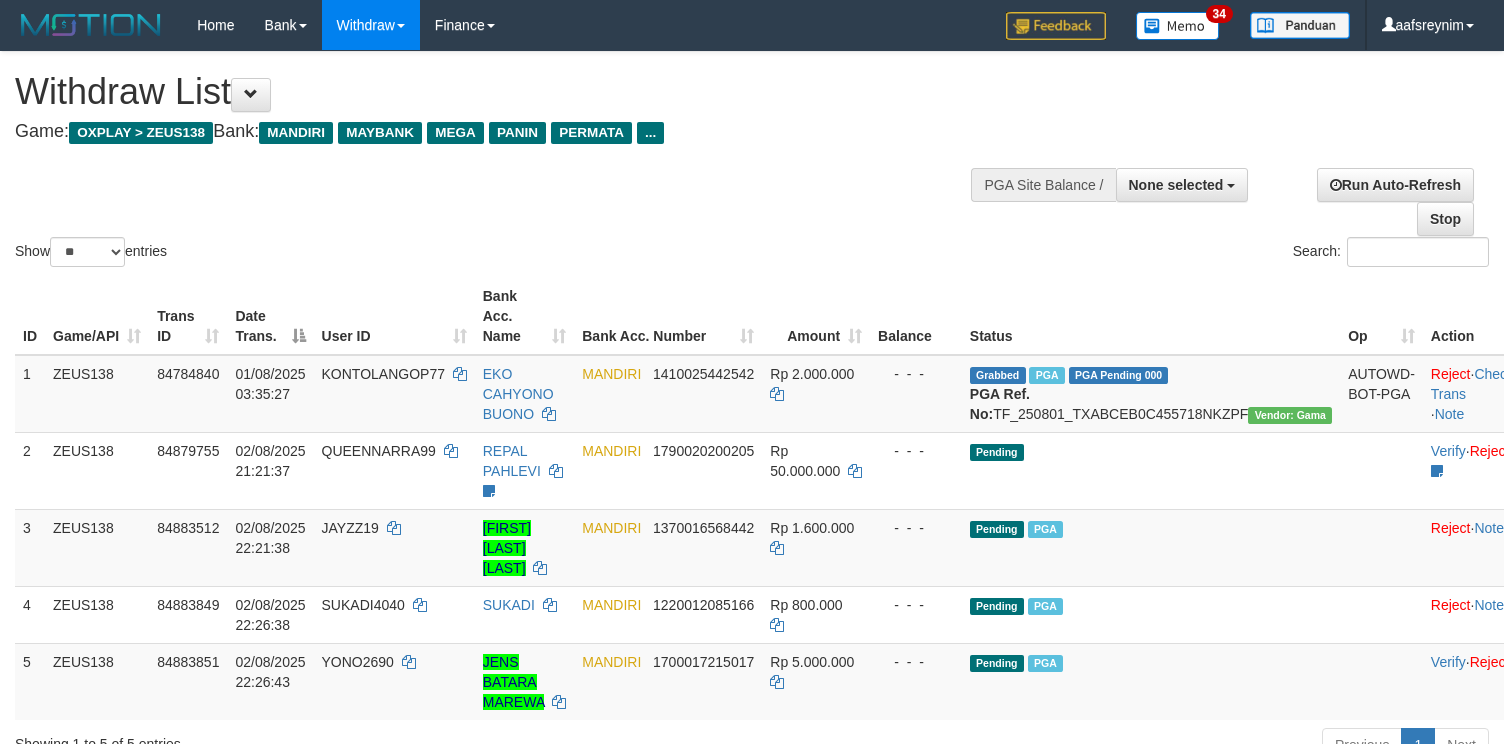 select 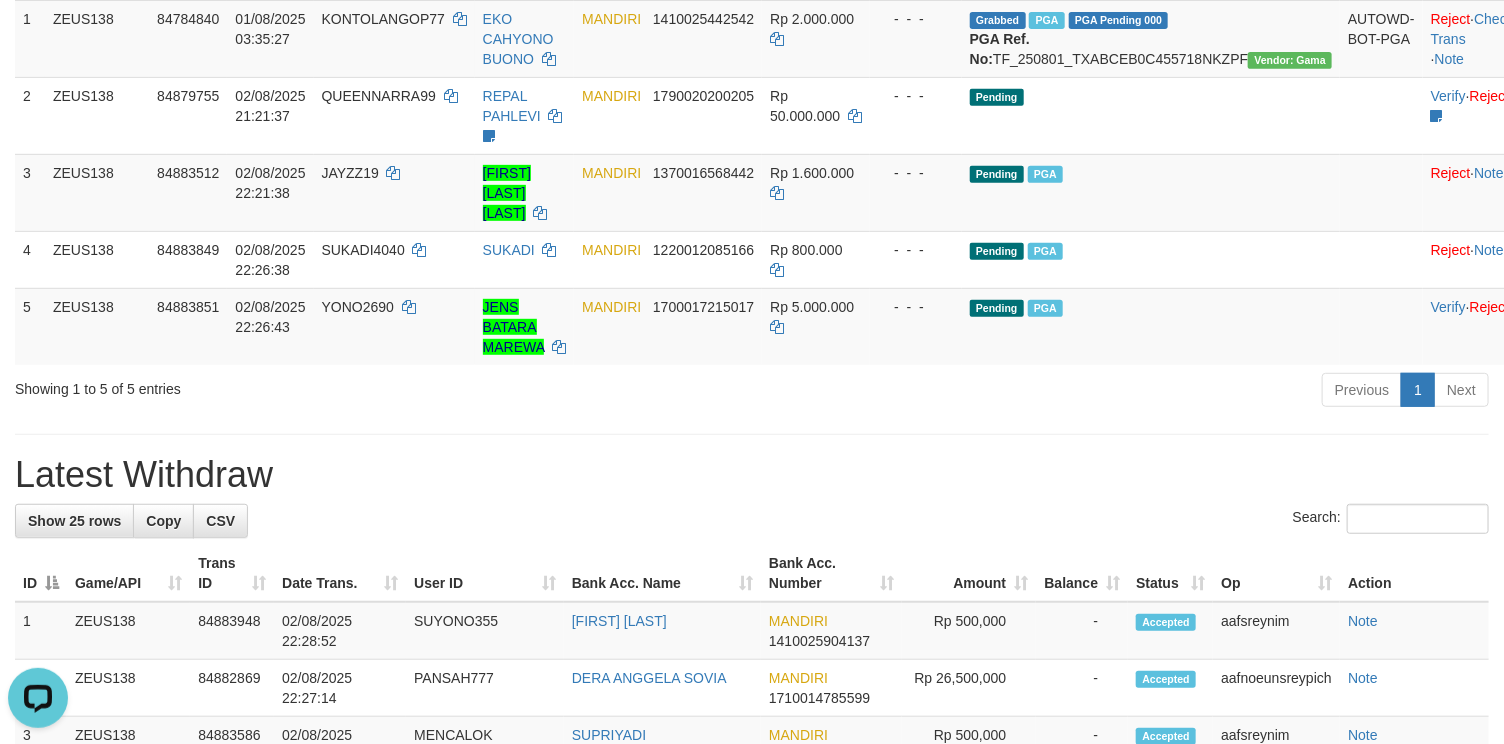 scroll, scrollTop: 0, scrollLeft: 0, axis: both 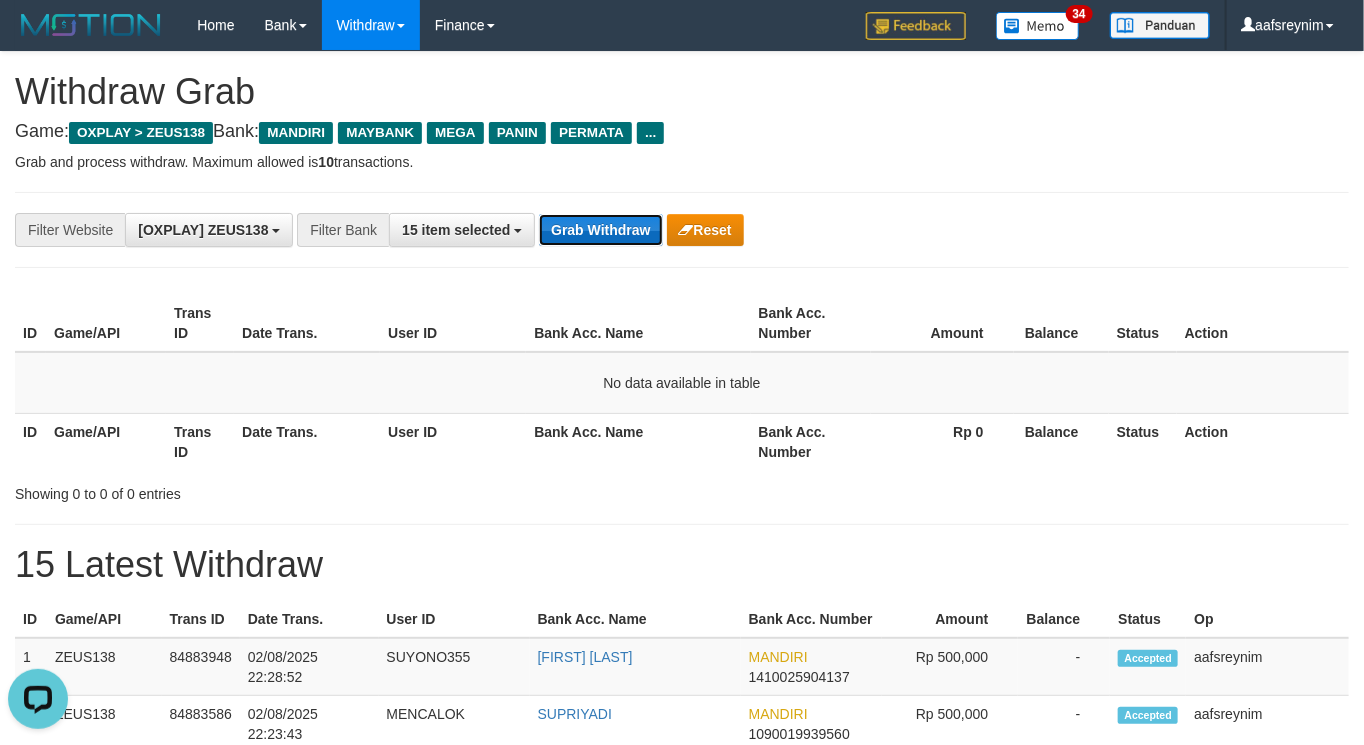 click on "Grab Withdraw" at bounding box center (600, 230) 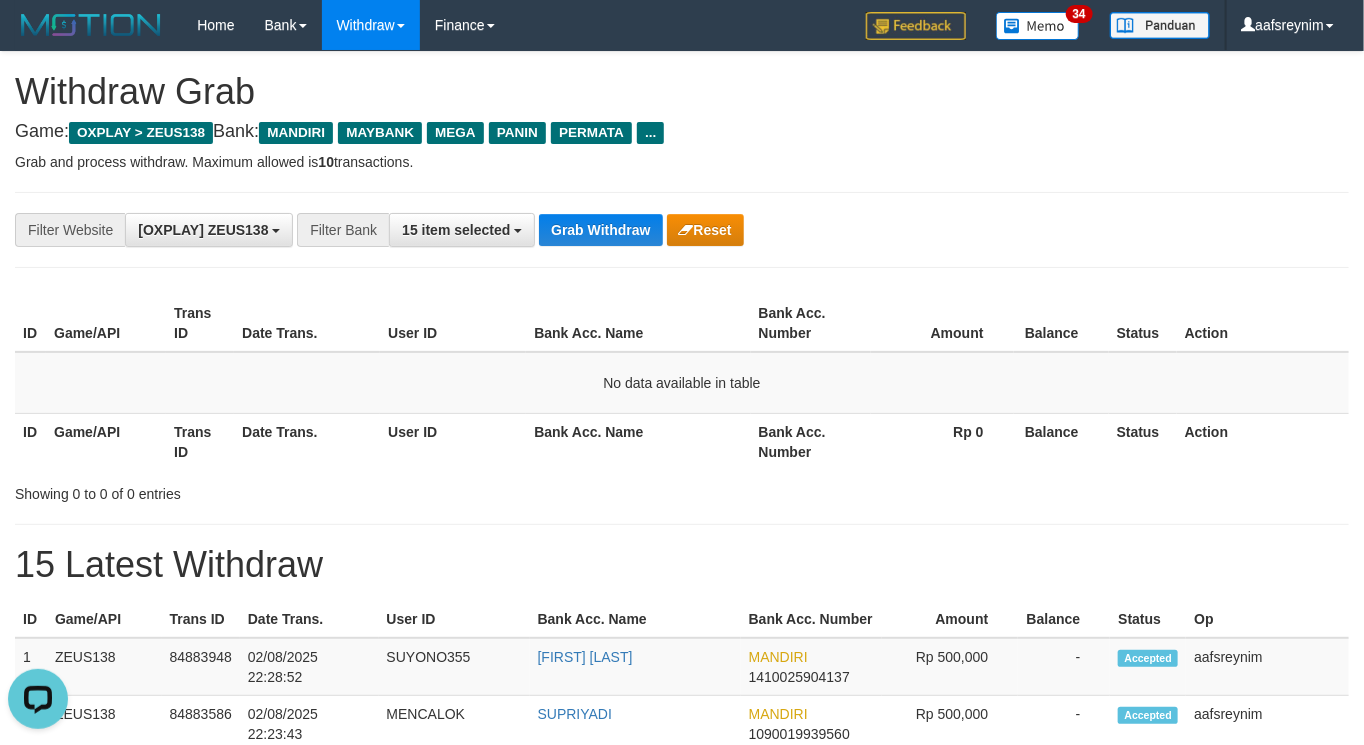 click on "Grab and process withdraw.
Maximum allowed is  10  transactions." at bounding box center [682, 162] 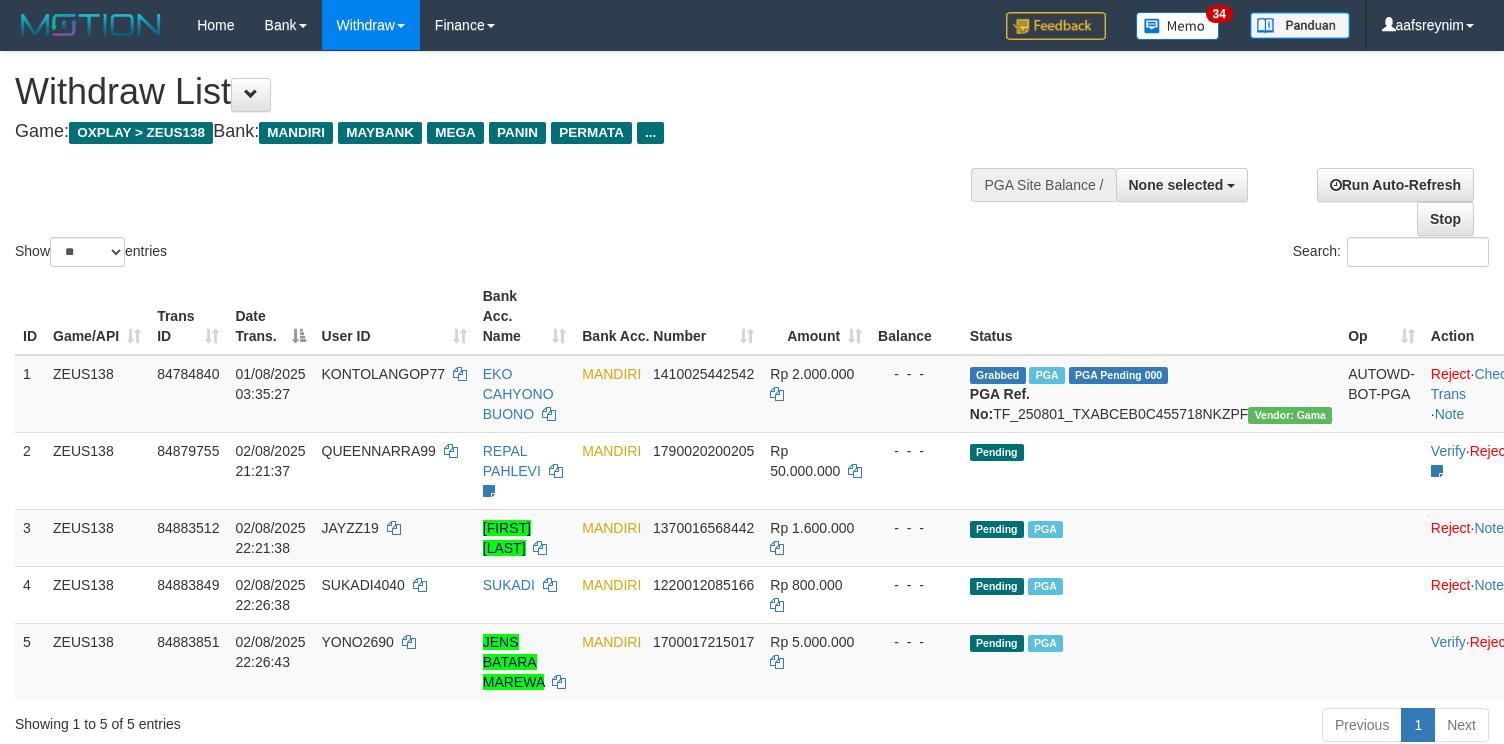 select 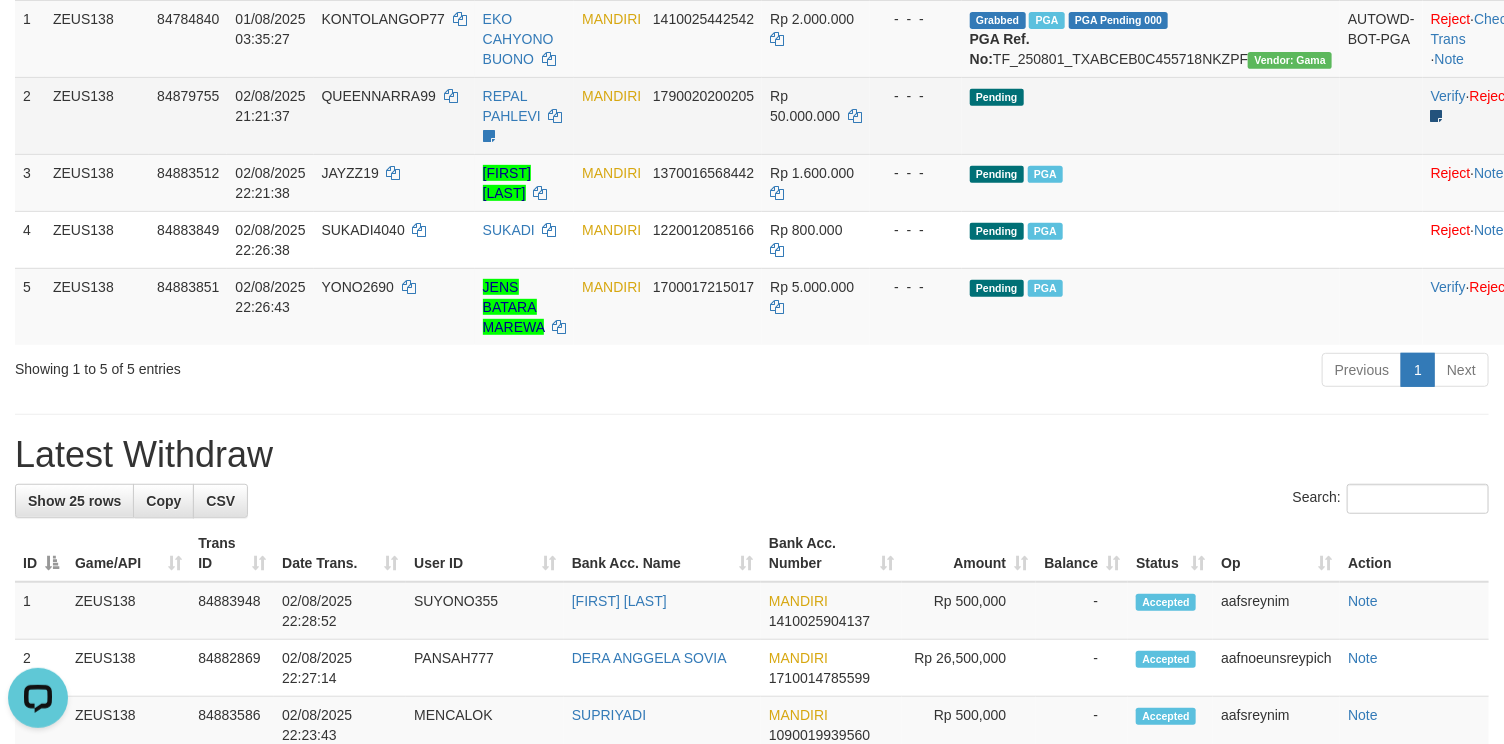 scroll, scrollTop: 0, scrollLeft: 0, axis: both 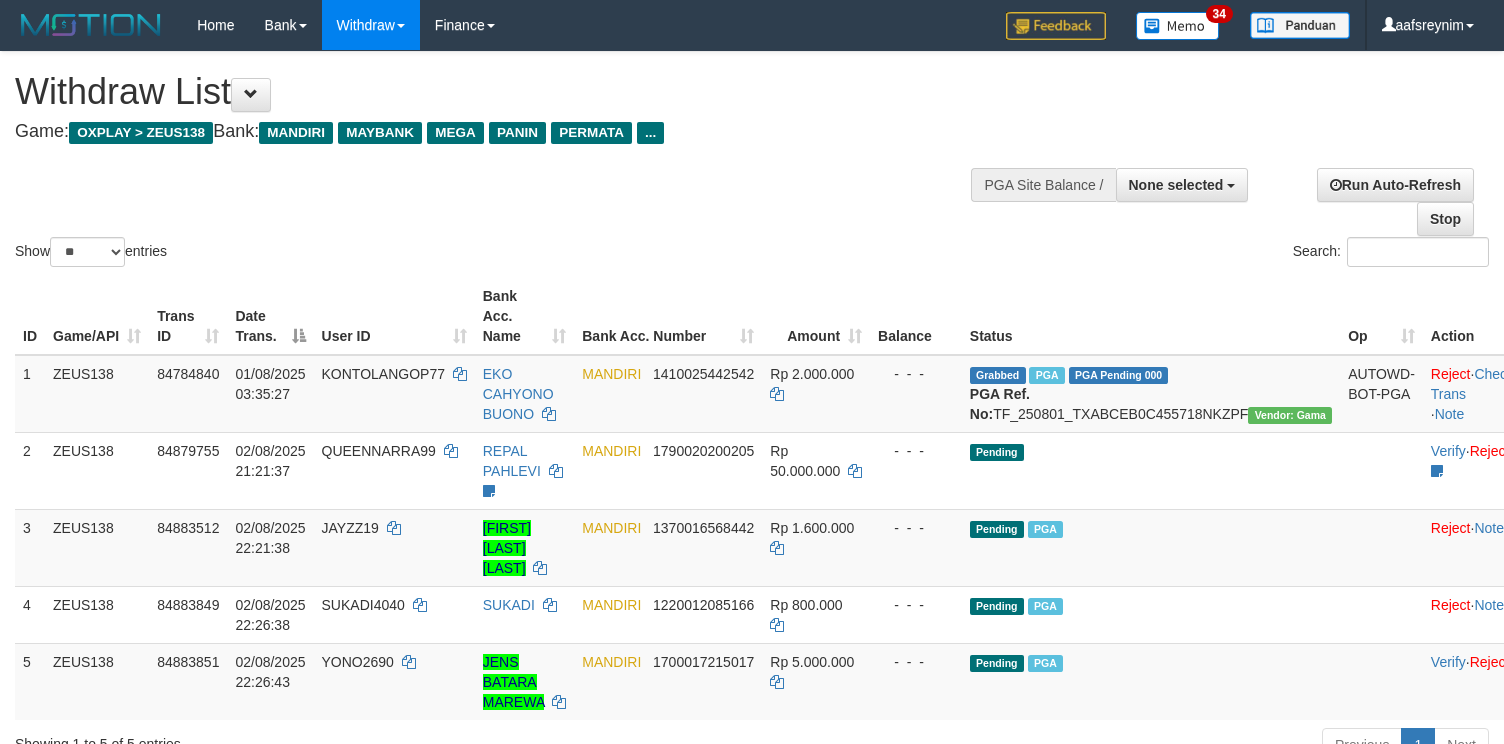 select 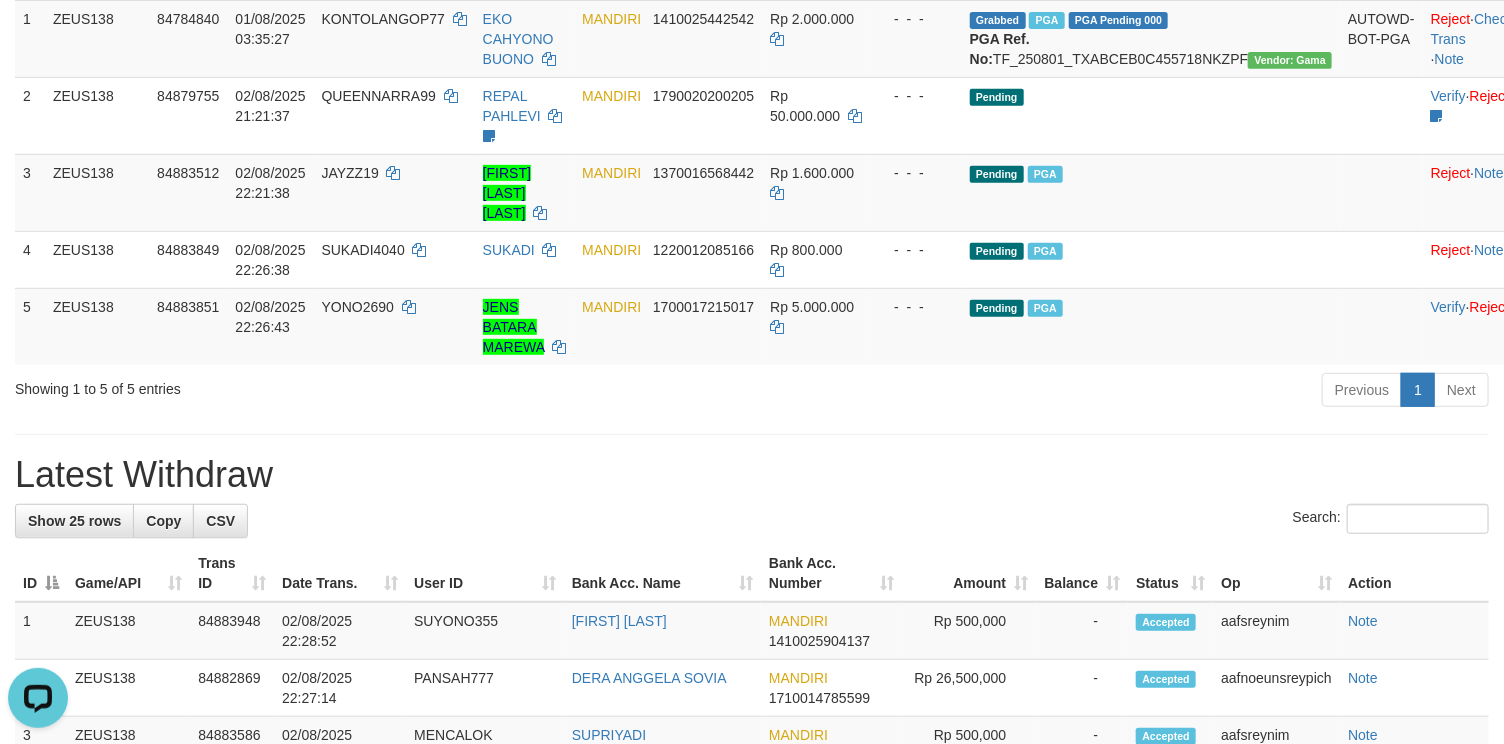 scroll, scrollTop: 0, scrollLeft: 0, axis: both 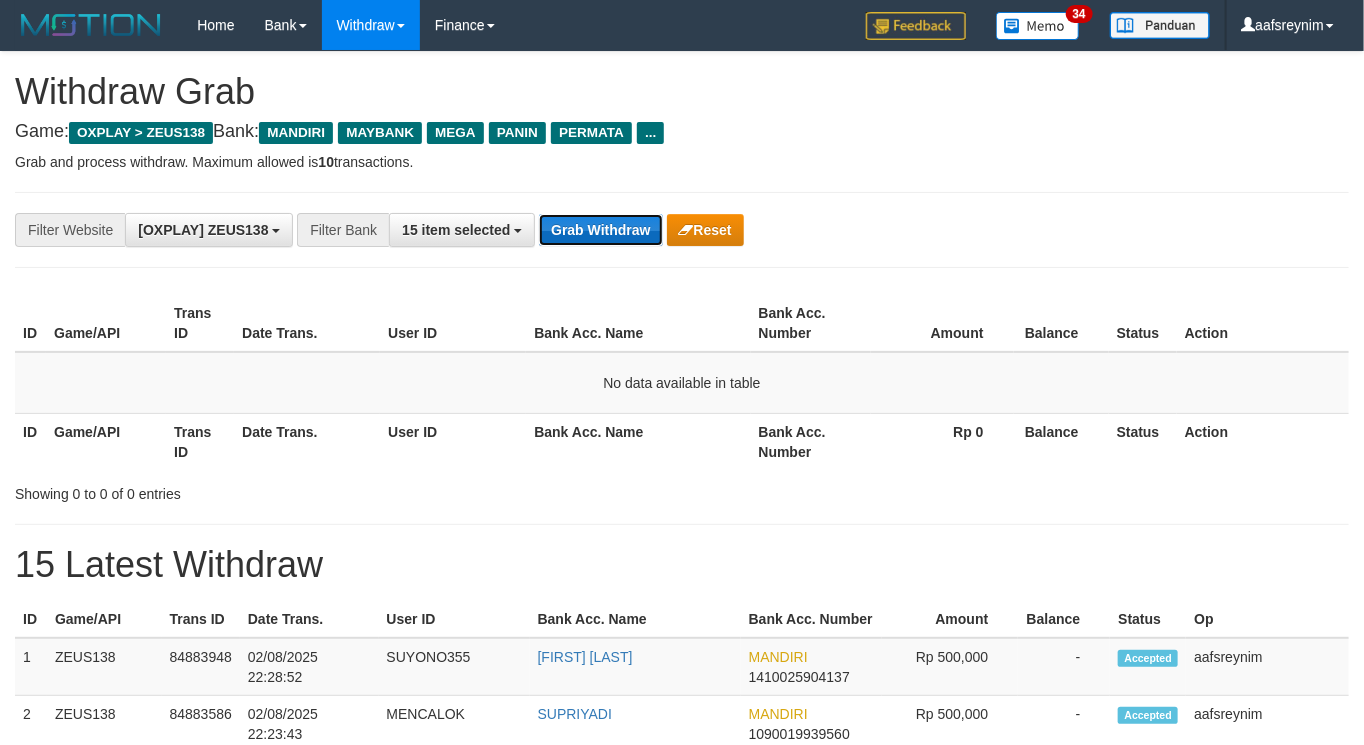 click on "Grab Withdraw" at bounding box center [600, 230] 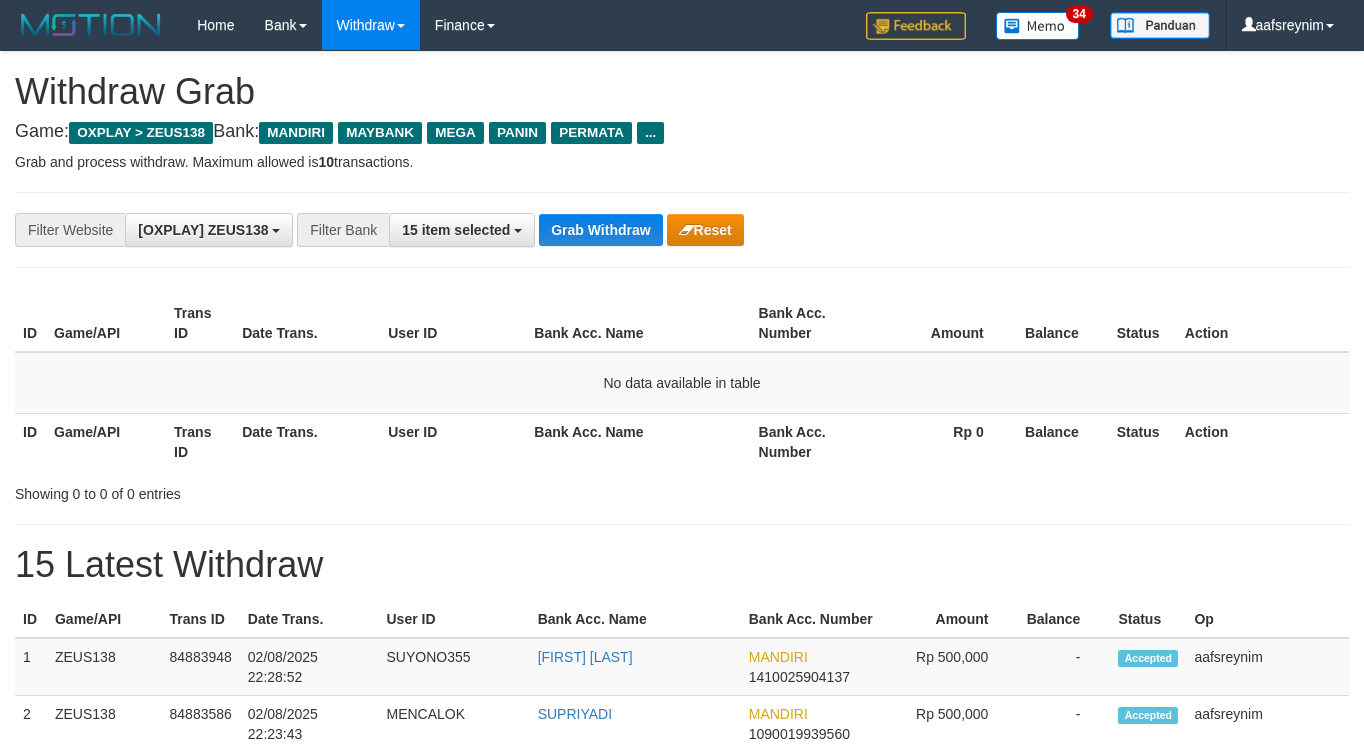 scroll, scrollTop: 0, scrollLeft: 0, axis: both 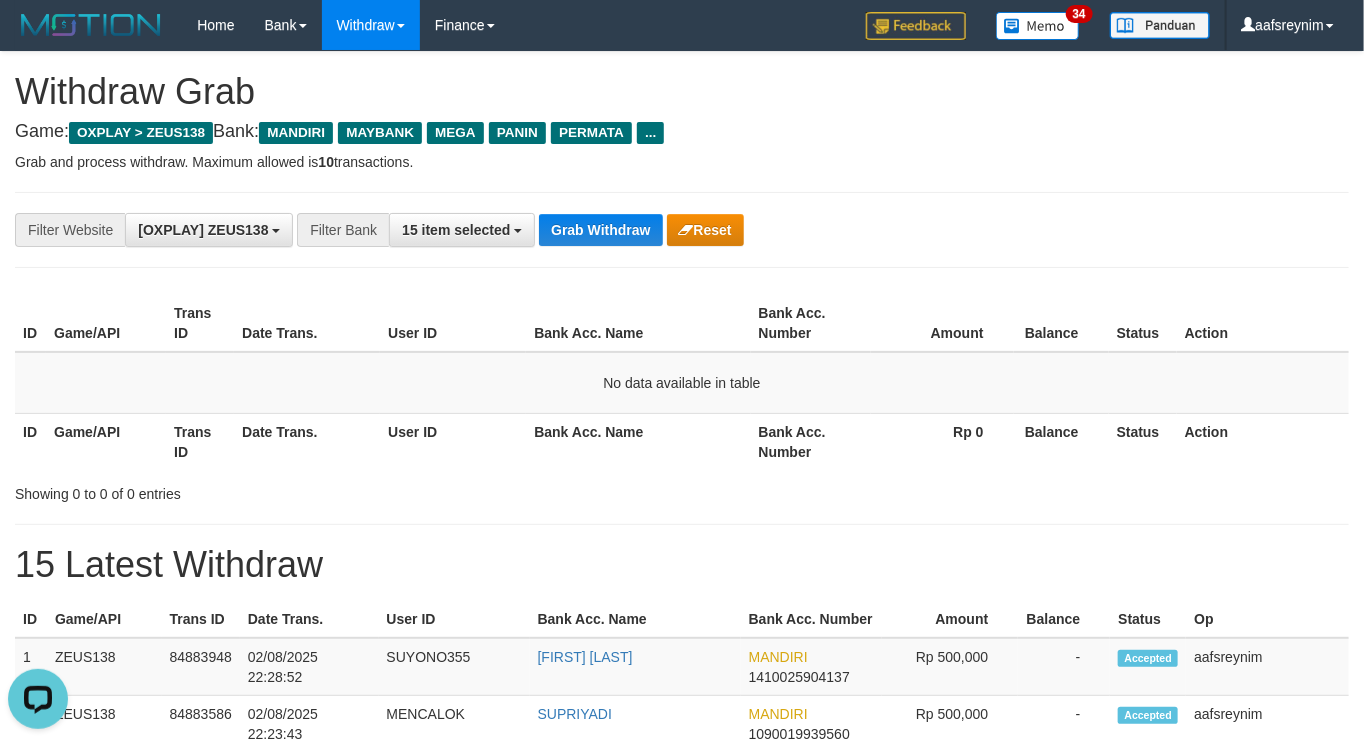 click on "Game/API" at bounding box center [106, 441] 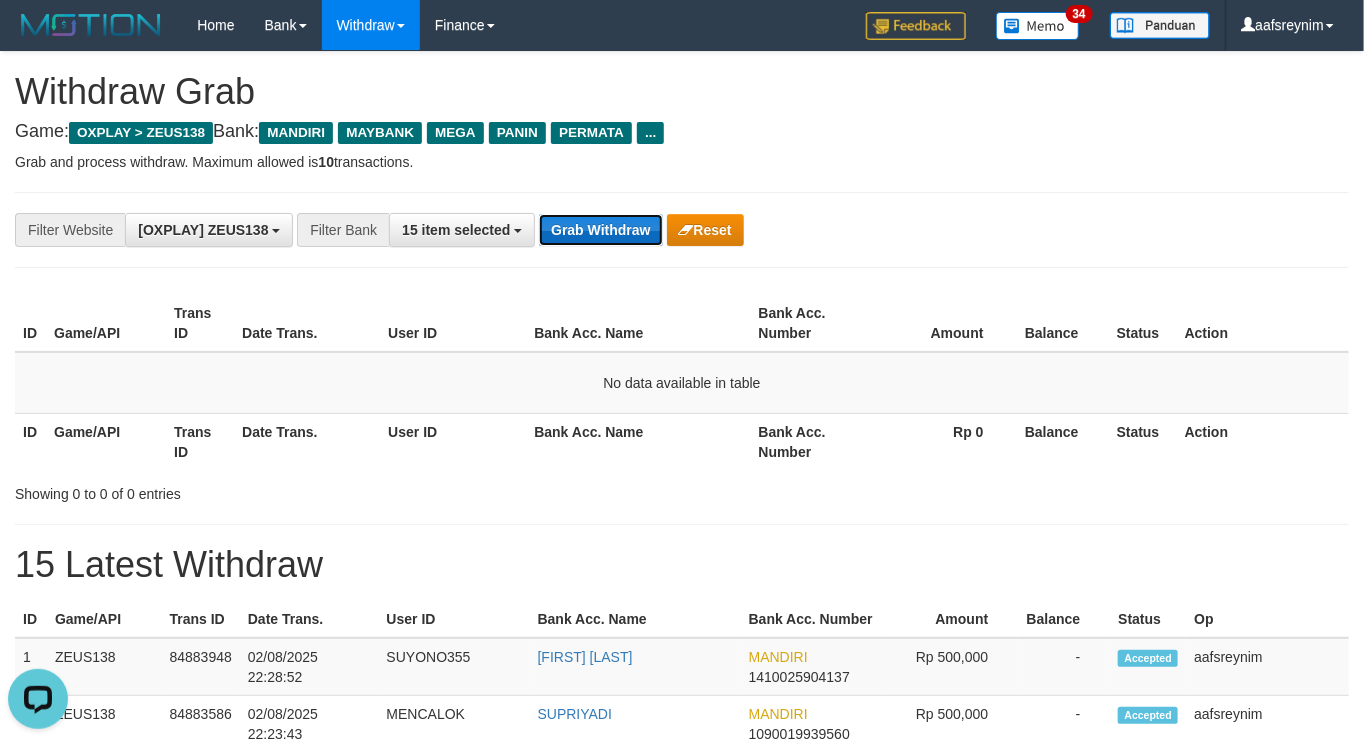 click on "Grab Withdraw" at bounding box center (600, 230) 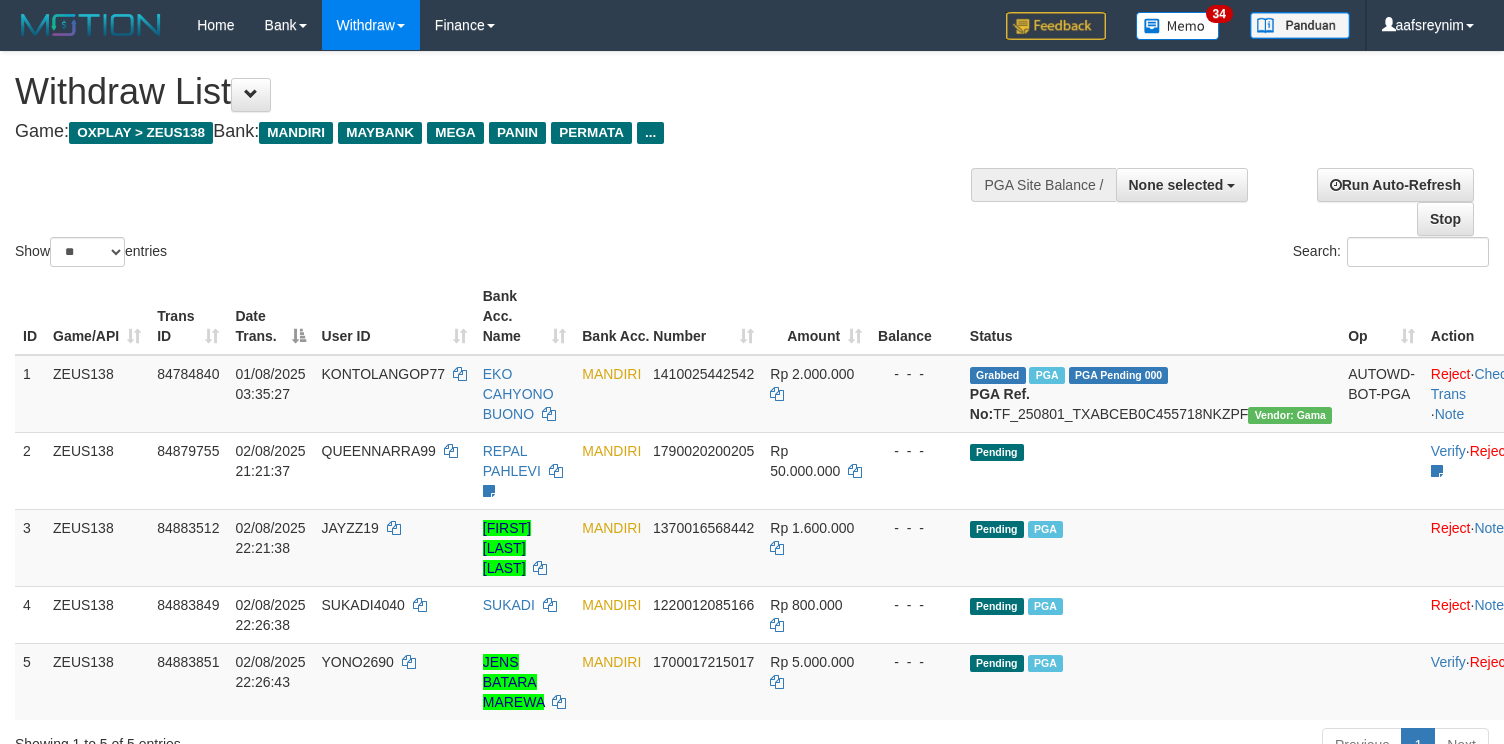 select 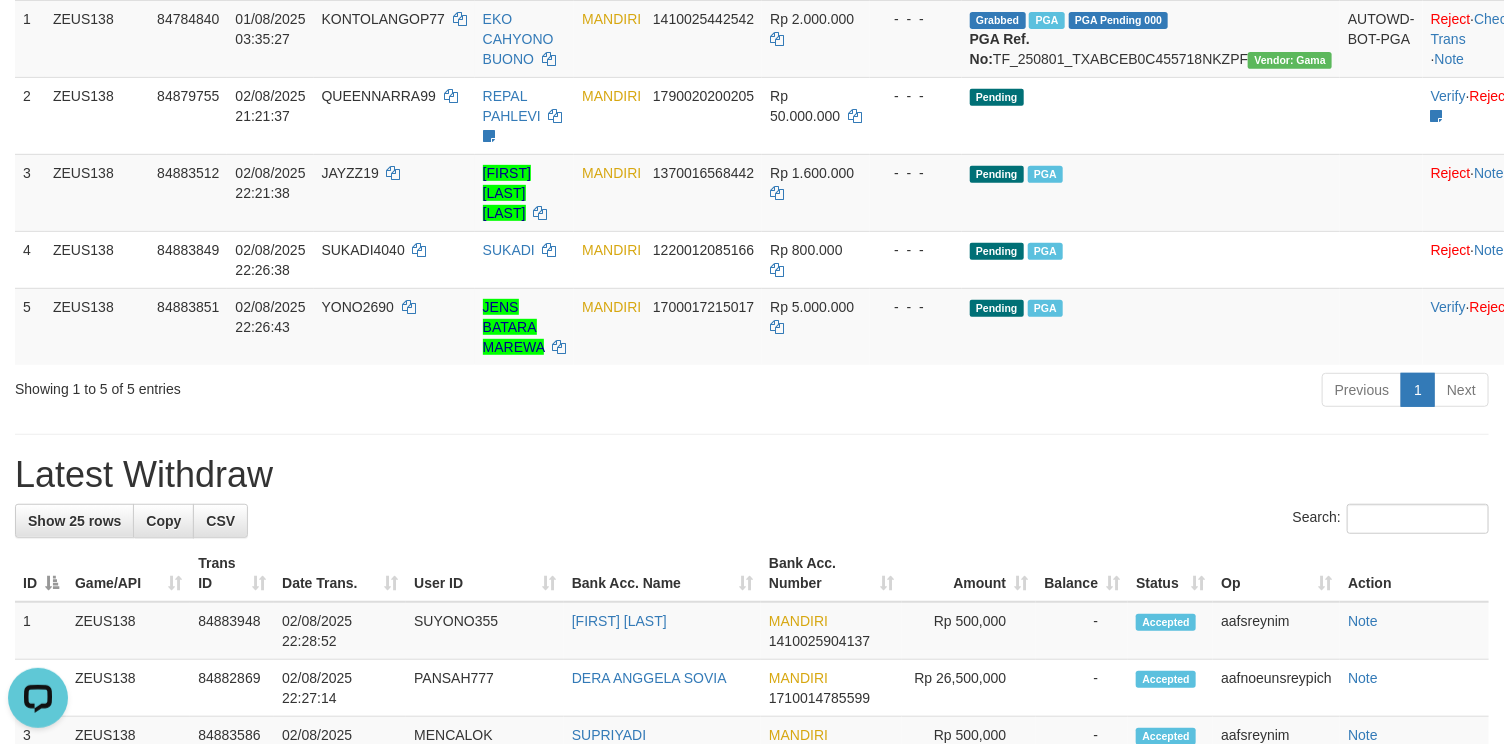 scroll, scrollTop: 0, scrollLeft: 0, axis: both 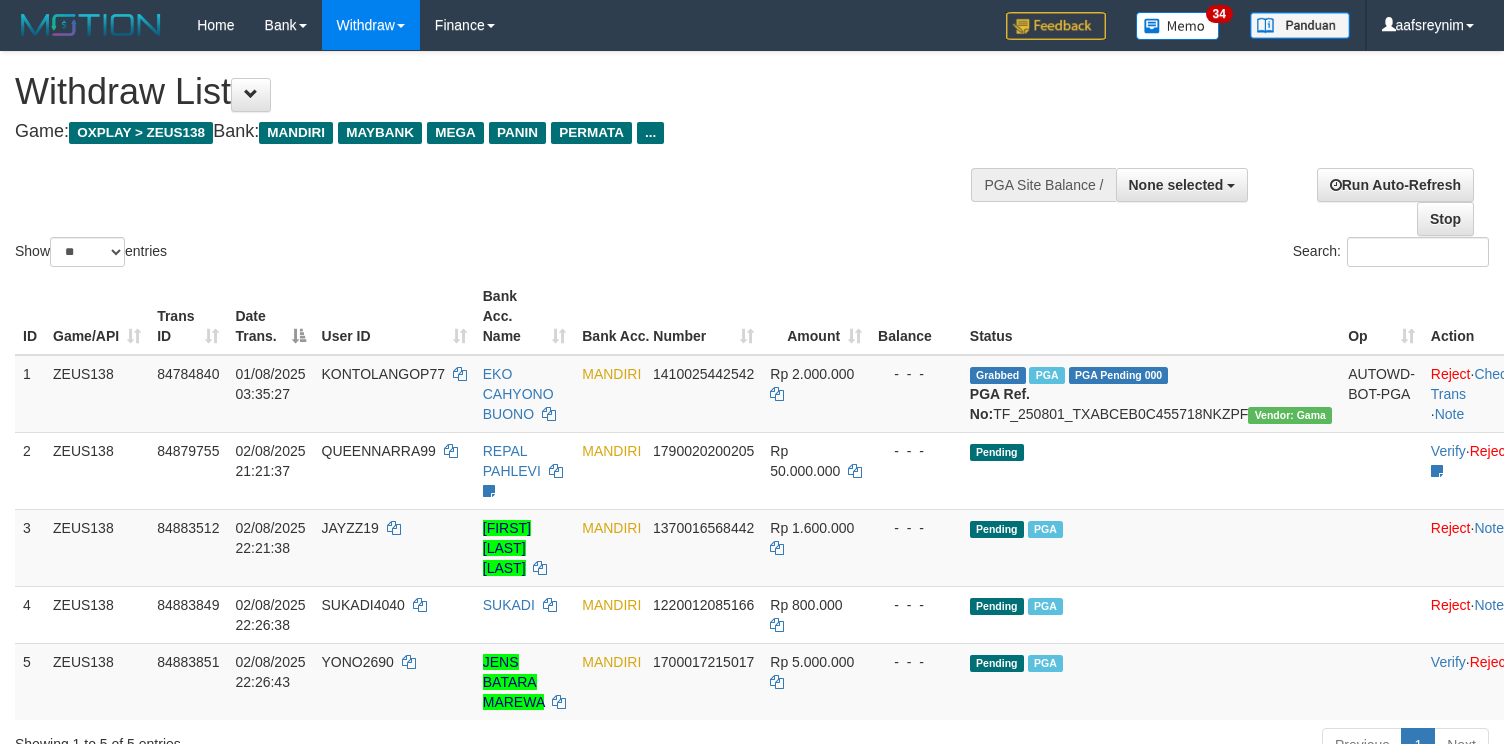 select 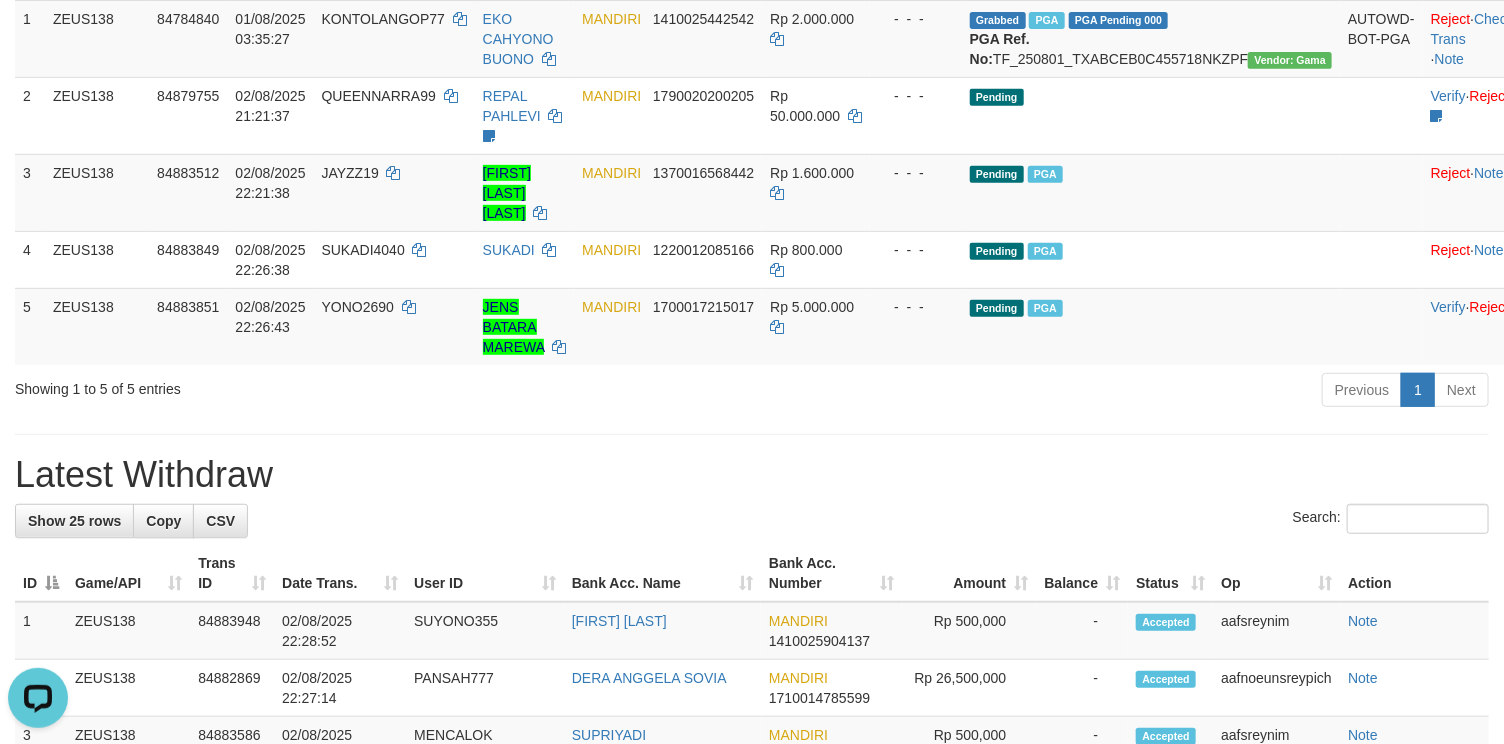 scroll, scrollTop: 0, scrollLeft: 0, axis: both 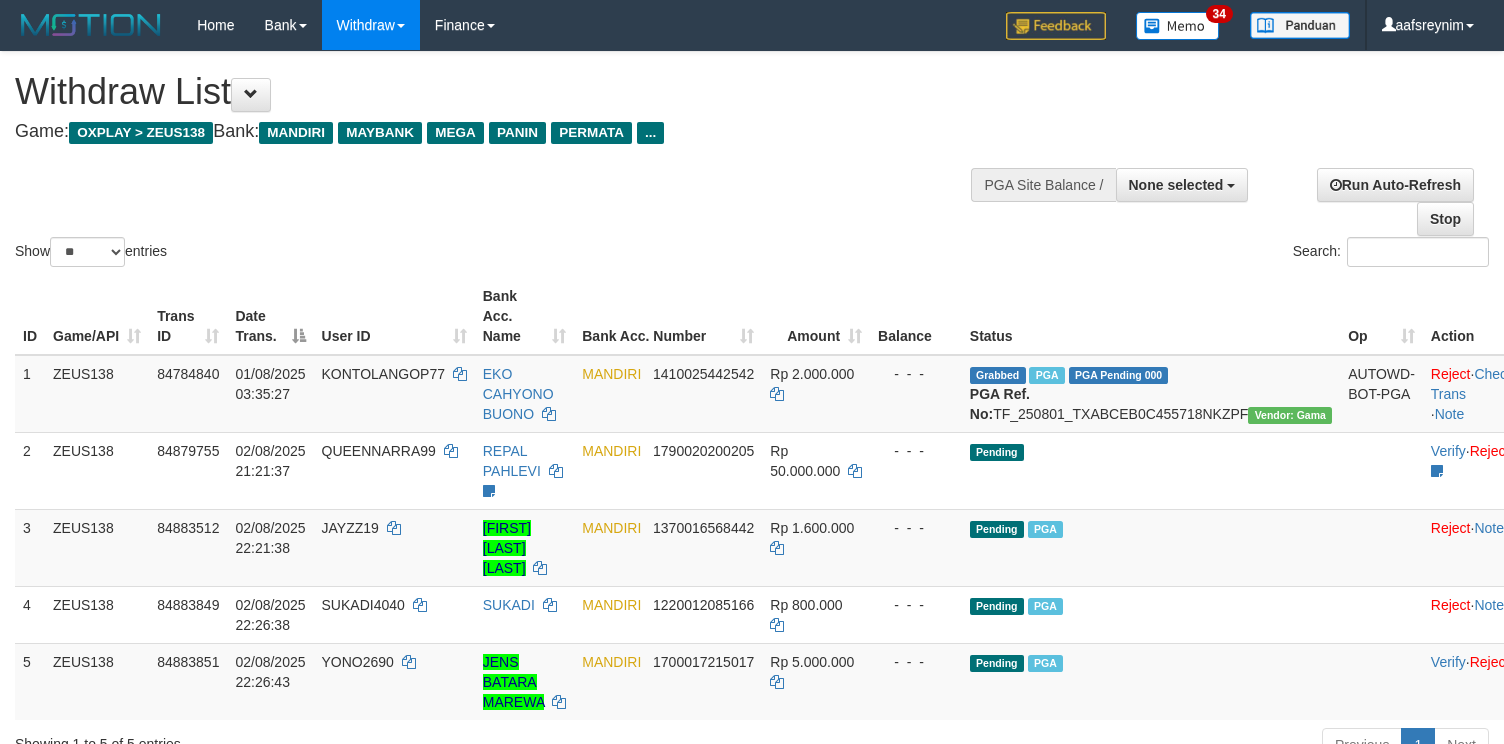 select 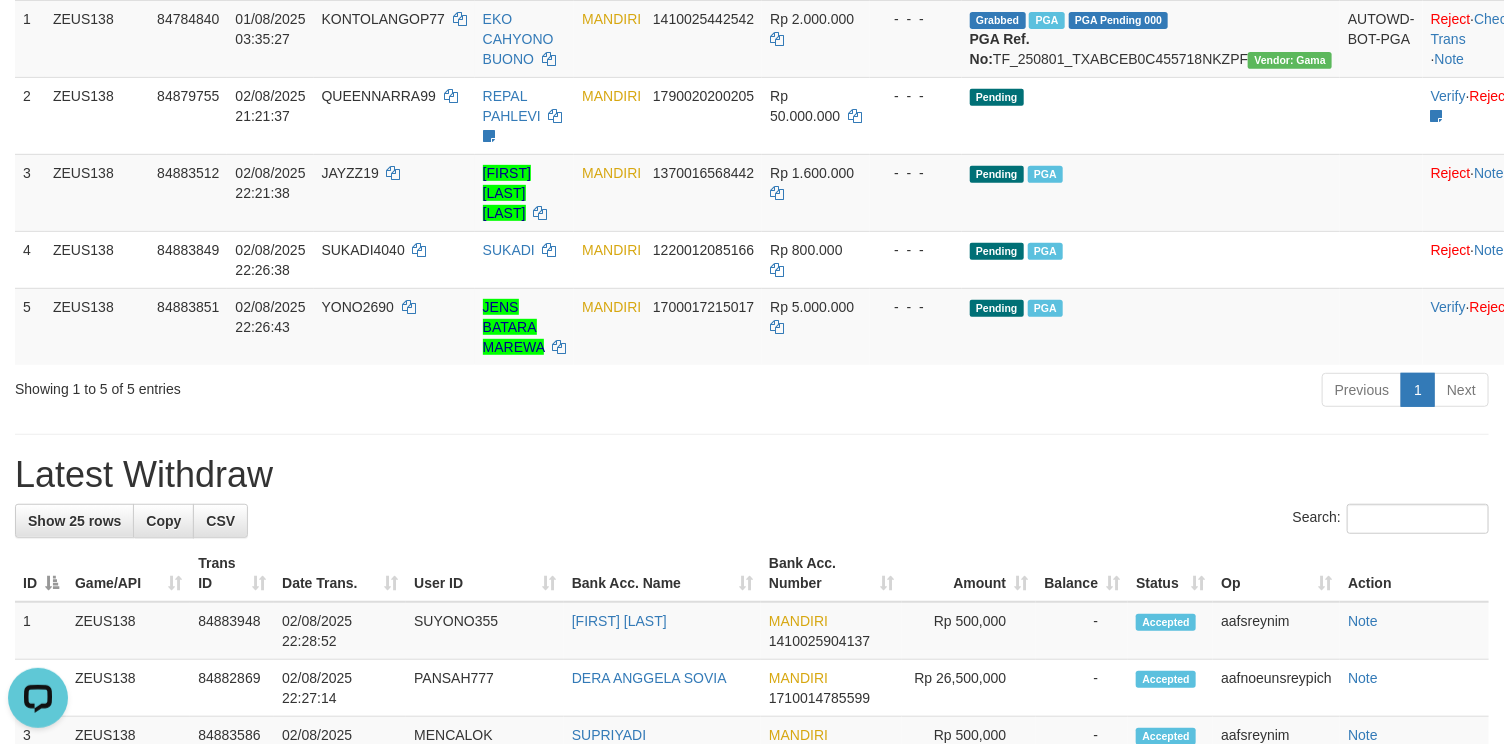 scroll, scrollTop: 0, scrollLeft: 0, axis: both 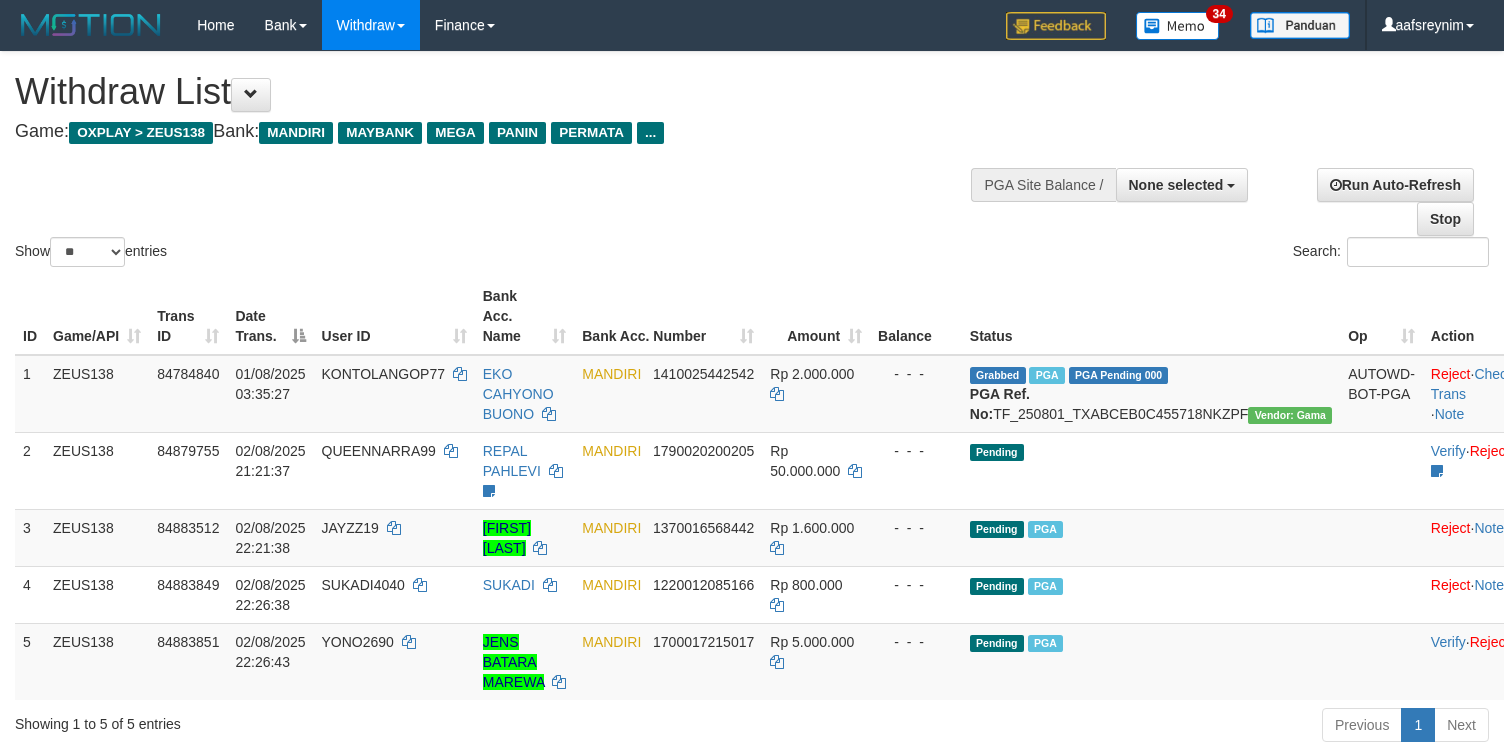 select 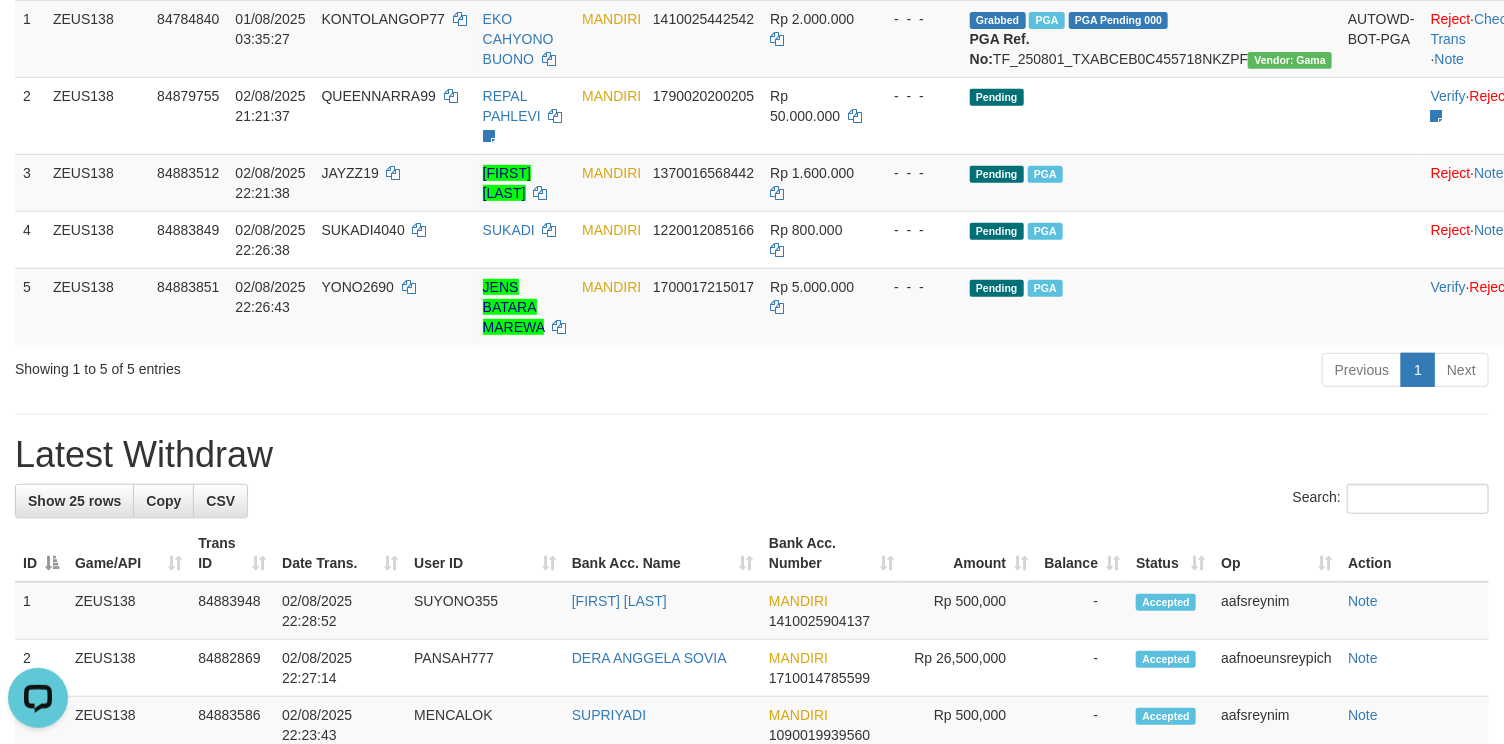 scroll, scrollTop: 0, scrollLeft: 0, axis: both 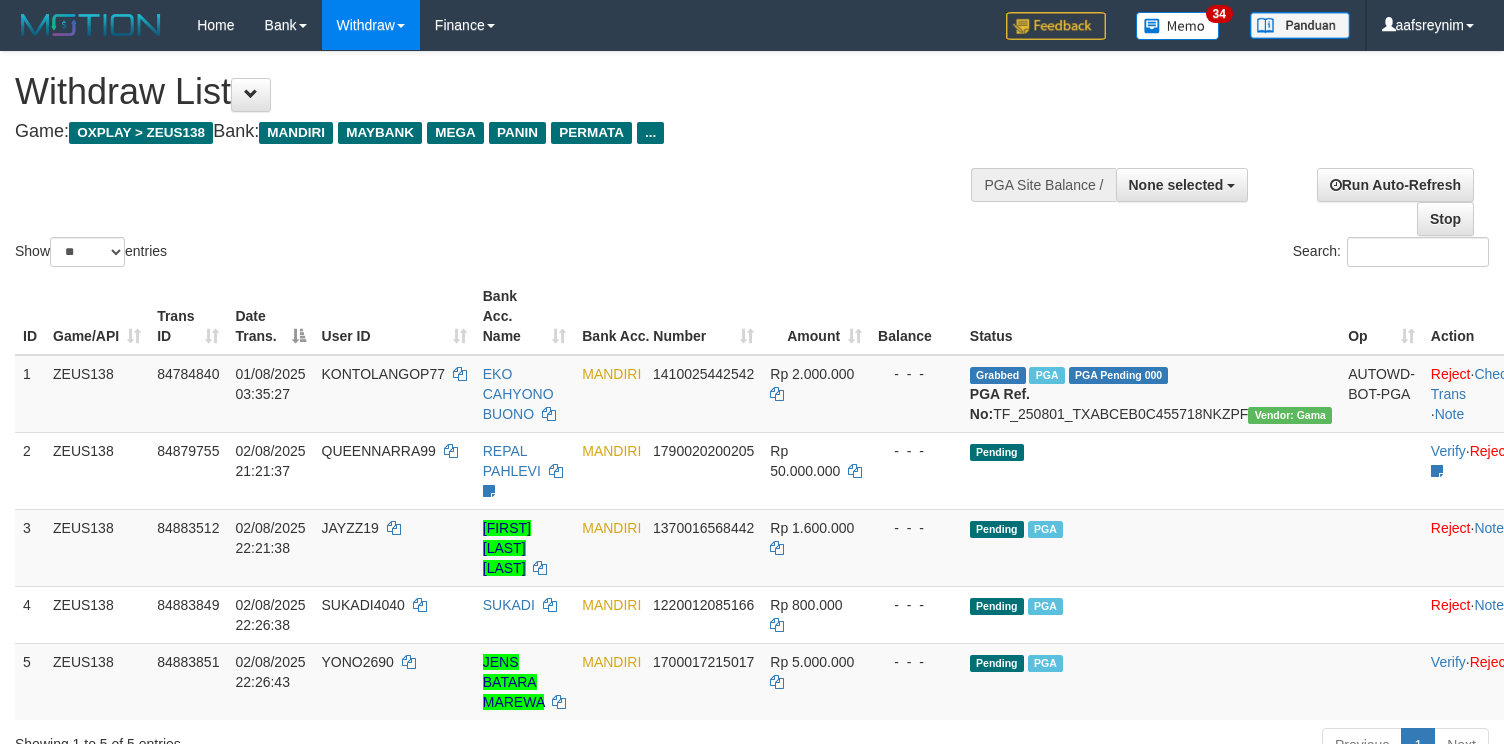 select 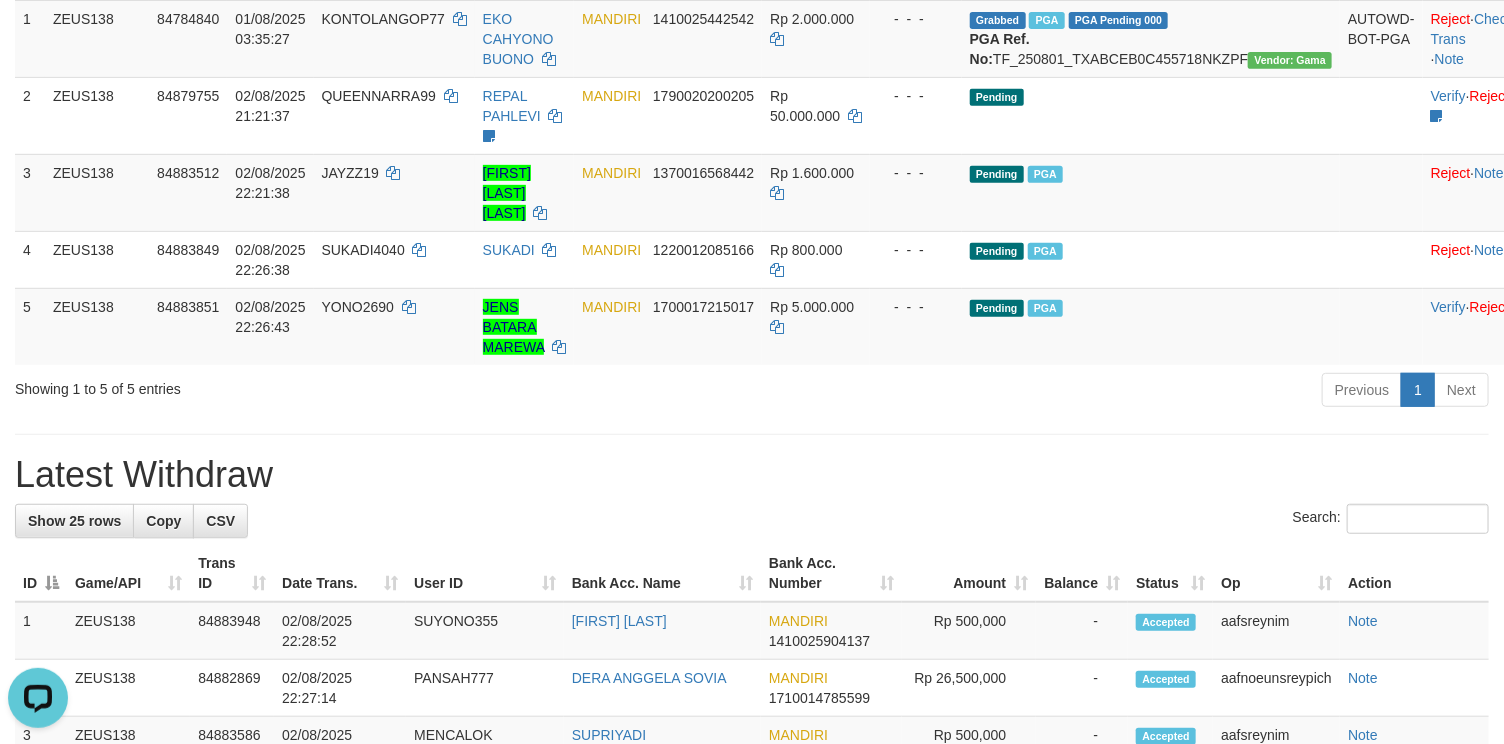 scroll, scrollTop: 0, scrollLeft: 0, axis: both 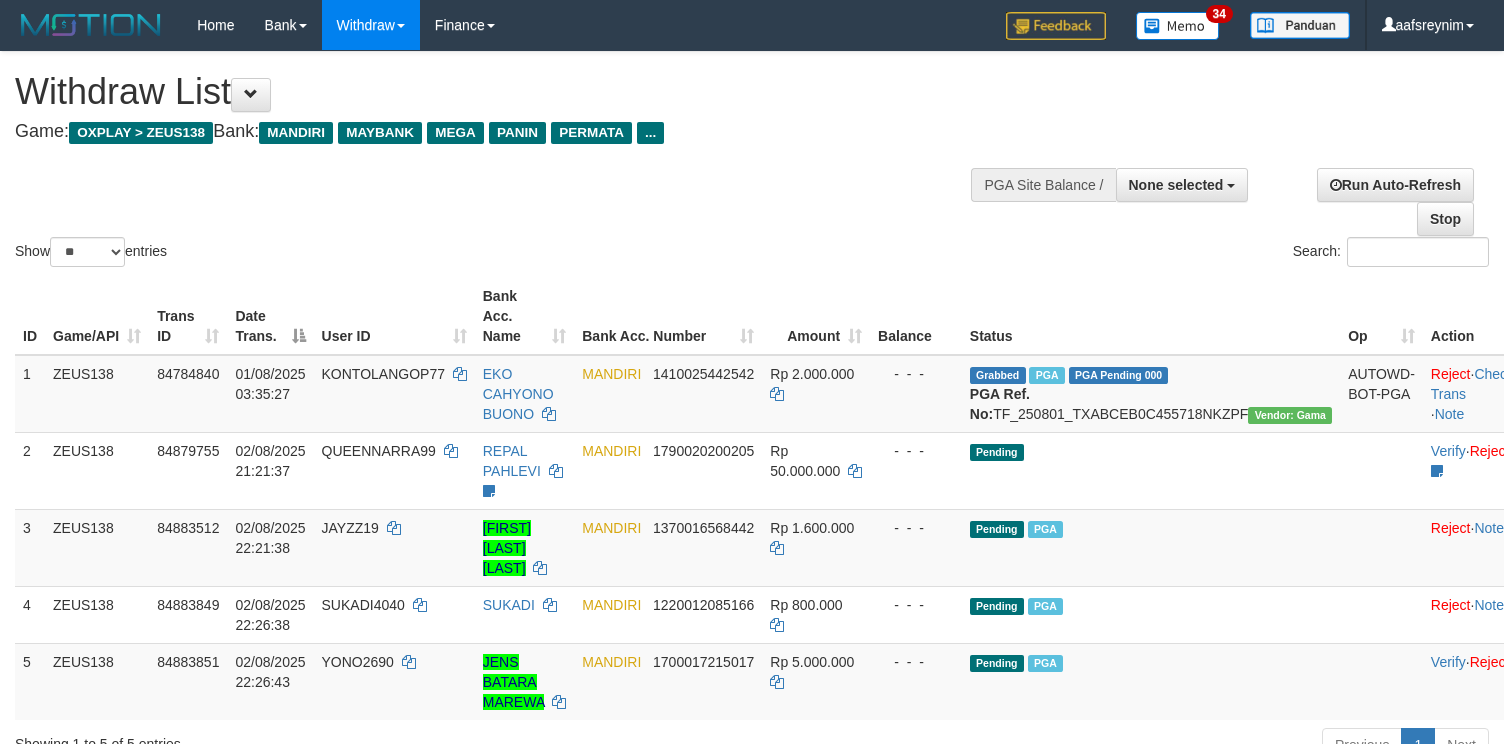 select 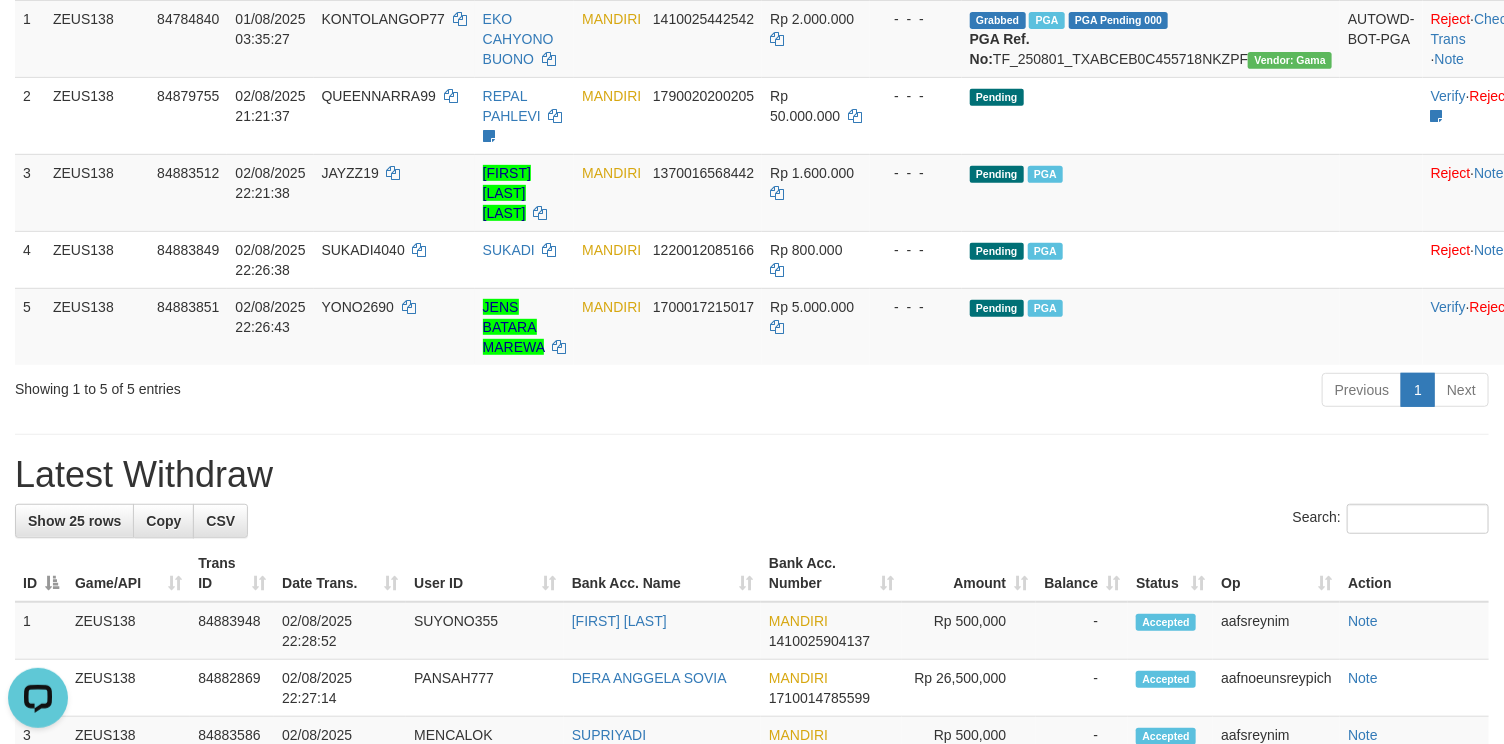 scroll, scrollTop: 0, scrollLeft: 0, axis: both 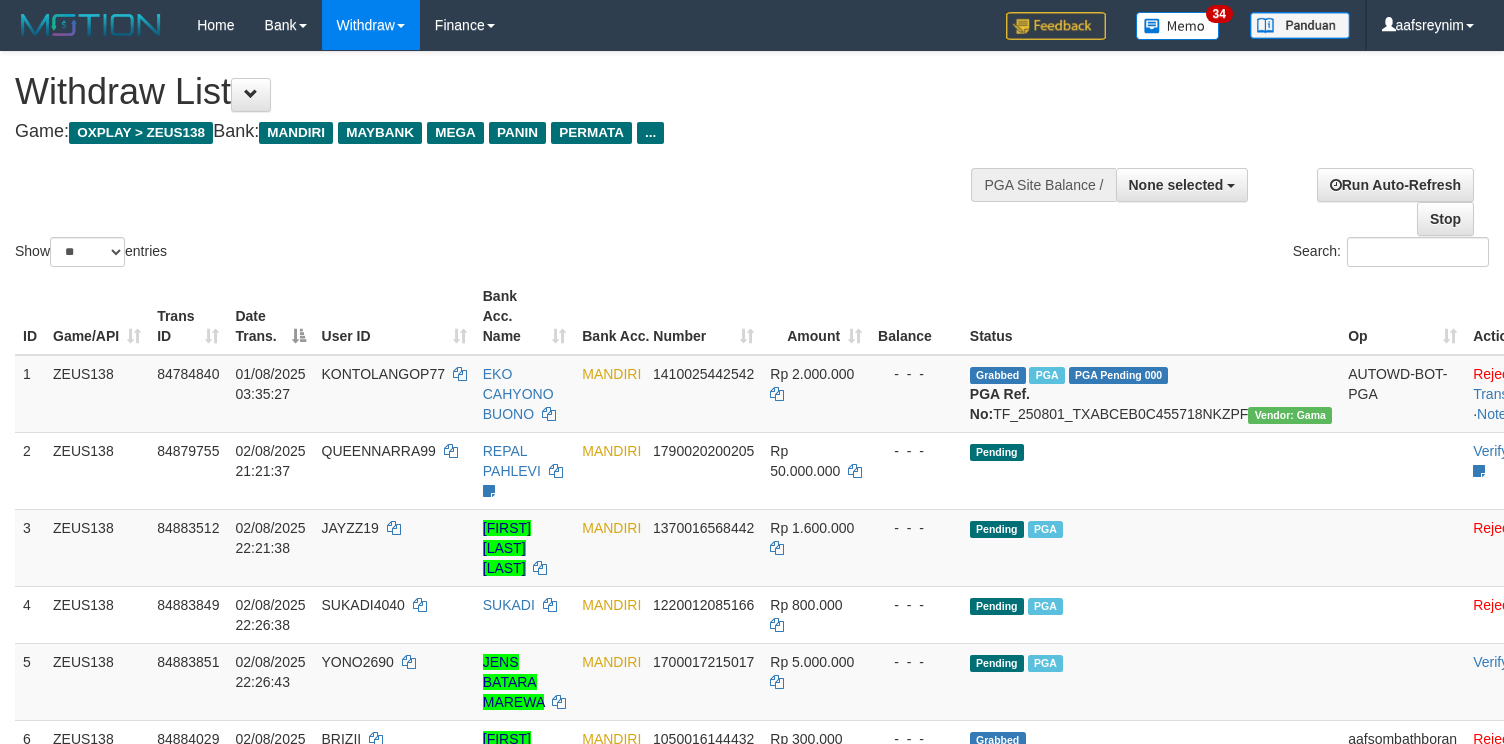 select 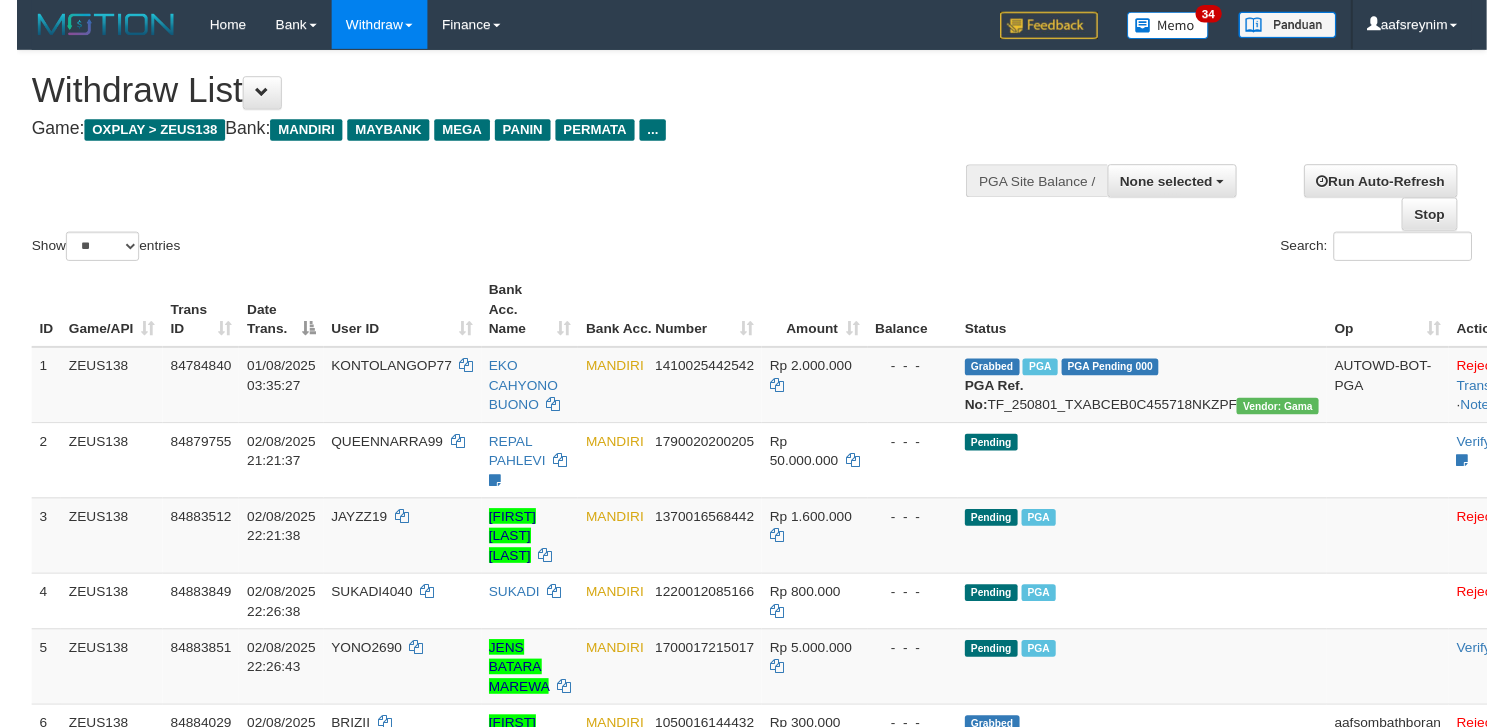 scroll, scrollTop: 355, scrollLeft: 0, axis: vertical 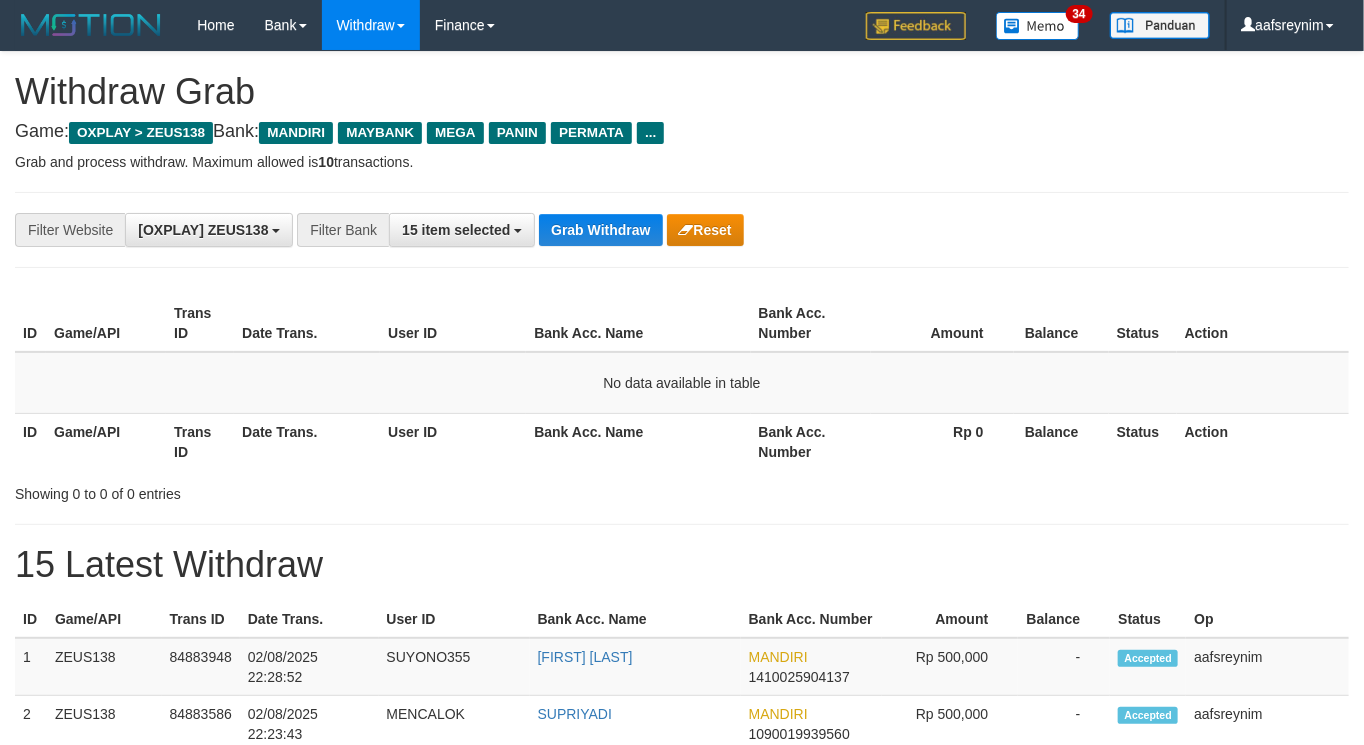 click on "Withdraw Grab" at bounding box center (682, 92) 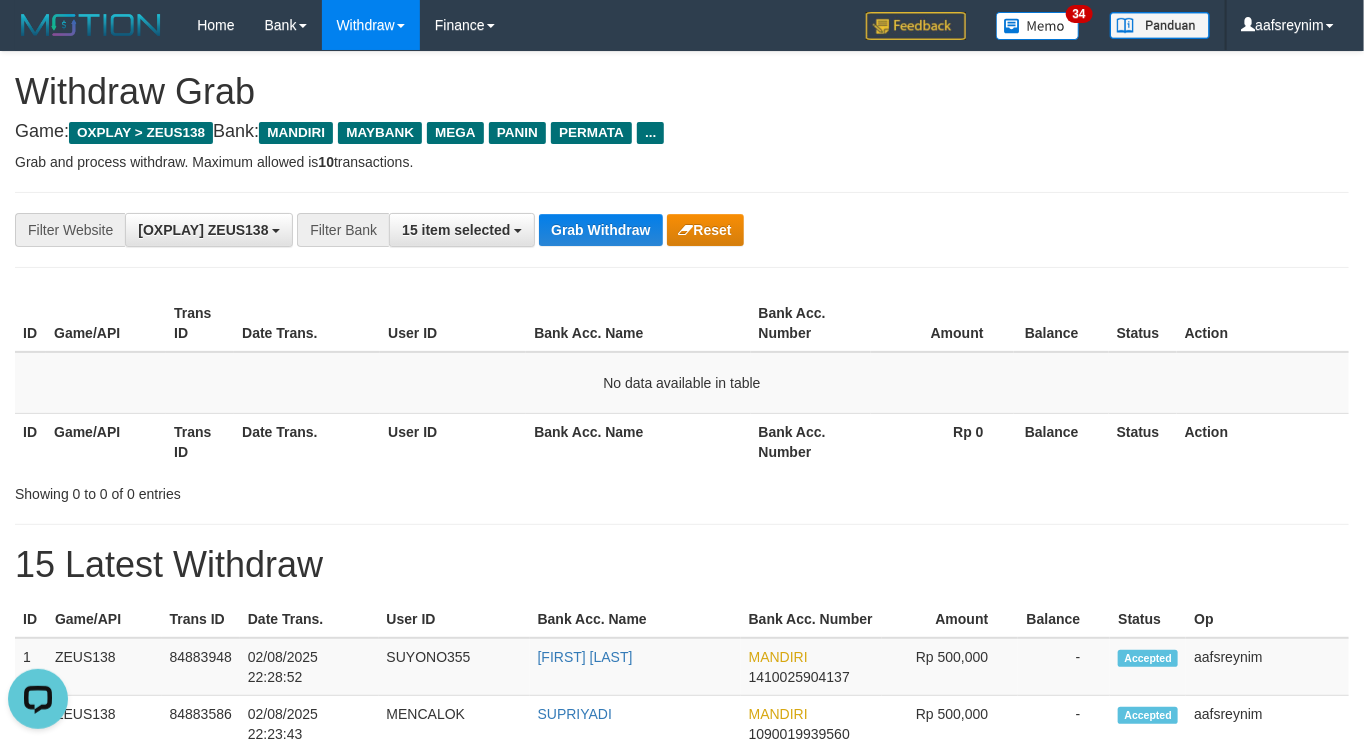 scroll, scrollTop: 0, scrollLeft: 0, axis: both 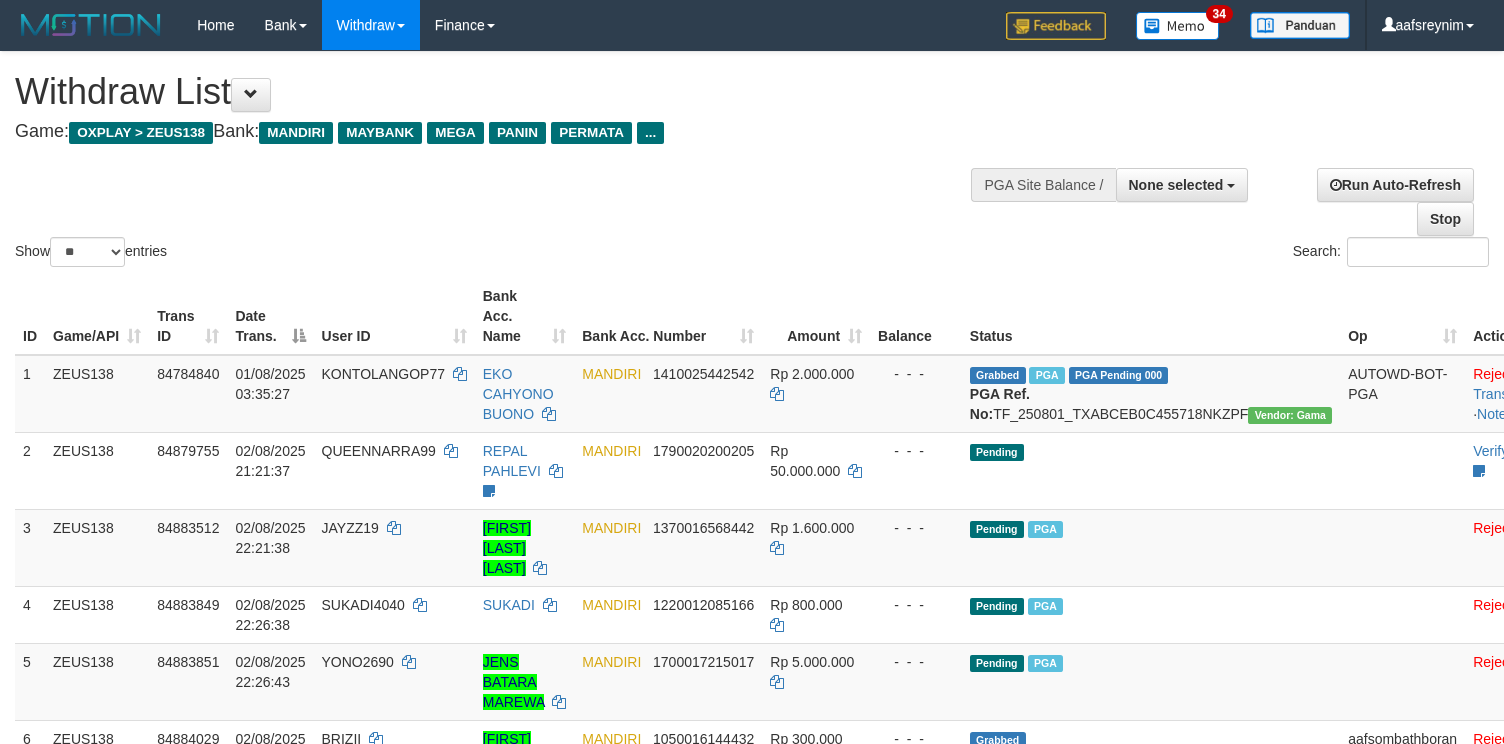 select 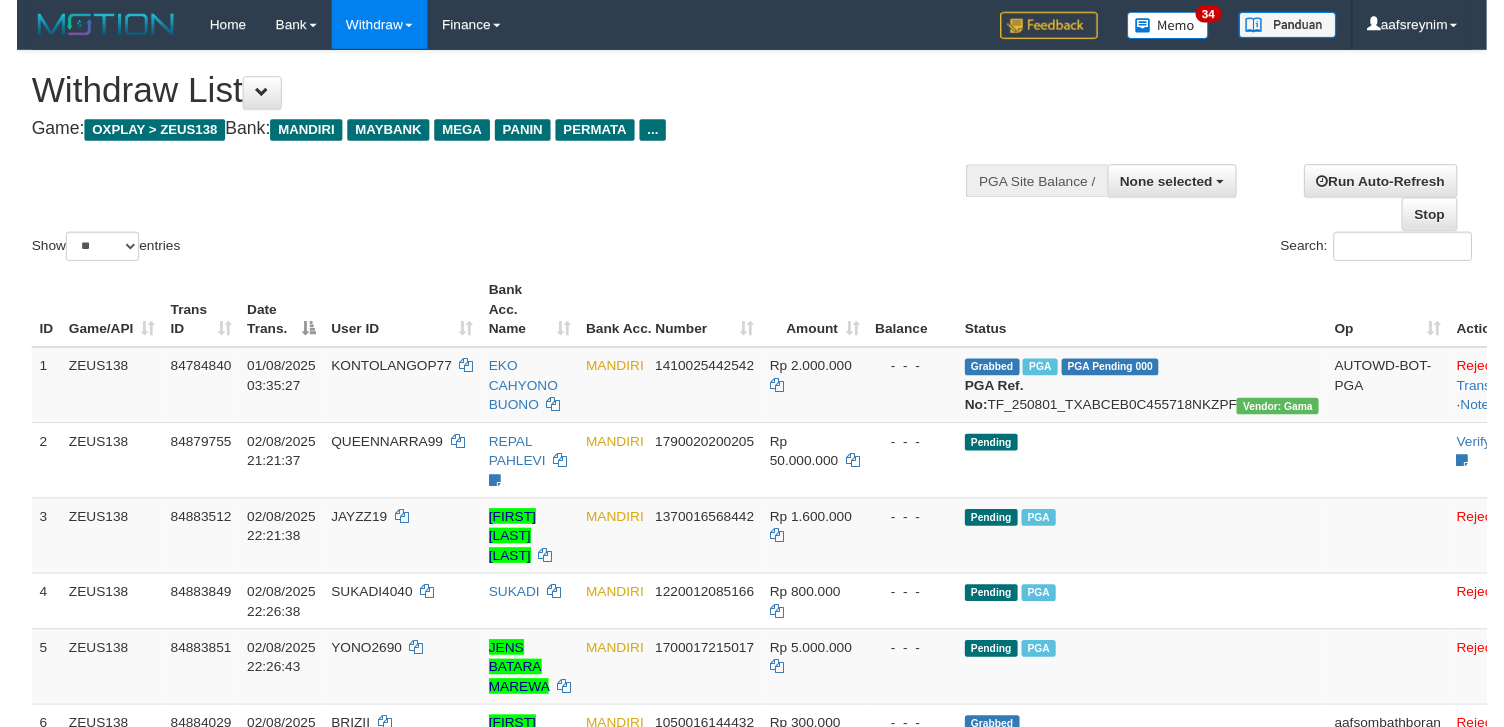 scroll, scrollTop: 355, scrollLeft: 0, axis: vertical 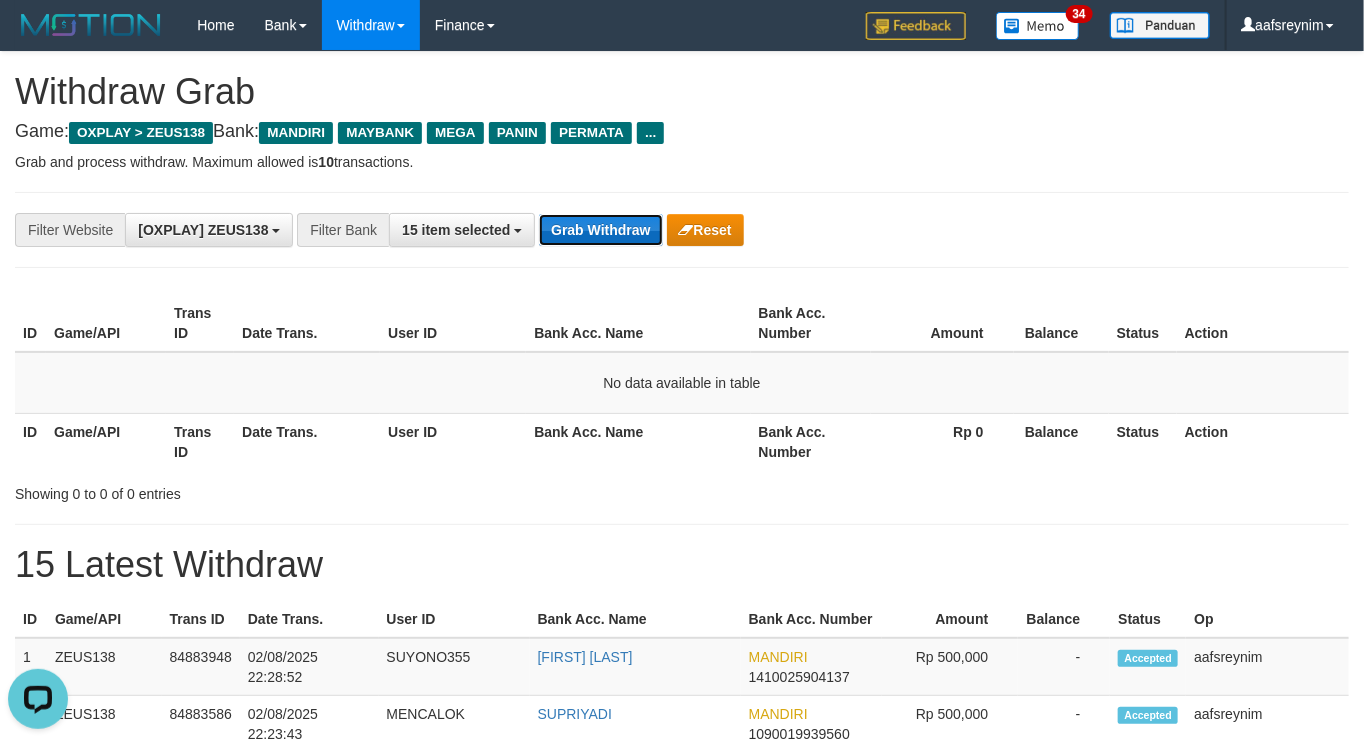 click on "Grab Withdraw" at bounding box center [600, 230] 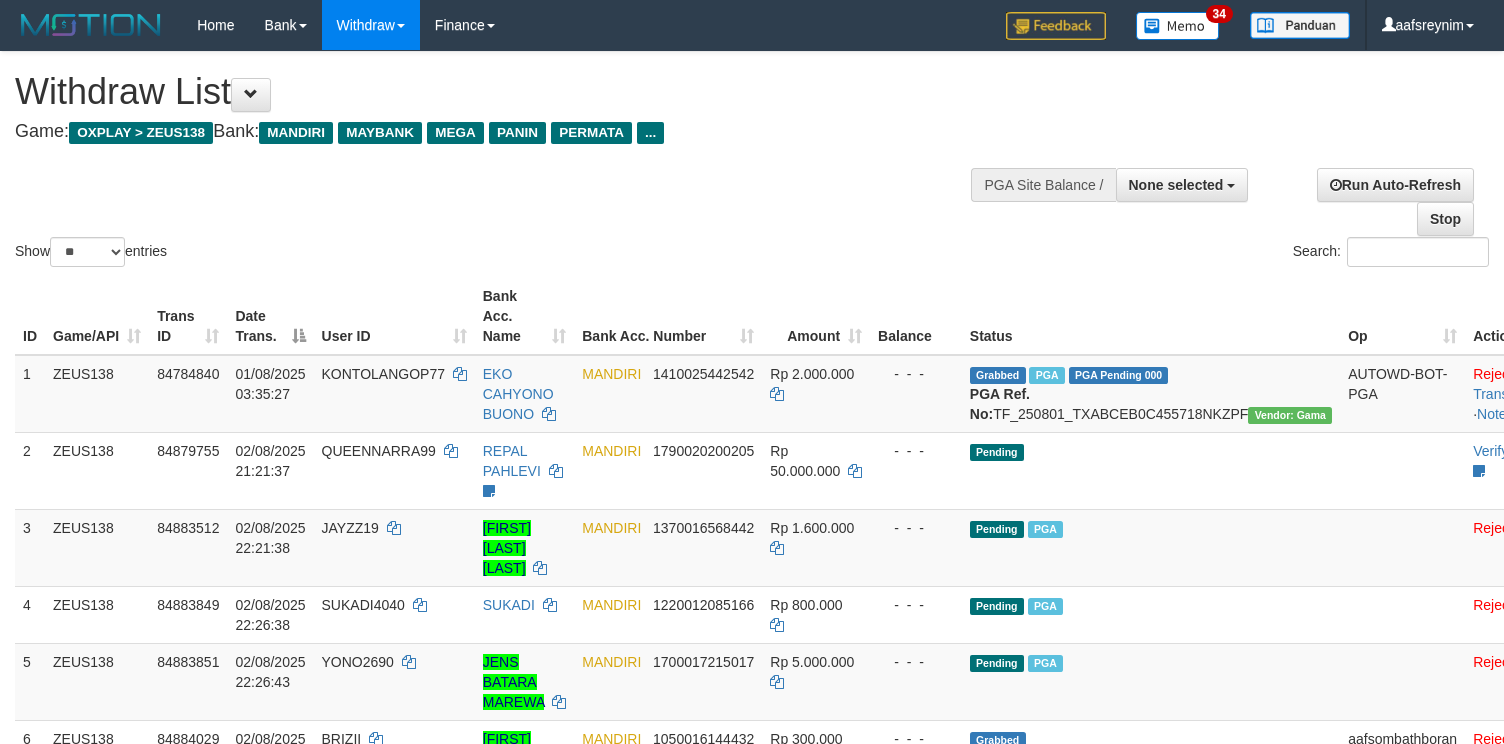 select 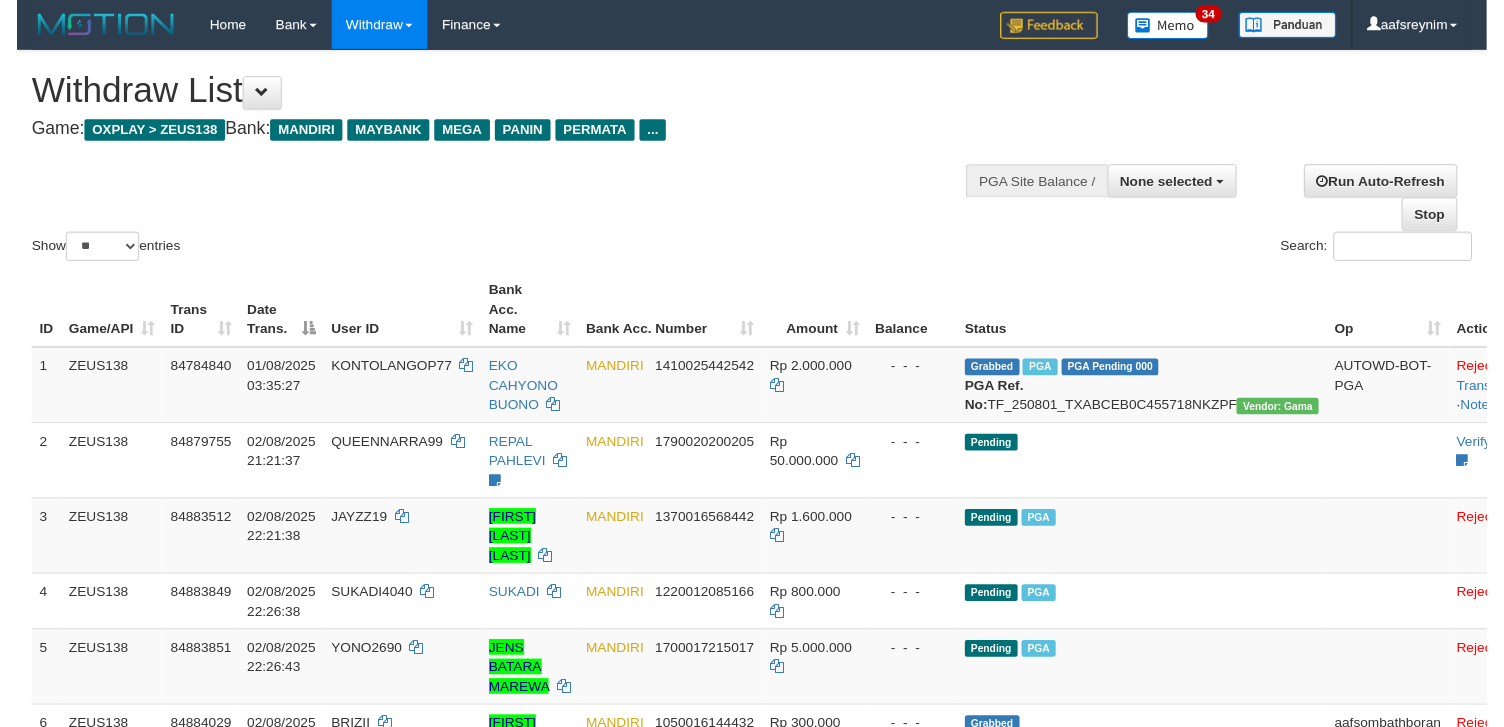 scroll, scrollTop: 355, scrollLeft: 0, axis: vertical 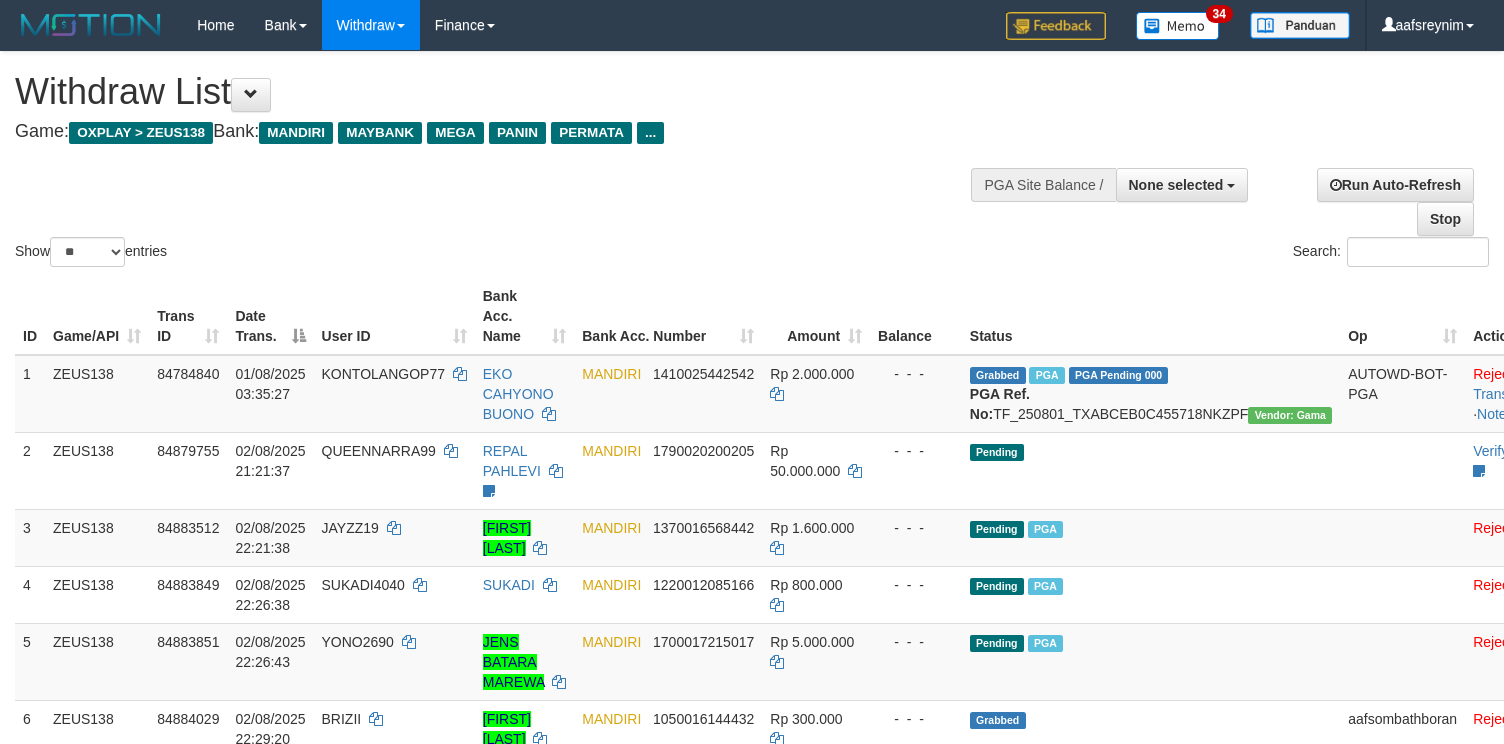 select 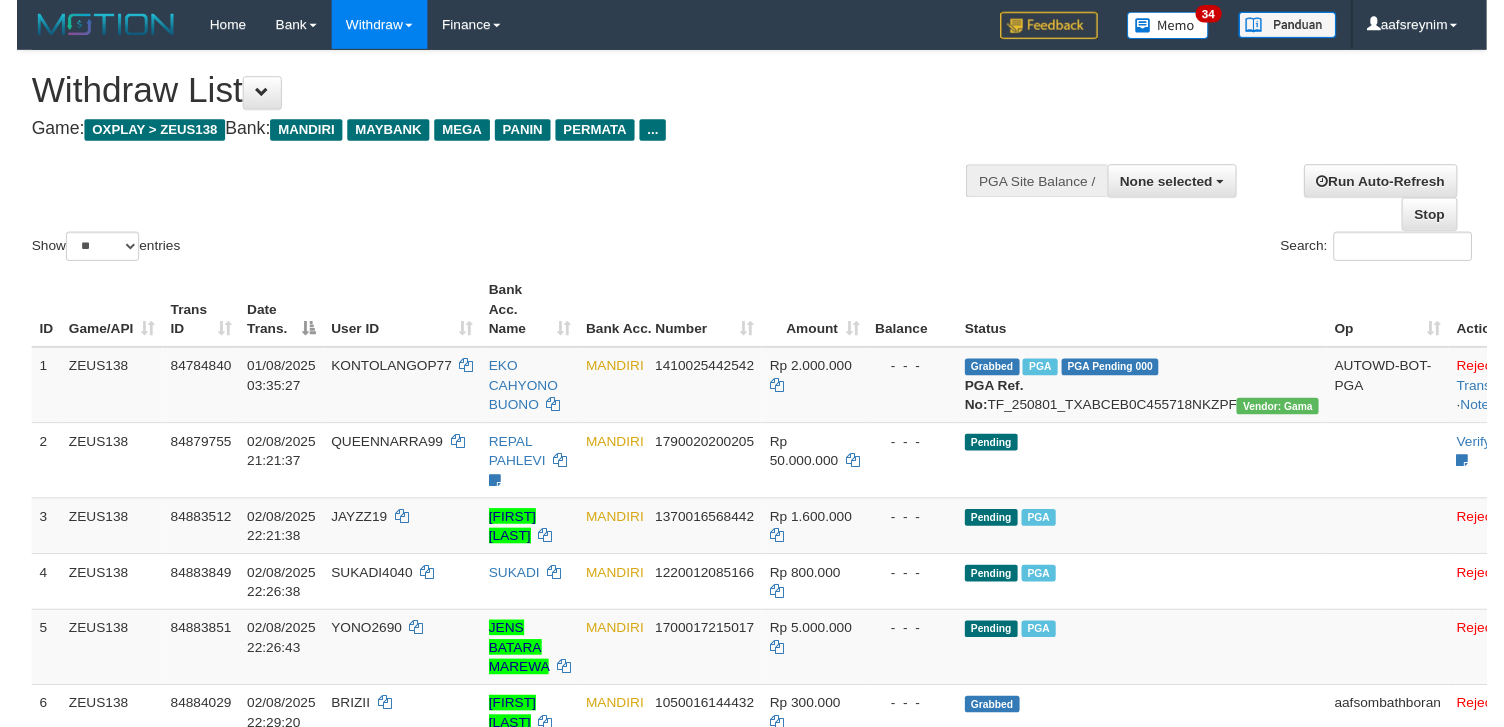 scroll, scrollTop: 355, scrollLeft: 0, axis: vertical 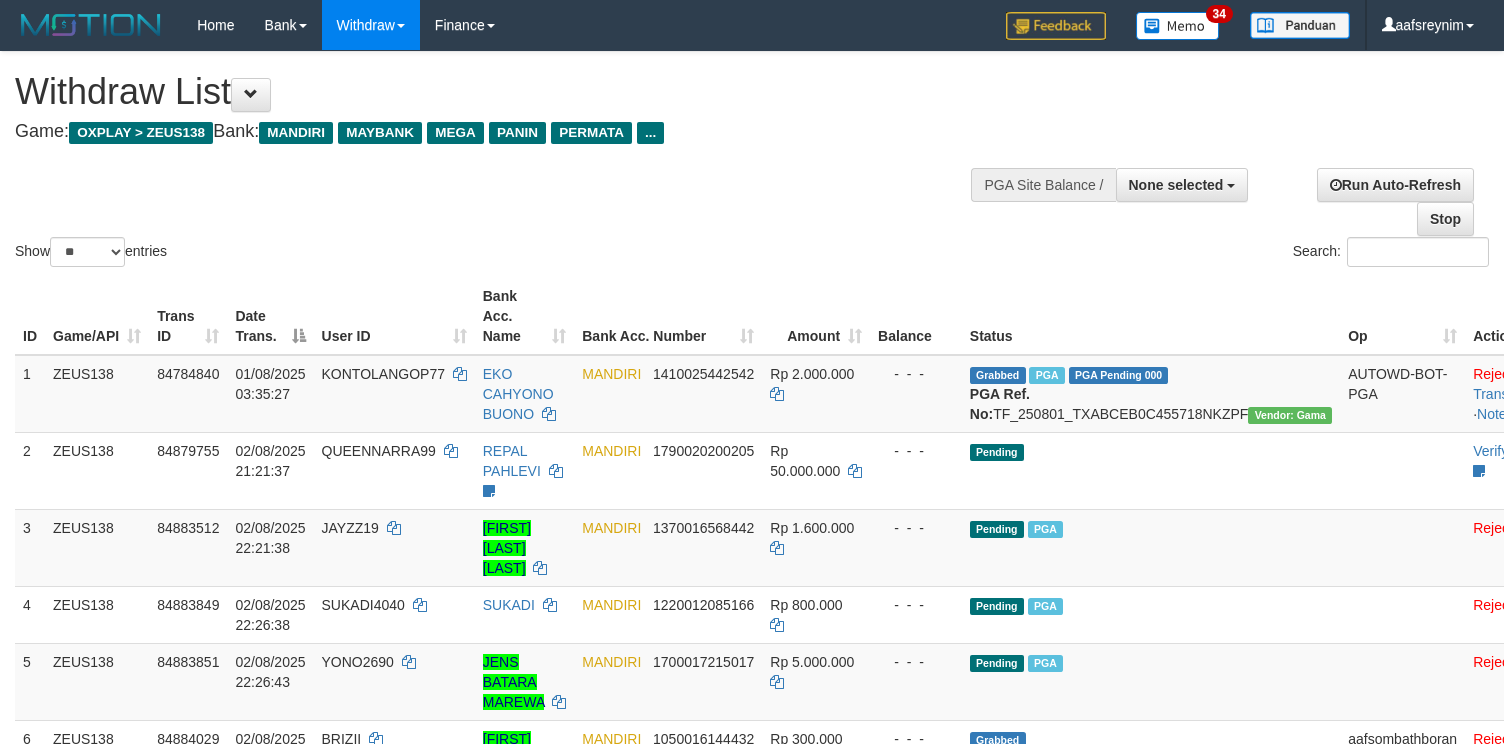 select 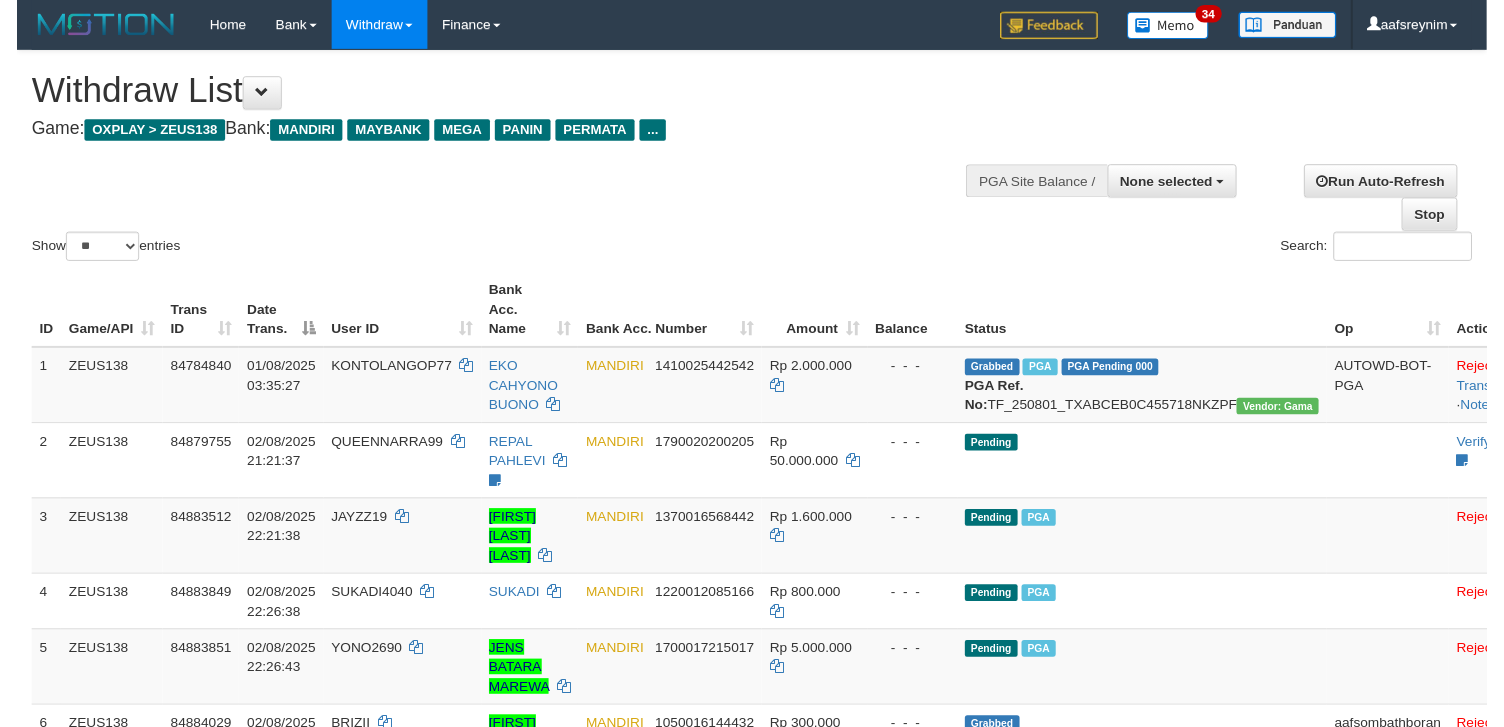 scroll, scrollTop: 355, scrollLeft: 0, axis: vertical 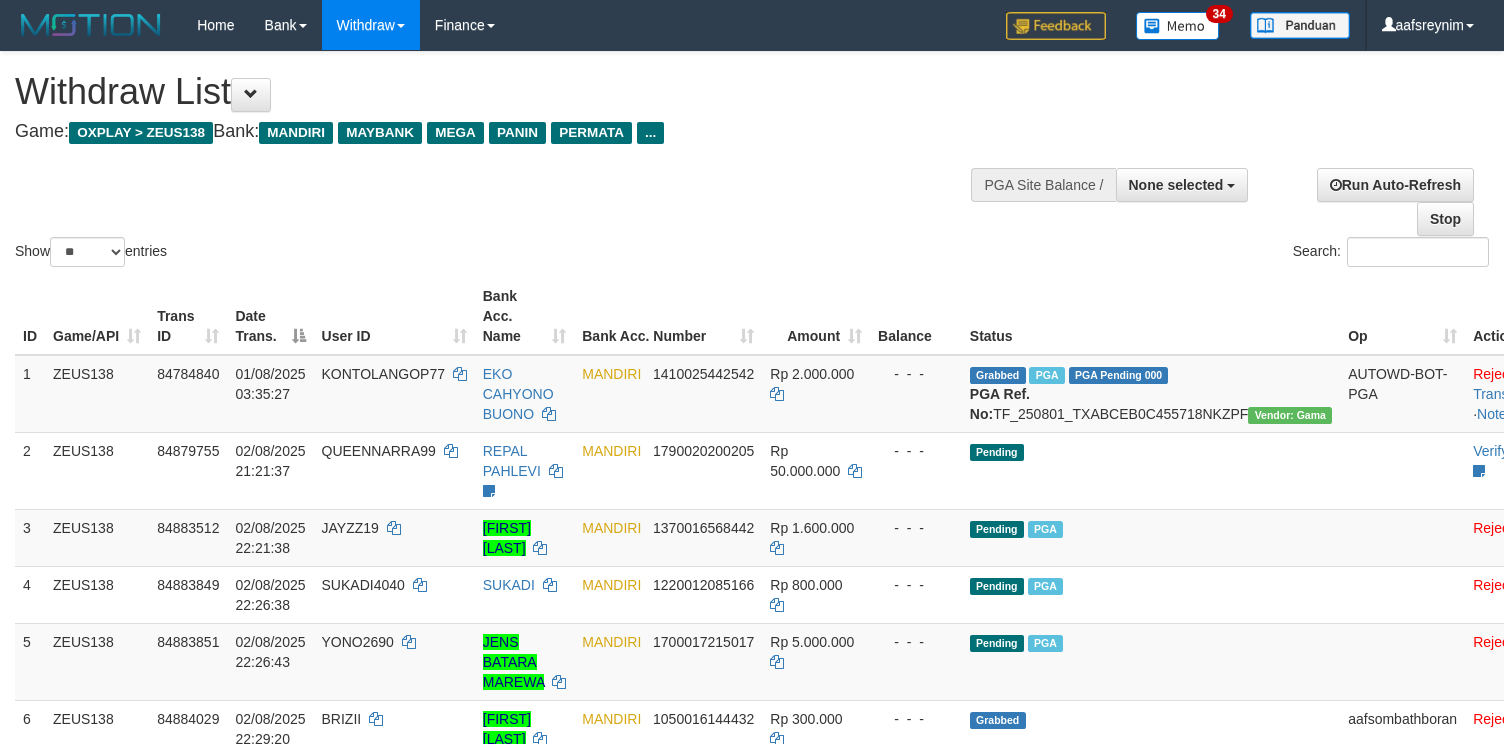 select 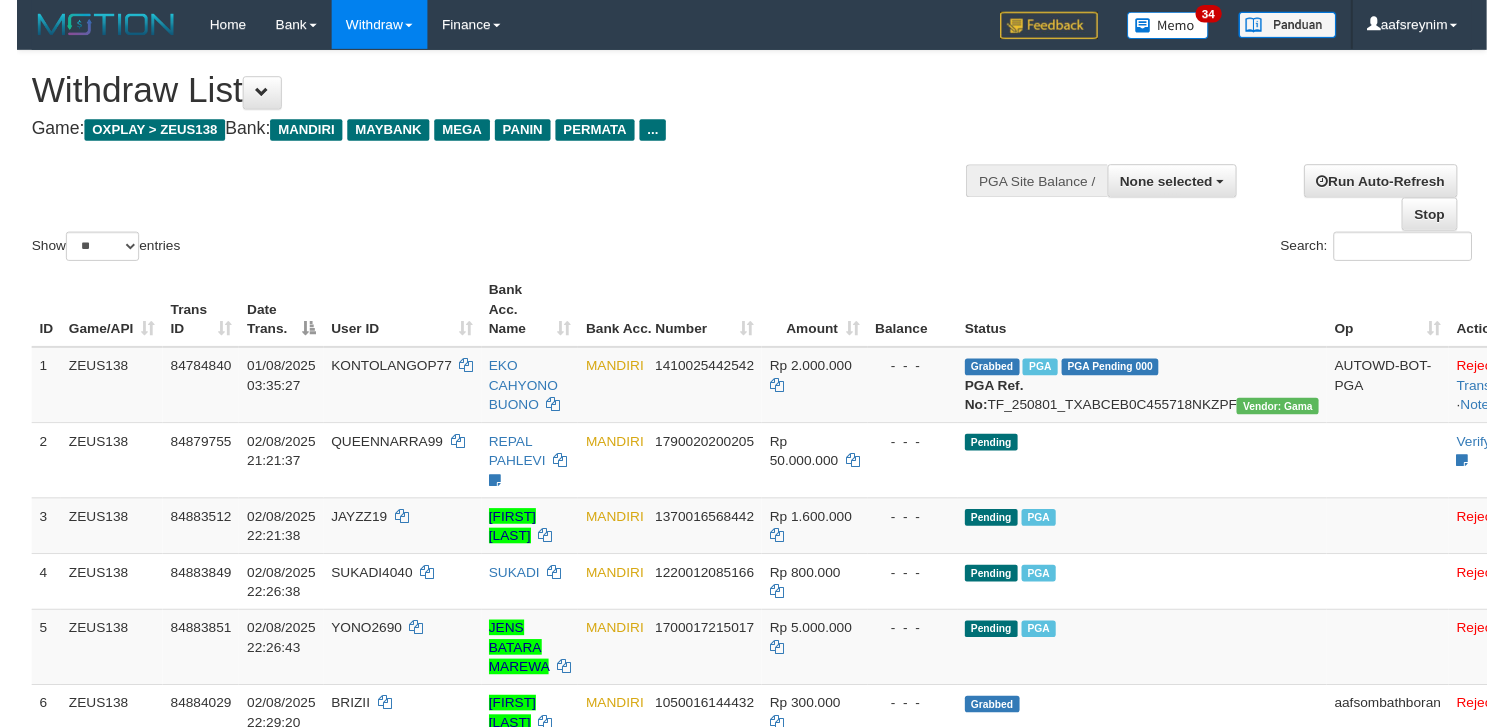 scroll, scrollTop: 355, scrollLeft: 0, axis: vertical 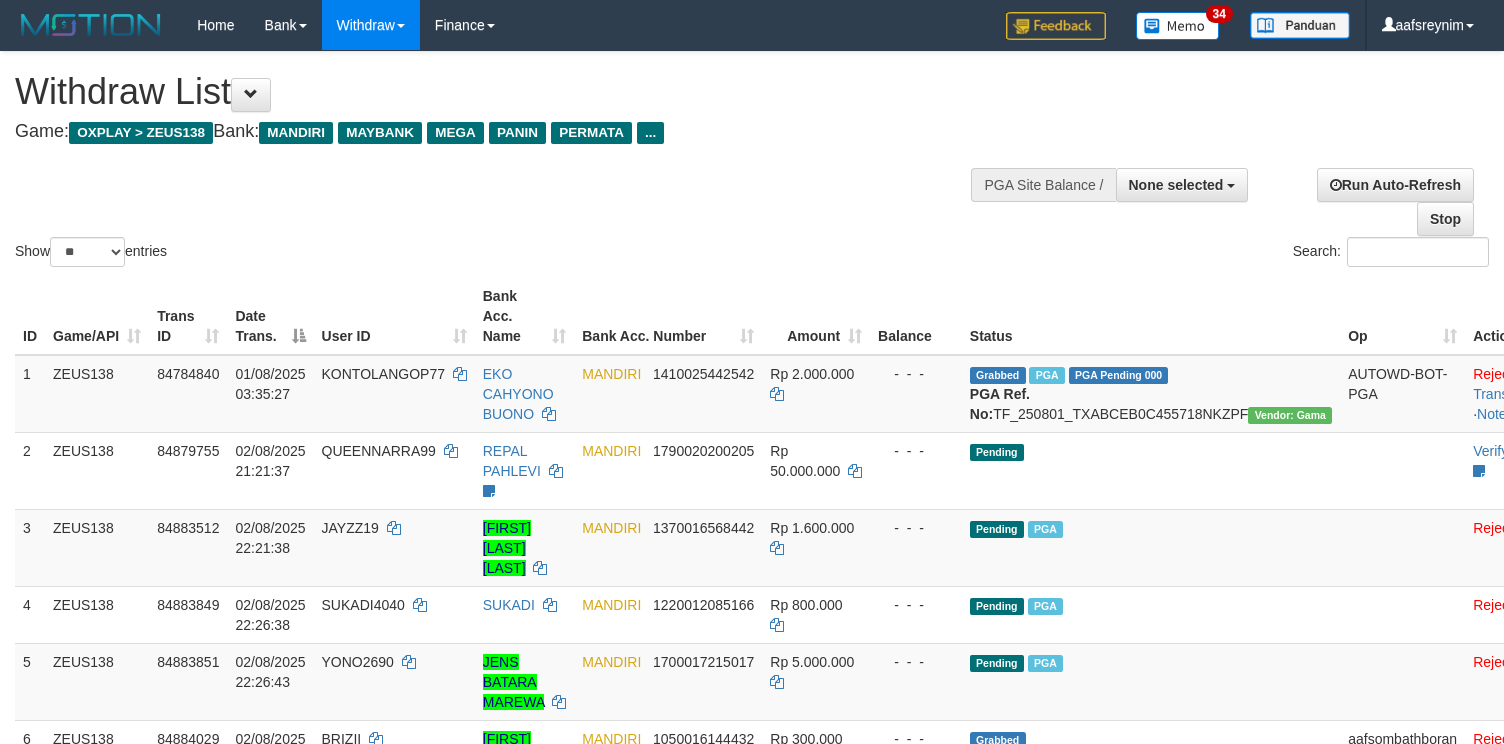 select 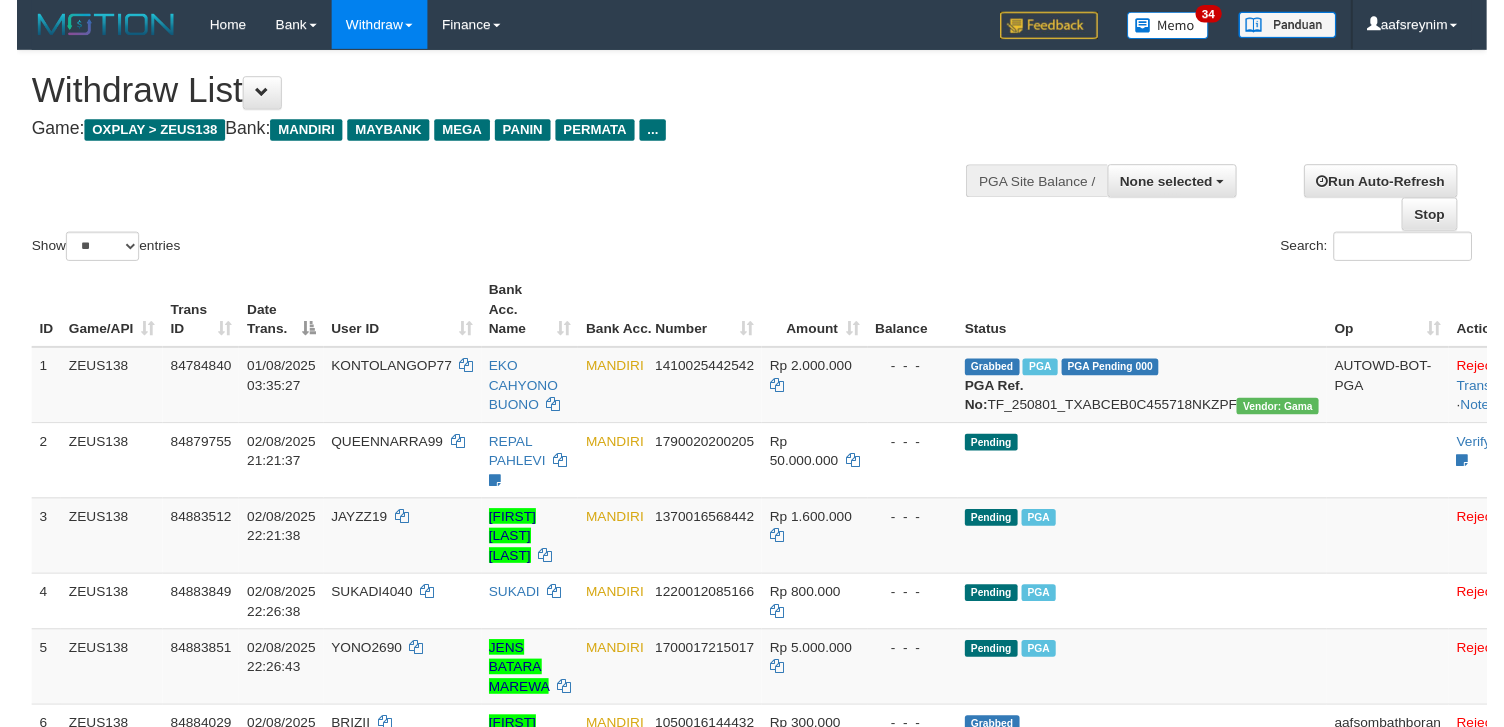 scroll, scrollTop: 355, scrollLeft: 0, axis: vertical 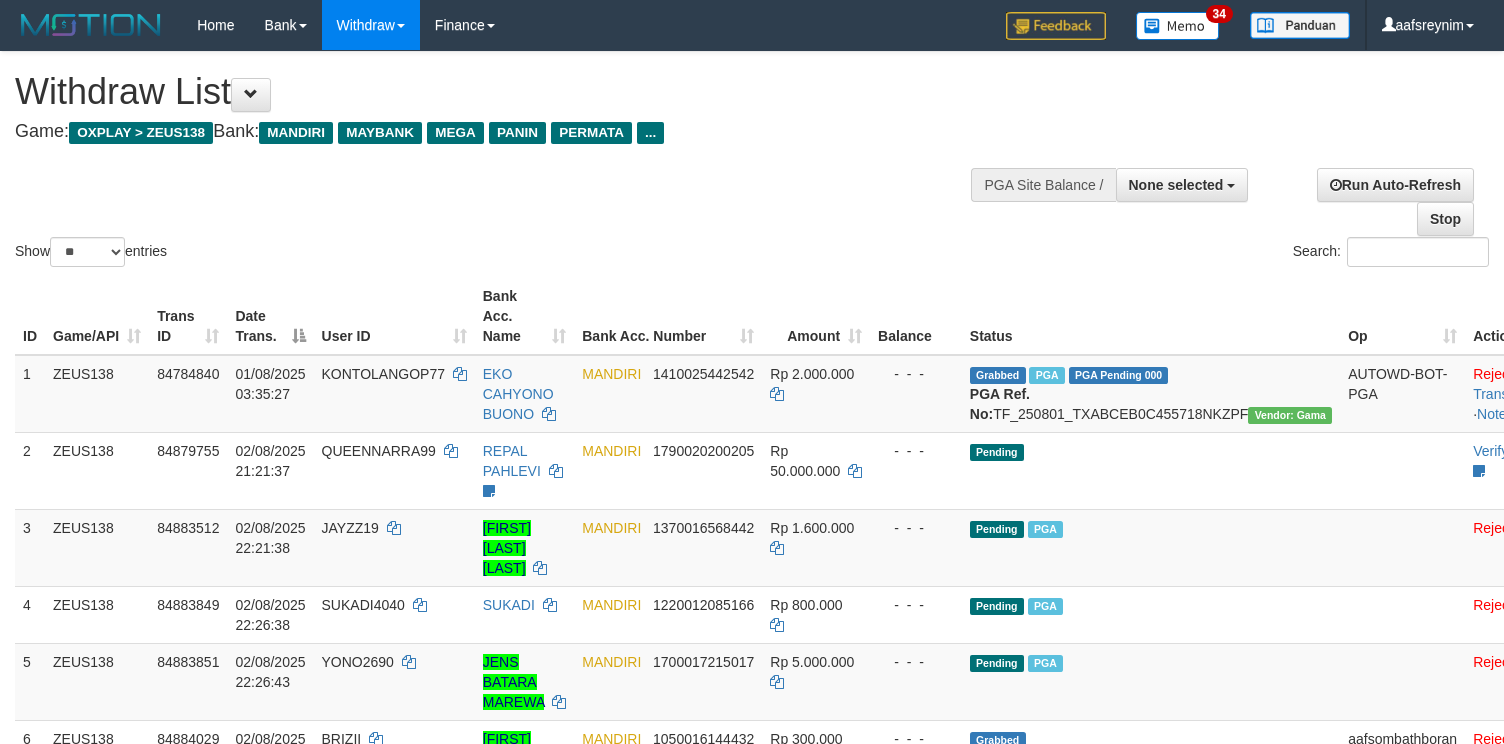 select 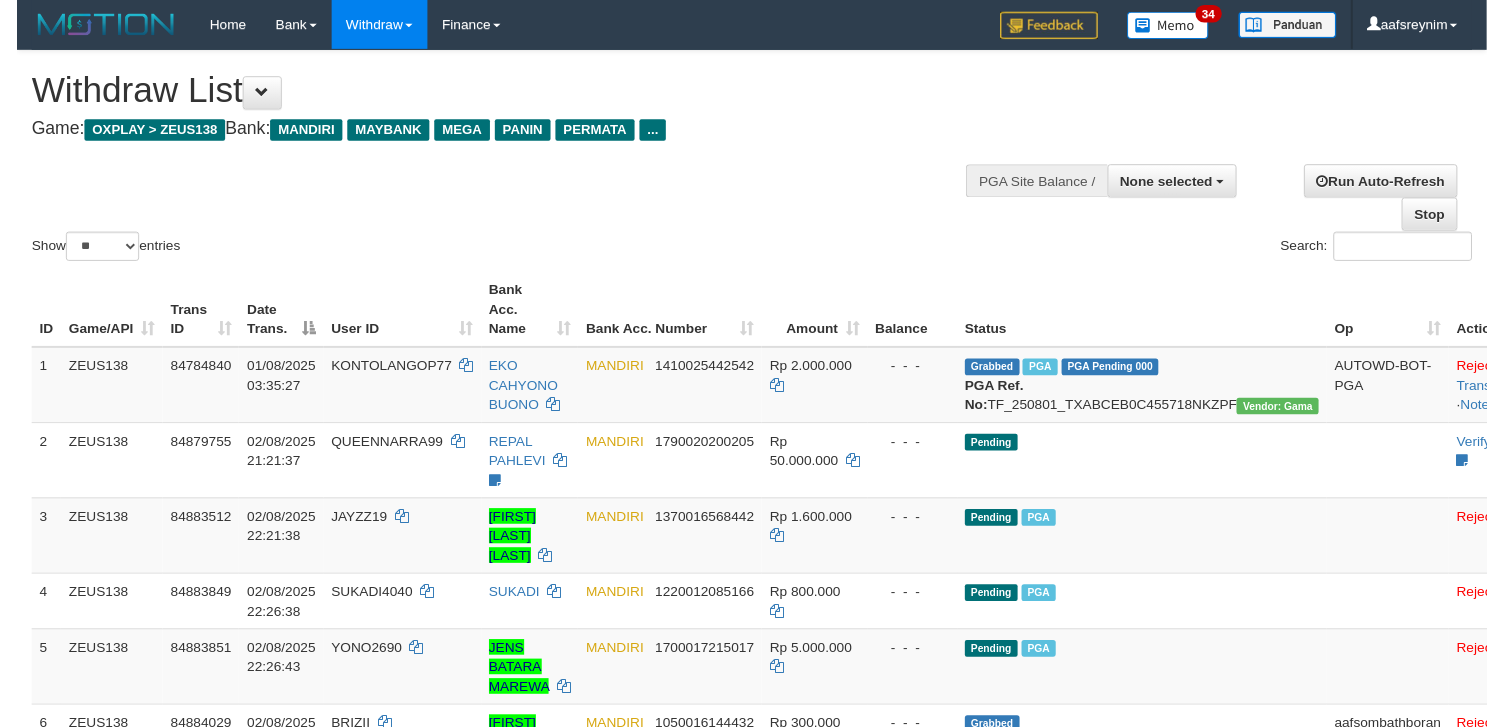 scroll, scrollTop: 355, scrollLeft: 0, axis: vertical 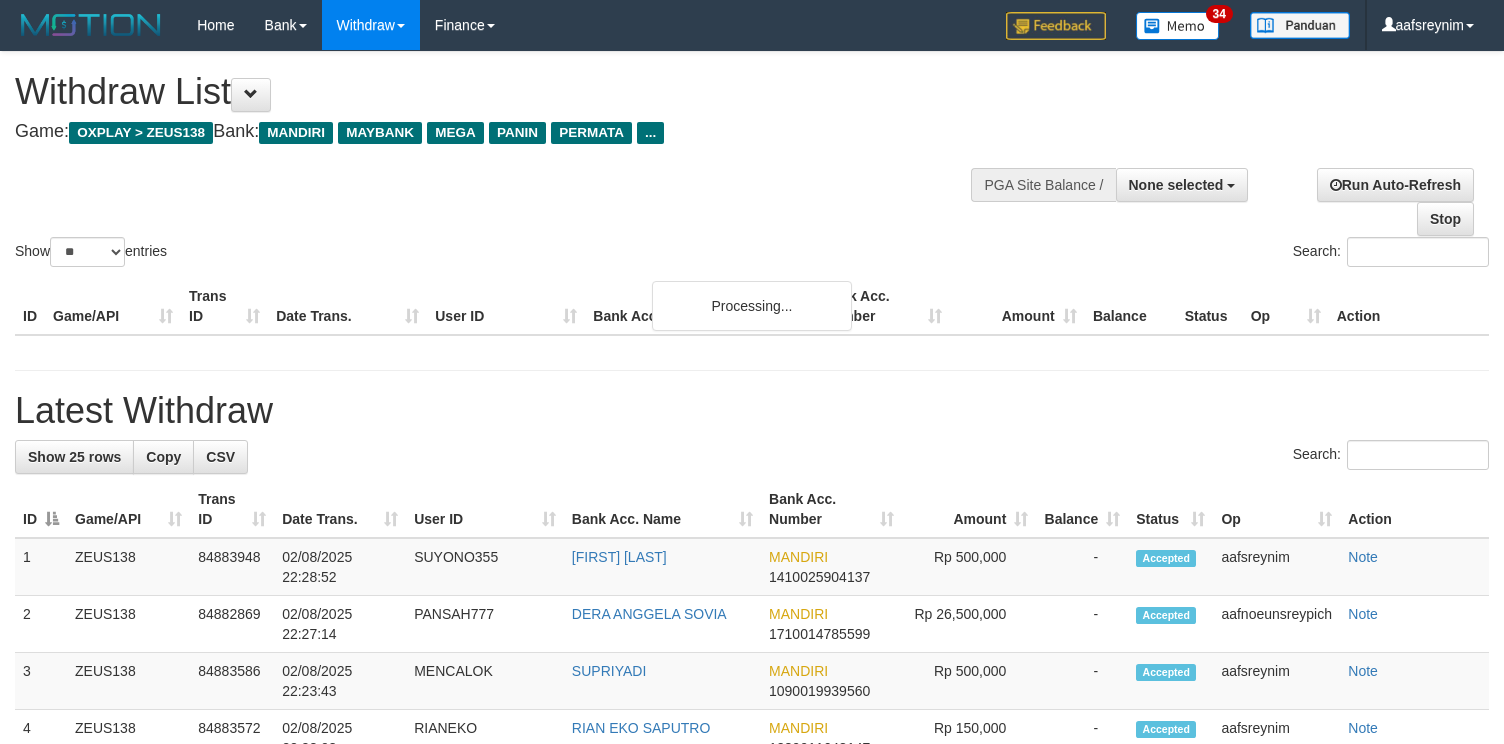 select 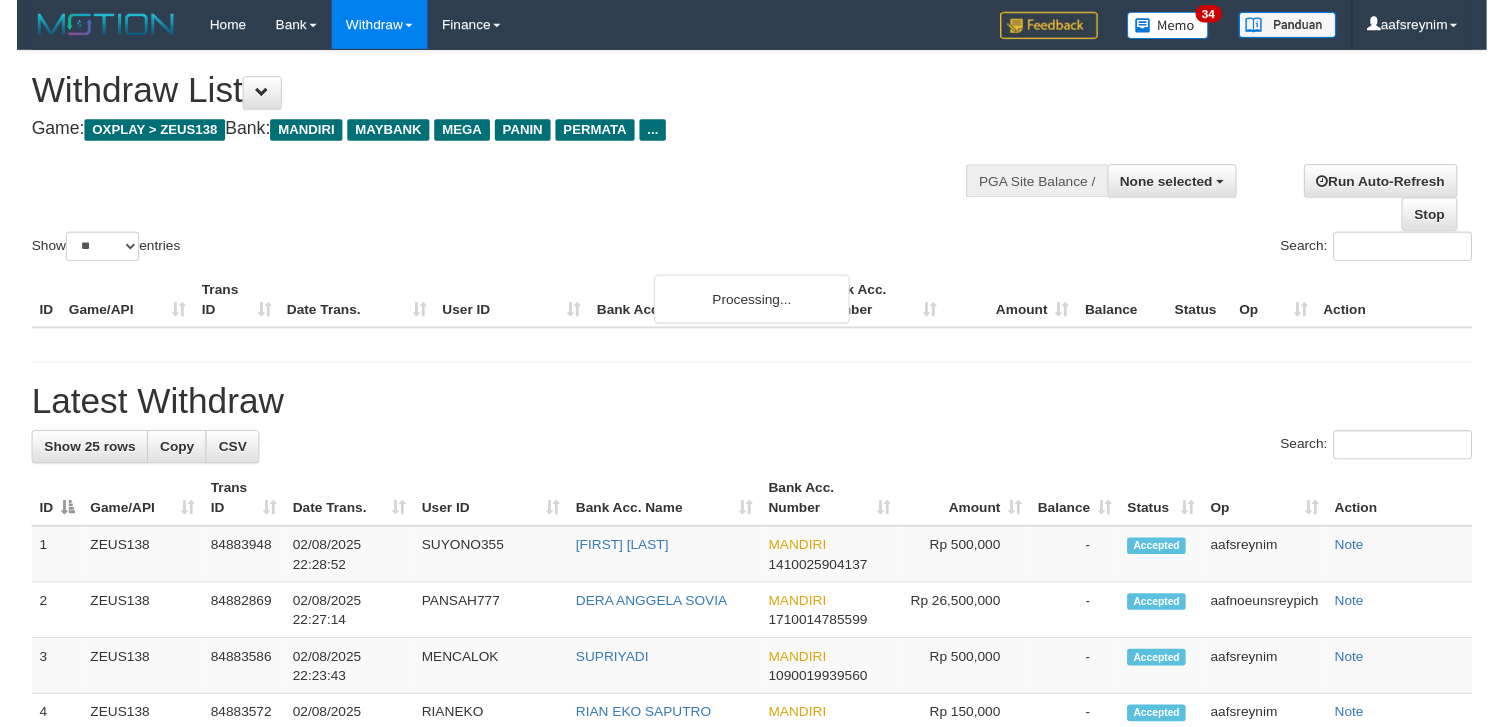 scroll, scrollTop: 355, scrollLeft: 0, axis: vertical 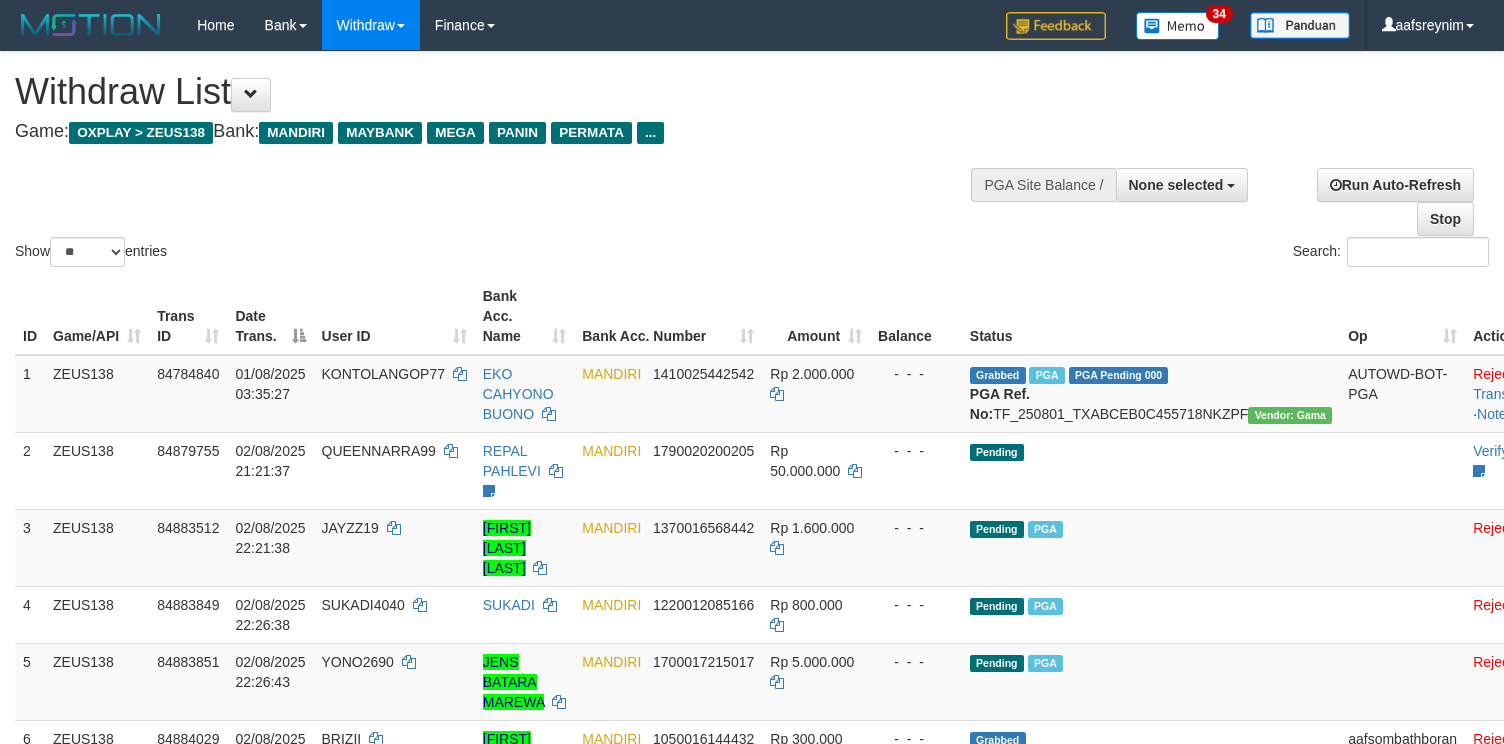 select 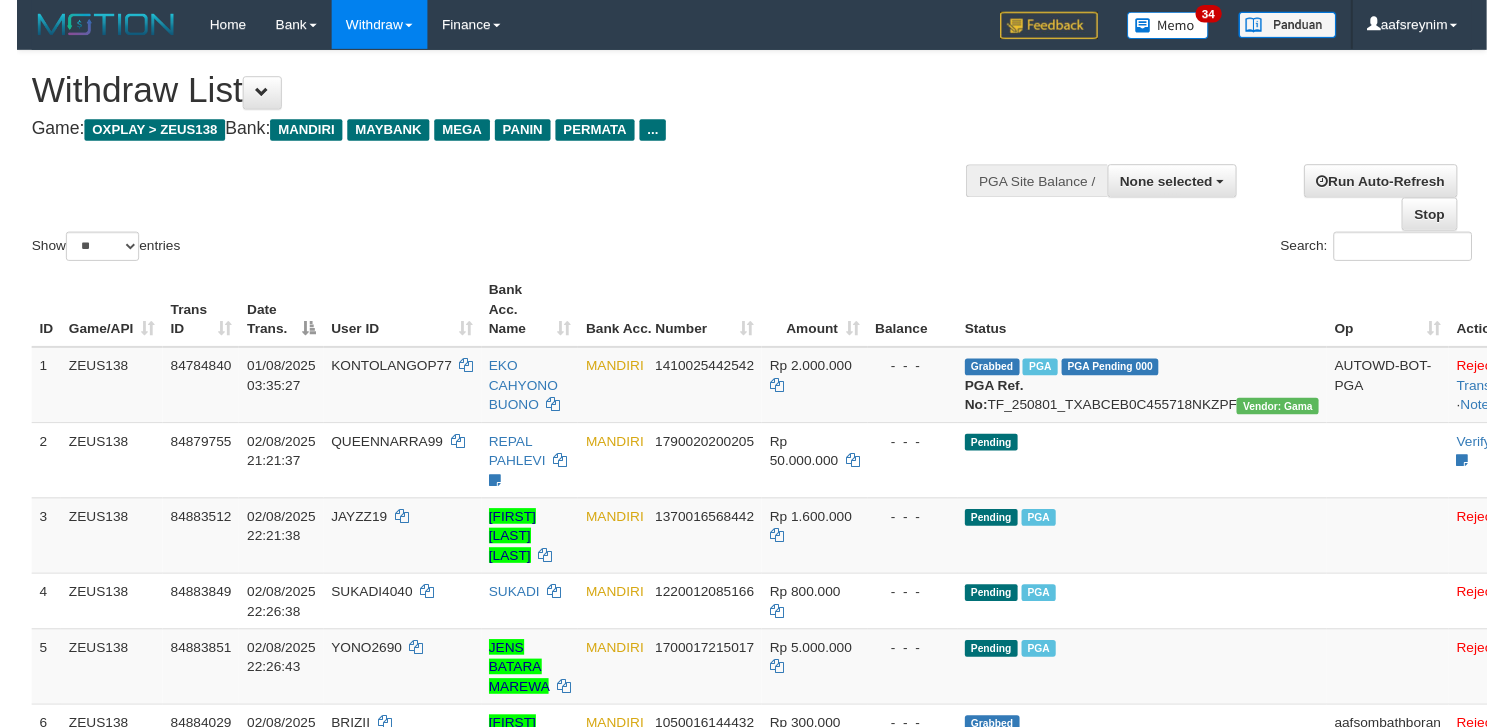 scroll, scrollTop: 355, scrollLeft: 0, axis: vertical 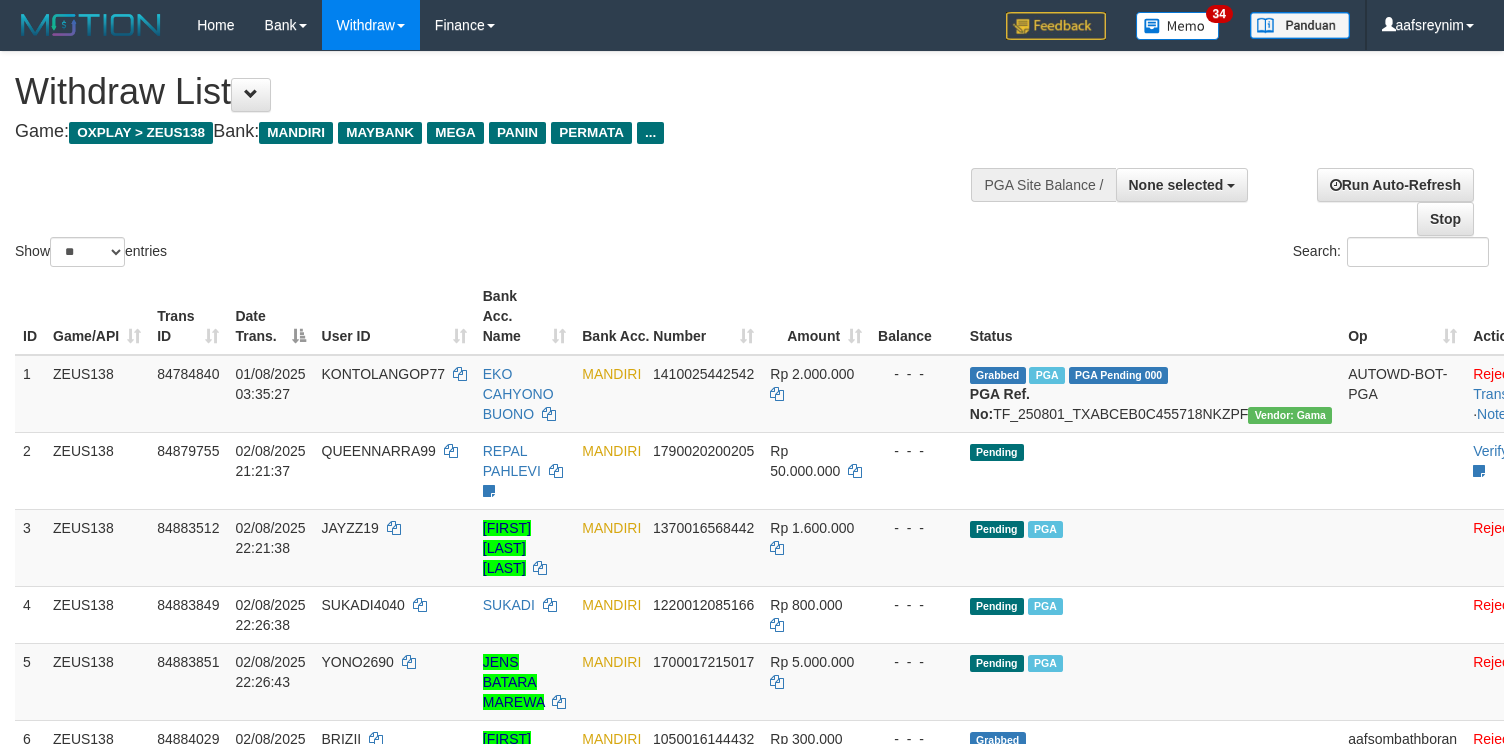 select 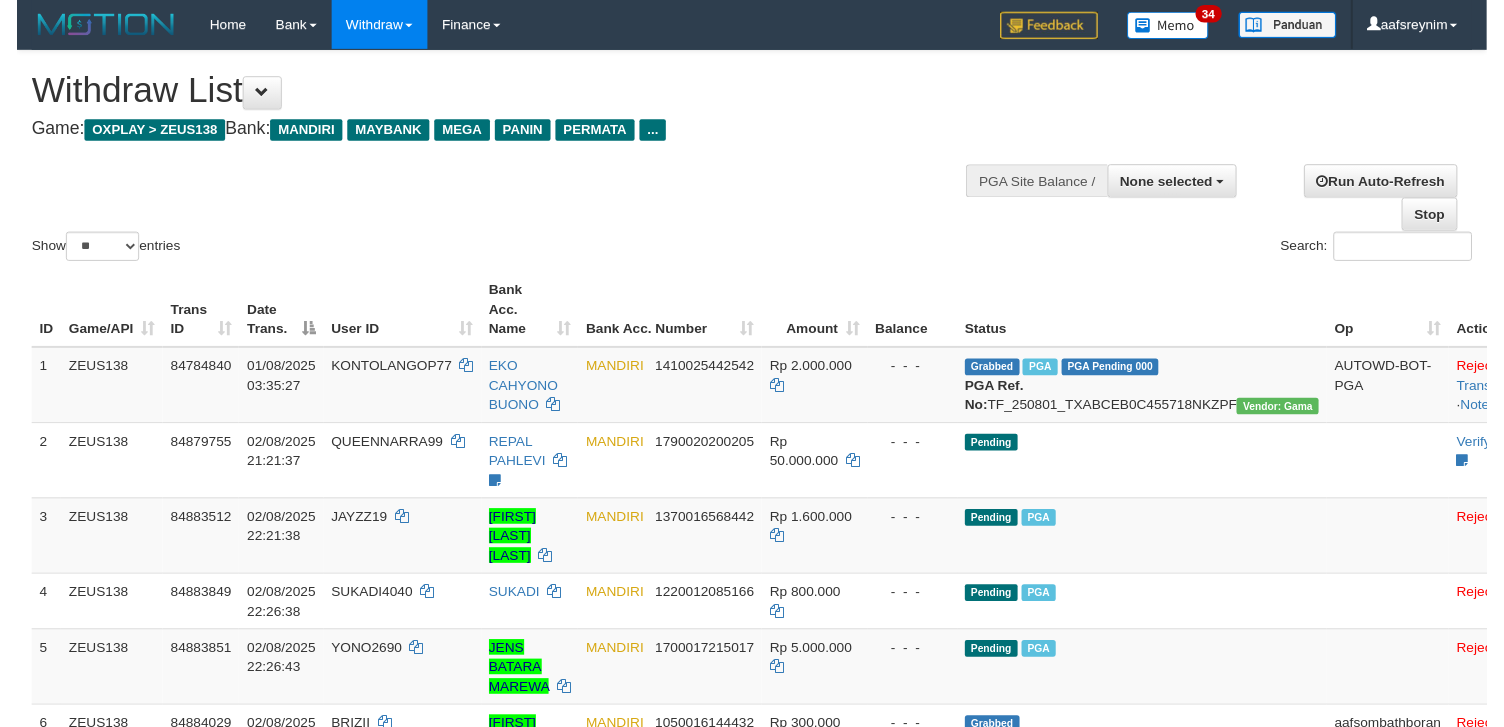 scroll, scrollTop: 355, scrollLeft: 0, axis: vertical 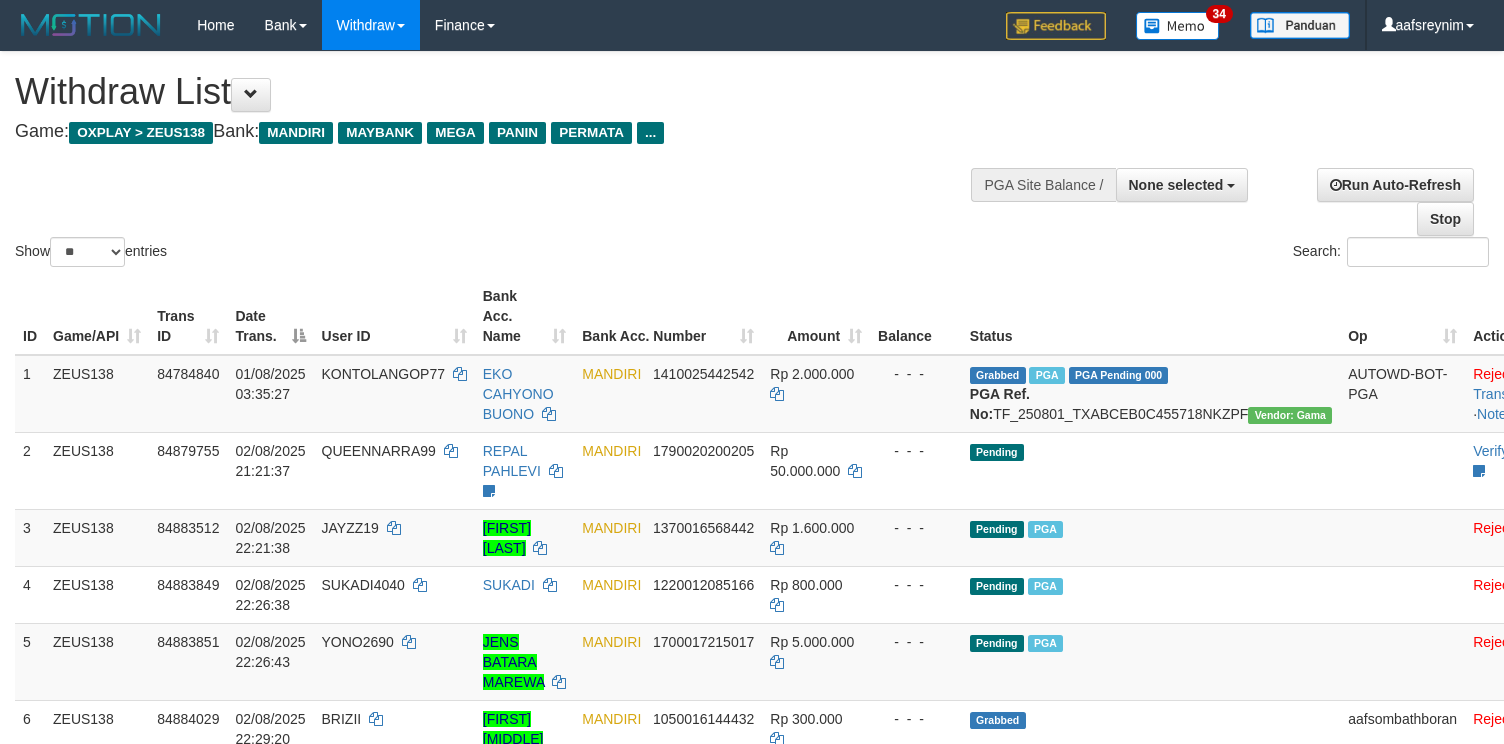 select 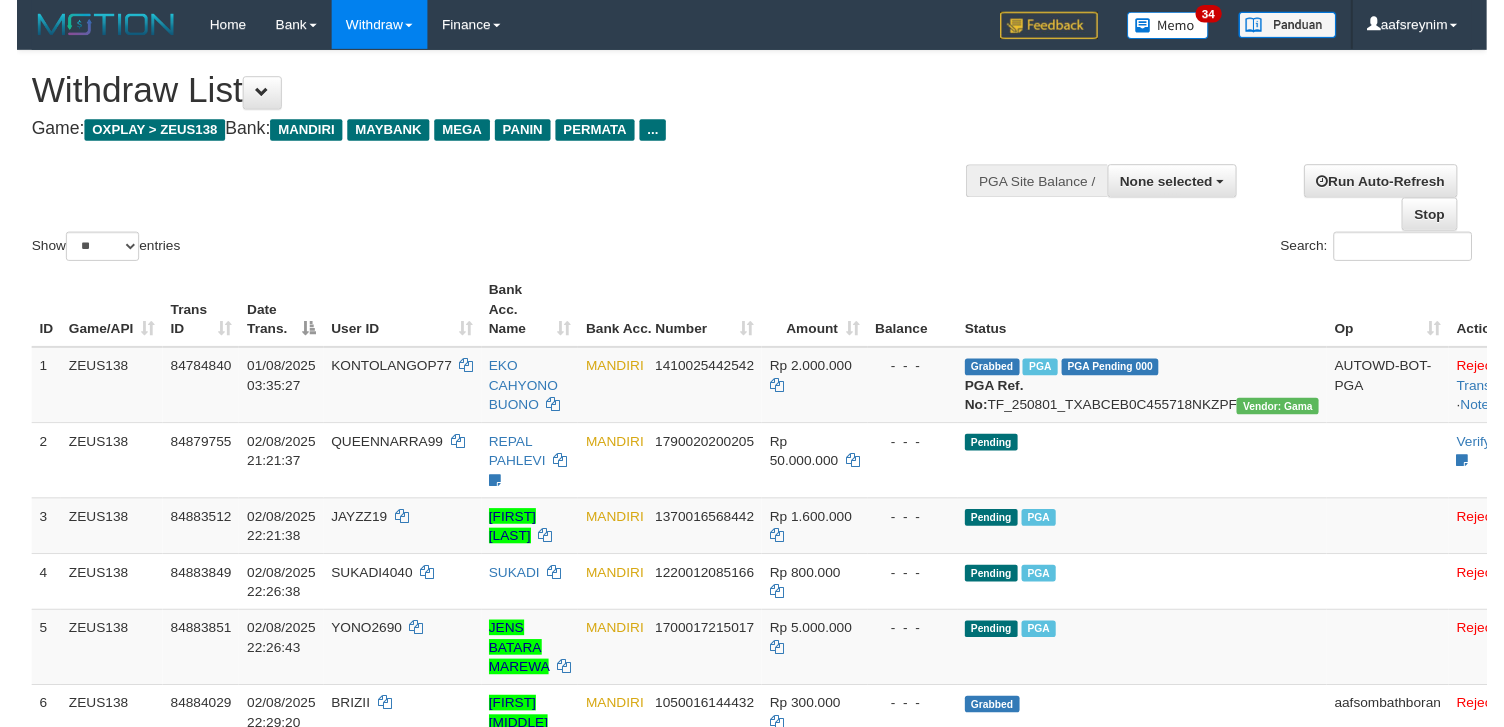 scroll, scrollTop: 355, scrollLeft: 0, axis: vertical 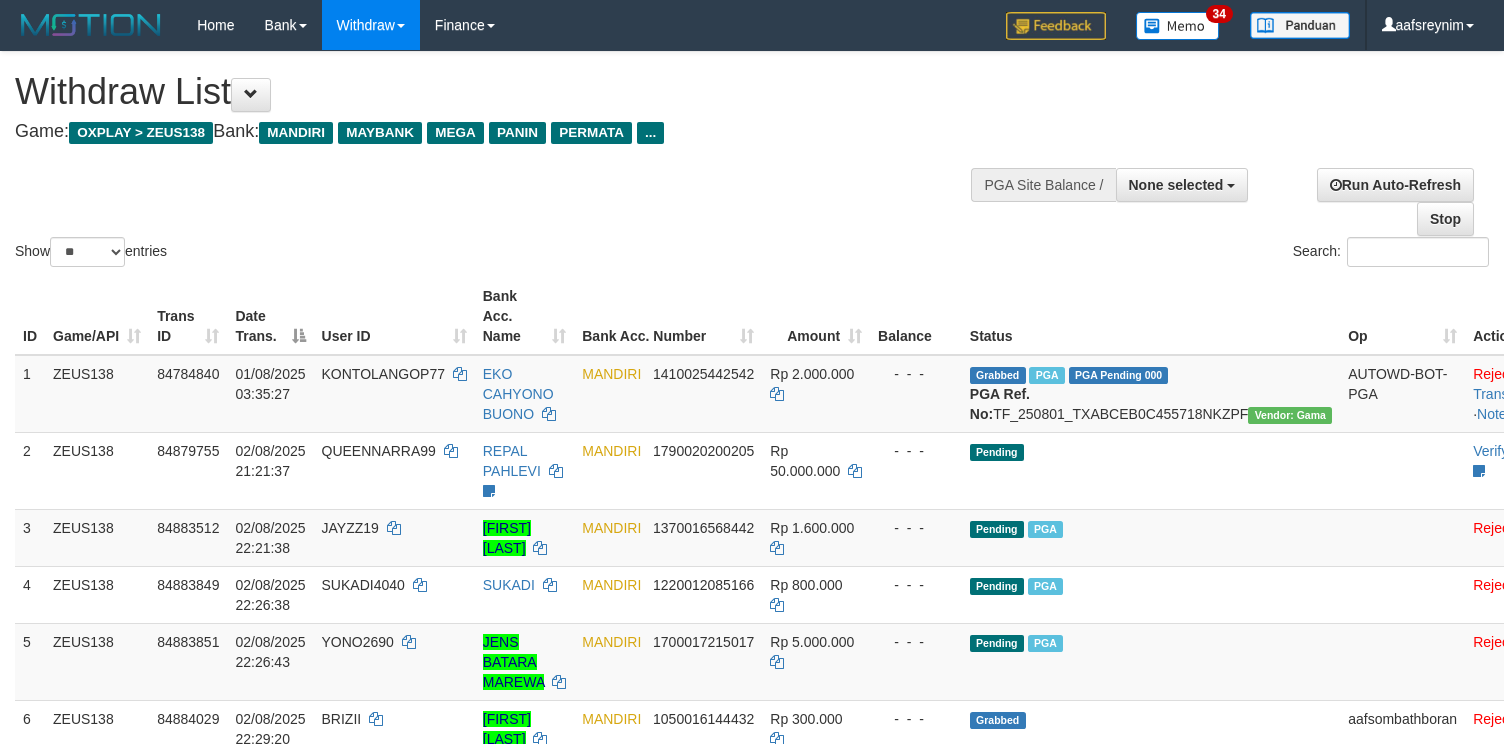 select 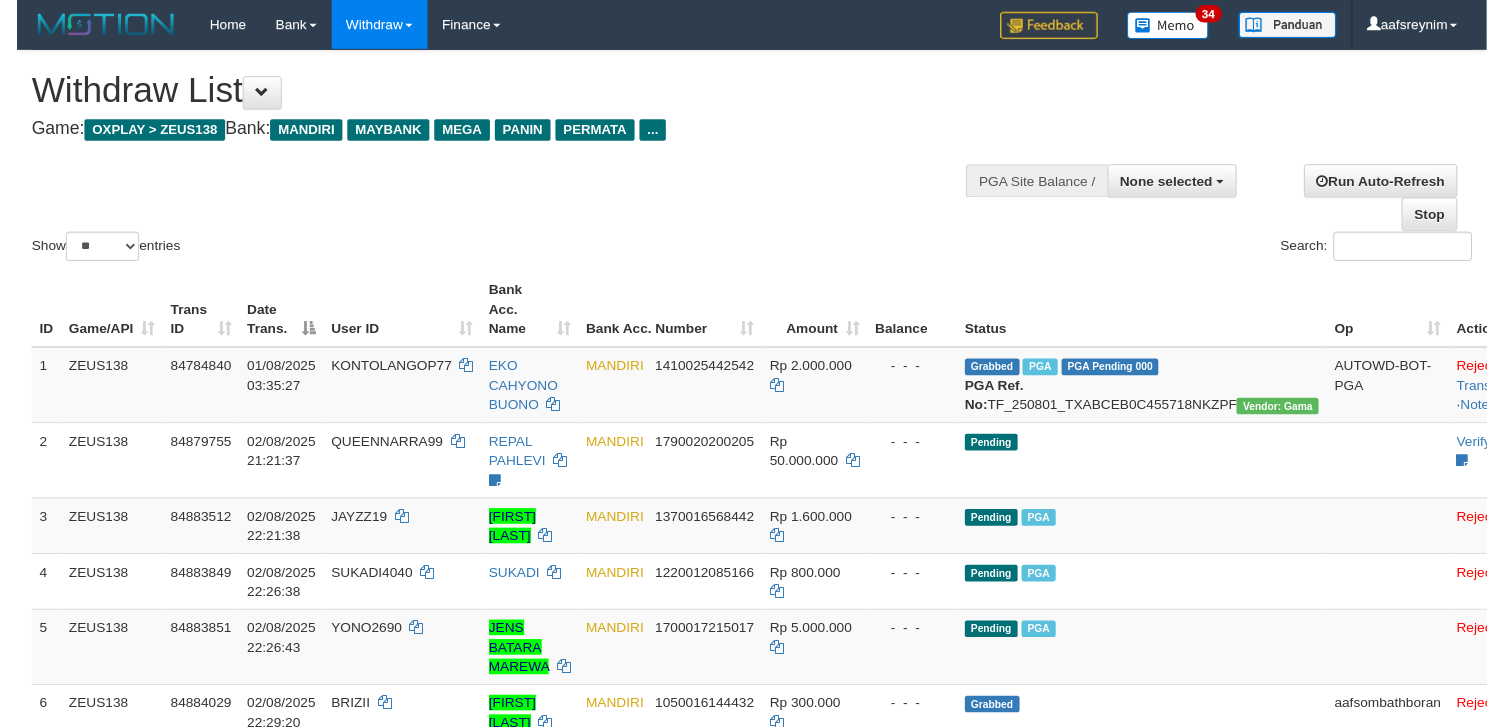 scroll, scrollTop: 355, scrollLeft: 0, axis: vertical 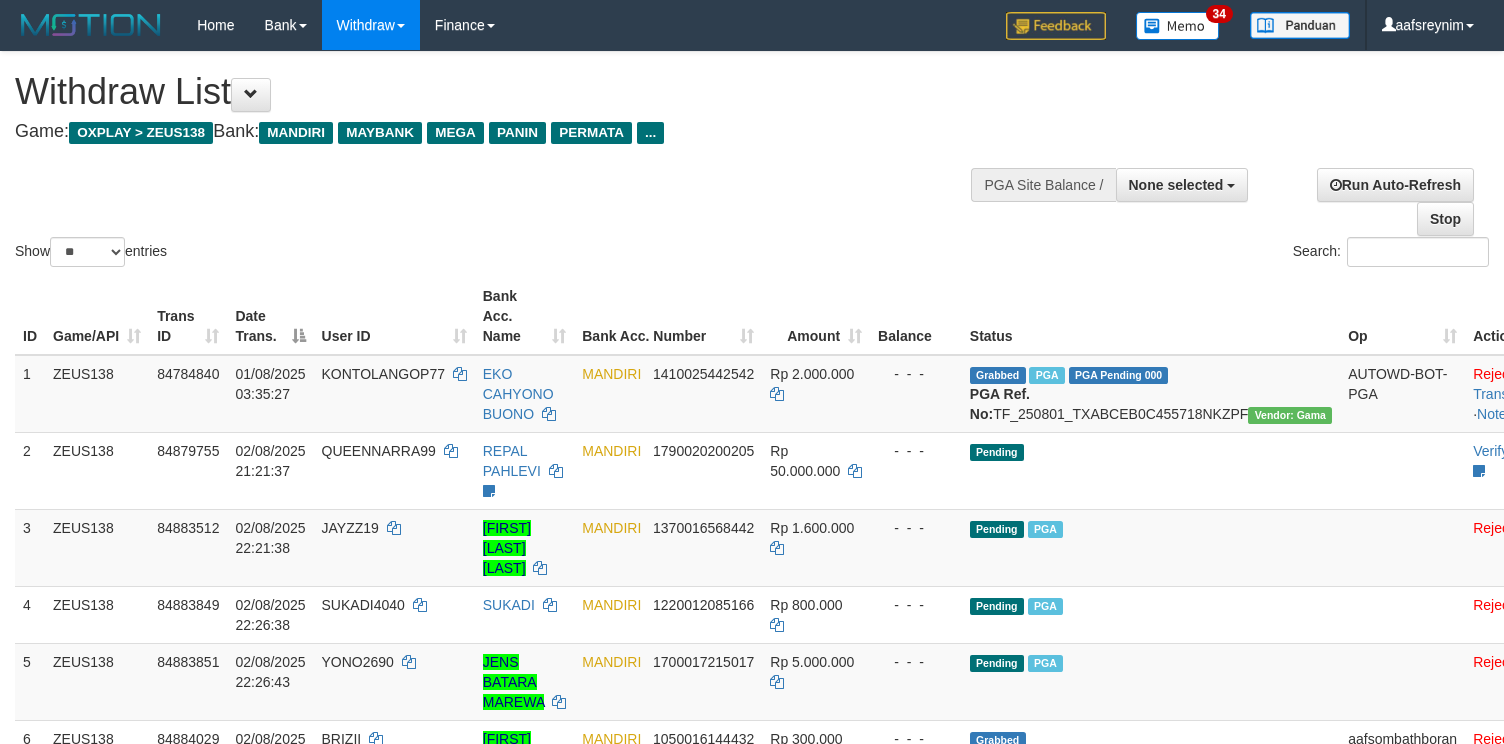 select 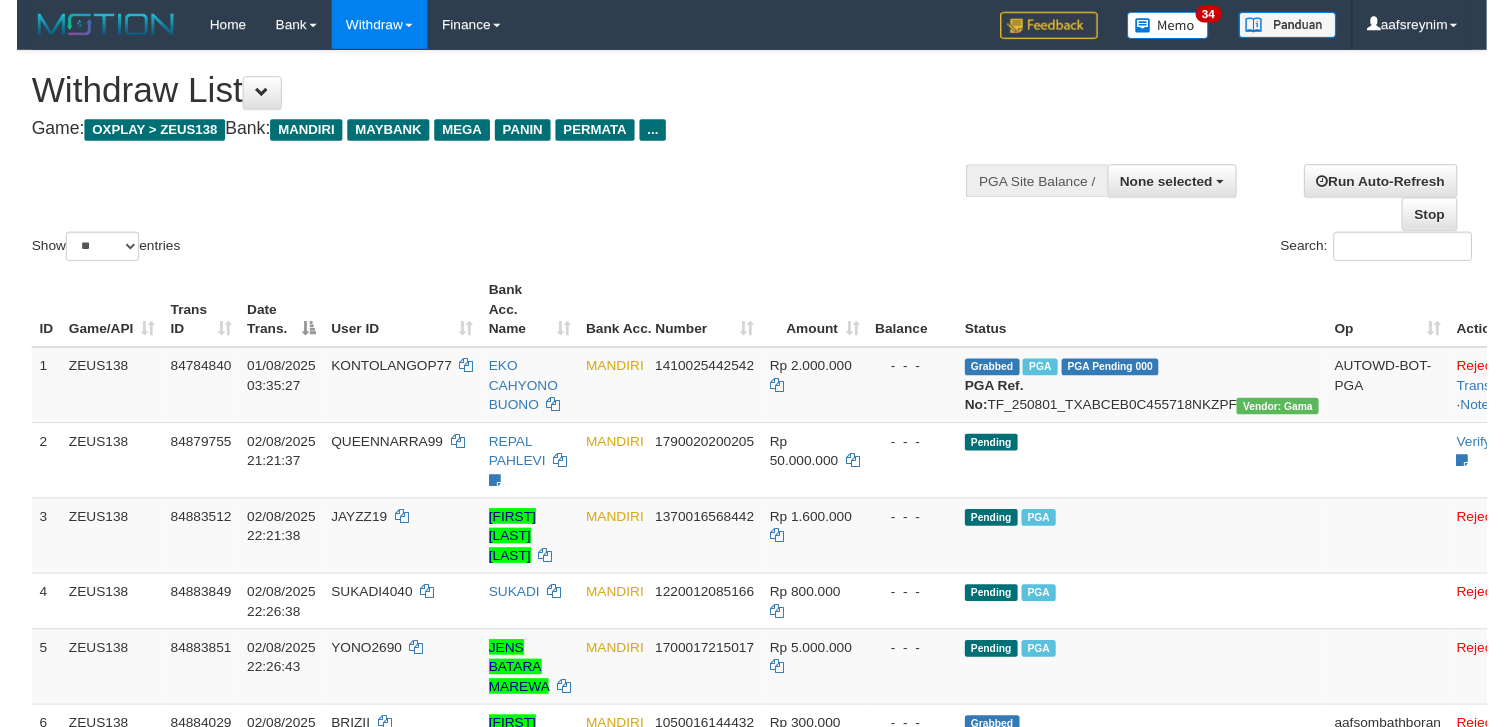 scroll, scrollTop: 355, scrollLeft: 0, axis: vertical 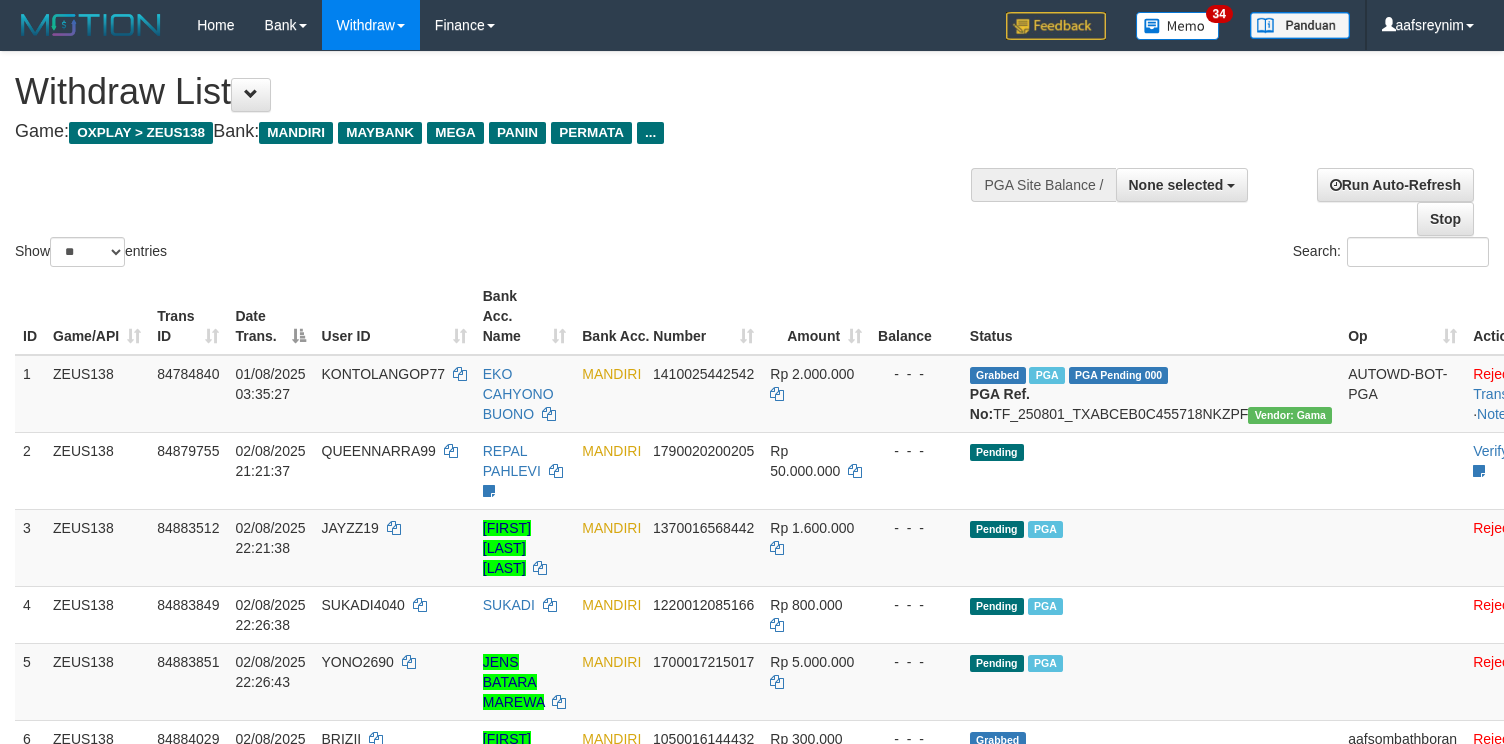 select 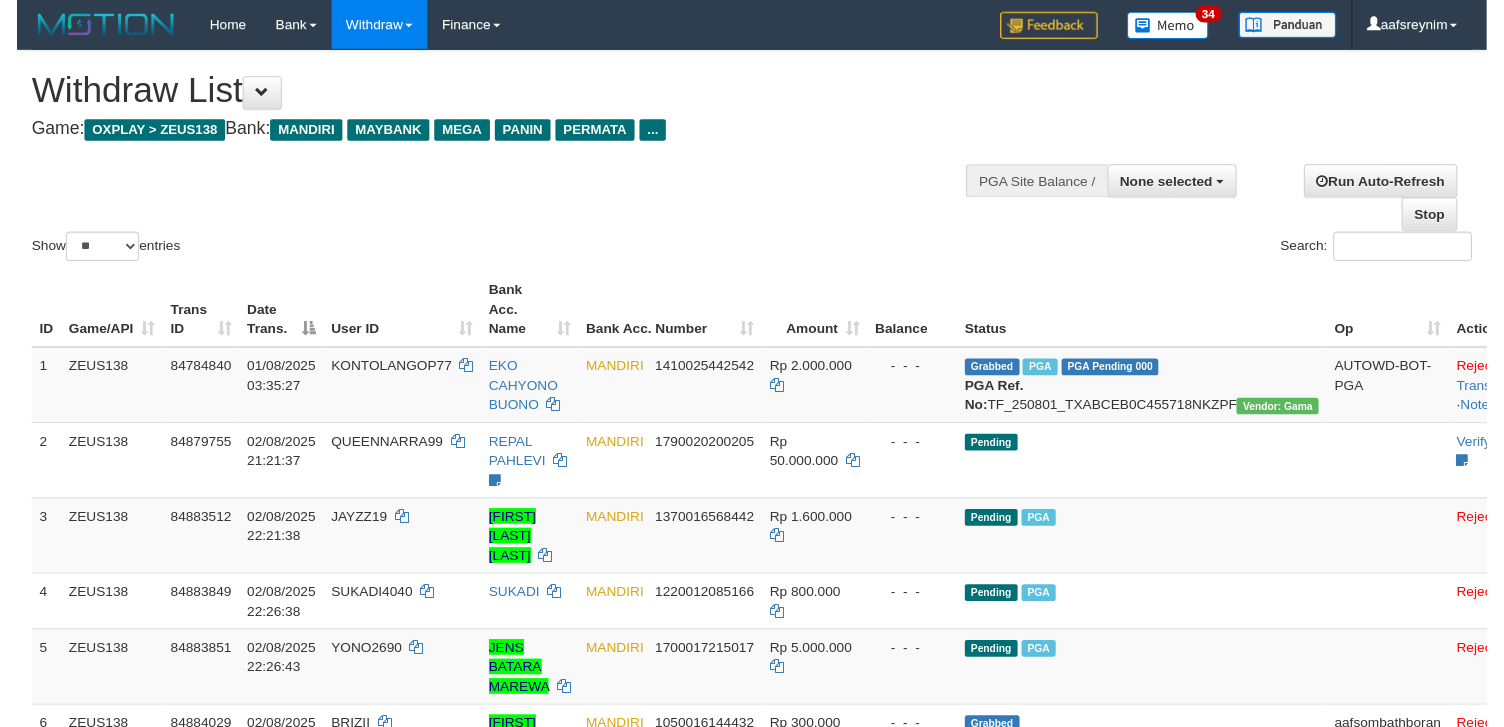 scroll, scrollTop: 355, scrollLeft: 0, axis: vertical 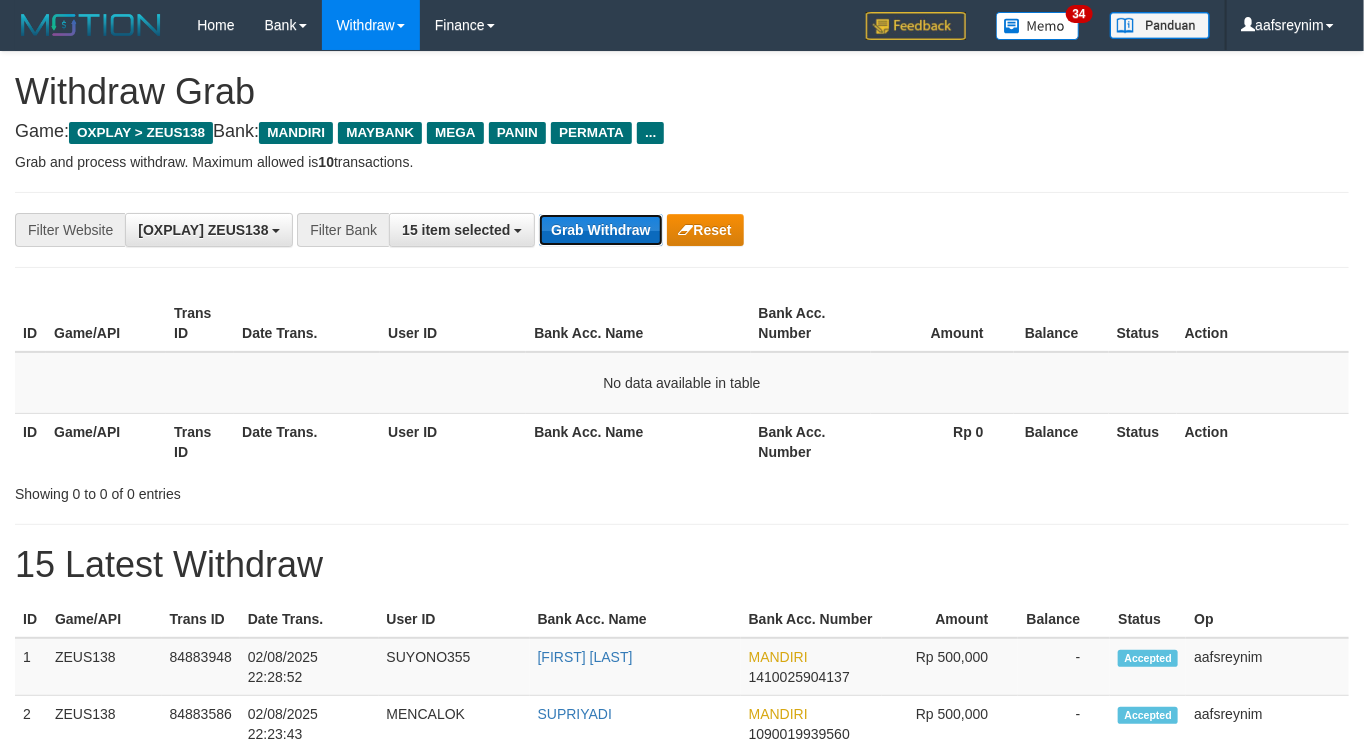 click on "Grab Withdraw" at bounding box center (600, 230) 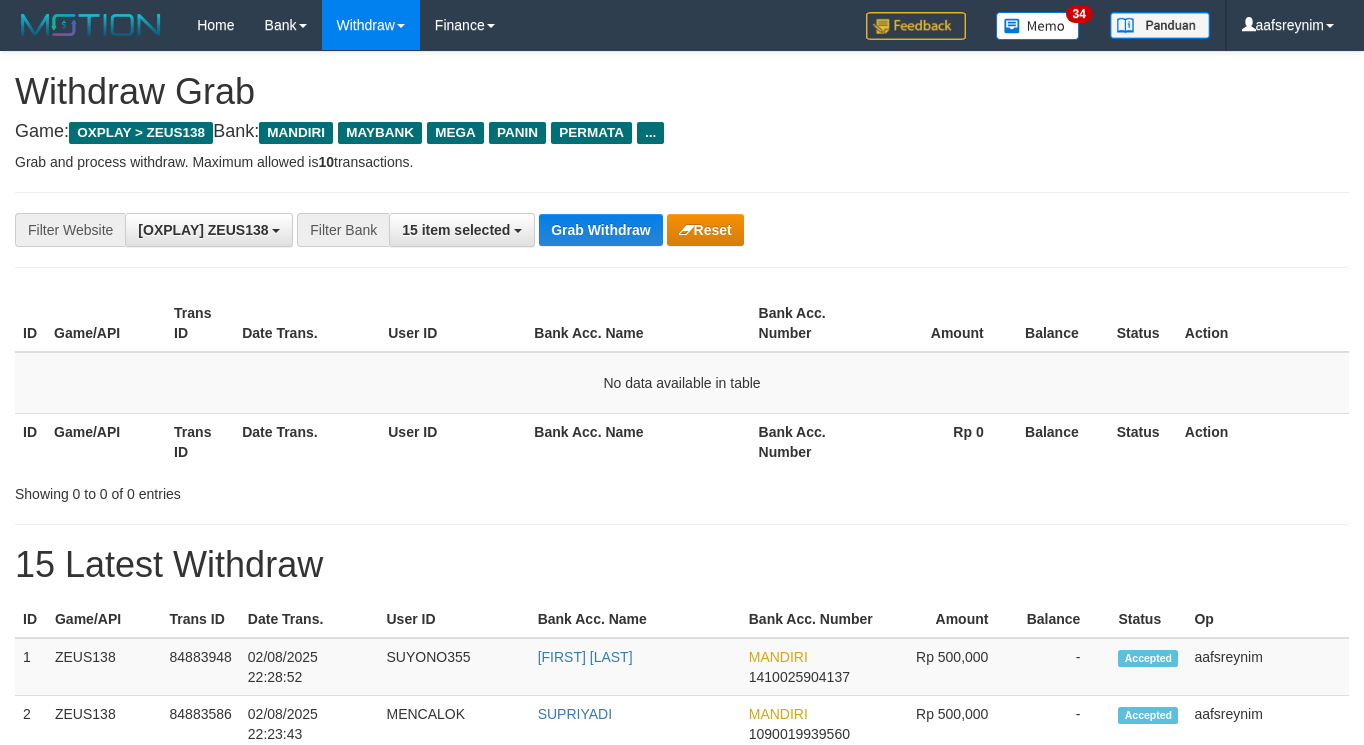 scroll, scrollTop: 0, scrollLeft: 0, axis: both 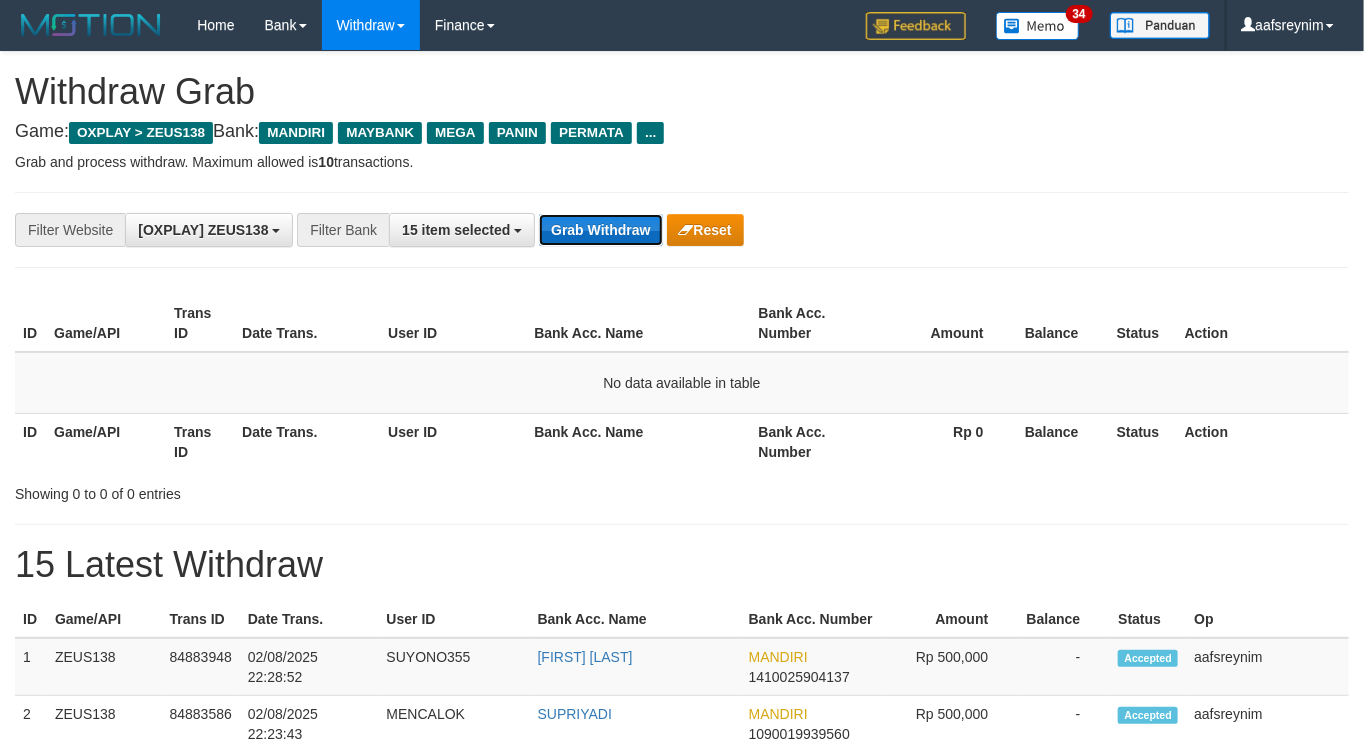 click on "Grab Withdraw" at bounding box center (600, 230) 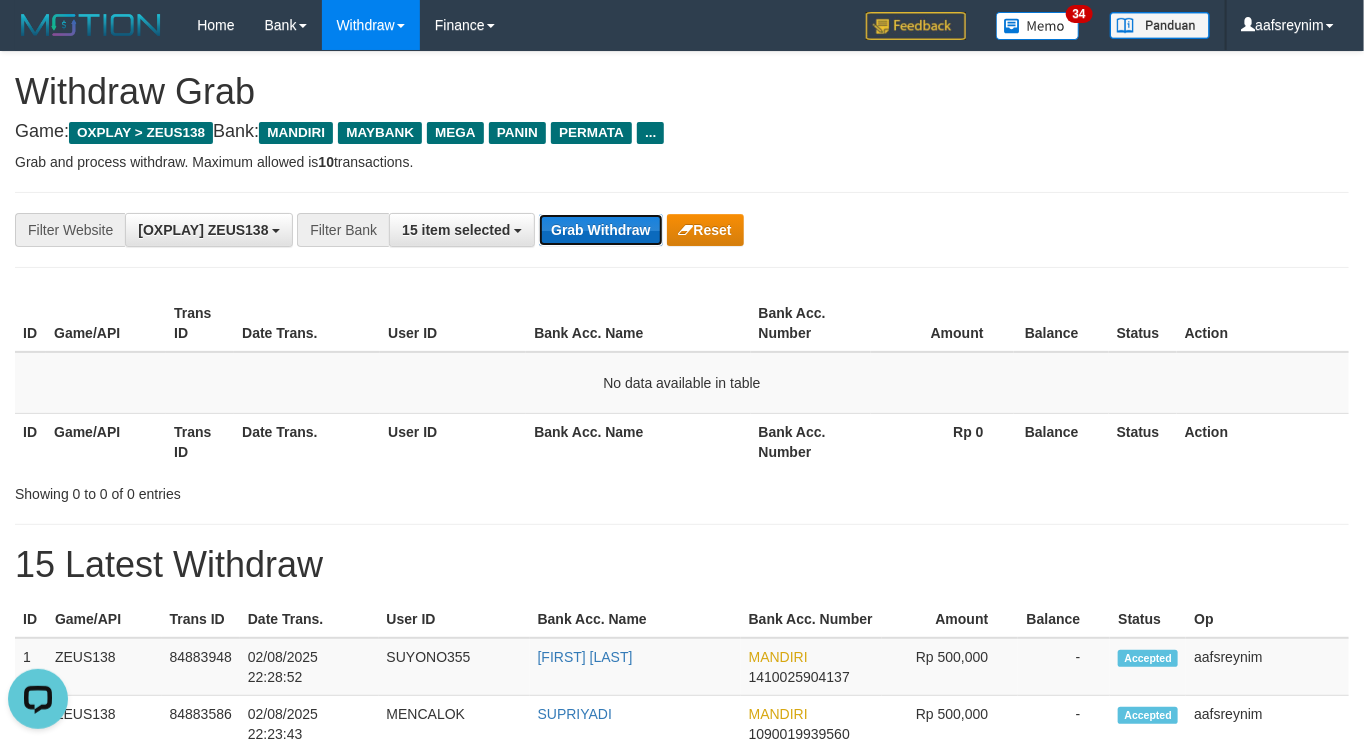 scroll, scrollTop: 0, scrollLeft: 0, axis: both 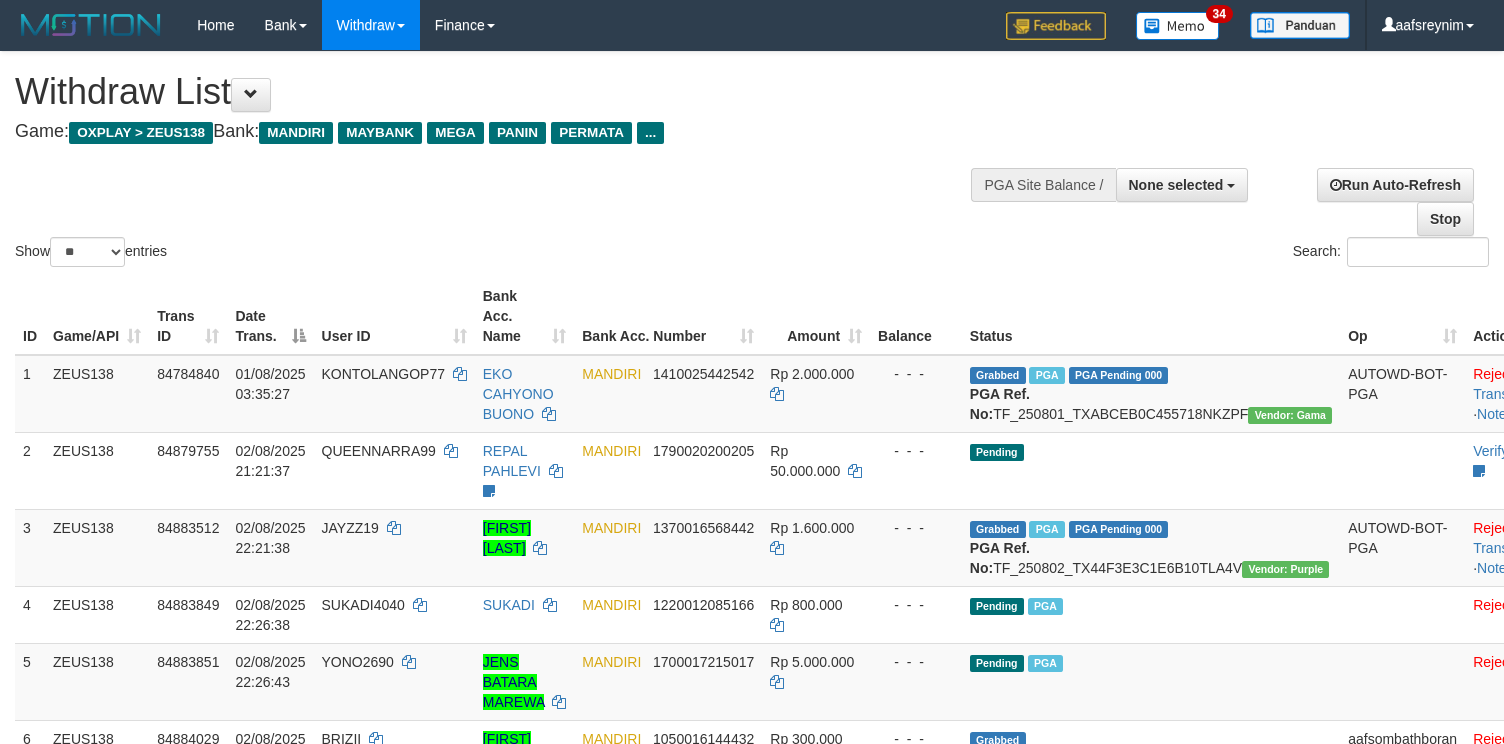select 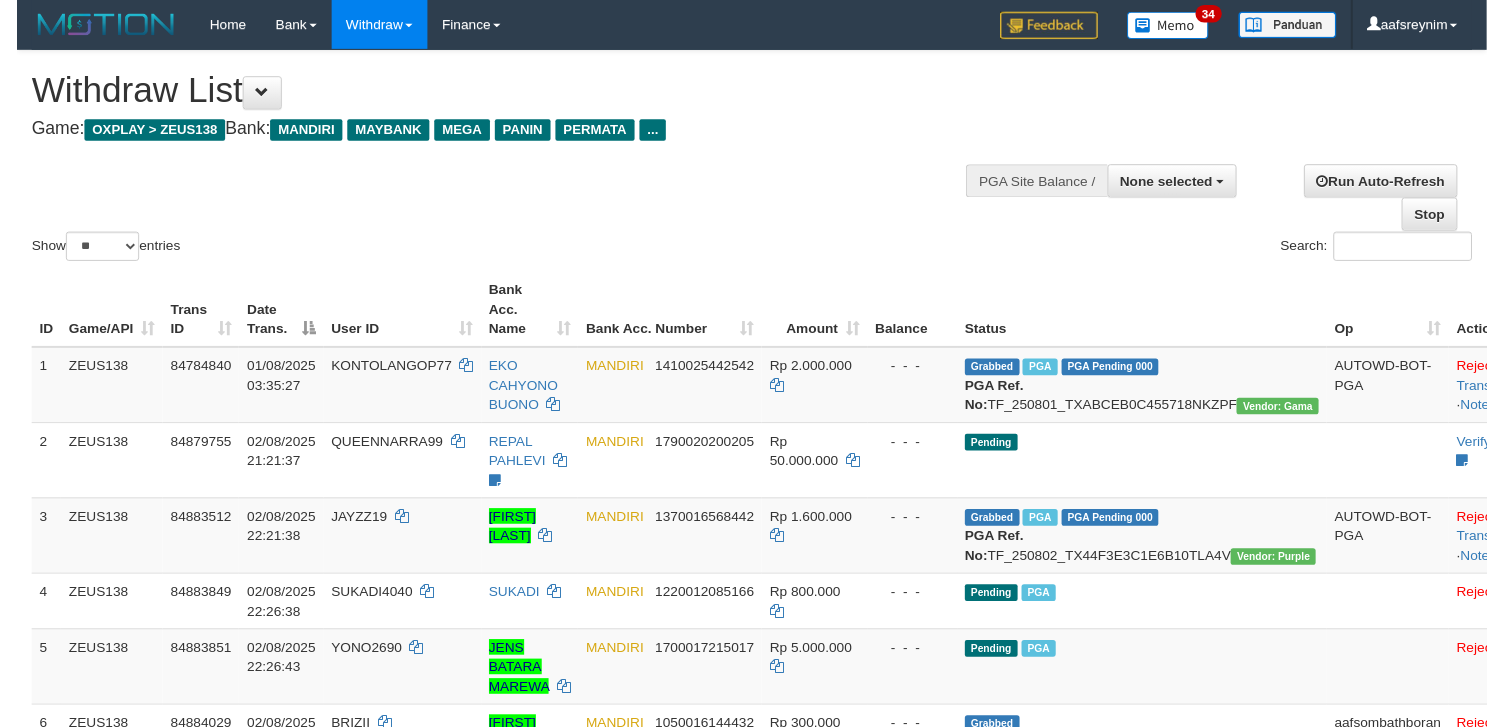 scroll, scrollTop: 355, scrollLeft: 0, axis: vertical 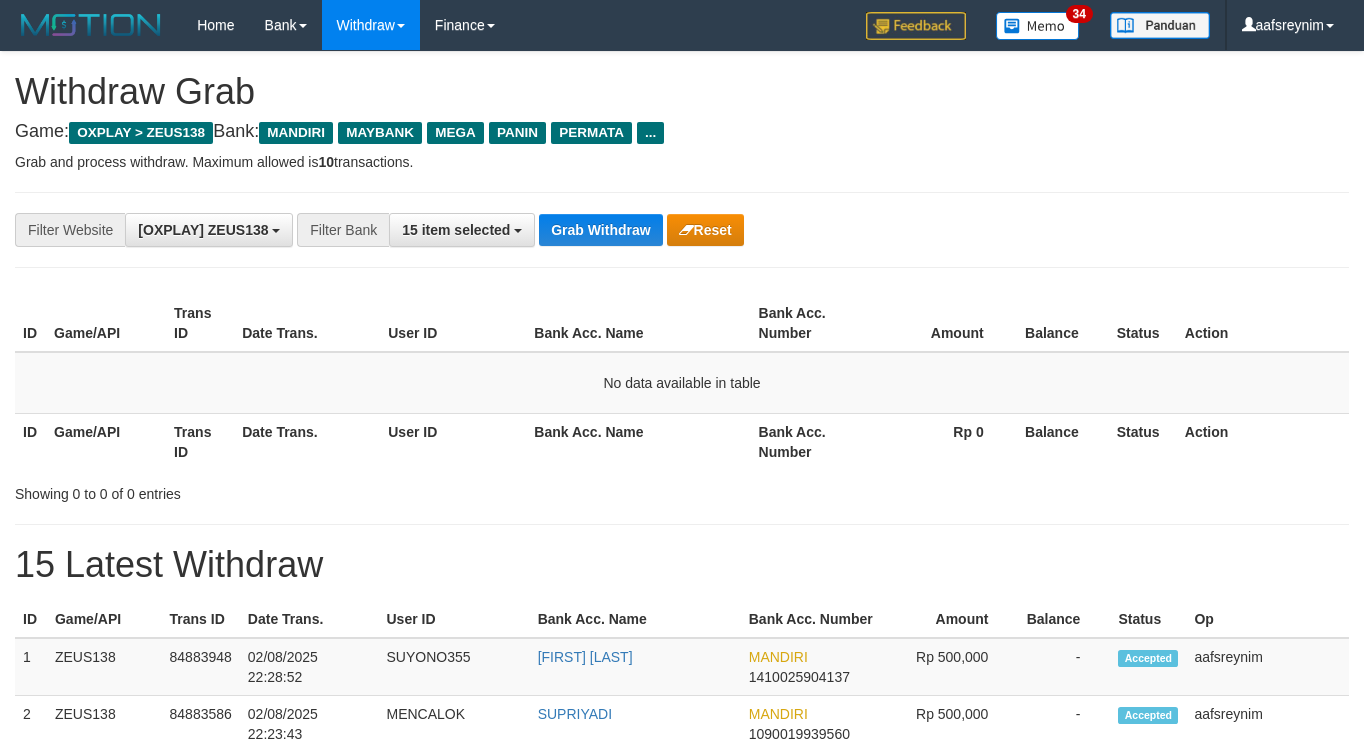 click on "Grab Withdraw" at bounding box center [600, 230] 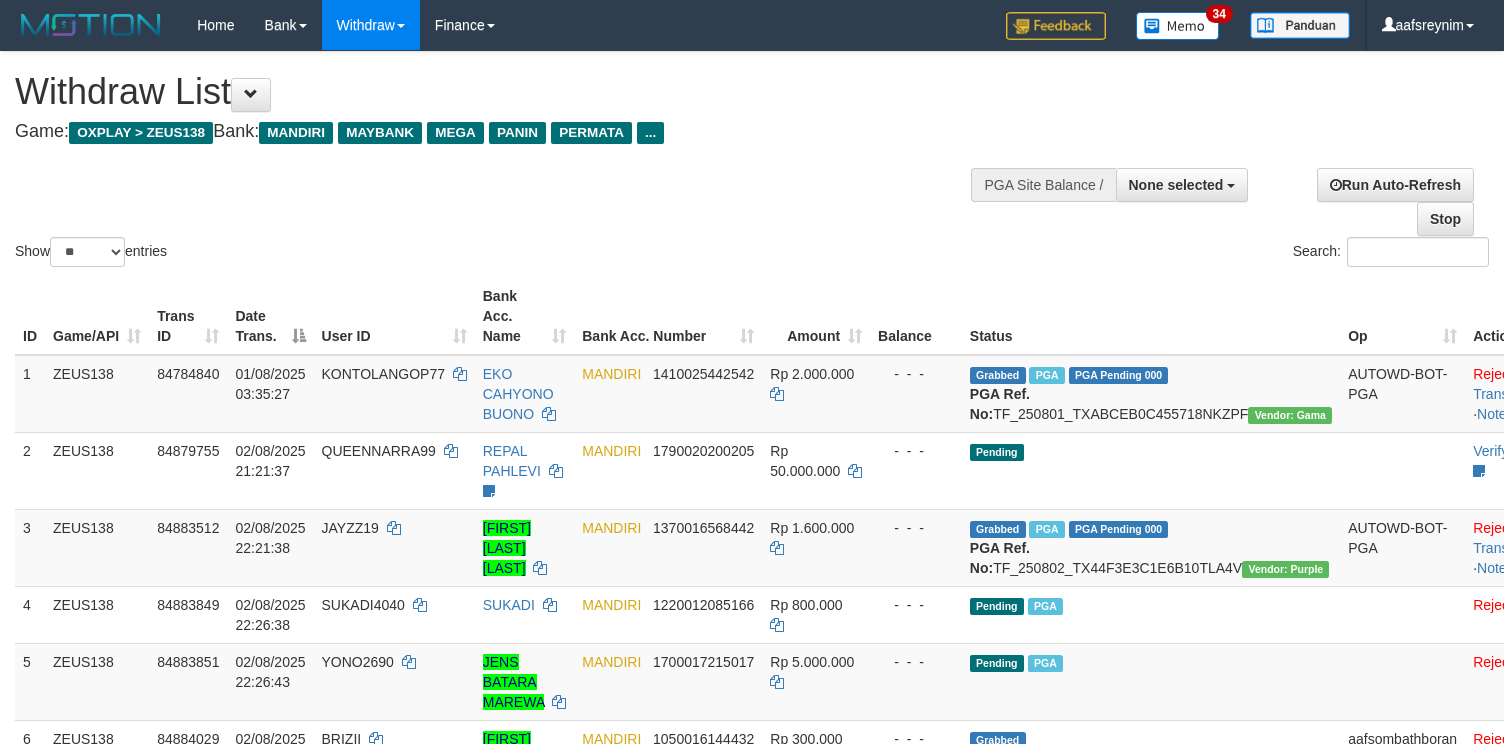 select 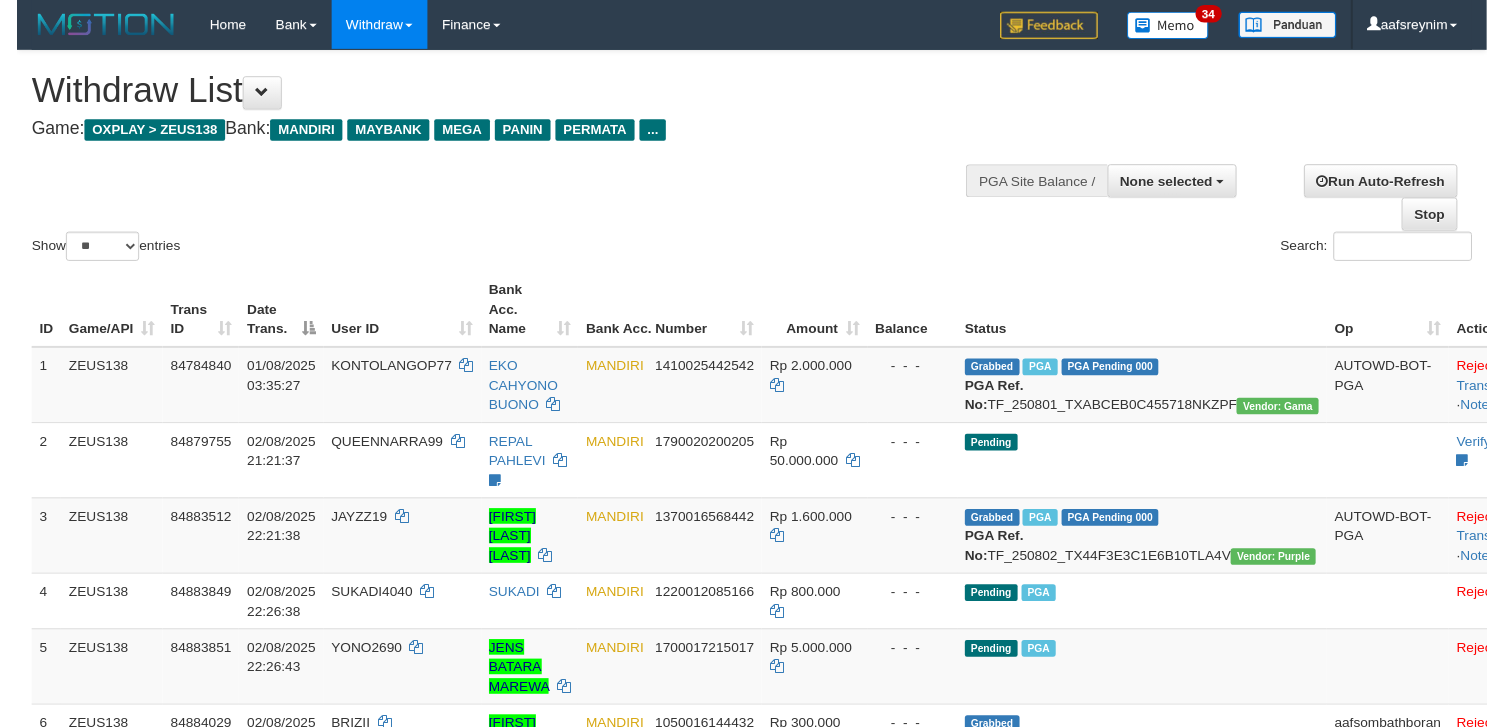 scroll, scrollTop: 355, scrollLeft: 0, axis: vertical 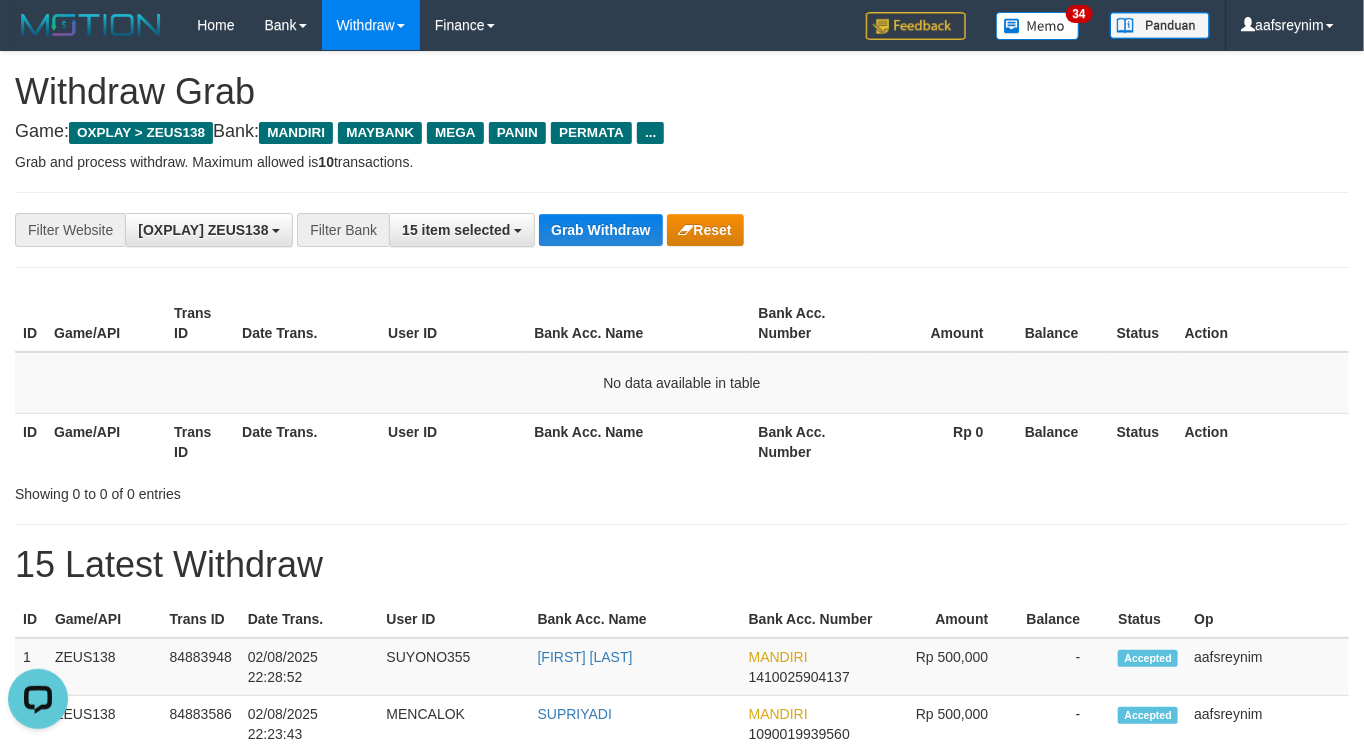 click on "No data available in table" at bounding box center (682, 383) 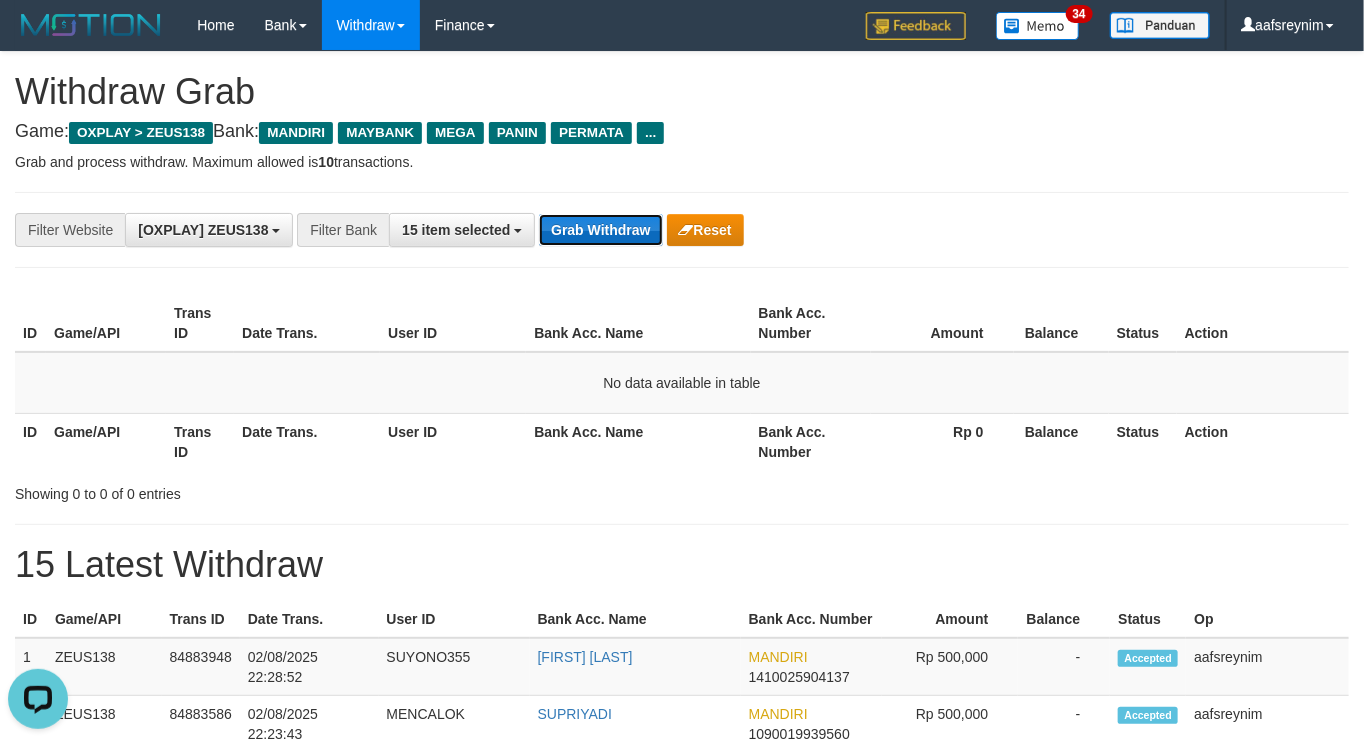 click on "Grab Withdraw" at bounding box center [600, 230] 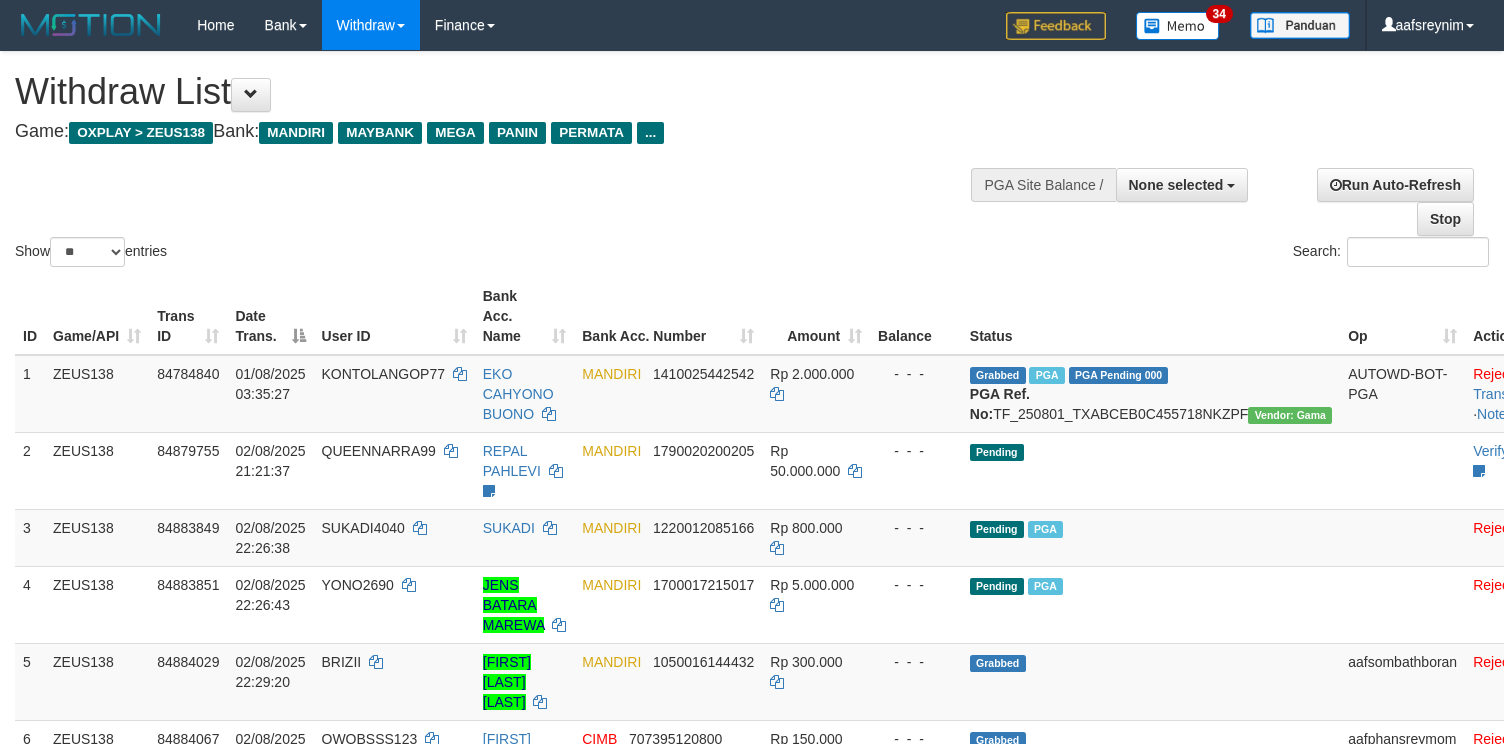 select 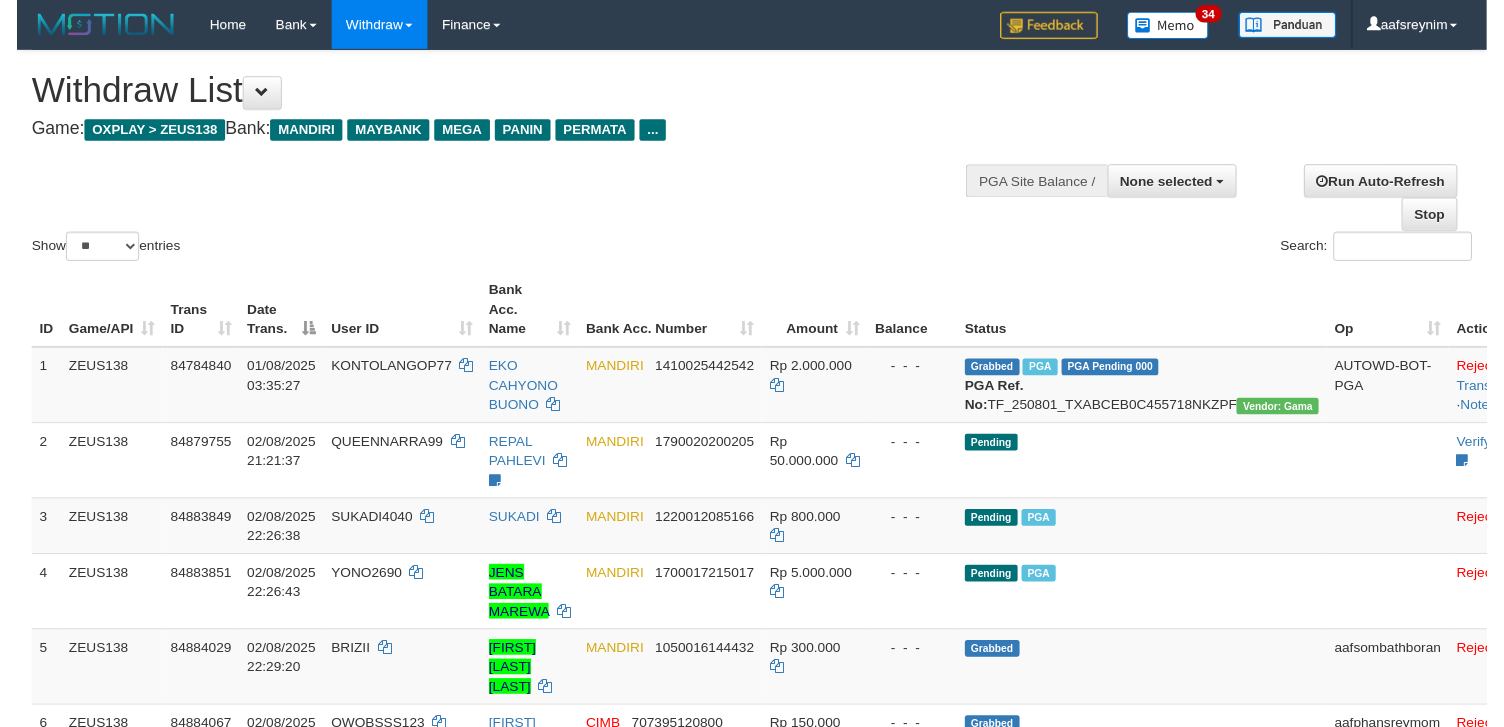 scroll, scrollTop: 355, scrollLeft: 0, axis: vertical 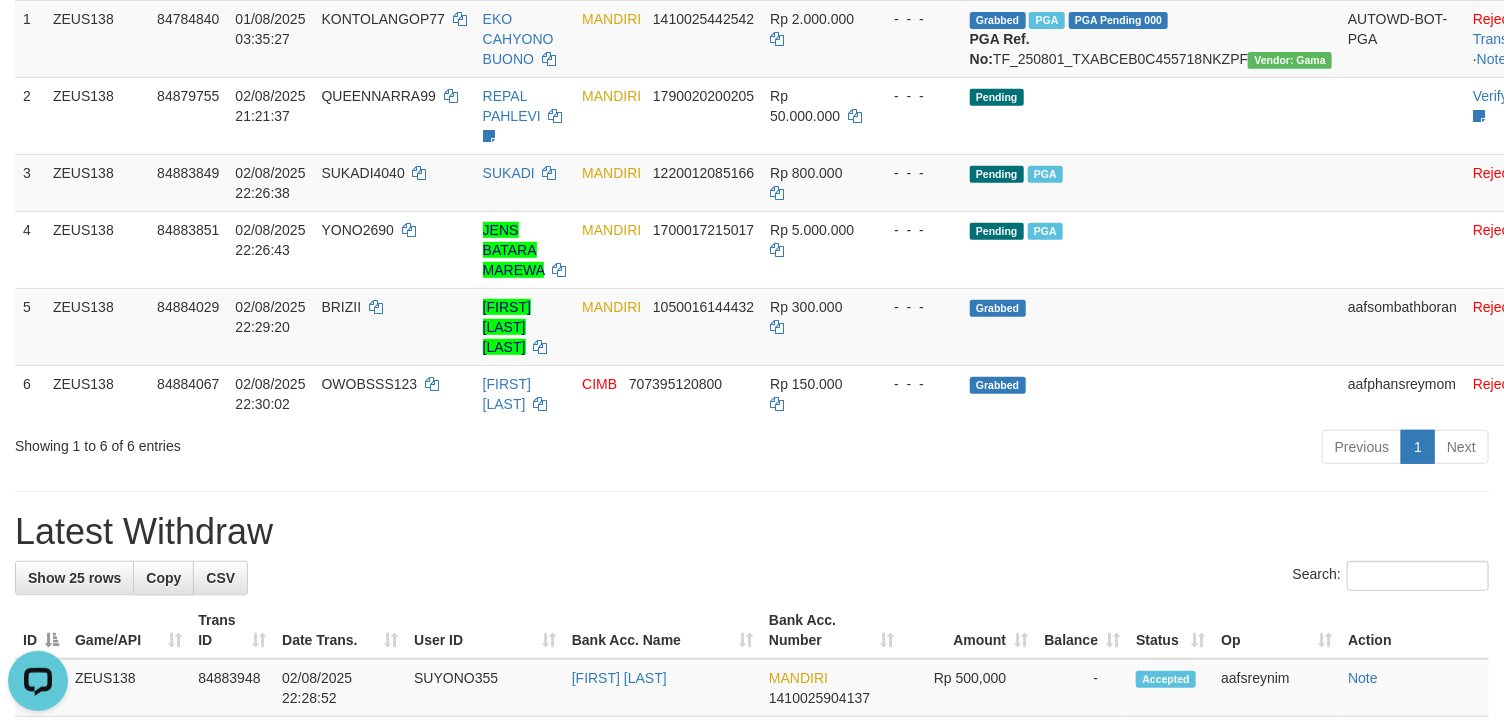 click on "**********" at bounding box center (752, 957) 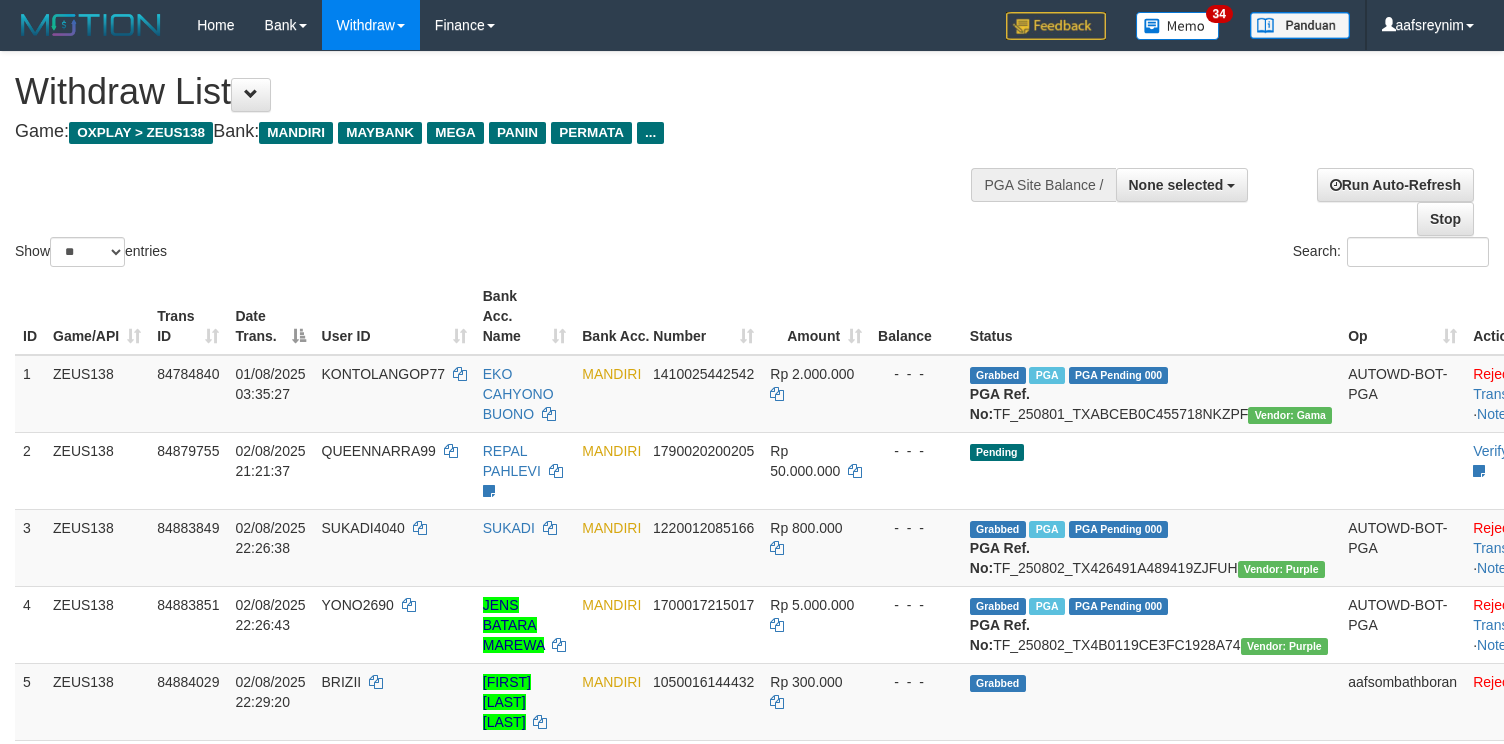 select 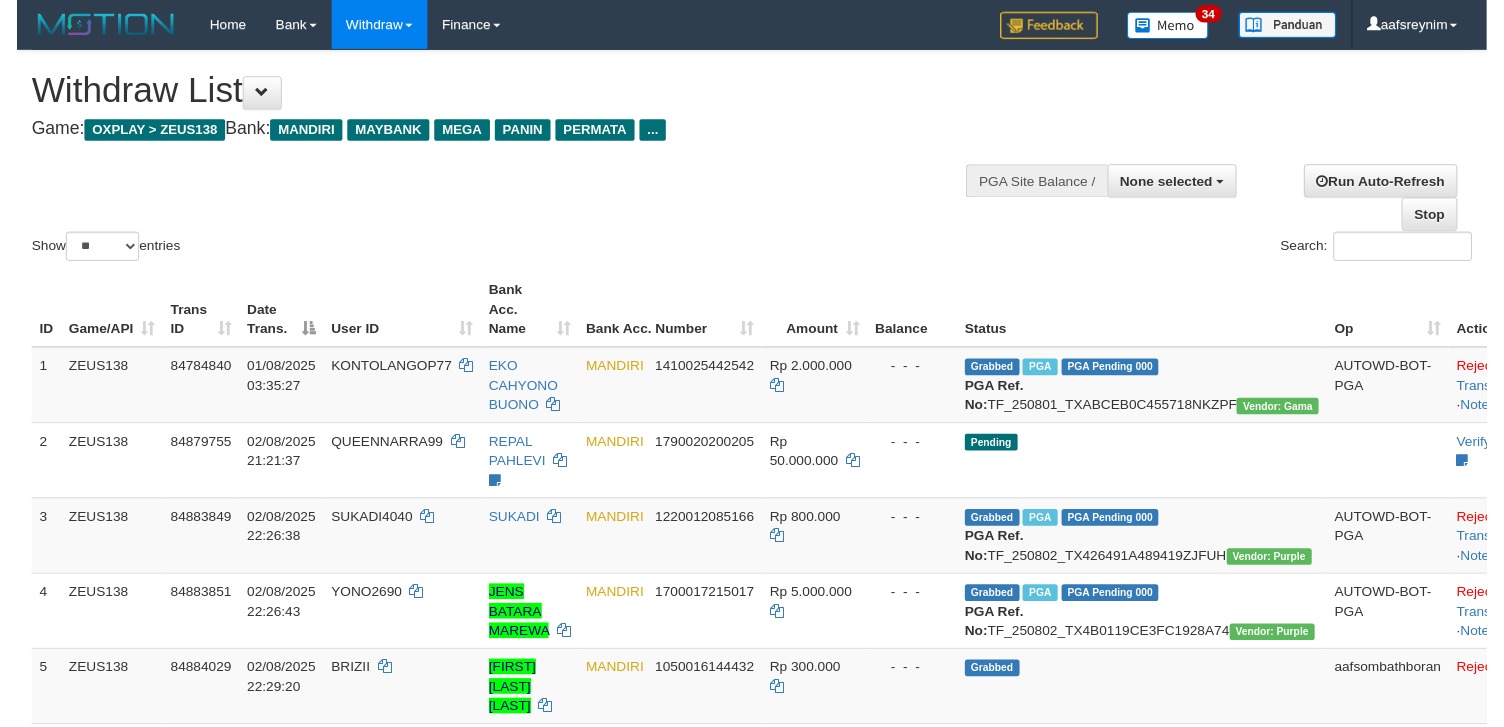 scroll, scrollTop: 355, scrollLeft: 0, axis: vertical 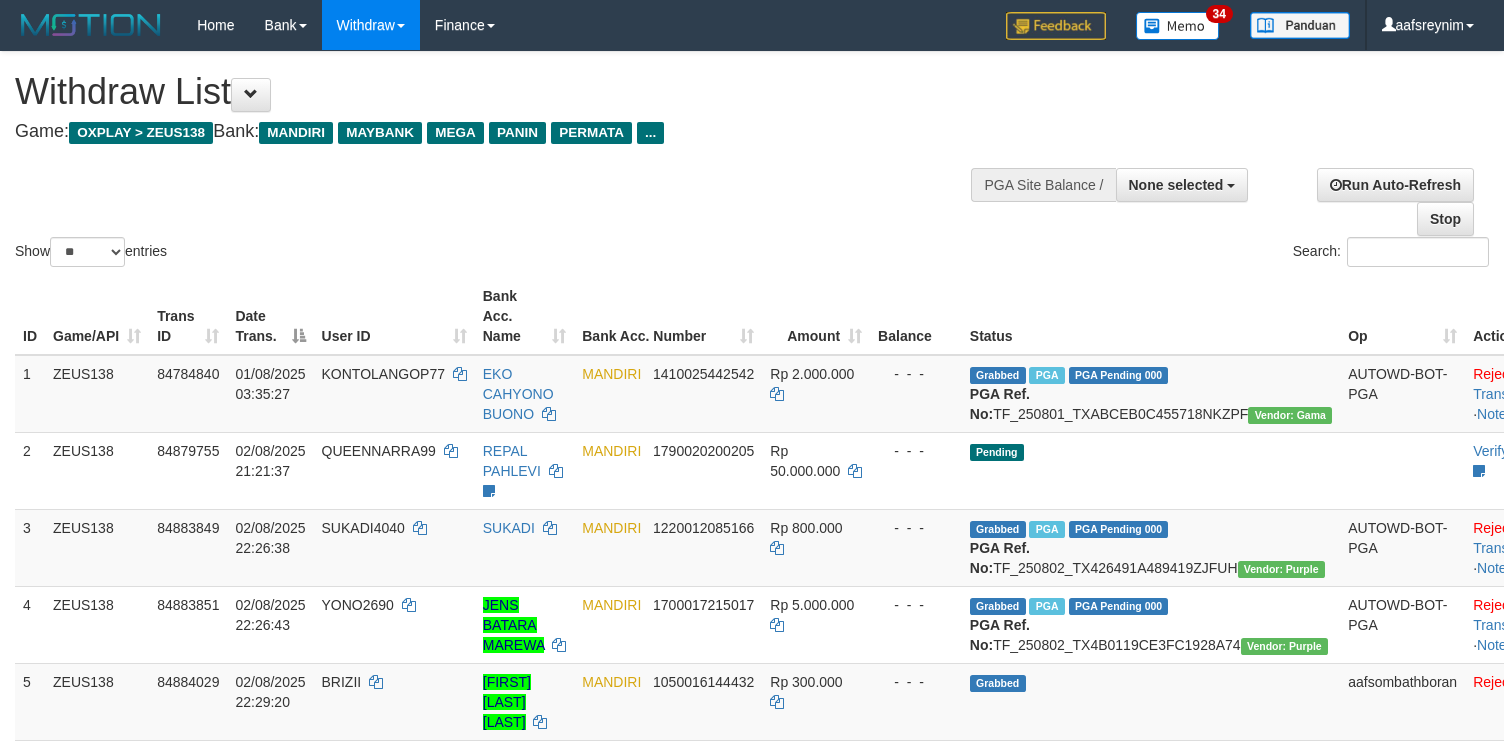 select 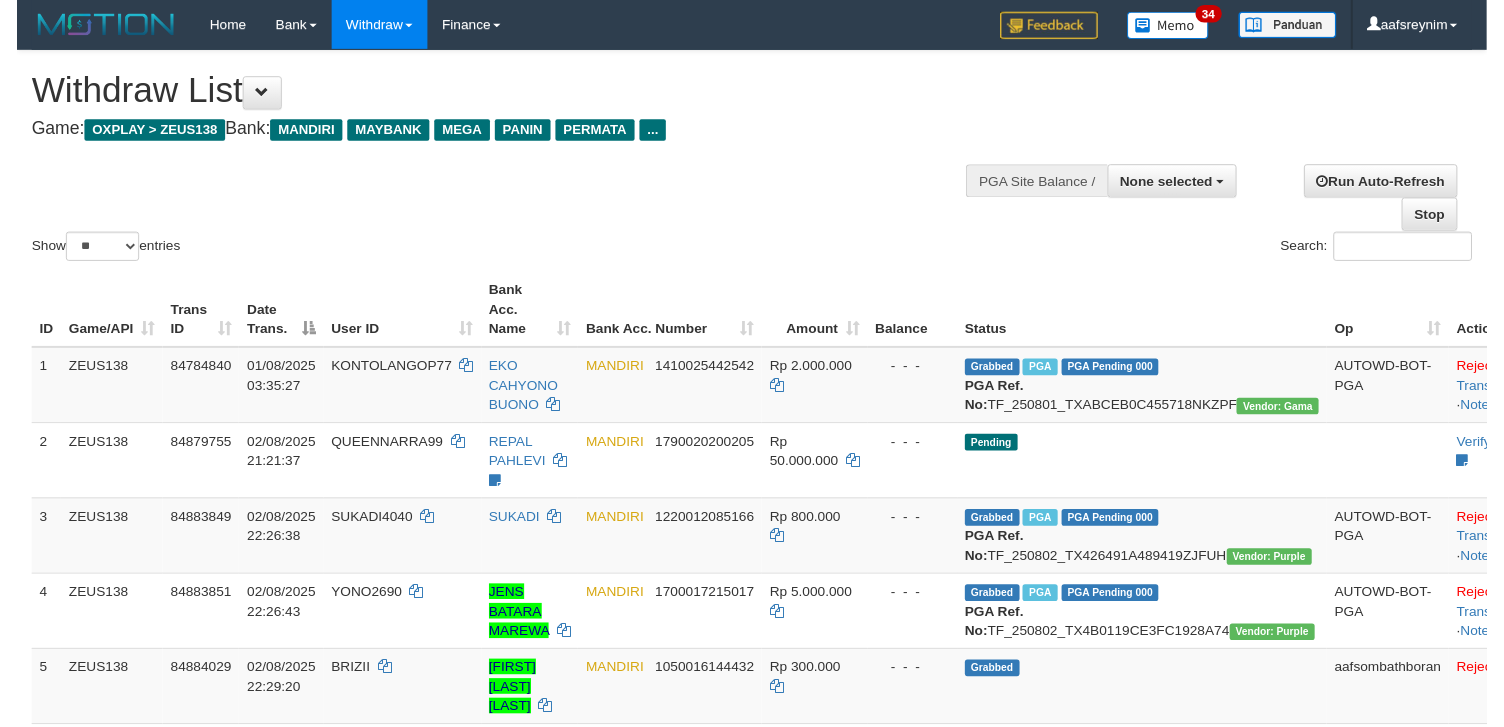 scroll, scrollTop: 355, scrollLeft: 0, axis: vertical 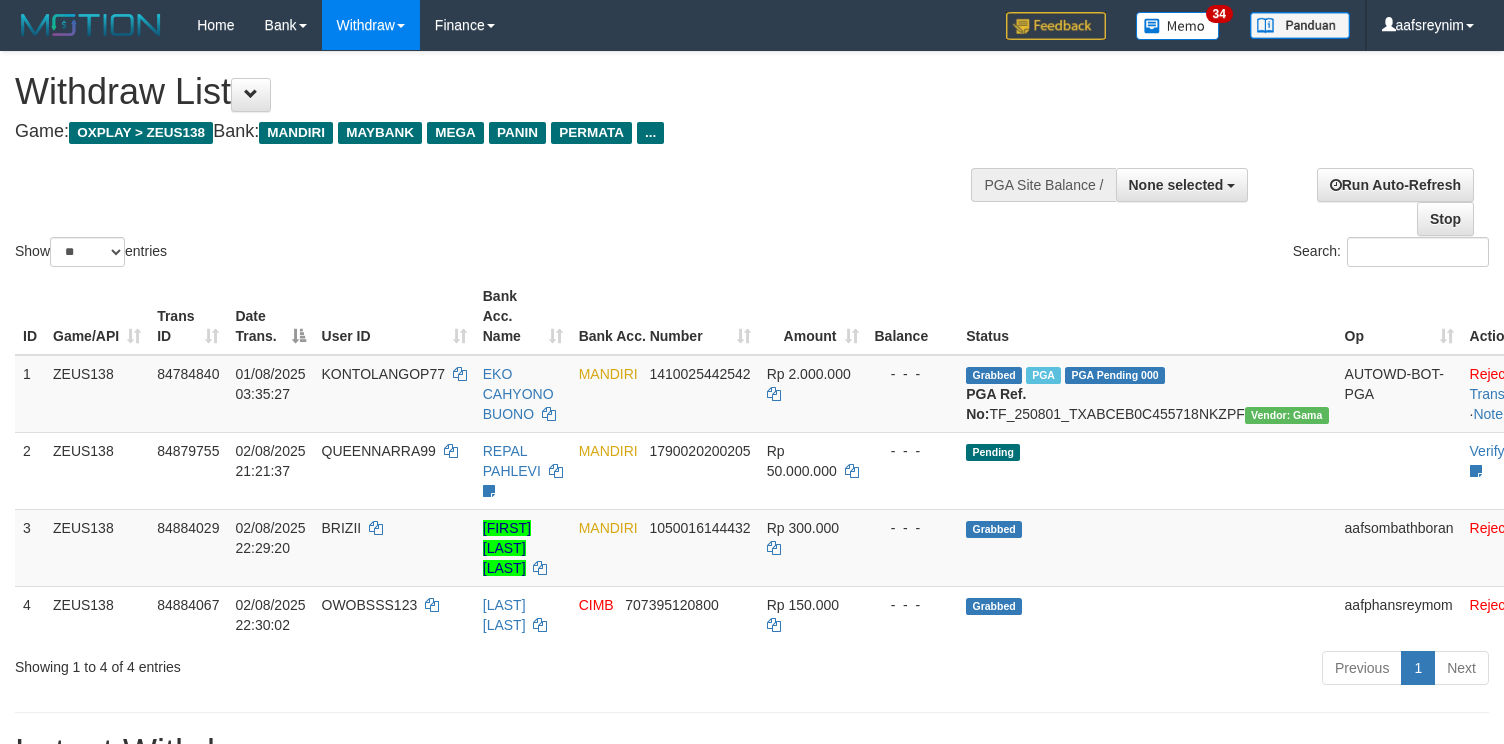 select 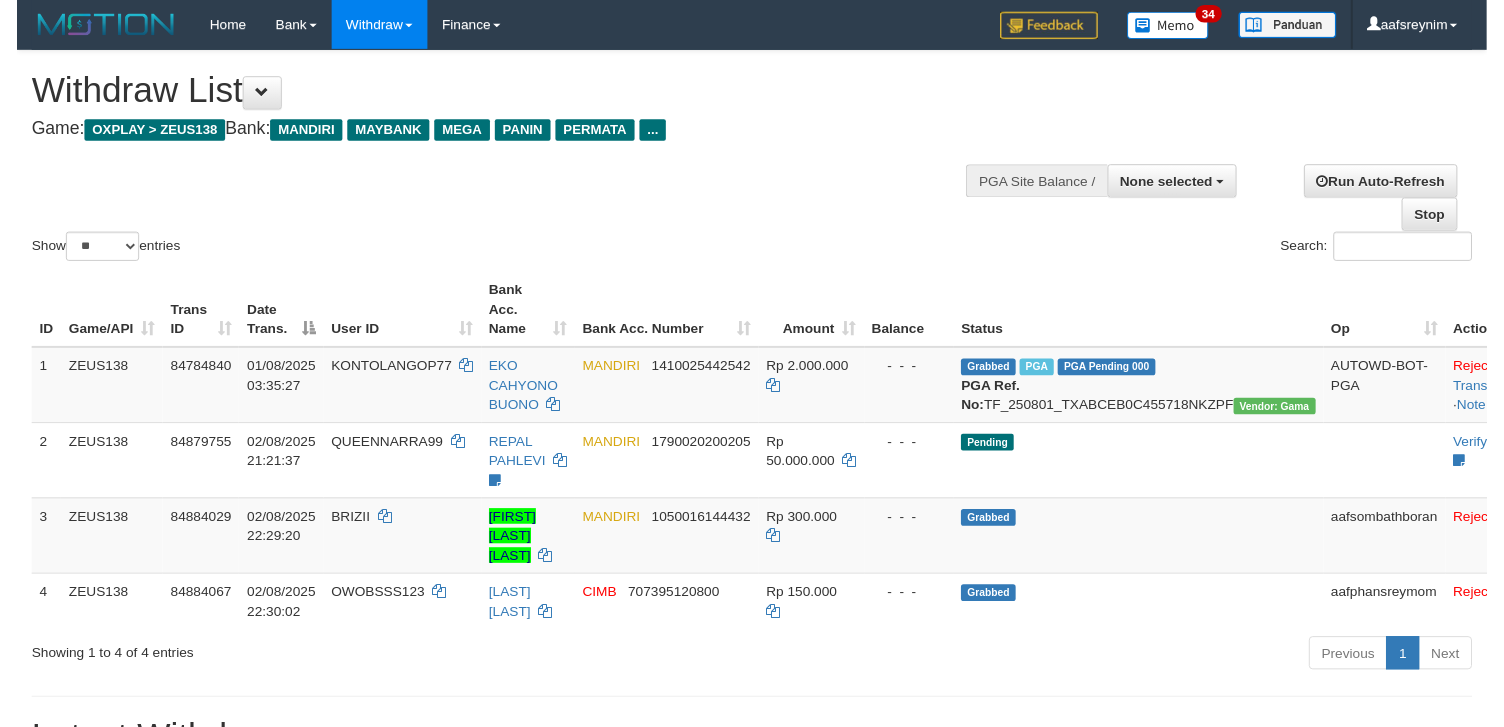 scroll, scrollTop: 355, scrollLeft: 0, axis: vertical 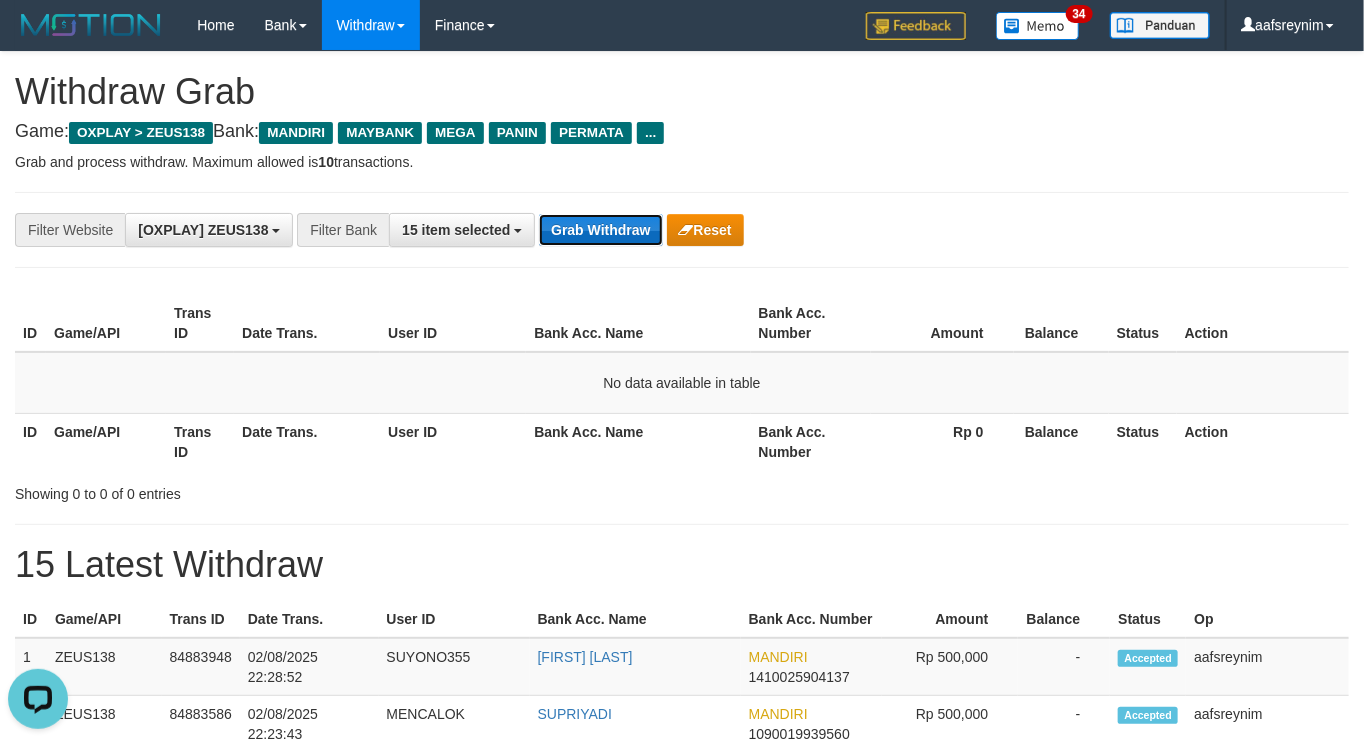 click on "Grab Withdraw" at bounding box center [600, 230] 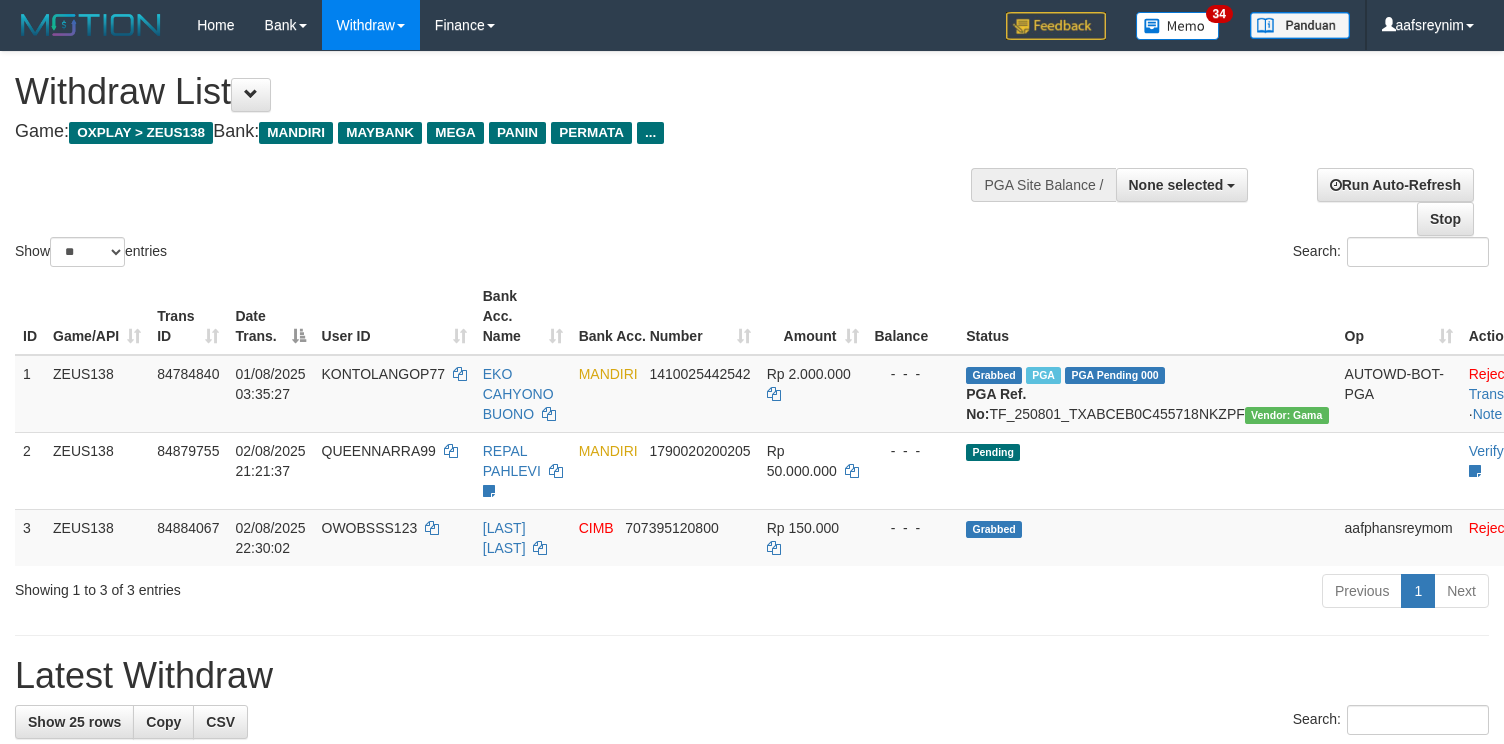 select 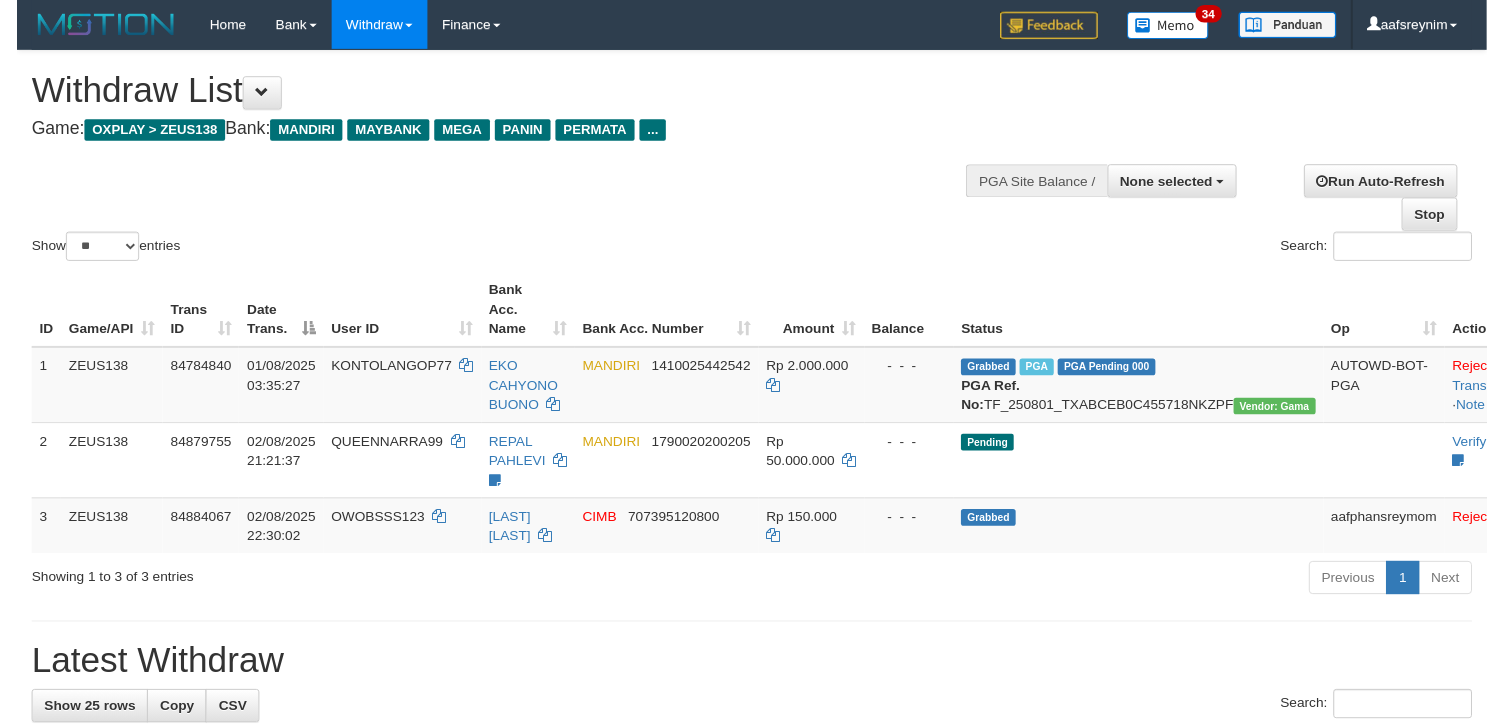 scroll, scrollTop: 355, scrollLeft: 0, axis: vertical 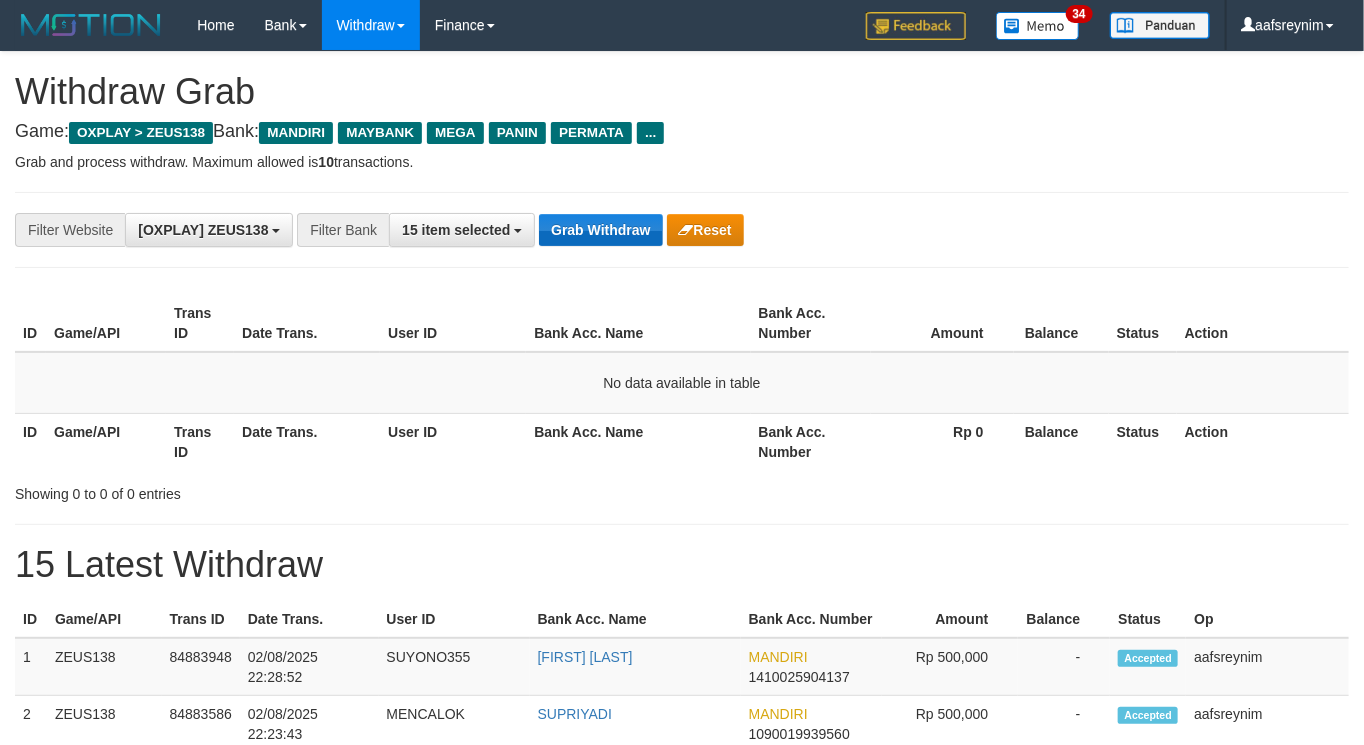 click on "**********" at bounding box center [682, 230] 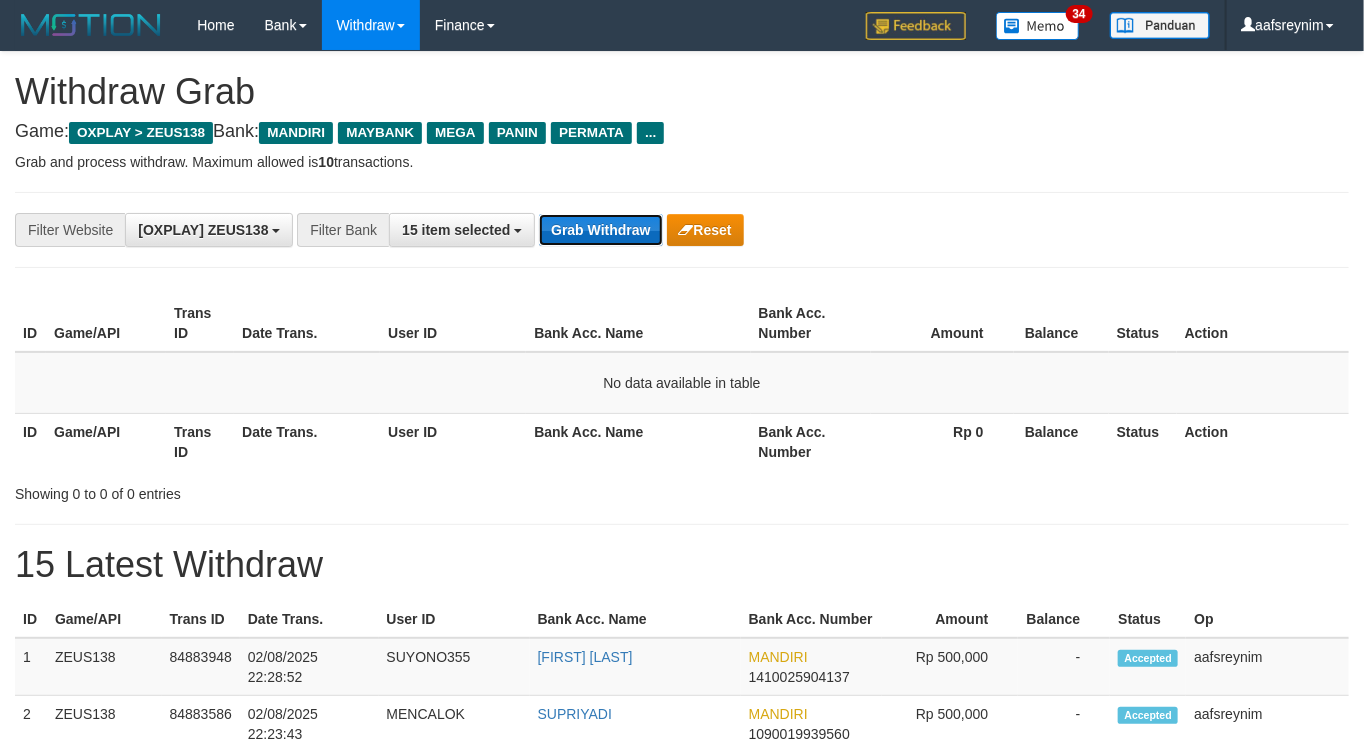 click on "Grab Withdraw" at bounding box center (600, 230) 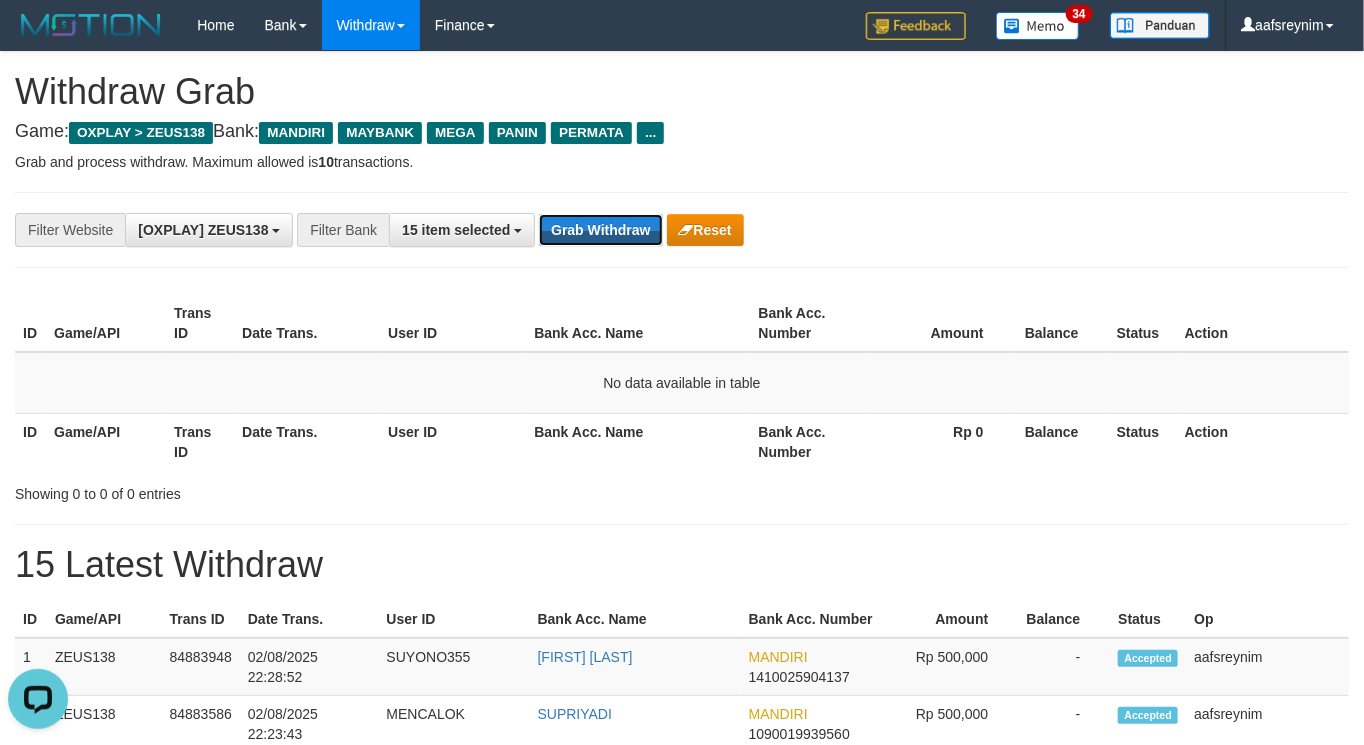 scroll, scrollTop: 0, scrollLeft: 0, axis: both 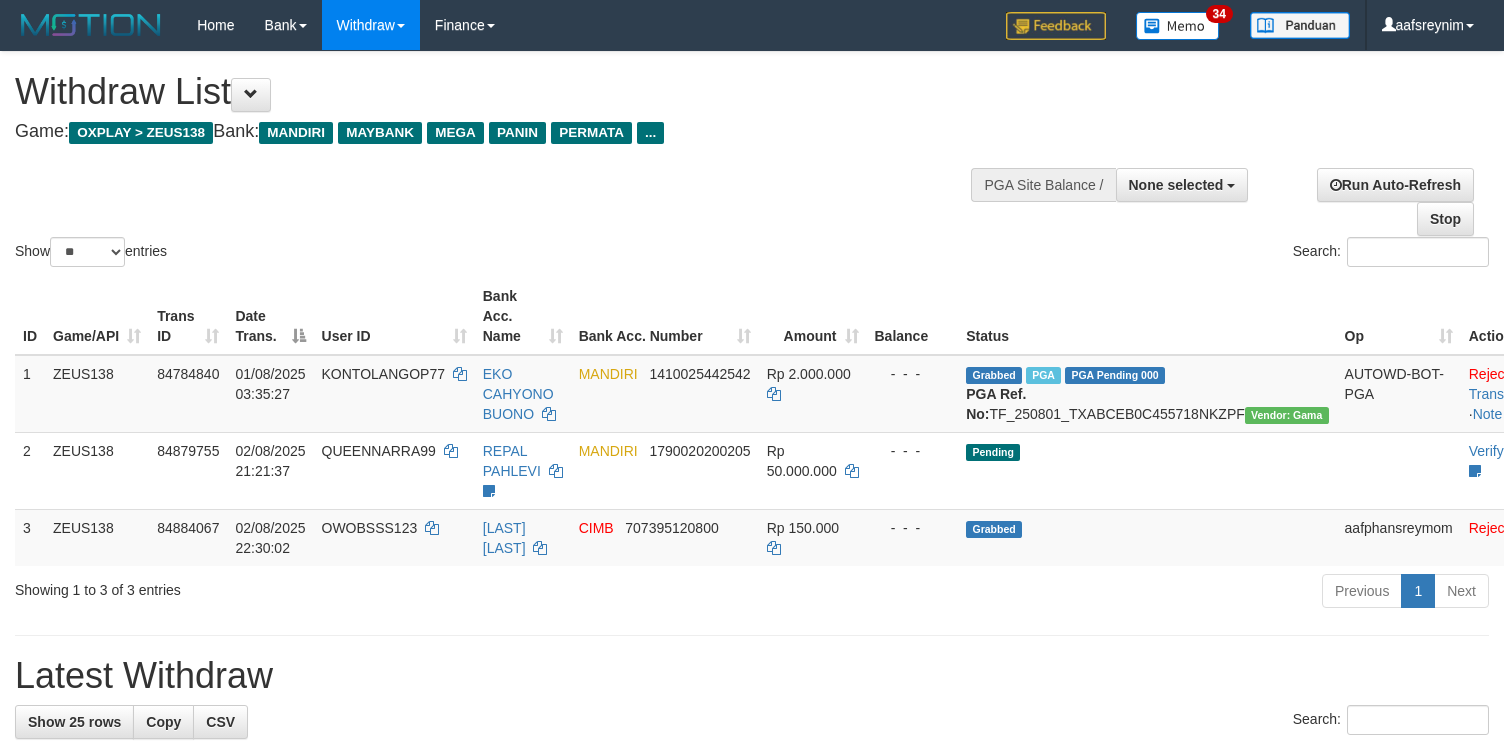 select 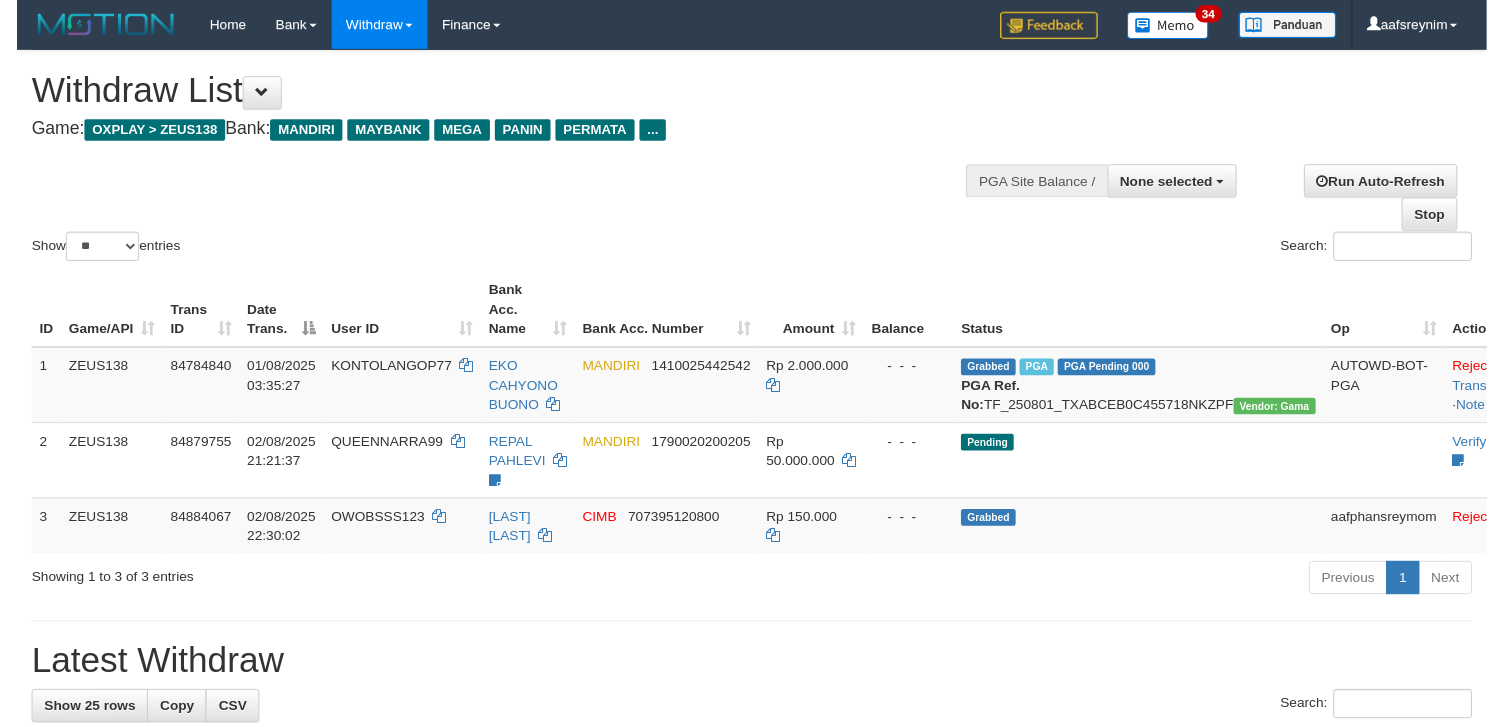scroll, scrollTop: 355, scrollLeft: 0, axis: vertical 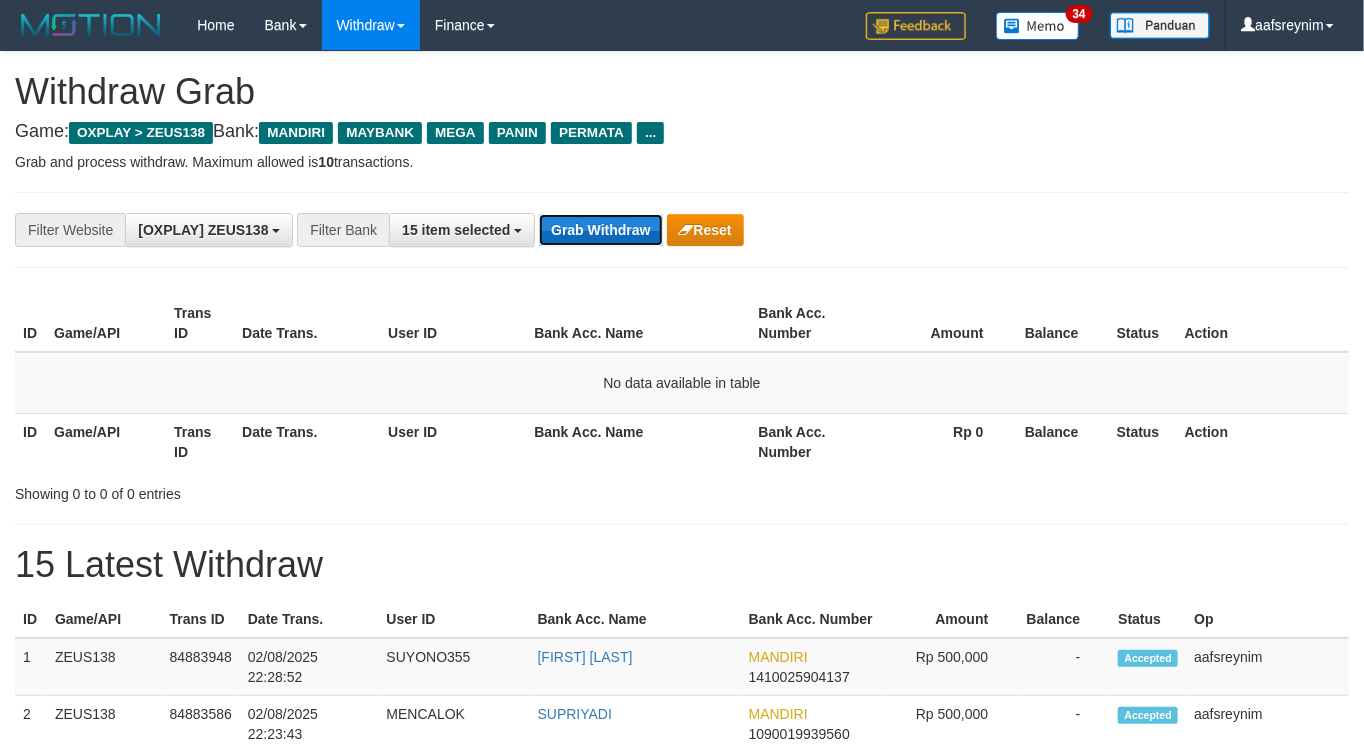 click on "Grab Withdraw" at bounding box center [600, 230] 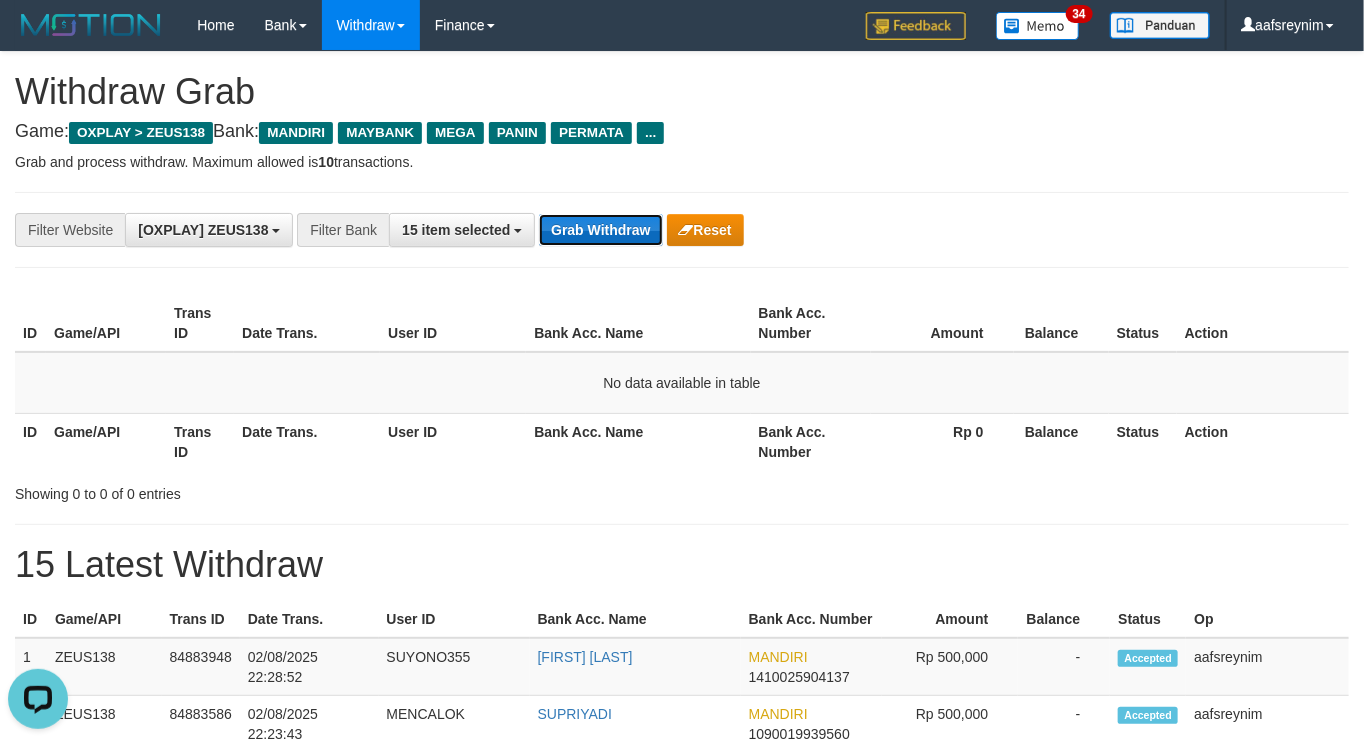 scroll, scrollTop: 0, scrollLeft: 0, axis: both 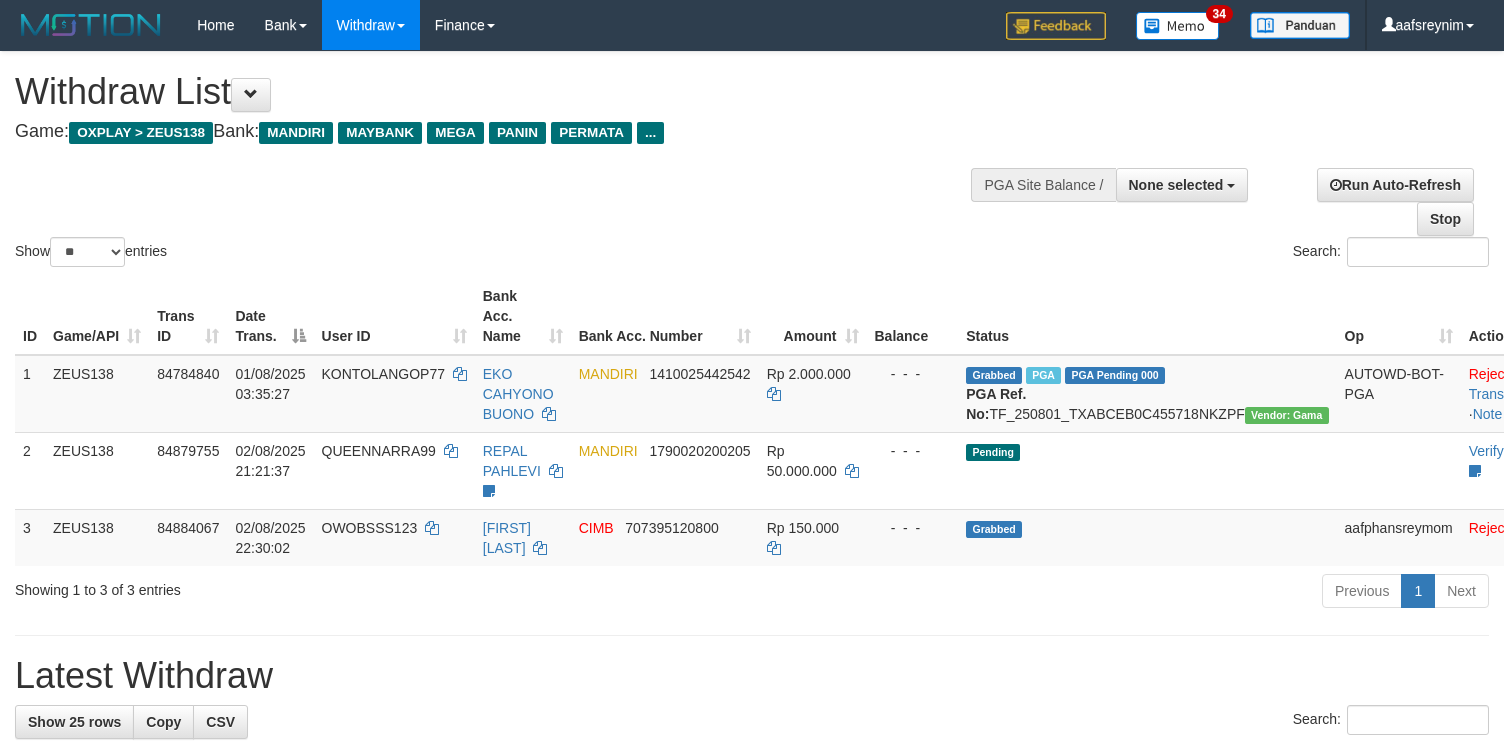 select 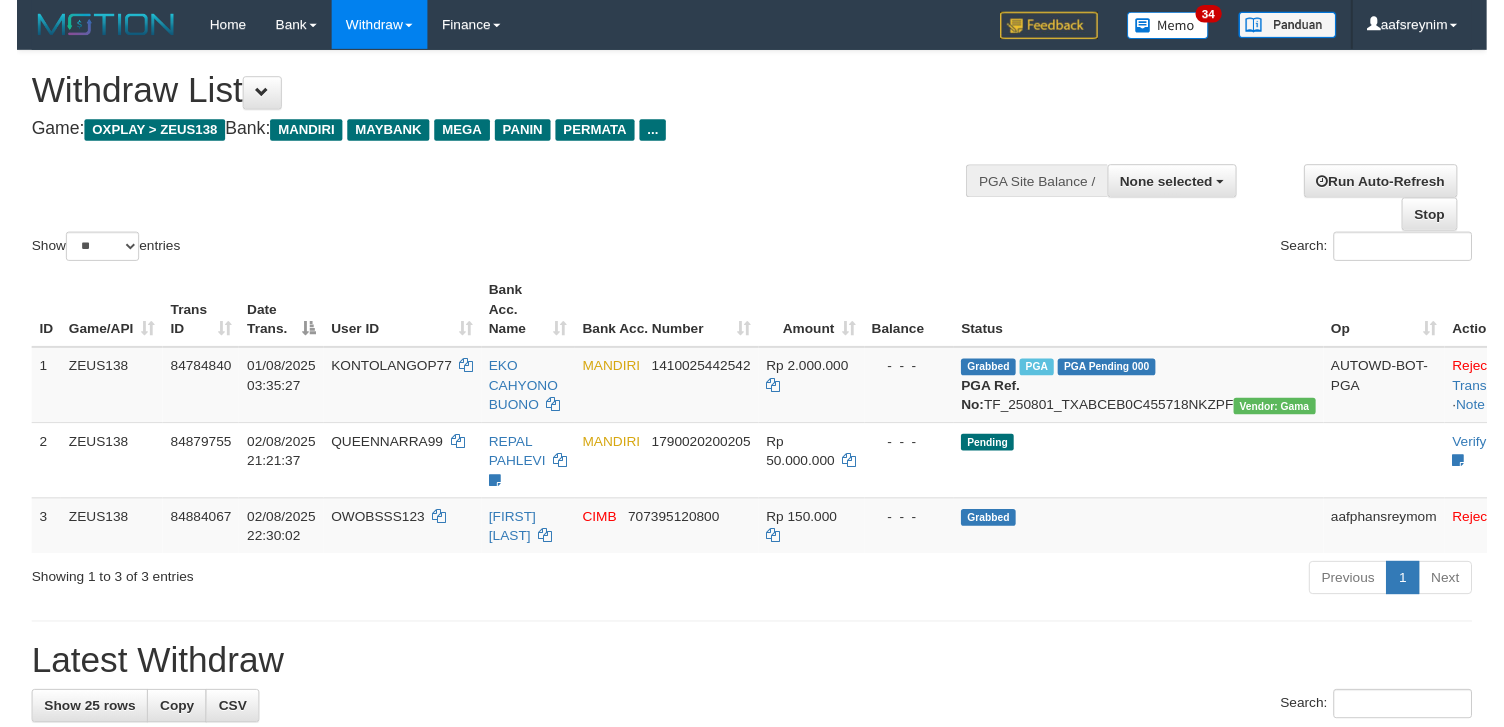scroll, scrollTop: 355, scrollLeft: 0, axis: vertical 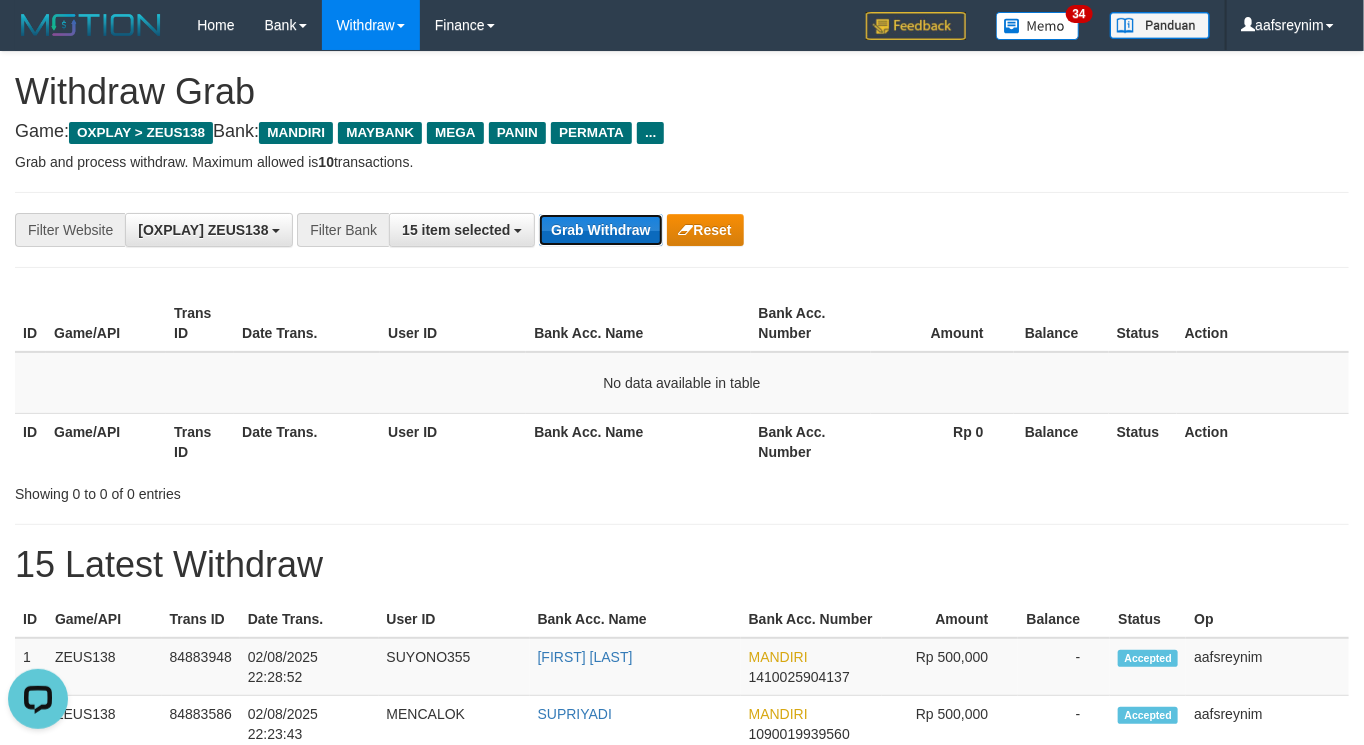 click on "Grab Withdraw" at bounding box center (600, 230) 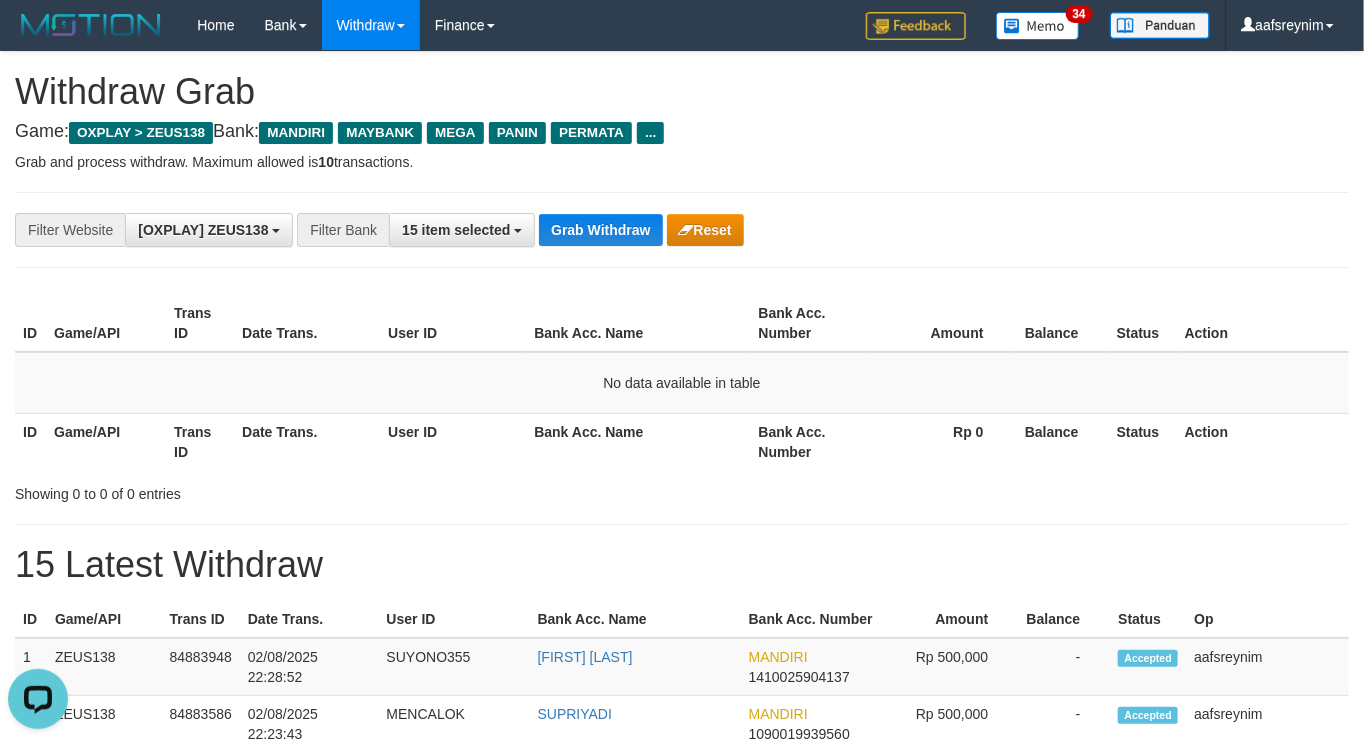 click on "Withdraw Grab" at bounding box center (682, 92) 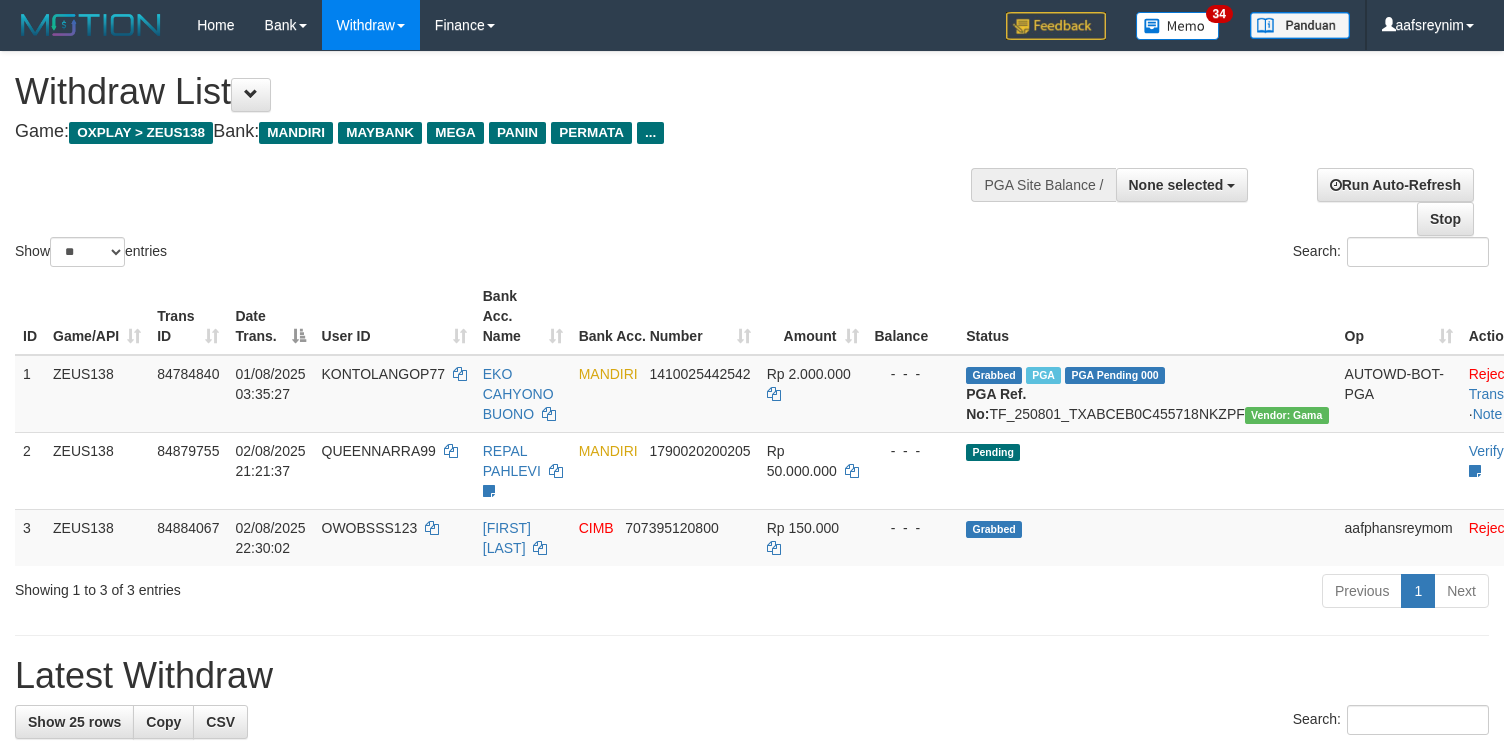 select 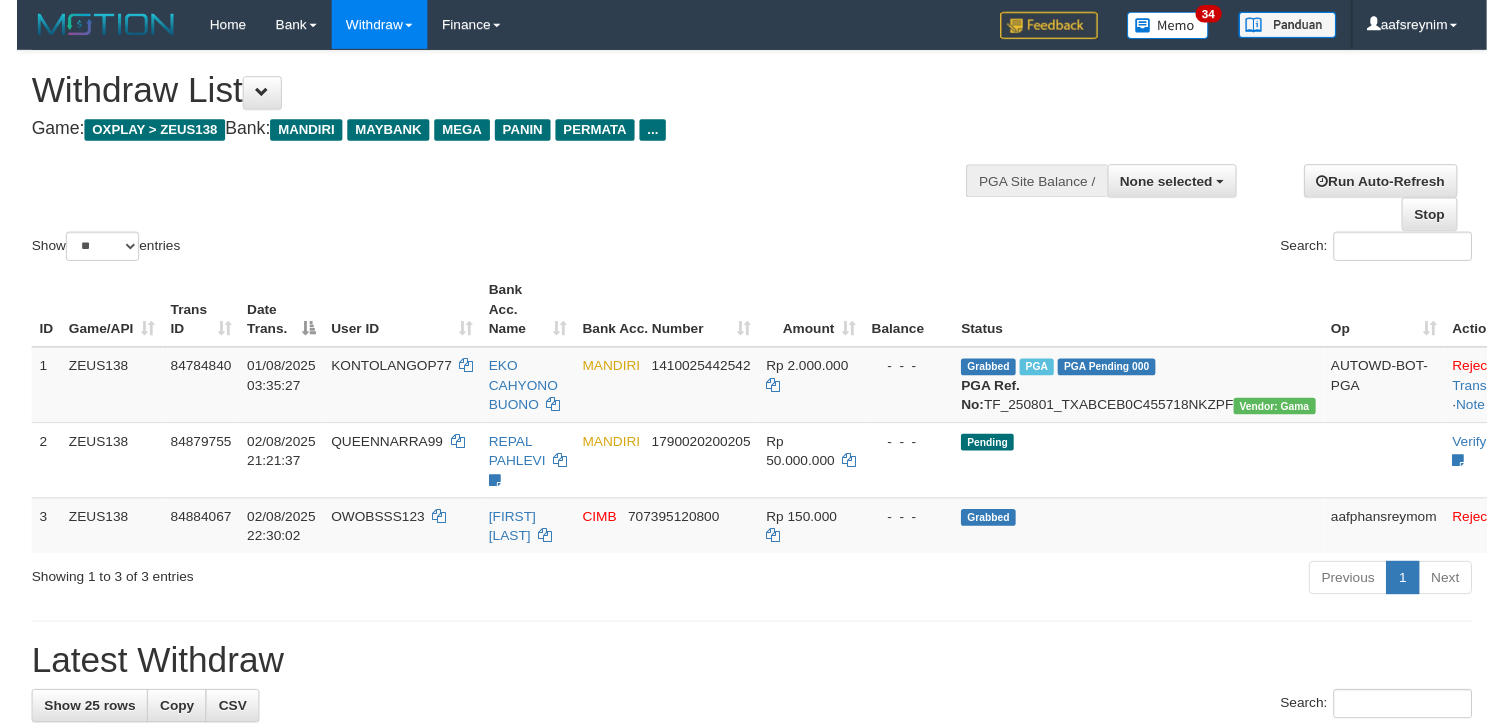 scroll, scrollTop: 355, scrollLeft: 0, axis: vertical 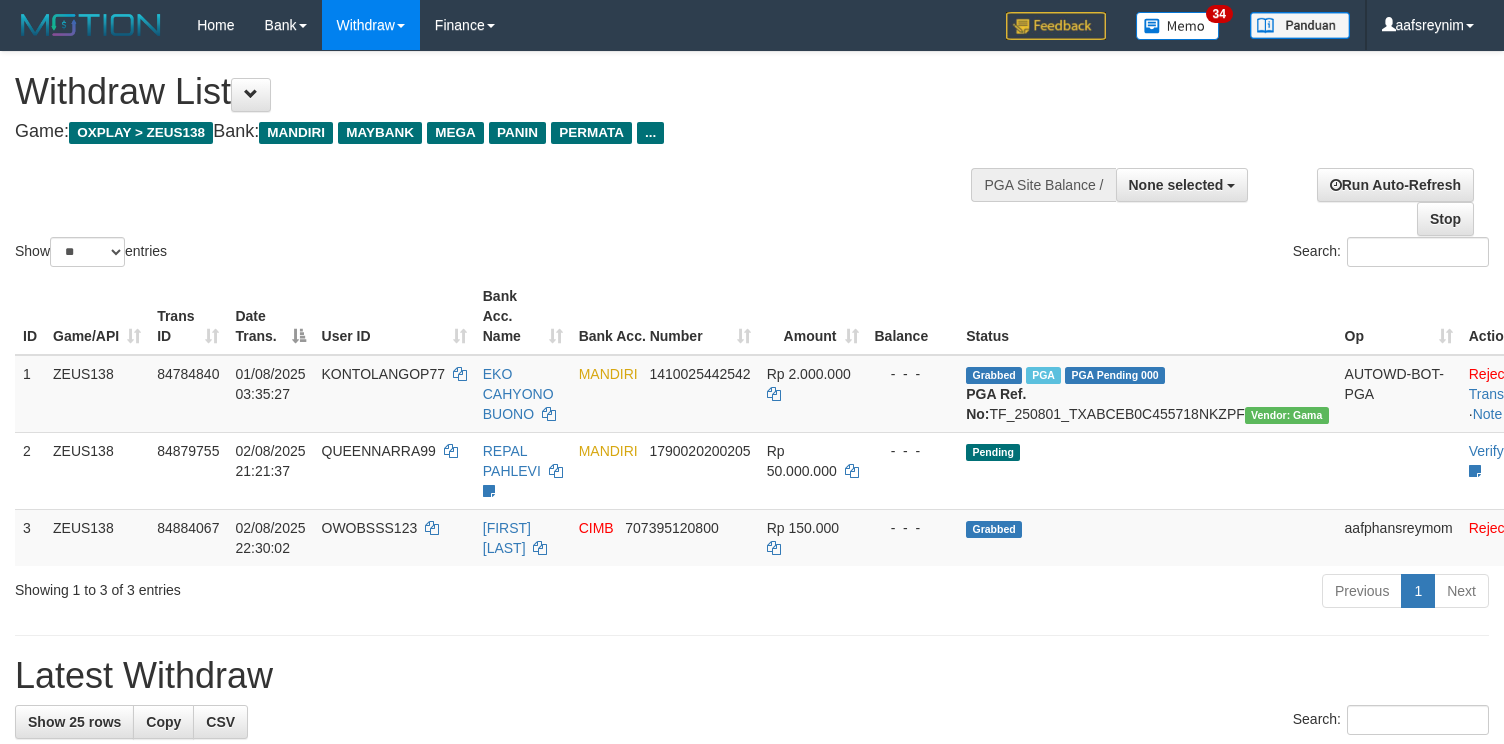 select 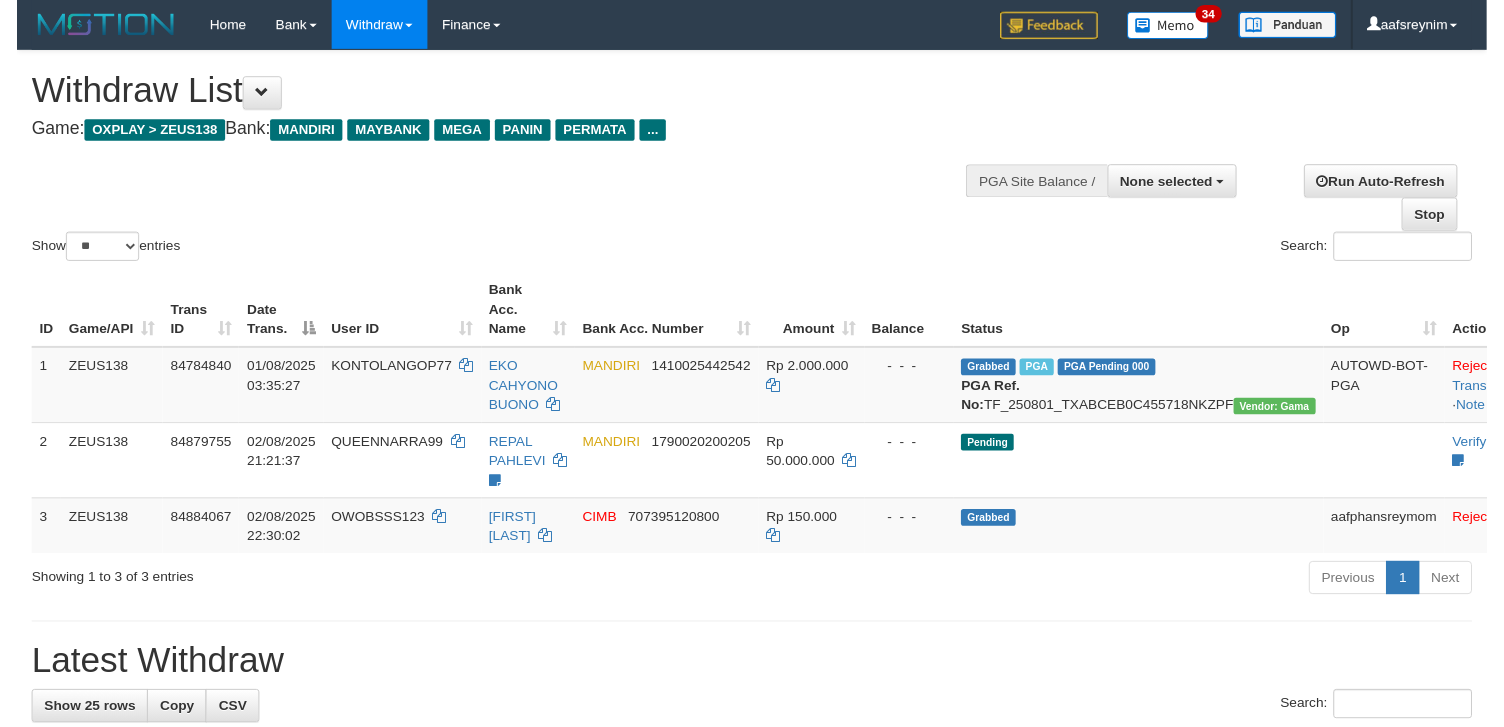 scroll, scrollTop: 355, scrollLeft: 0, axis: vertical 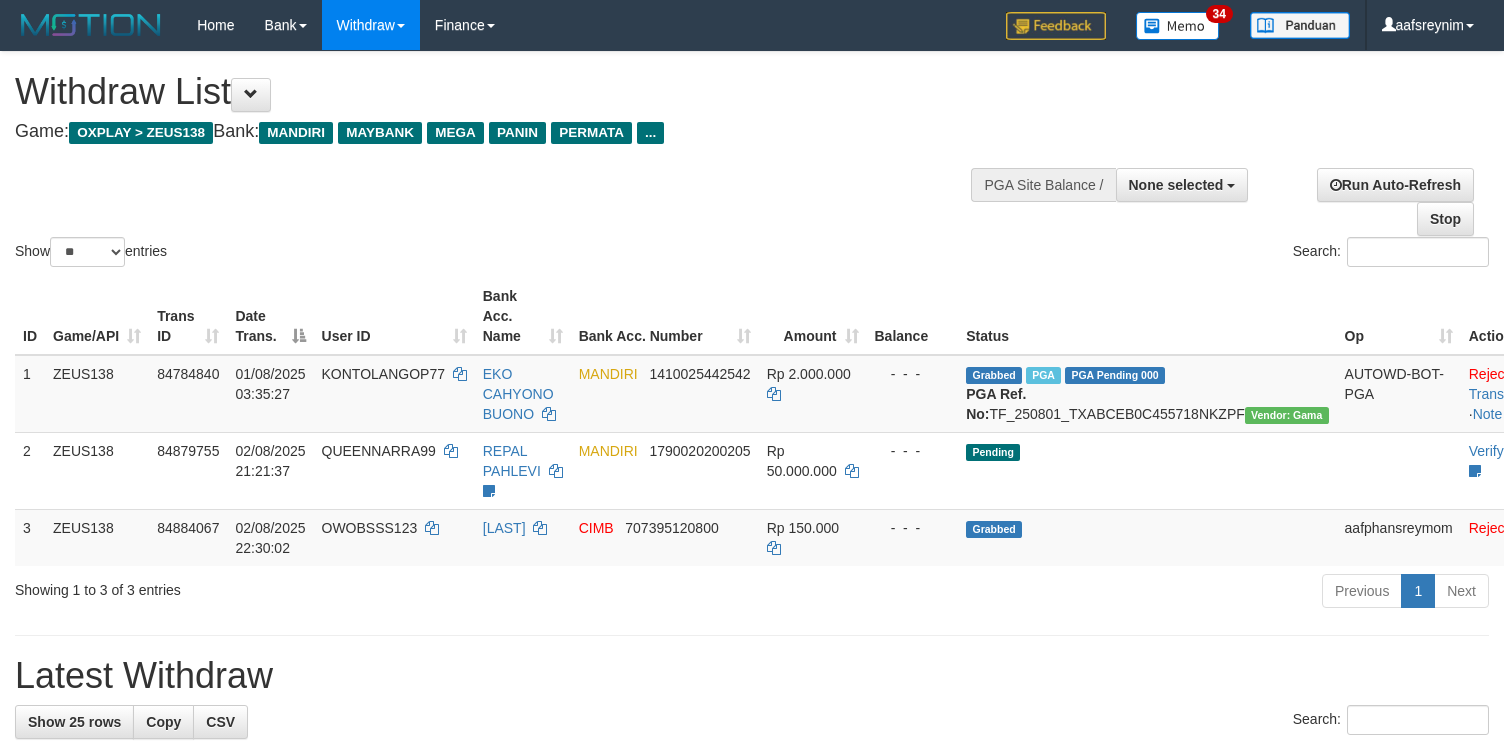 select 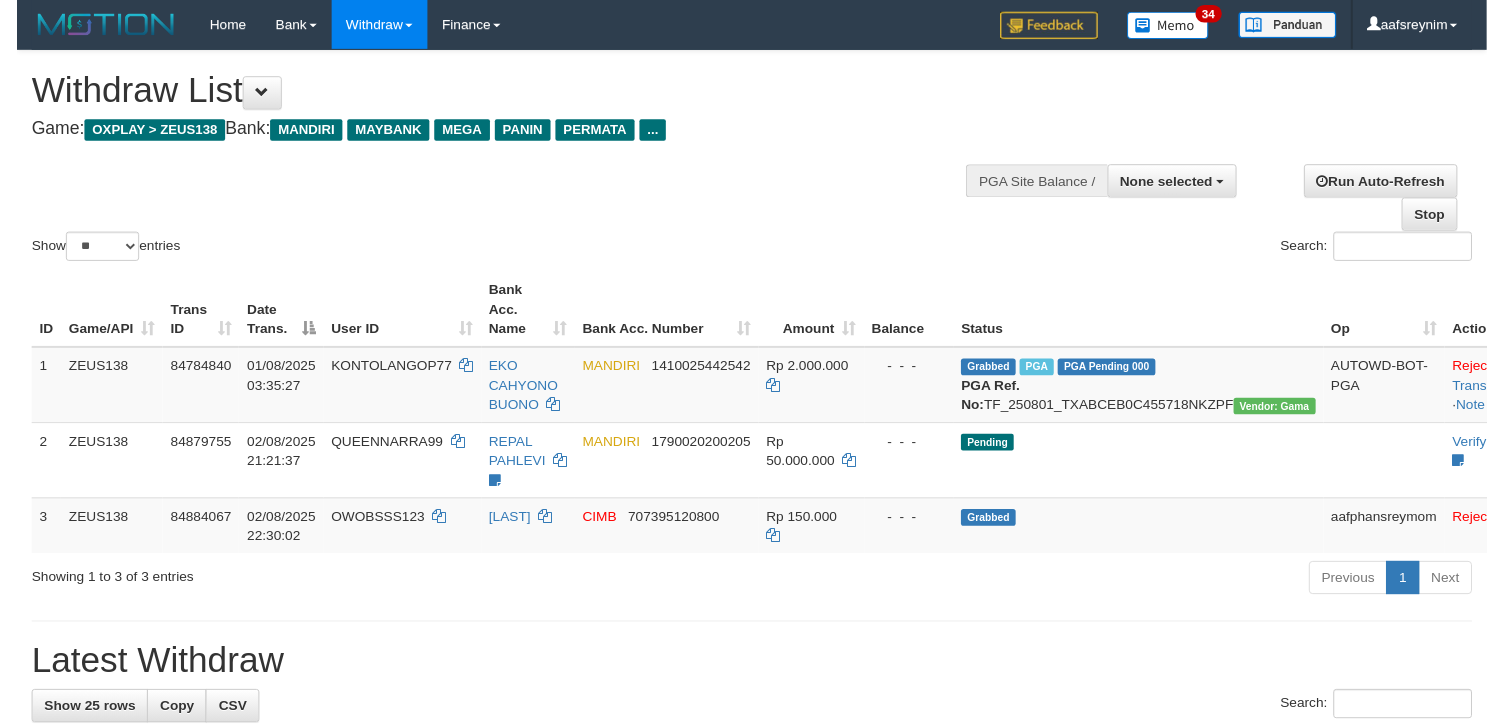 scroll, scrollTop: 355, scrollLeft: 0, axis: vertical 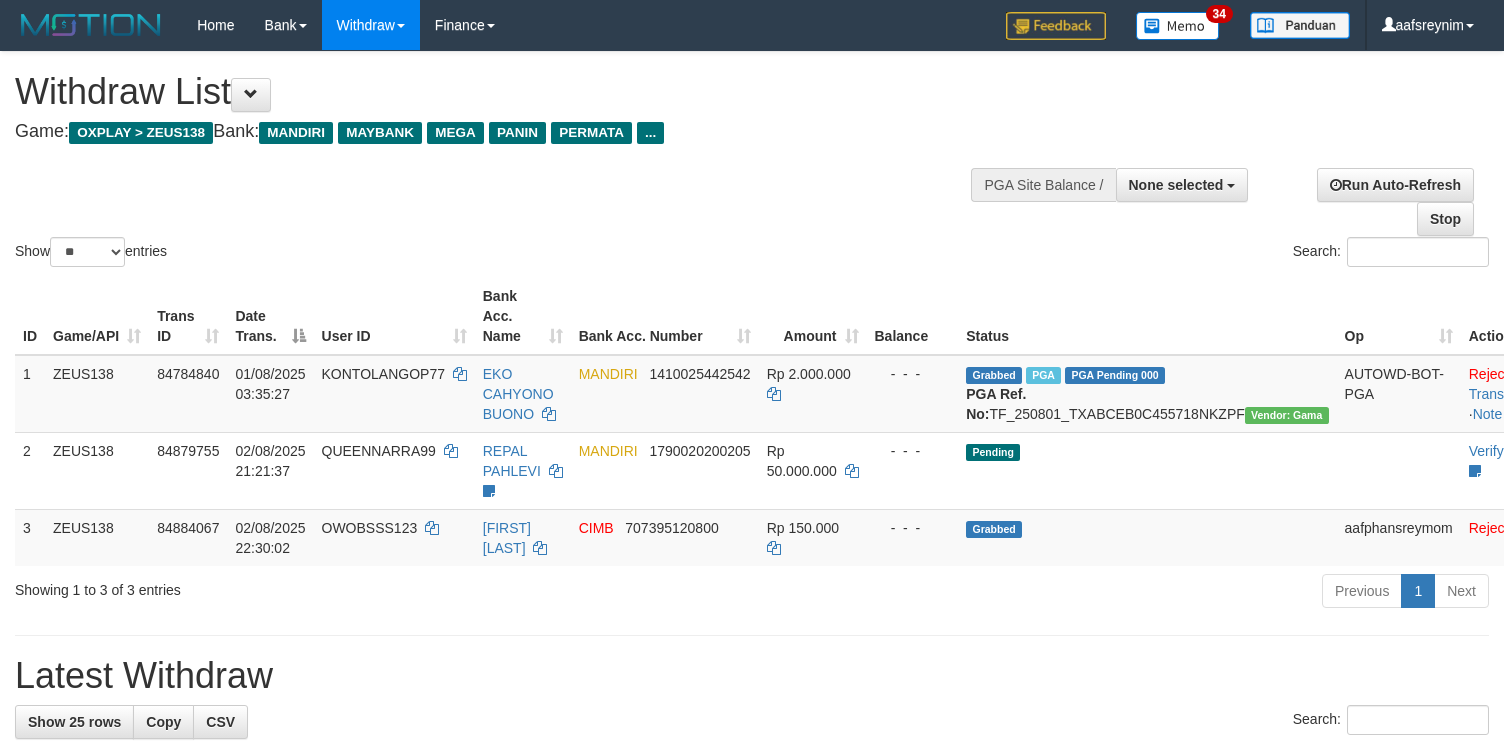 select 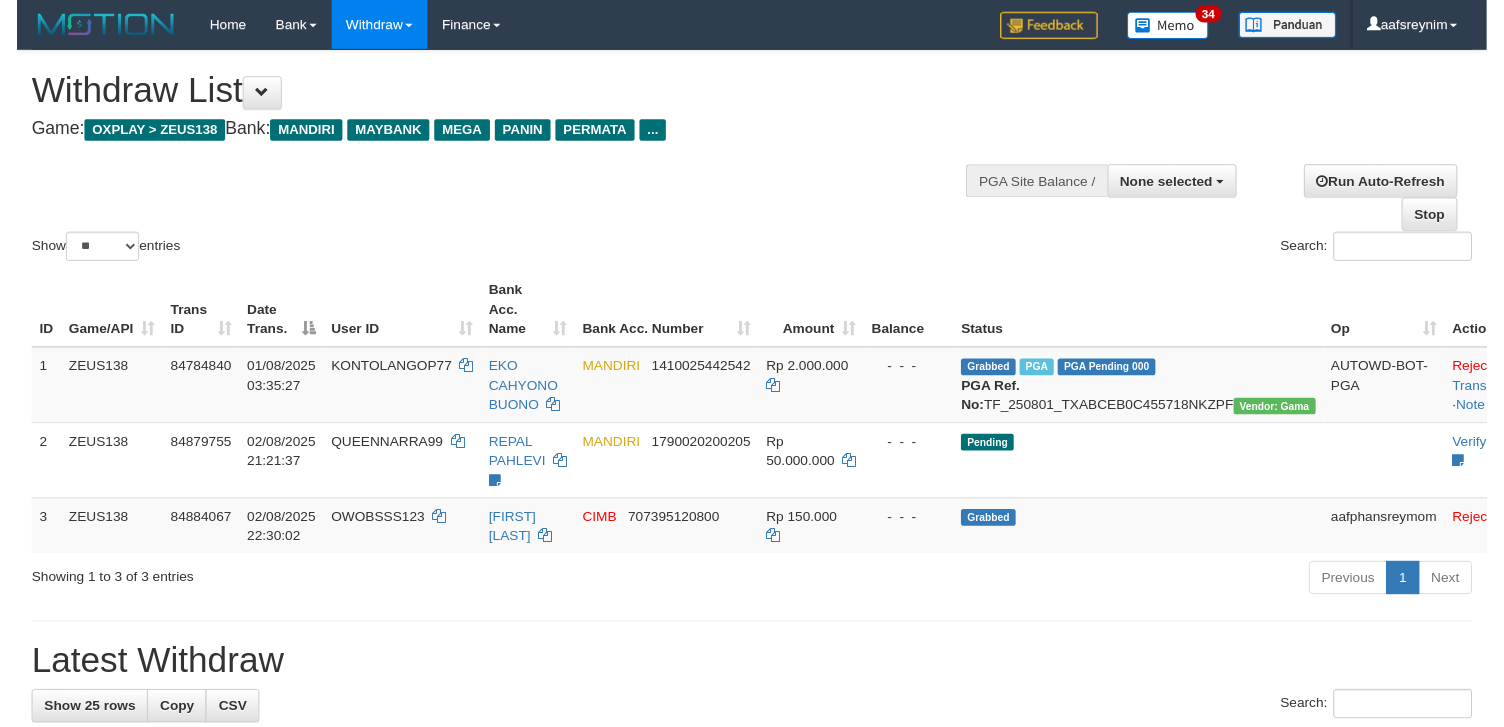 scroll, scrollTop: 355, scrollLeft: 0, axis: vertical 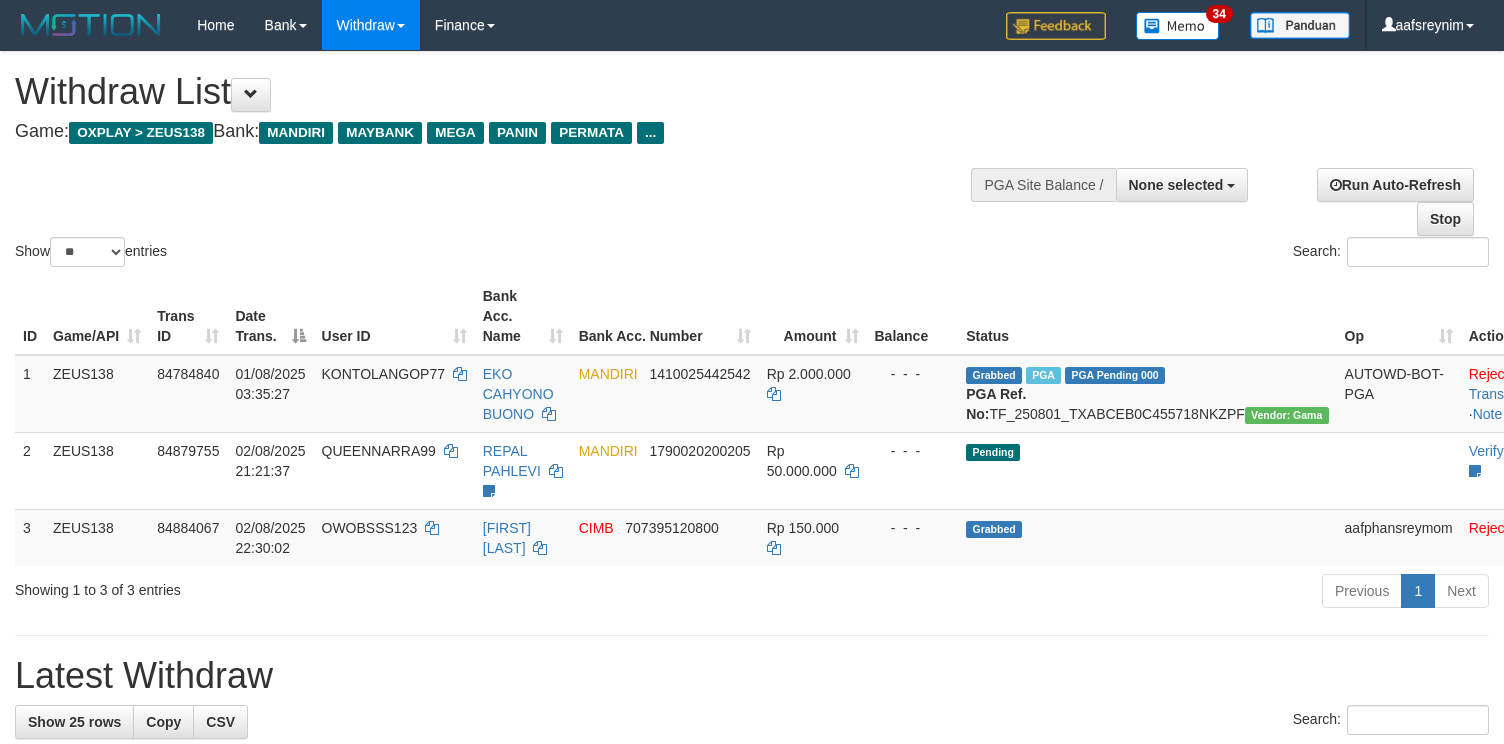 select 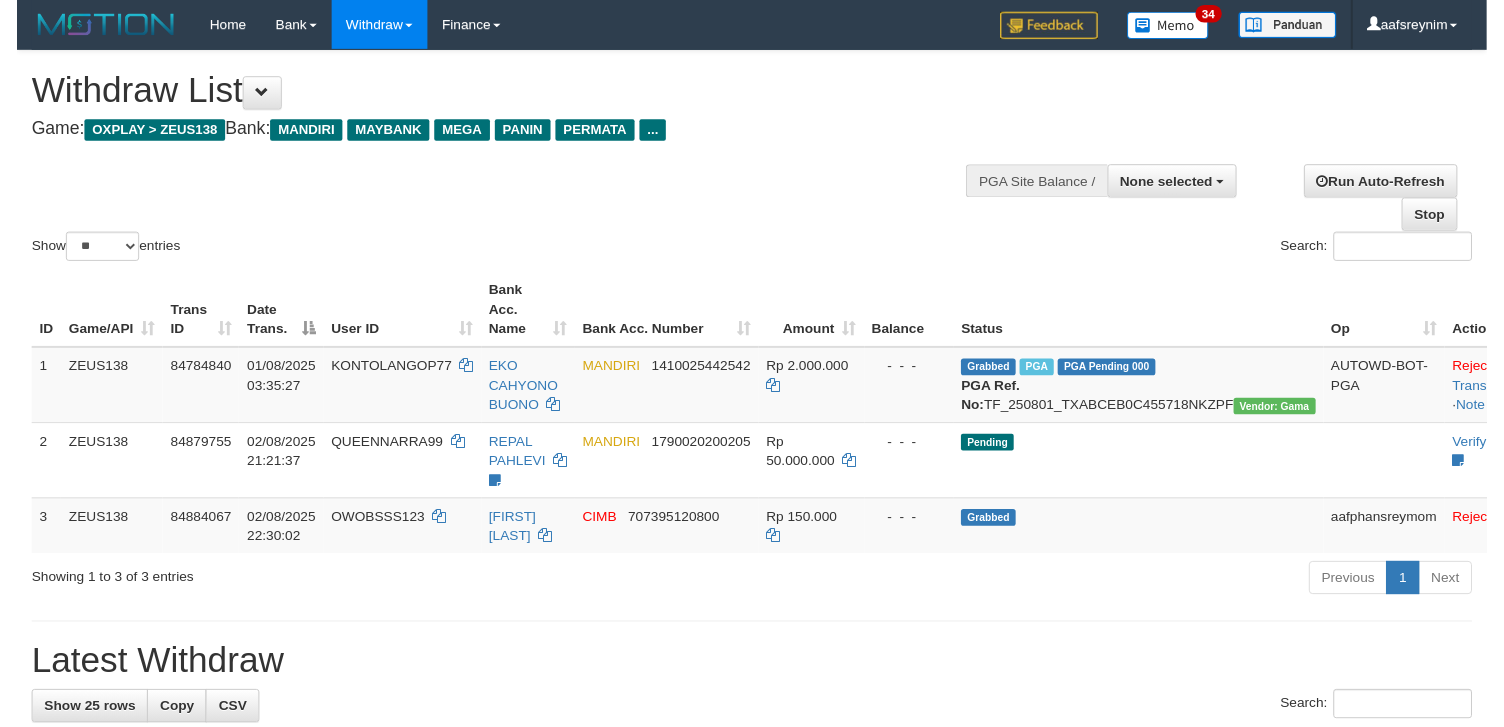 scroll, scrollTop: 355, scrollLeft: 0, axis: vertical 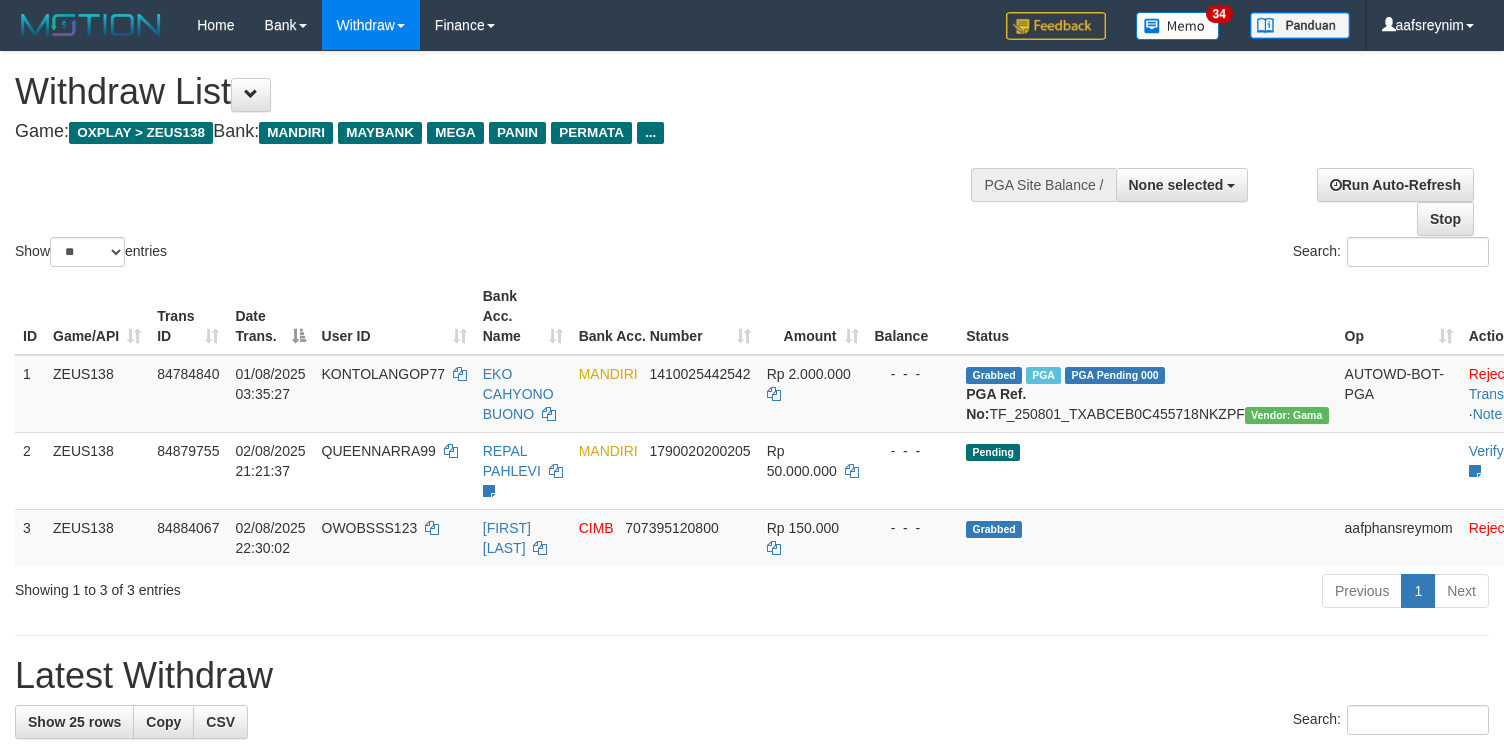 select 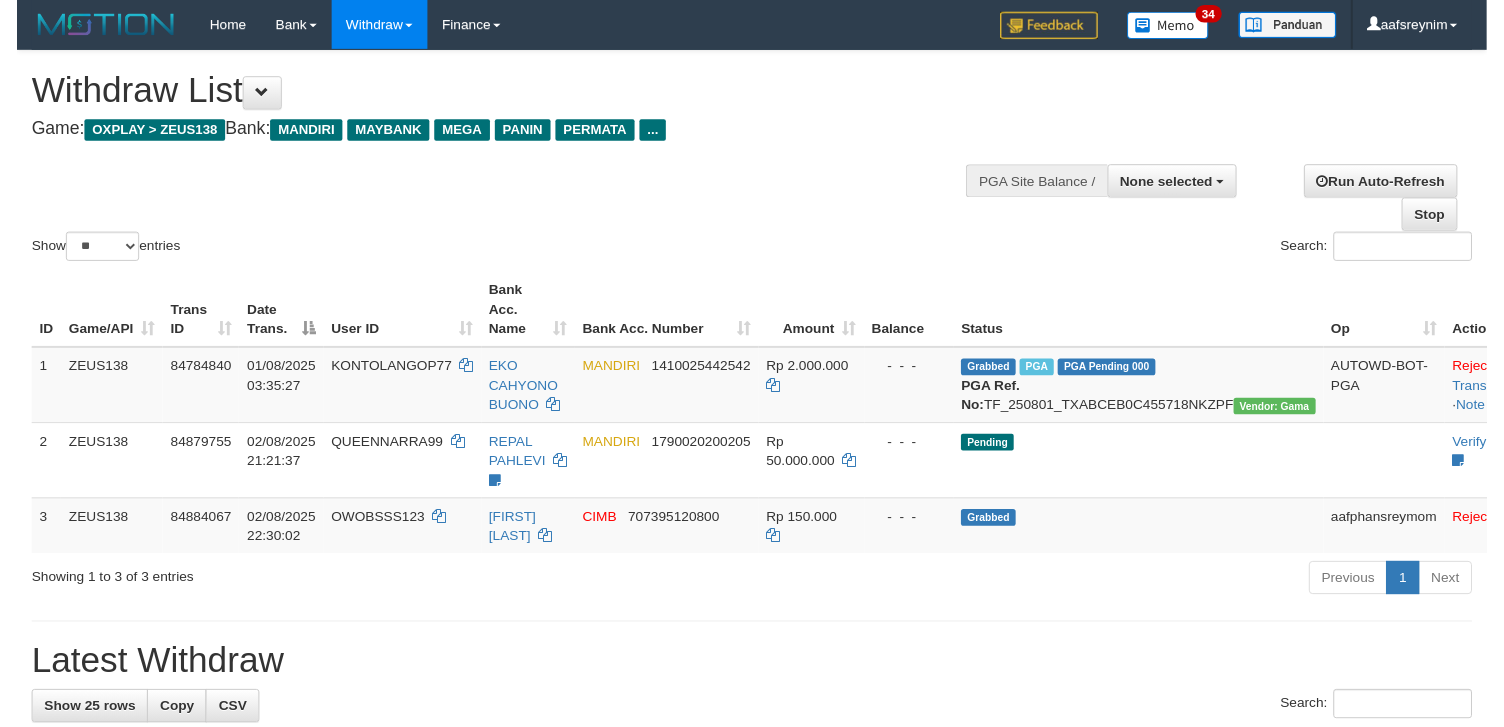 scroll, scrollTop: 355, scrollLeft: 0, axis: vertical 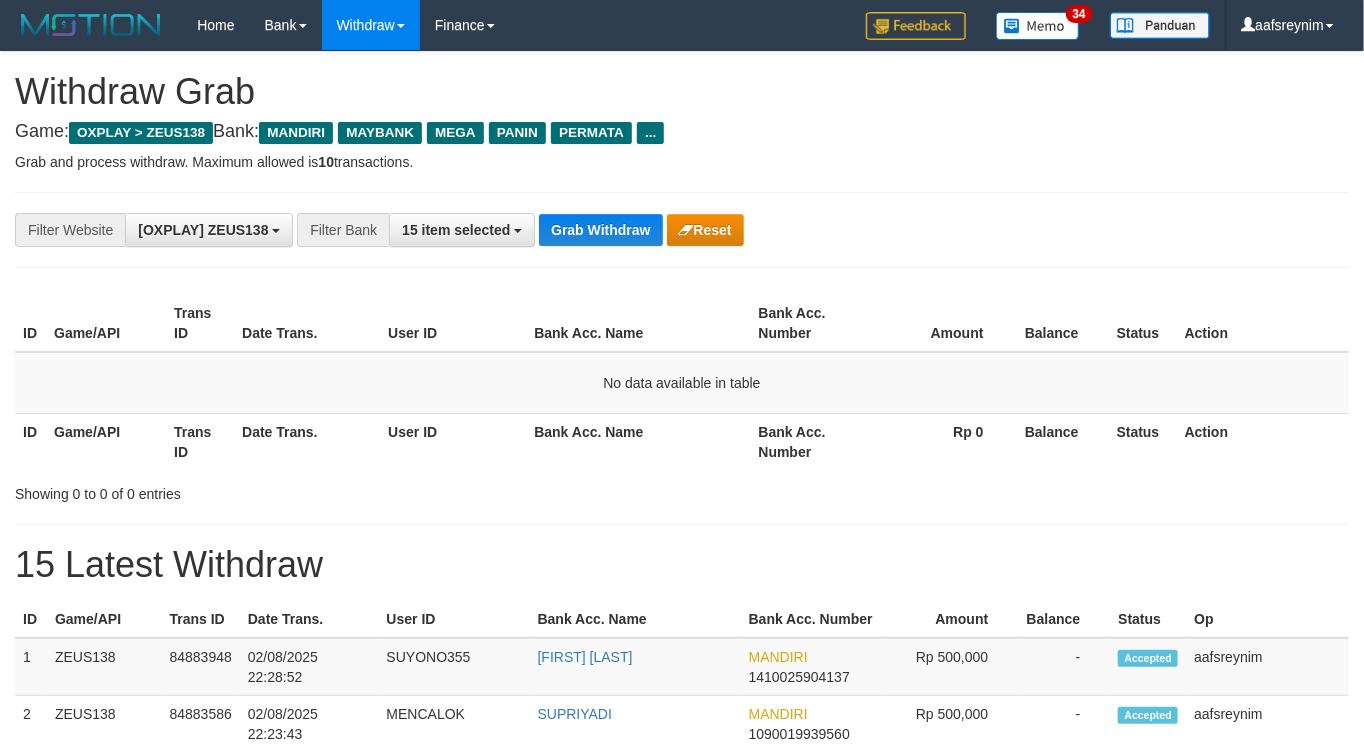 click on "Withdraw Grab" at bounding box center (682, 92) 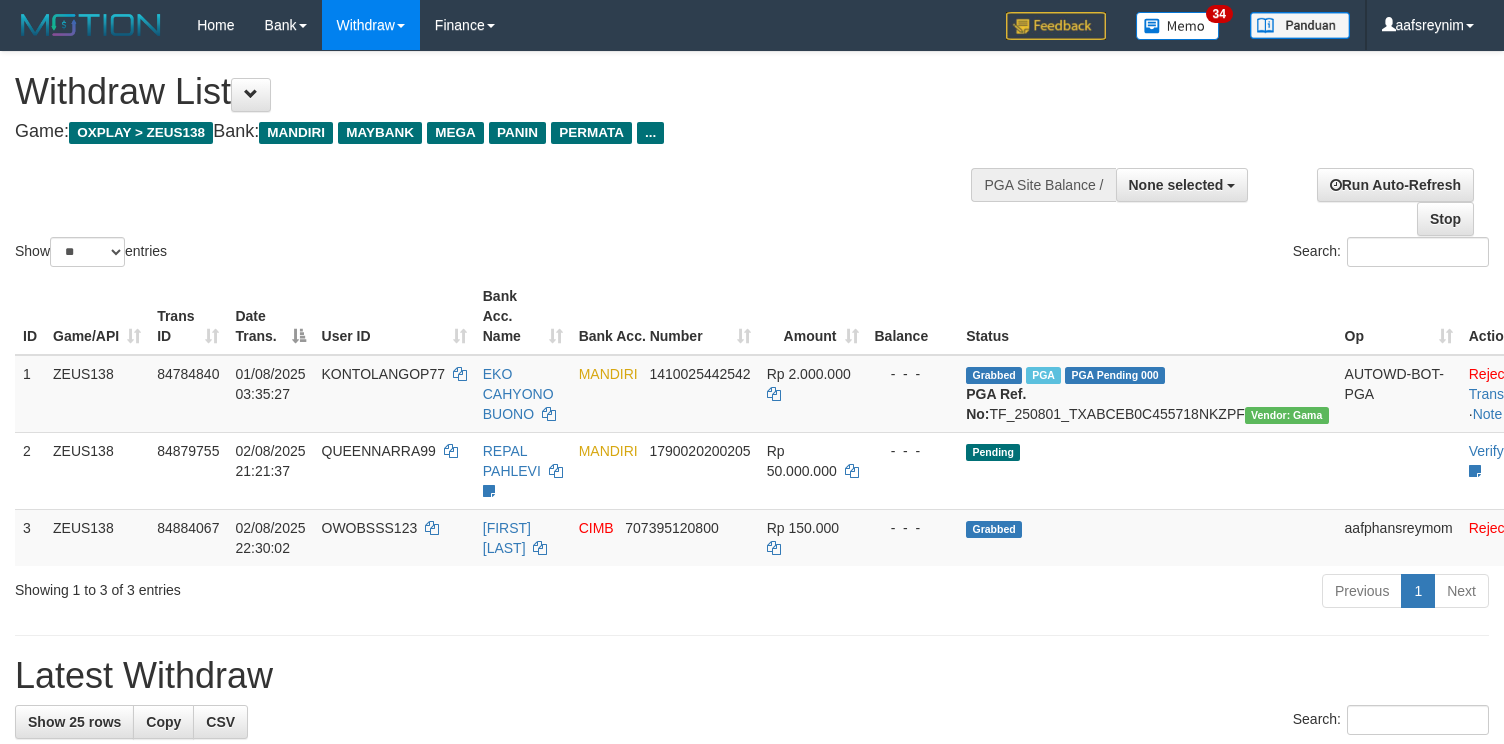 select 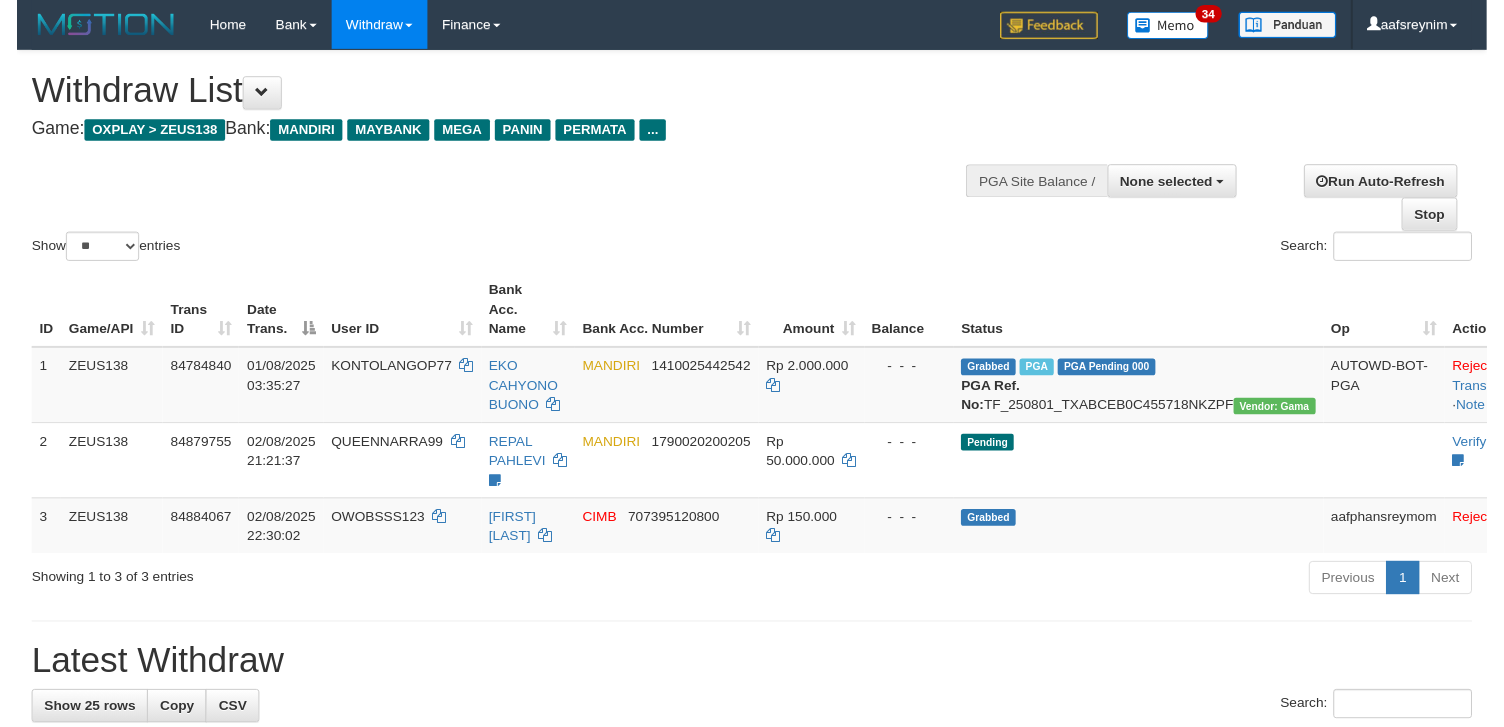 scroll, scrollTop: 355, scrollLeft: 0, axis: vertical 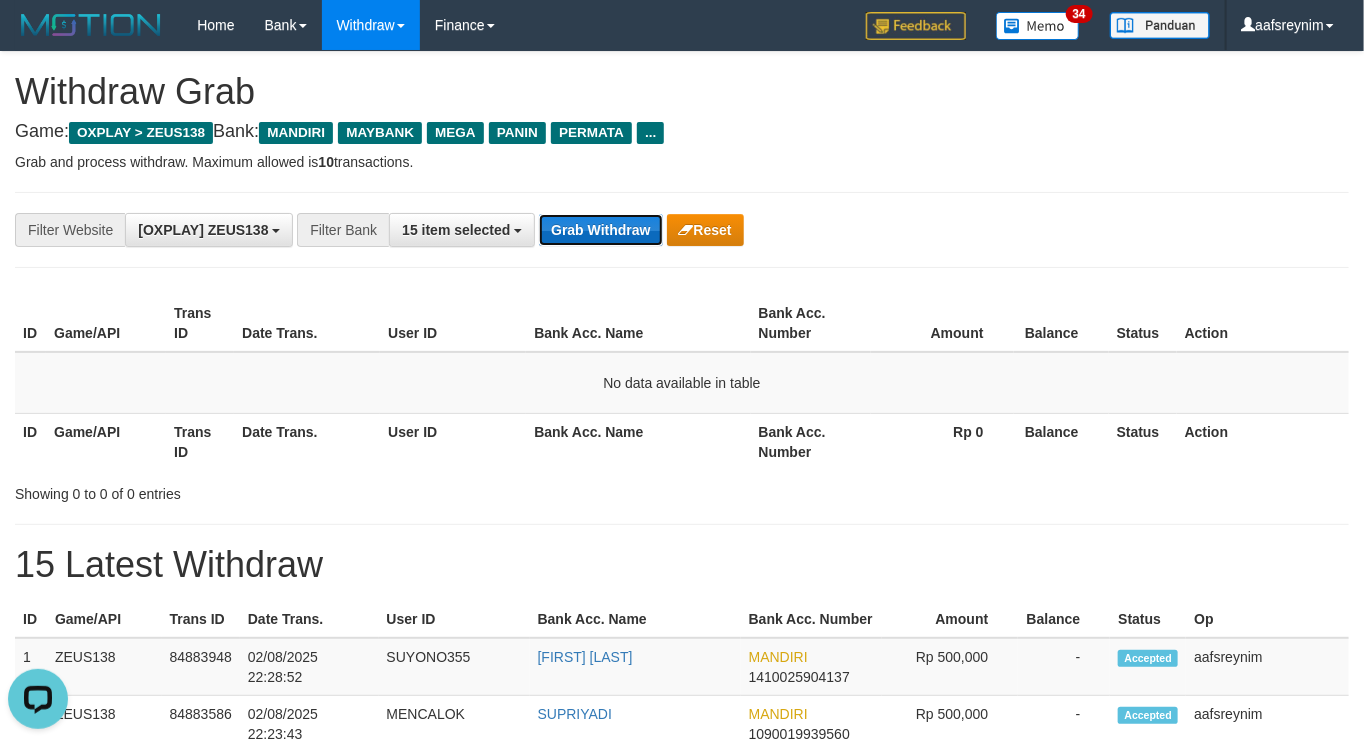 click on "Grab Withdraw" at bounding box center [600, 230] 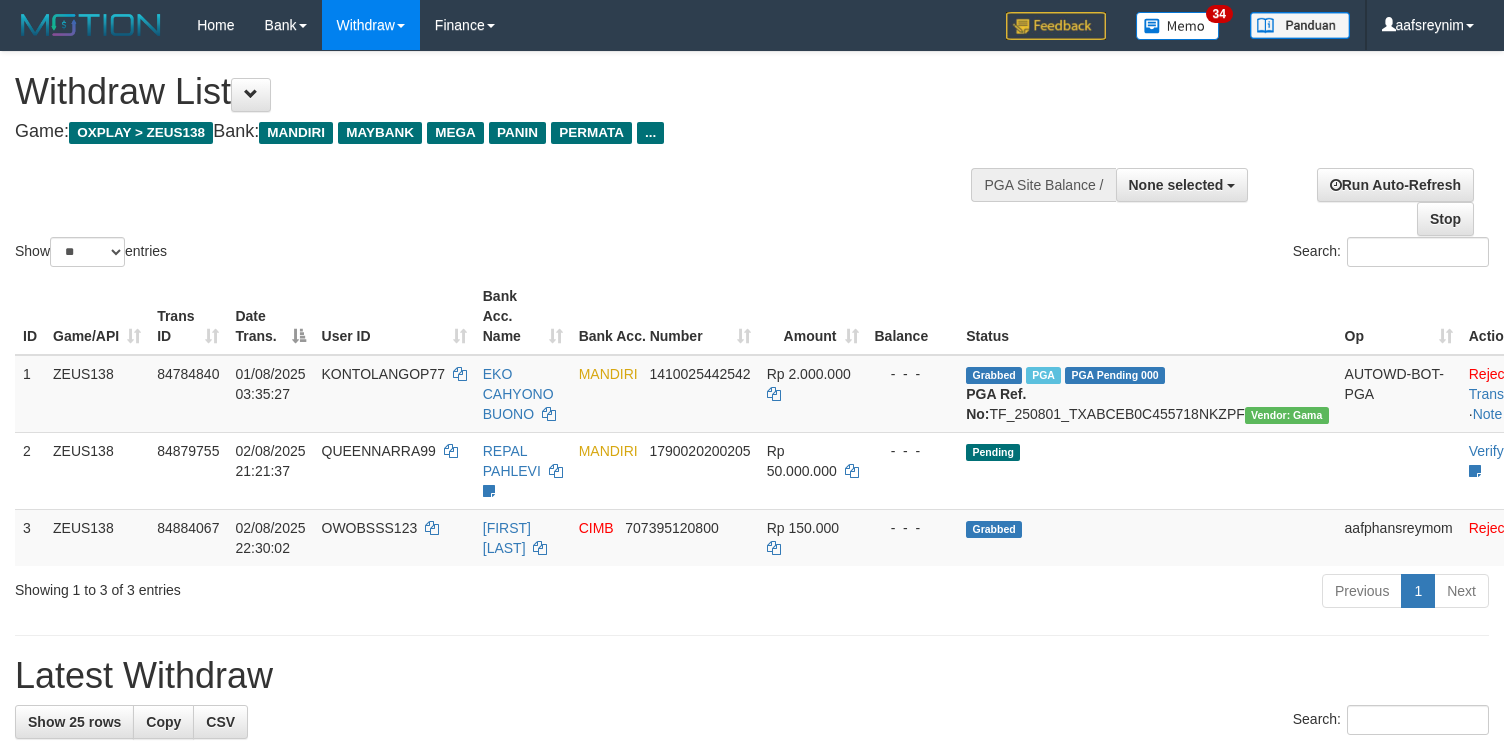 select 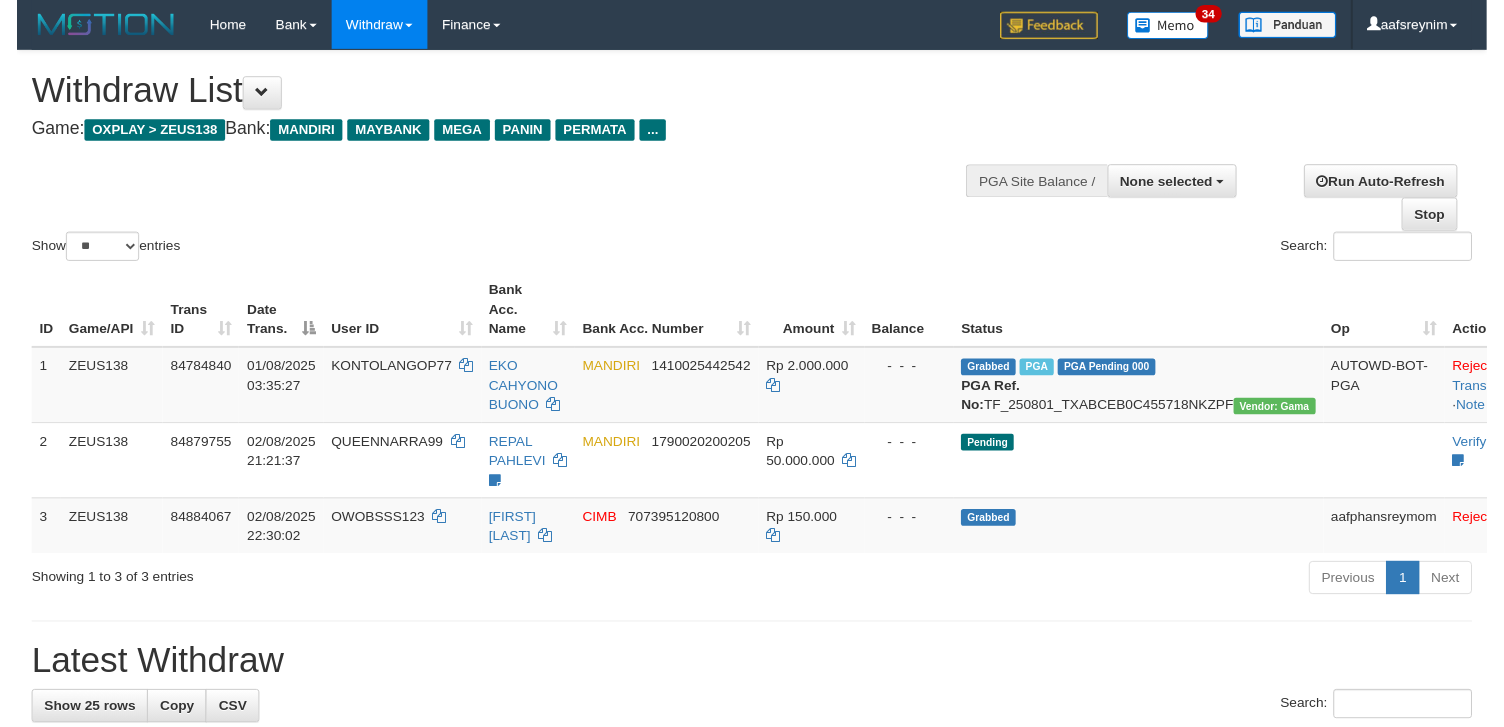 scroll, scrollTop: 355, scrollLeft: 0, axis: vertical 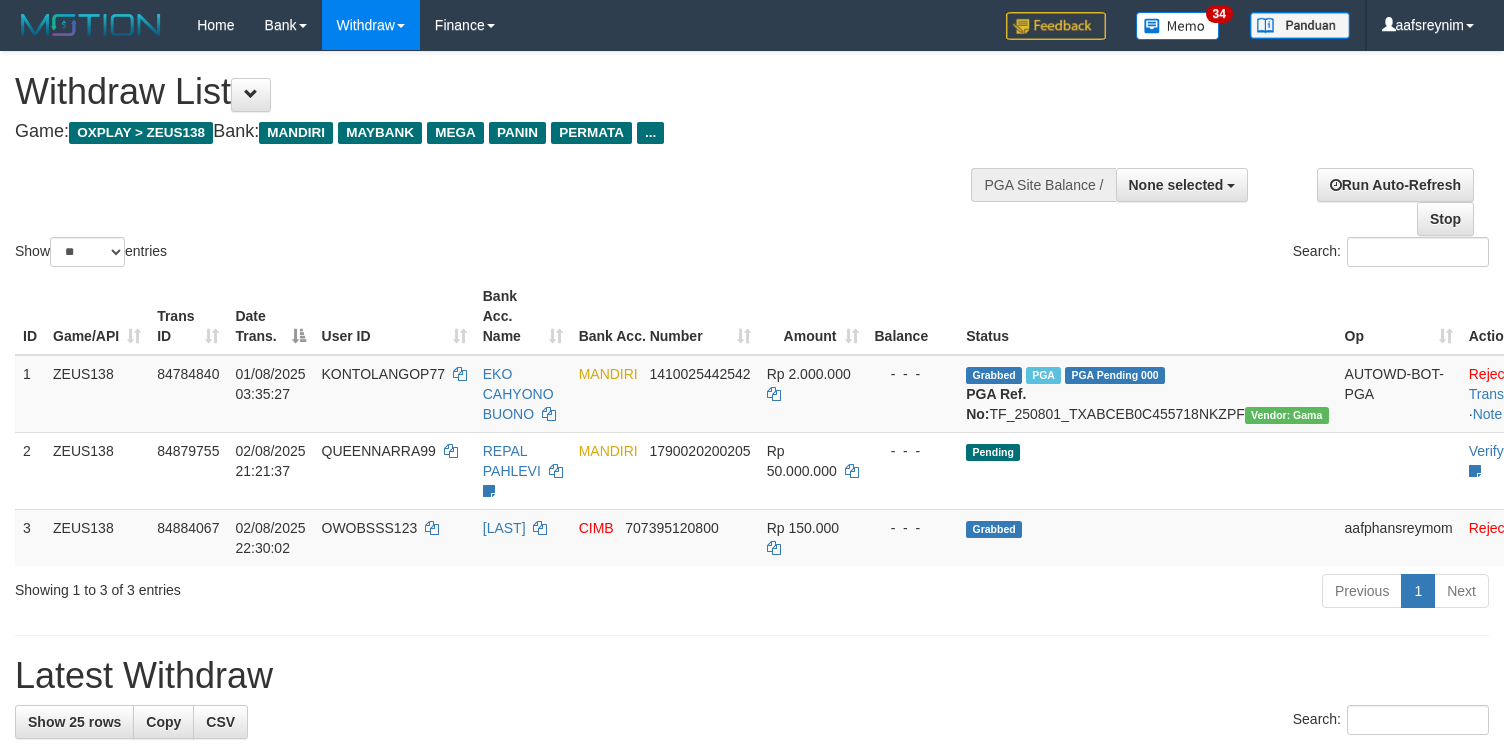 select 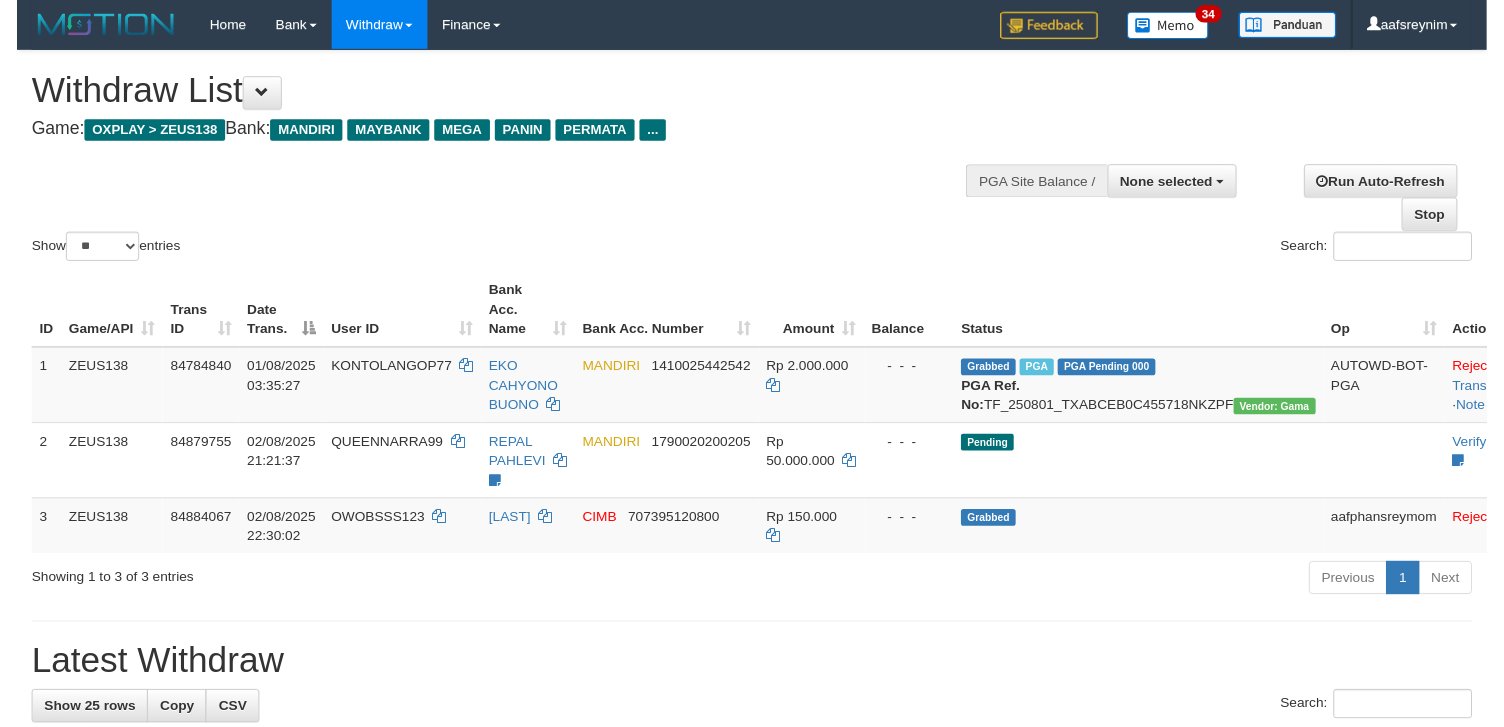 scroll, scrollTop: 355, scrollLeft: 0, axis: vertical 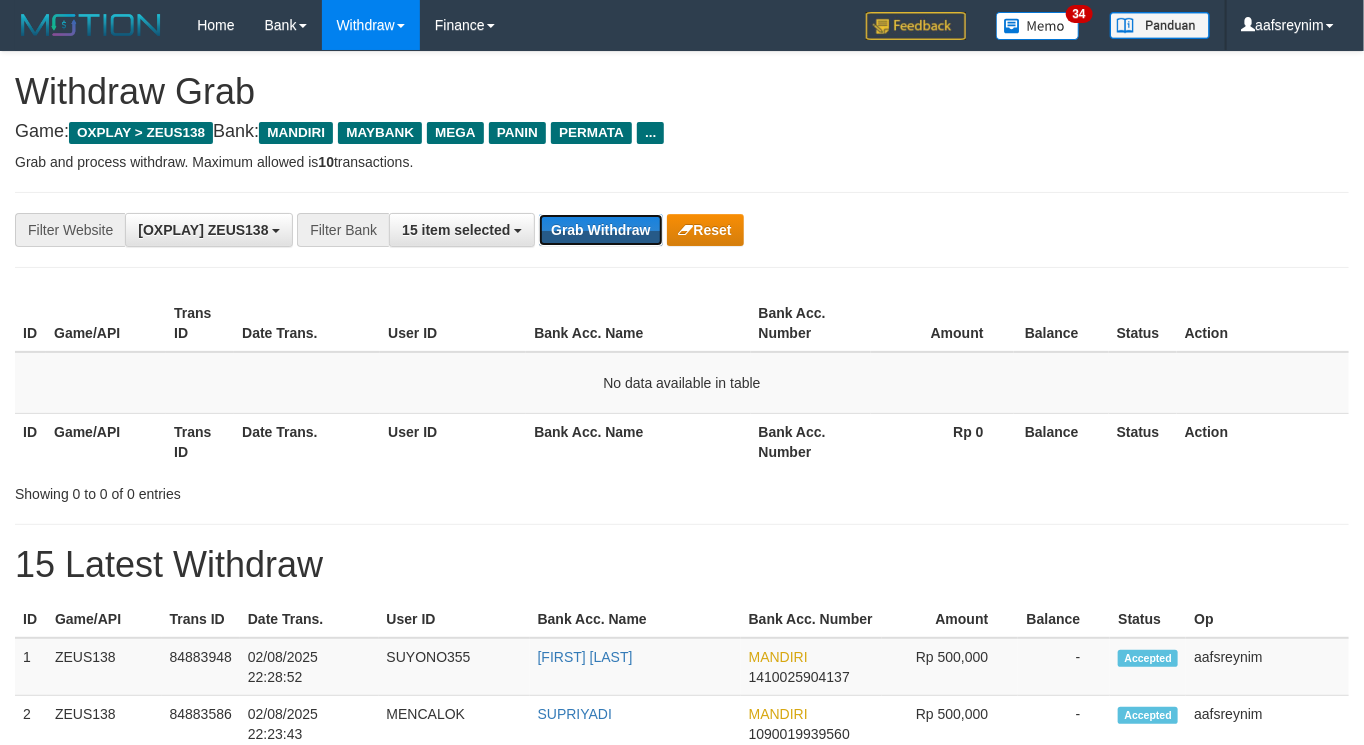 click on "Grab Withdraw" at bounding box center [600, 230] 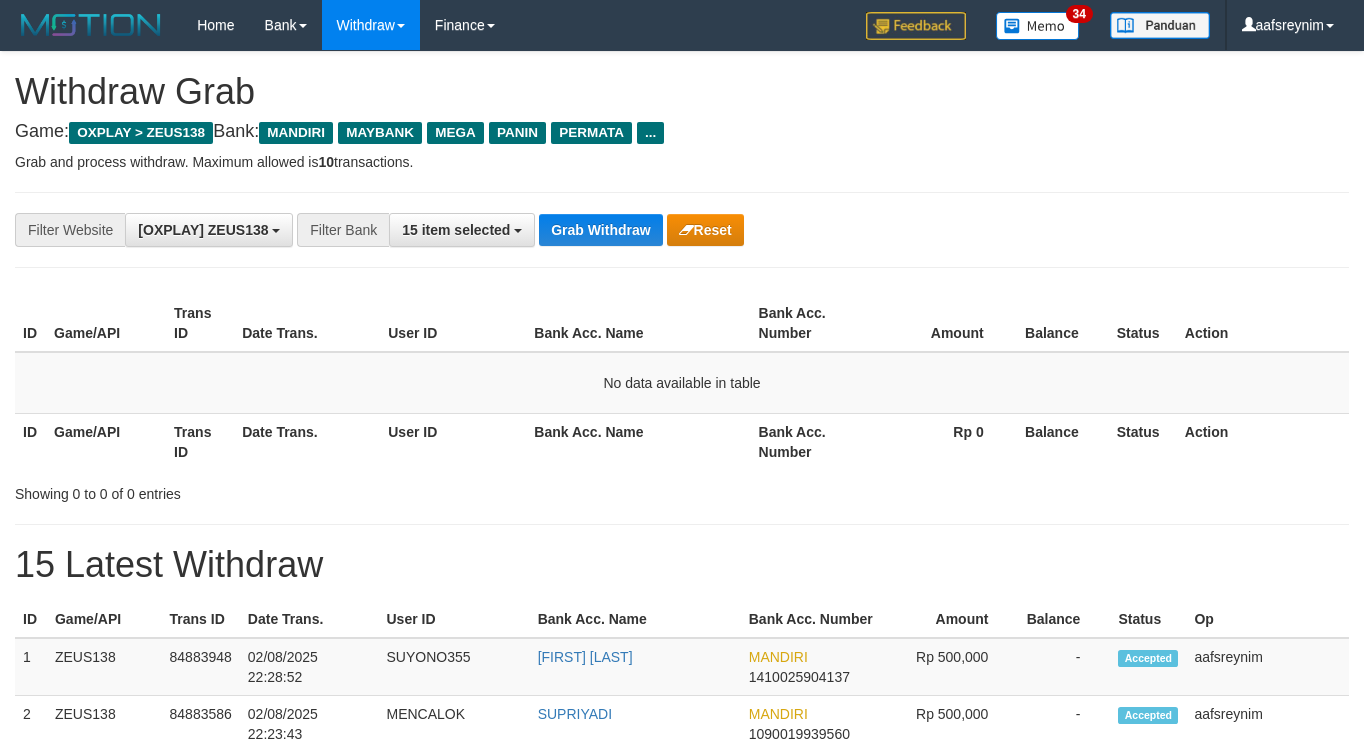 scroll, scrollTop: 0, scrollLeft: 0, axis: both 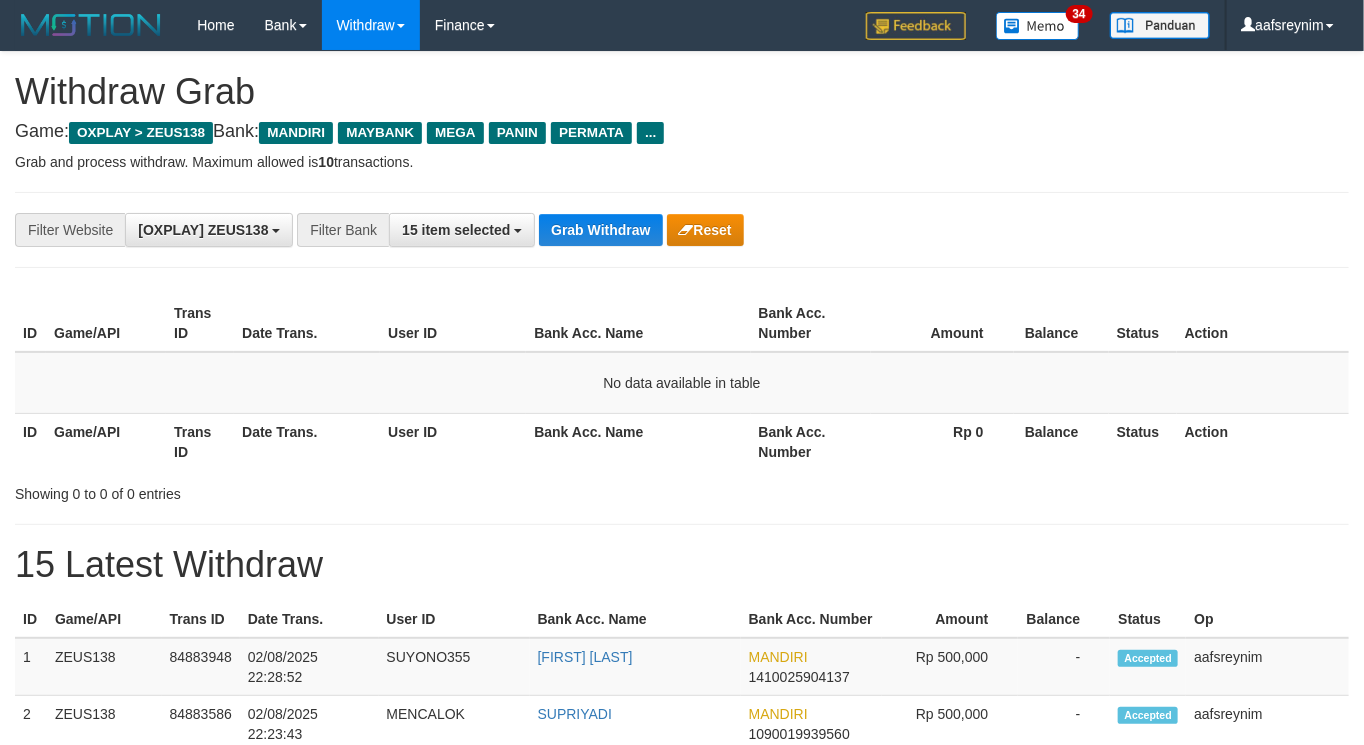 drag, startPoint x: 0, startPoint y: 0, endPoint x: 884, endPoint y: 138, distance: 894.70667 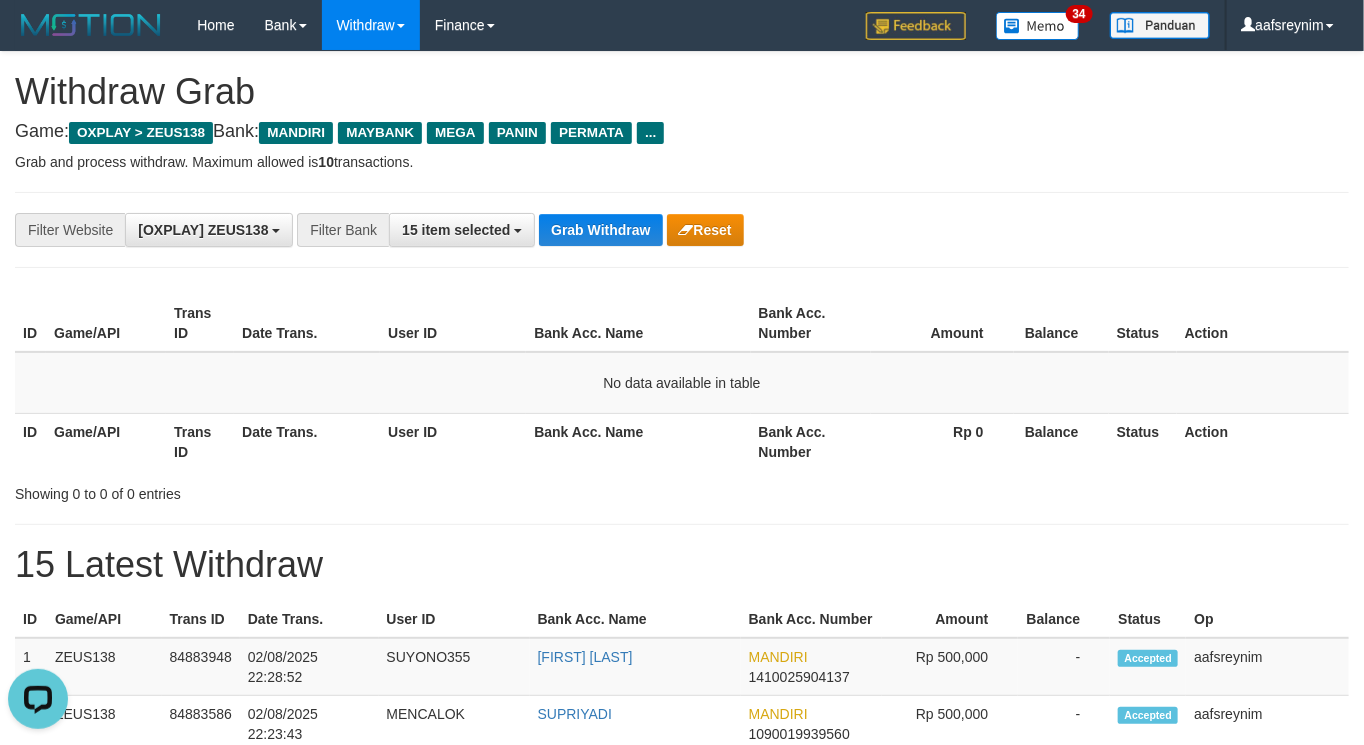 scroll, scrollTop: 0, scrollLeft: 0, axis: both 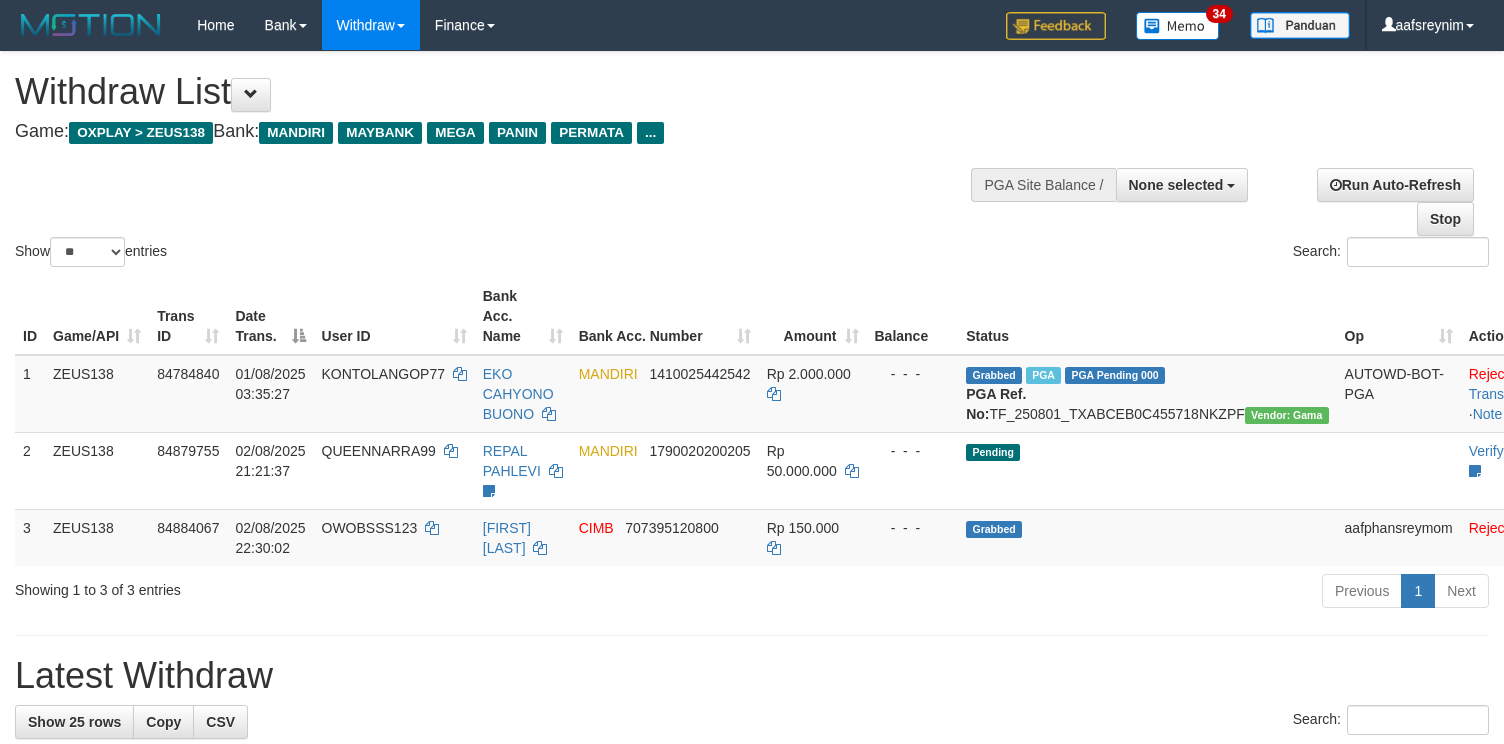 select 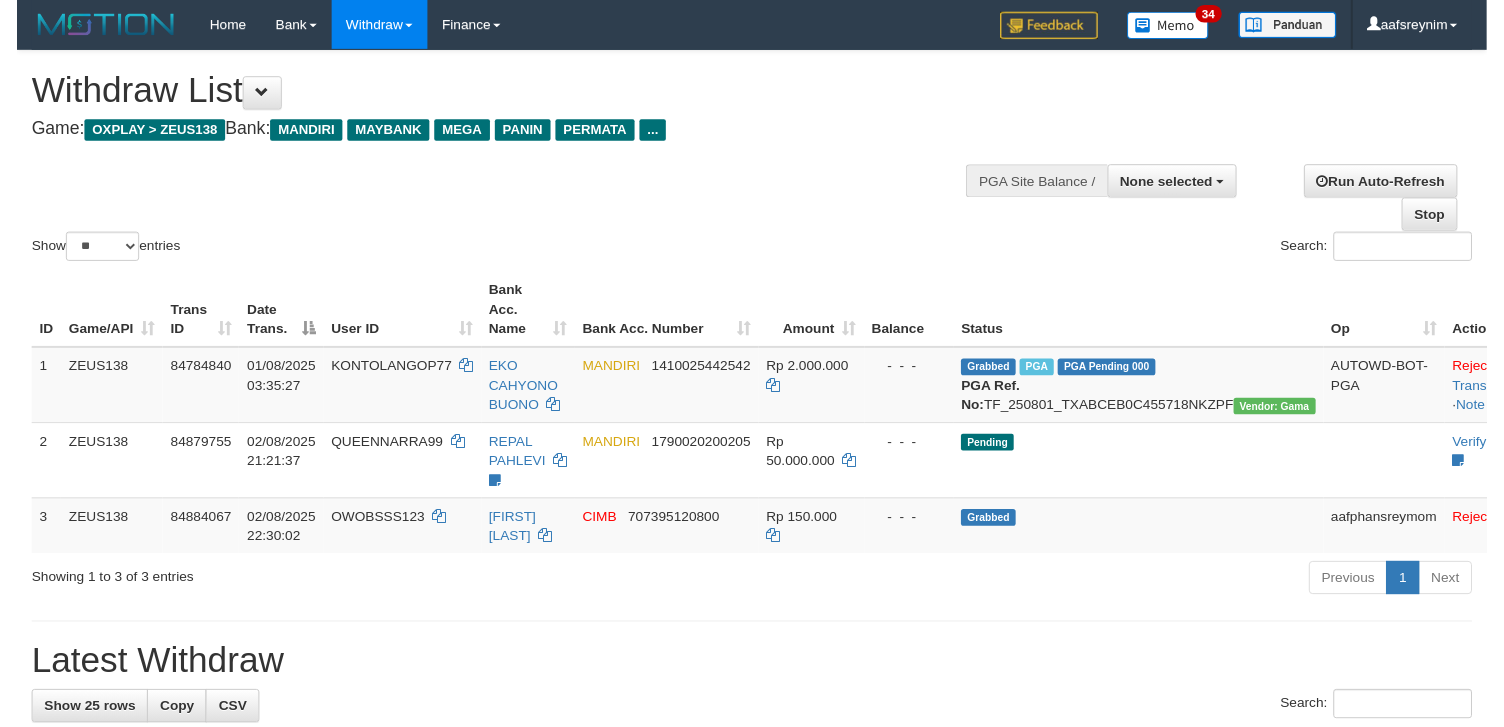 scroll, scrollTop: 355, scrollLeft: 0, axis: vertical 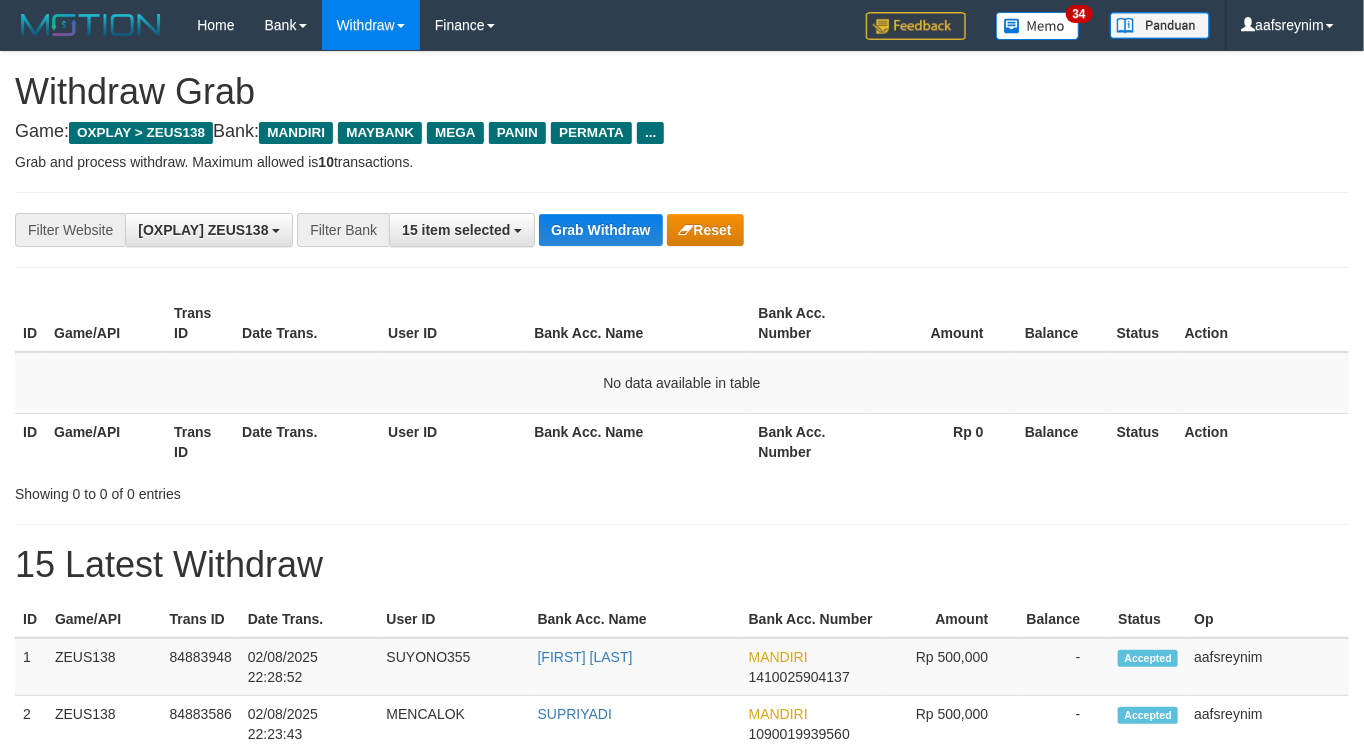 drag, startPoint x: 0, startPoint y: 0, endPoint x: 733, endPoint y: 131, distance: 744.614 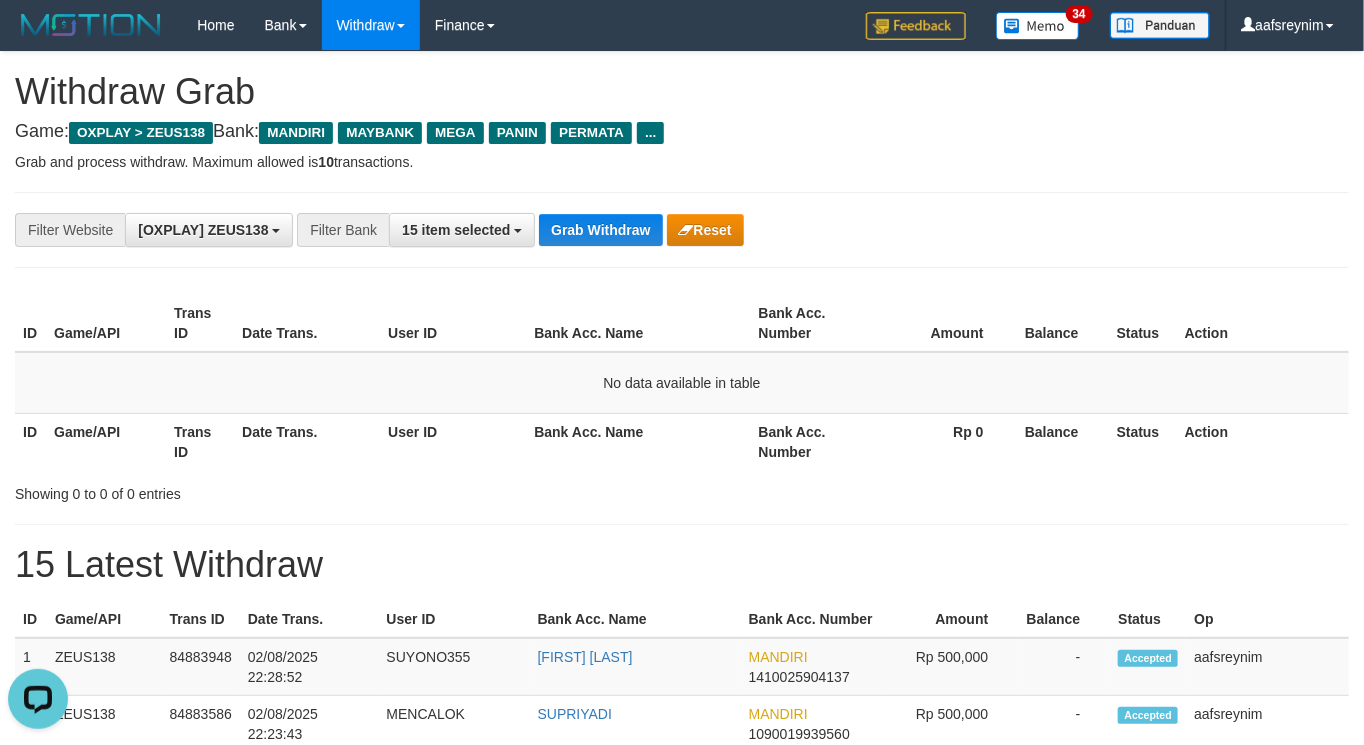 scroll, scrollTop: 0, scrollLeft: 0, axis: both 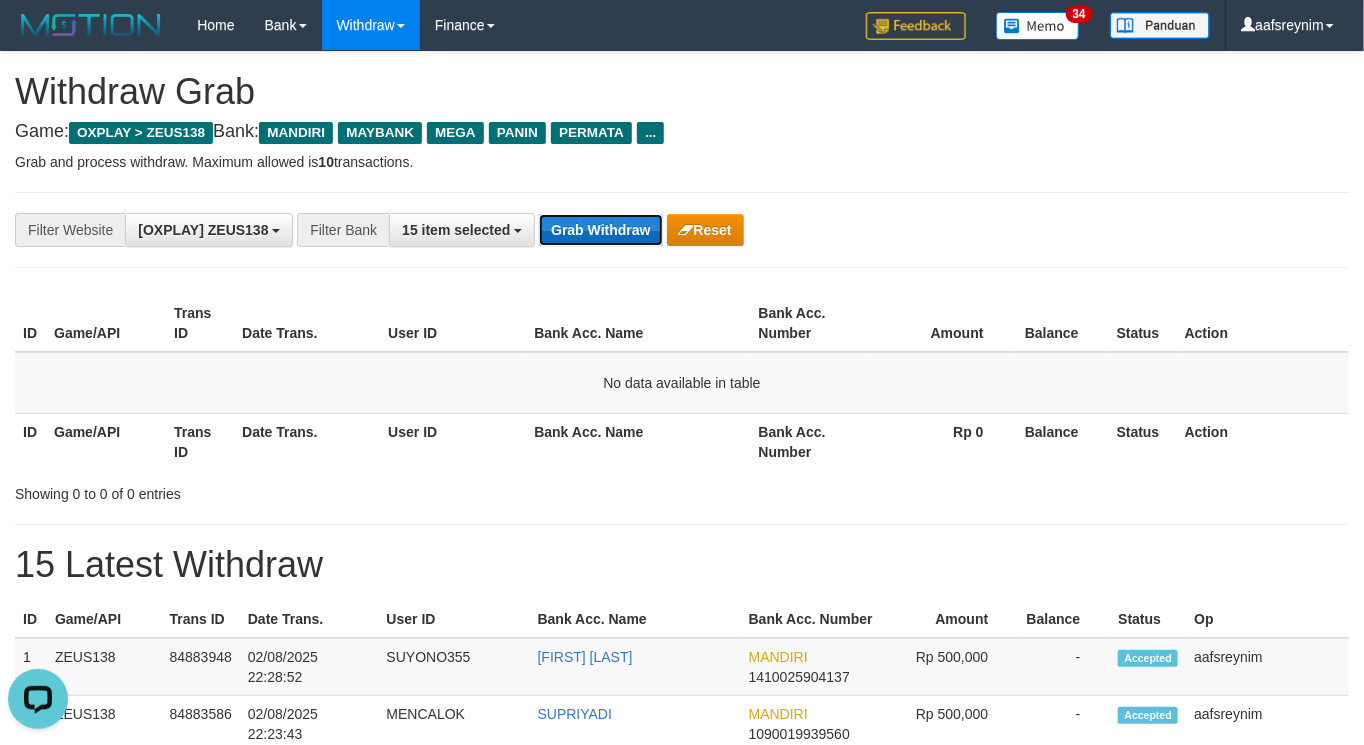 click on "Grab Withdraw" at bounding box center [600, 230] 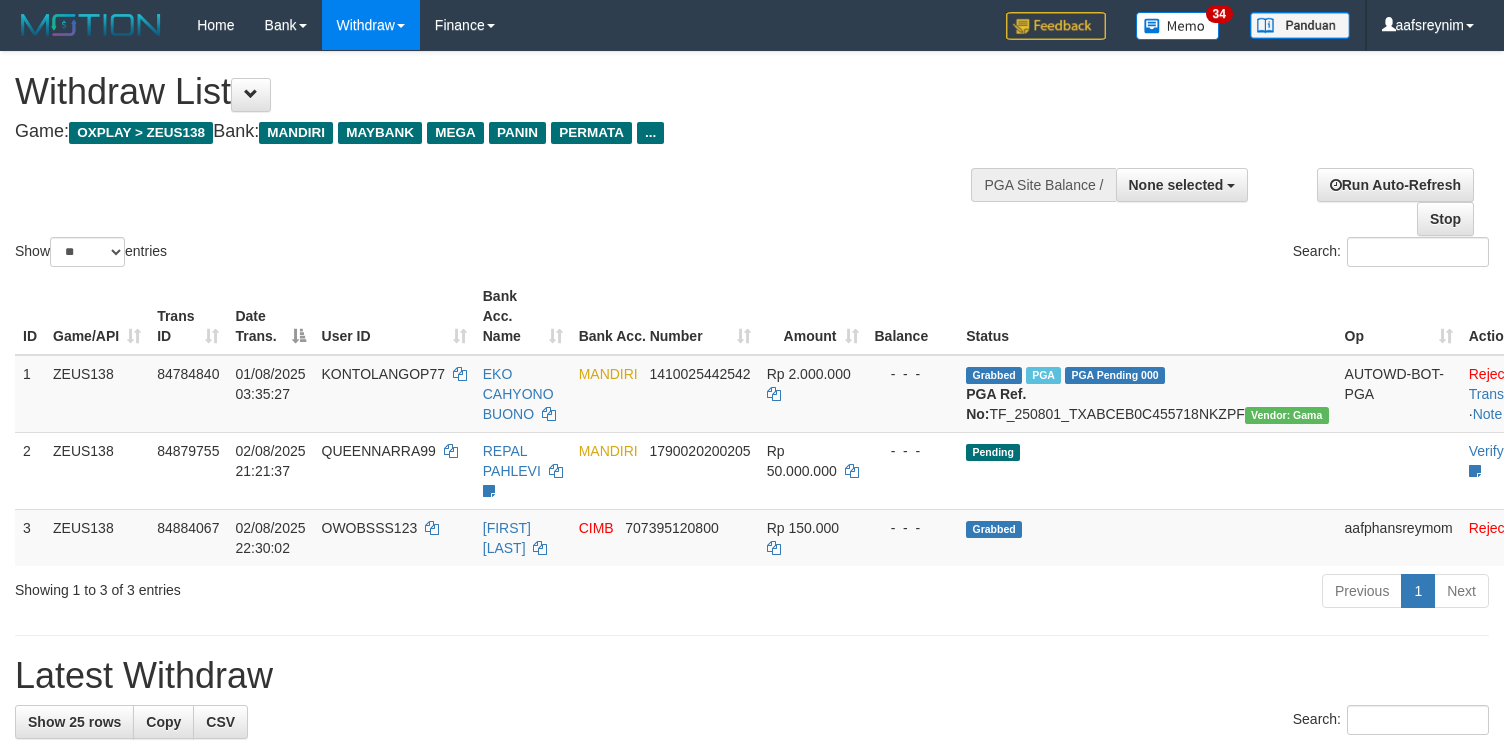 select 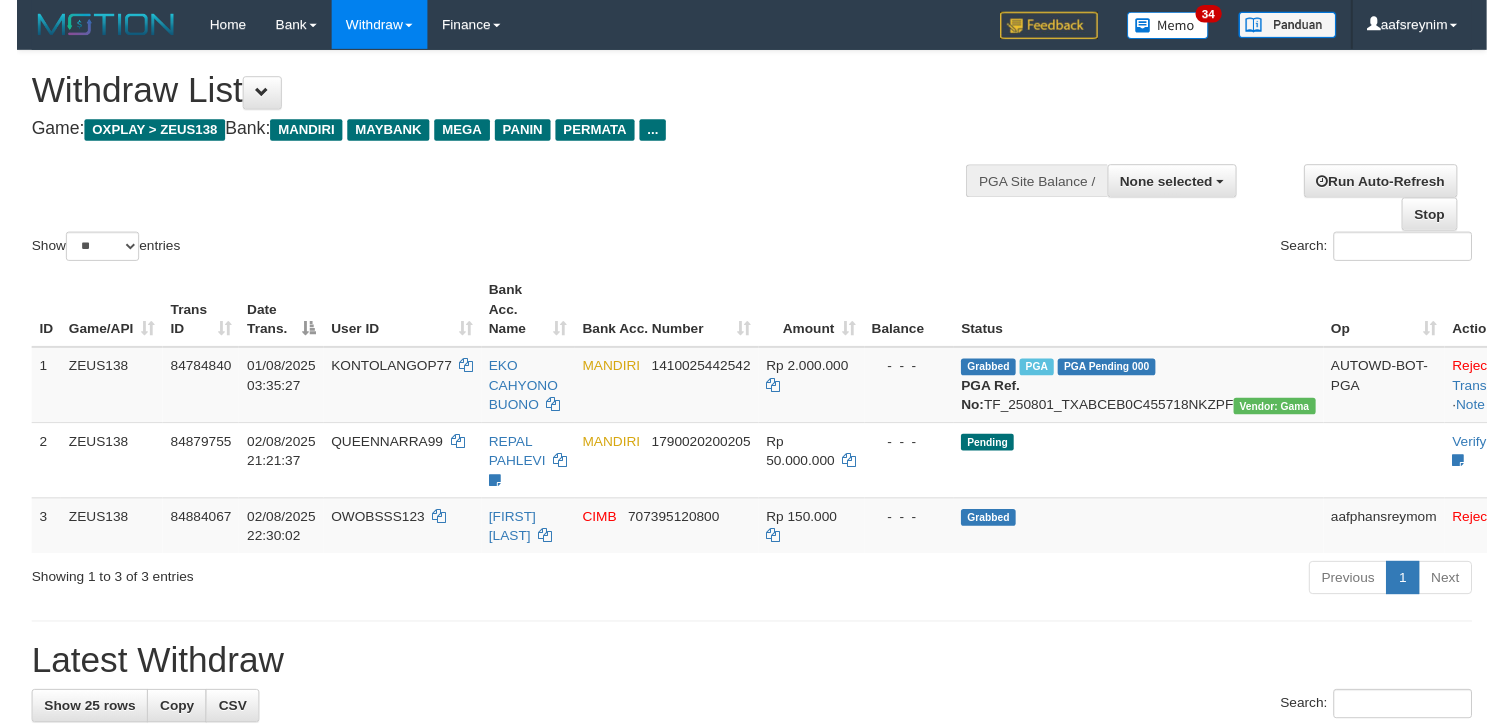 scroll, scrollTop: 355, scrollLeft: 0, axis: vertical 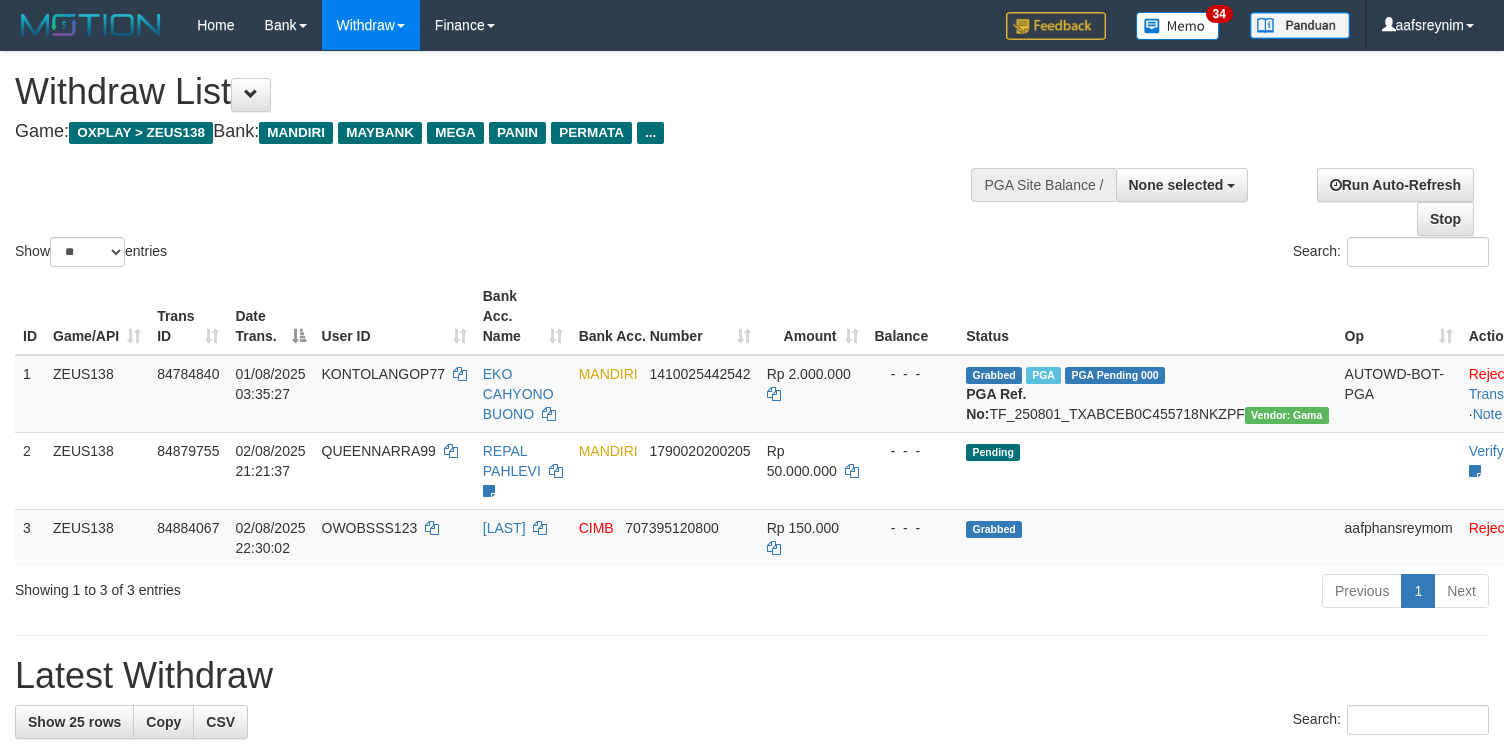 select 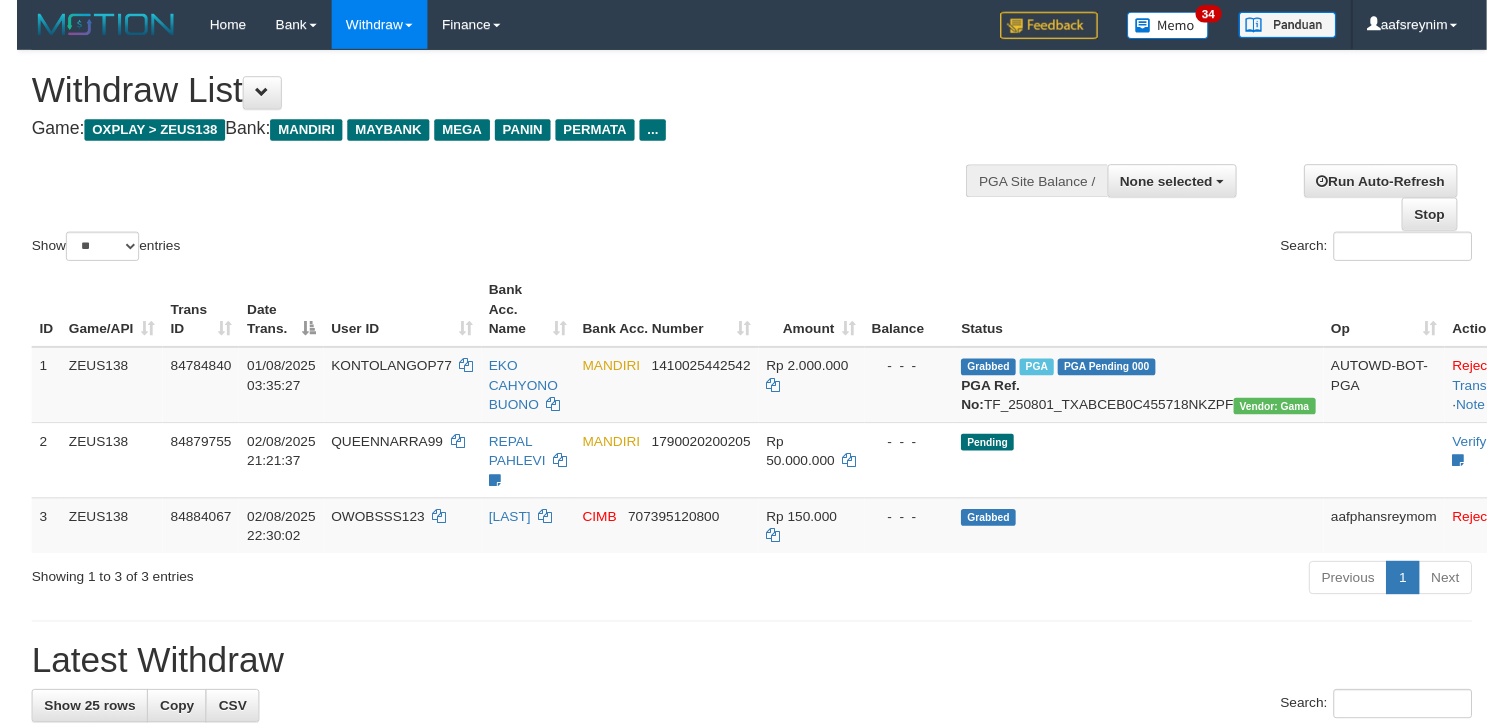 scroll, scrollTop: 355, scrollLeft: 0, axis: vertical 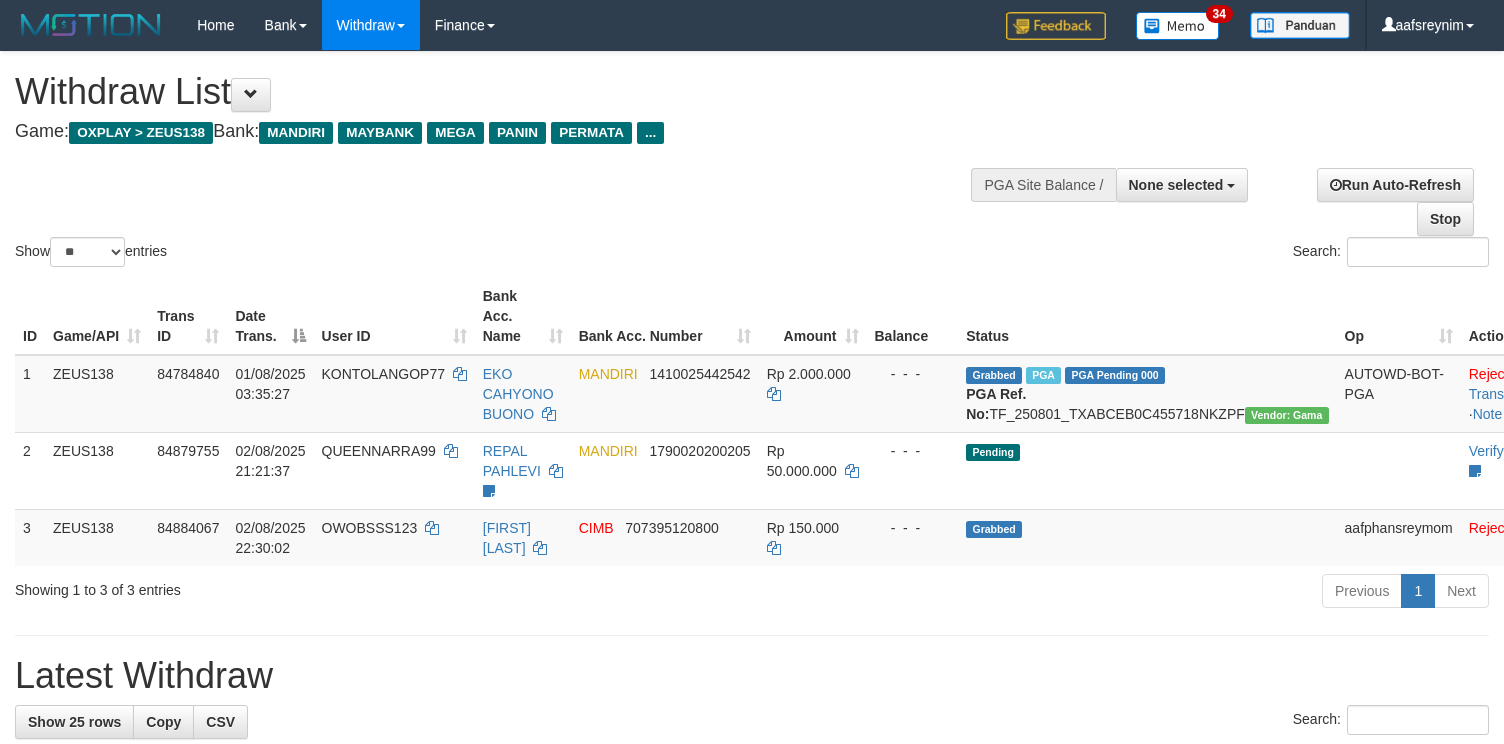 select 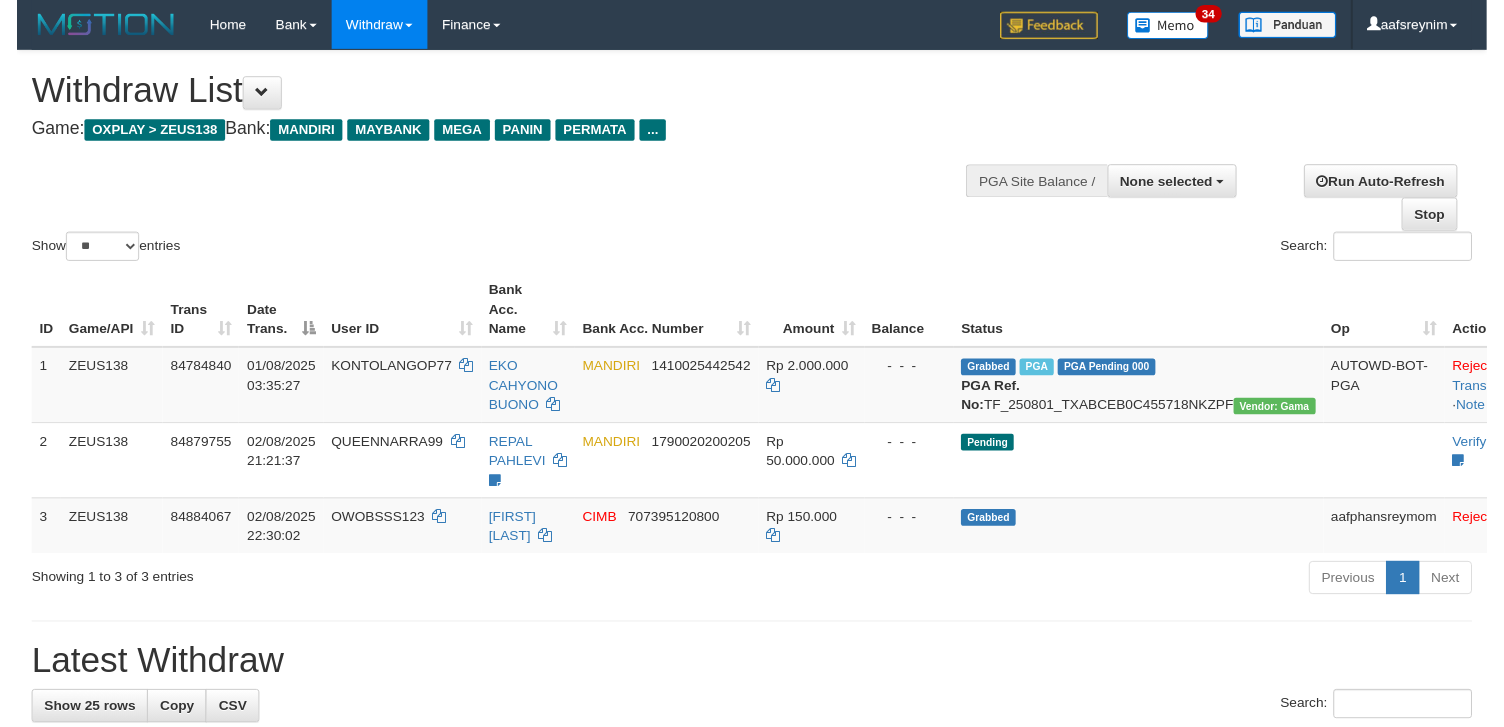 scroll, scrollTop: 355, scrollLeft: 0, axis: vertical 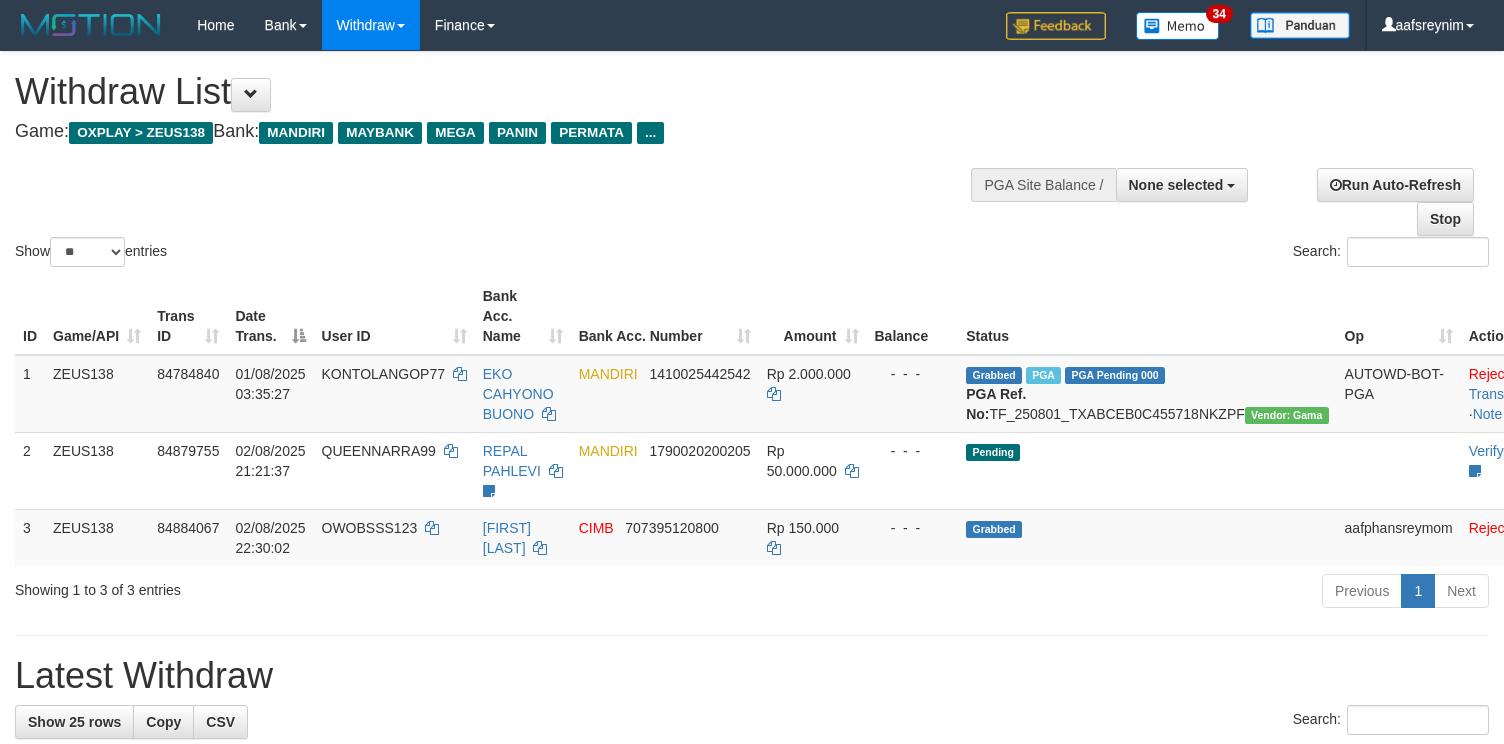 select 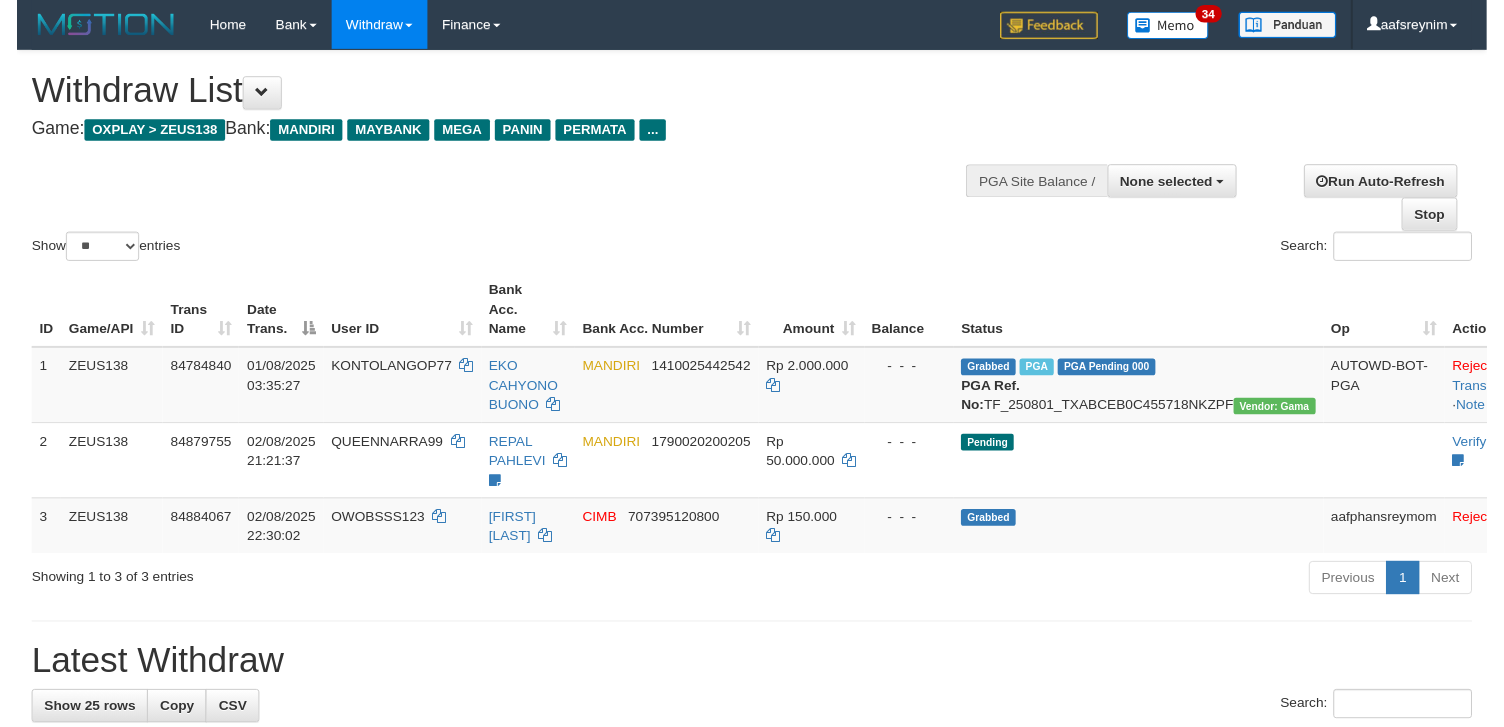 scroll, scrollTop: 355, scrollLeft: 0, axis: vertical 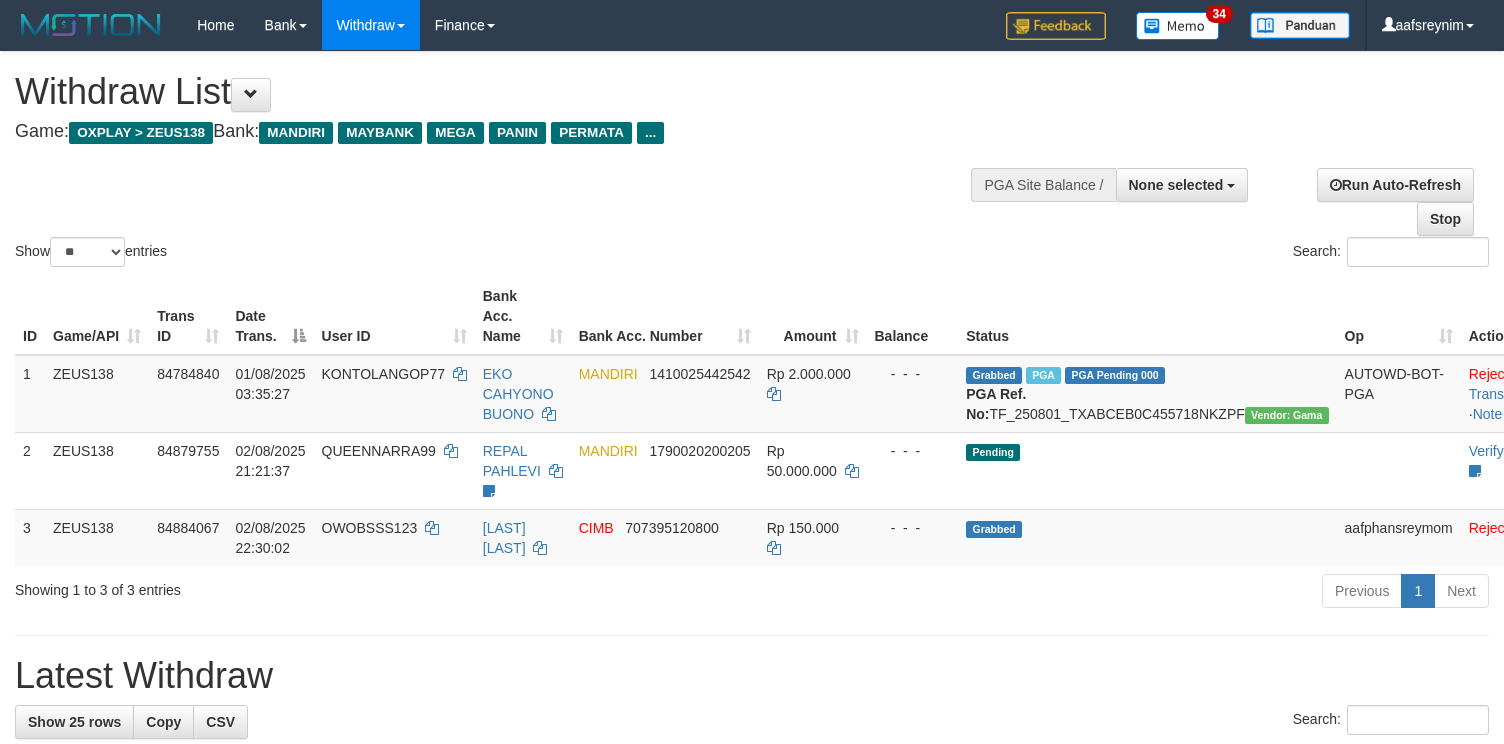 select 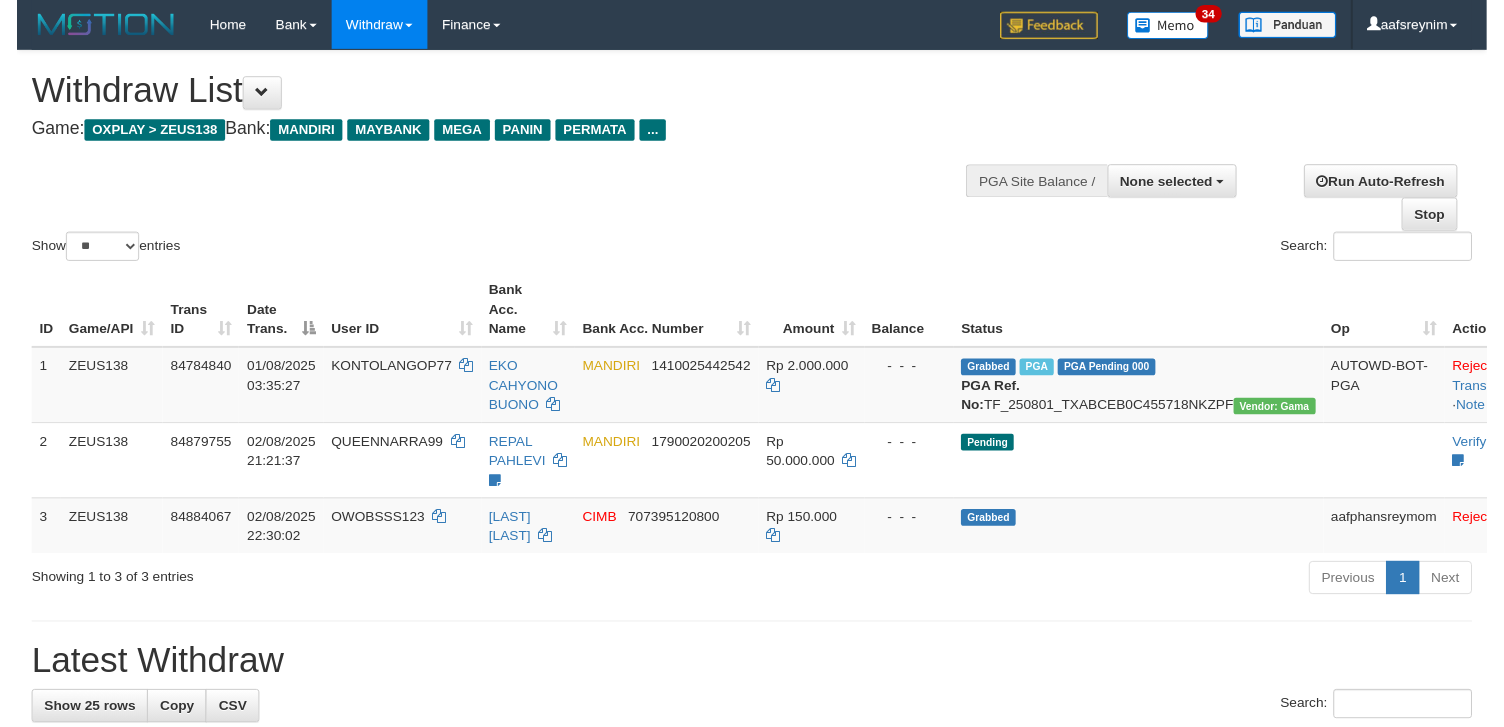 scroll, scrollTop: 355, scrollLeft: 0, axis: vertical 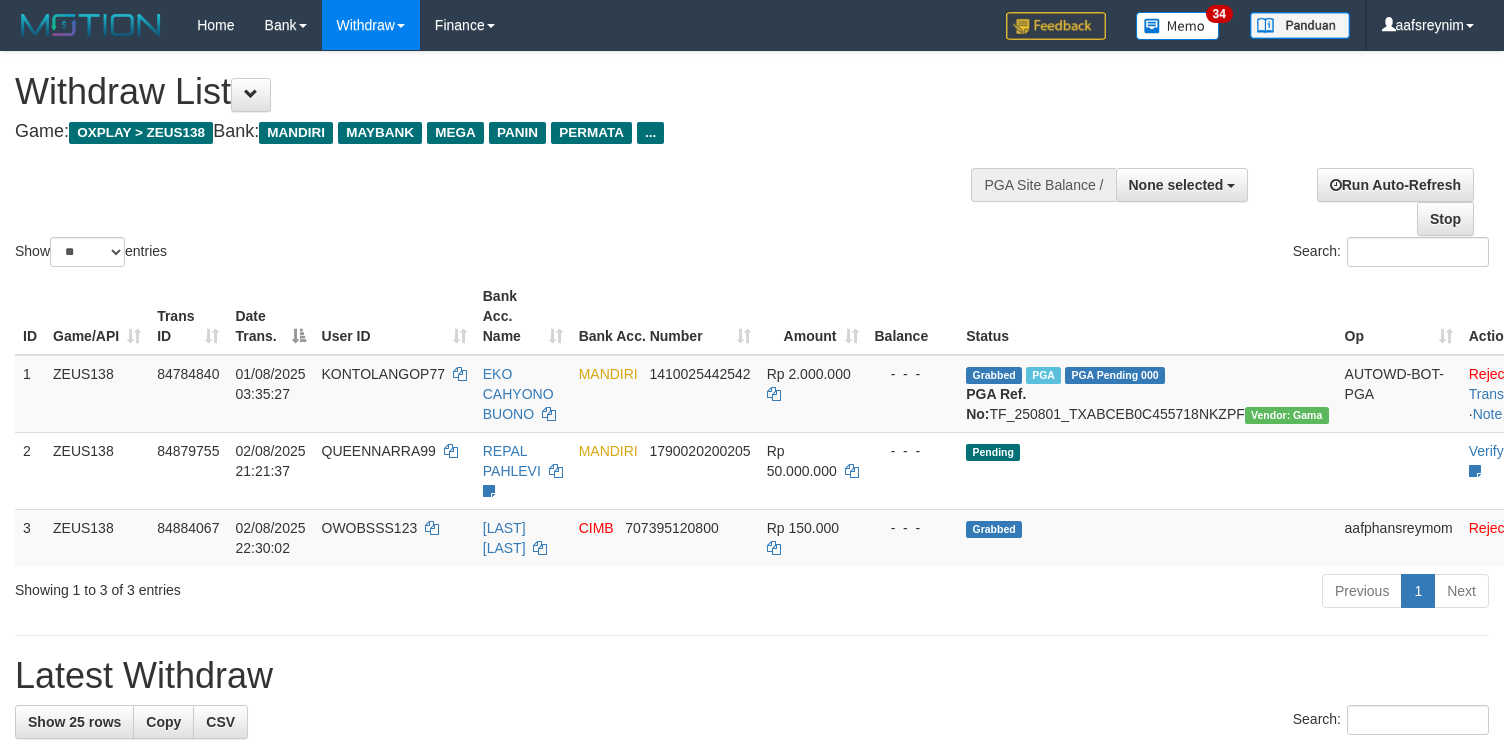 select 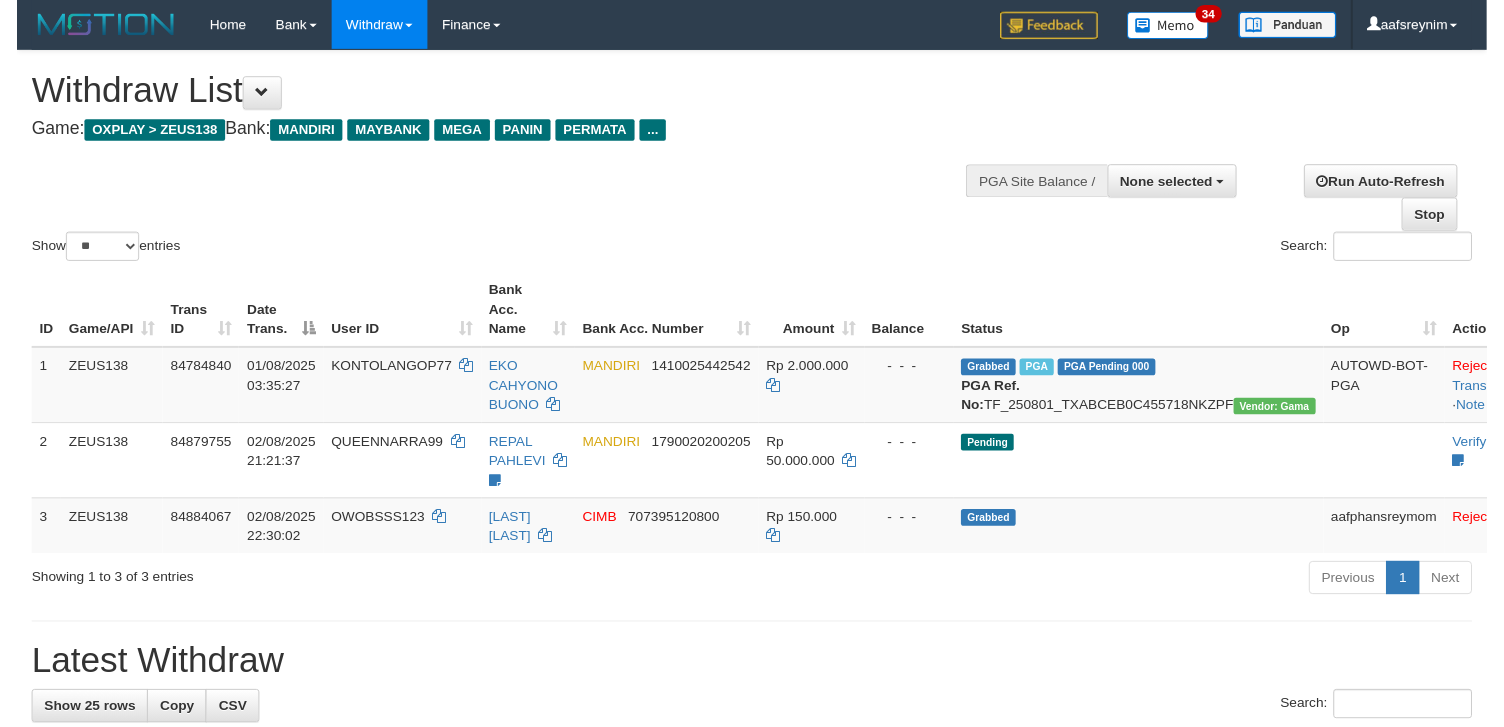 scroll, scrollTop: 355, scrollLeft: 0, axis: vertical 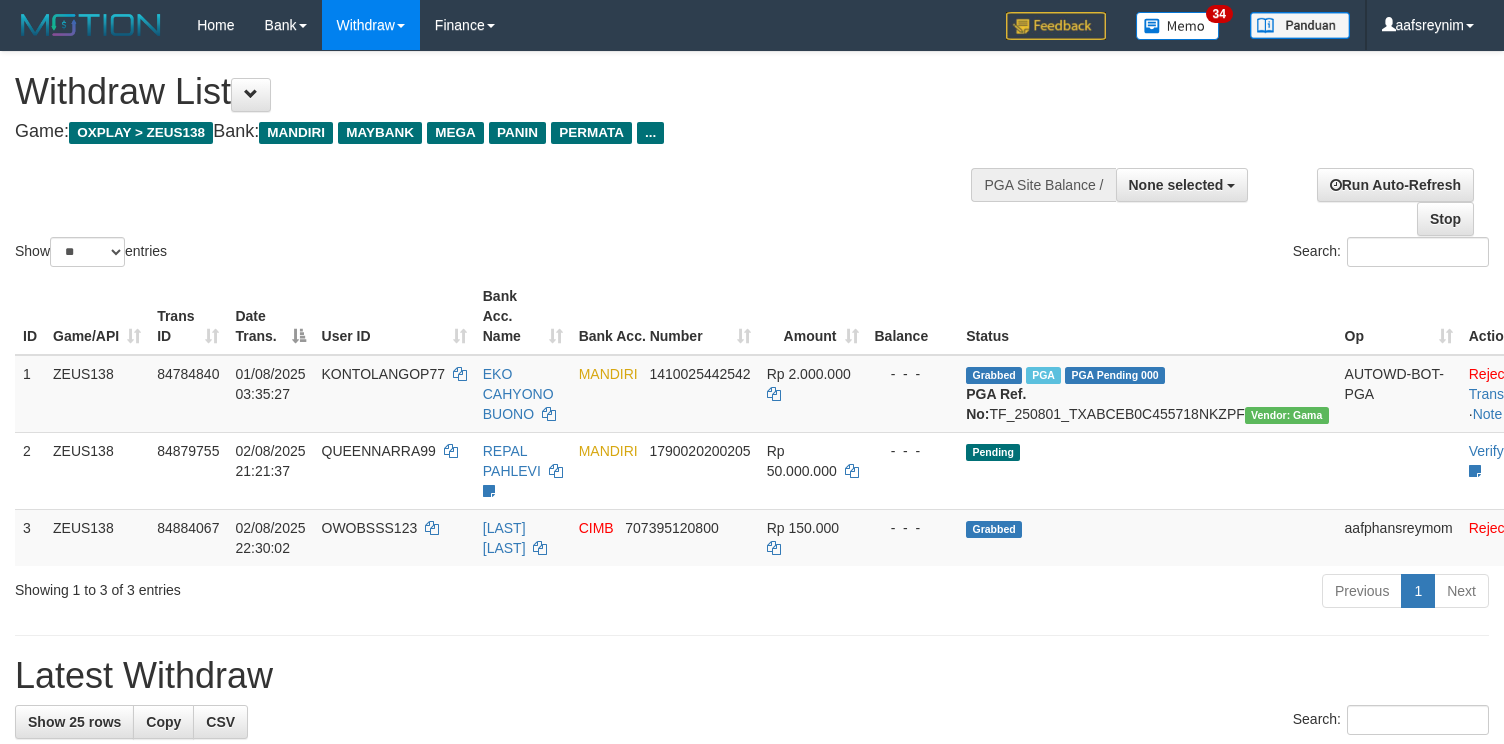 select 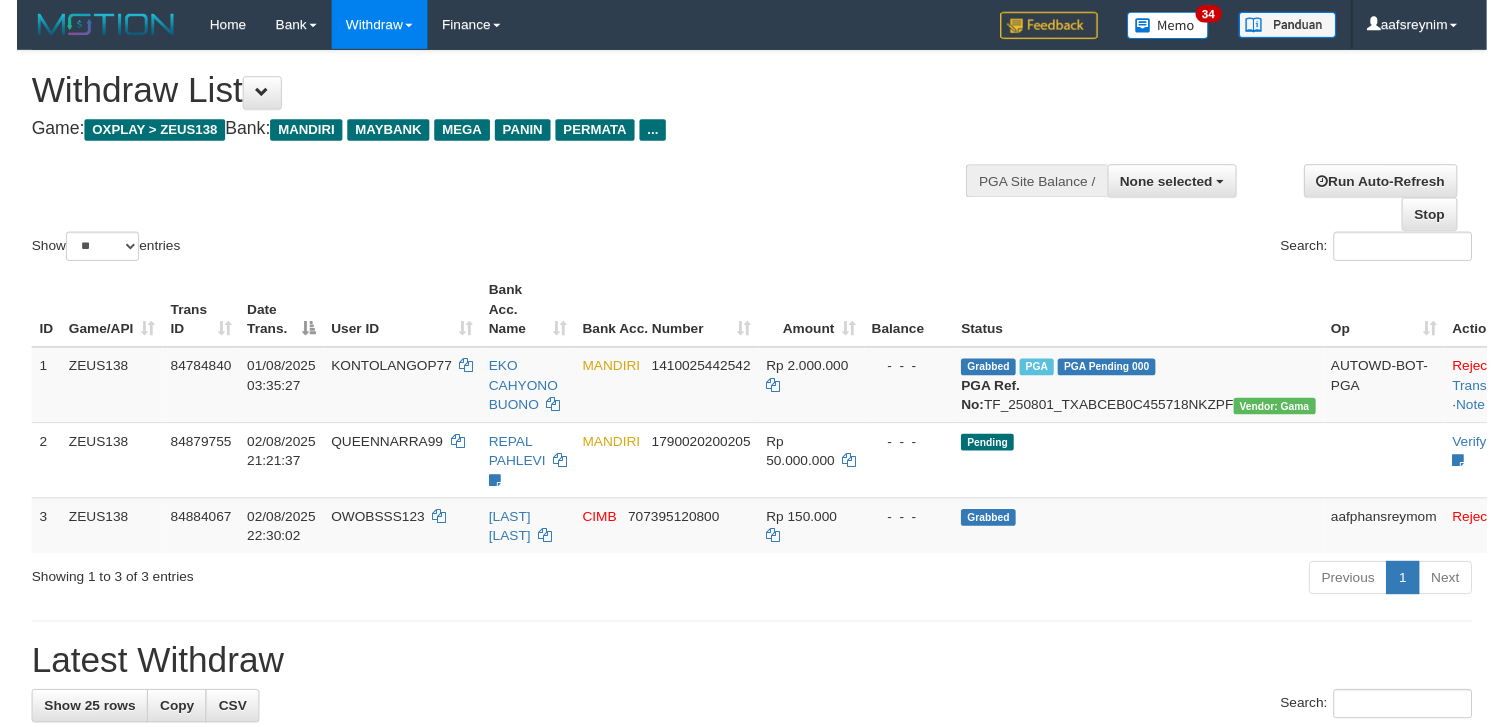 scroll, scrollTop: 355, scrollLeft: 0, axis: vertical 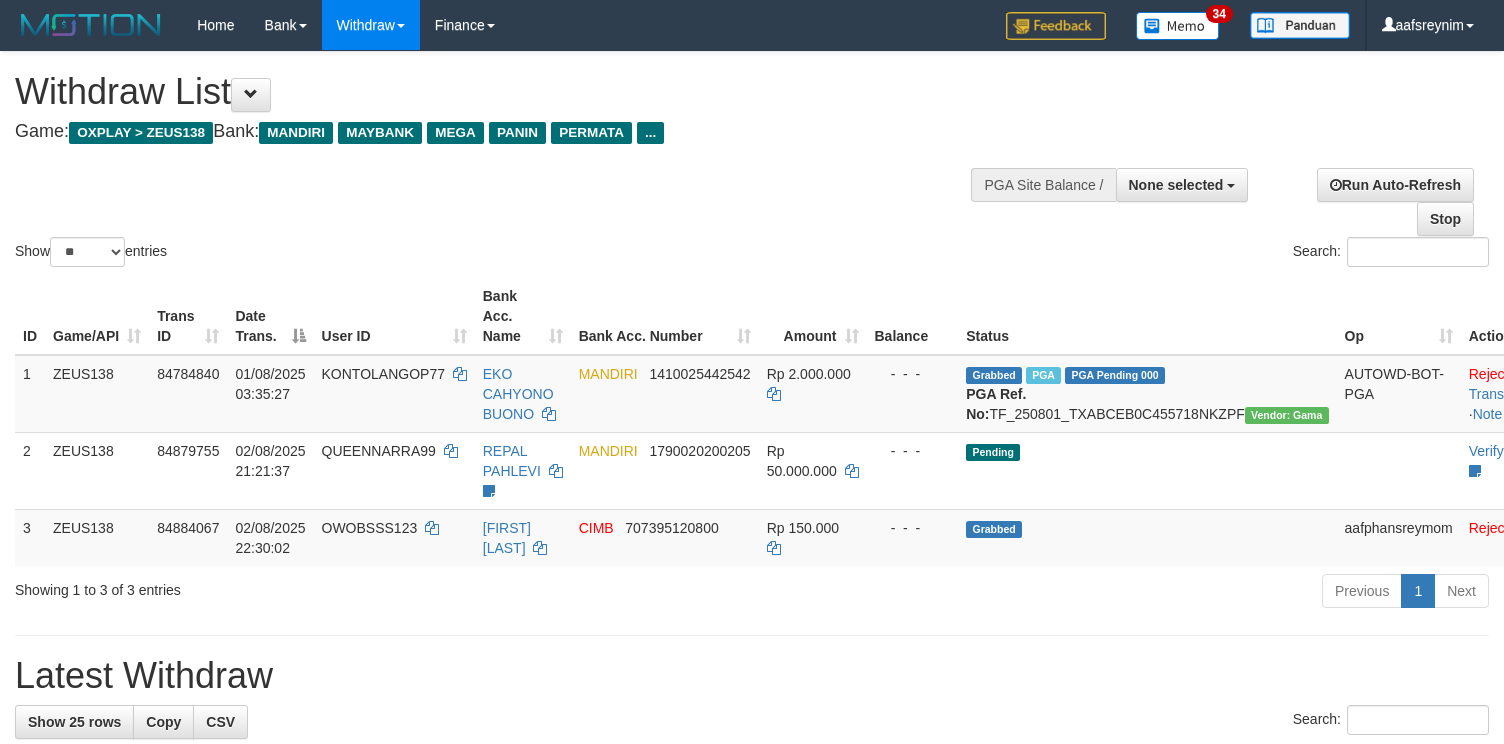 select 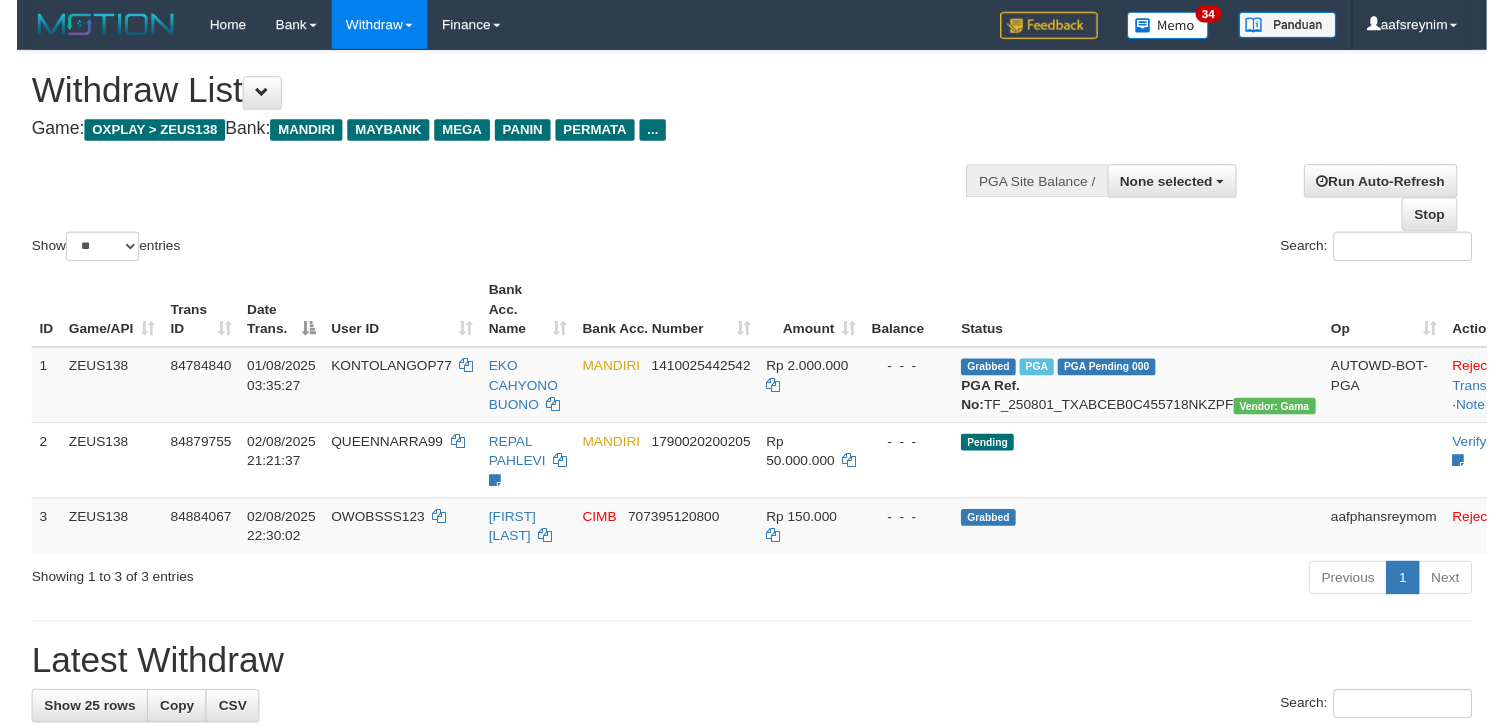 scroll, scrollTop: 355, scrollLeft: 0, axis: vertical 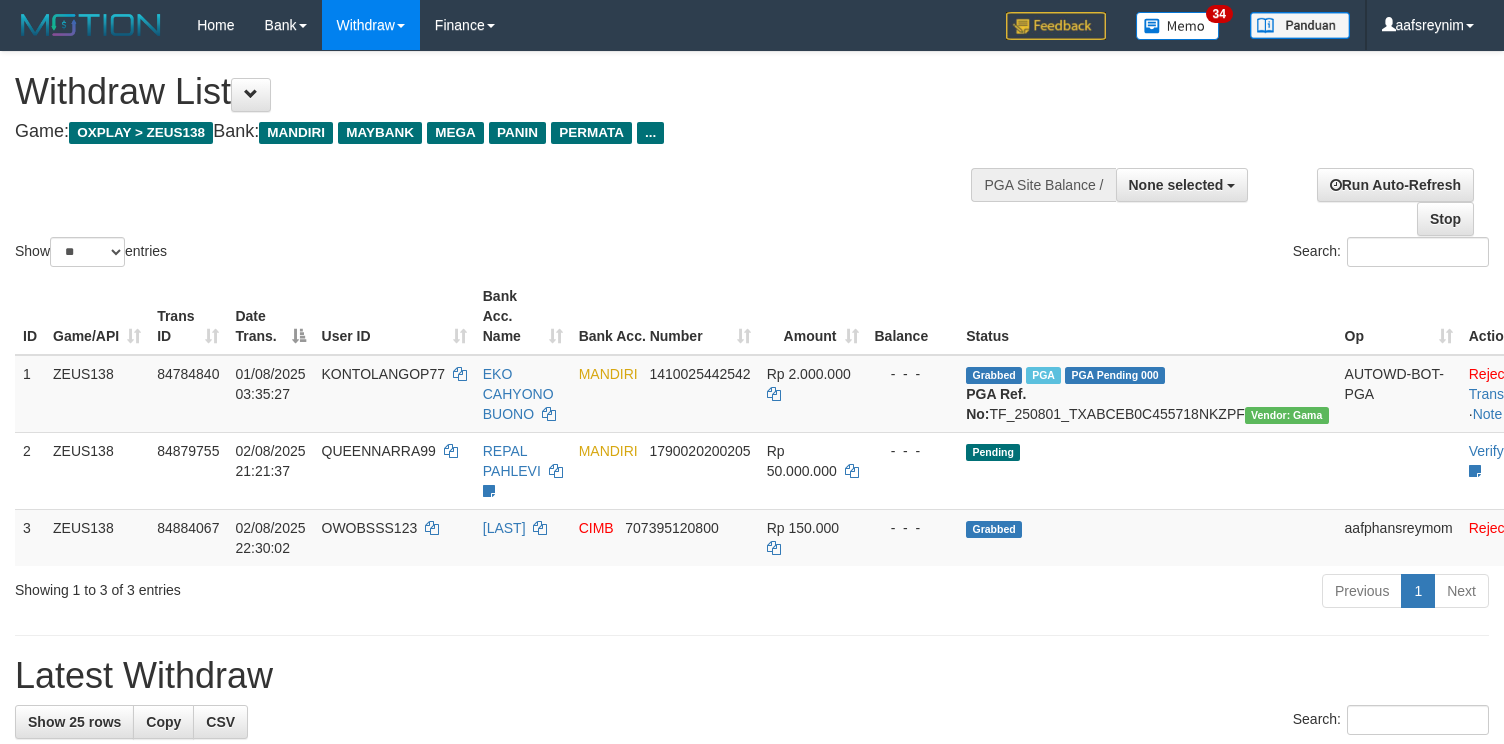 select 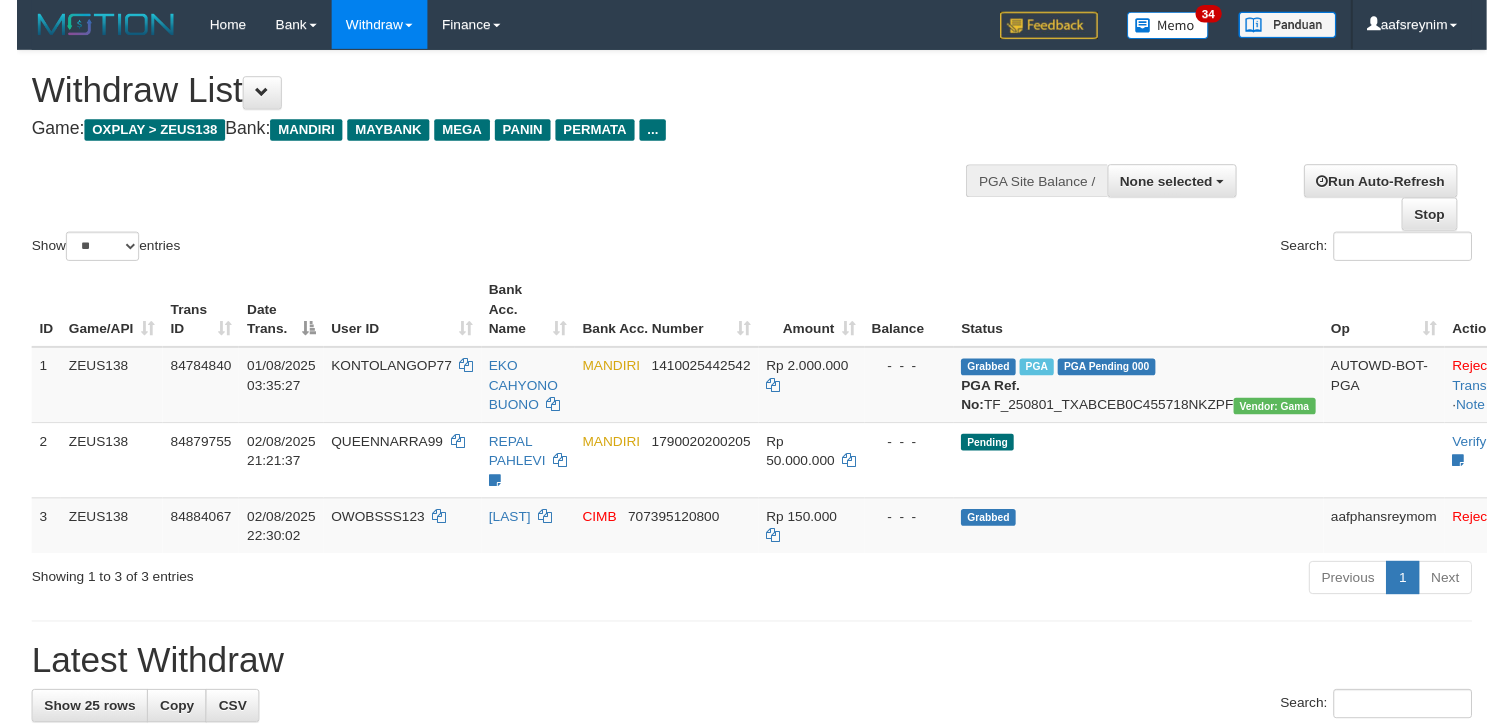 scroll, scrollTop: 355, scrollLeft: 0, axis: vertical 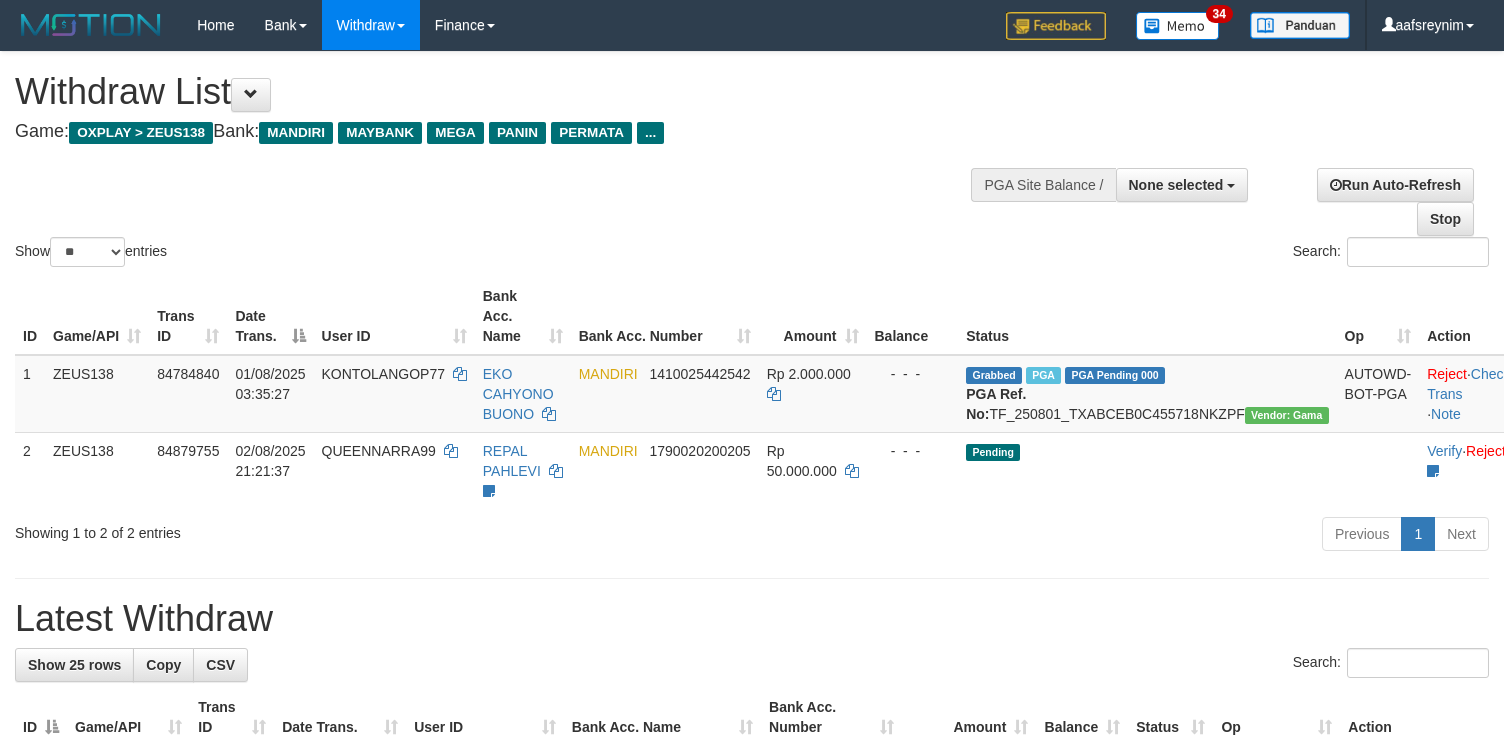 select 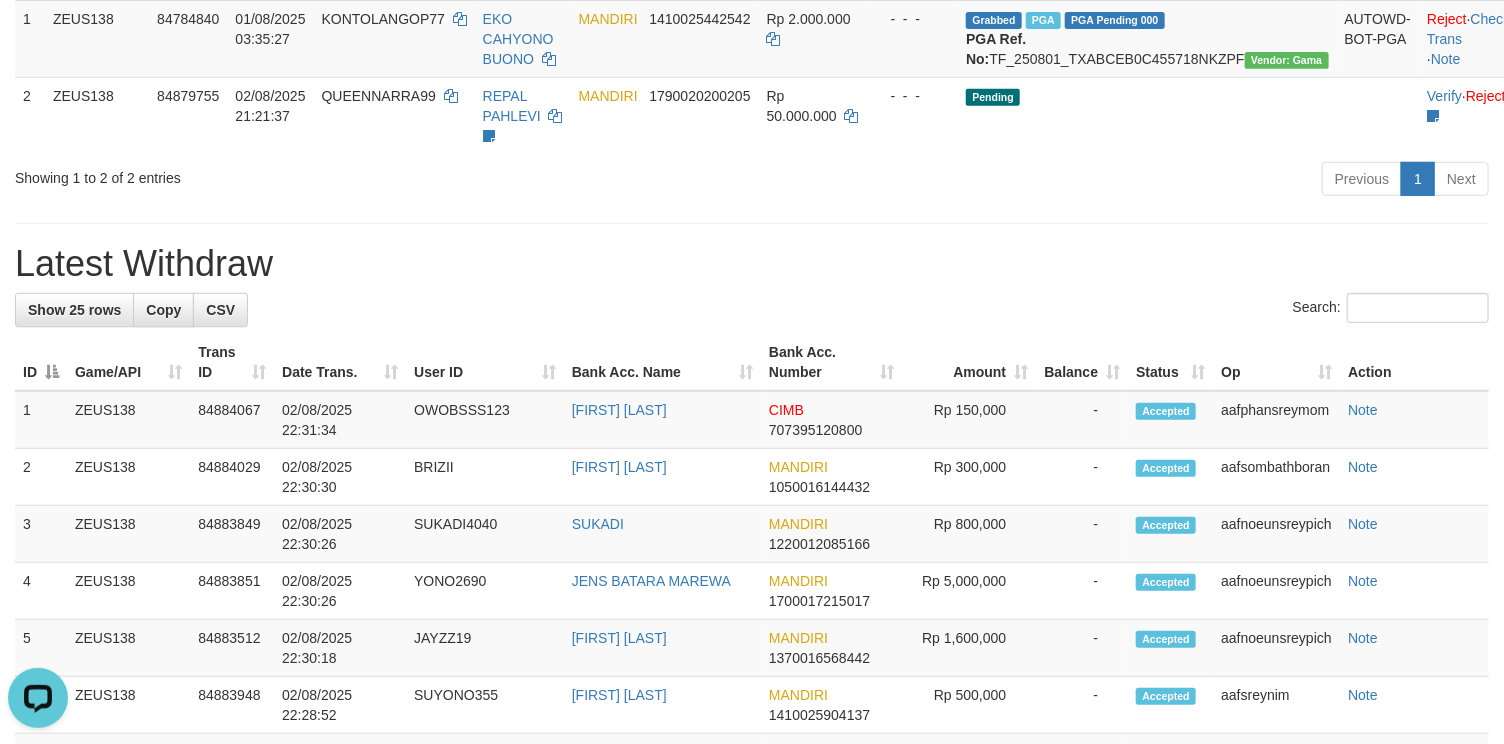 scroll, scrollTop: 0, scrollLeft: 0, axis: both 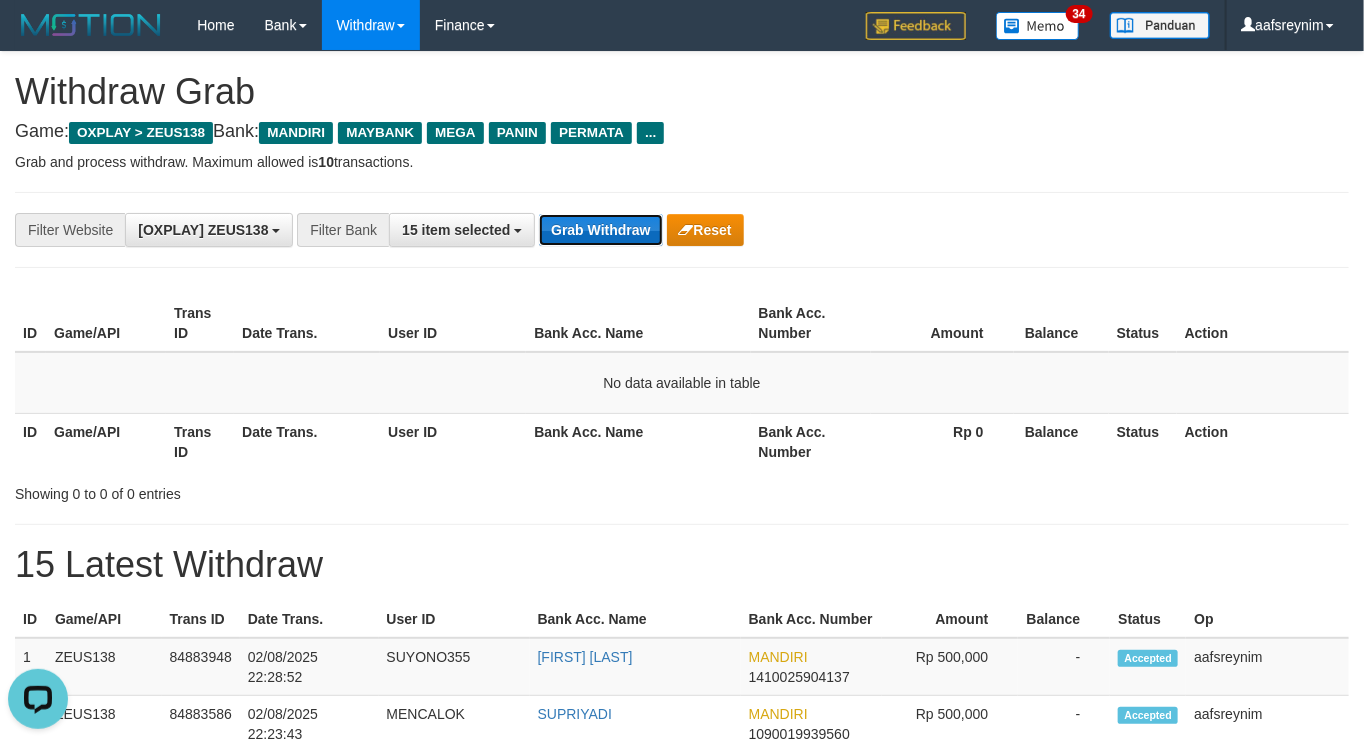 click on "Grab Withdraw" at bounding box center (600, 230) 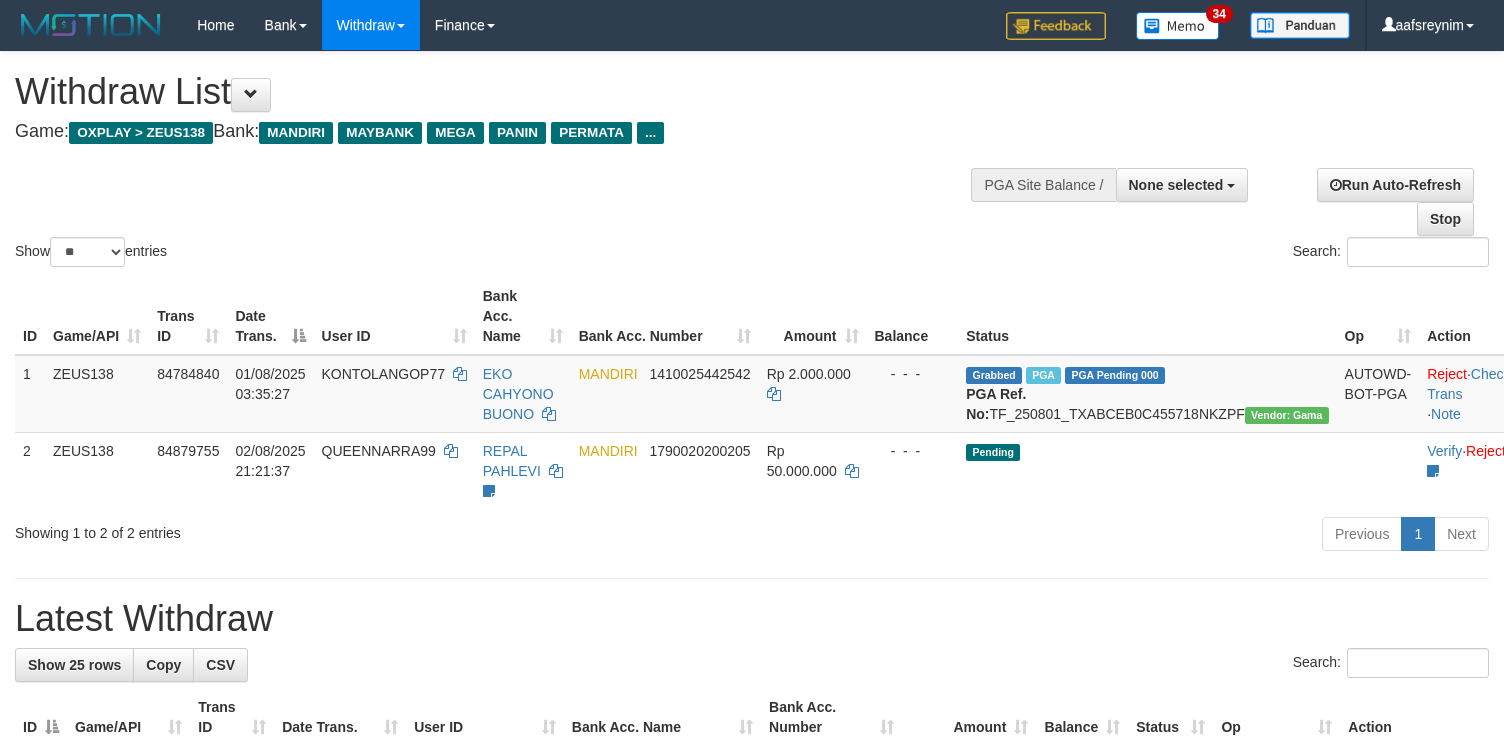 select 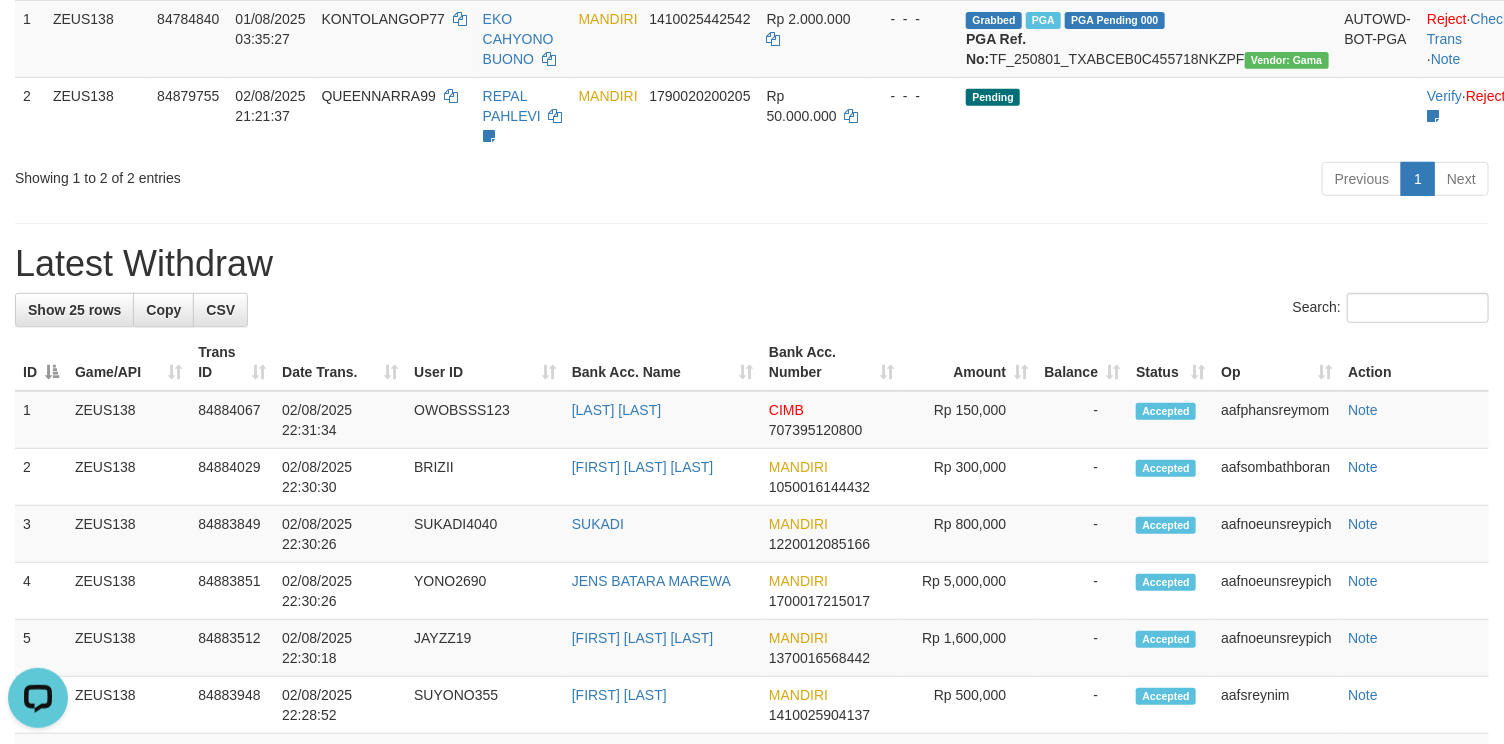 scroll, scrollTop: 0, scrollLeft: 0, axis: both 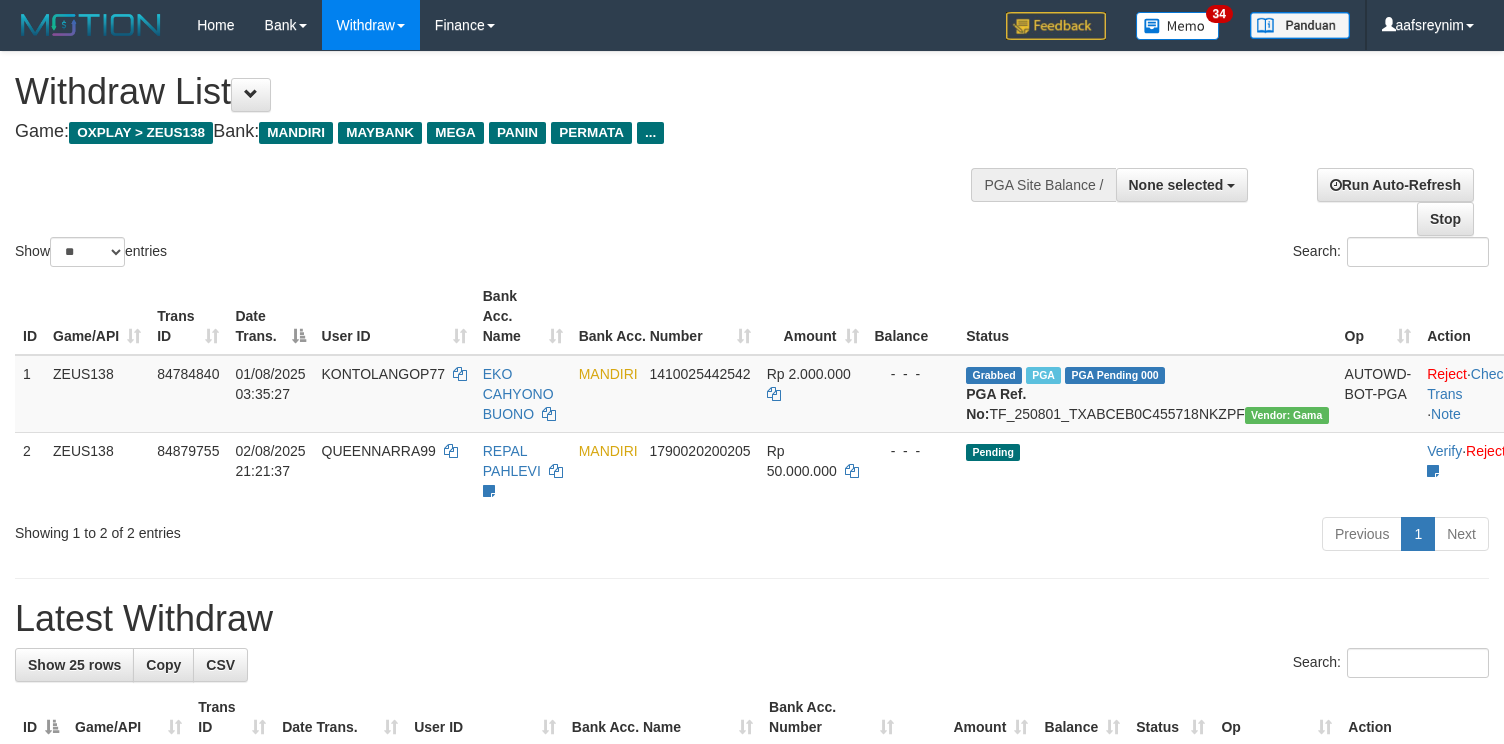 select 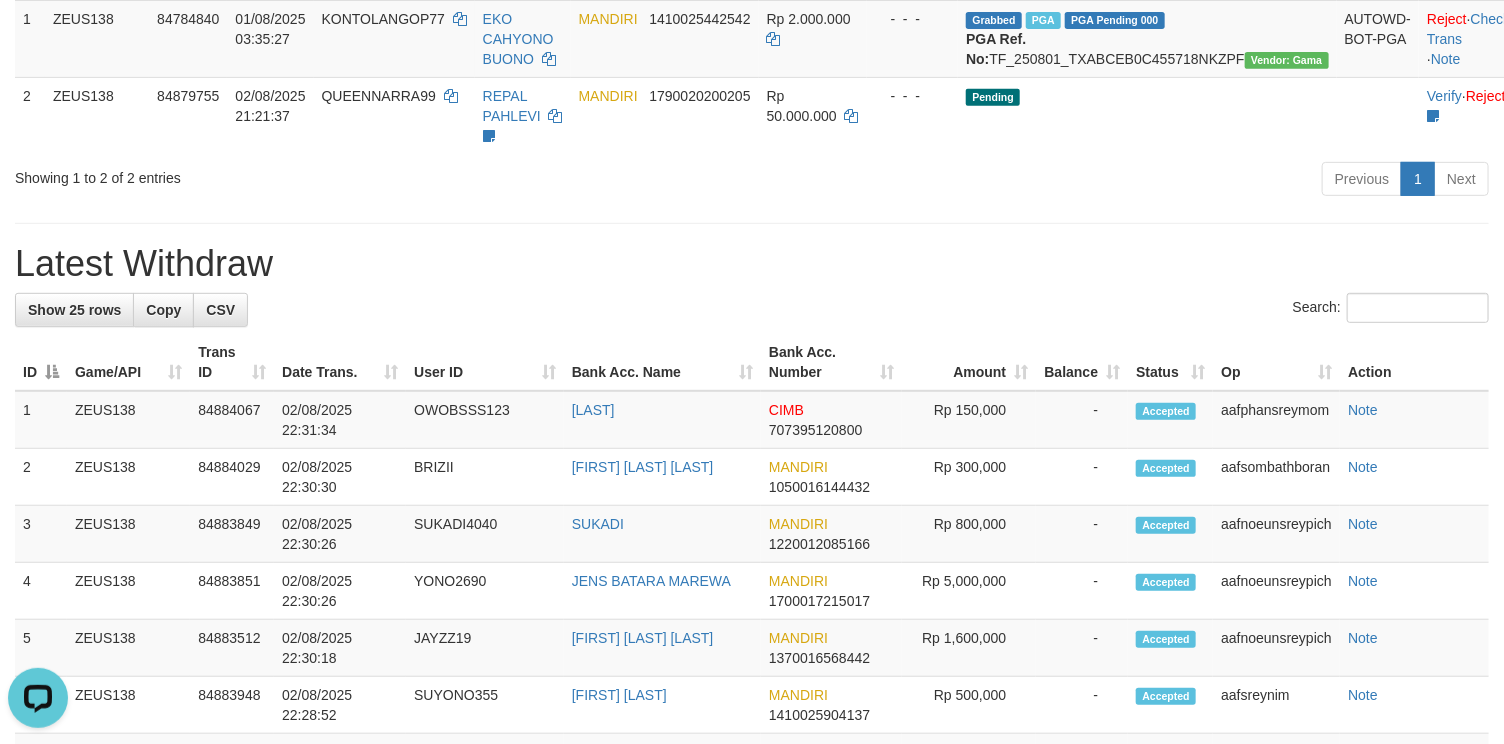 scroll, scrollTop: 0, scrollLeft: 0, axis: both 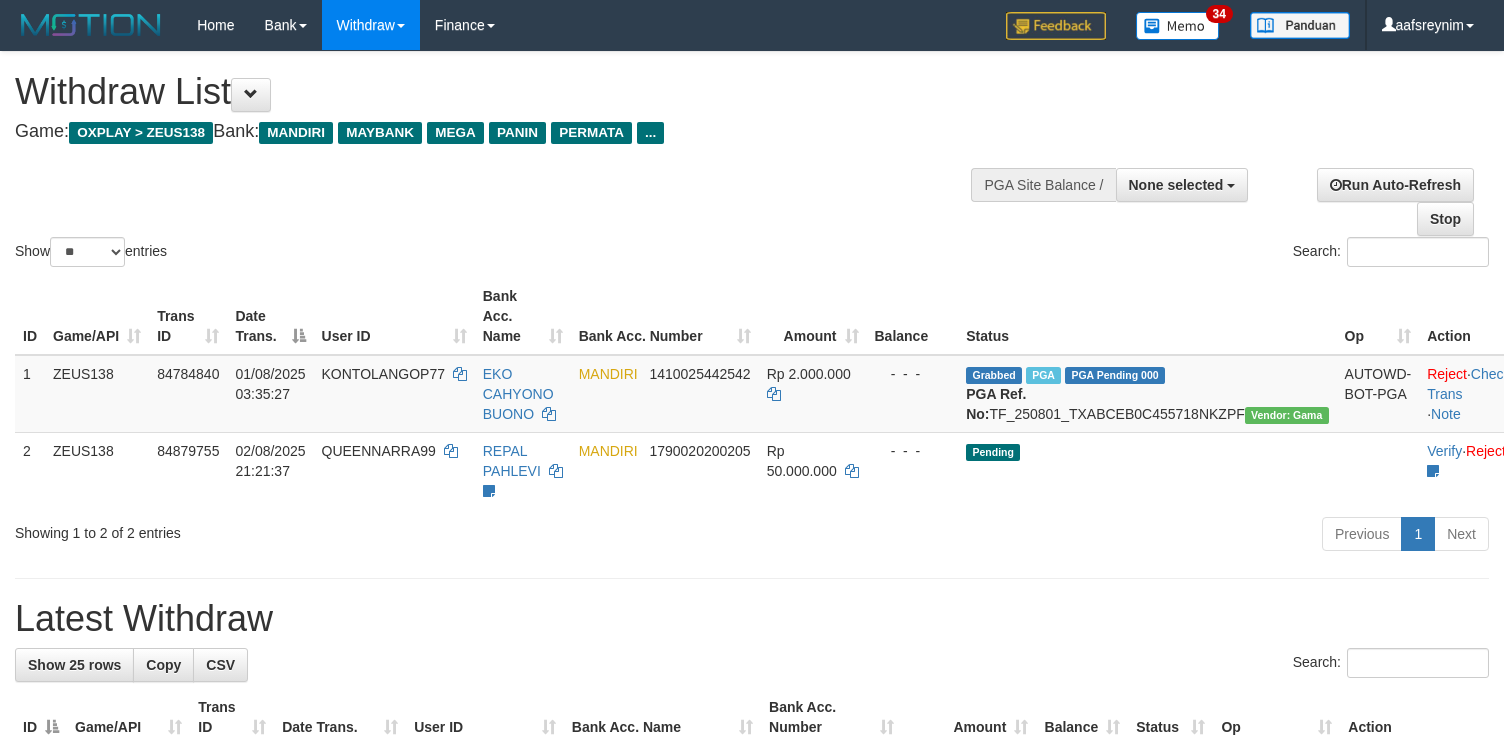select 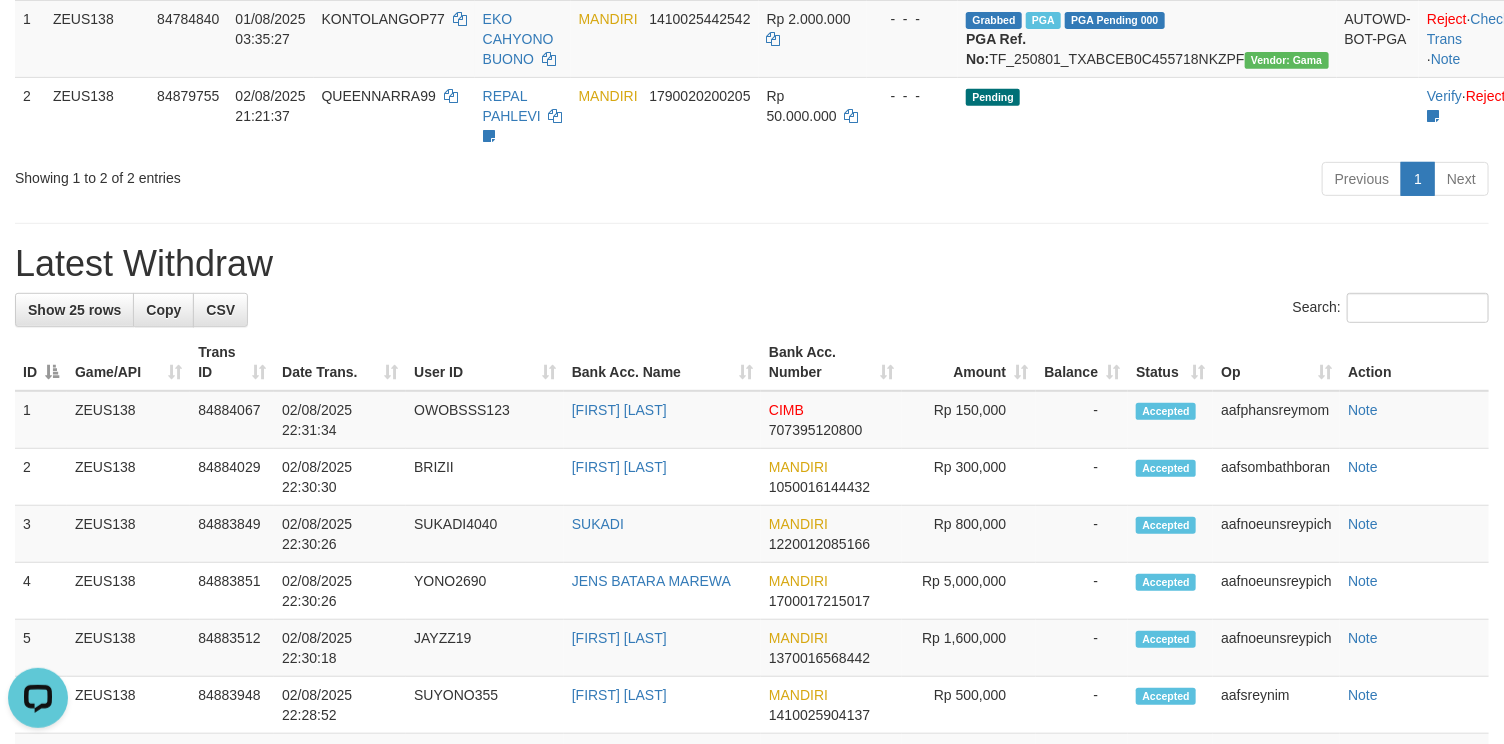 scroll, scrollTop: 0, scrollLeft: 0, axis: both 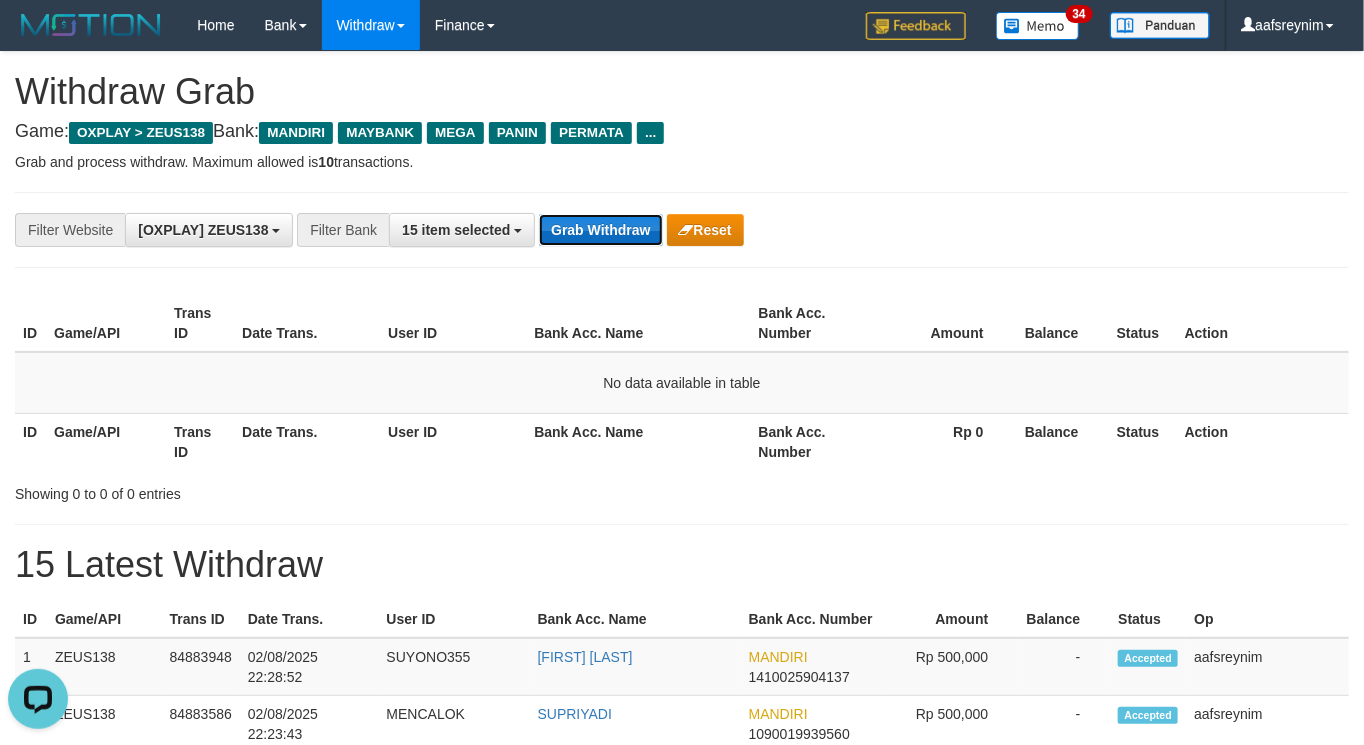 click on "Grab Withdraw" at bounding box center (600, 230) 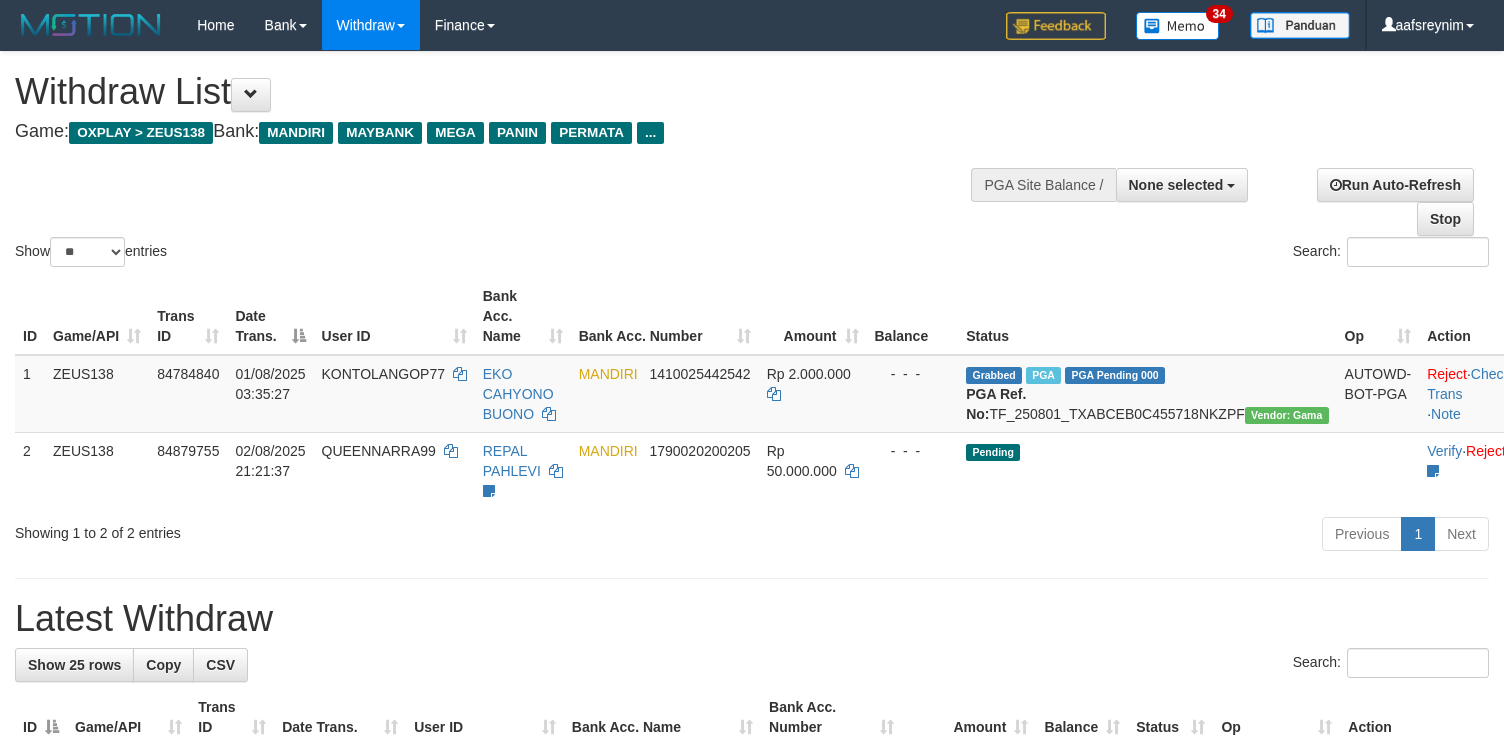 select 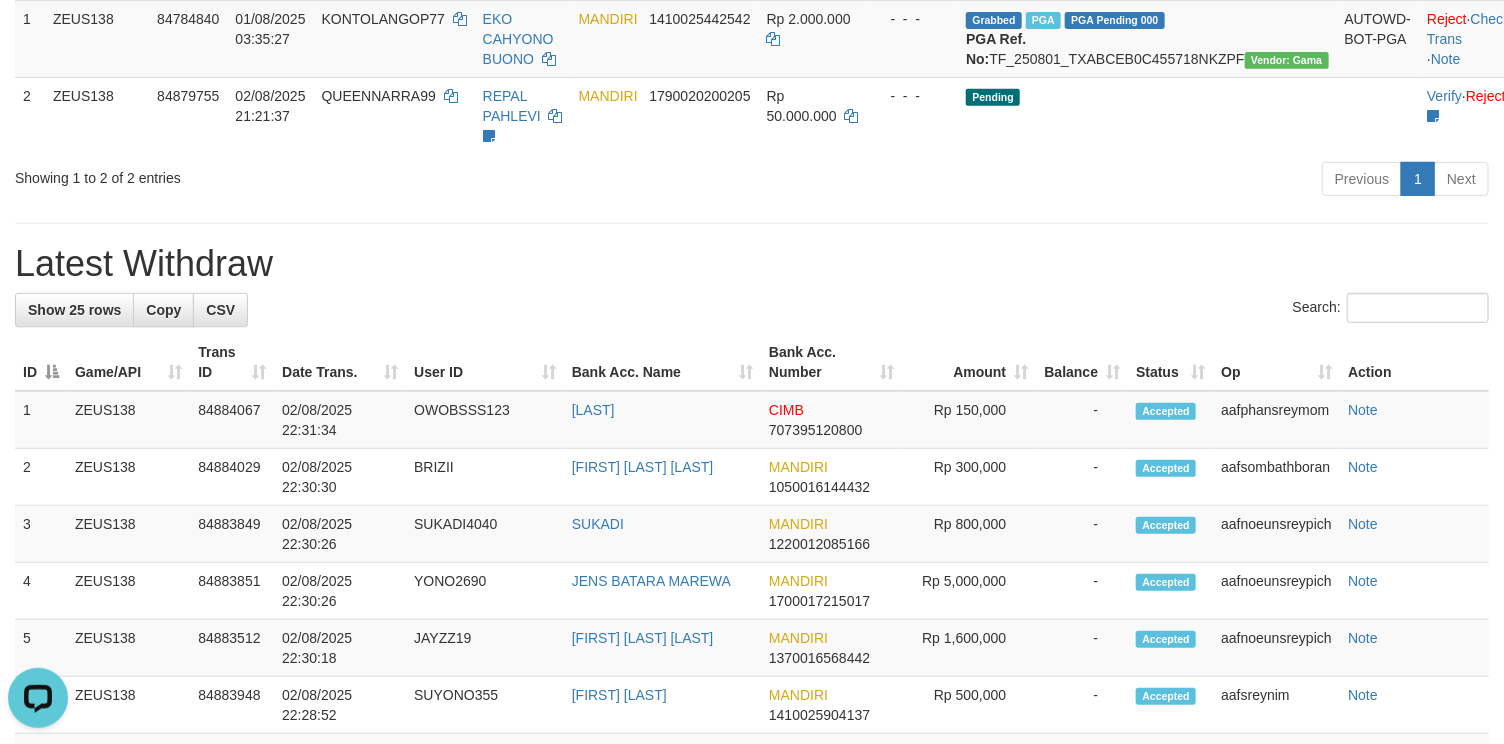 scroll, scrollTop: 0, scrollLeft: 0, axis: both 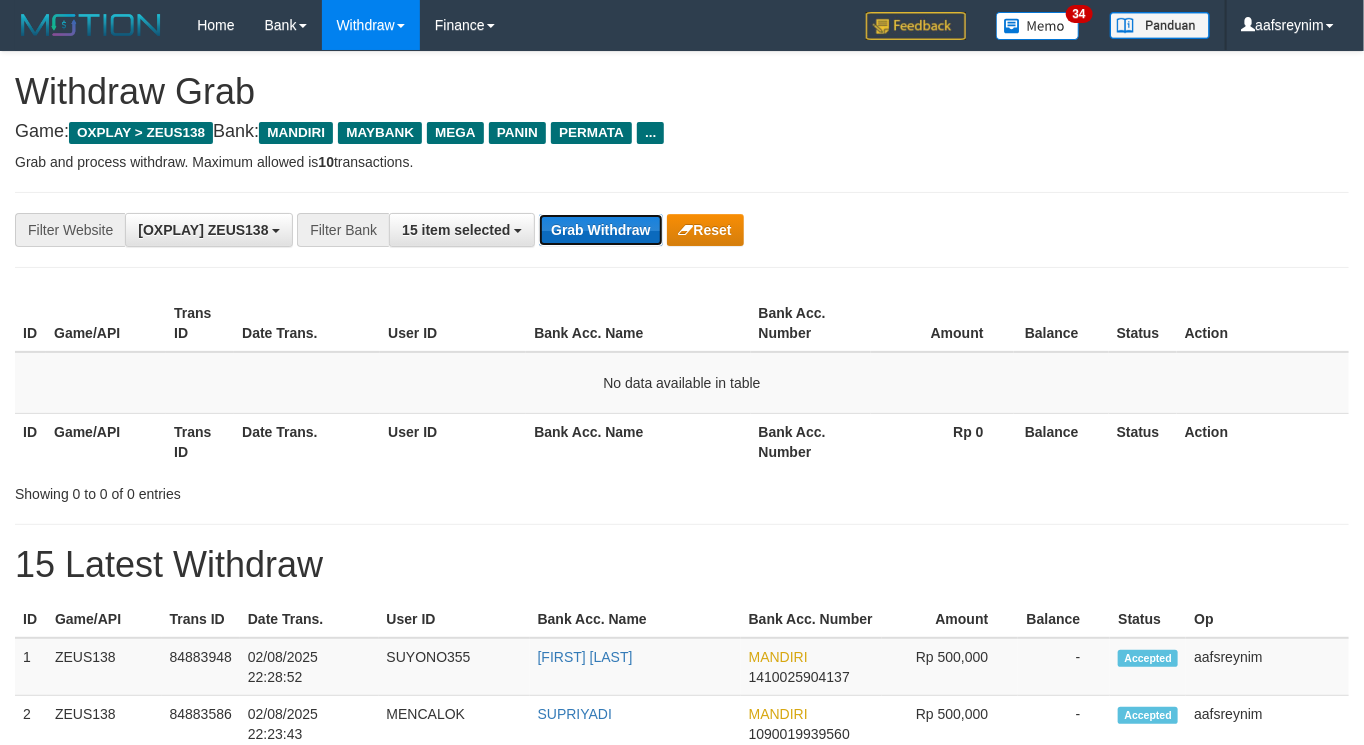 click on "Grab Withdraw" at bounding box center [600, 230] 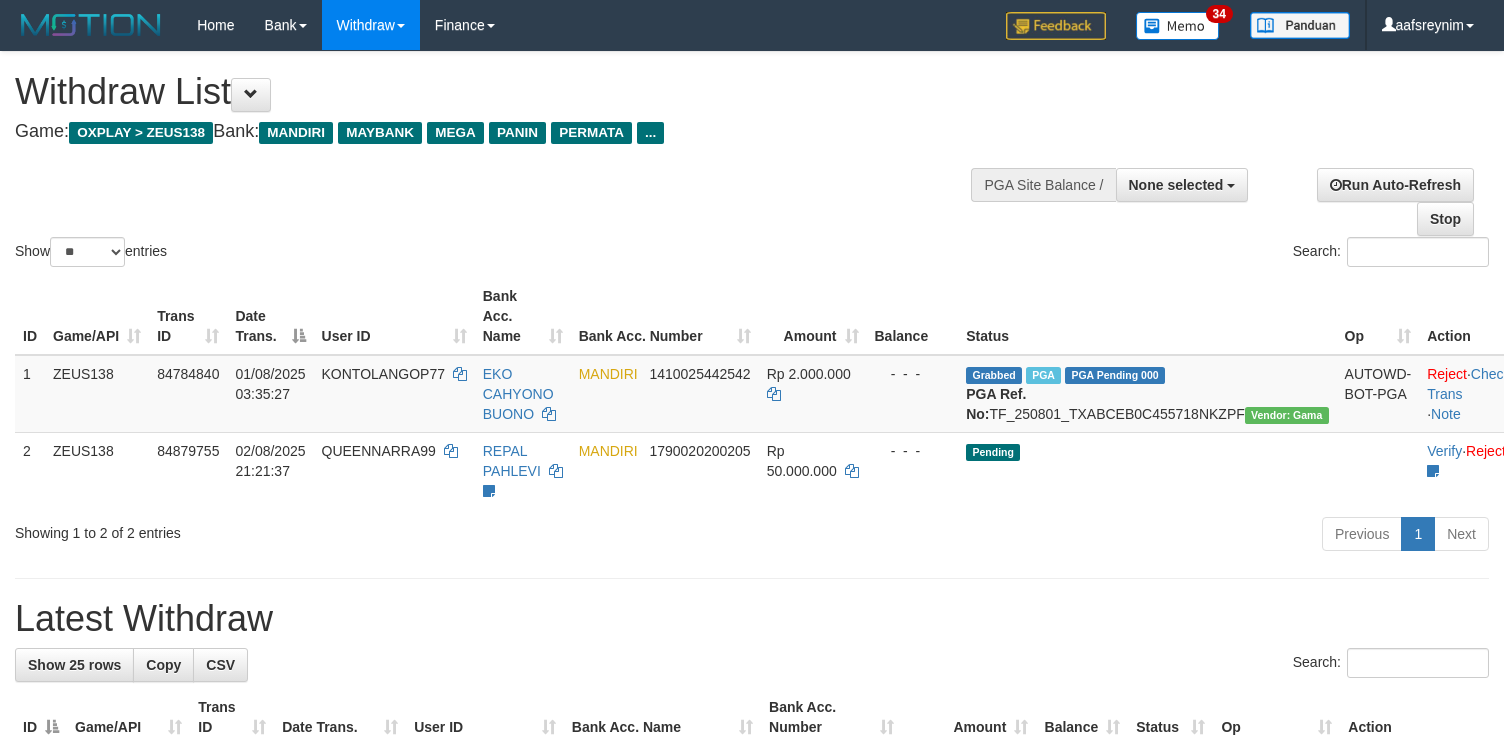select 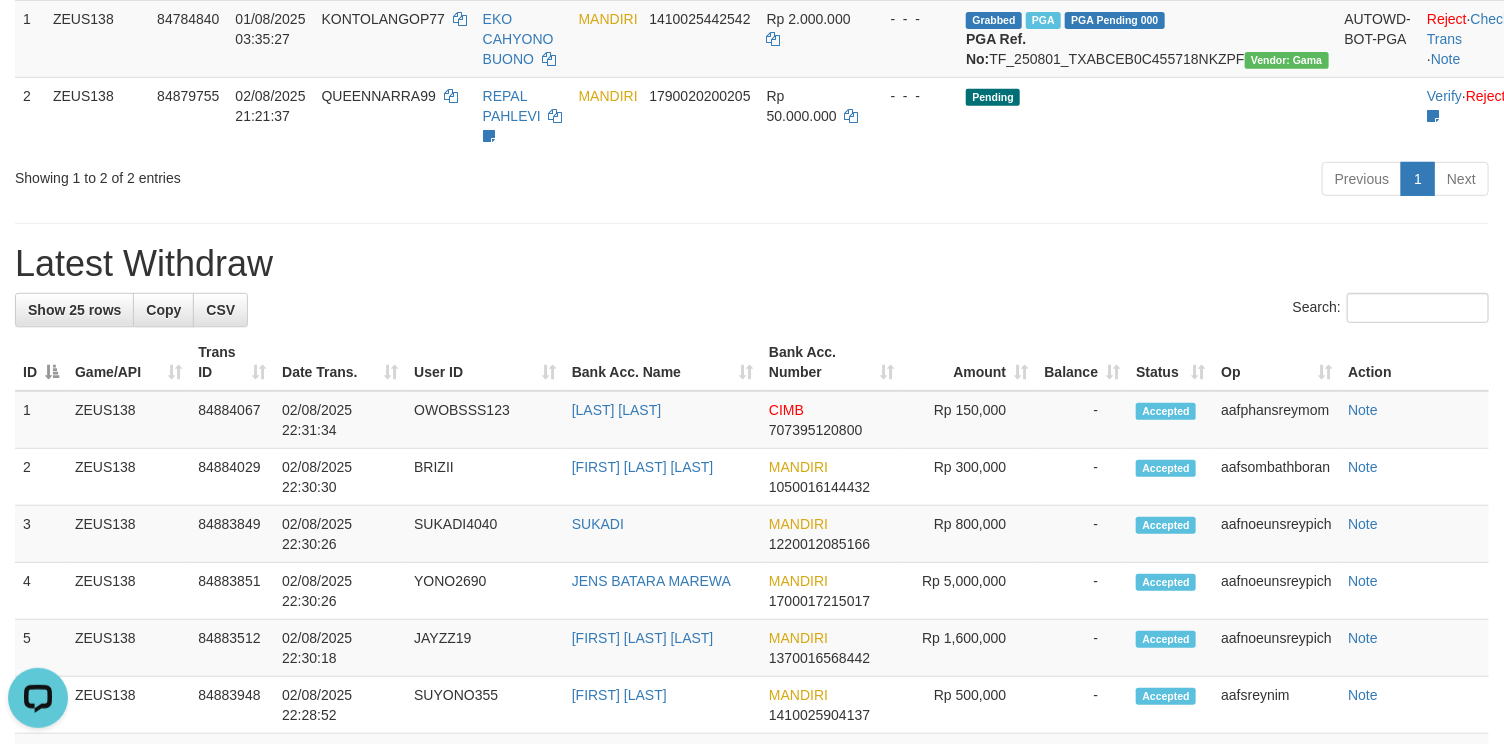 scroll, scrollTop: 0, scrollLeft: 0, axis: both 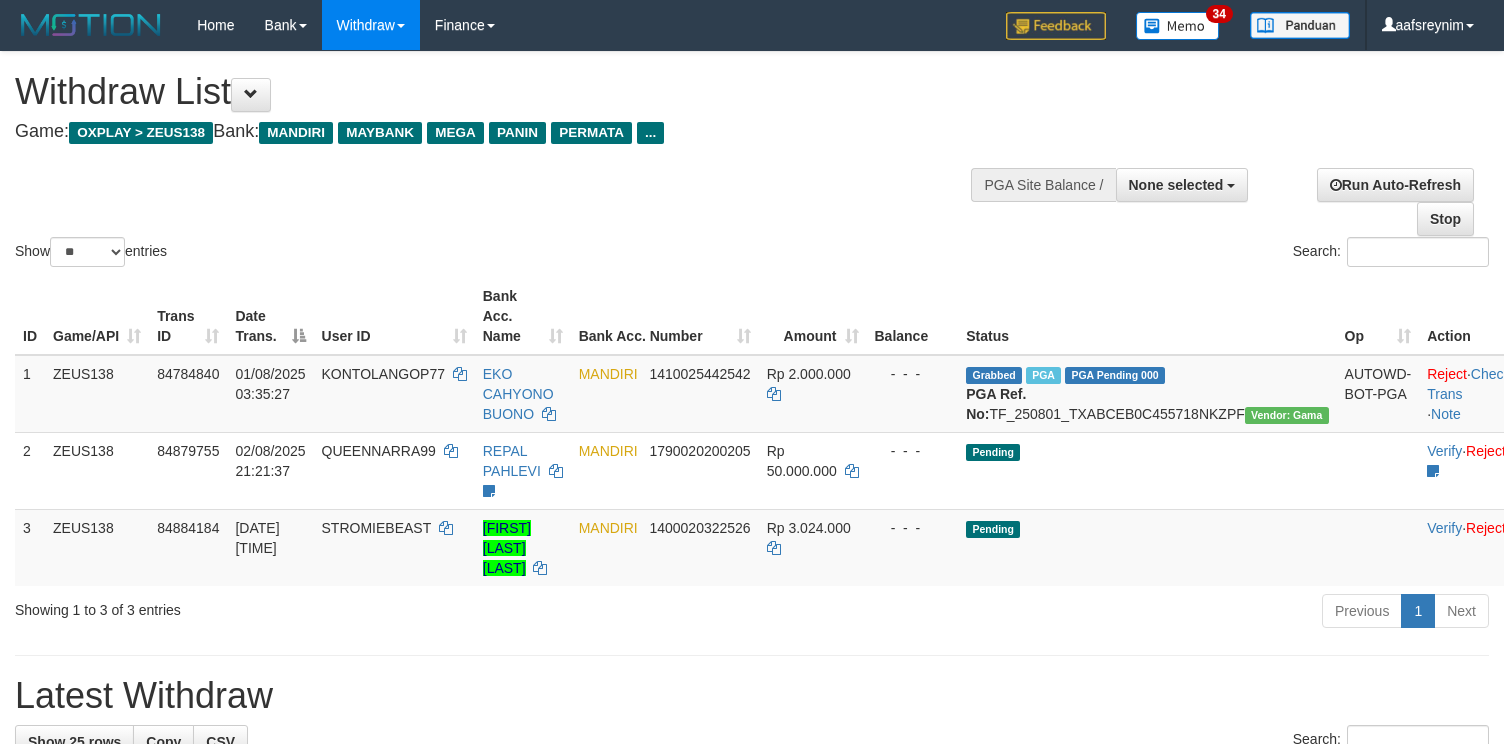 select 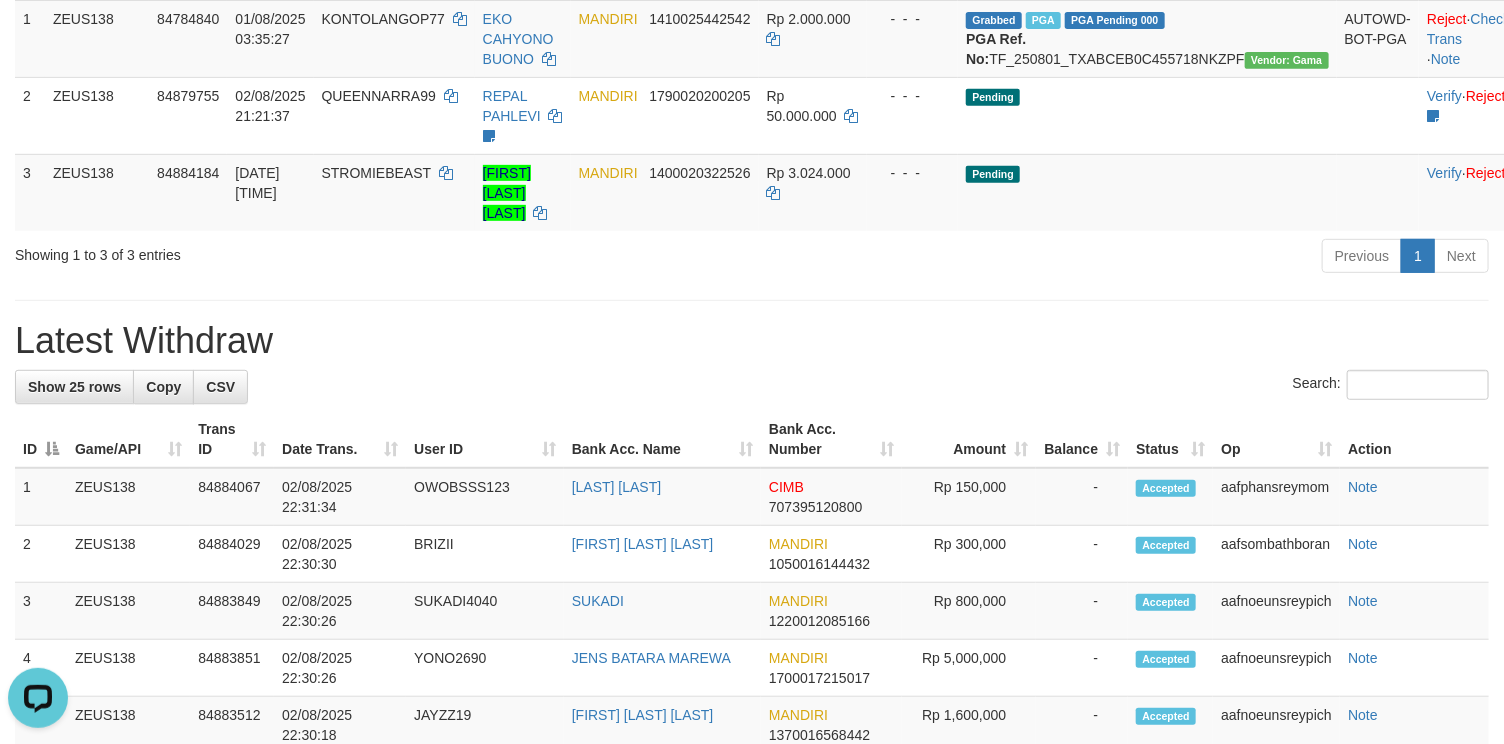 scroll, scrollTop: 0, scrollLeft: 0, axis: both 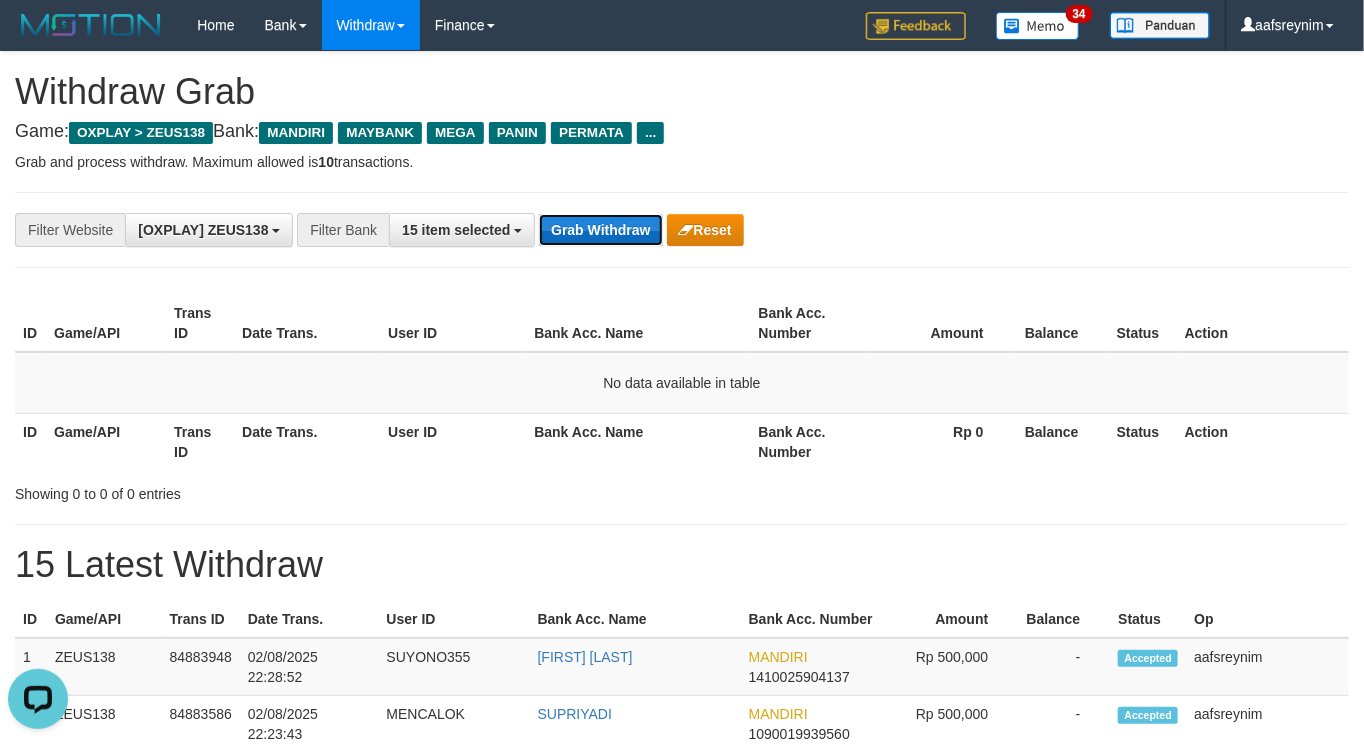 click on "Grab Withdraw" at bounding box center [600, 230] 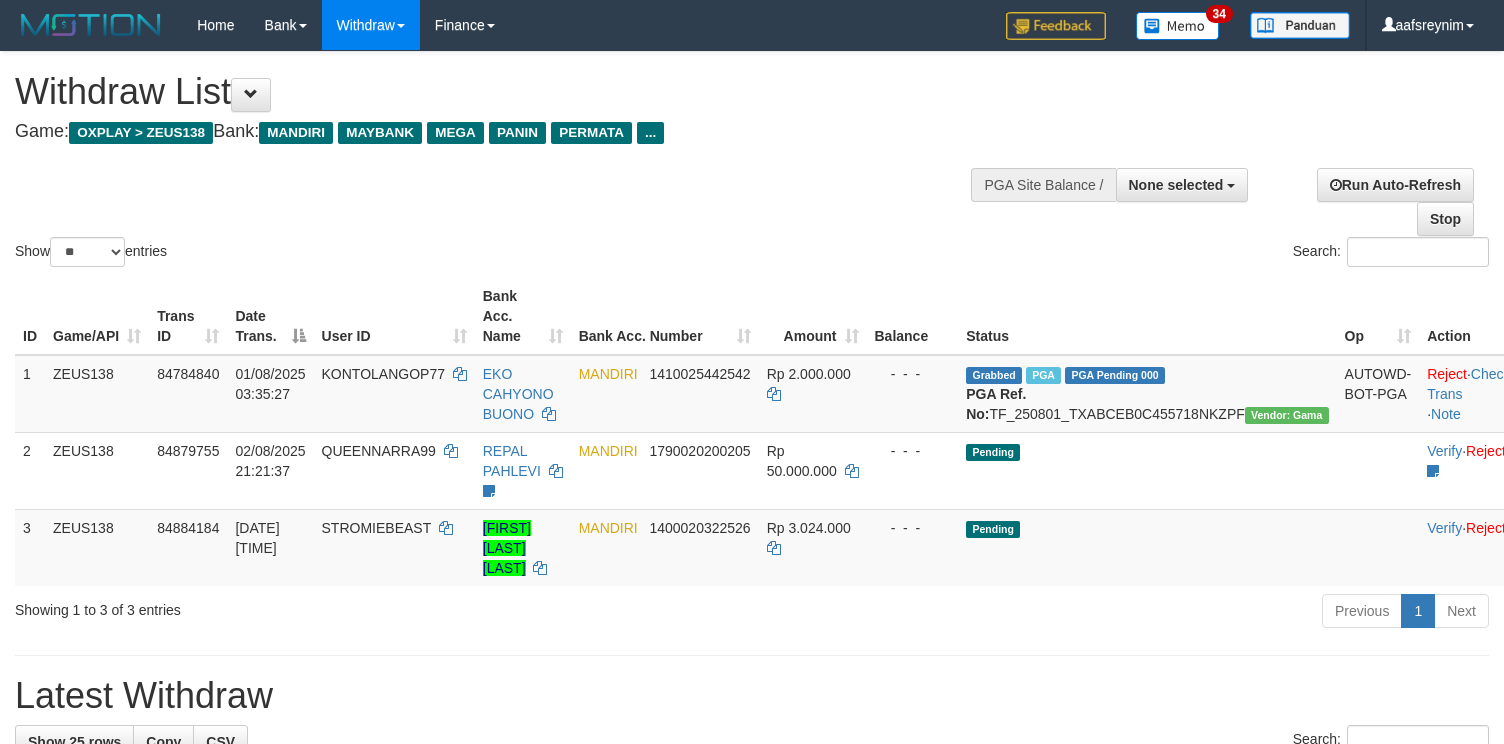 select 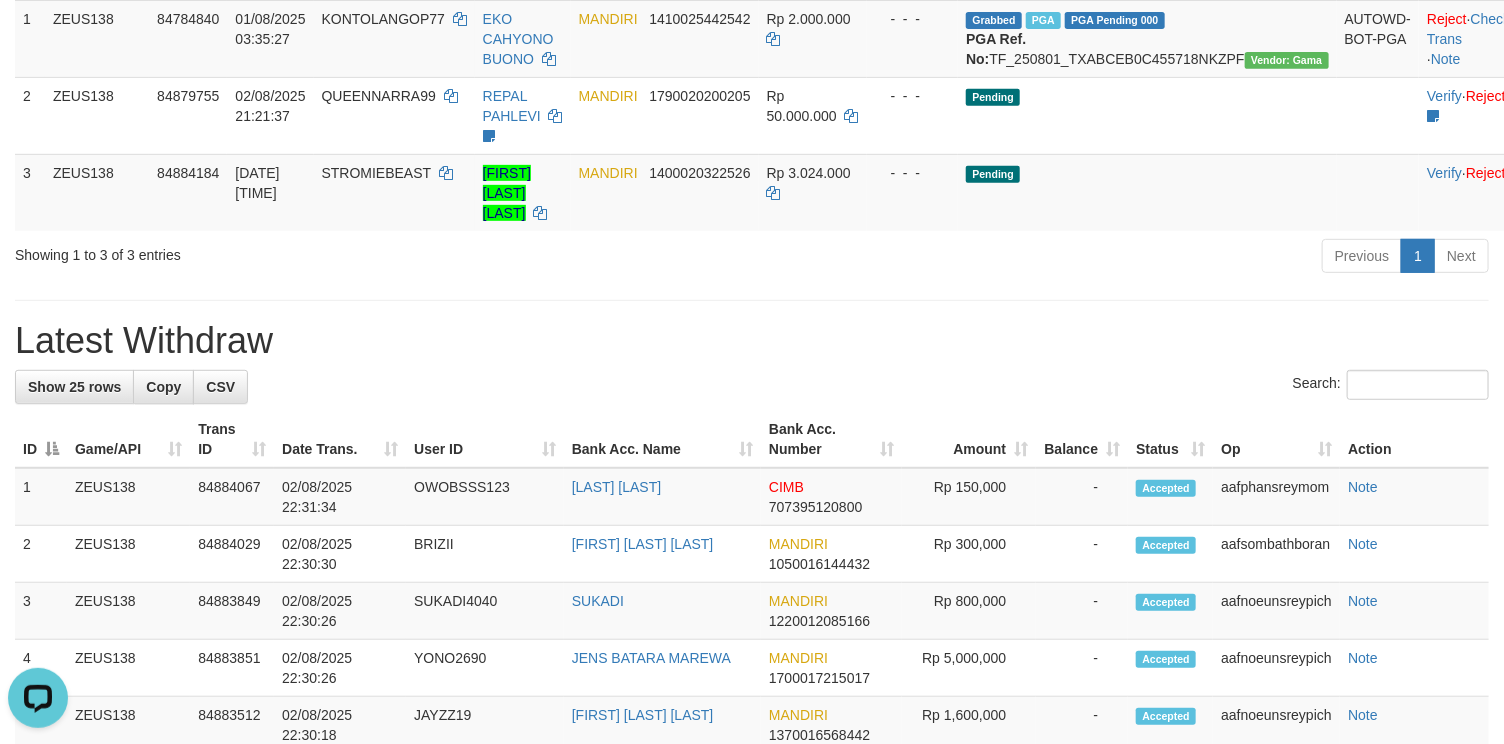 scroll, scrollTop: 0, scrollLeft: 0, axis: both 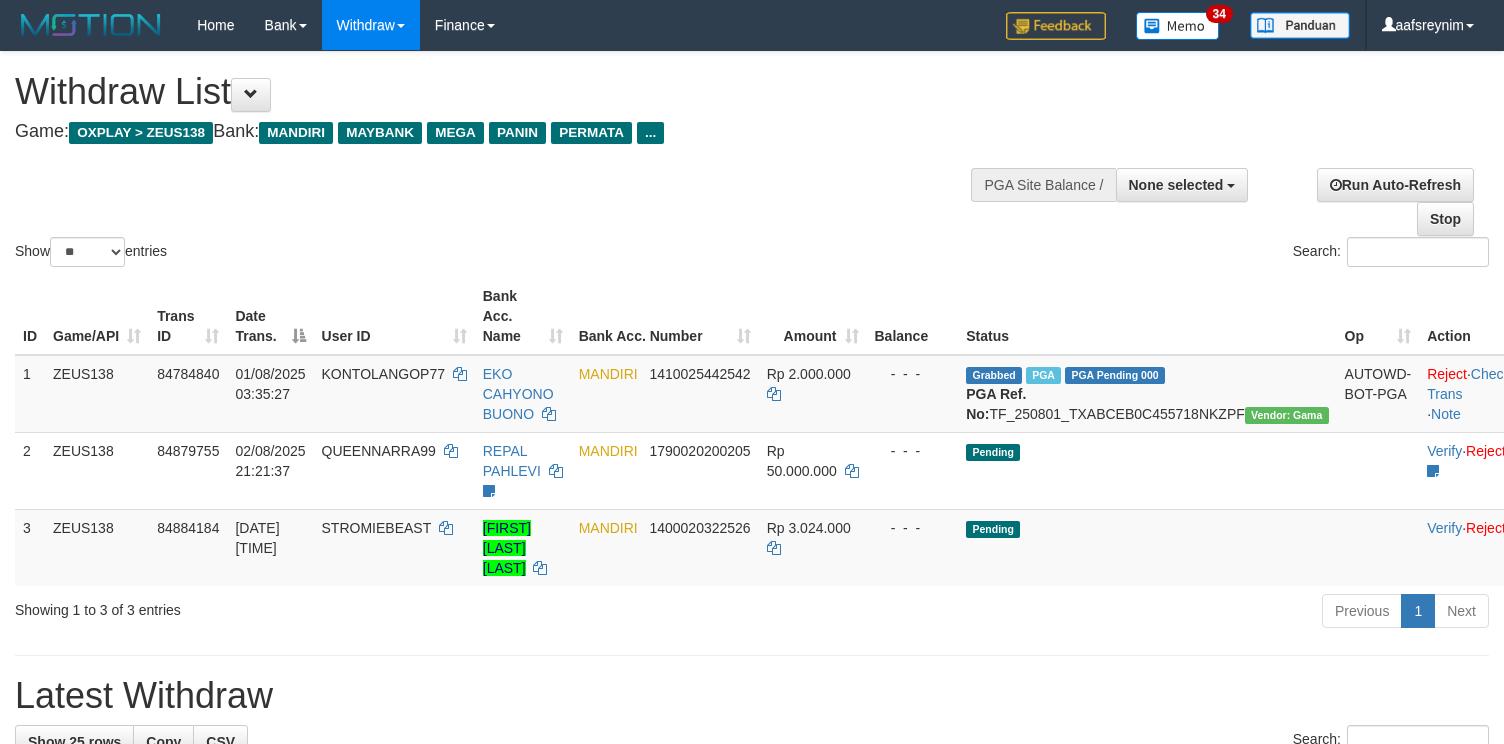 select 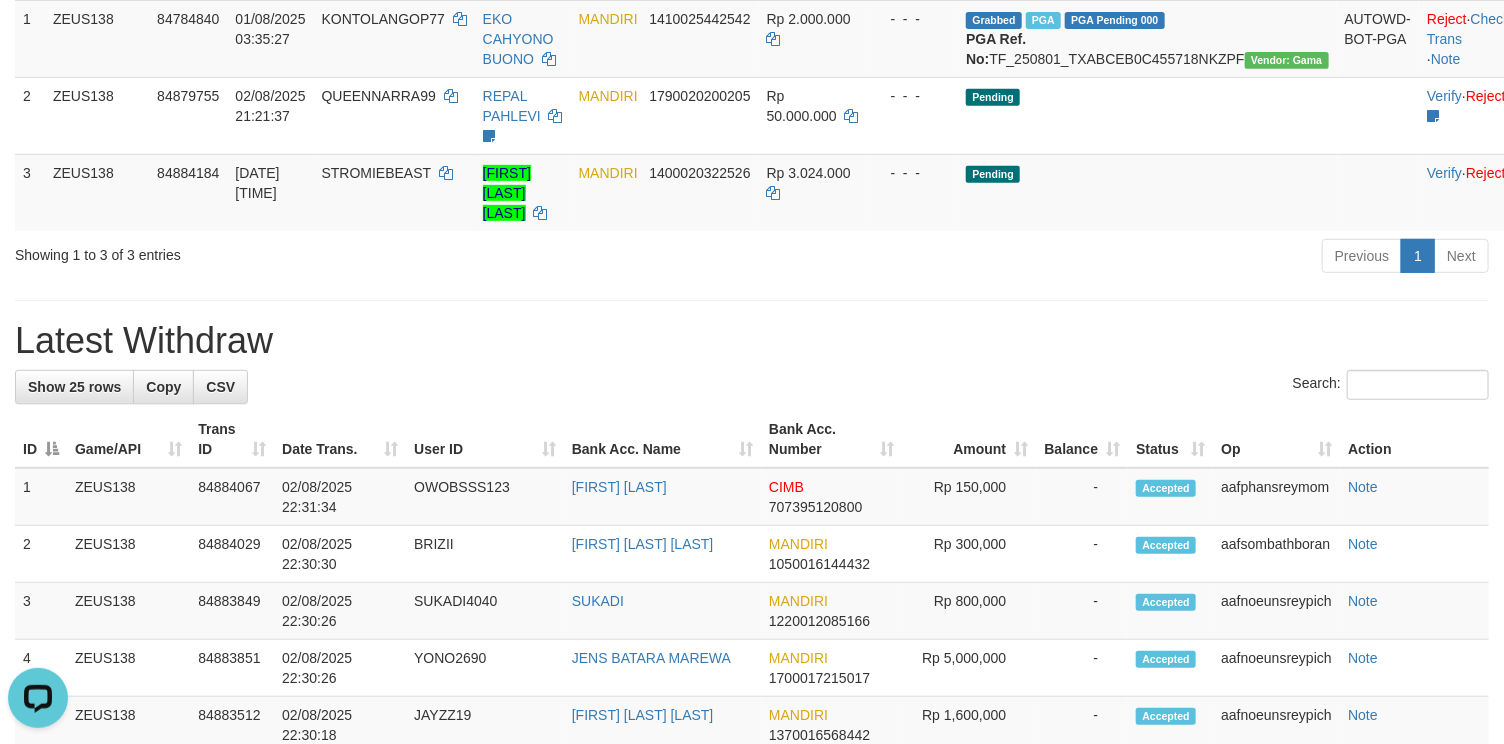 scroll, scrollTop: 0, scrollLeft: 0, axis: both 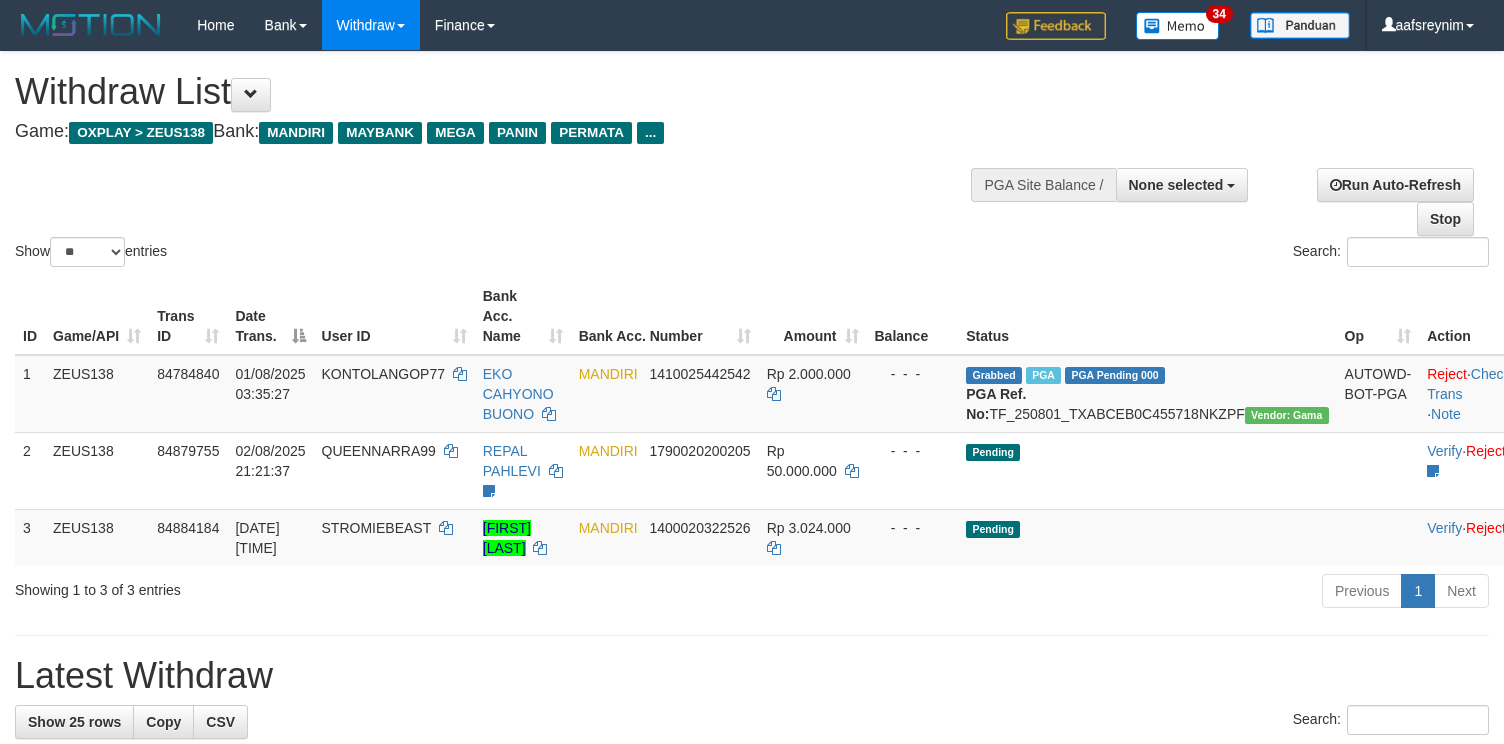 select 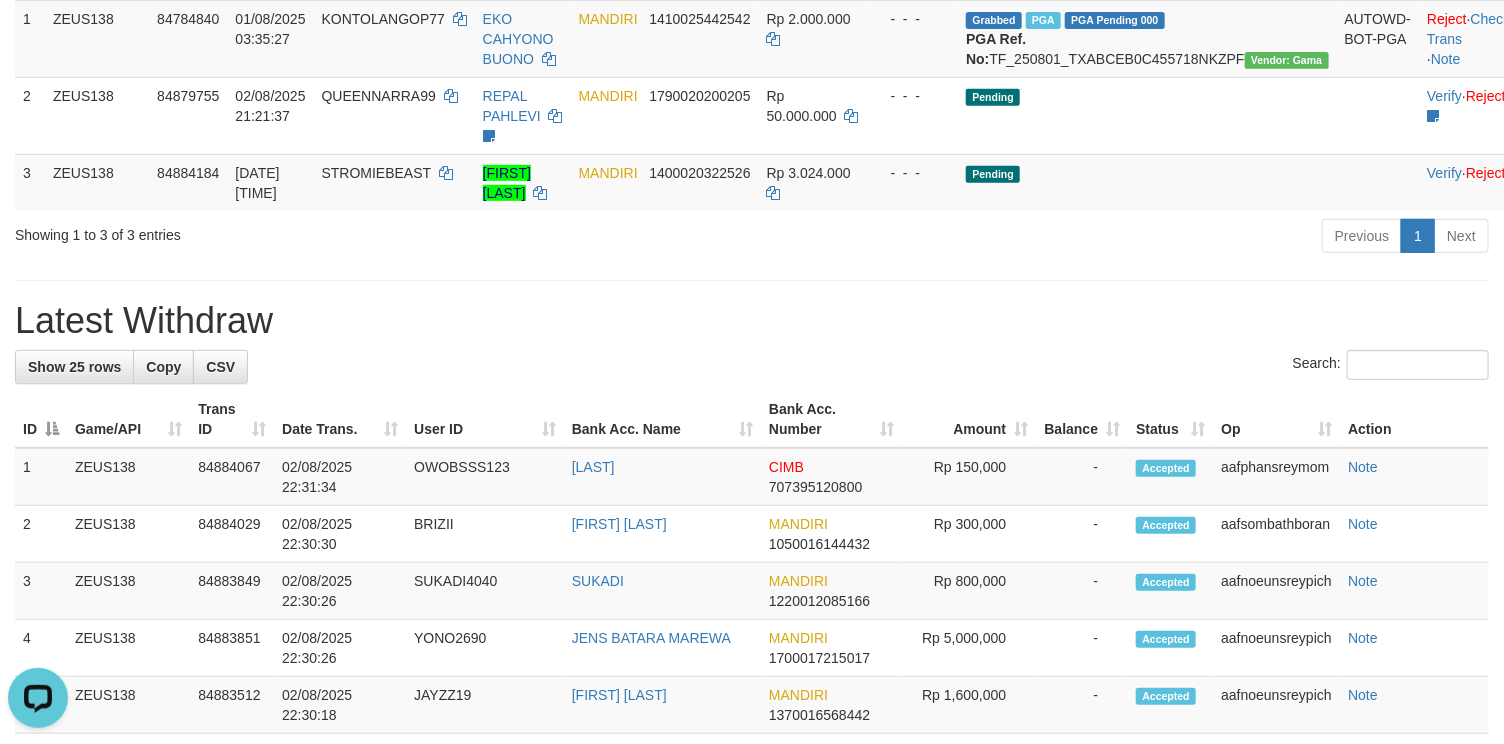 scroll, scrollTop: 0, scrollLeft: 0, axis: both 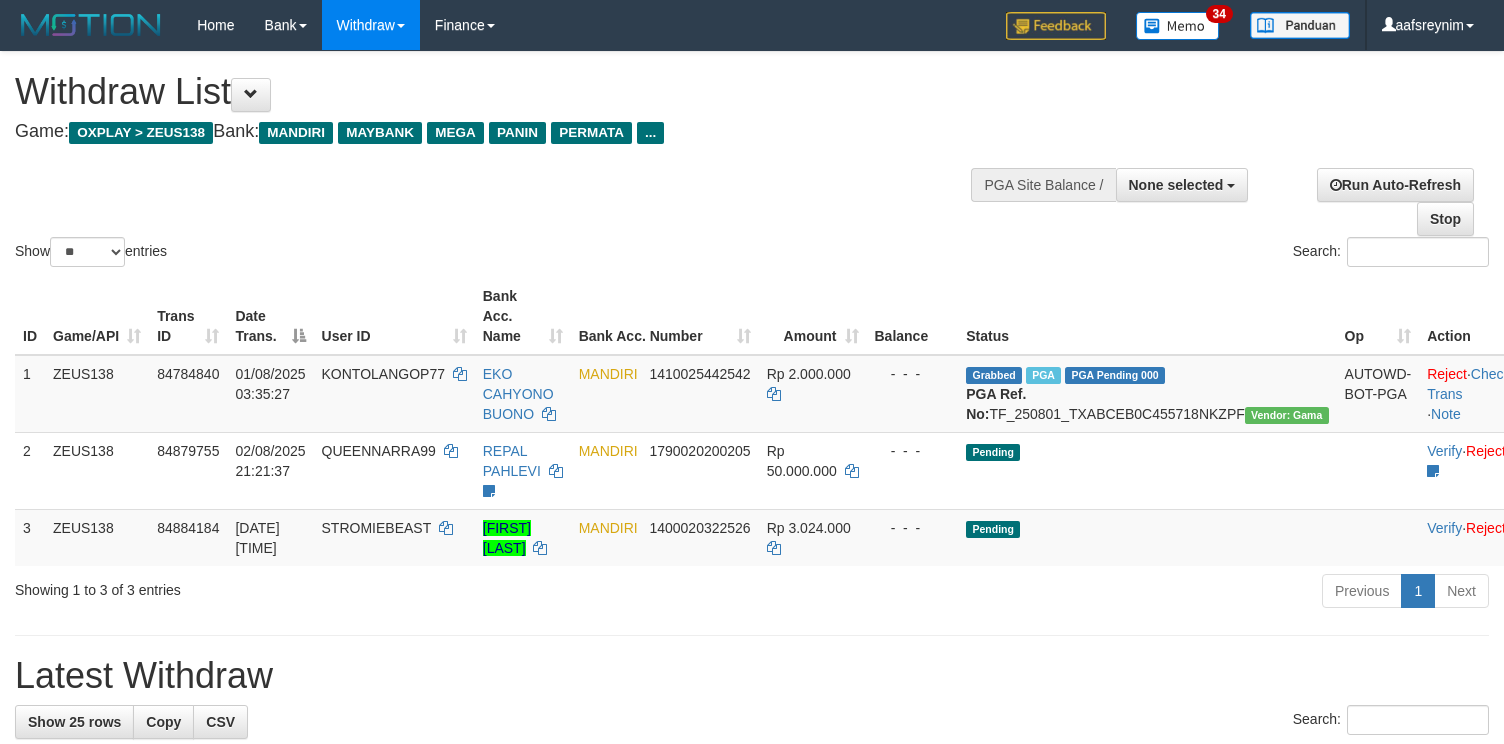 select 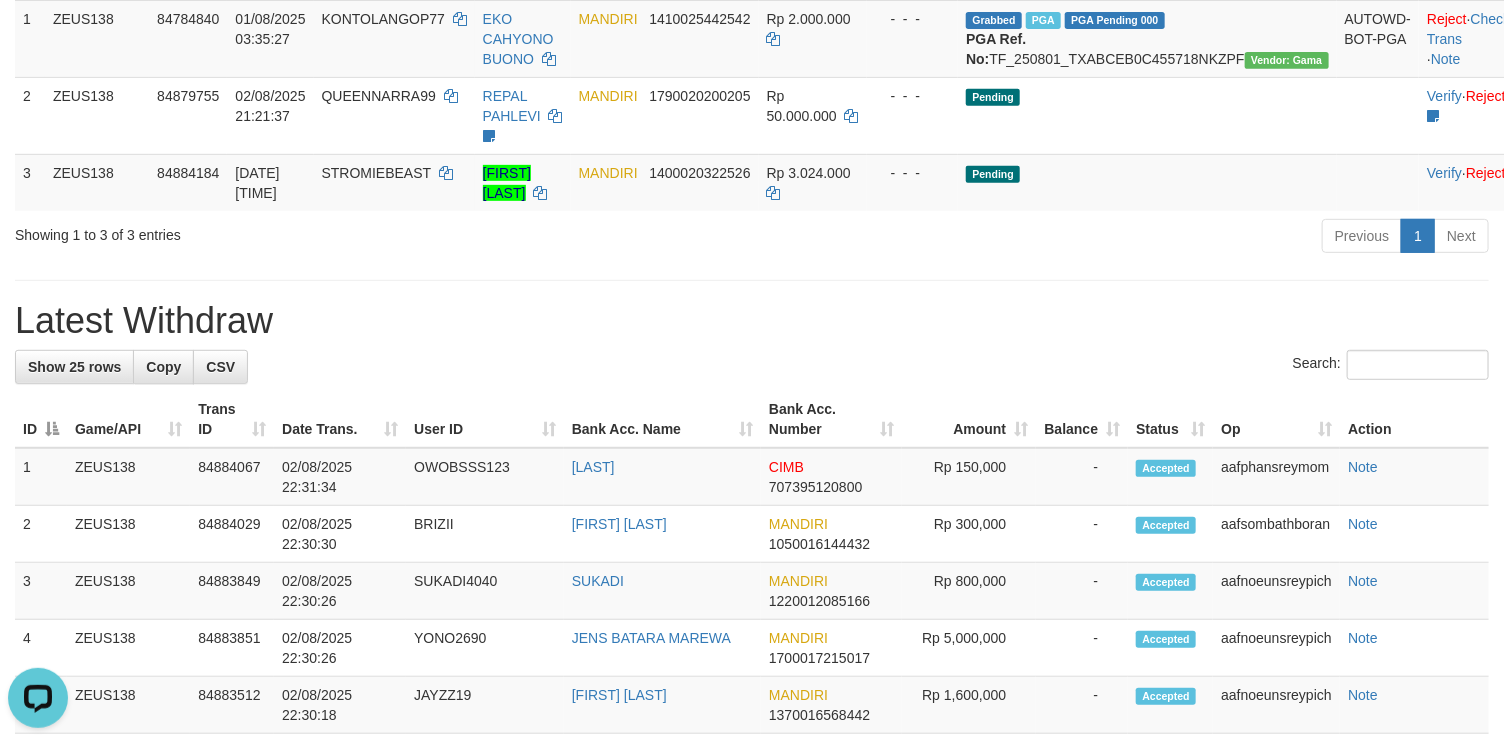 scroll, scrollTop: 0, scrollLeft: 0, axis: both 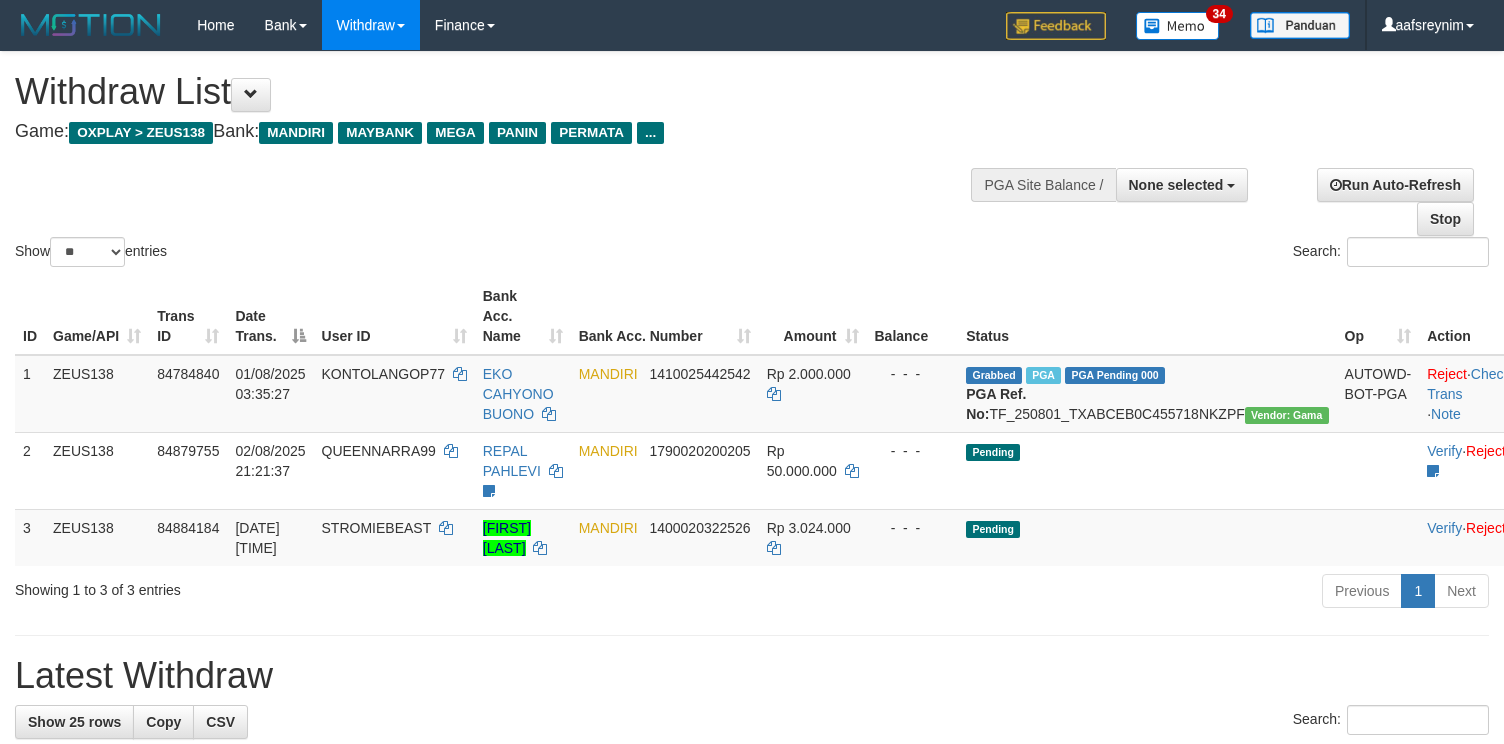 select 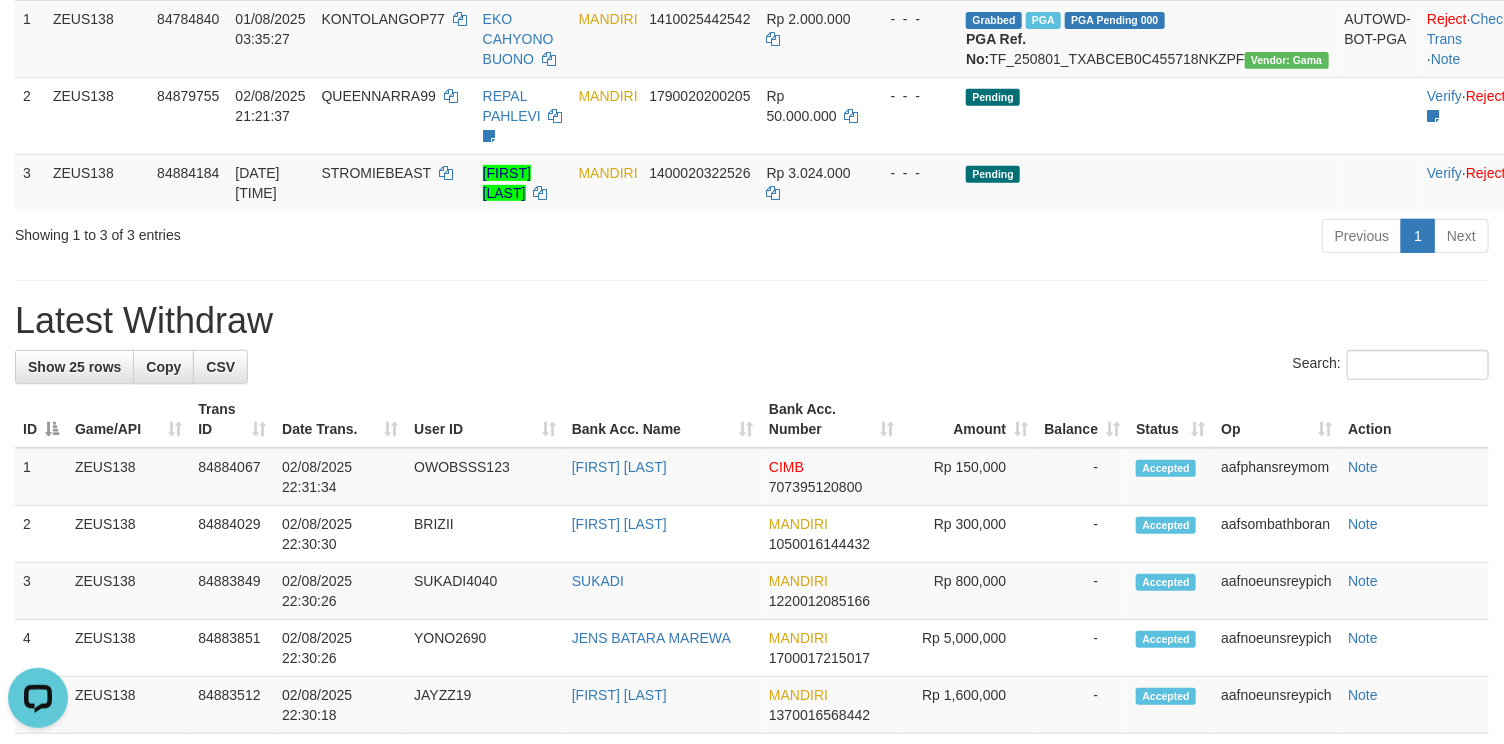 scroll, scrollTop: 0, scrollLeft: 0, axis: both 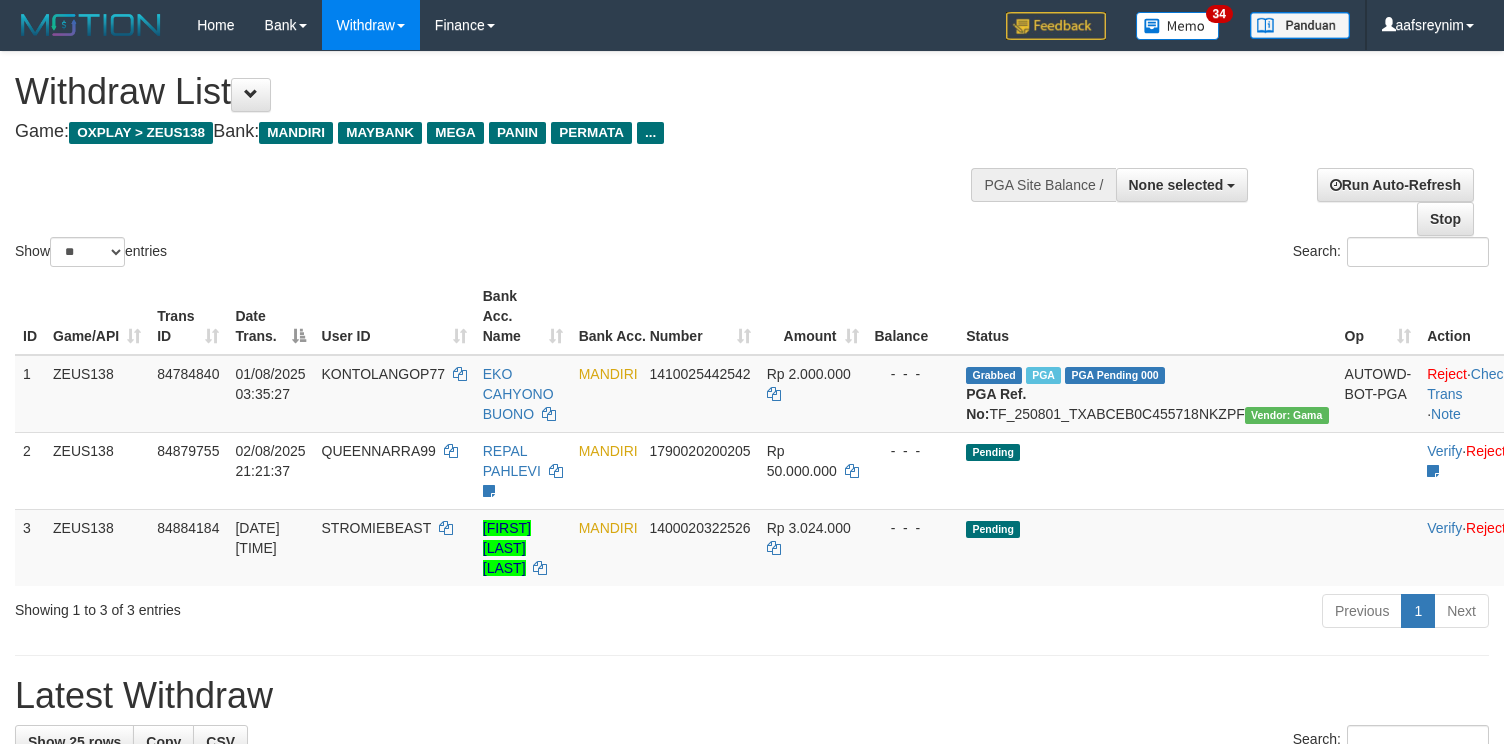 select 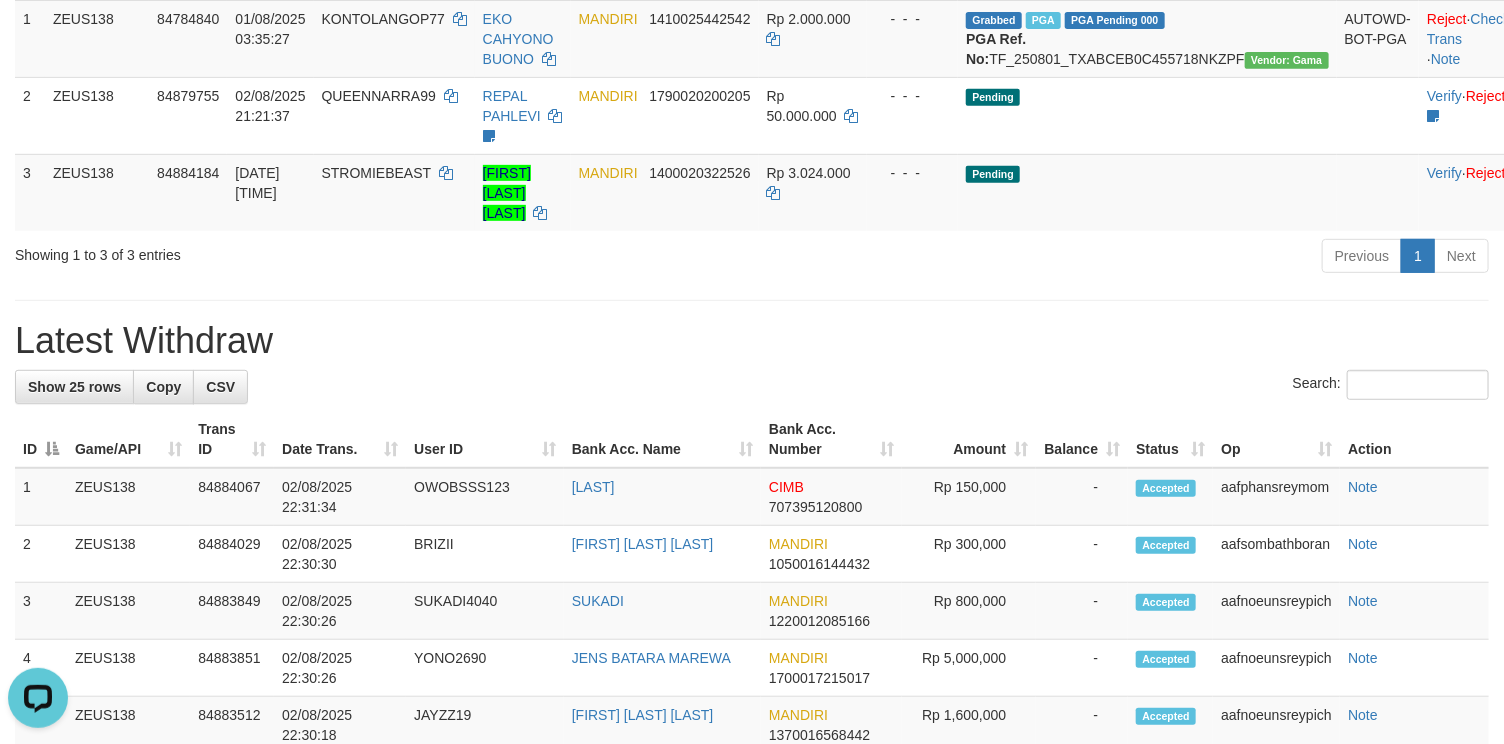 scroll, scrollTop: 0, scrollLeft: 0, axis: both 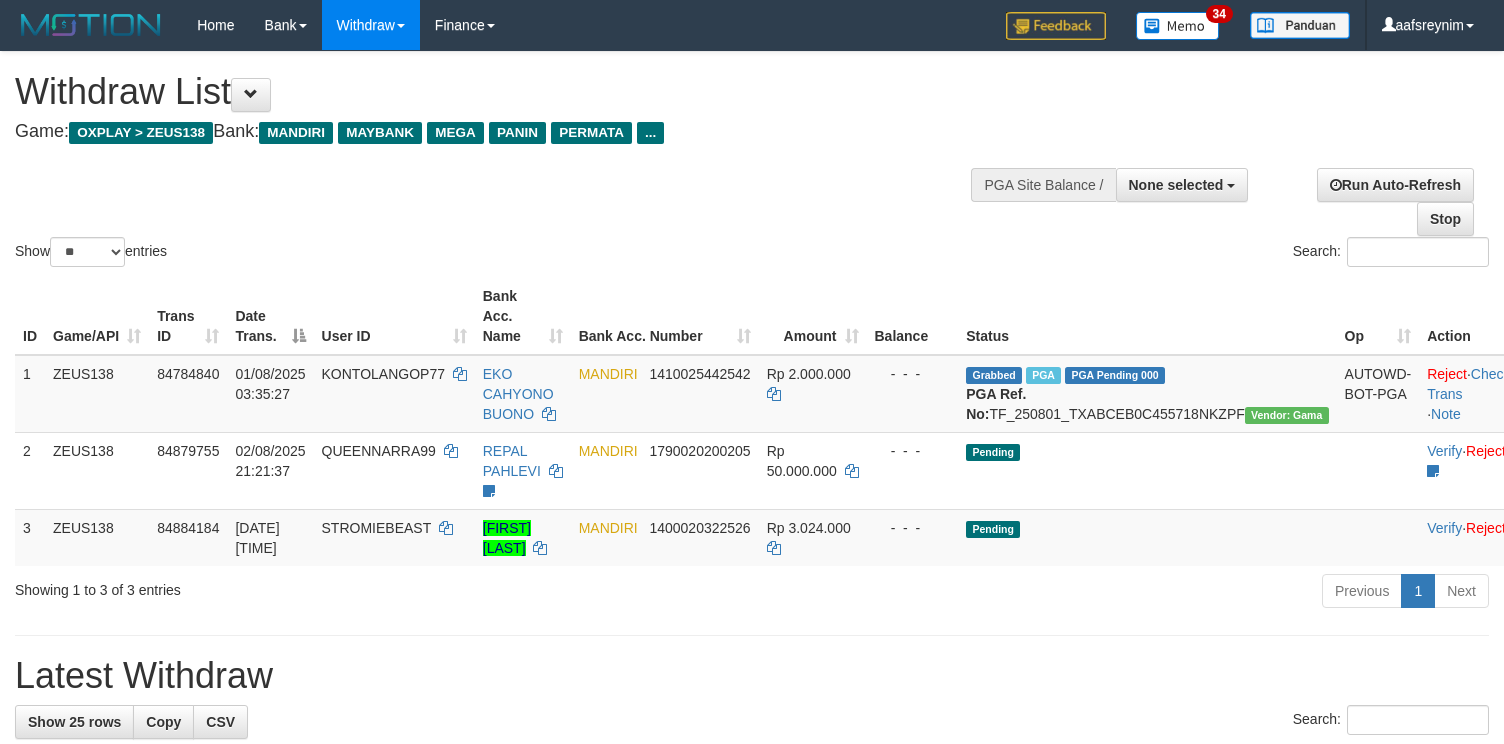 select 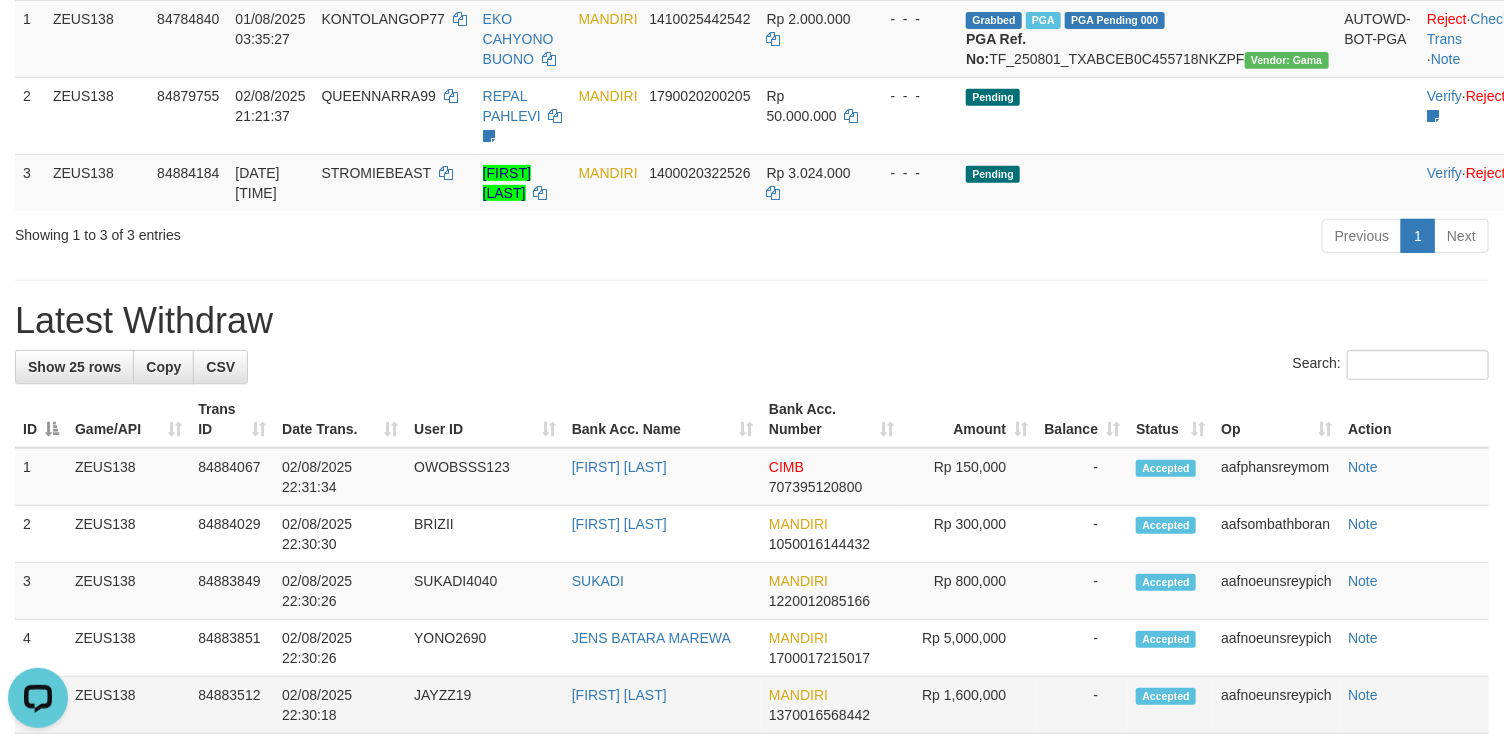scroll, scrollTop: 0, scrollLeft: 0, axis: both 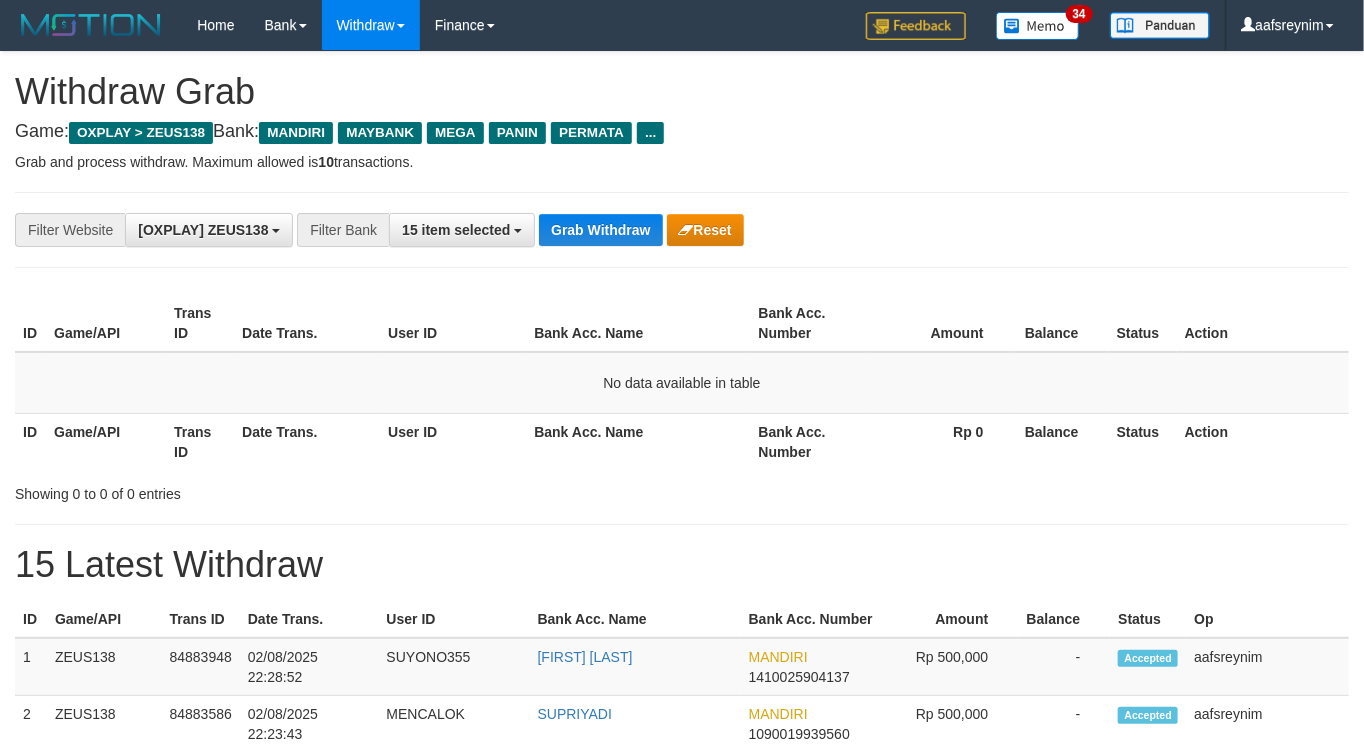 click on "**********" at bounding box center (682, 230) 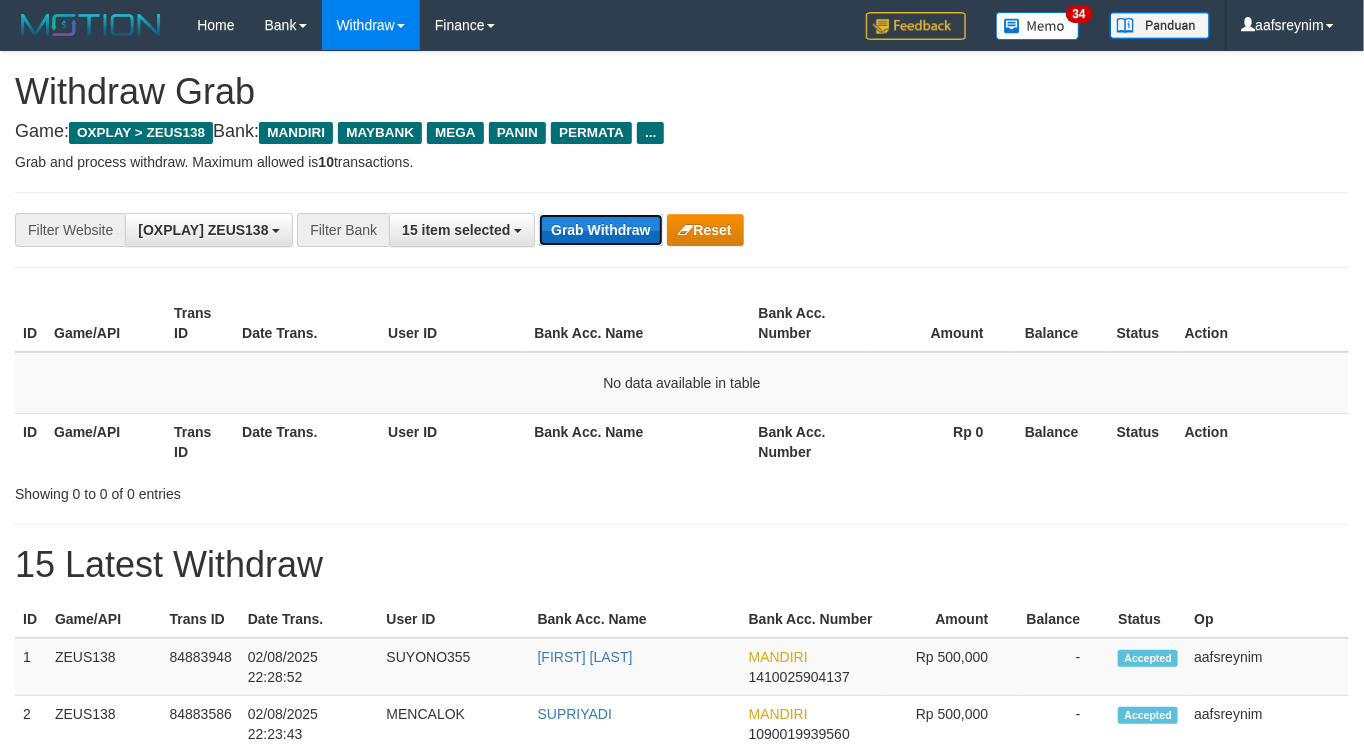 click on "Grab Withdraw" at bounding box center (600, 230) 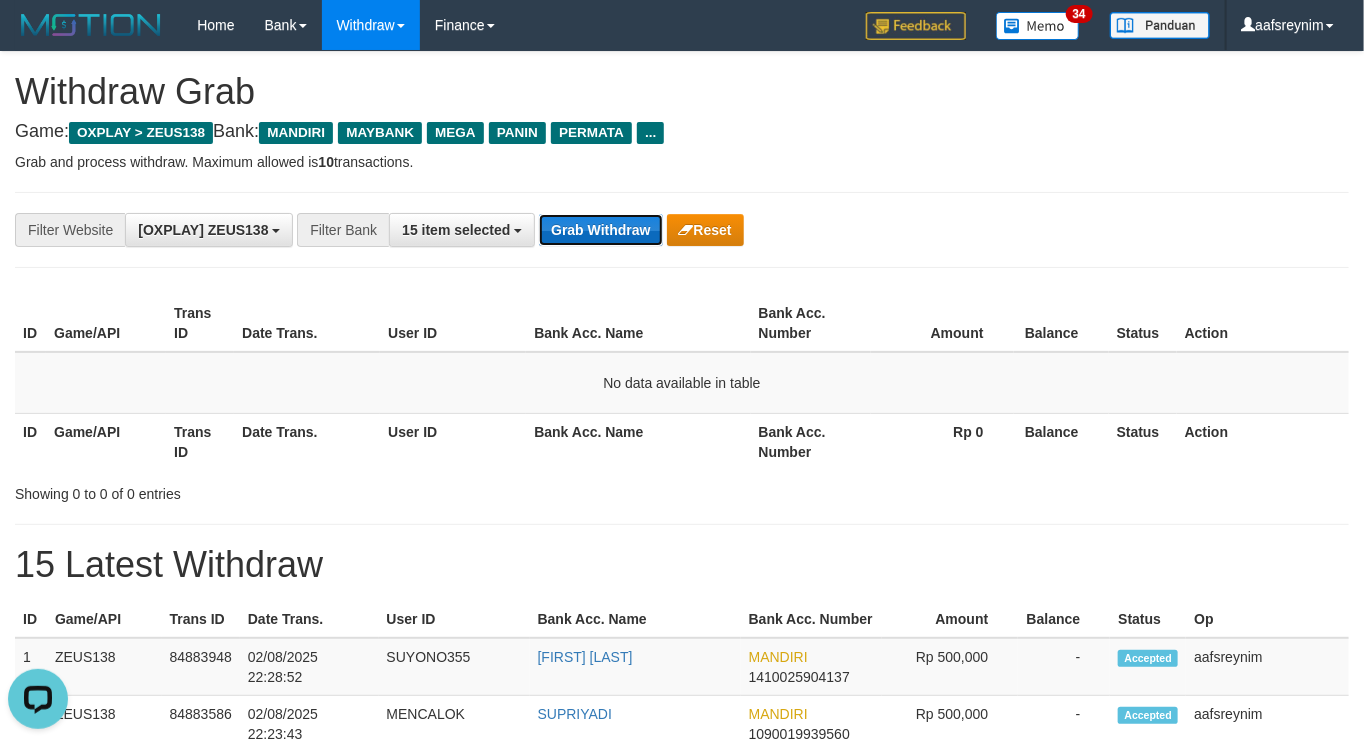 scroll, scrollTop: 0, scrollLeft: 0, axis: both 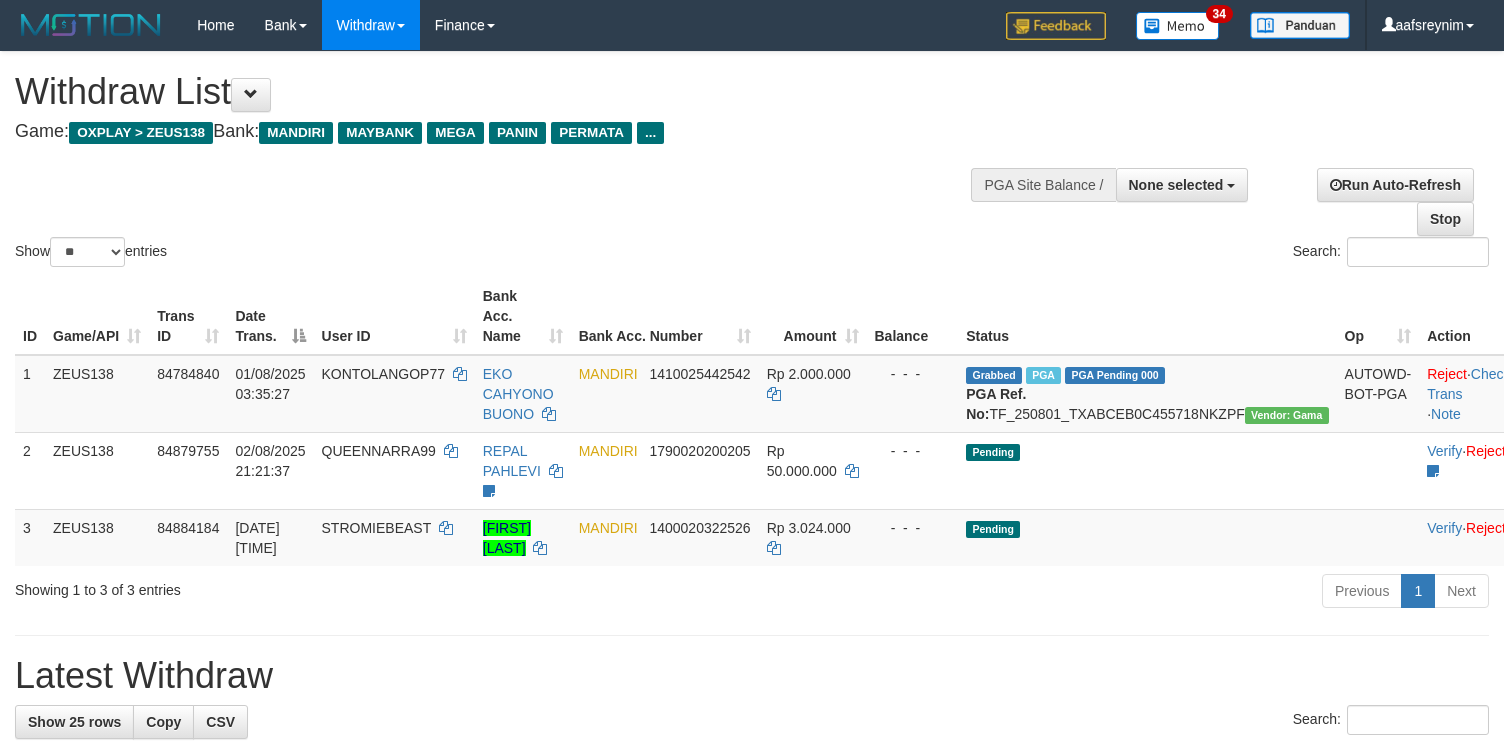 select 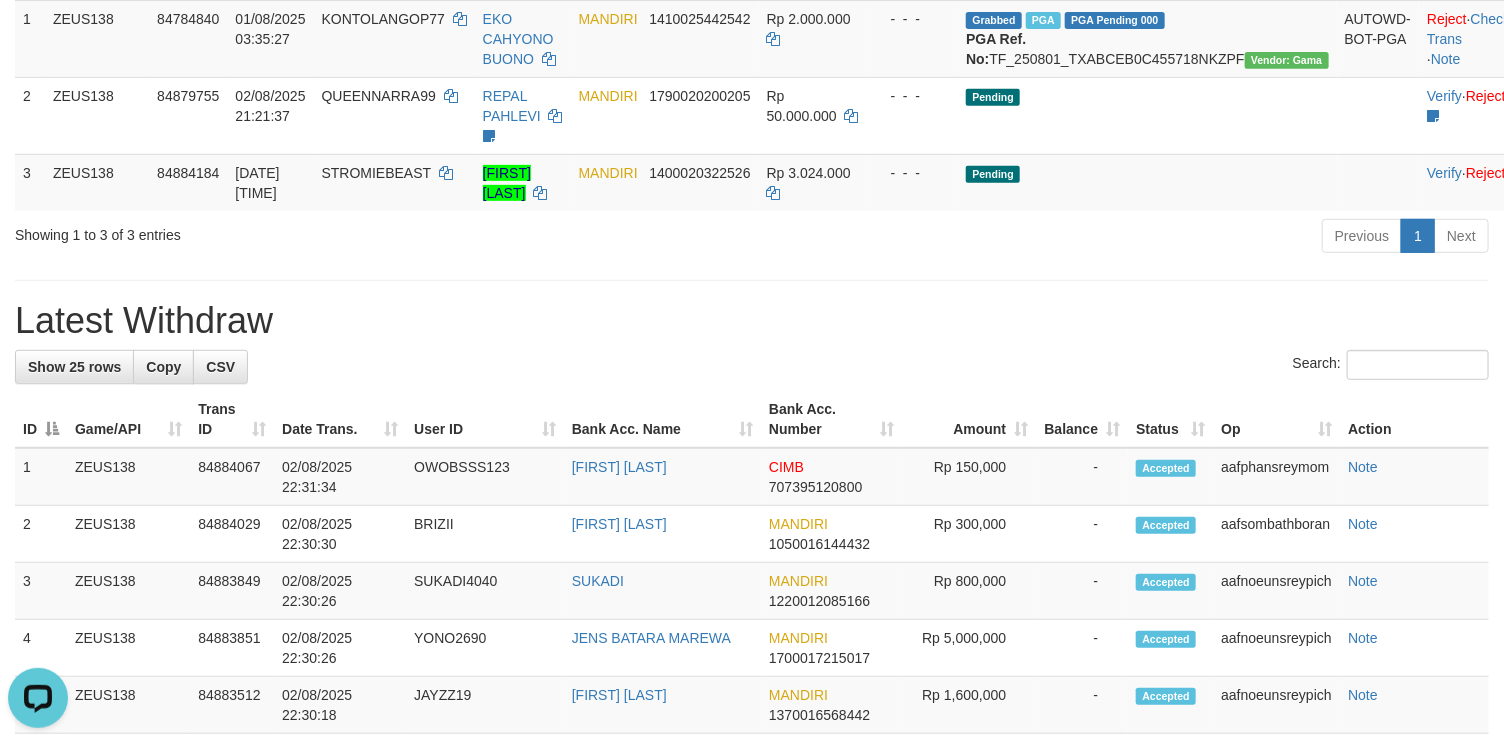 scroll, scrollTop: 0, scrollLeft: 0, axis: both 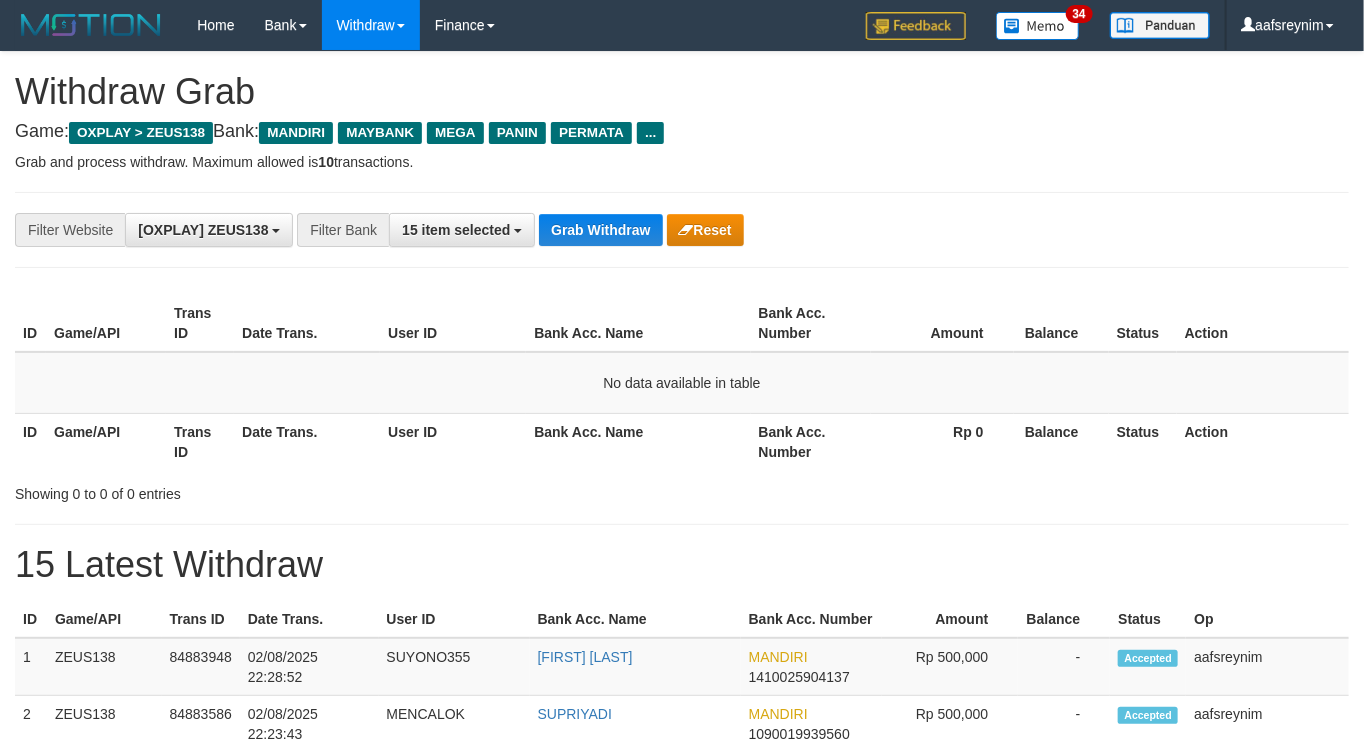 click on "Grab Withdraw" at bounding box center (600, 230) 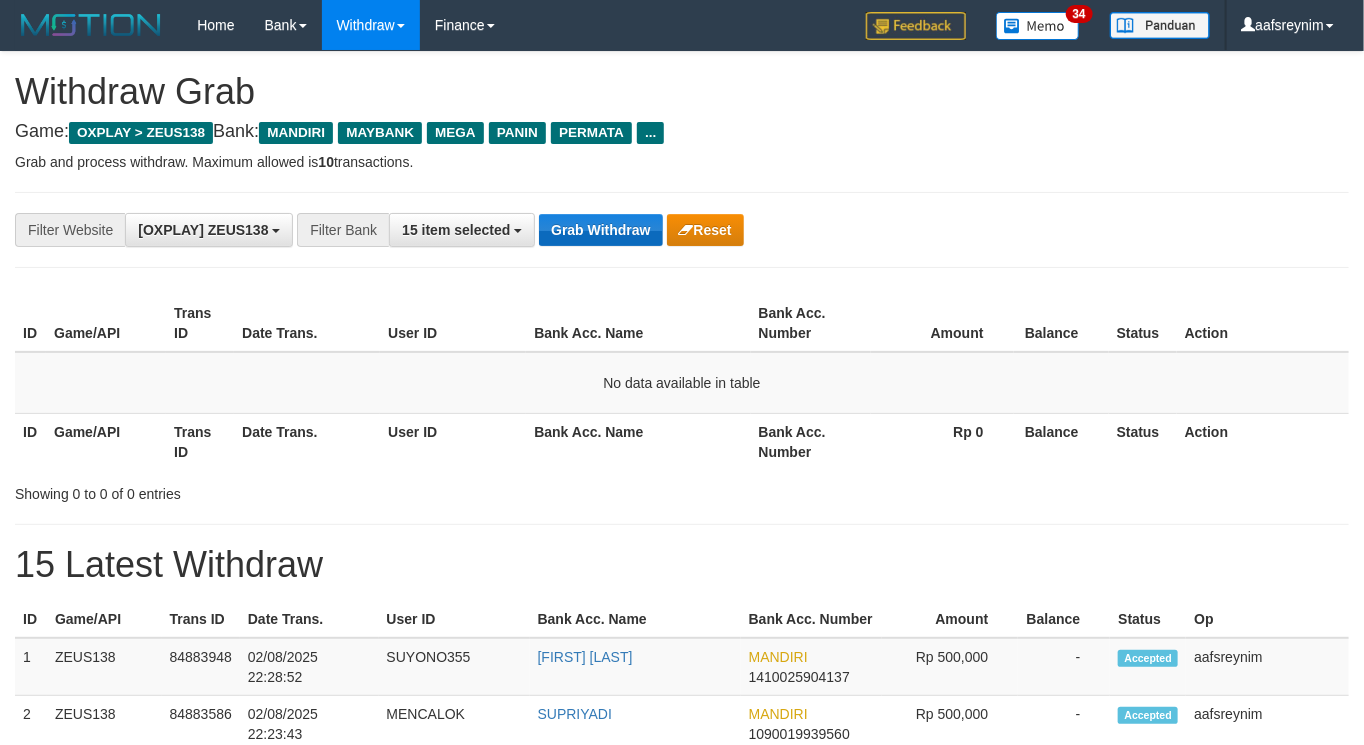 click on "Grab Withdraw" at bounding box center (600, 230) 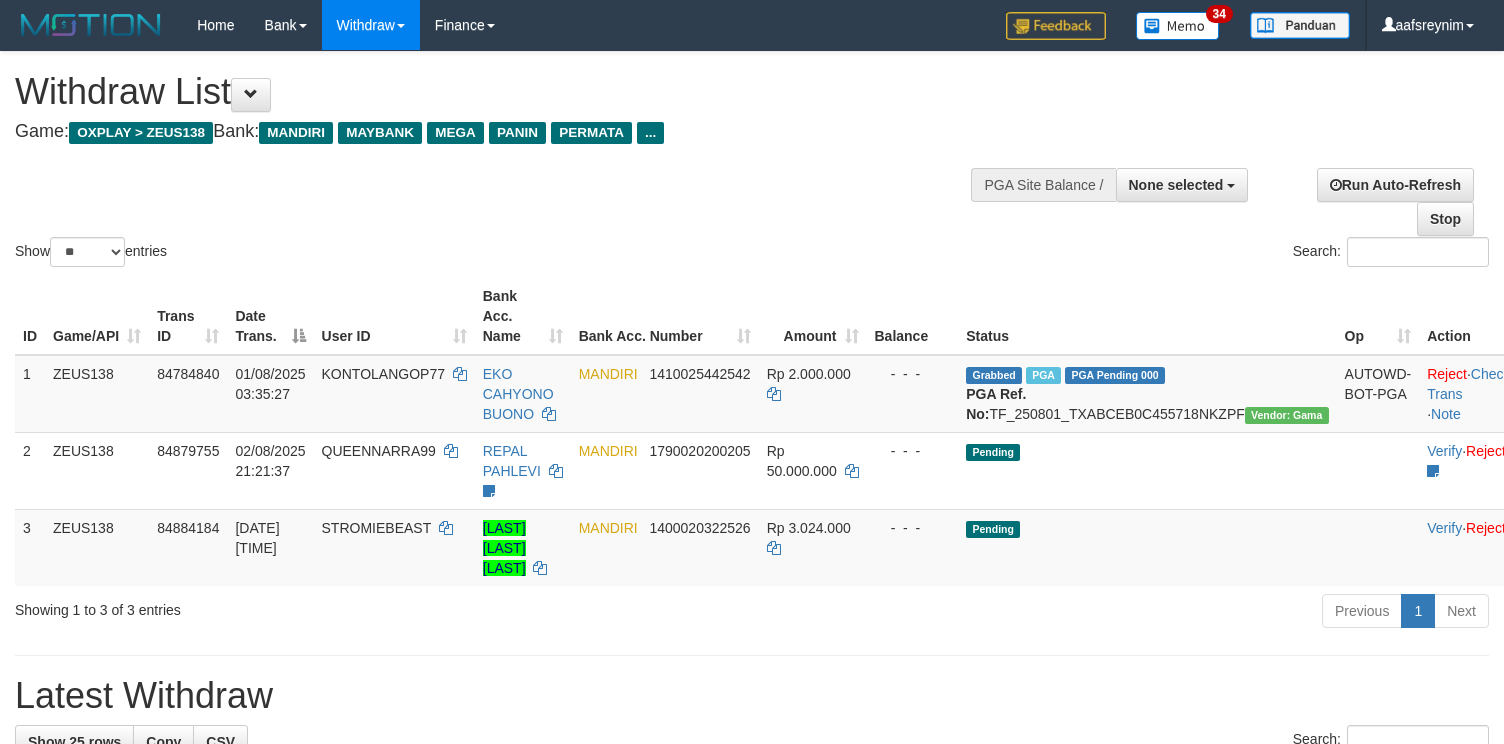 select 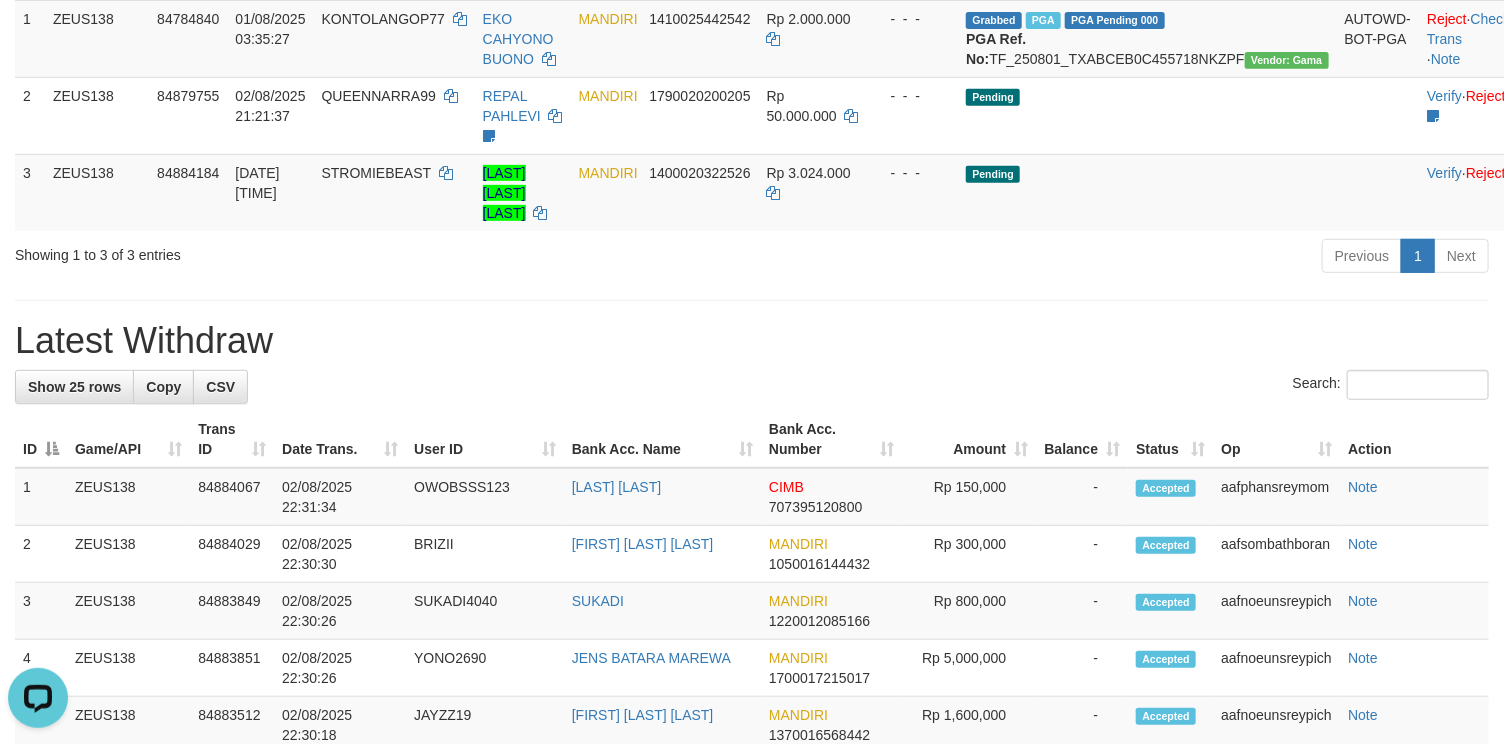 scroll, scrollTop: 0, scrollLeft: 0, axis: both 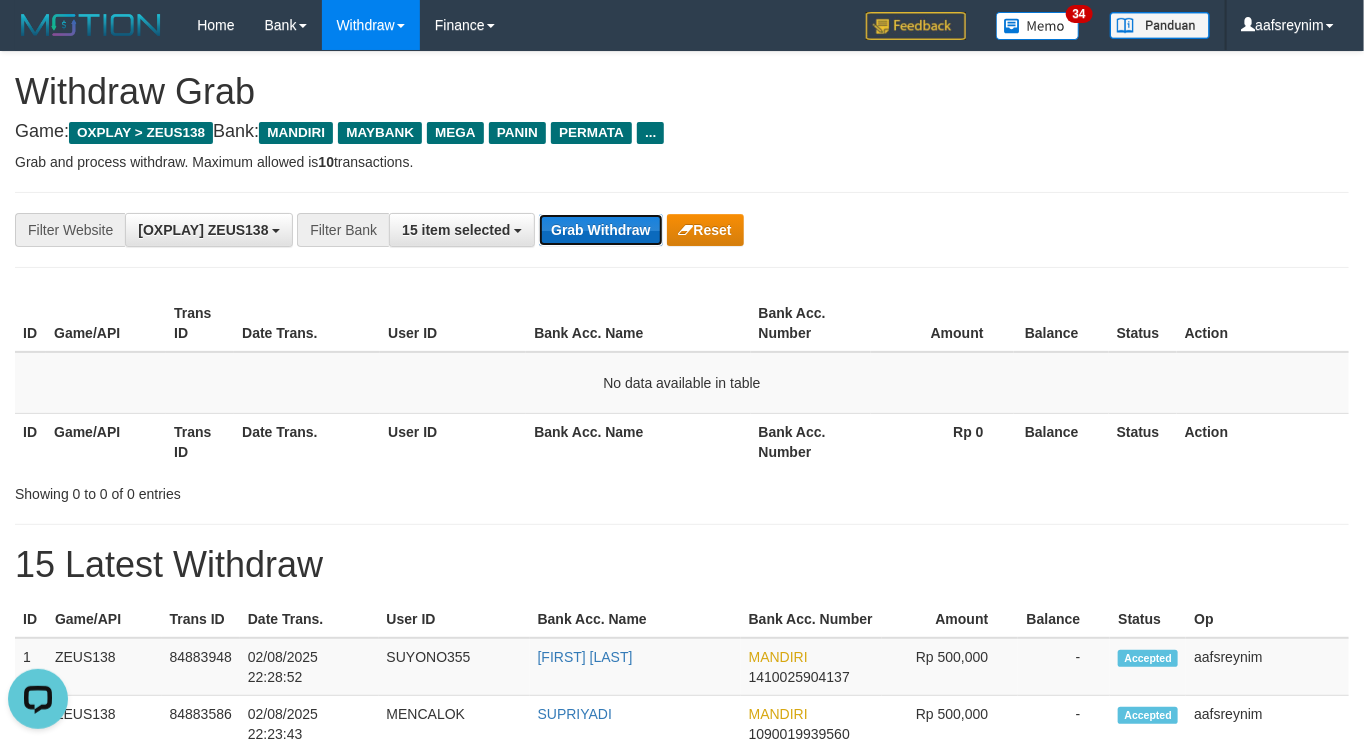 click on "Grab Withdraw" at bounding box center (600, 230) 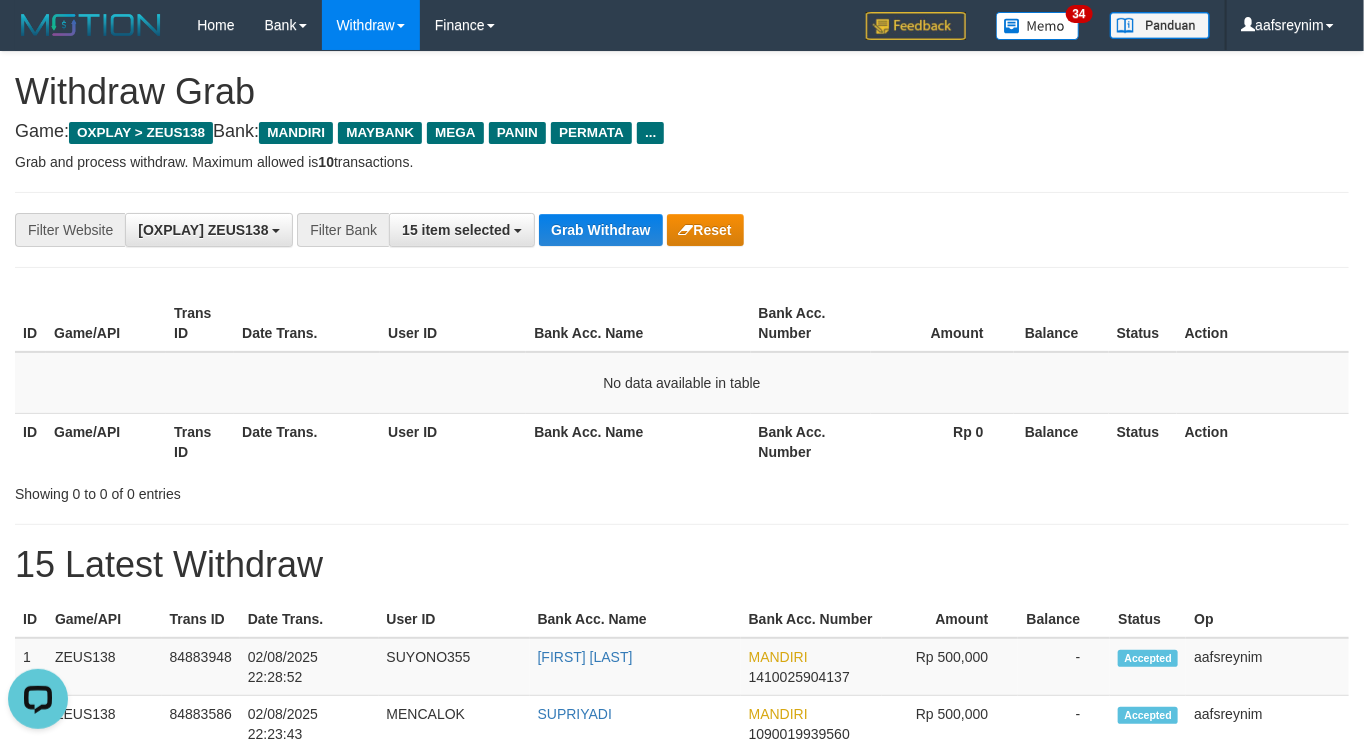 click on "**********" at bounding box center (682, 230) 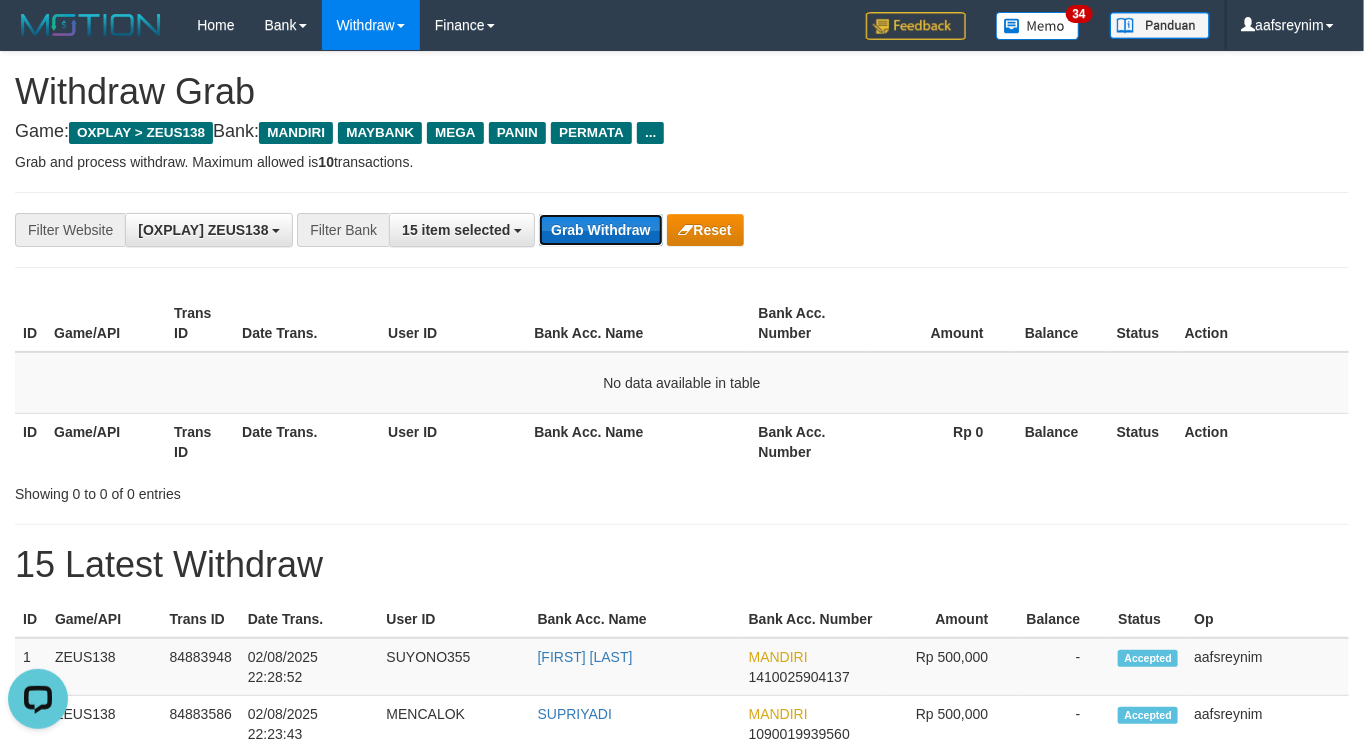 drag, startPoint x: 572, startPoint y: 245, endPoint x: 575, endPoint y: 231, distance: 14.3178215 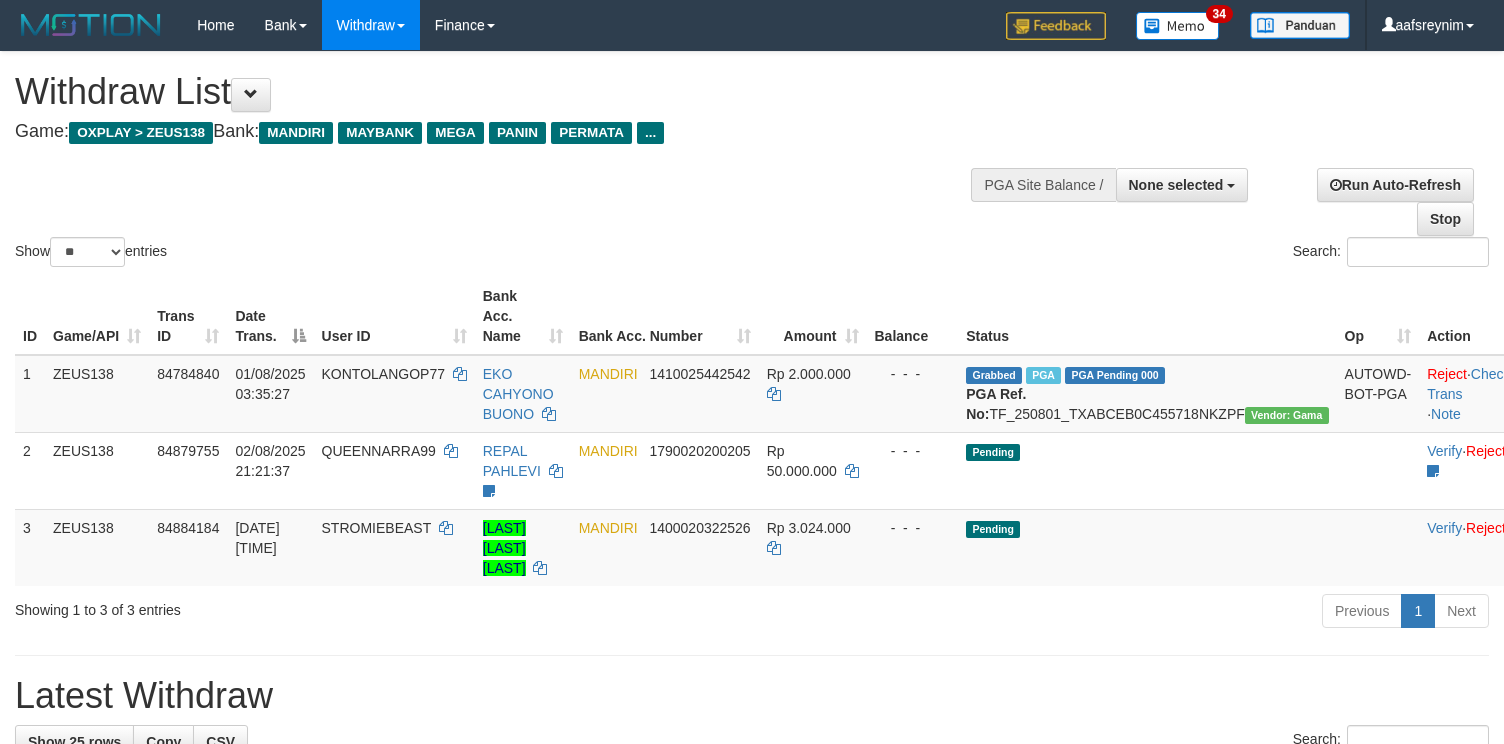 select 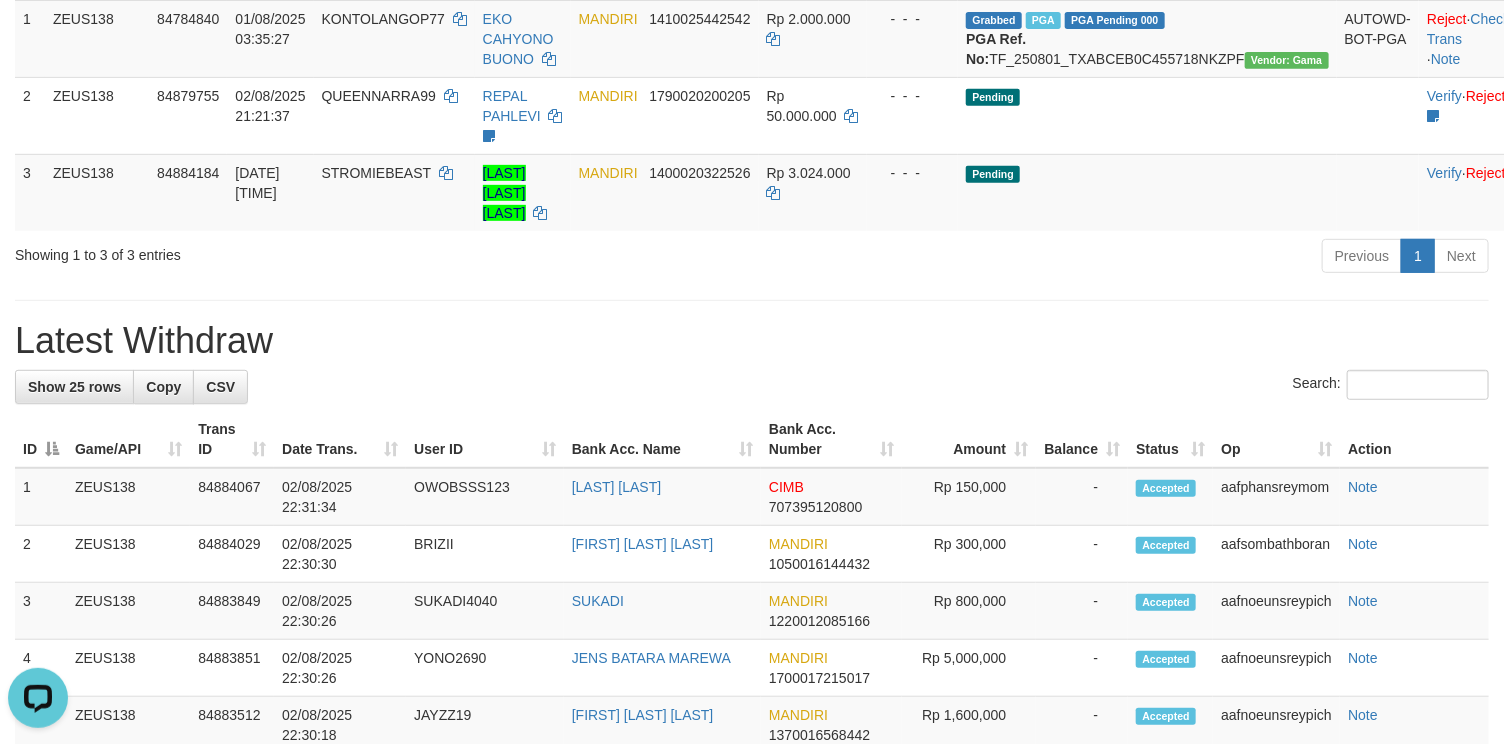 scroll, scrollTop: 0, scrollLeft: 0, axis: both 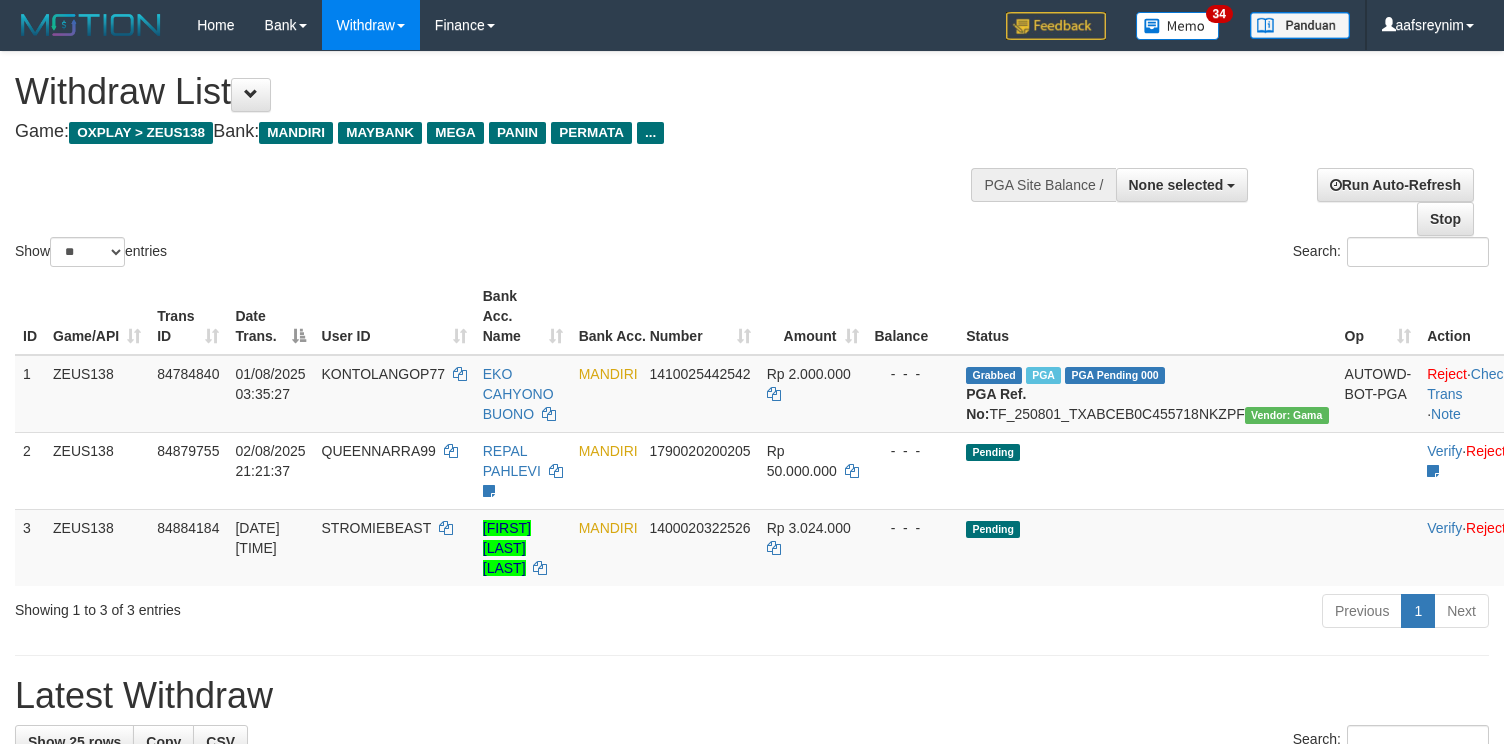 select 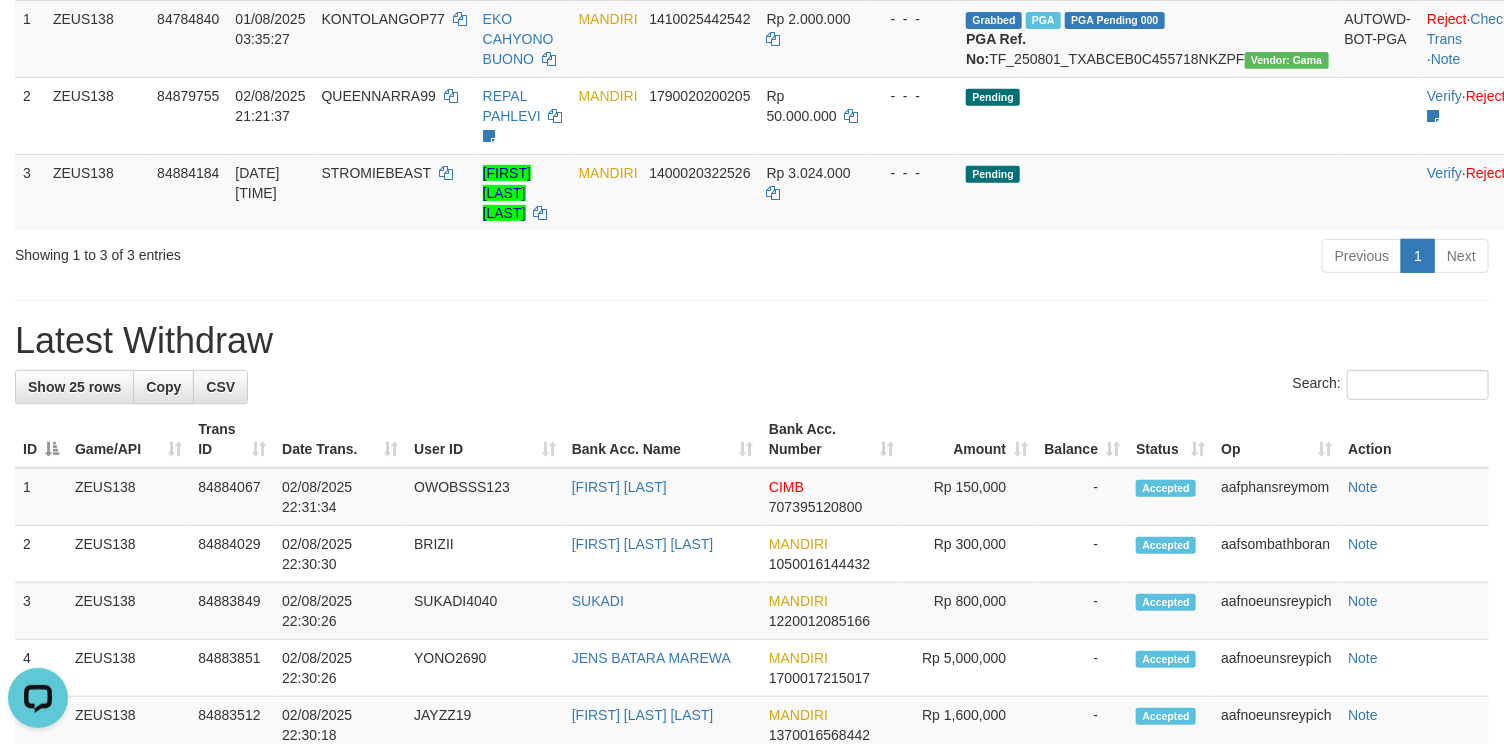 scroll, scrollTop: 0, scrollLeft: 0, axis: both 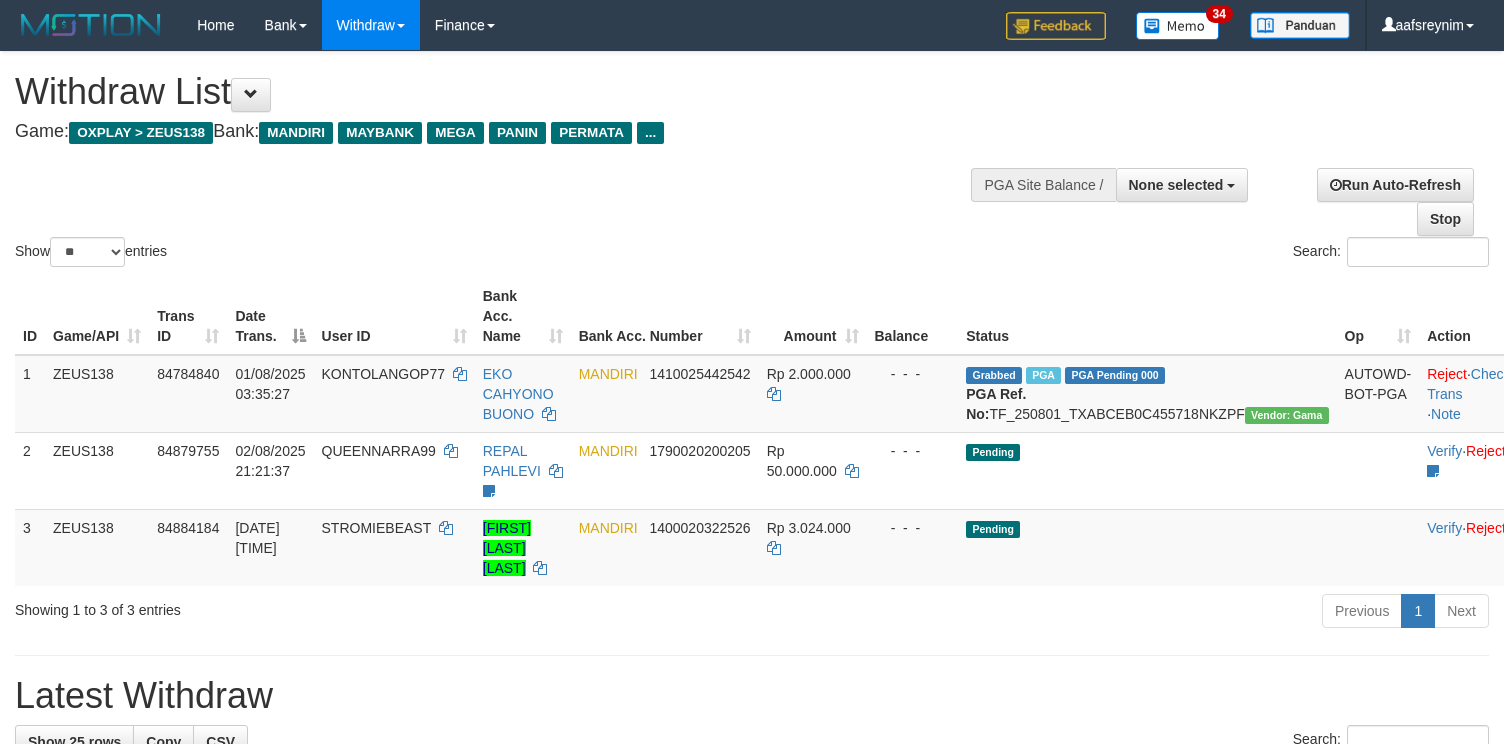 select 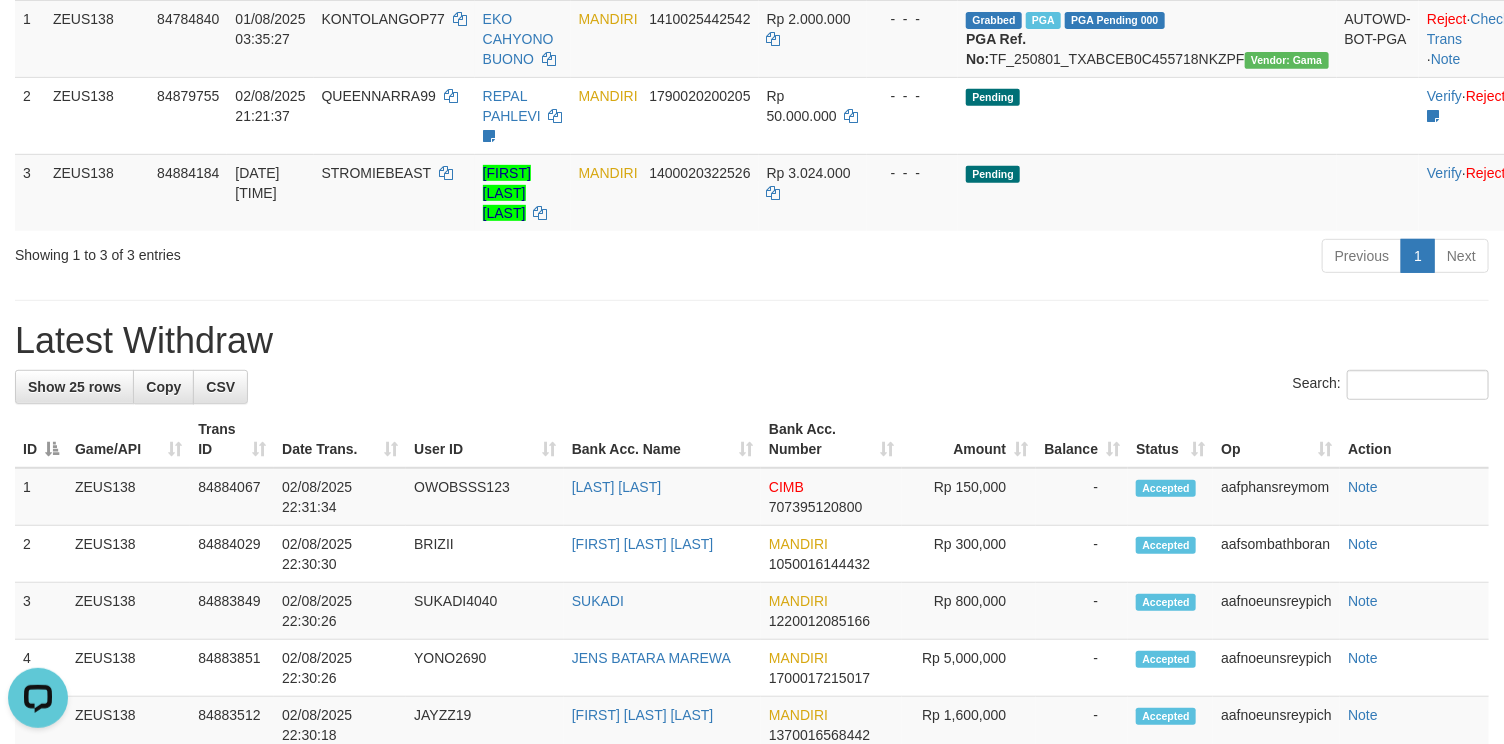 scroll, scrollTop: 0, scrollLeft: 0, axis: both 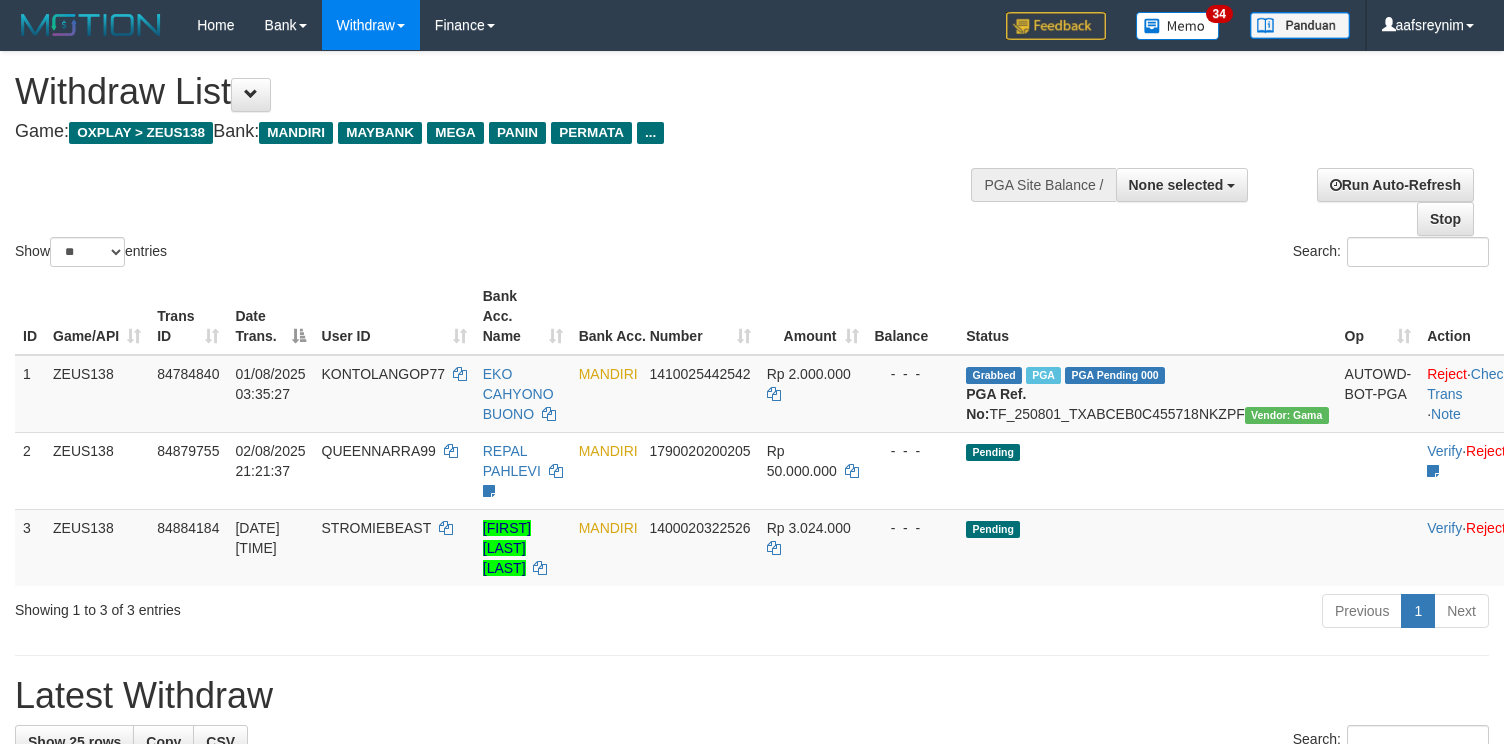 select 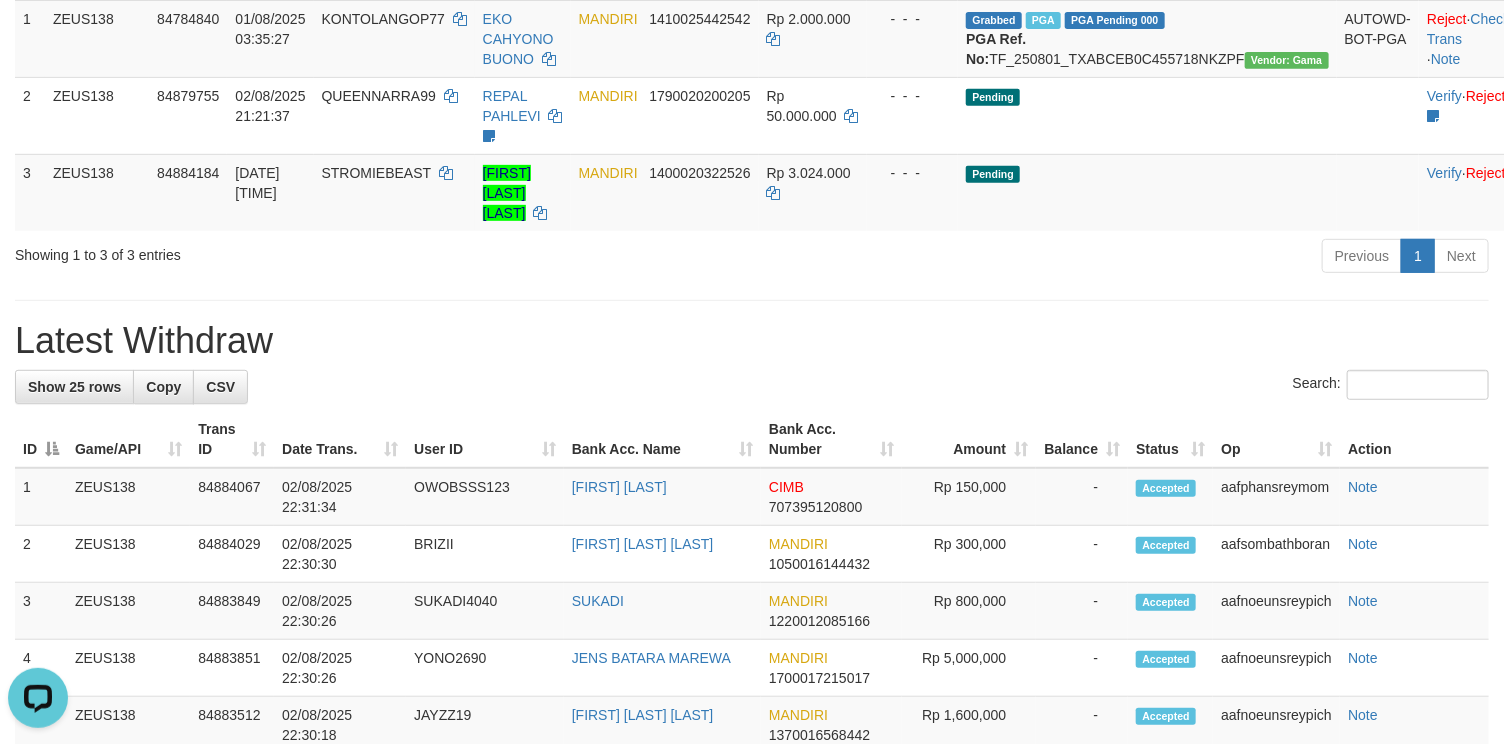 scroll, scrollTop: 0, scrollLeft: 0, axis: both 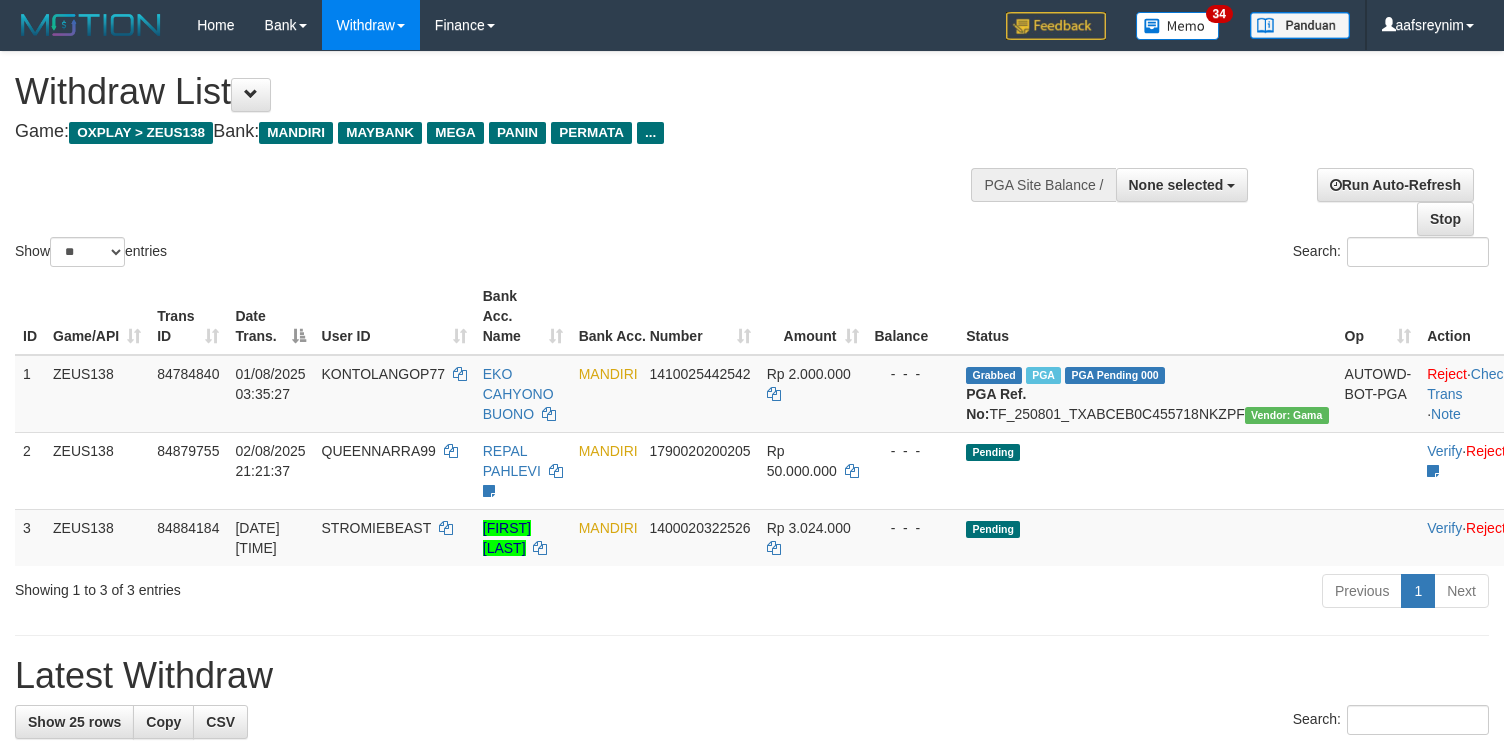 select 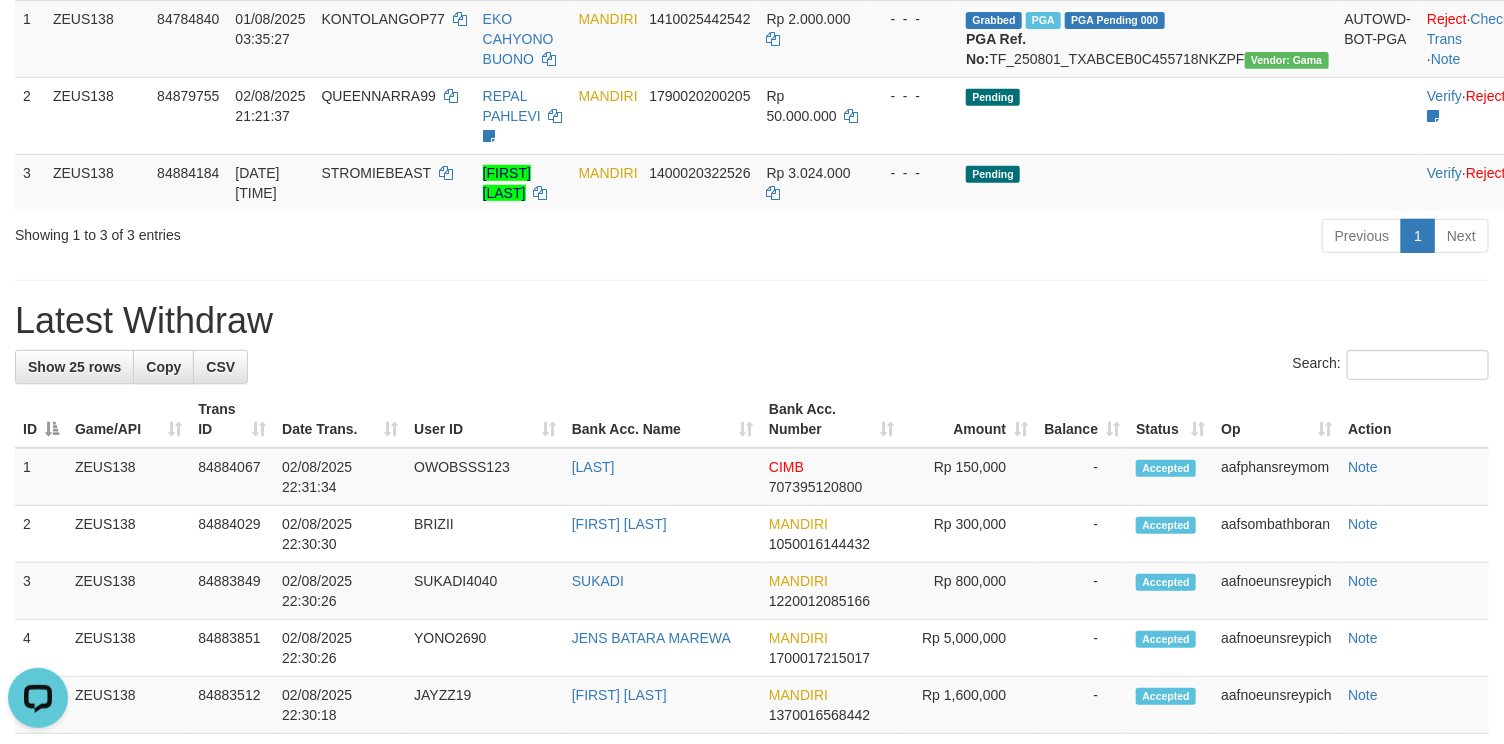 scroll, scrollTop: 0, scrollLeft: 0, axis: both 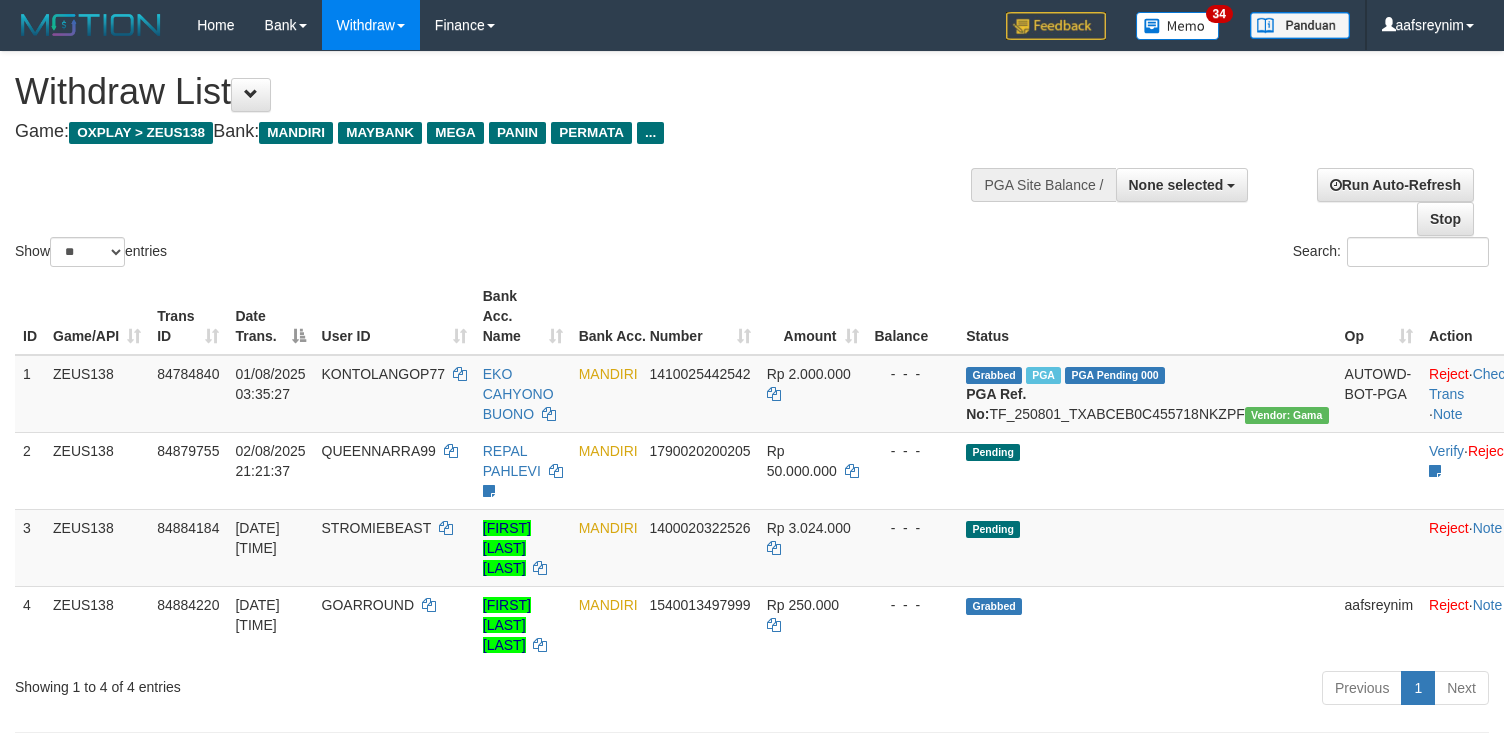 select 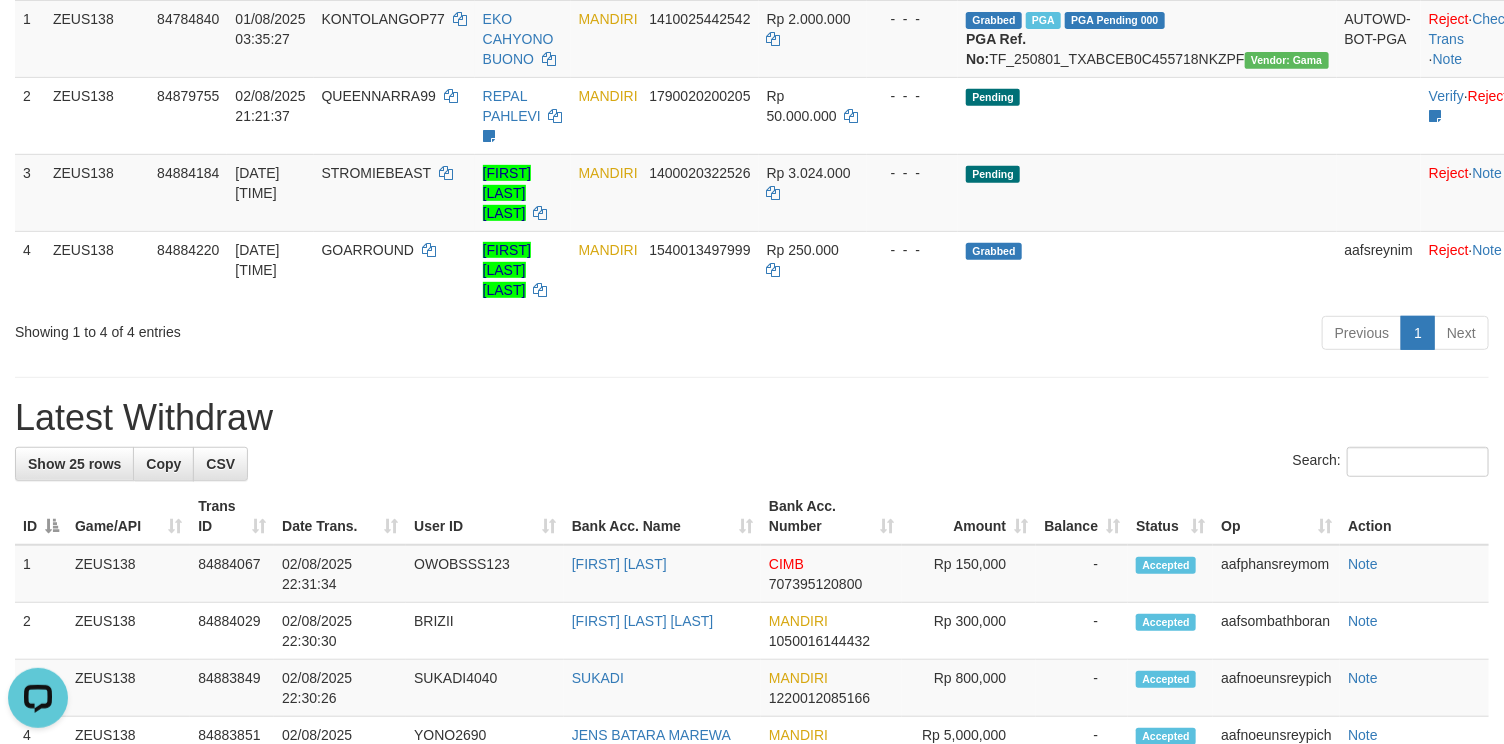 scroll, scrollTop: 0, scrollLeft: 0, axis: both 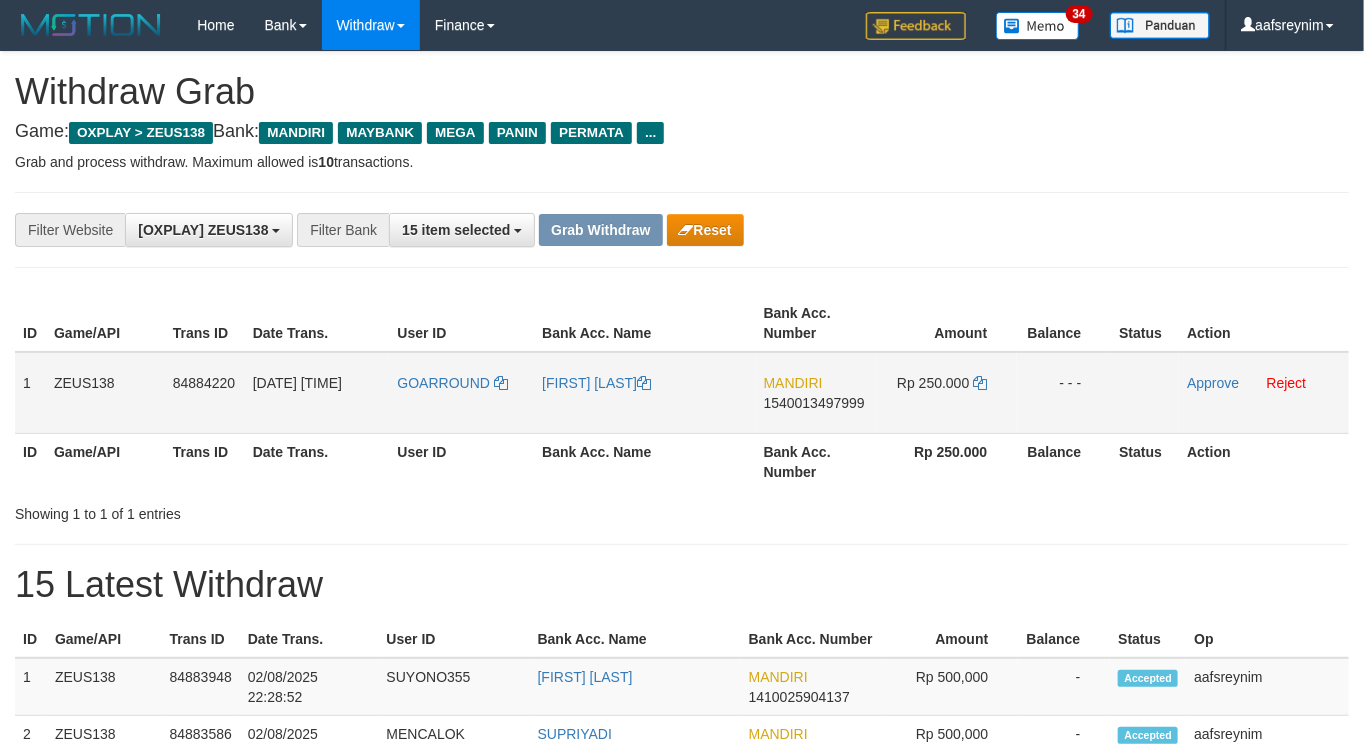 click on "GOARROUND" at bounding box center [461, 393] 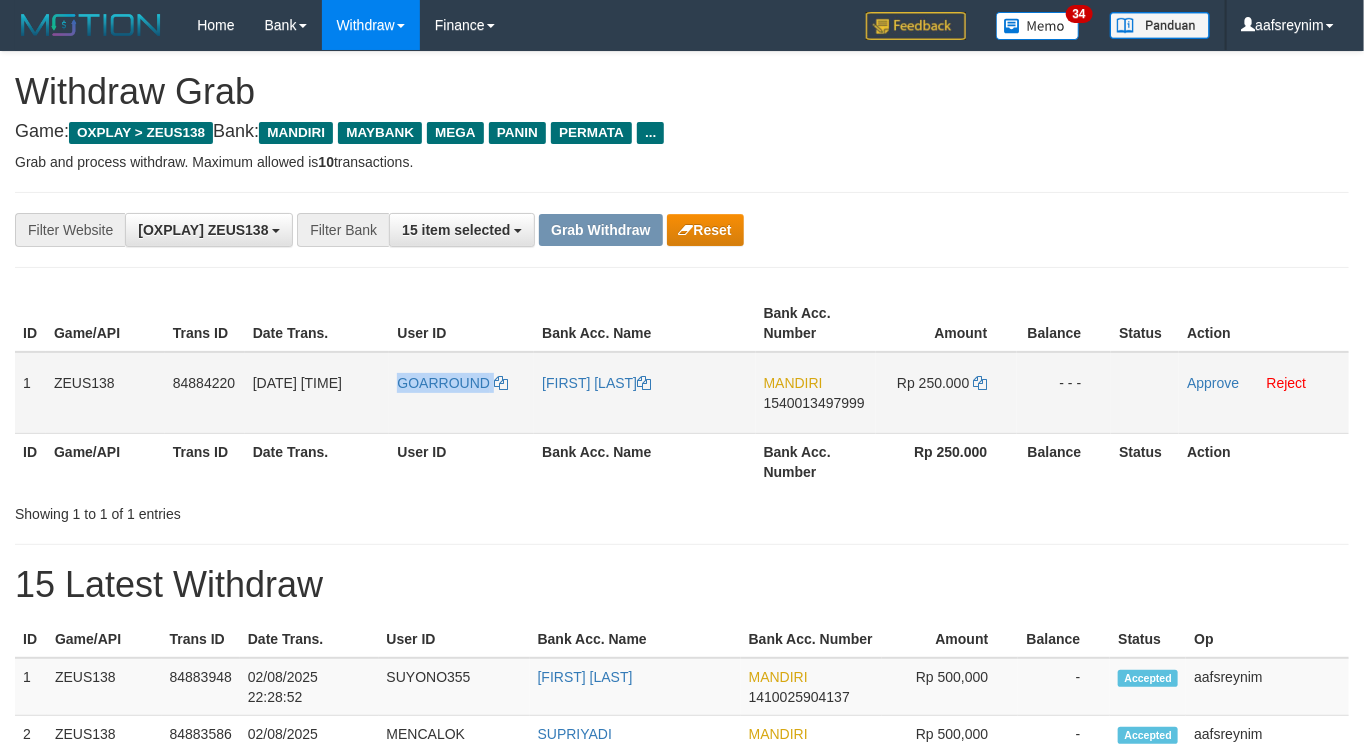 click on "GOARROUND" at bounding box center (461, 393) 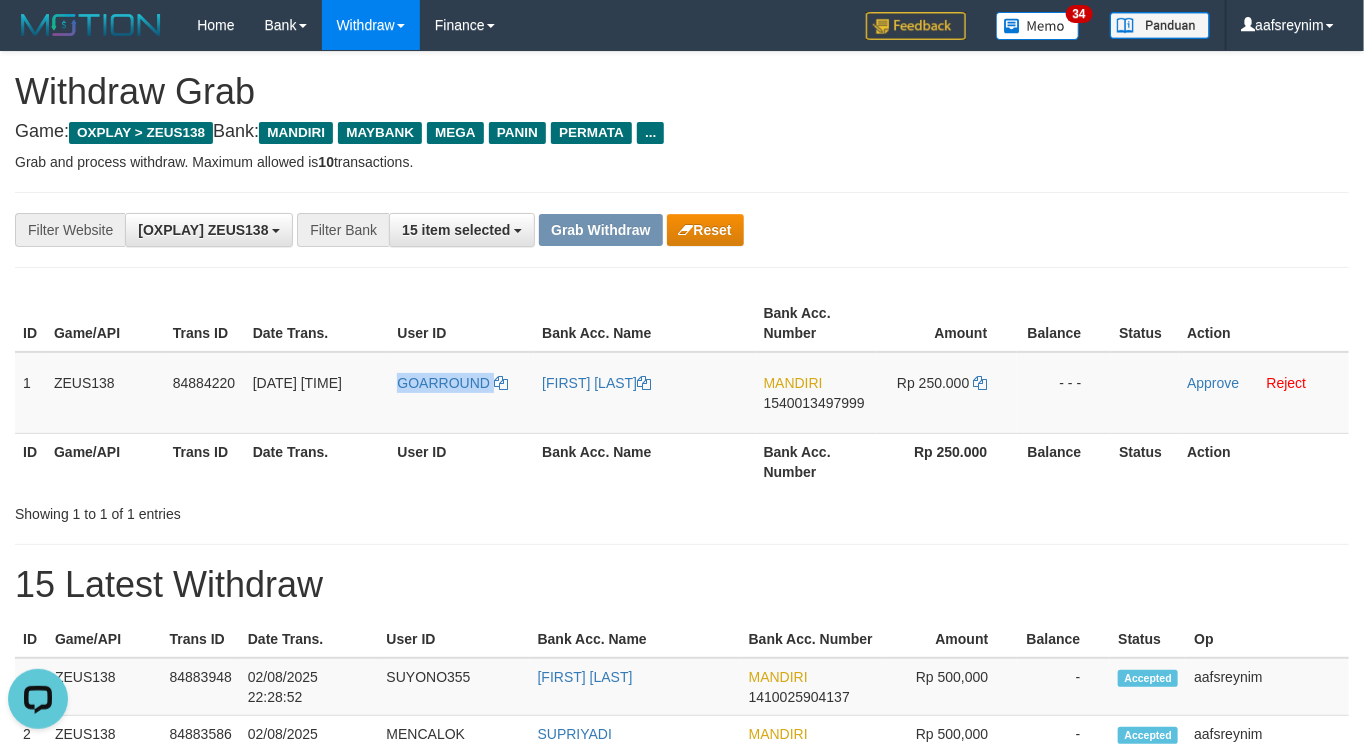 scroll, scrollTop: 0, scrollLeft: 0, axis: both 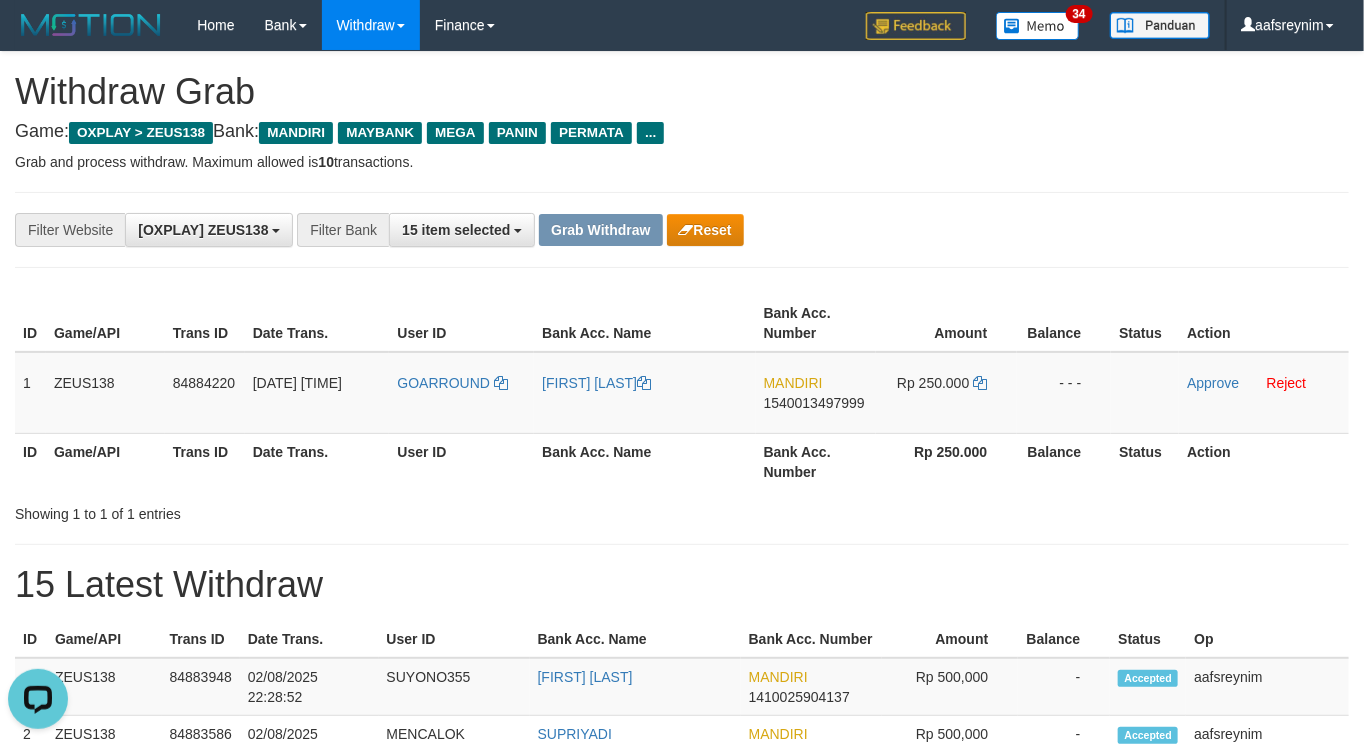 click on "Trans ID" at bounding box center [205, 461] 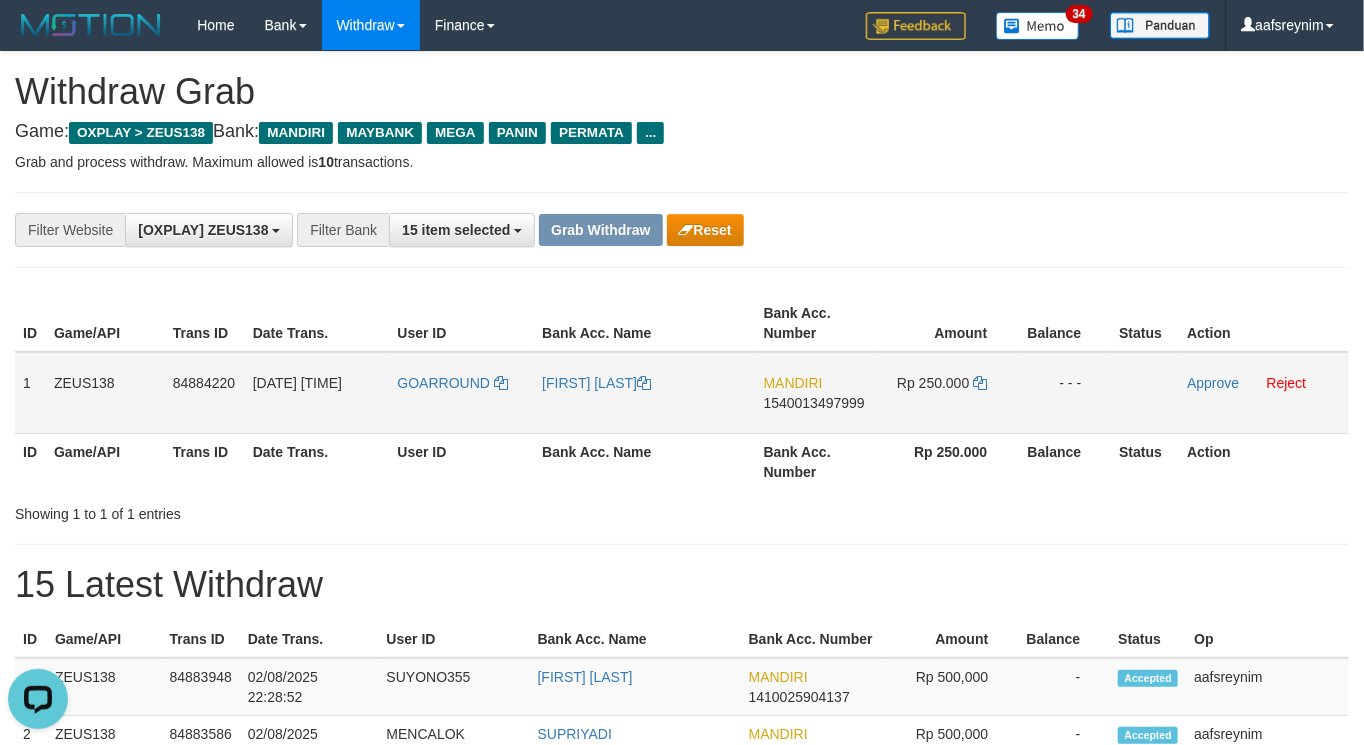 drag, startPoint x: 25, startPoint y: 378, endPoint x: 1094, endPoint y: 376, distance: 1069.0018 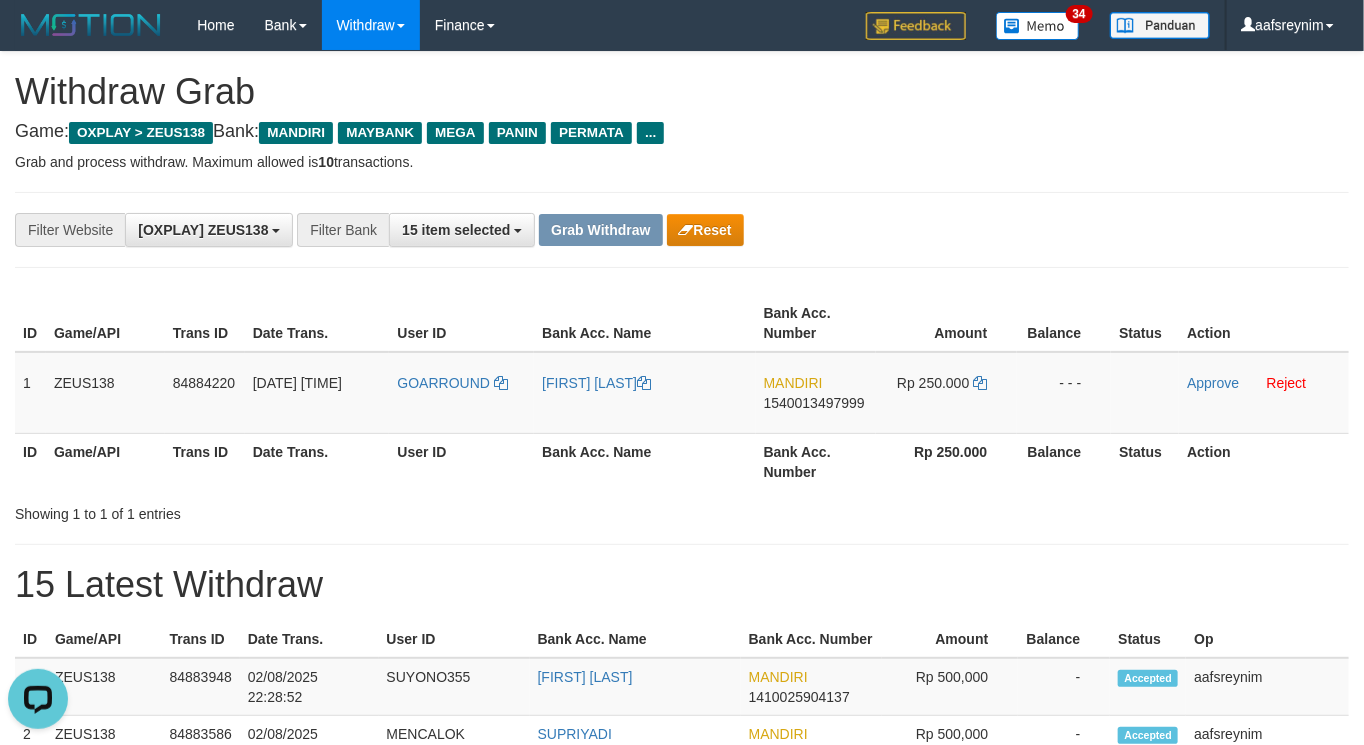 copy on "1
ZEUS138
84884220
02/08/2025 22:32:28
GOARROUND
MOHAMMAD RIZAL ABDUL
MANDIRI
1540013497999
Rp 250.000
- - -" 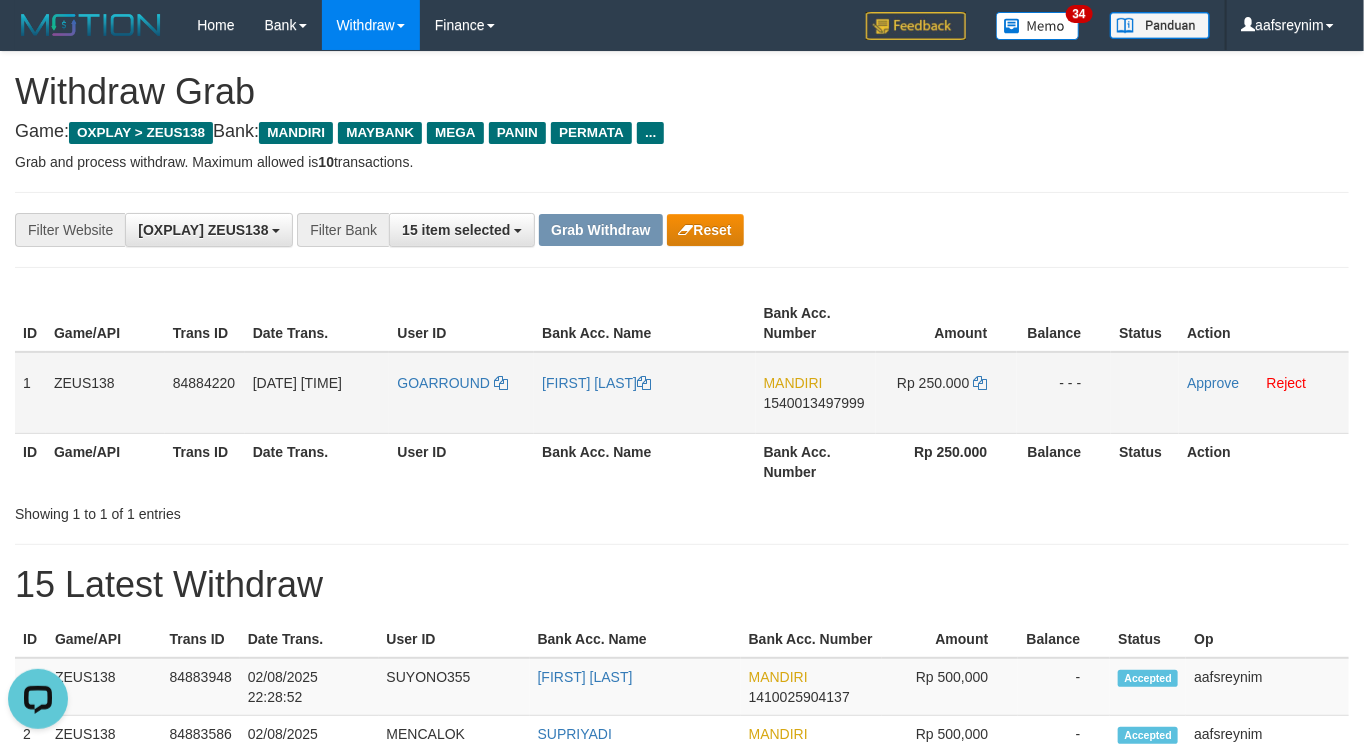 click on "1540013497999" at bounding box center [814, 403] 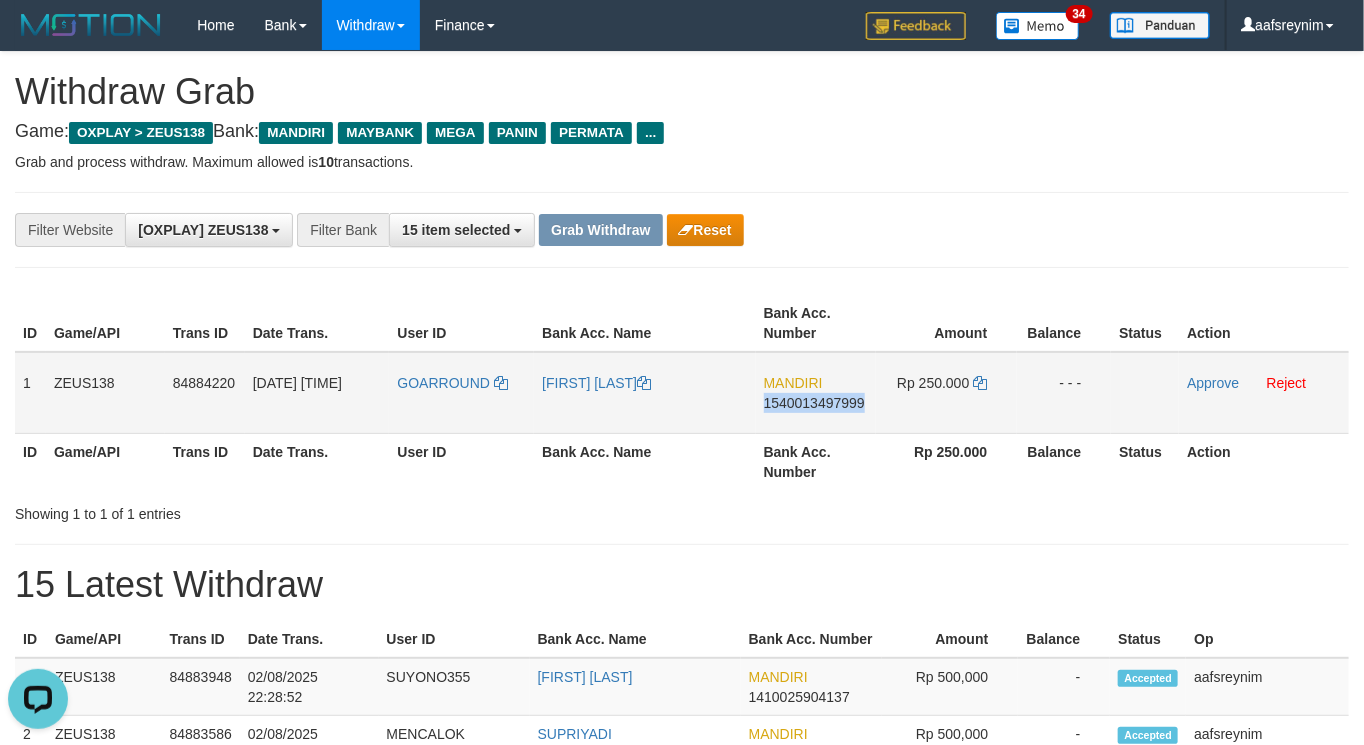click on "MANDIRI
1540013497999" at bounding box center [816, 393] 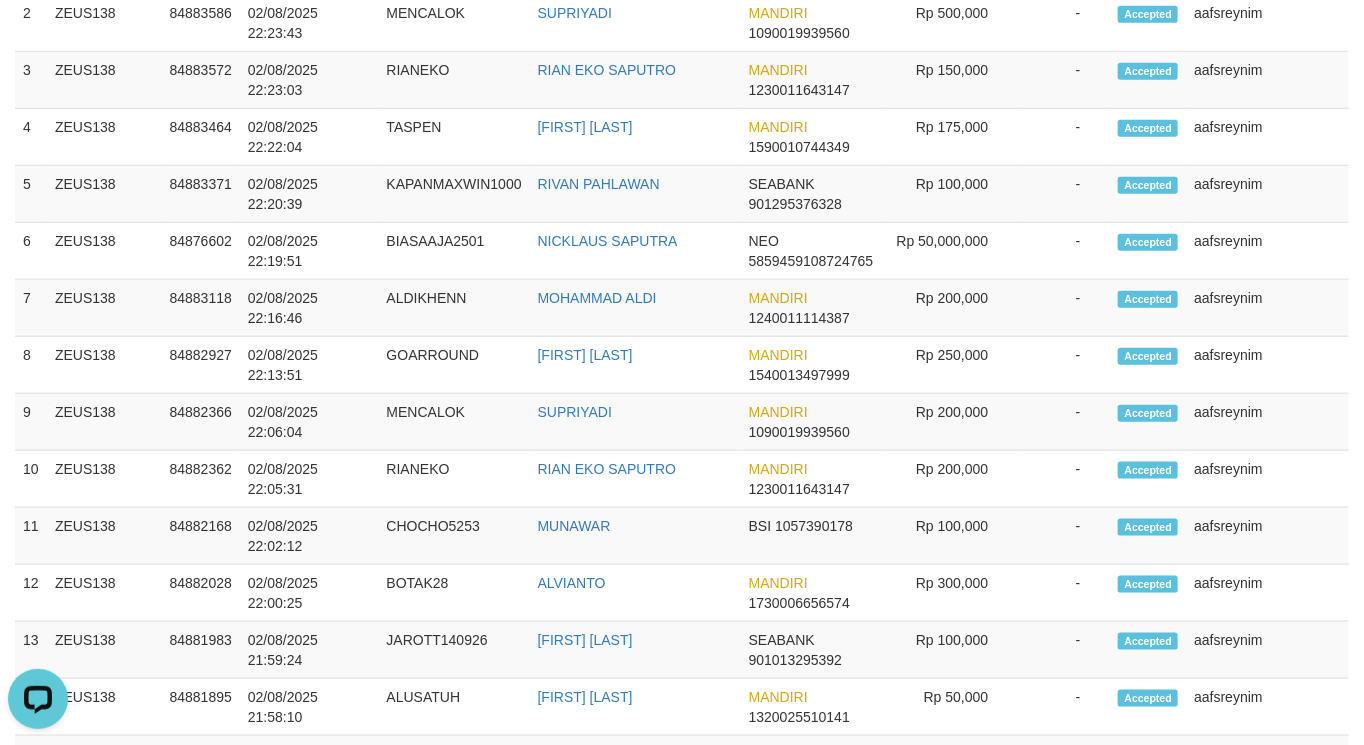 scroll, scrollTop: 28, scrollLeft: 0, axis: vertical 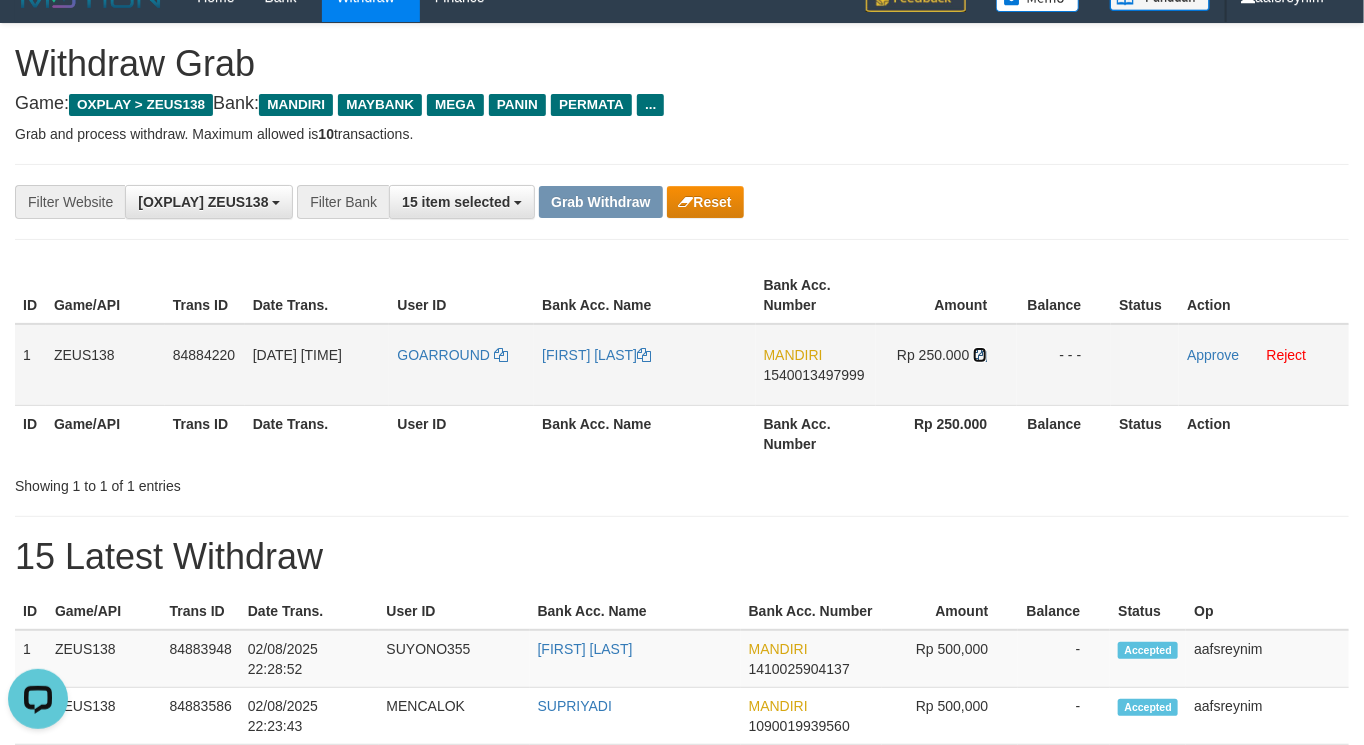 click at bounding box center (980, 355) 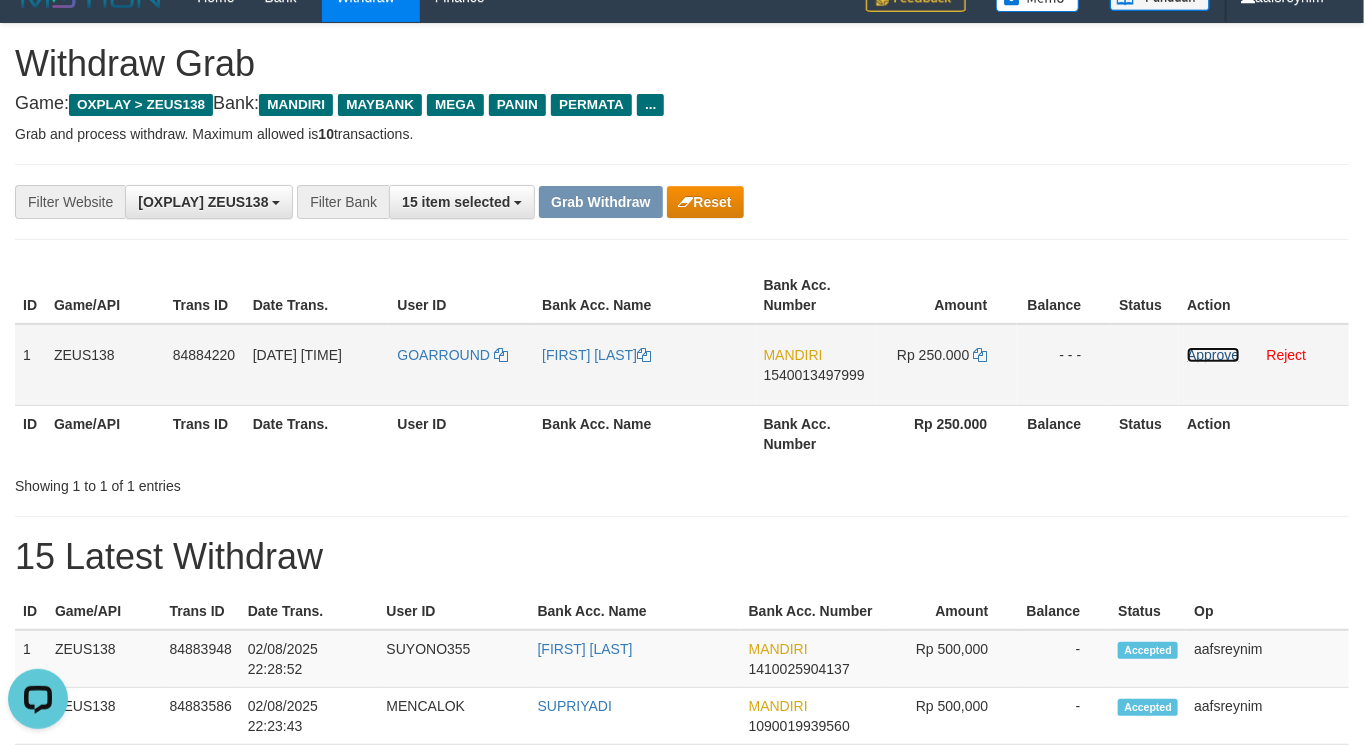 click on "Approve" at bounding box center (1213, 355) 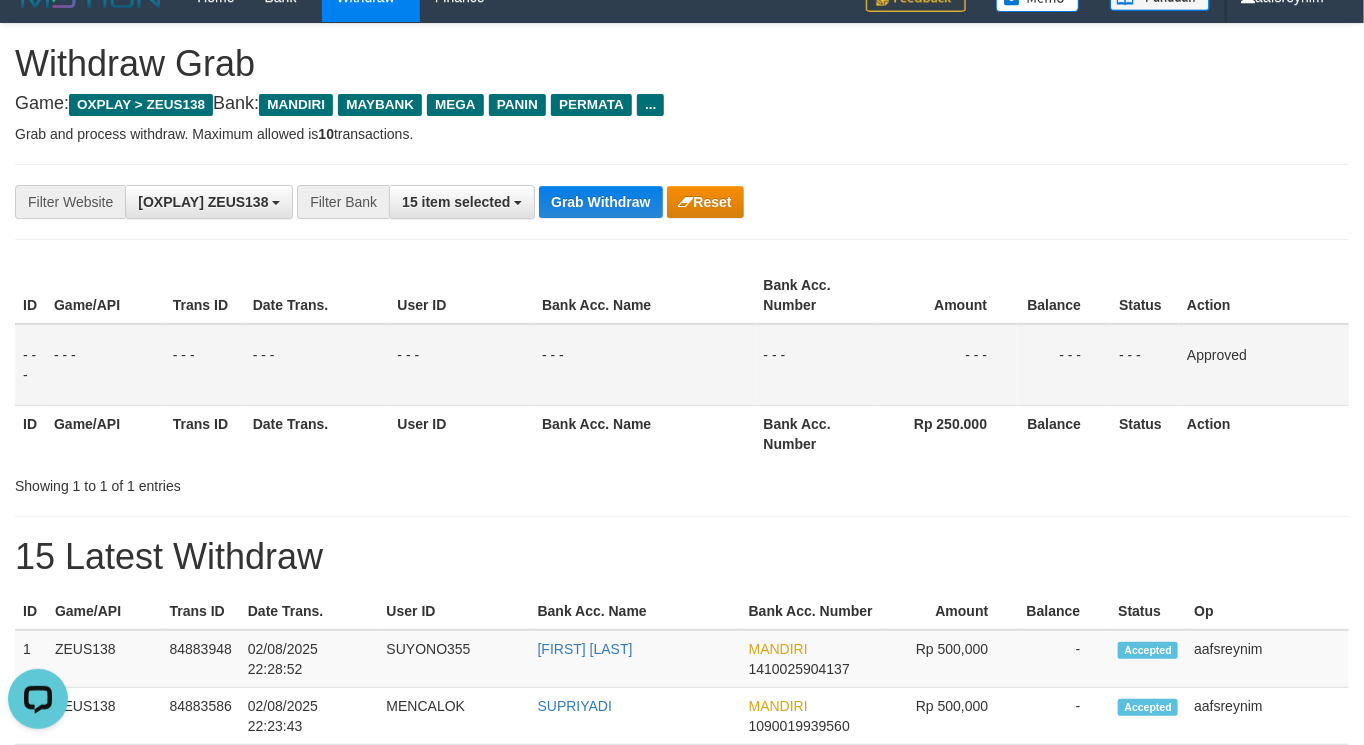 click on "Game:   OXPLAY > ZEUS138    		Bank:   MANDIRI   MAYBANK   MEGA   PANIN   PERMATA   ..." at bounding box center (682, 104) 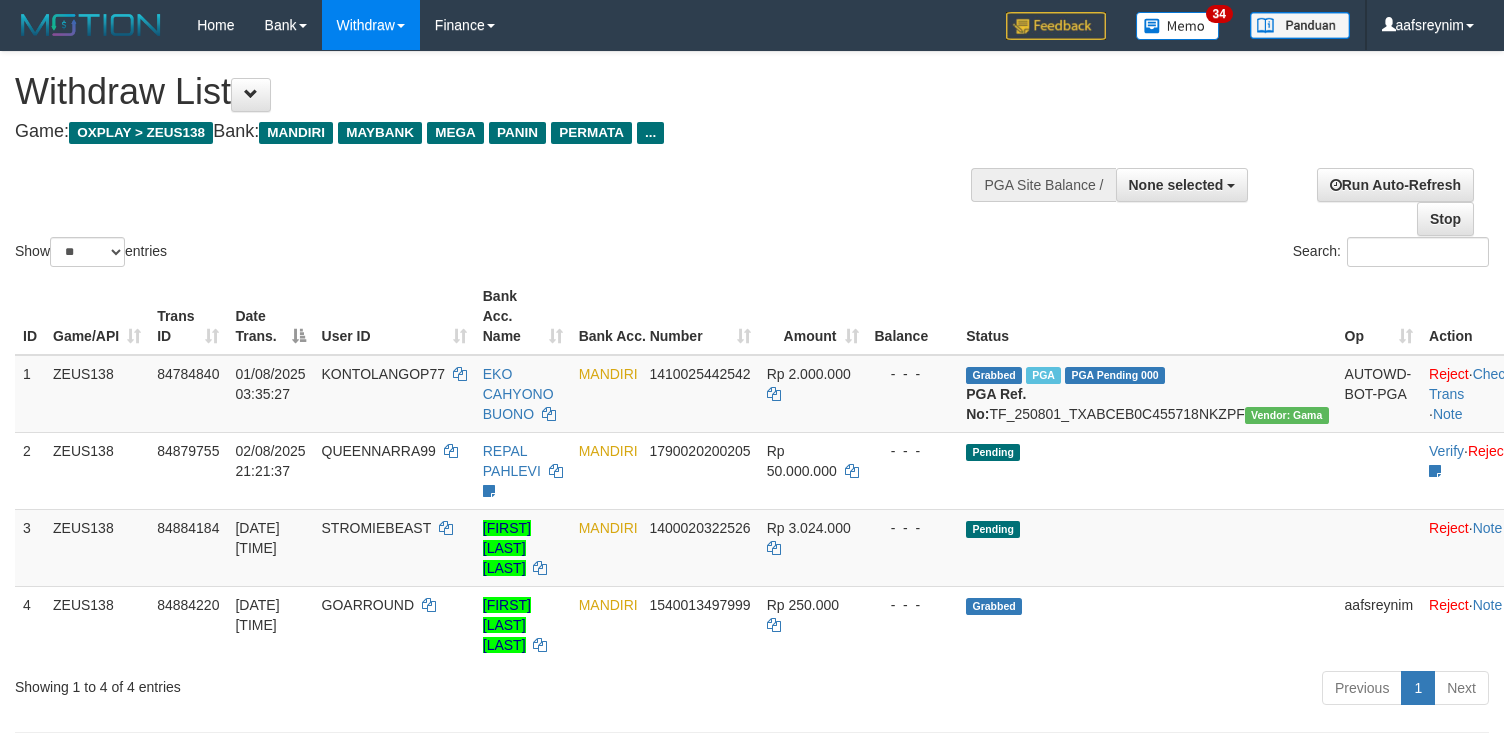 select 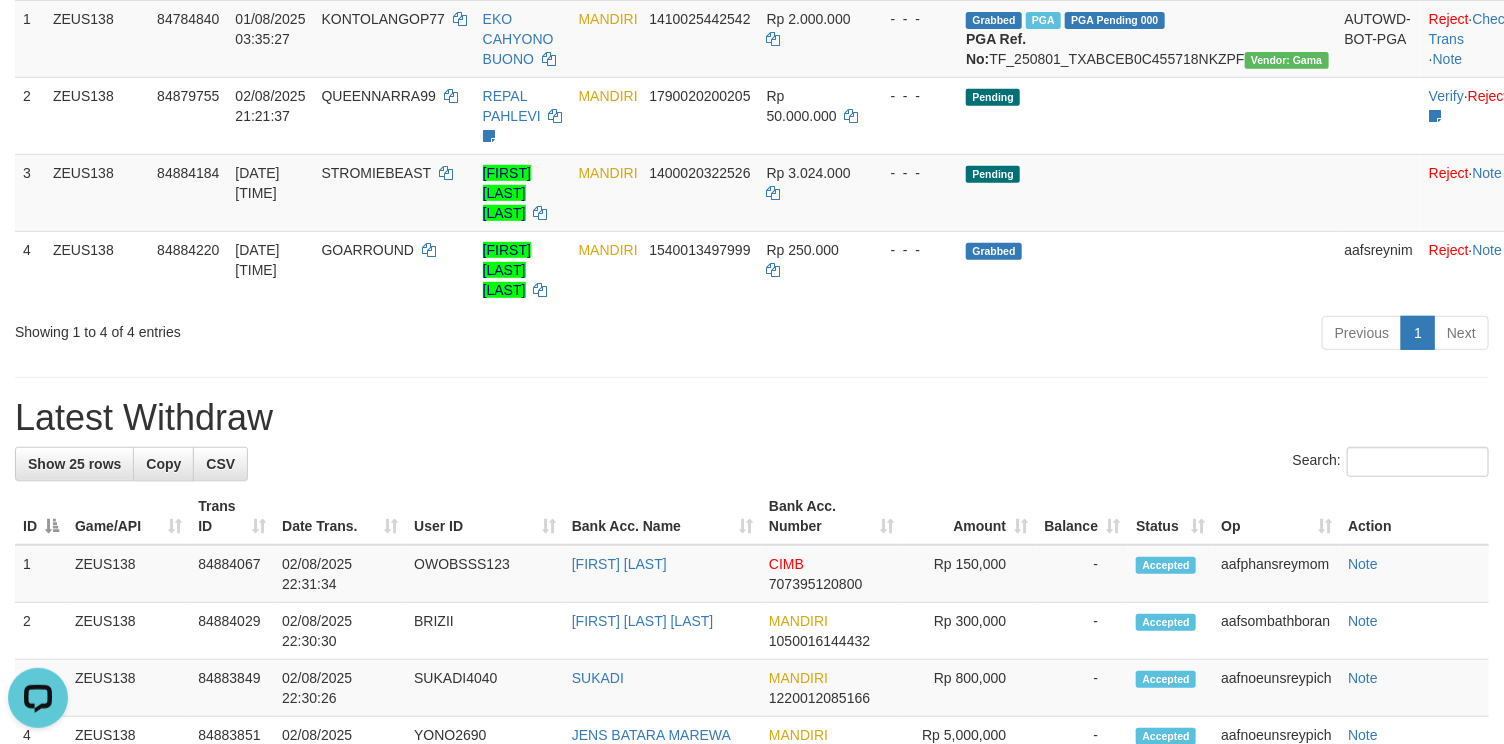 scroll, scrollTop: 0, scrollLeft: 0, axis: both 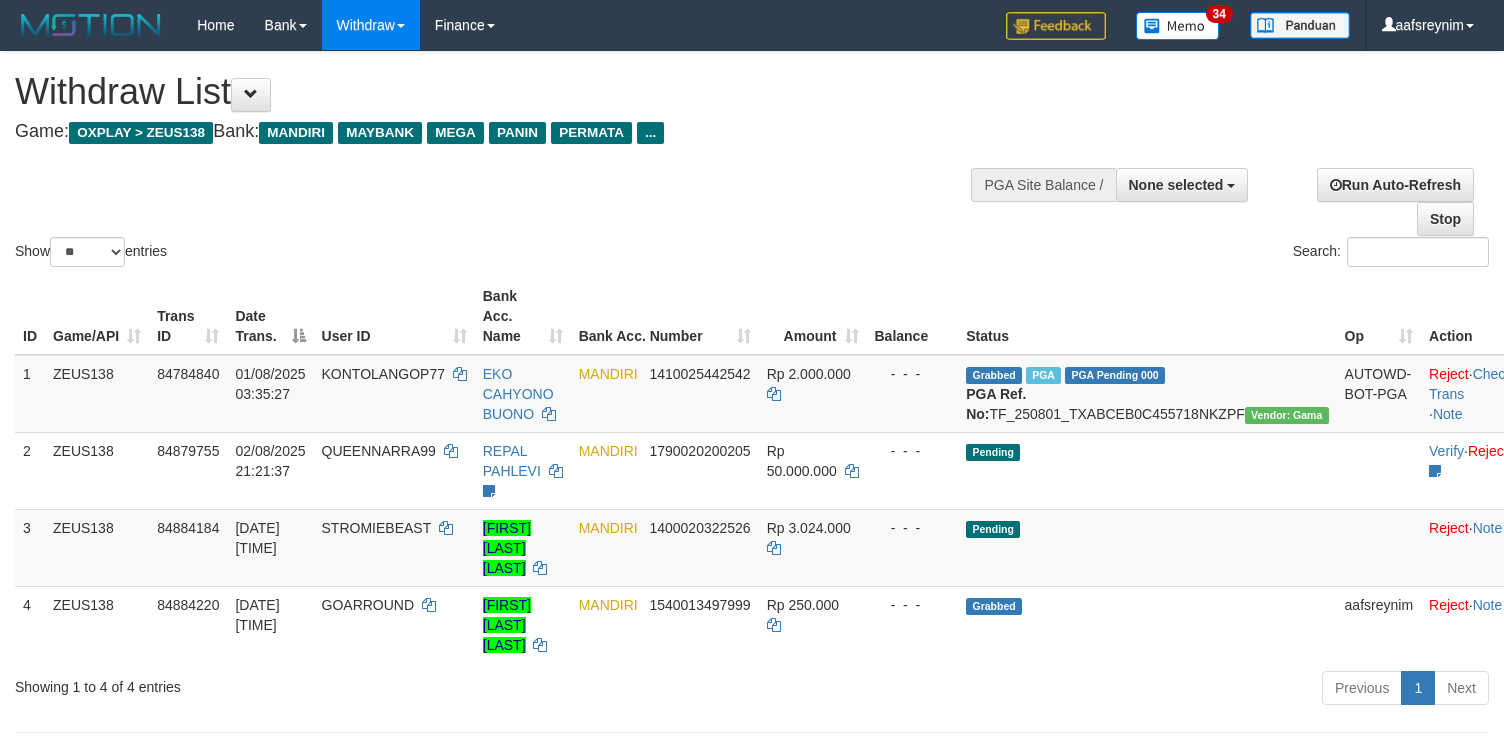 select 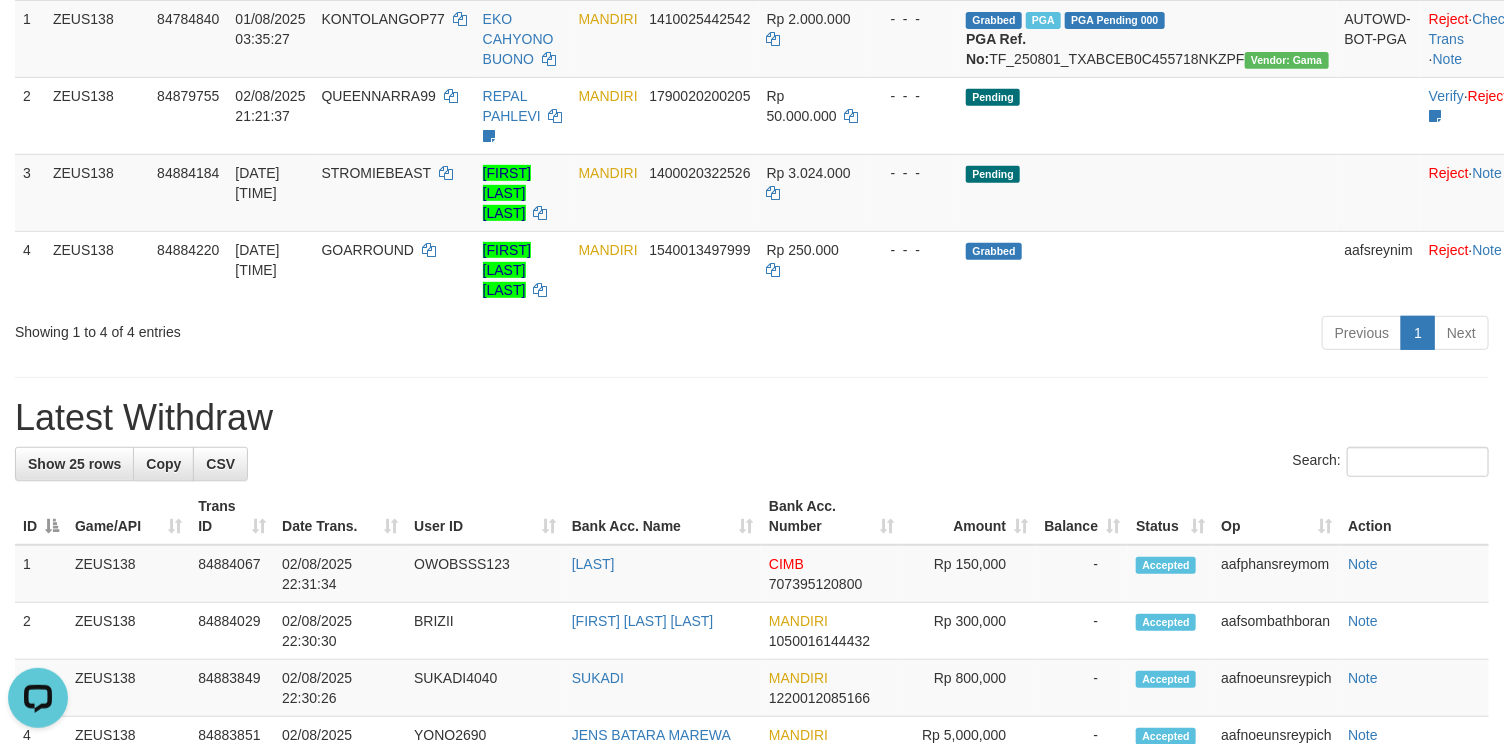 scroll, scrollTop: 0, scrollLeft: 0, axis: both 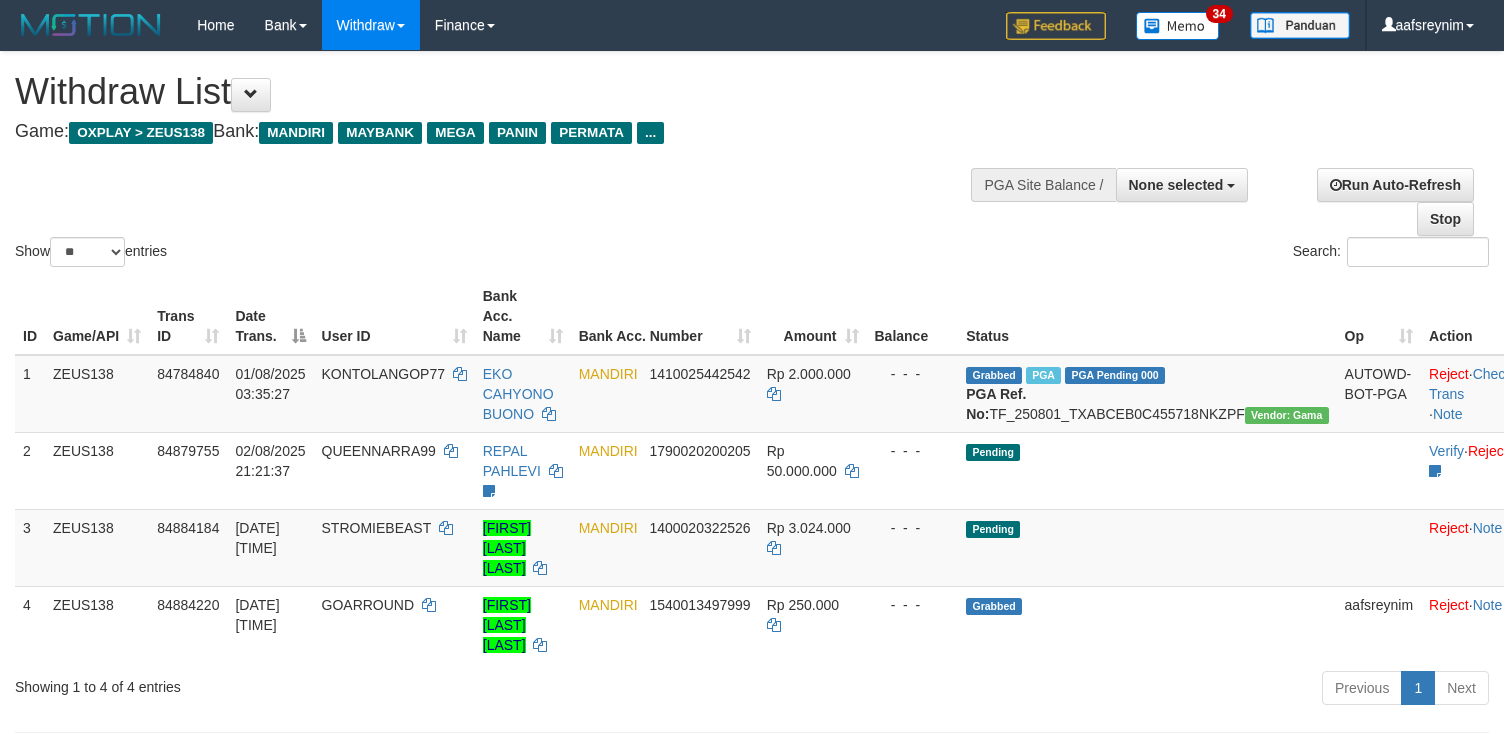 select 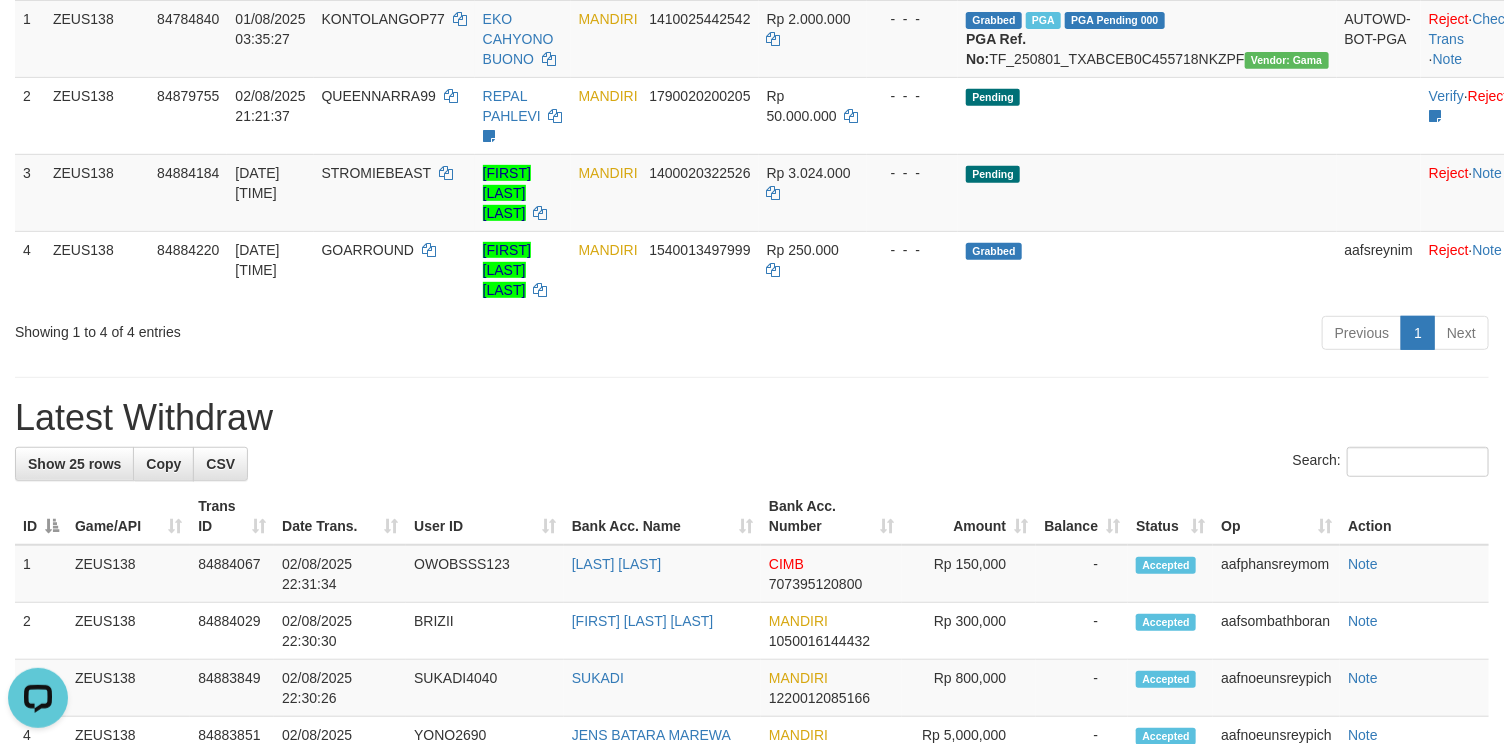 scroll, scrollTop: 0, scrollLeft: 0, axis: both 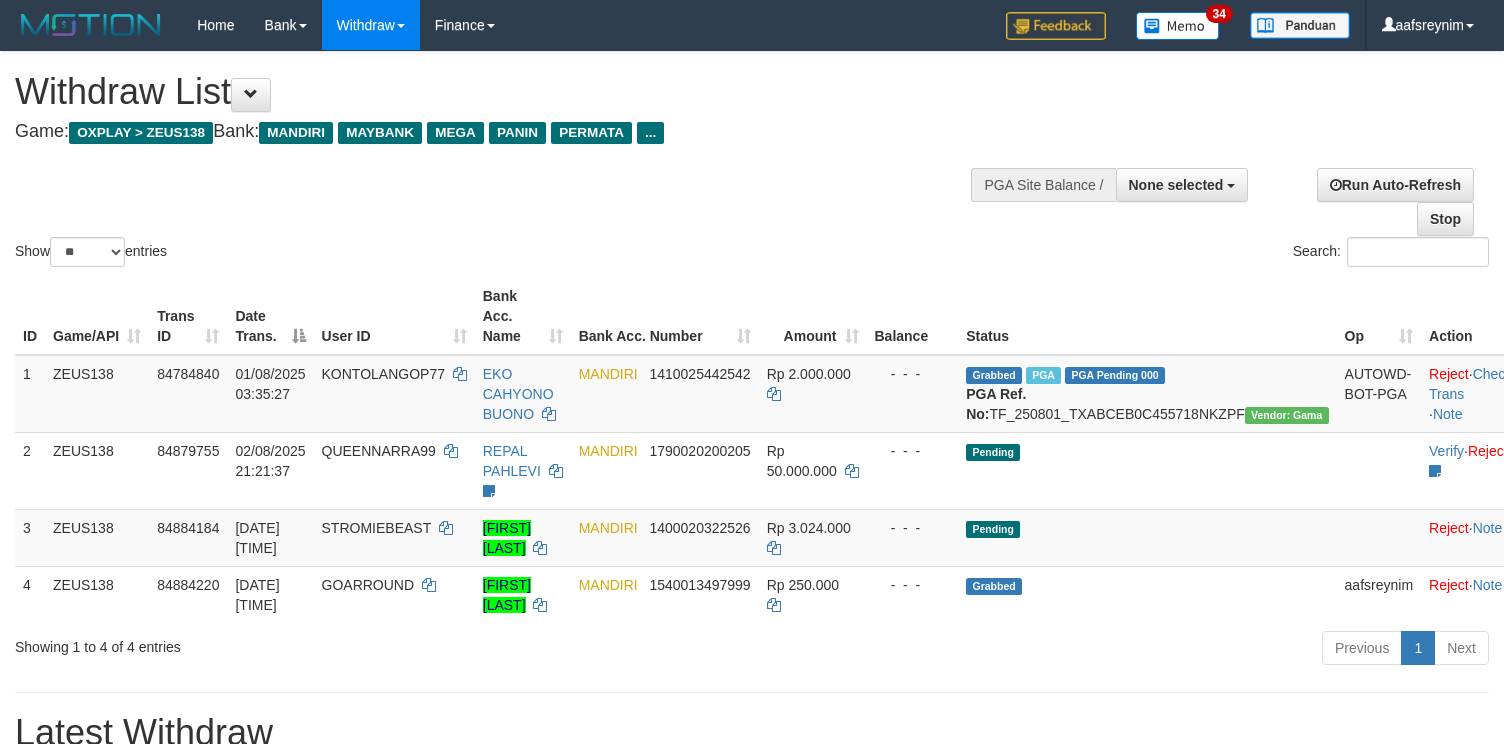 select 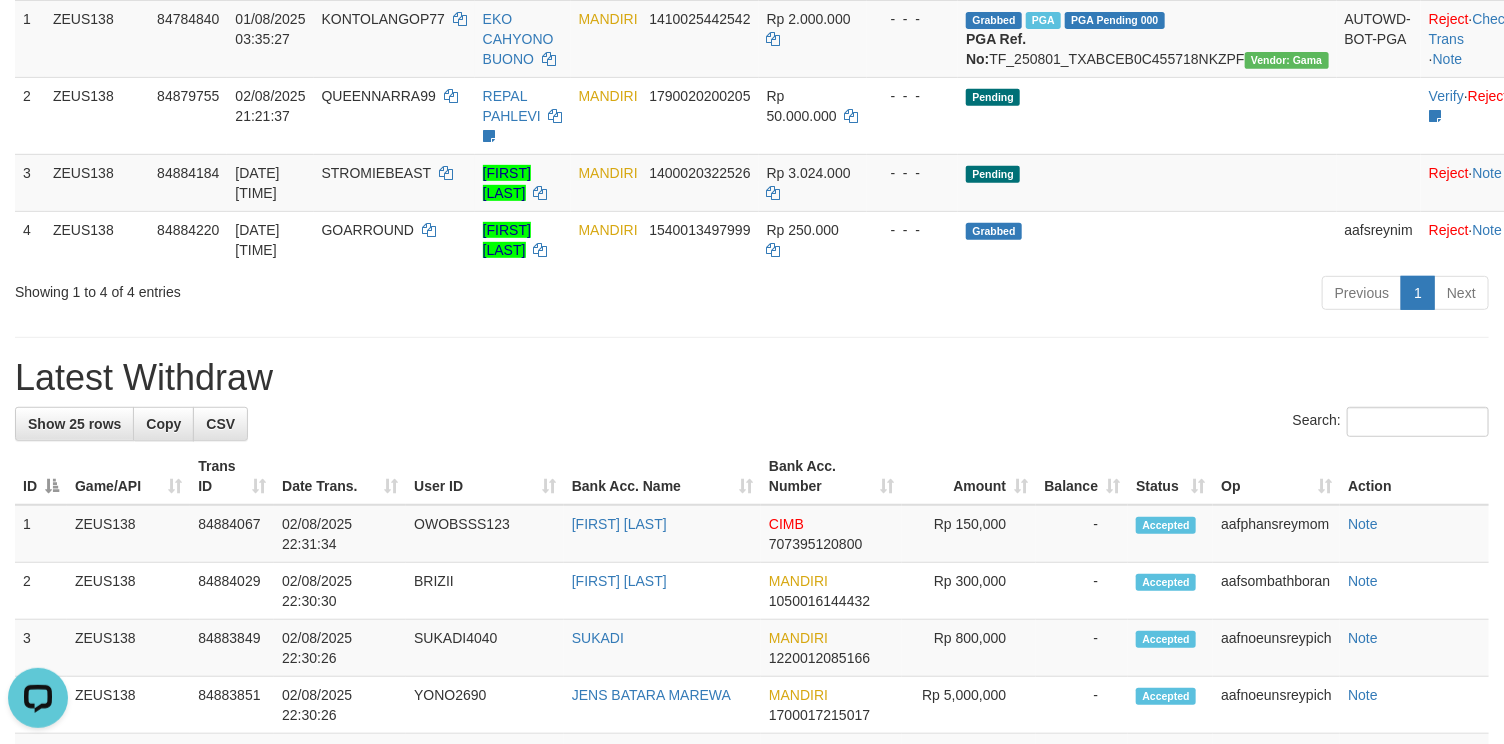 scroll, scrollTop: 0, scrollLeft: 0, axis: both 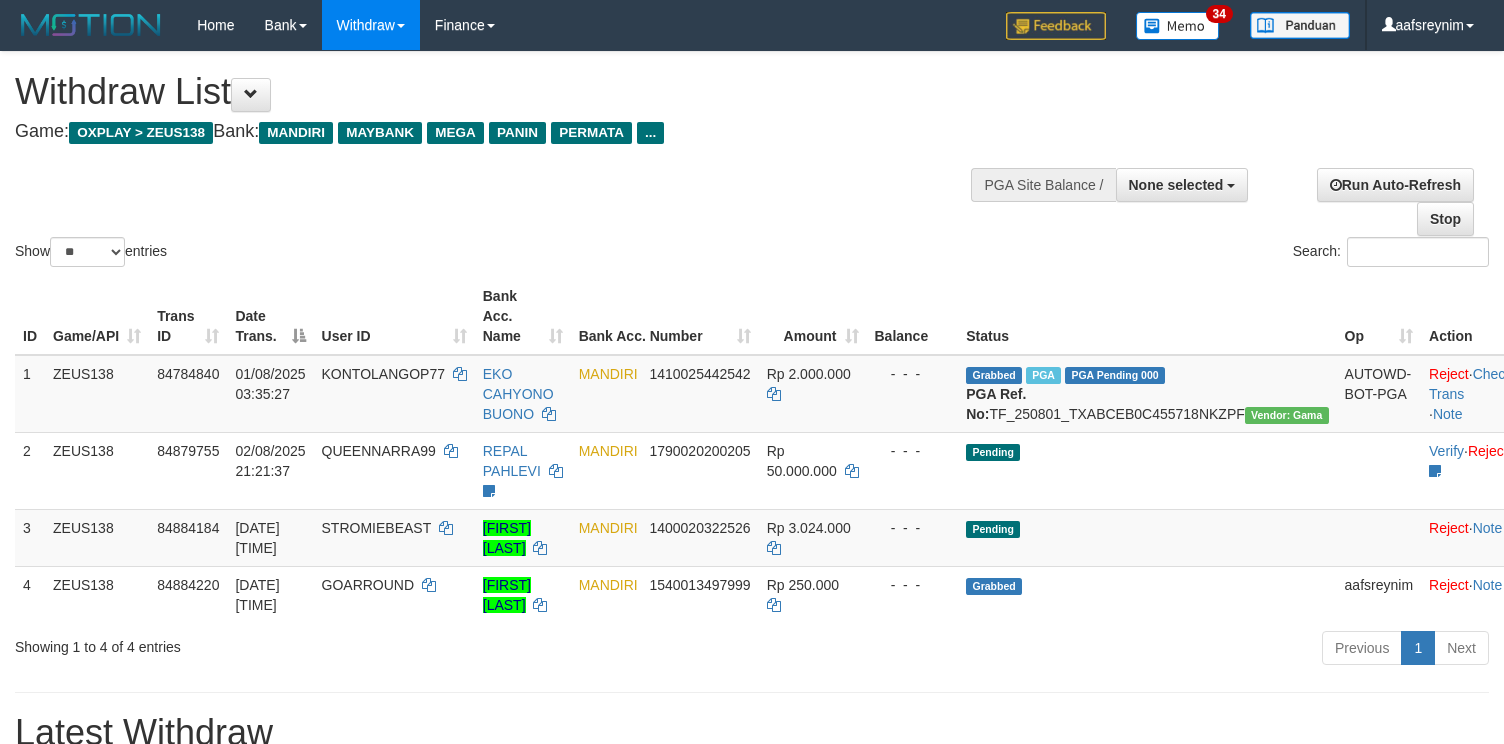select 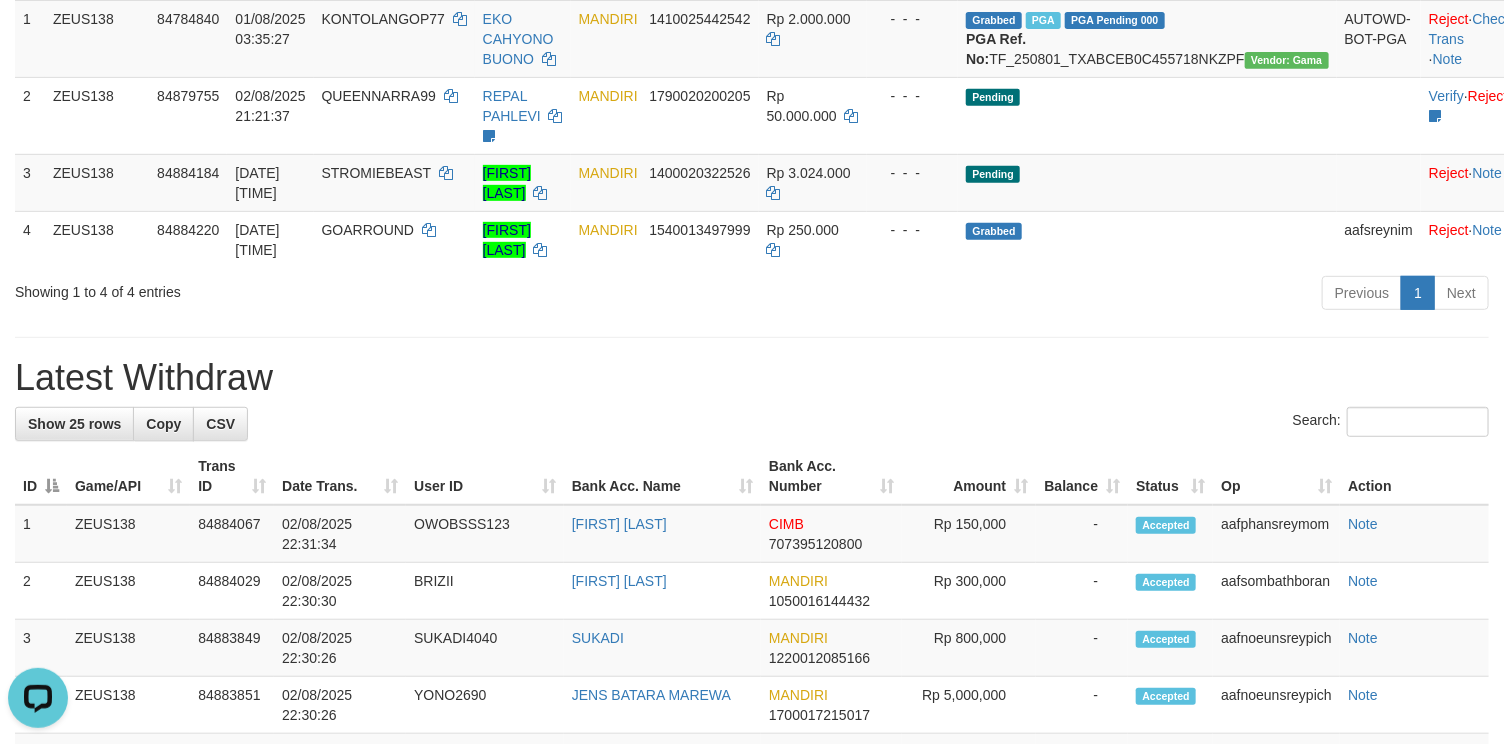 scroll, scrollTop: 0, scrollLeft: 0, axis: both 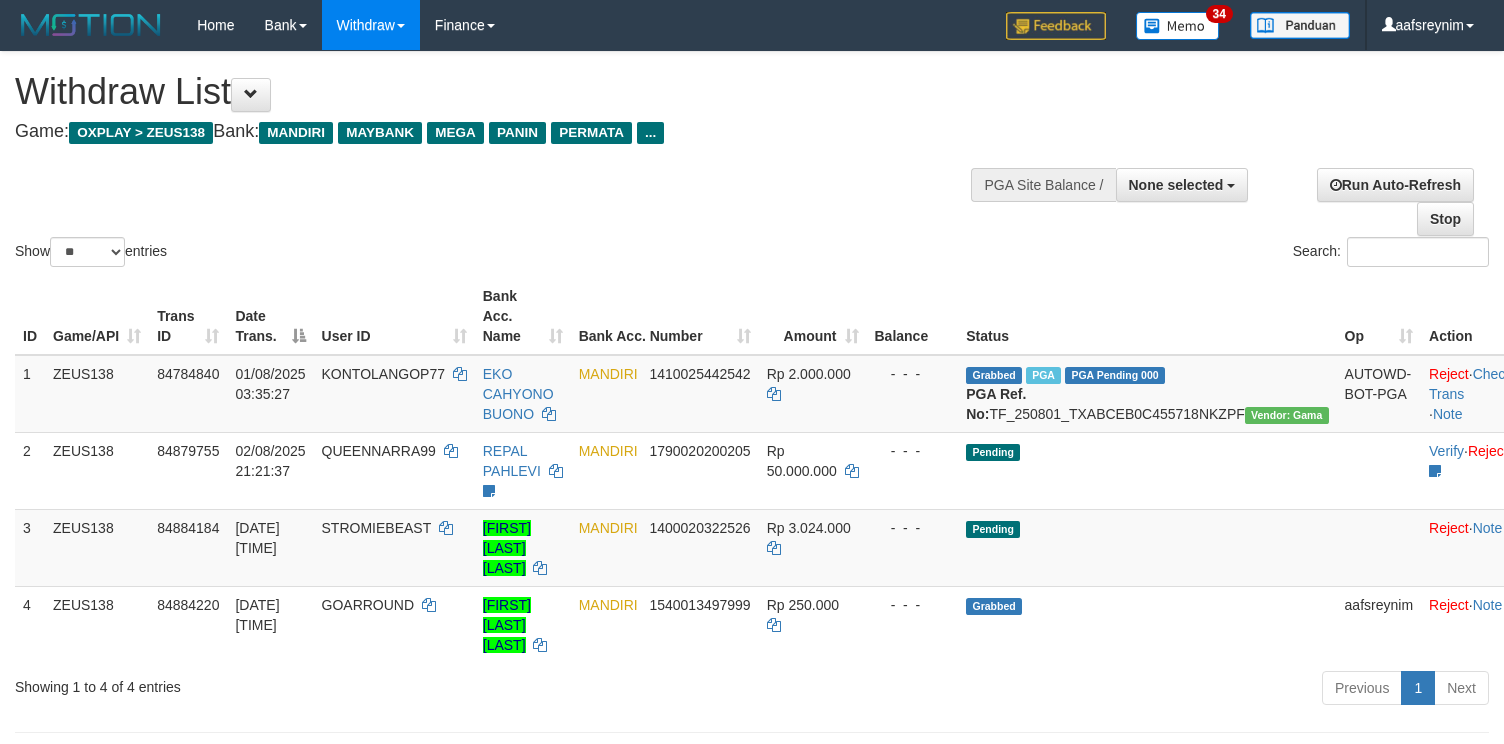 select 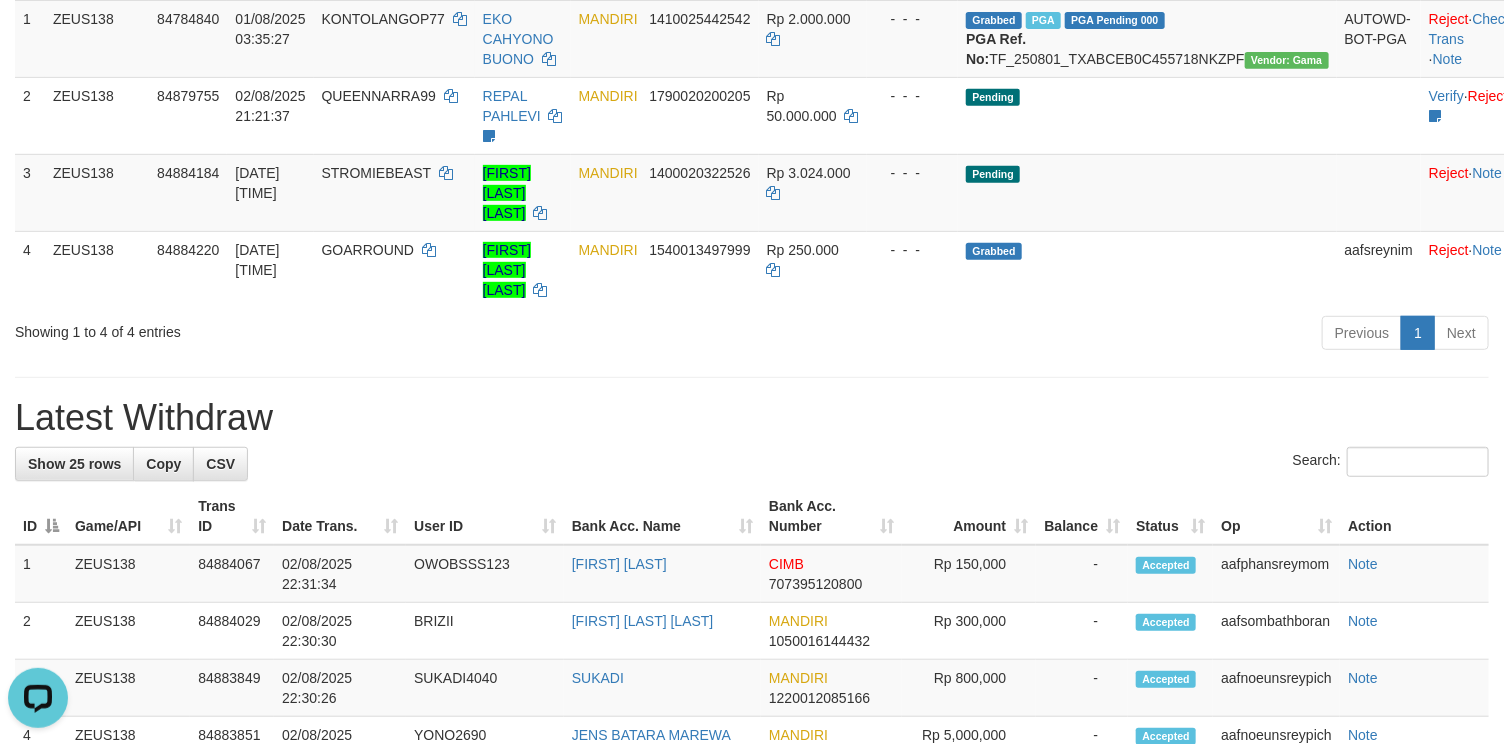 scroll, scrollTop: 0, scrollLeft: 0, axis: both 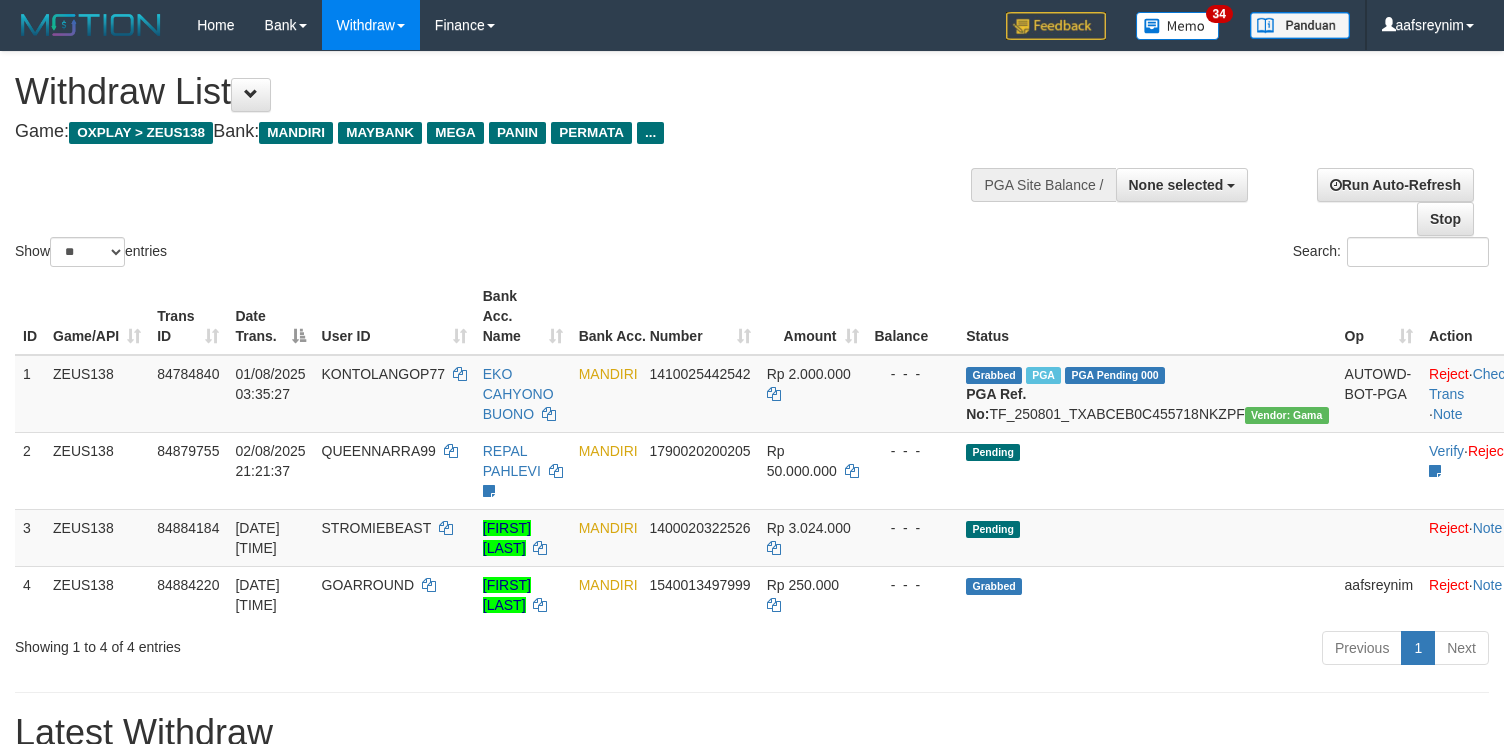 select 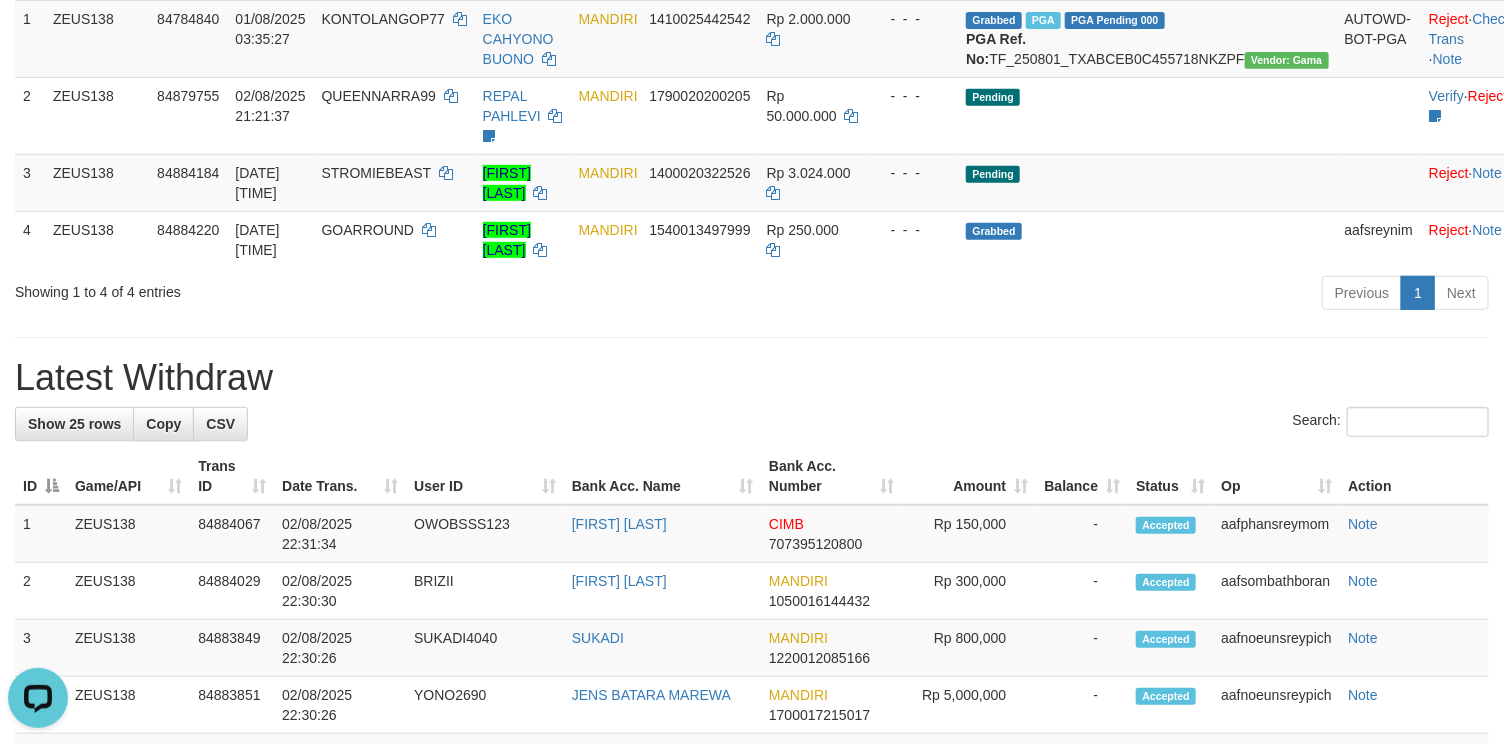scroll, scrollTop: 0, scrollLeft: 0, axis: both 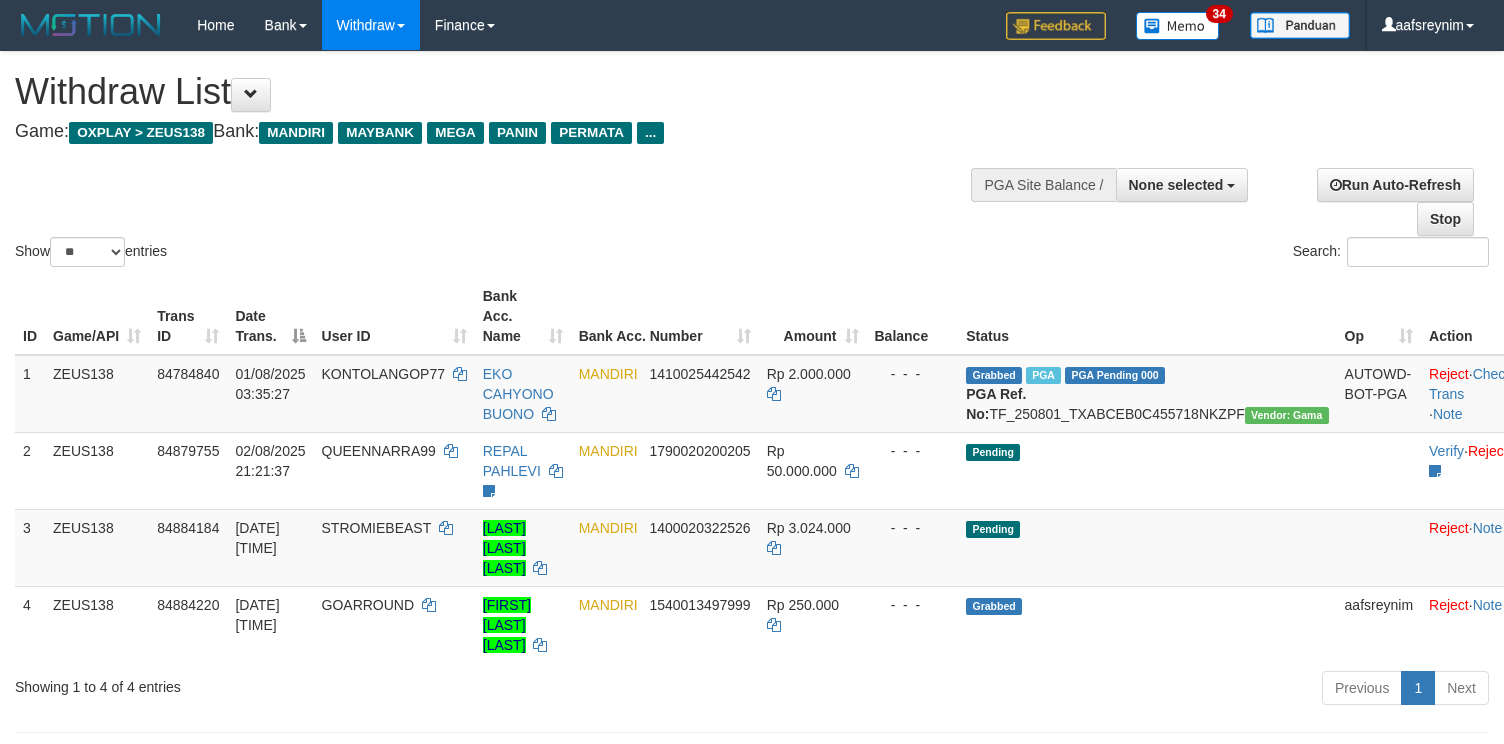 select 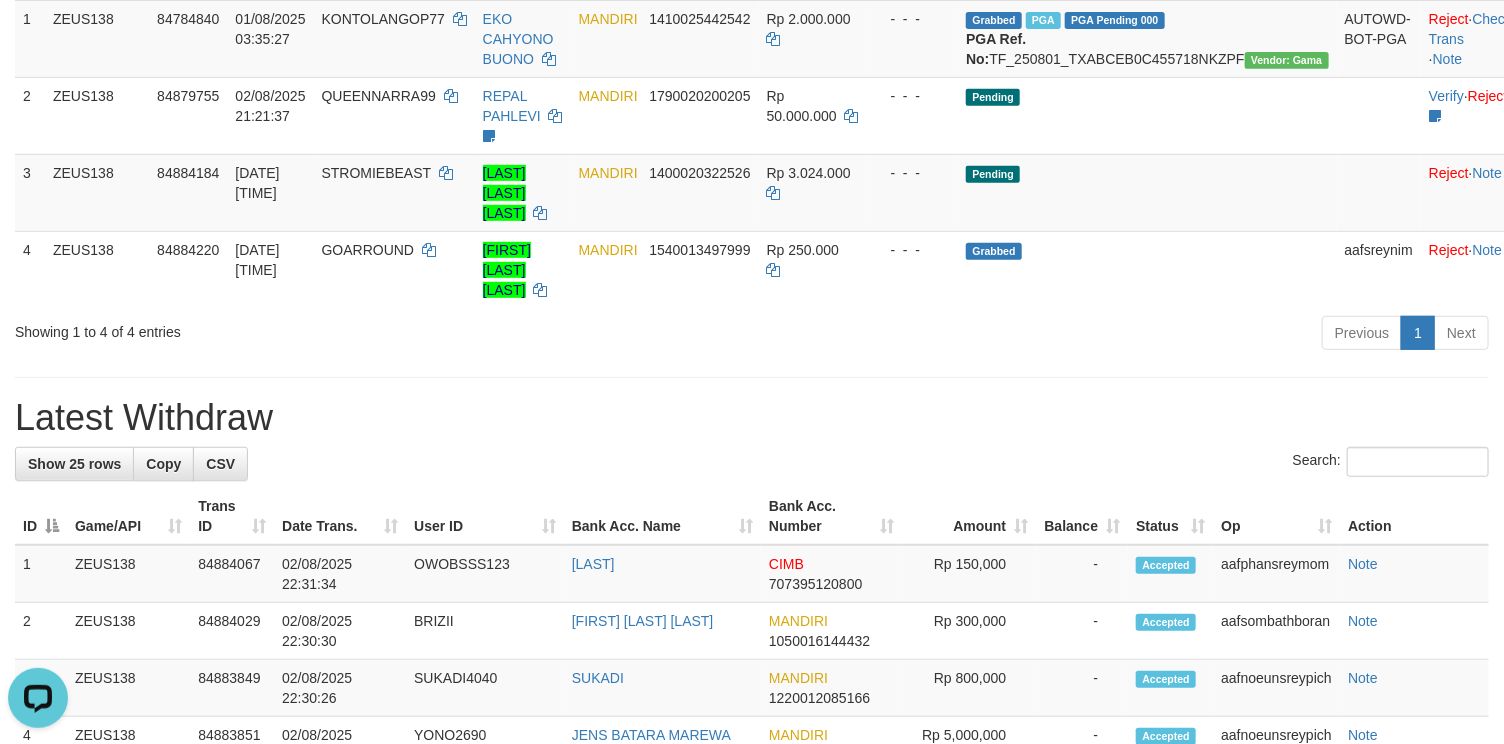 scroll, scrollTop: 0, scrollLeft: 0, axis: both 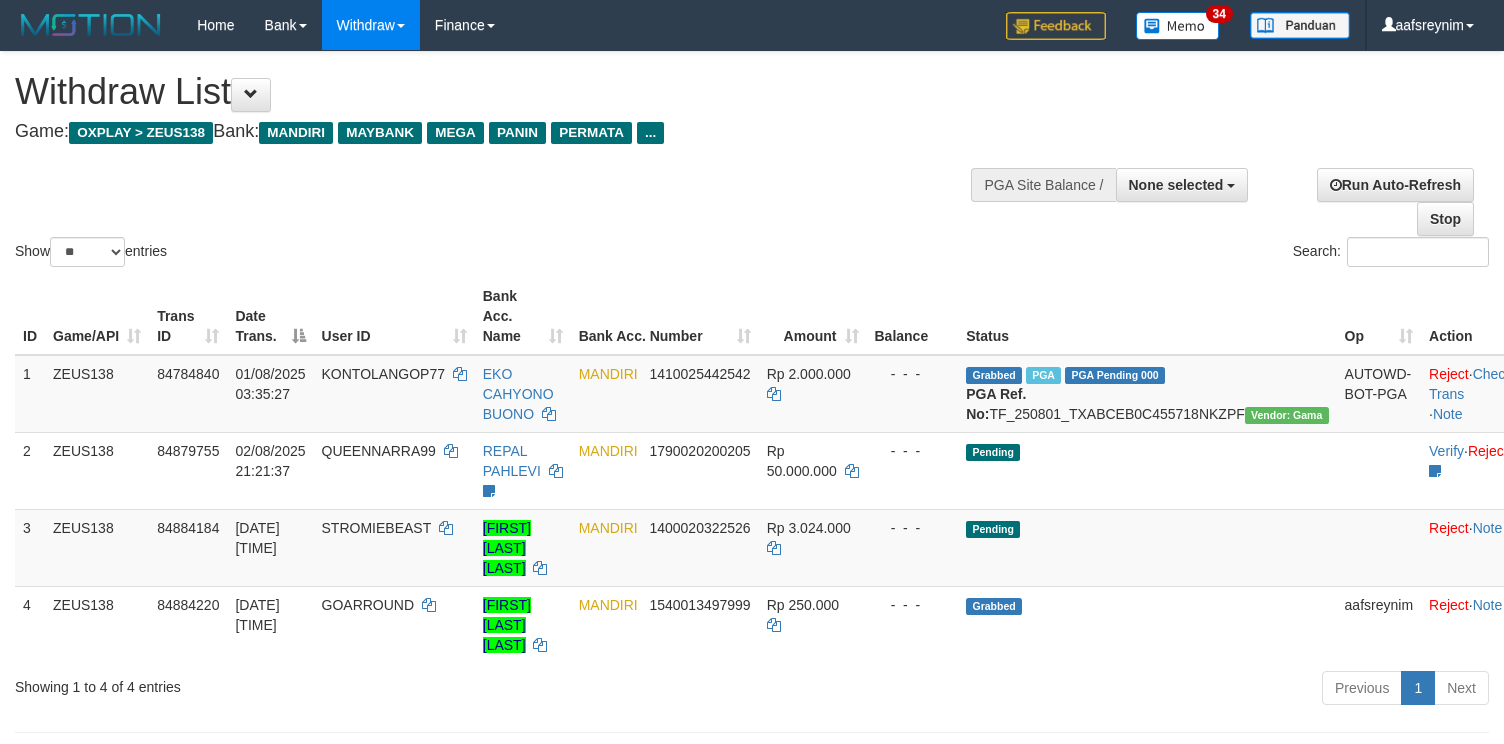 select 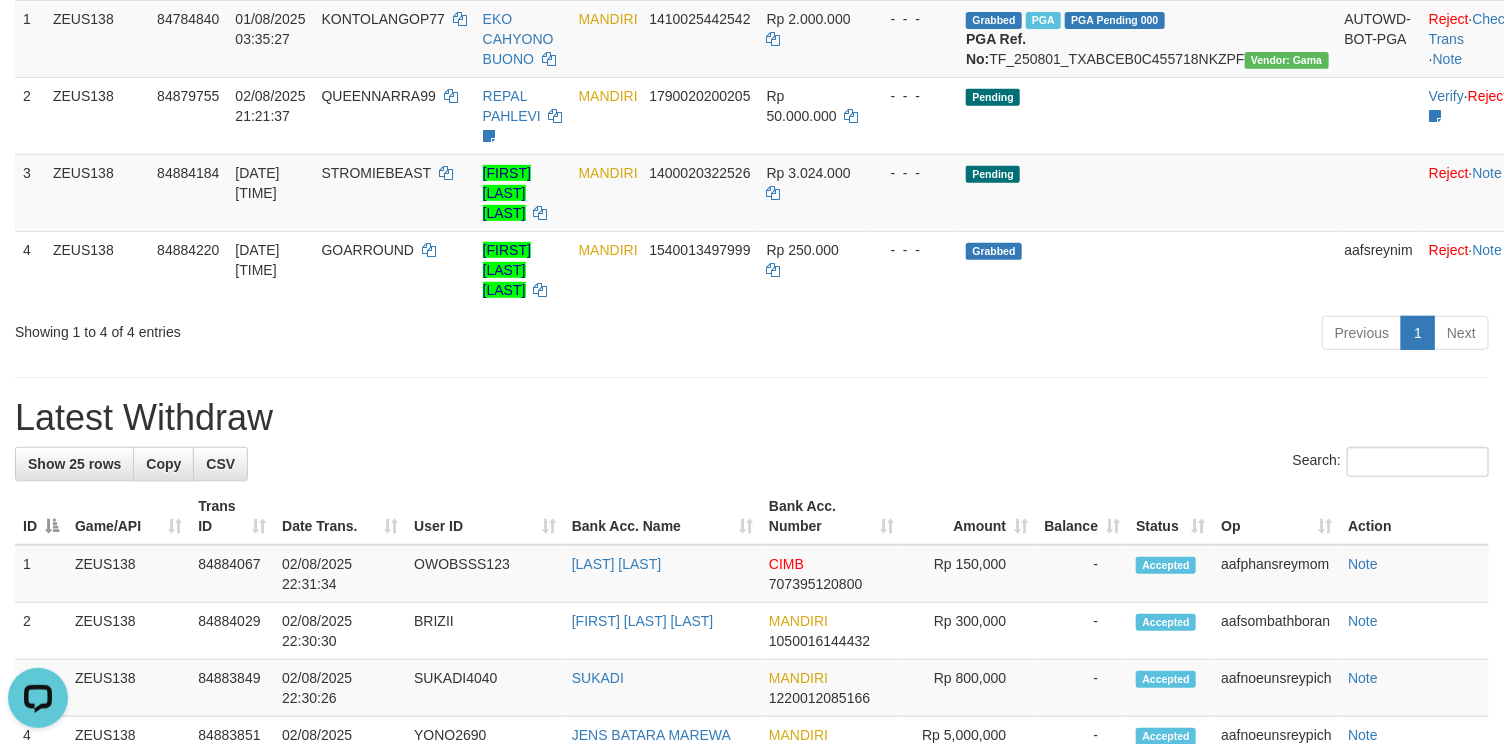 scroll, scrollTop: 0, scrollLeft: 0, axis: both 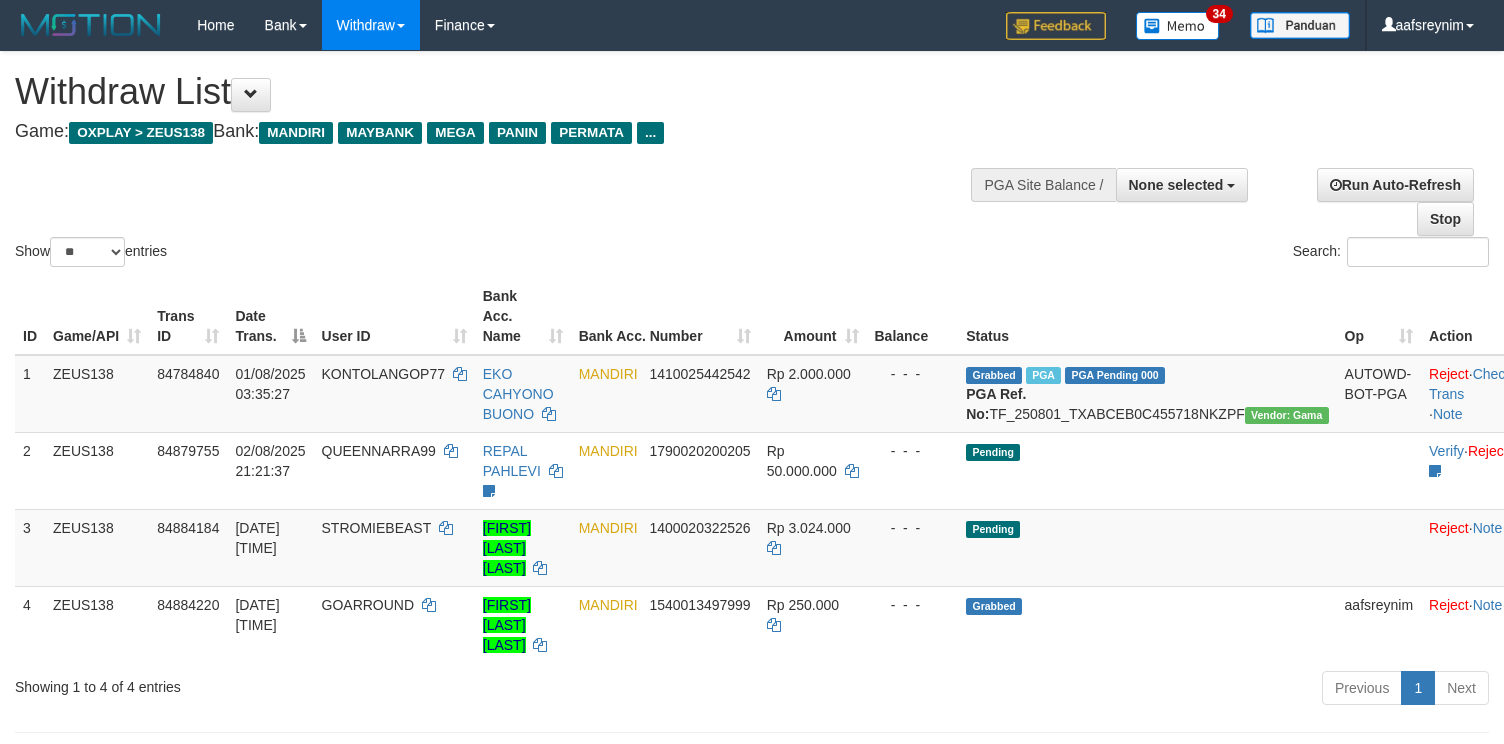 select 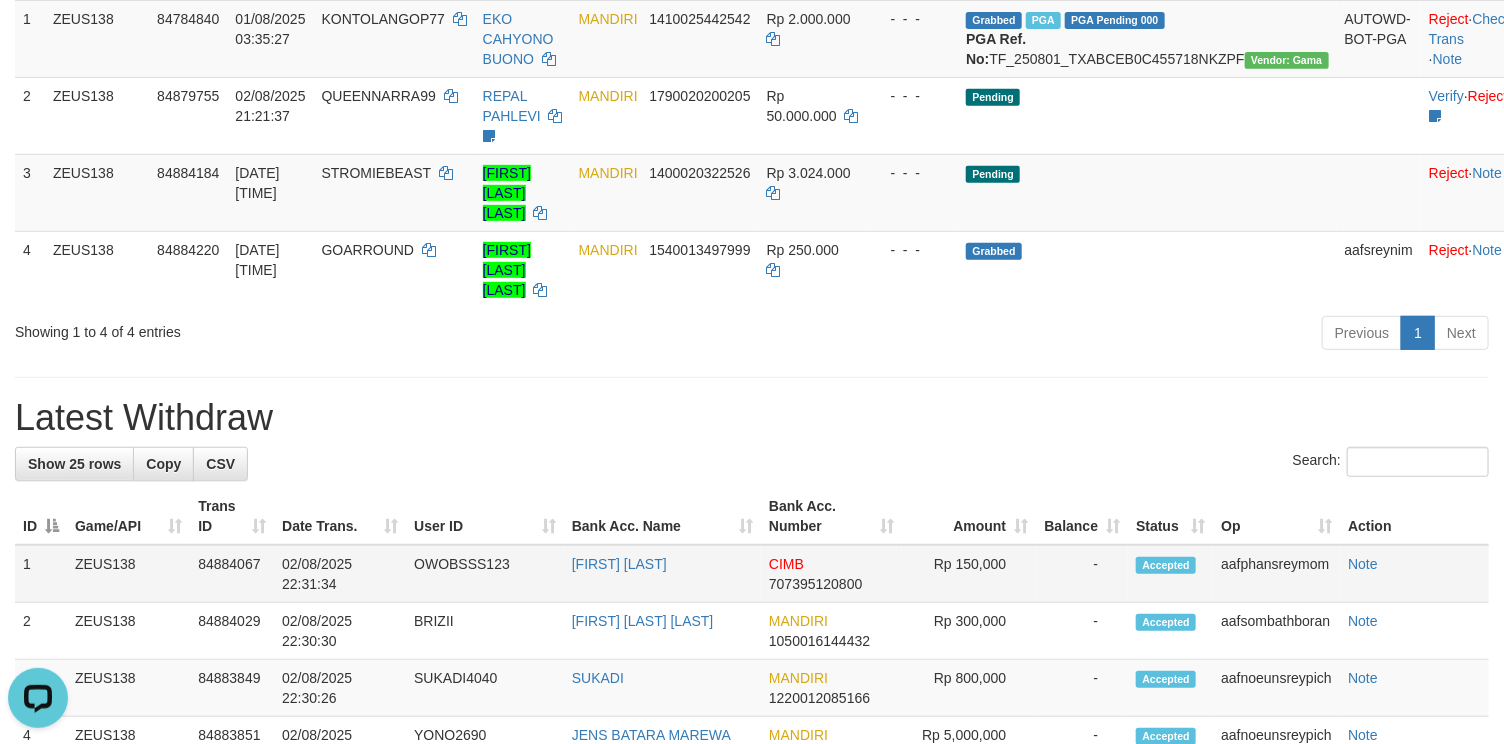 scroll, scrollTop: 0, scrollLeft: 0, axis: both 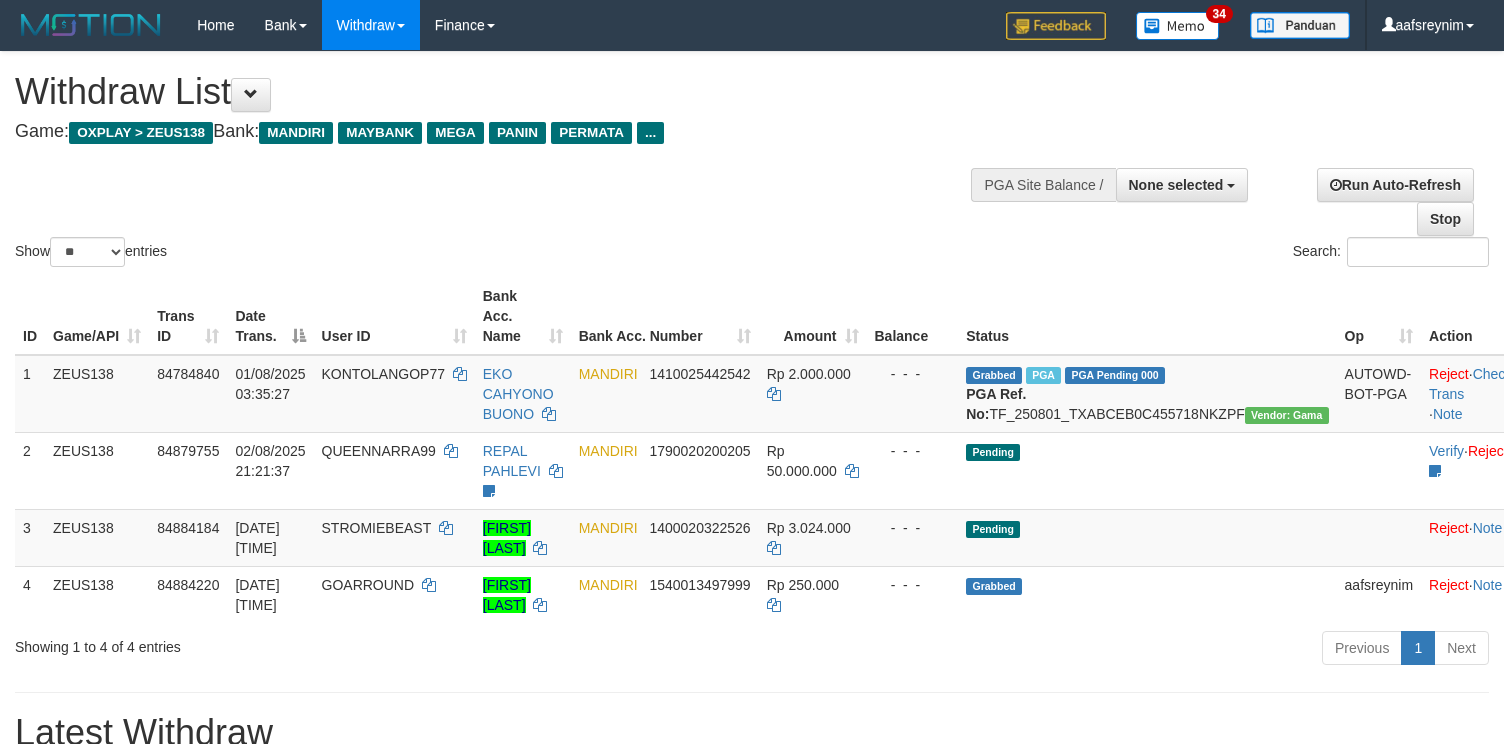 select 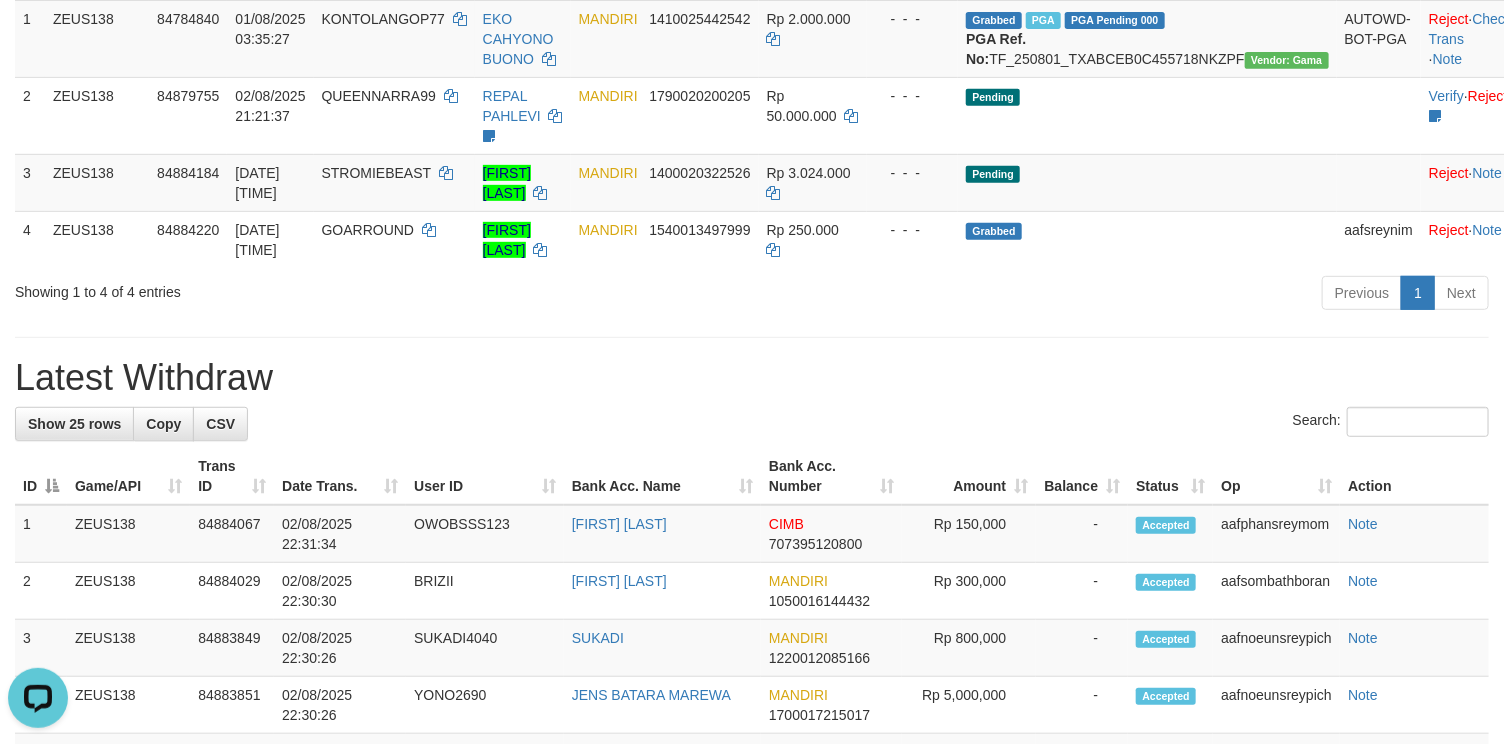 scroll, scrollTop: 0, scrollLeft: 0, axis: both 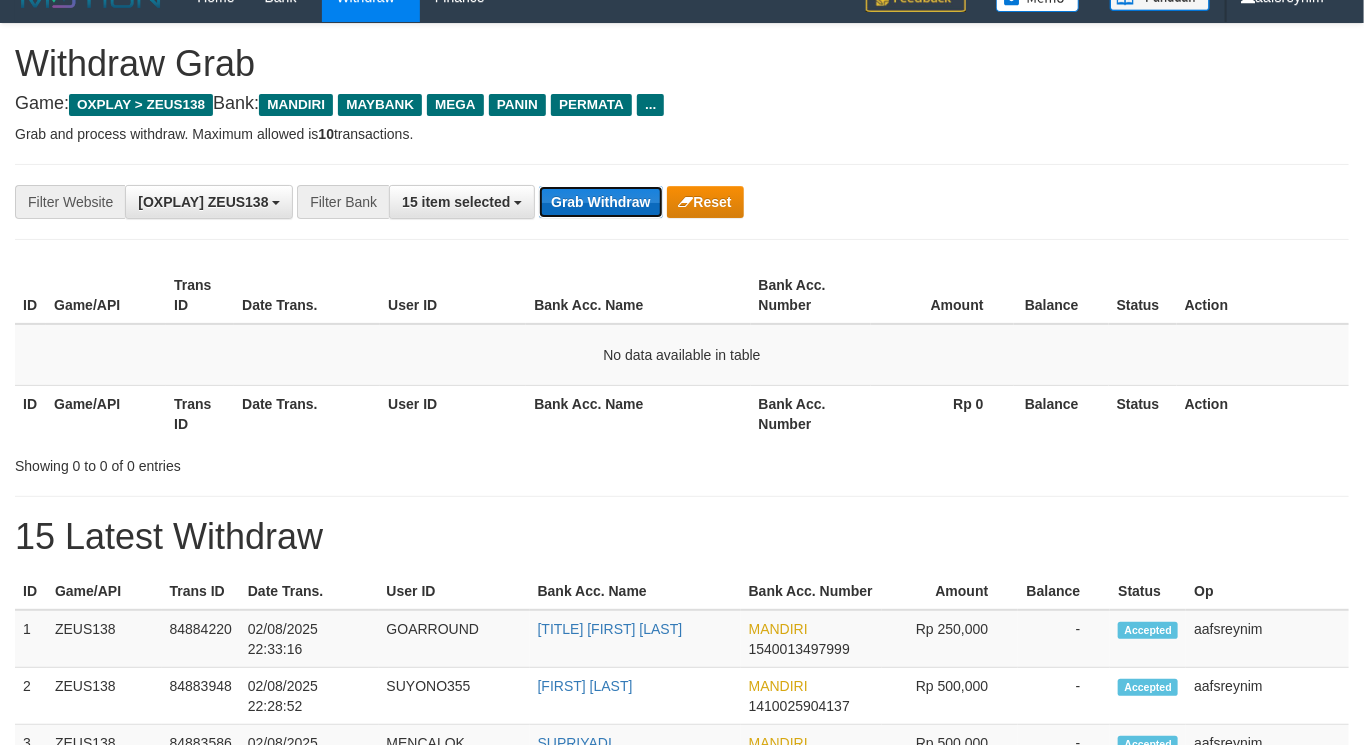 click on "Grab Withdraw" at bounding box center [600, 202] 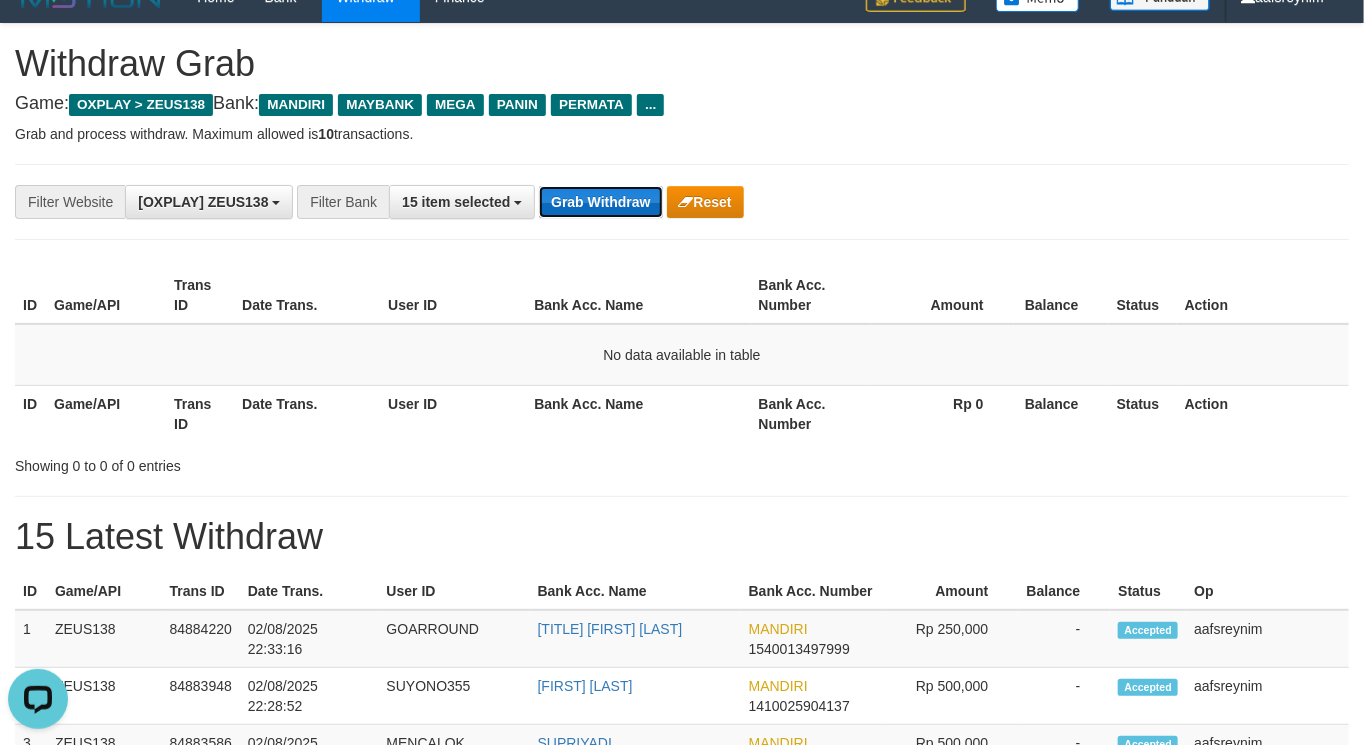 scroll, scrollTop: 0, scrollLeft: 0, axis: both 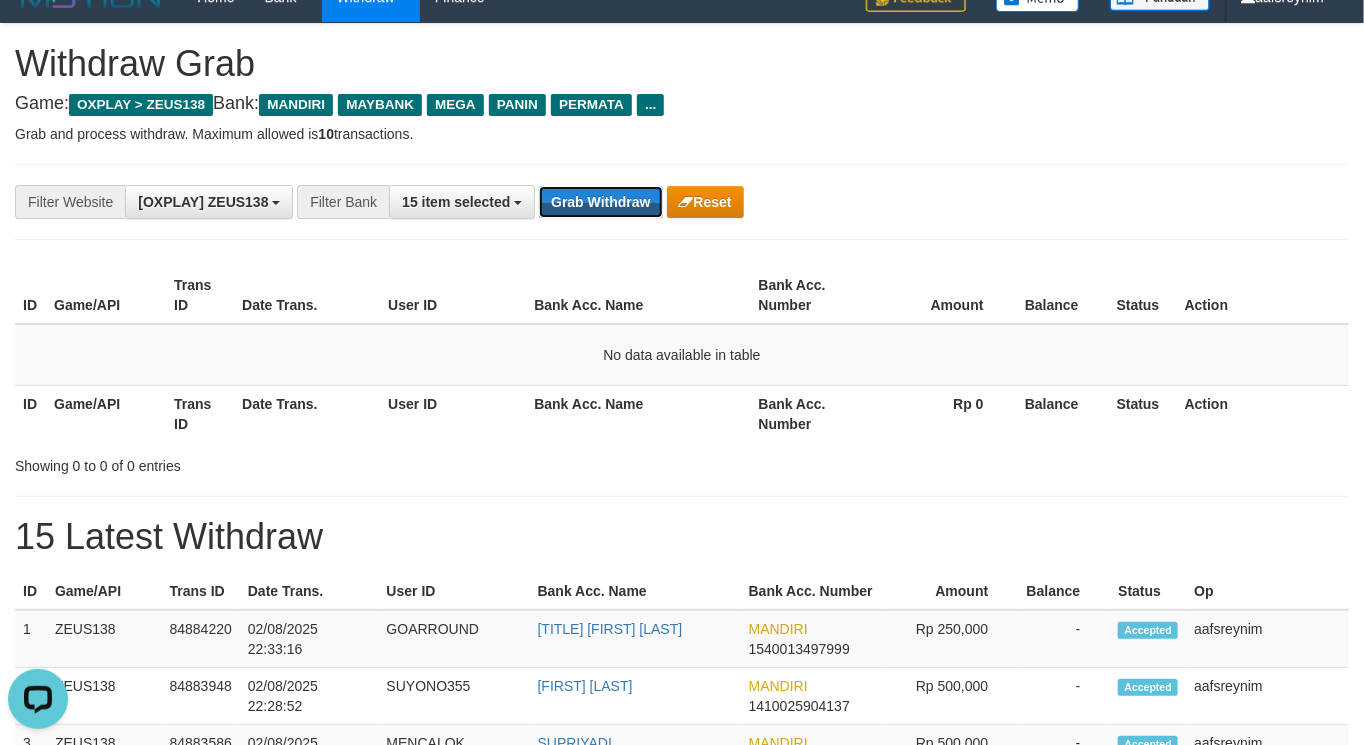 click on "**********" at bounding box center (682, 202) 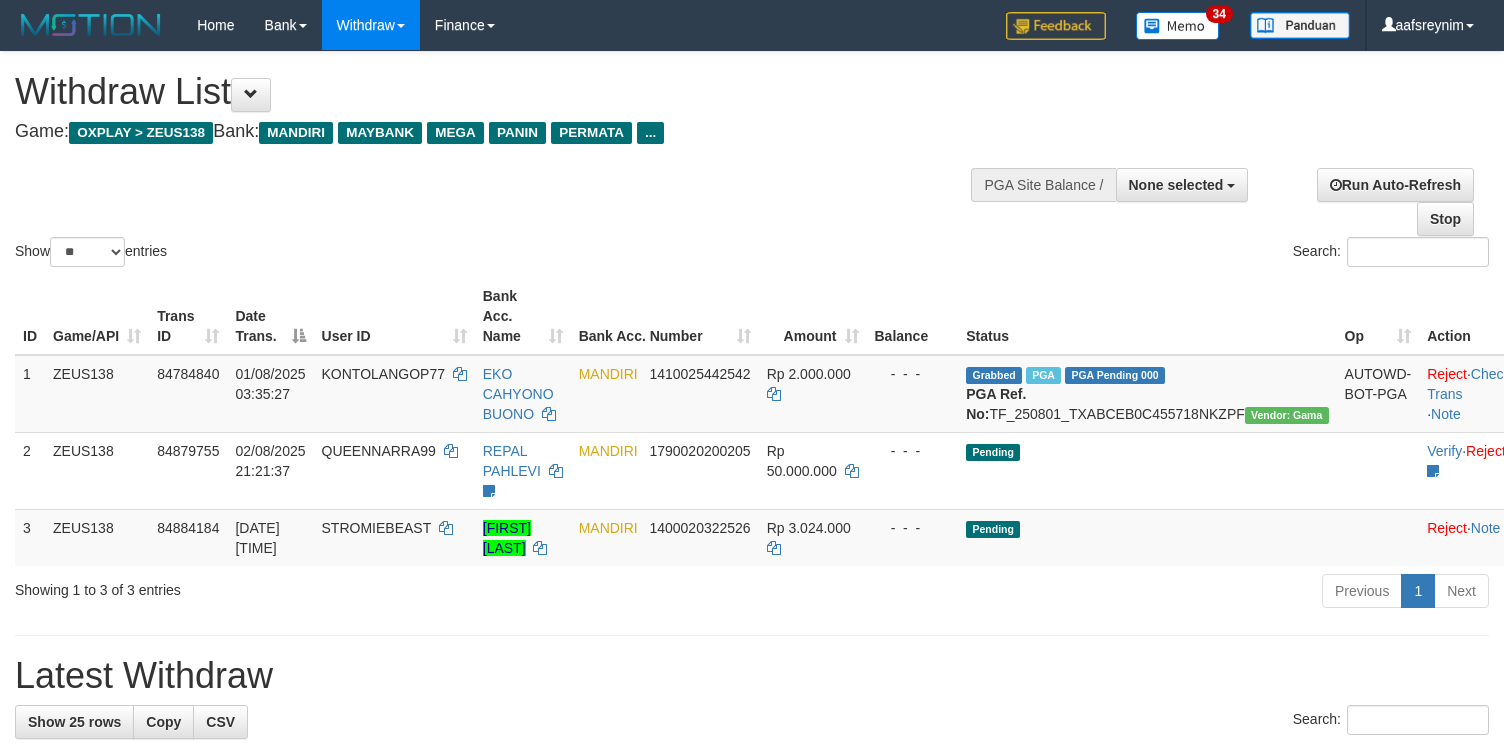 select 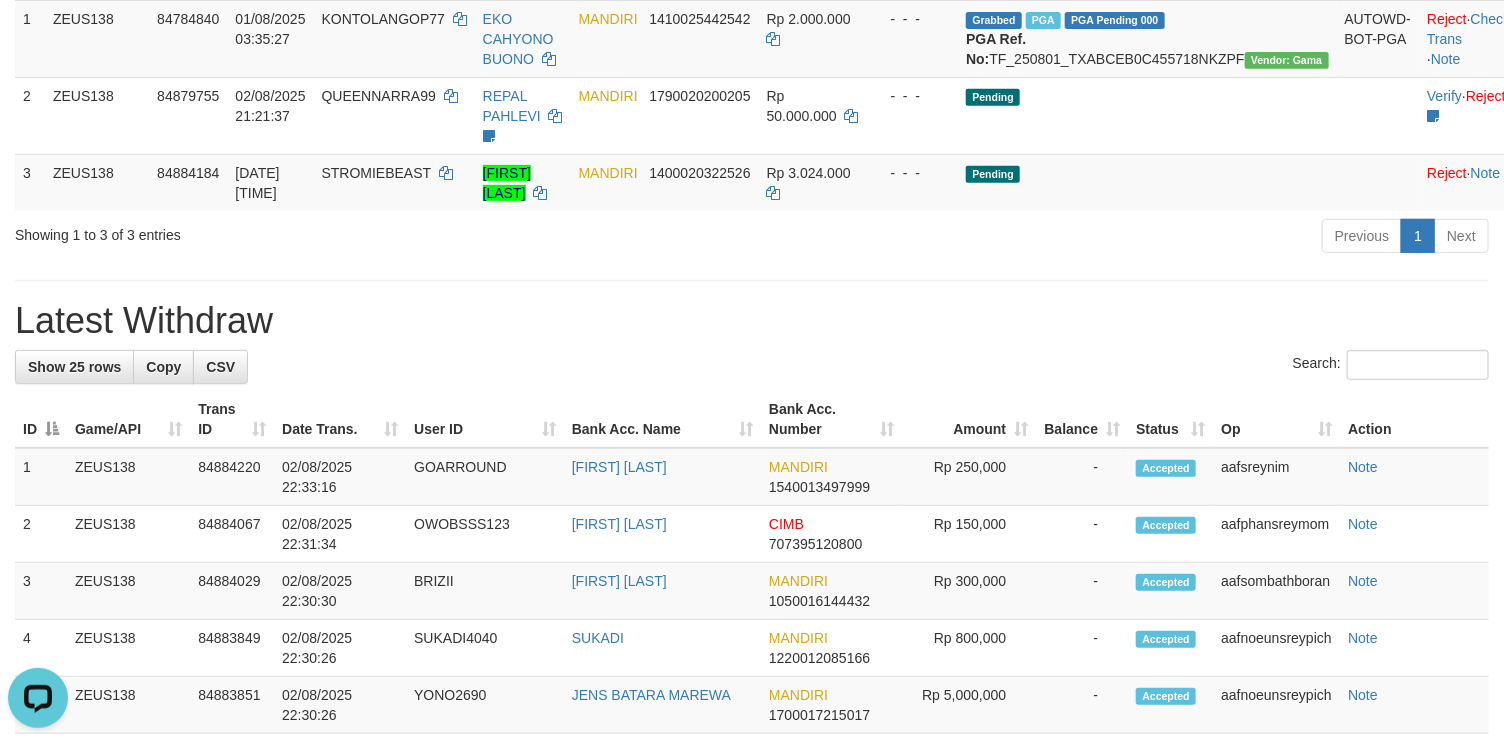 scroll, scrollTop: 0, scrollLeft: 0, axis: both 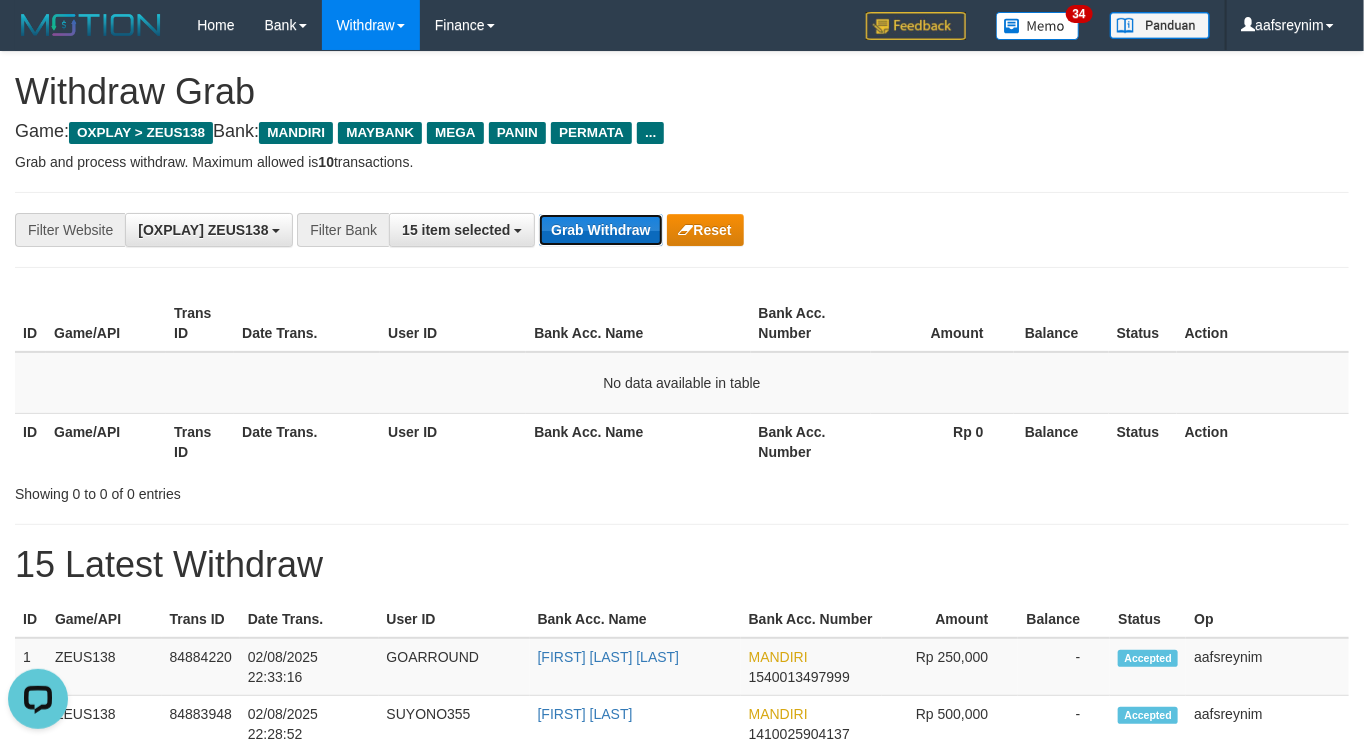 click on "Grab Withdraw" at bounding box center (600, 230) 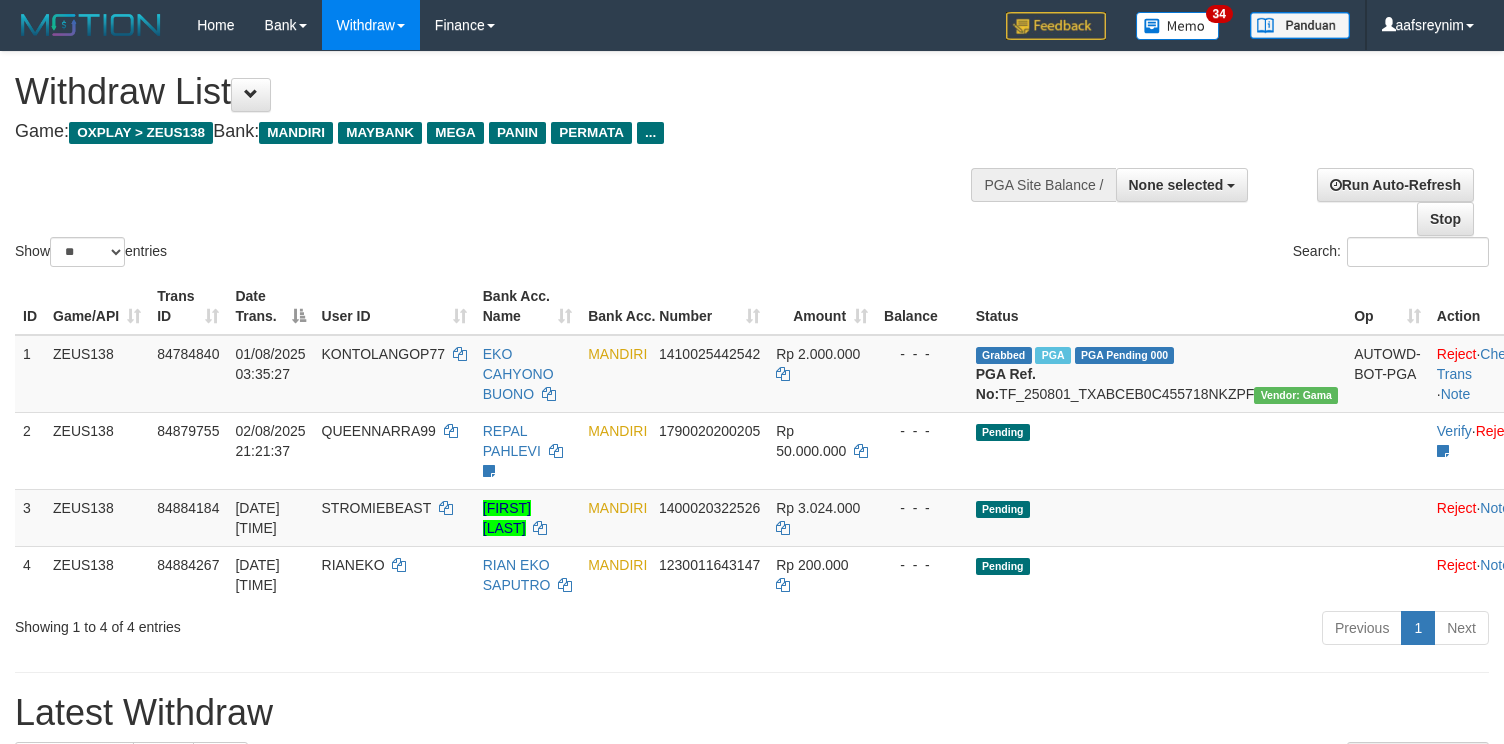 select 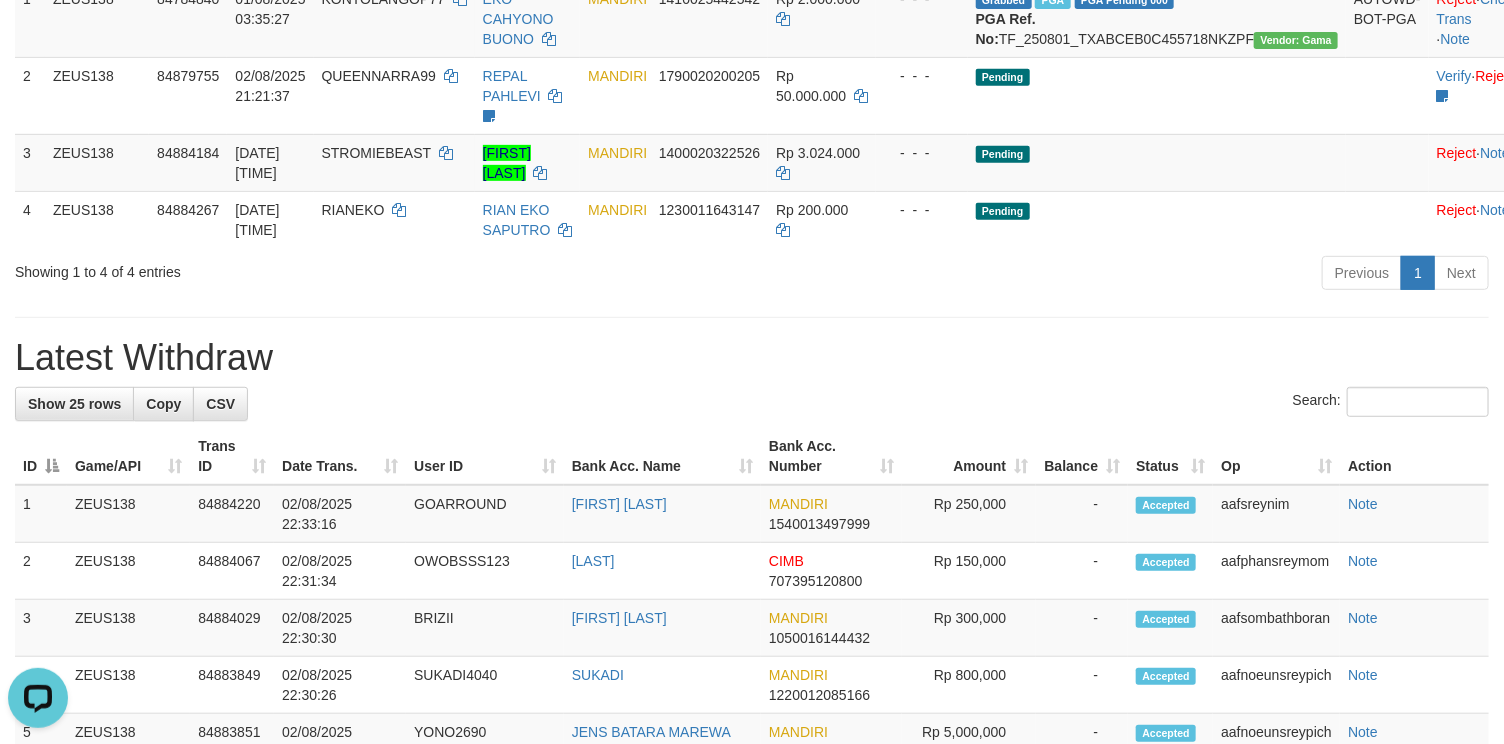 scroll, scrollTop: 0, scrollLeft: 0, axis: both 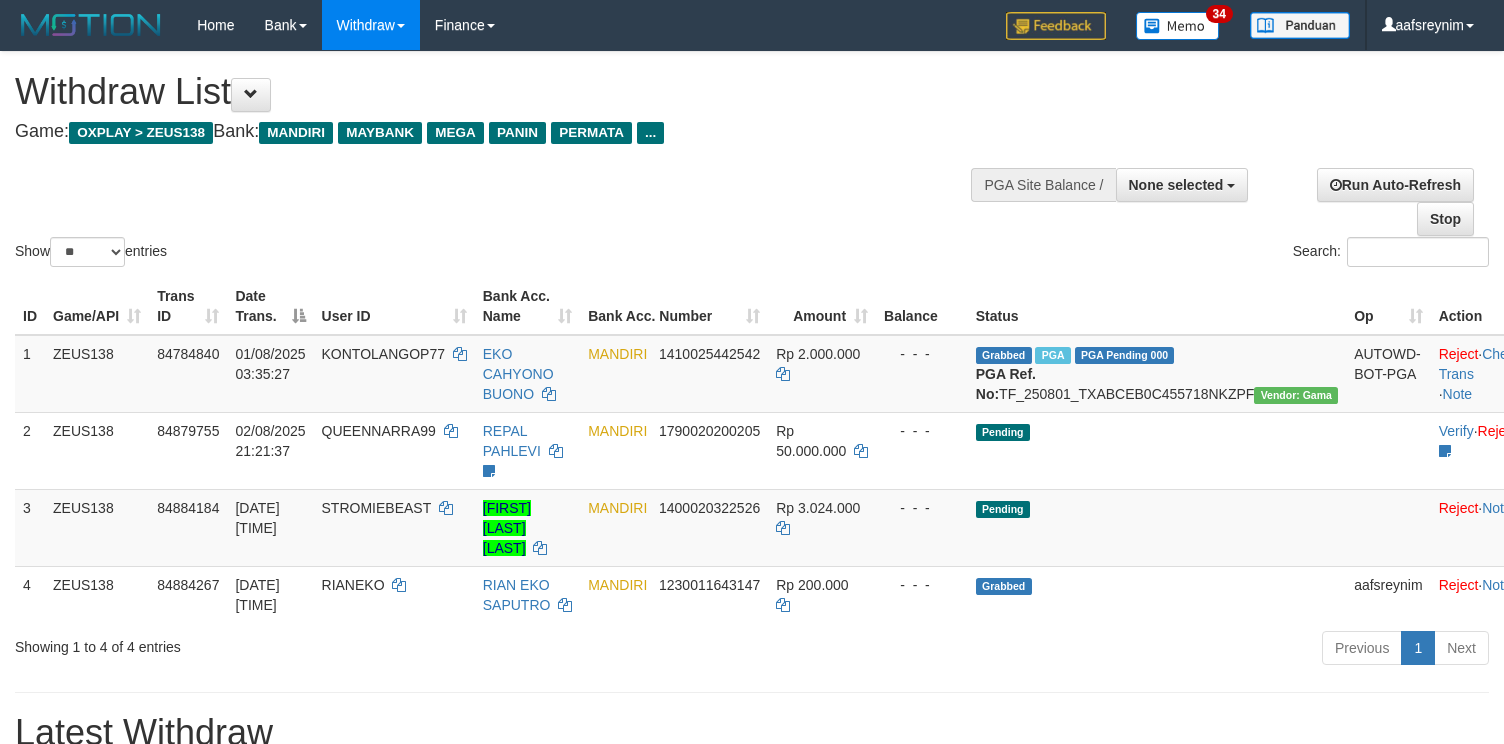 select 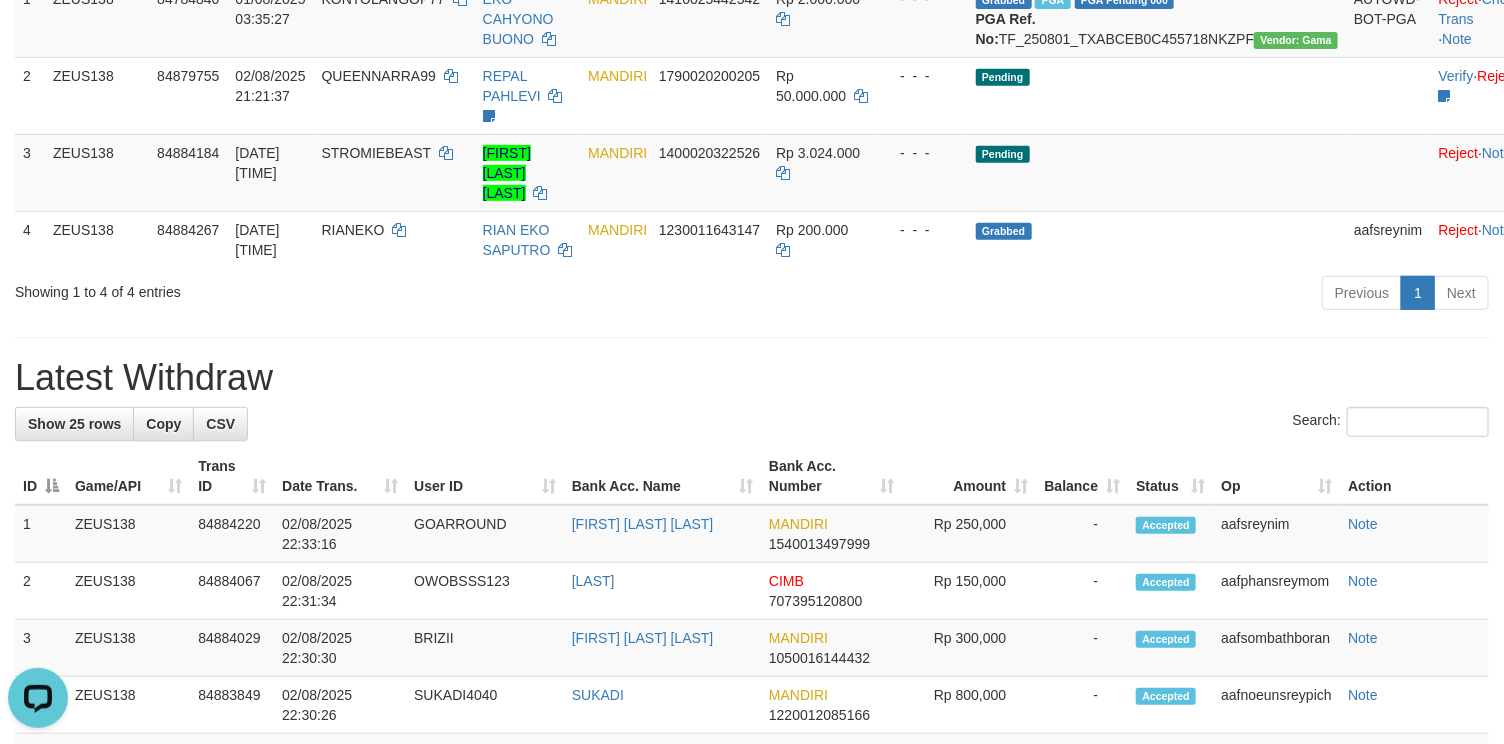 scroll, scrollTop: 0, scrollLeft: 0, axis: both 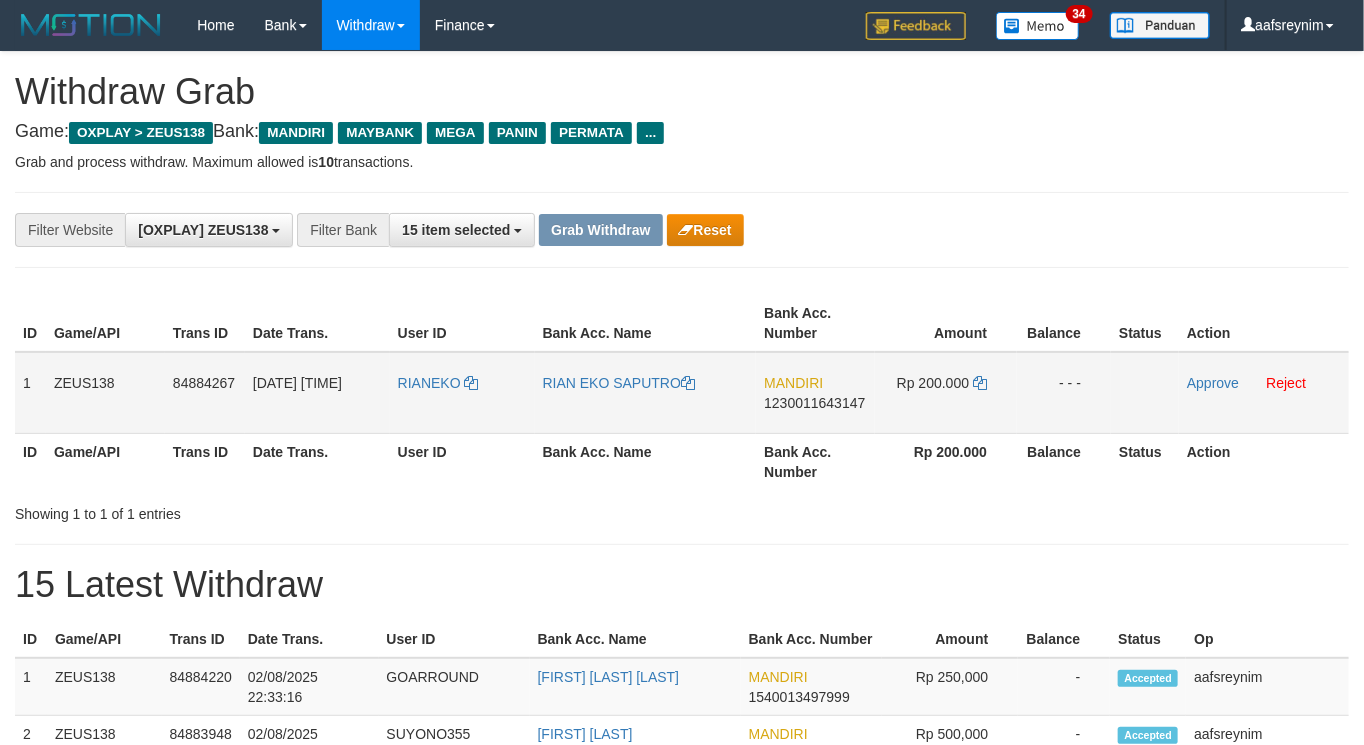 click on "RIANEKO" at bounding box center (462, 393) 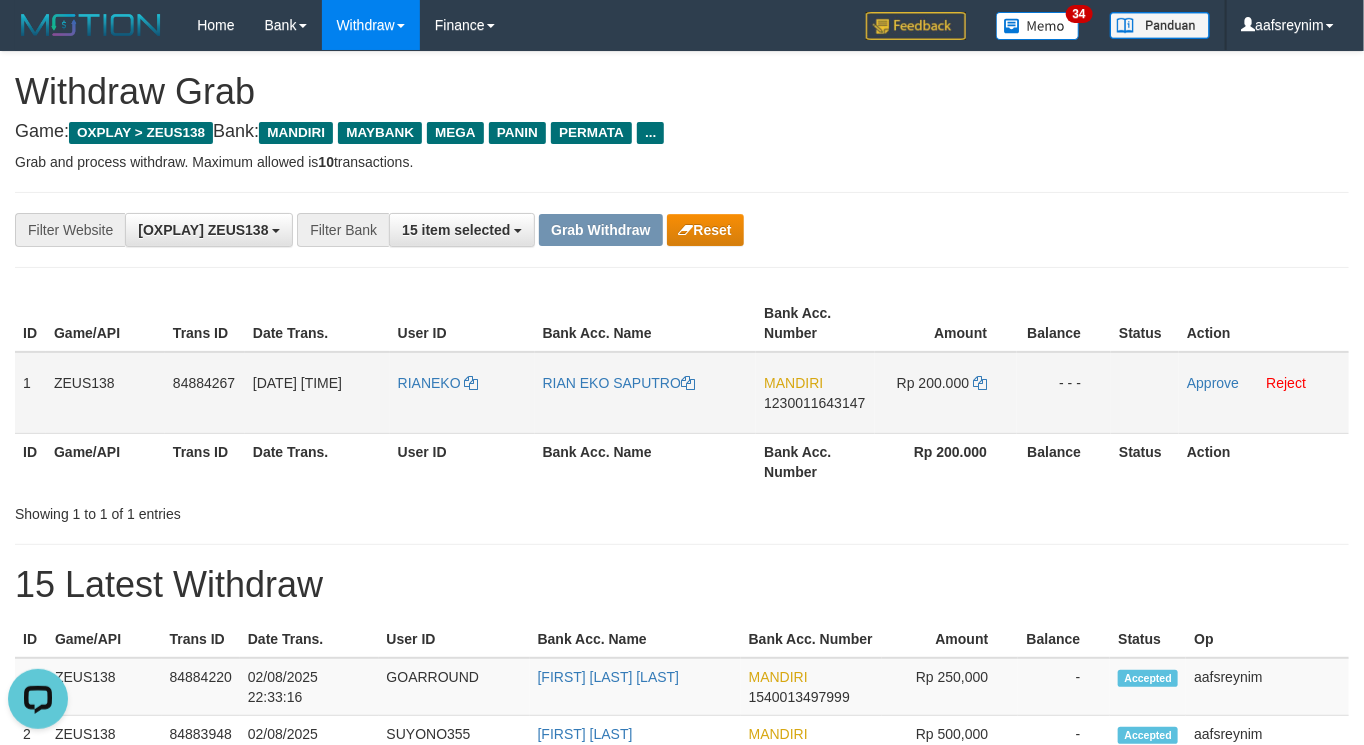 scroll, scrollTop: 0, scrollLeft: 0, axis: both 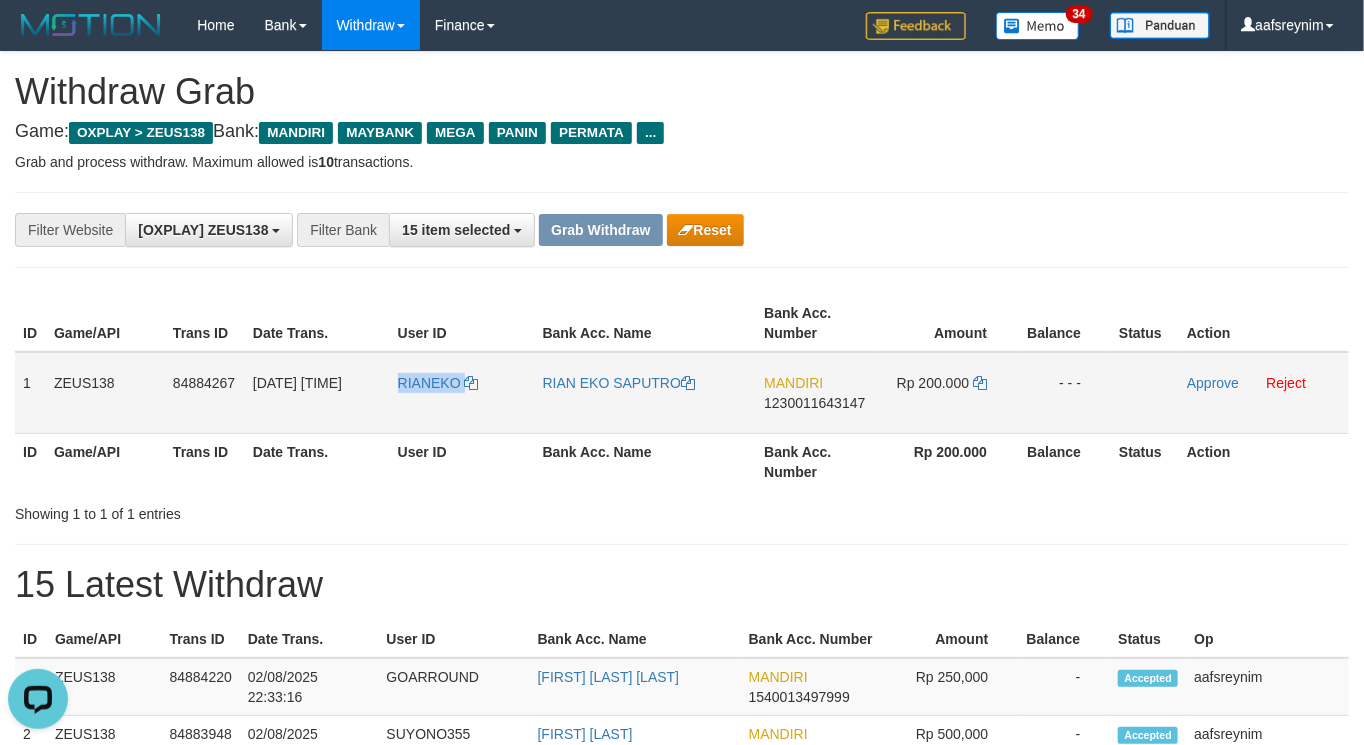 click on "RIANEKO" at bounding box center (462, 393) 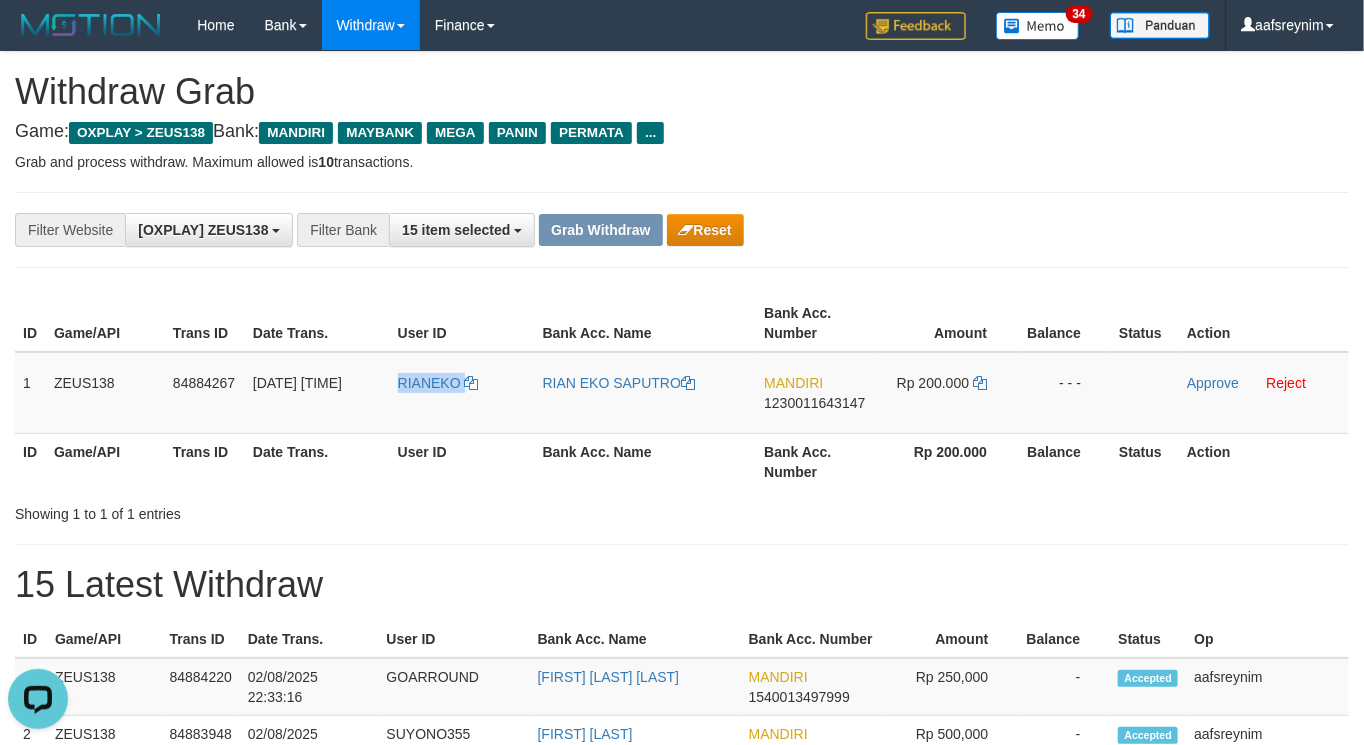 copy on "RIANEKO" 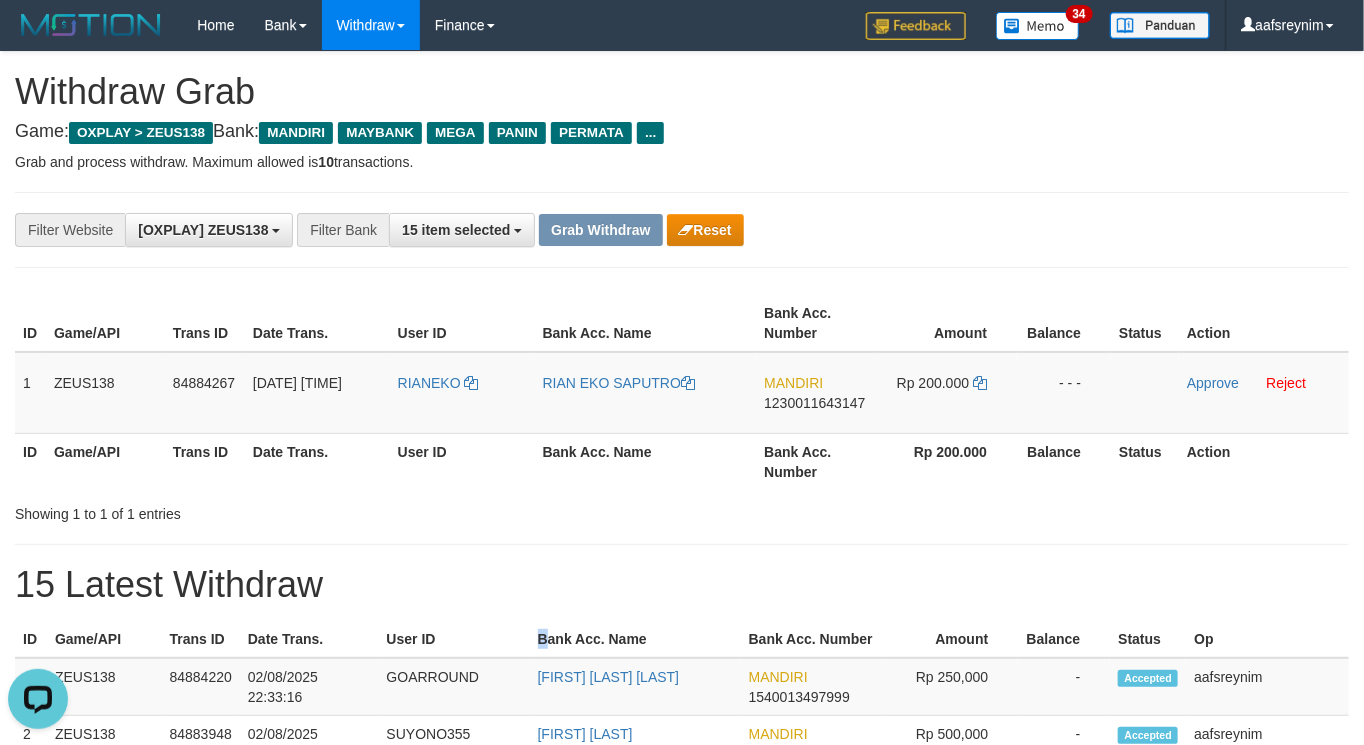 drag, startPoint x: 545, startPoint y: 633, endPoint x: 197, endPoint y: 524, distance: 364.67108 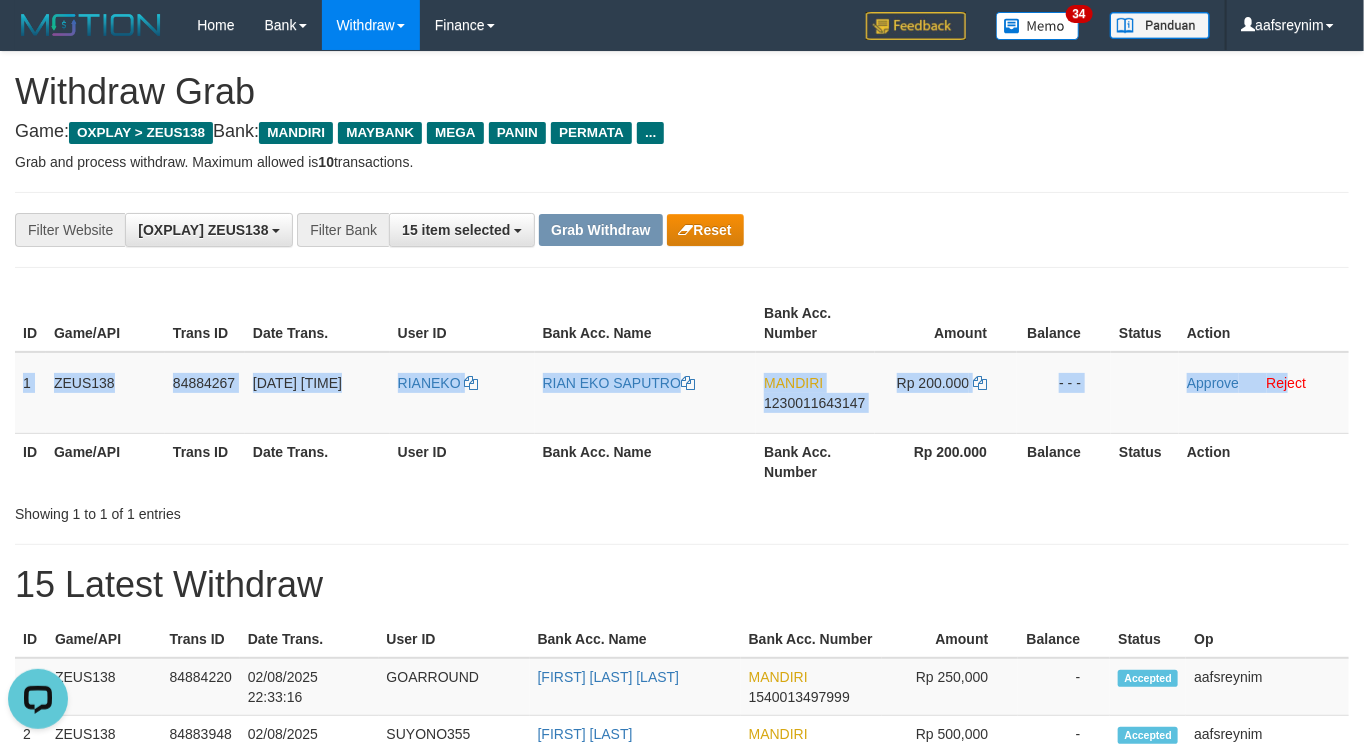 drag, startPoint x: 26, startPoint y: 378, endPoint x: 1353, endPoint y: 411, distance: 1327.4103 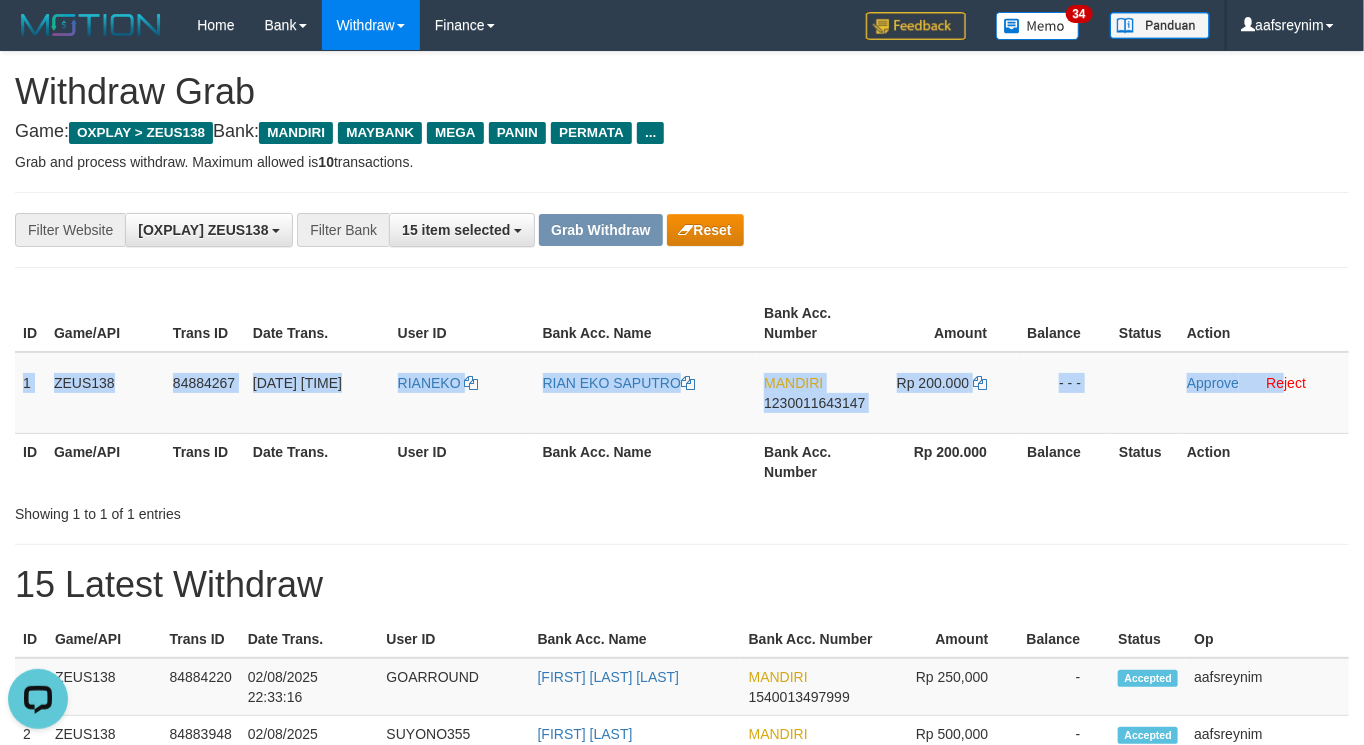 copy on "1
ZEUS138
84884267
[DATE] [TIME]
[FIRST]
[FIRST] [LAST]
MANDIRI
1230011643147
Rp 200.000
- - -
Approve
Re" 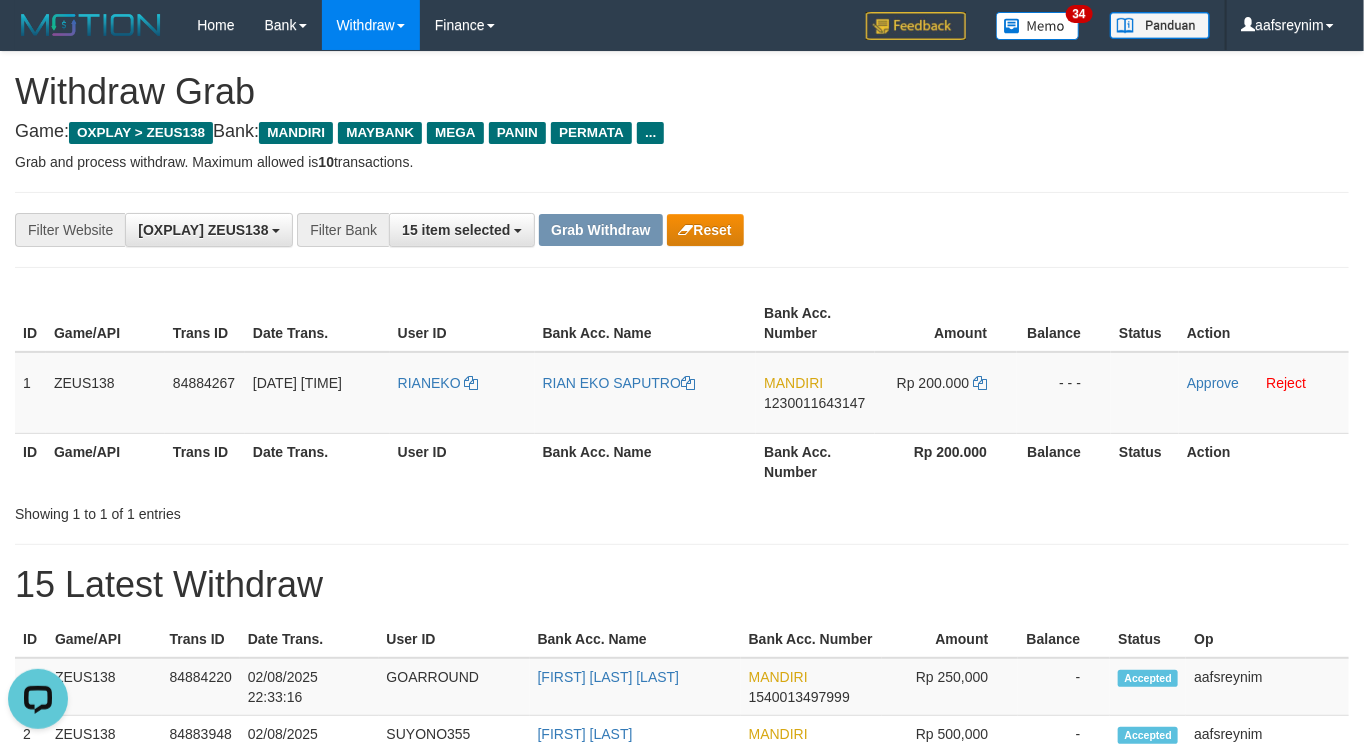 drag, startPoint x: 713, startPoint y: 513, endPoint x: 787, endPoint y: 410, distance: 126.82665 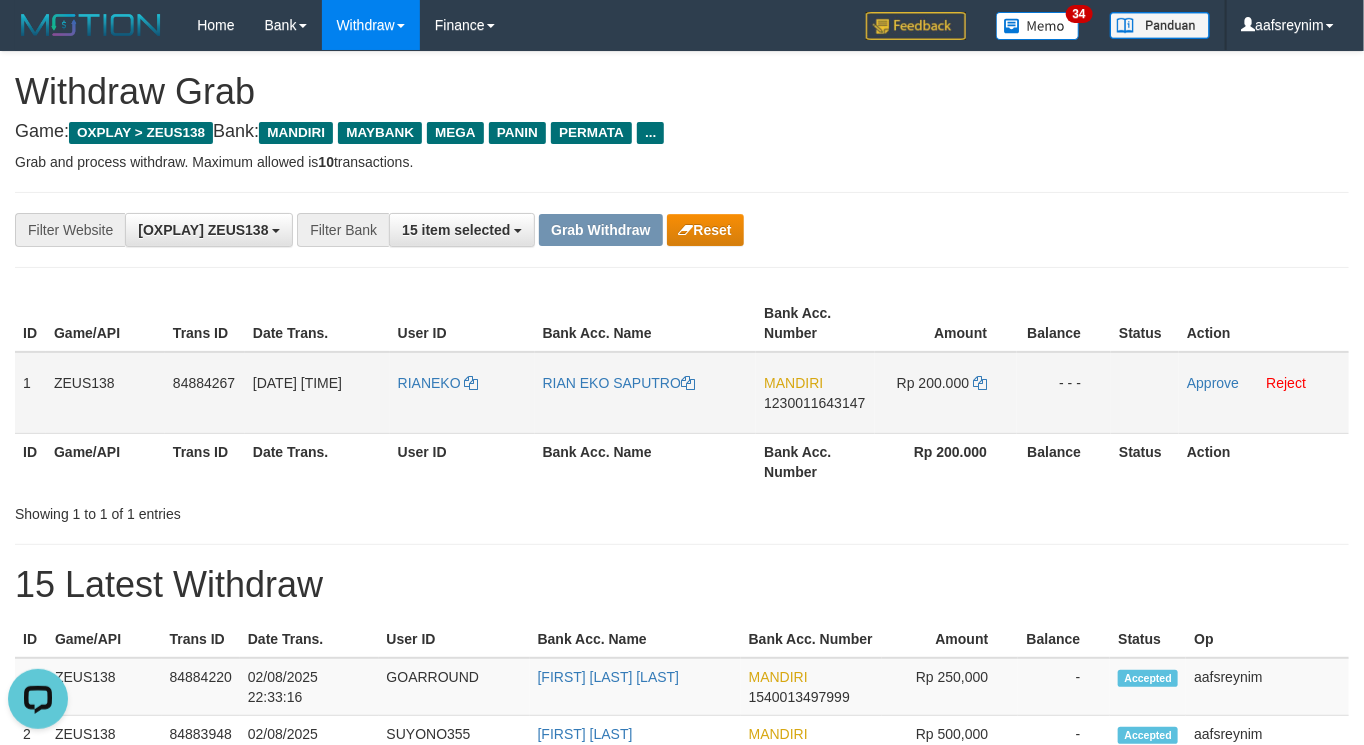 click on "MANDIRI
1230011643147" at bounding box center [815, 393] 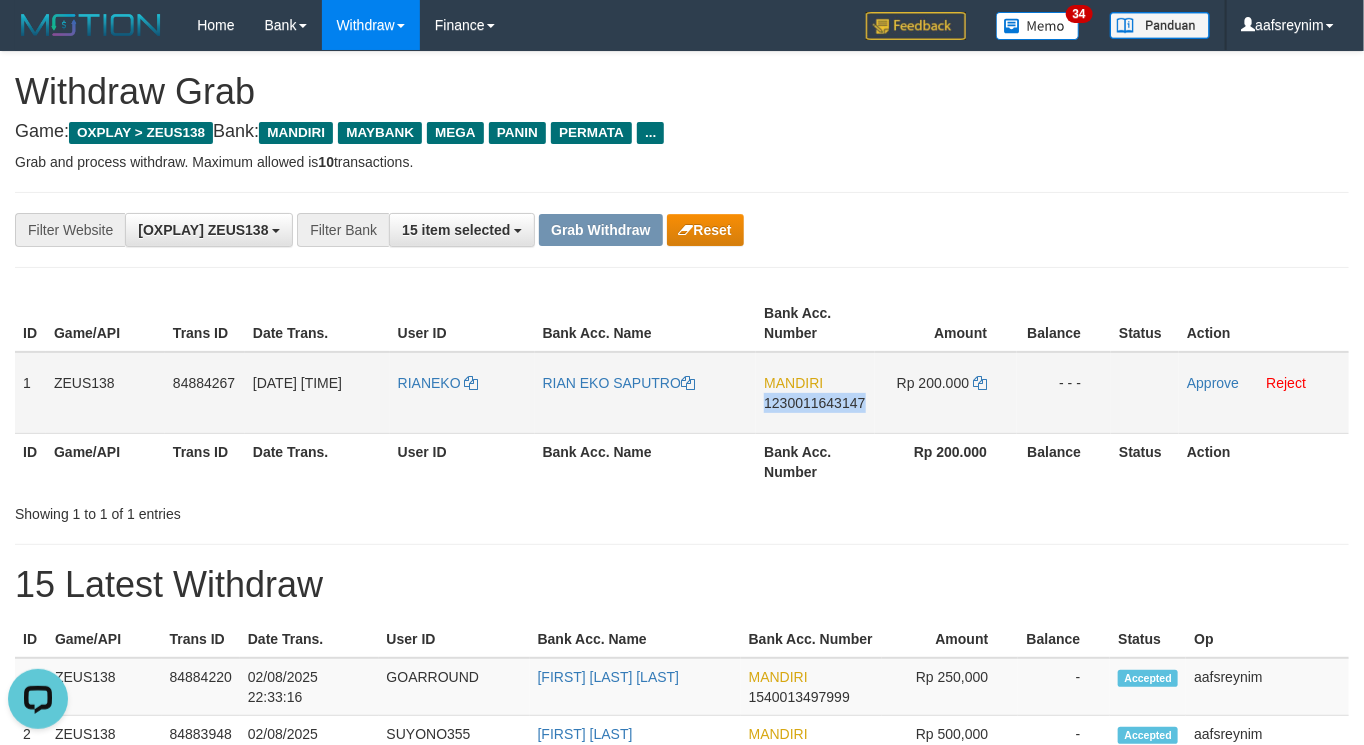 click on "MANDIRI
1230011643147" at bounding box center (815, 393) 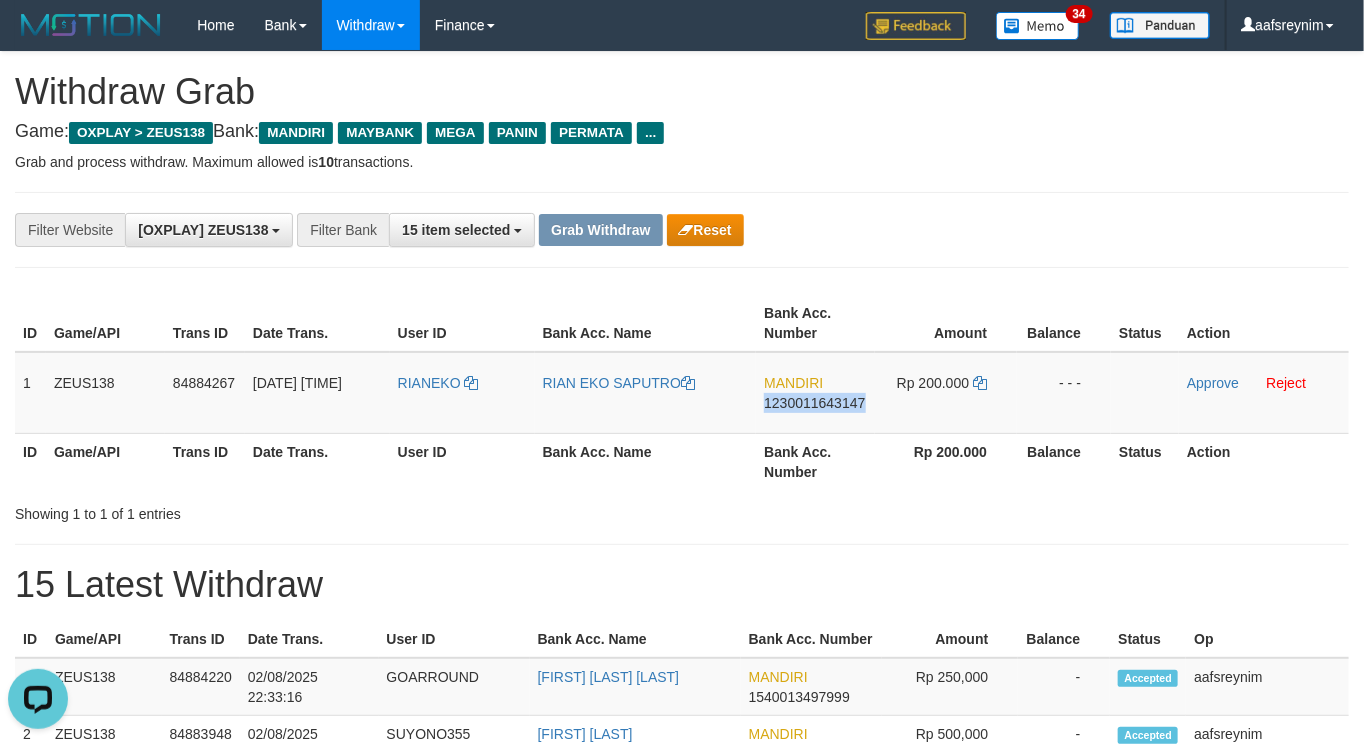 copy on "1230011643147" 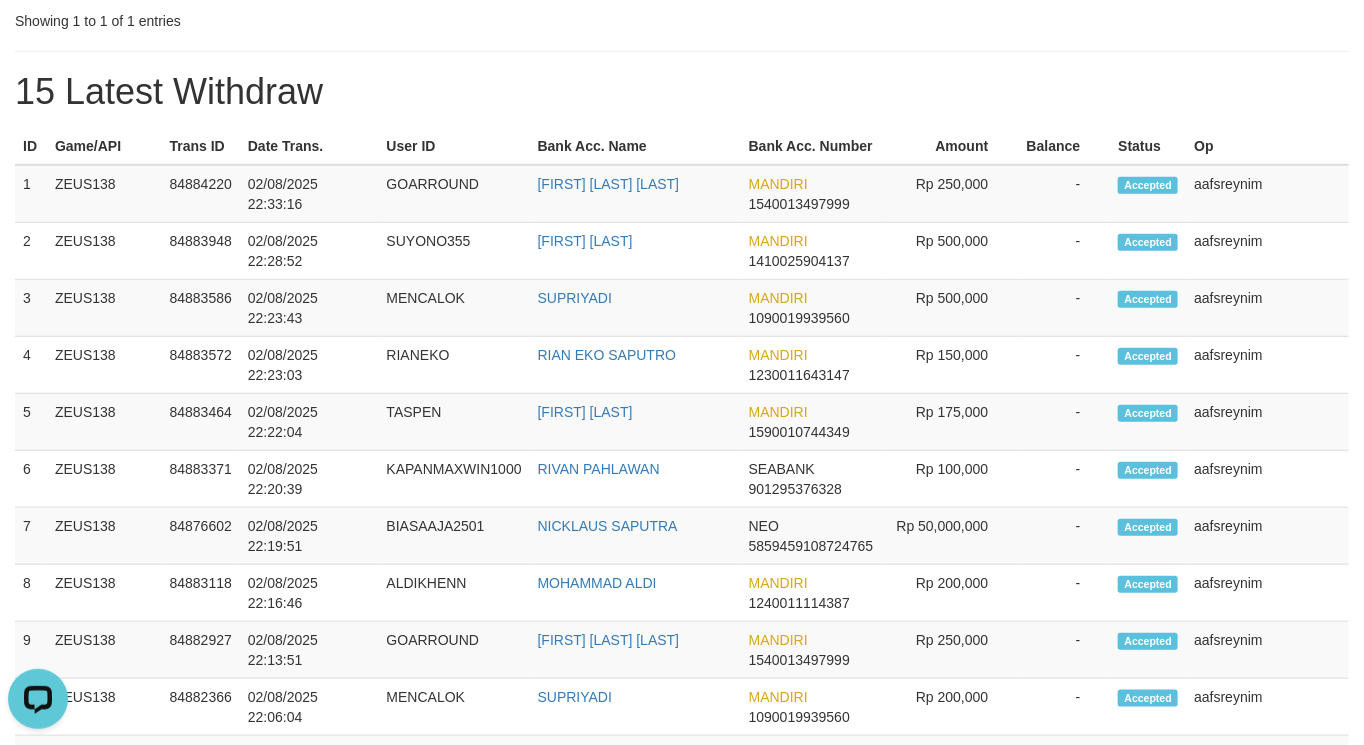 scroll, scrollTop: 892, scrollLeft: 0, axis: vertical 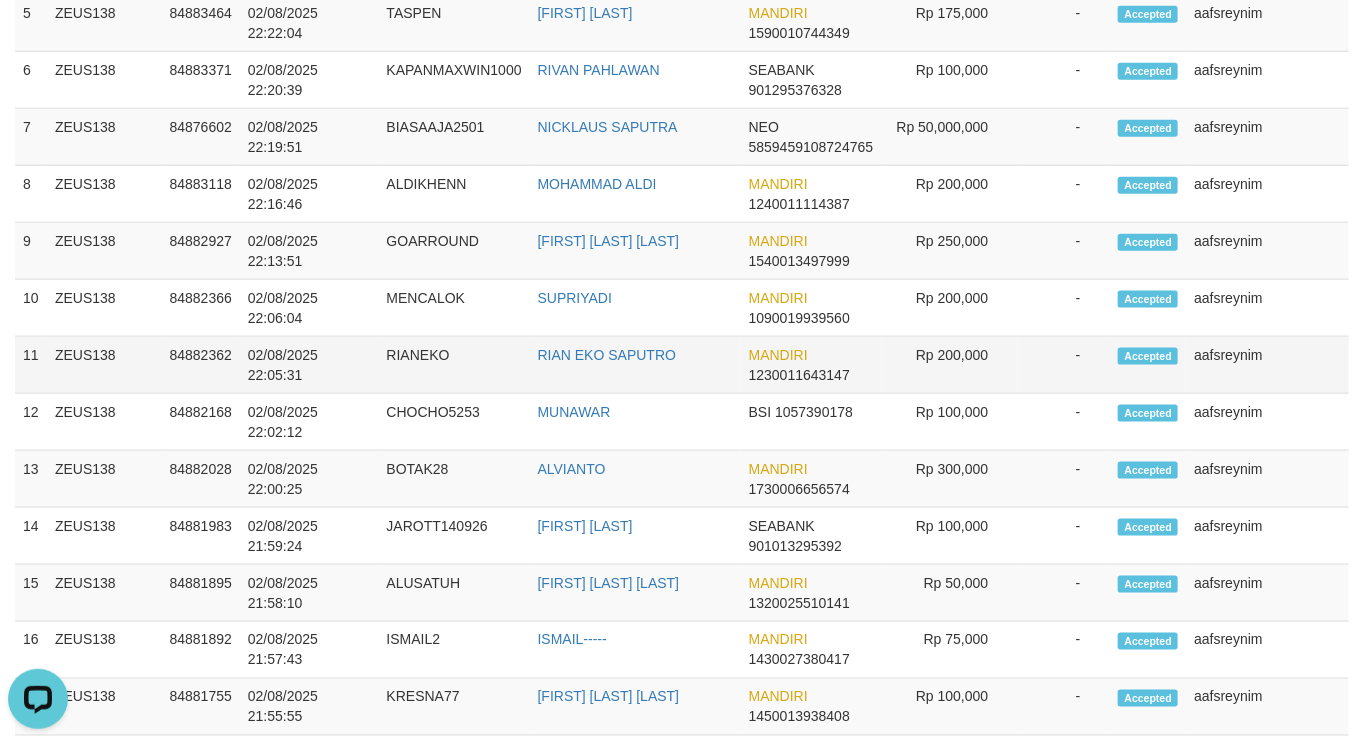 click on "MANDIRI
1230011643147" at bounding box center [811, 365] 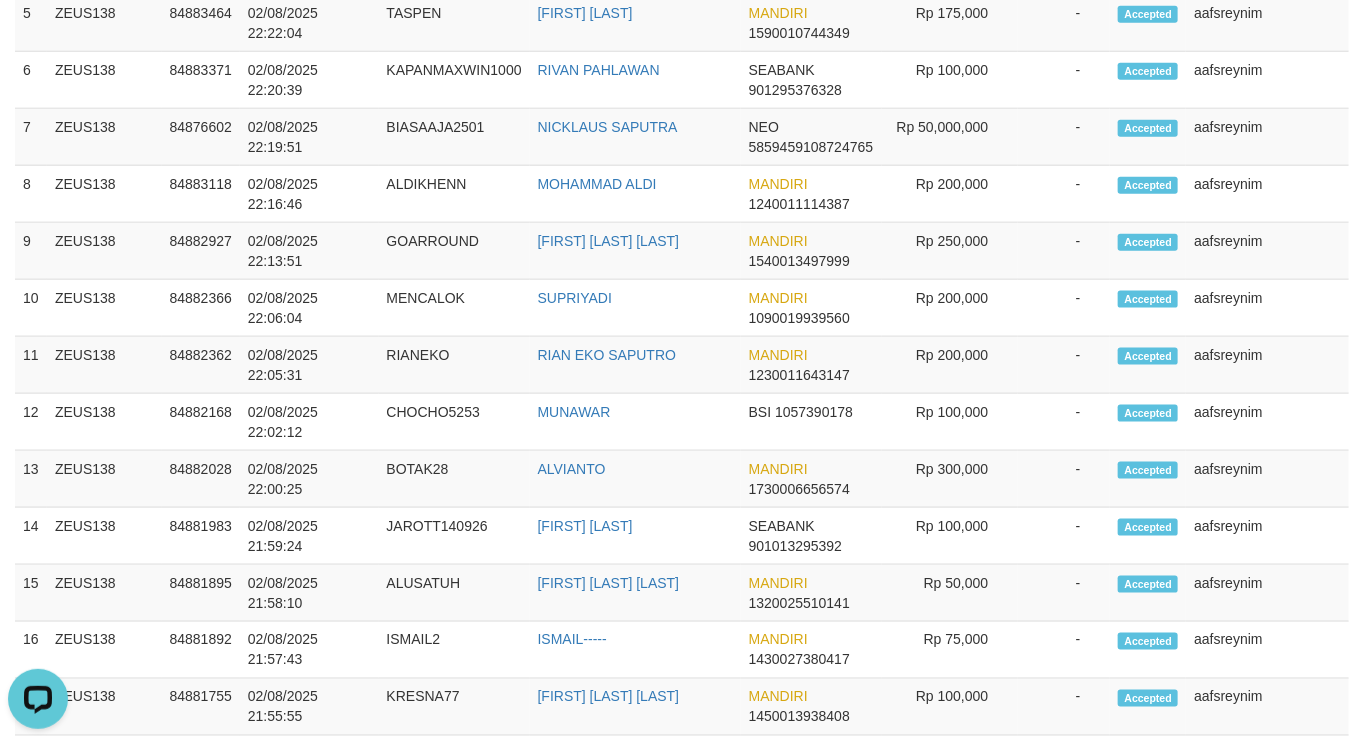 scroll, scrollTop: 28, scrollLeft: 0, axis: vertical 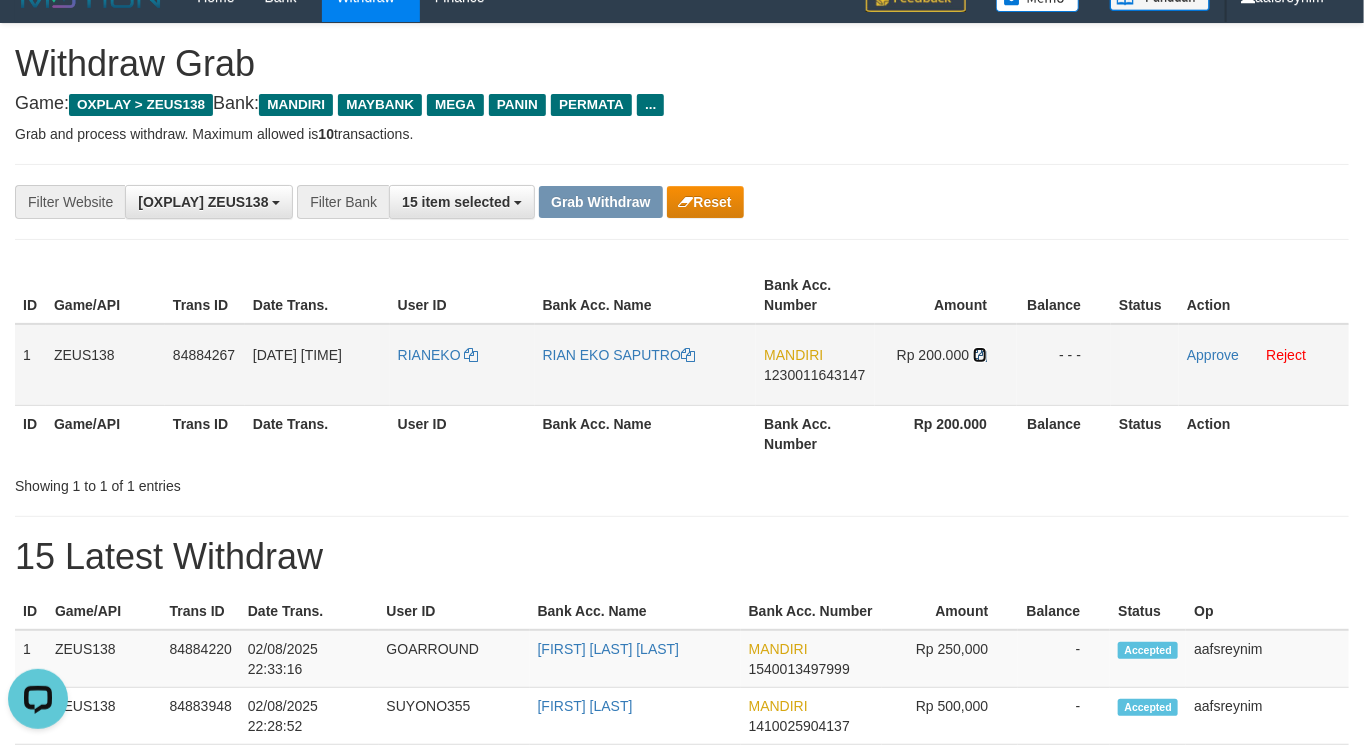 click at bounding box center (980, 355) 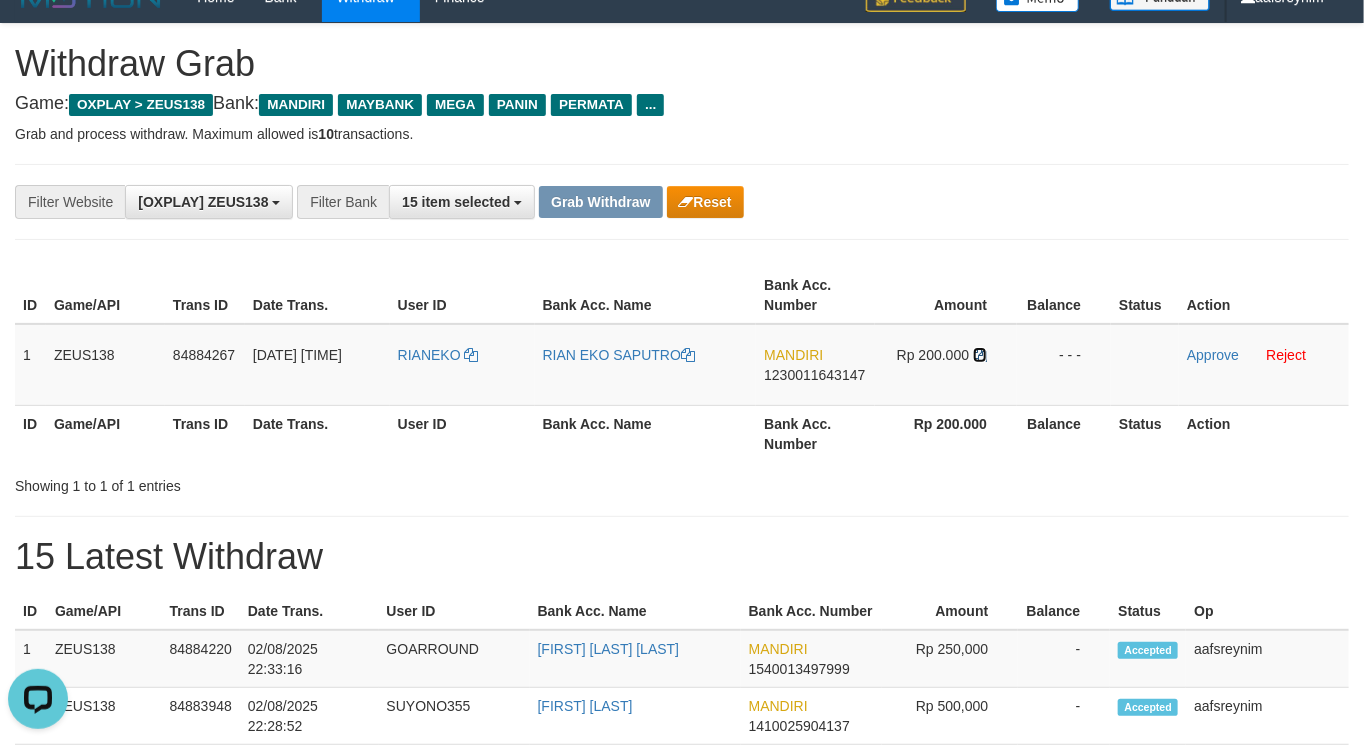 drag, startPoint x: 982, startPoint y: 352, endPoint x: 1377, endPoint y: 665, distance: 503.97818 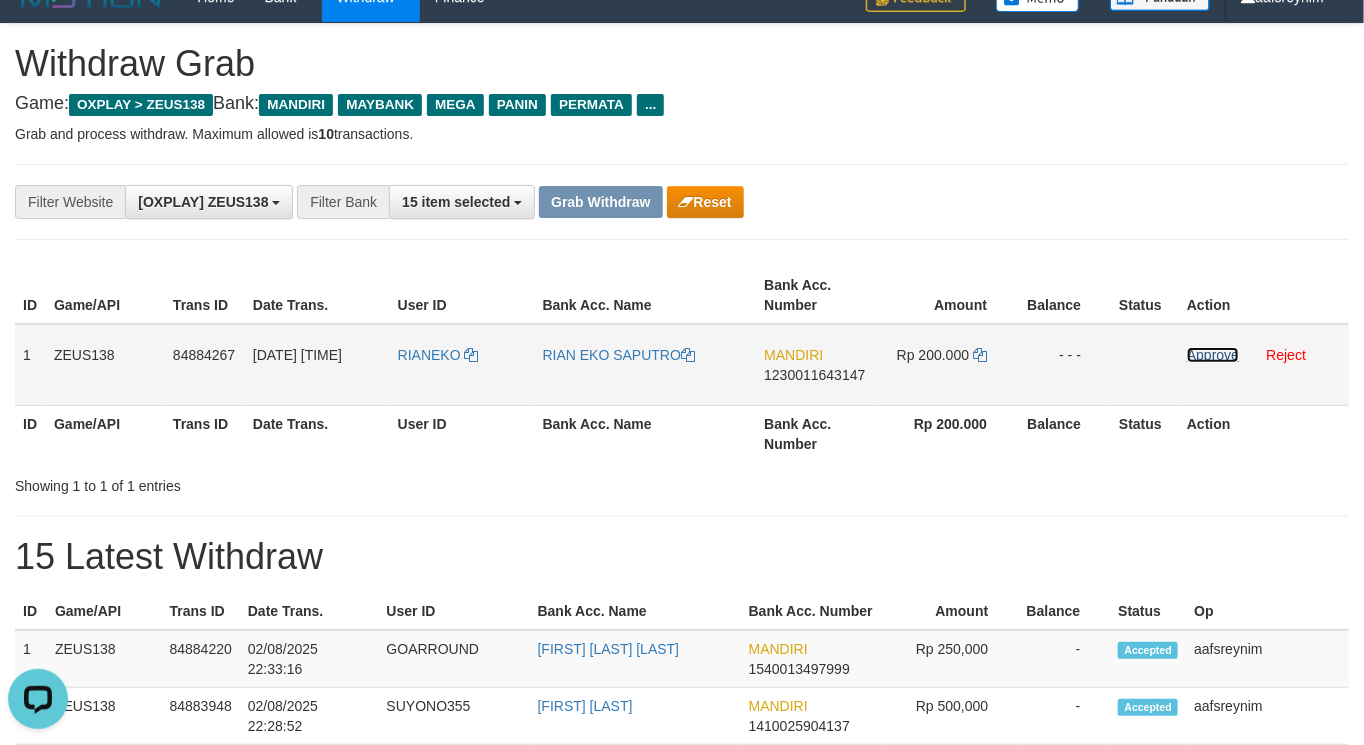 click on "Approve" at bounding box center [1213, 355] 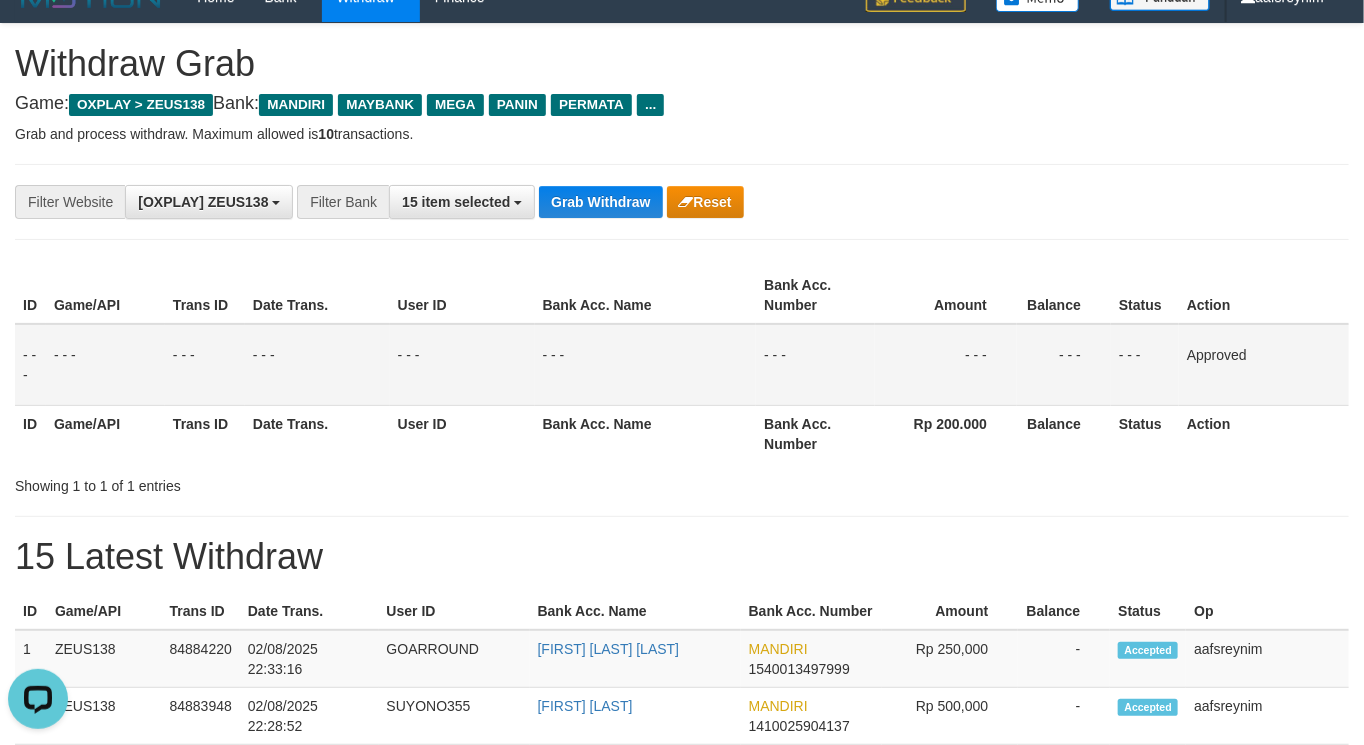 click on "**********" at bounding box center [682, 1075] 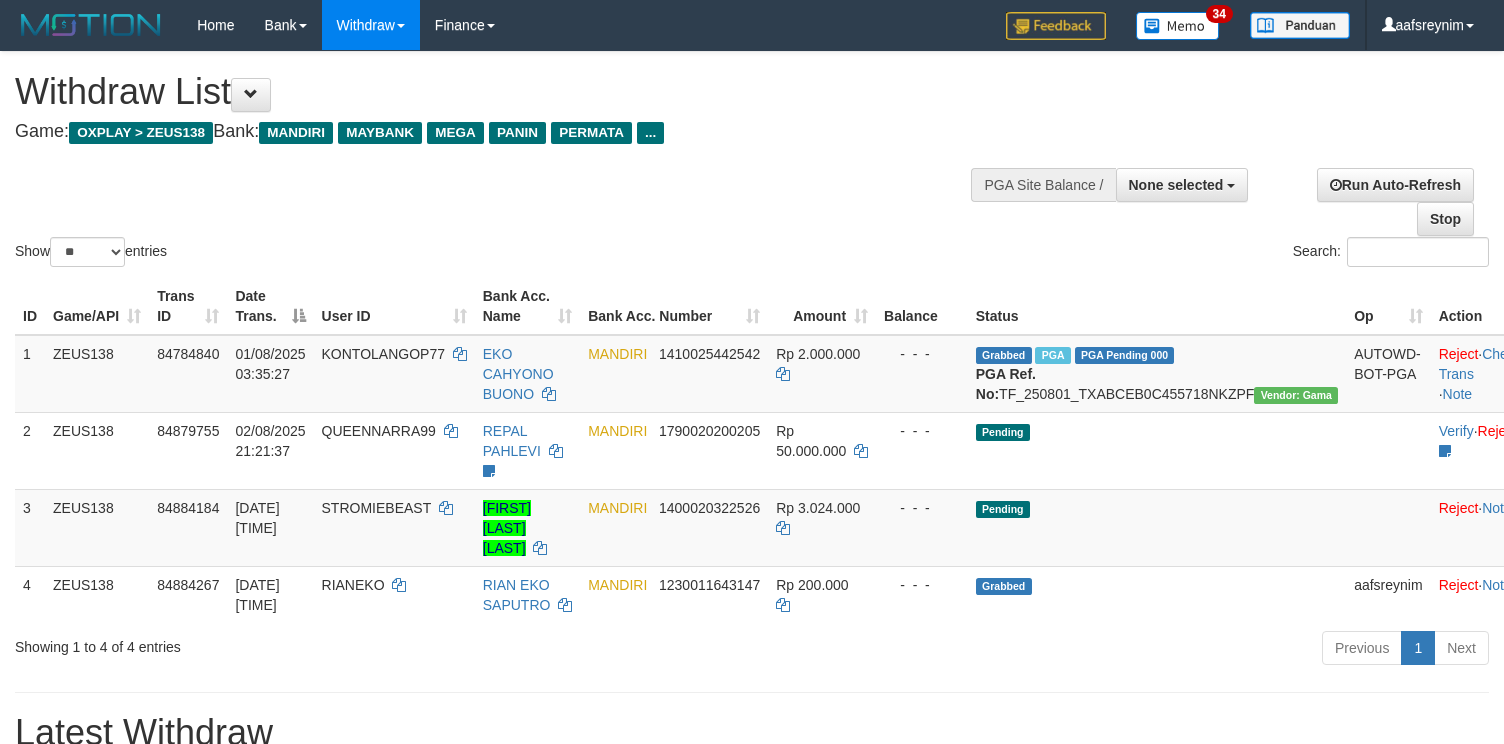 select 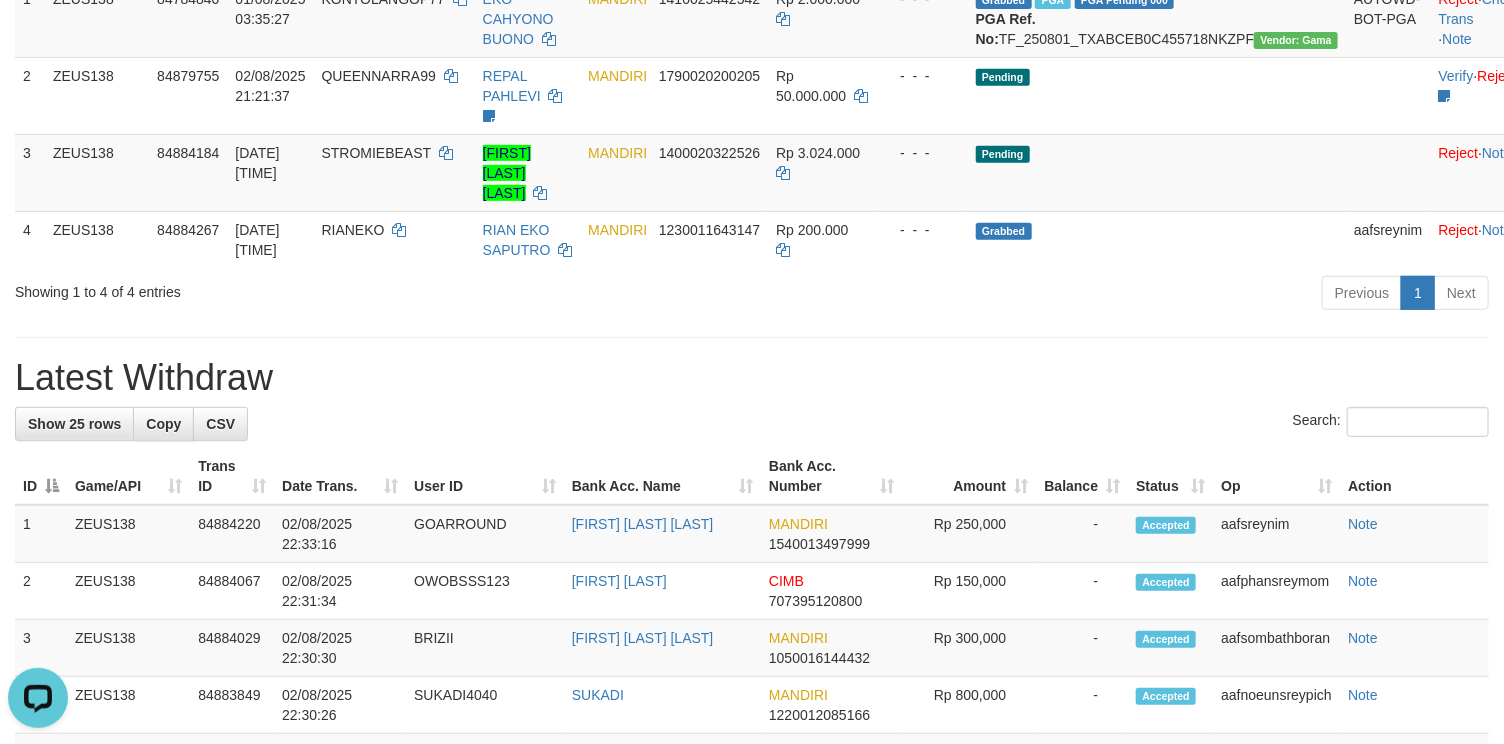 scroll, scrollTop: 0, scrollLeft: 0, axis: both 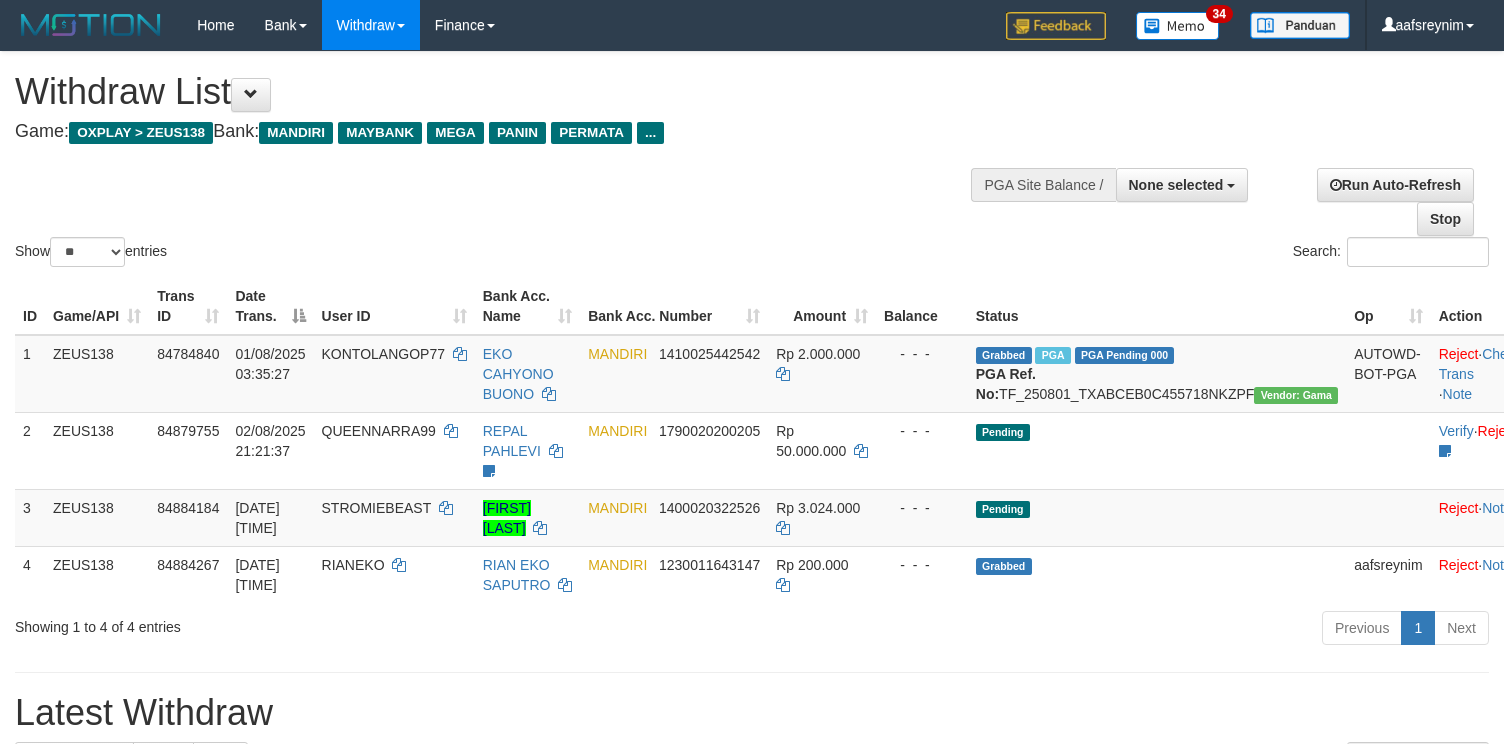 select 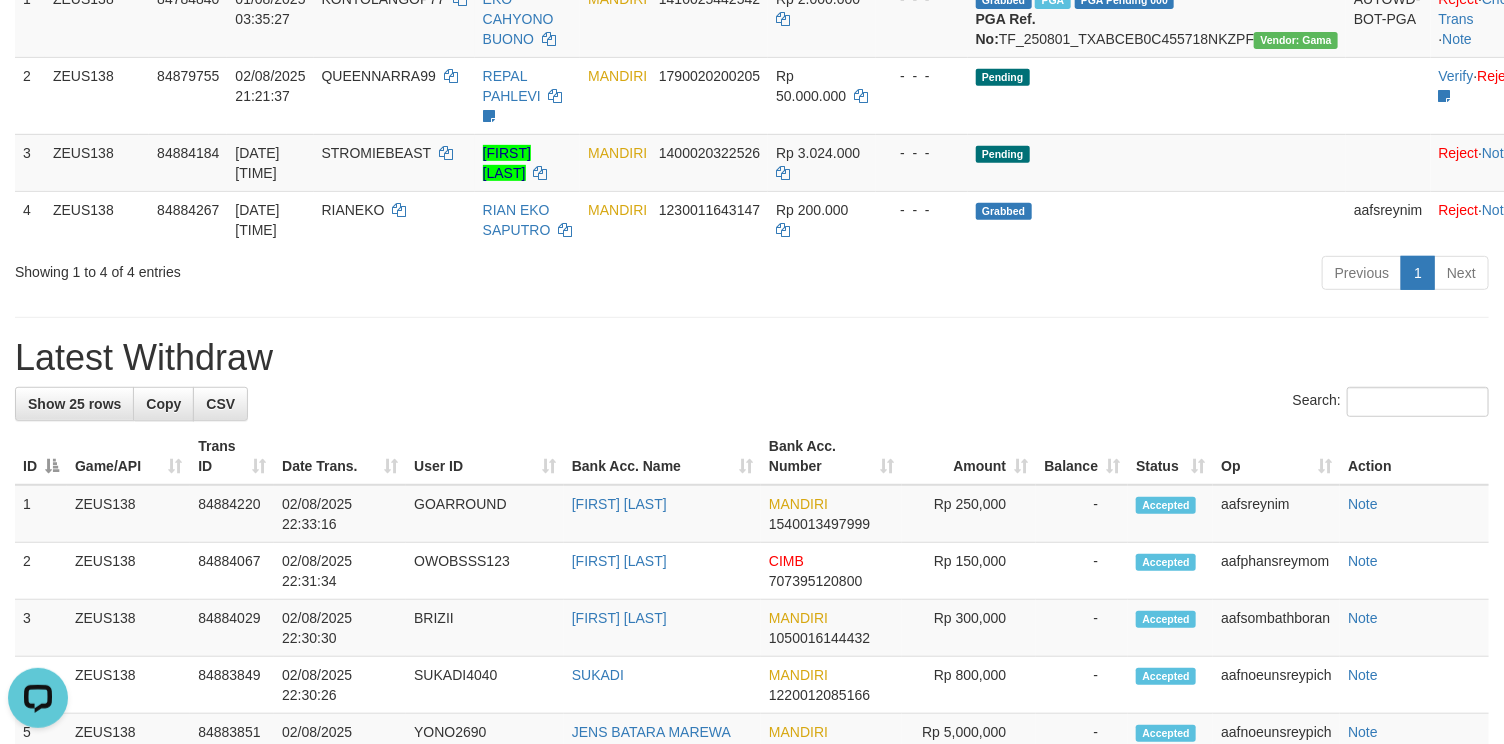 scroll, scrollTop: 0, scrollLeft: 0, axis: both 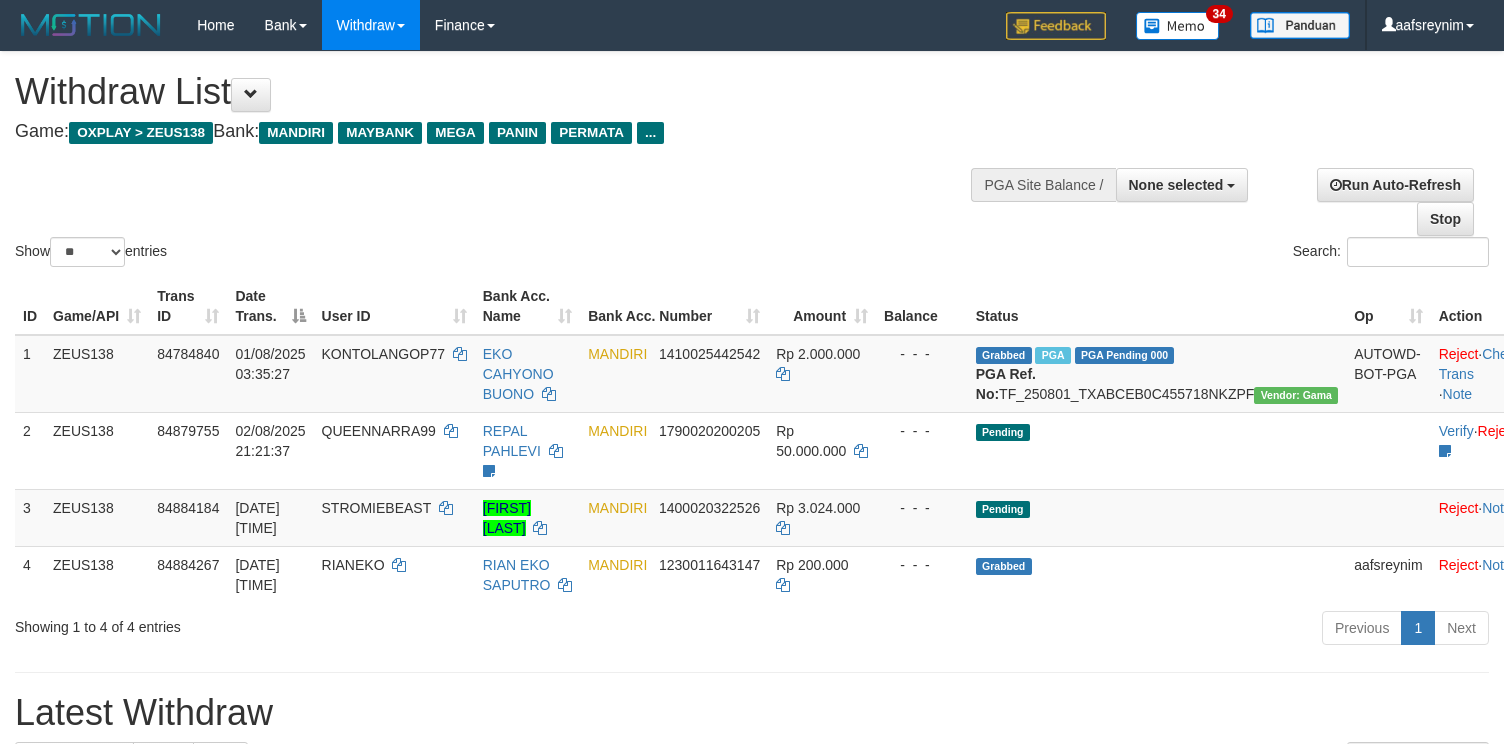 select 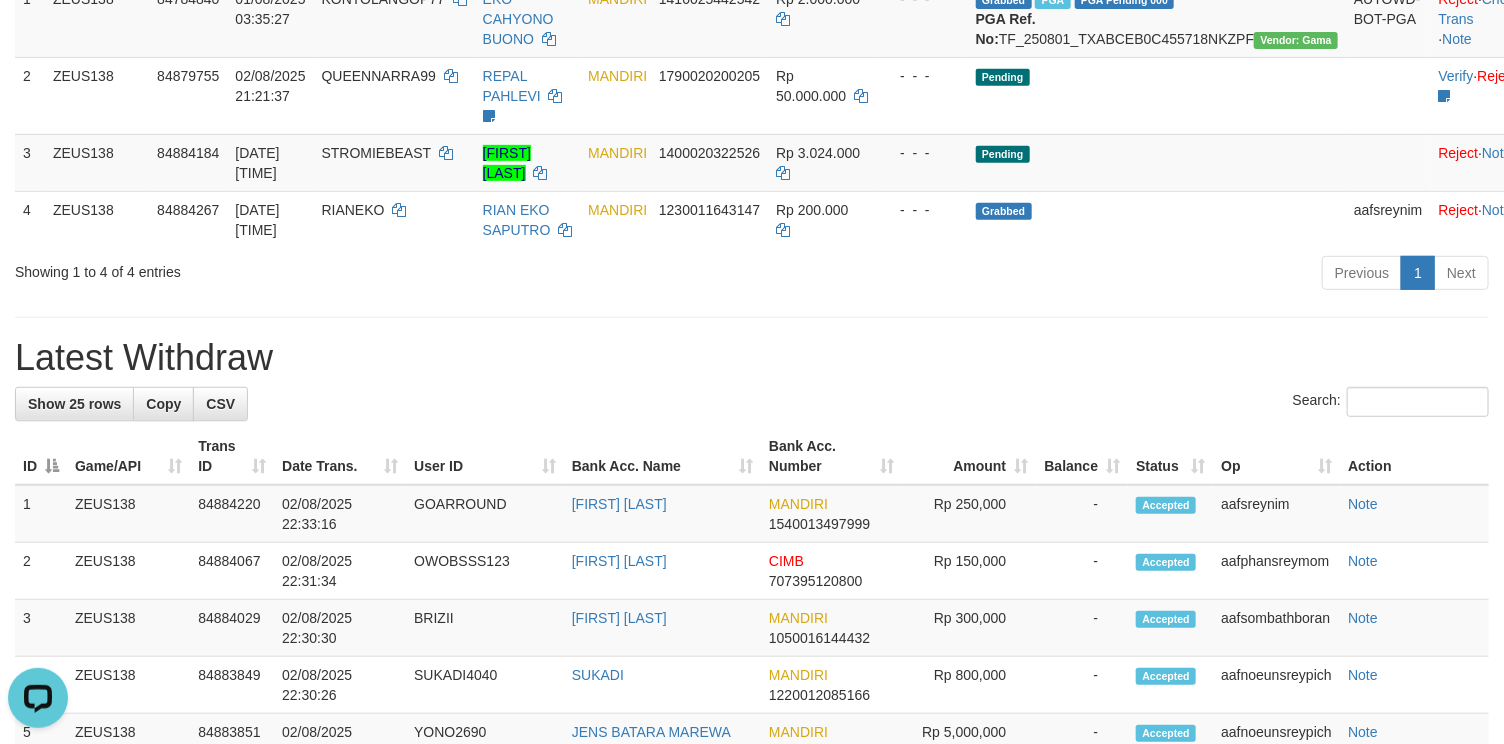 scroll, scrollTop: 0, scrollLeft: 0, axis: both 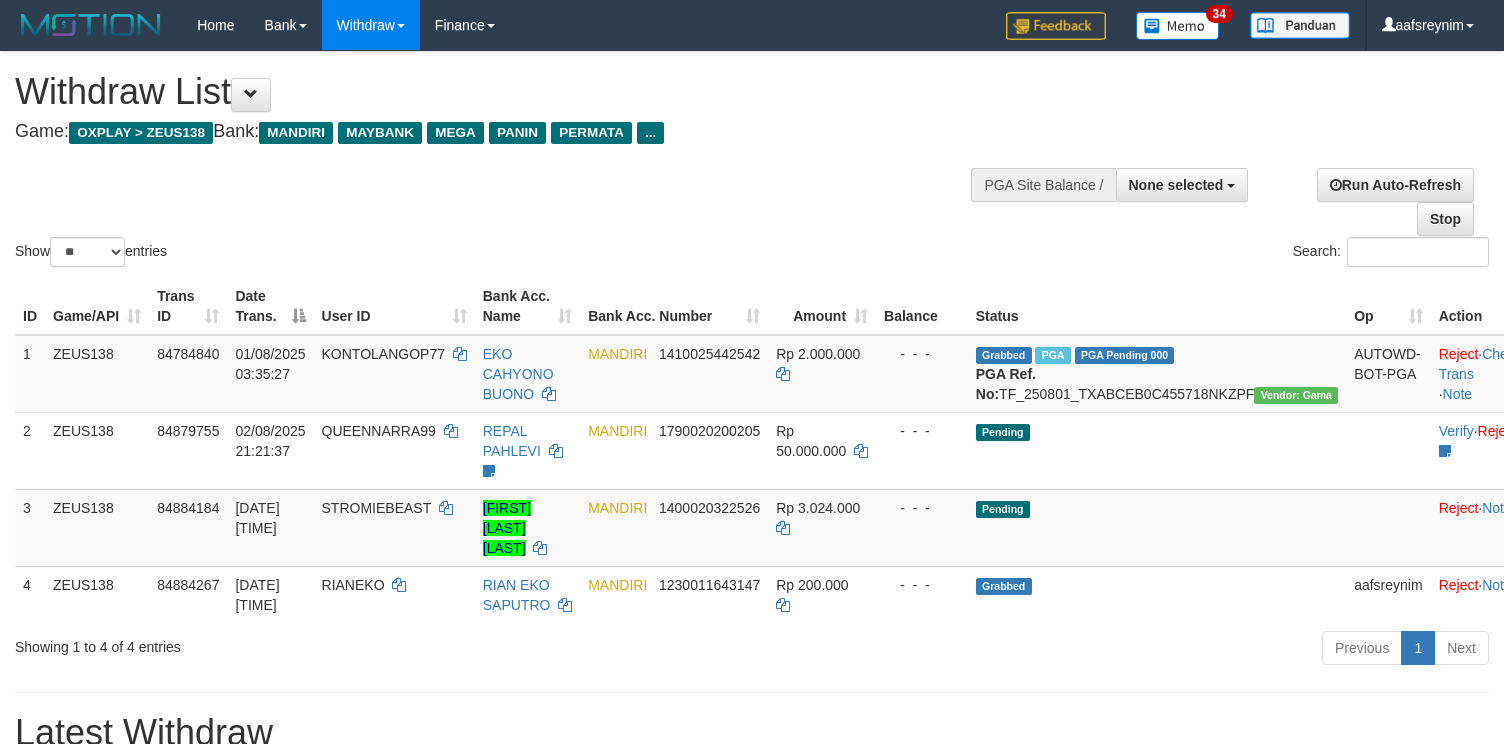 select 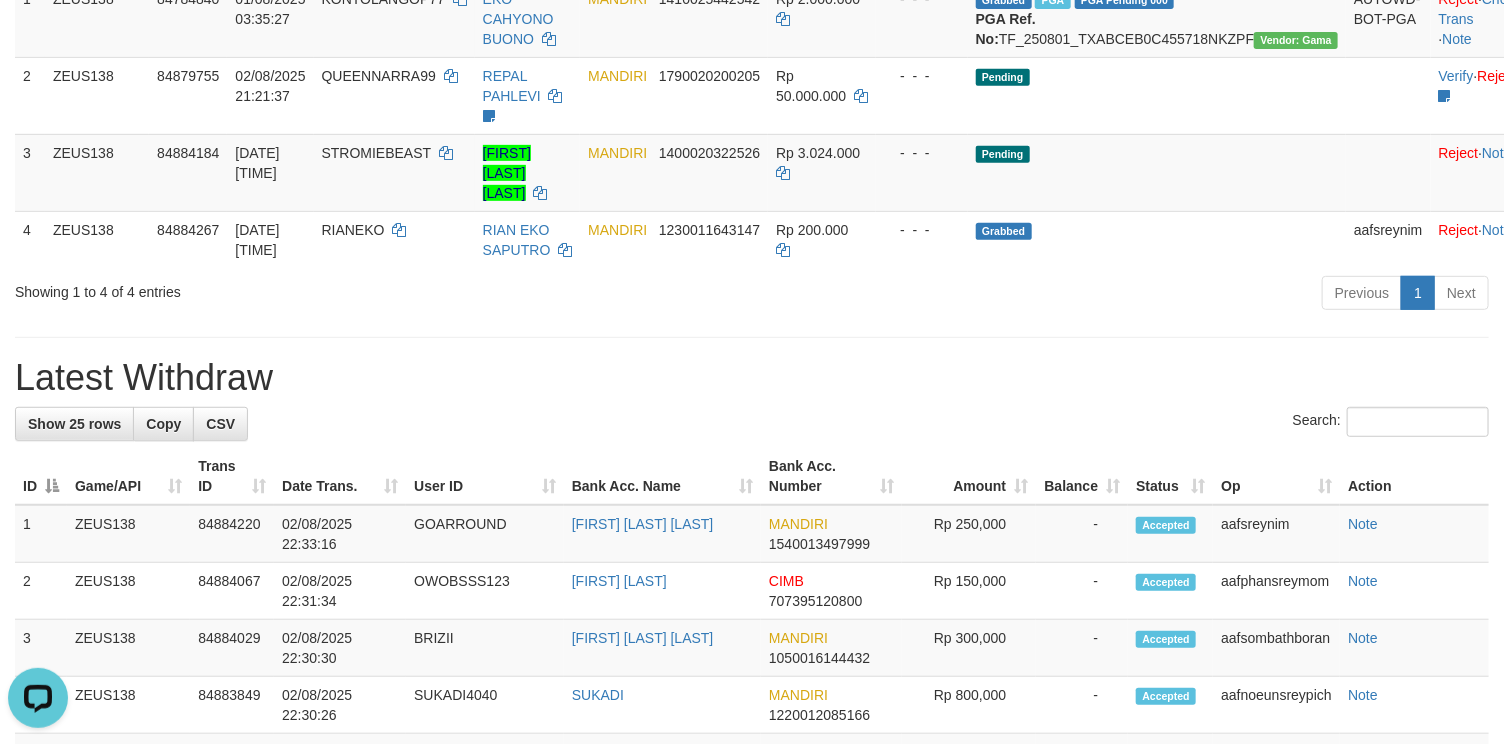 scroll, scrollTop: 0, scrollLeft: 0, axis: both 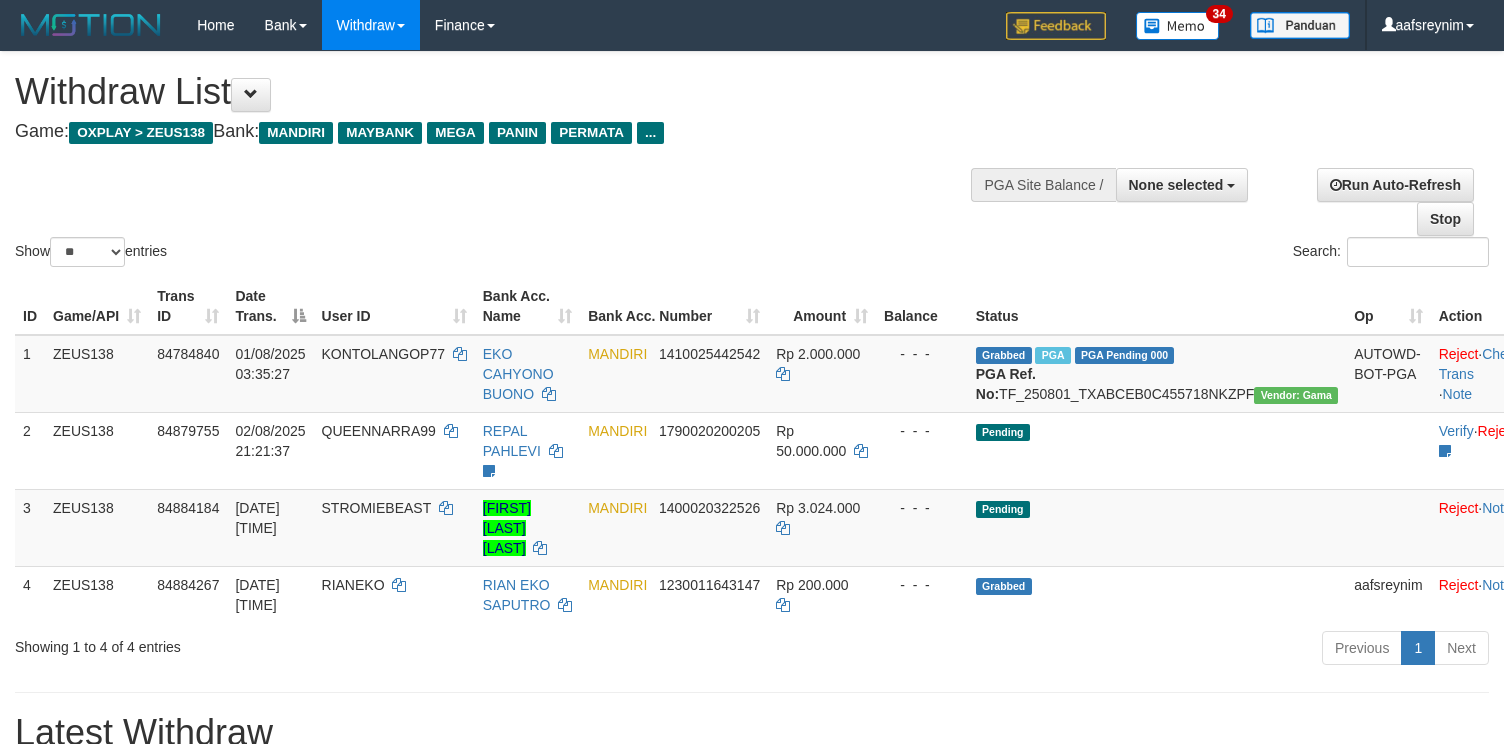 select 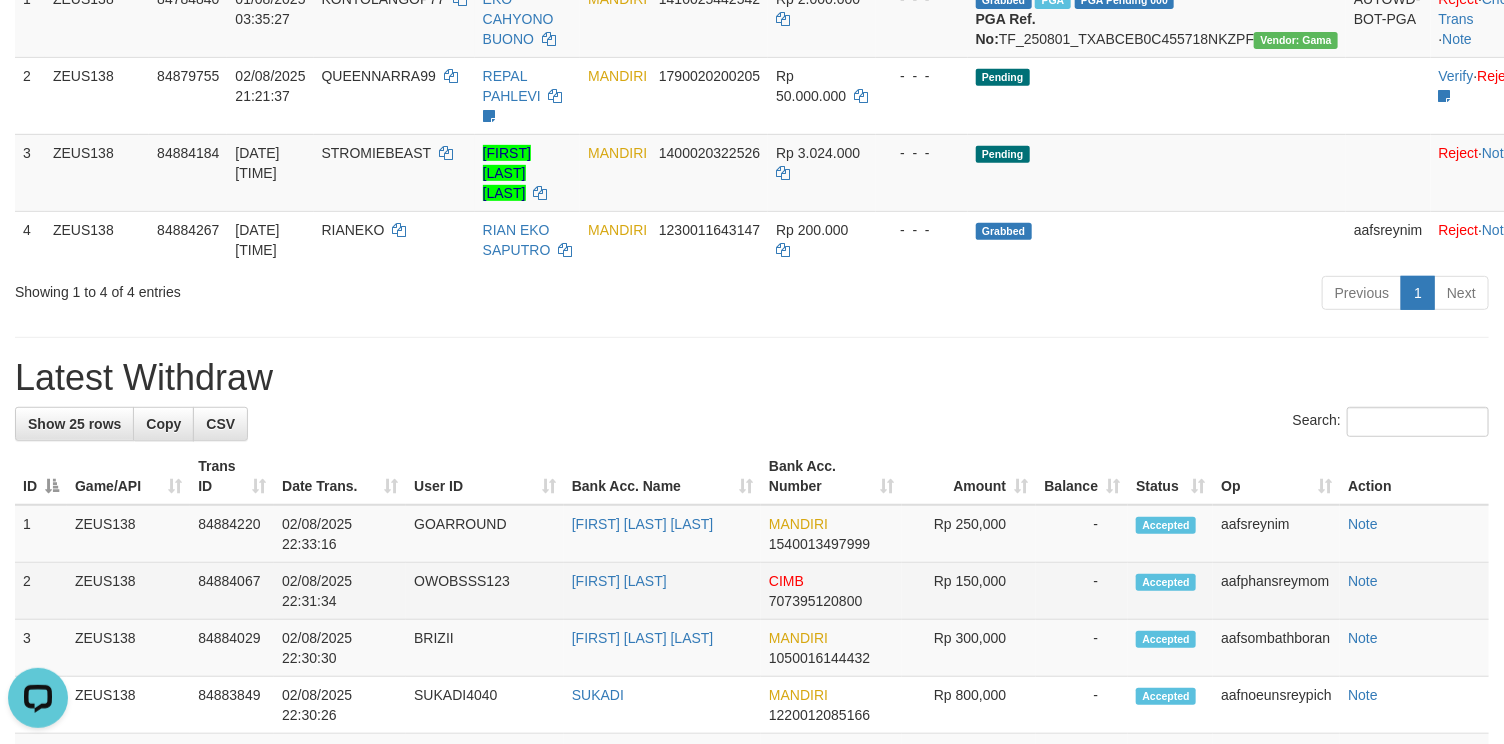 scroll, scrollTop: 0, scrollLeft: 0, axis: both 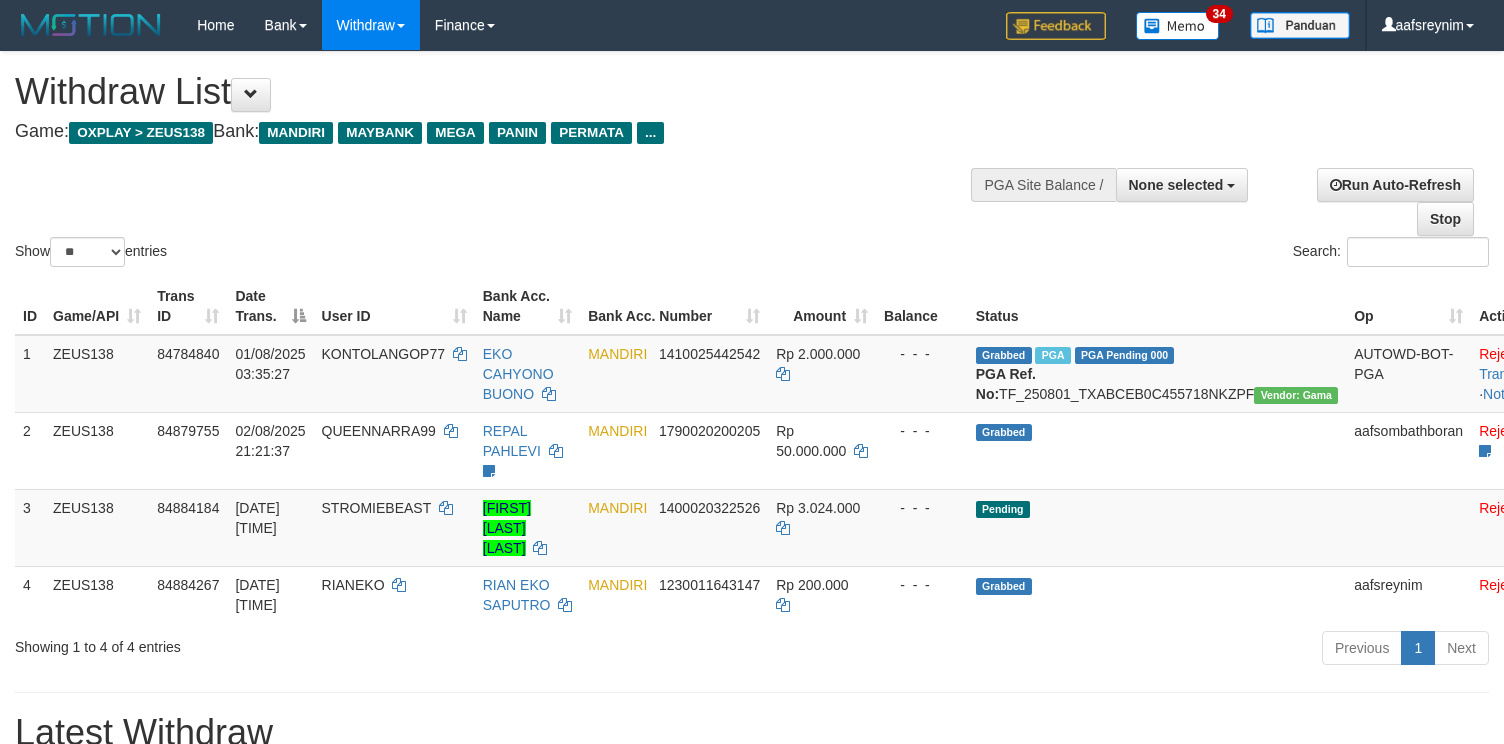 select 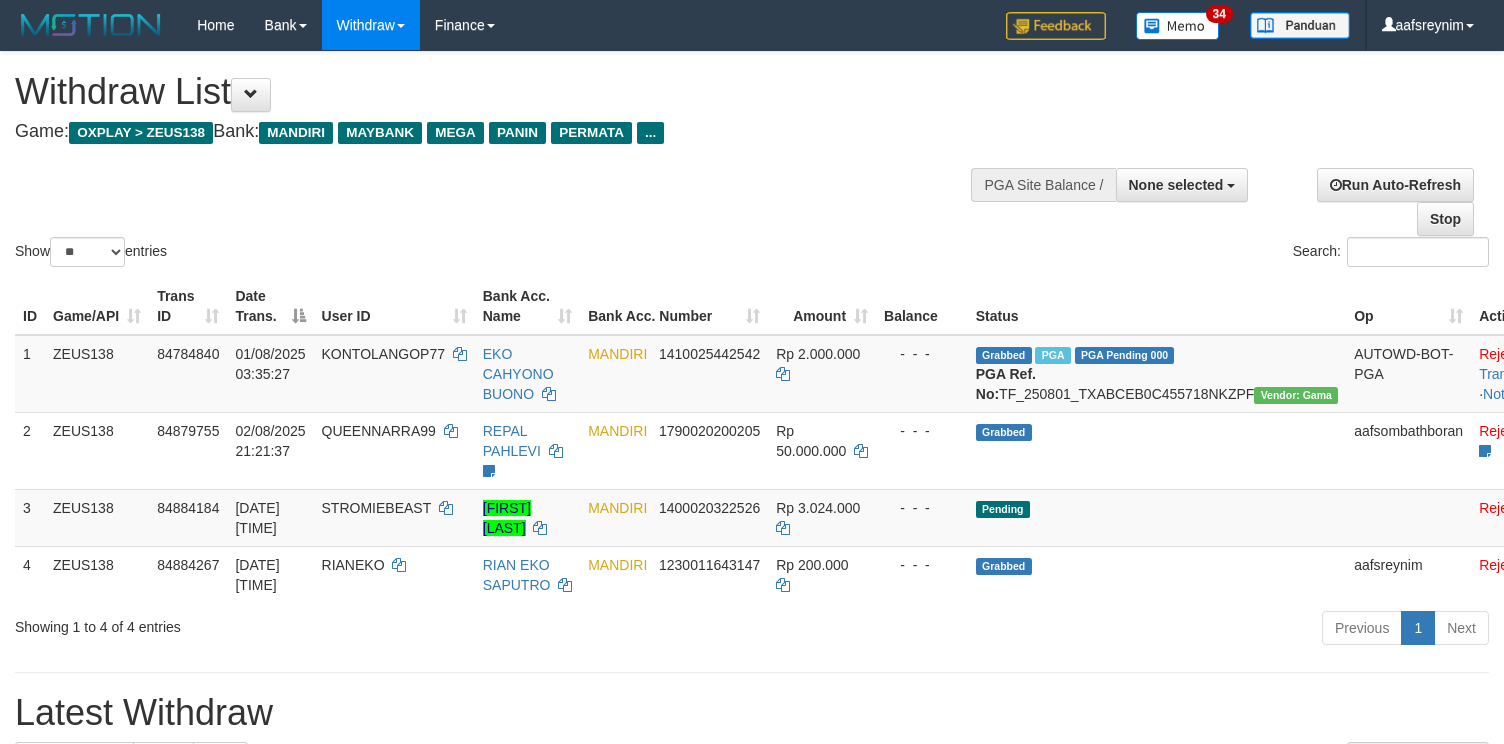 select 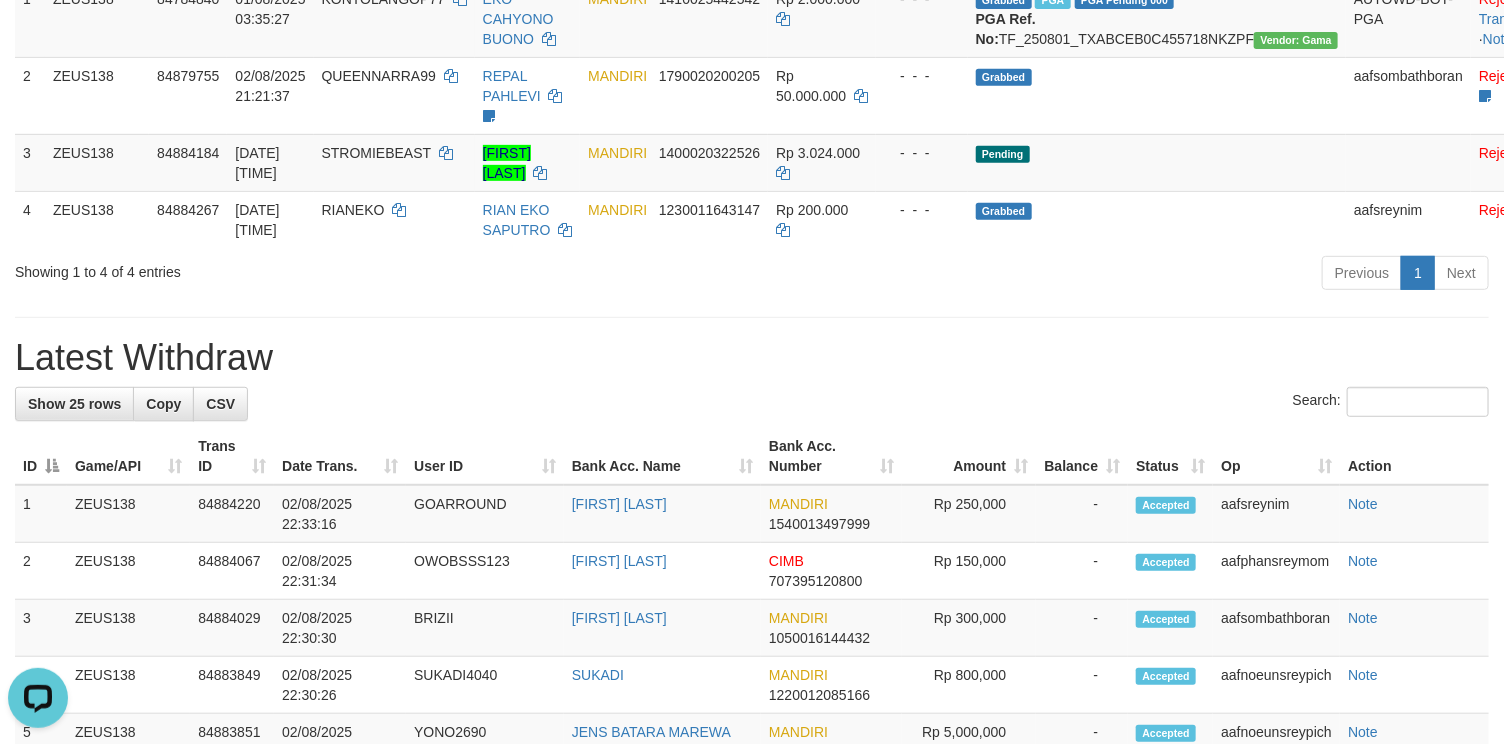 scroll, scrollTop: 0, scrollLeft: 0, axis: both 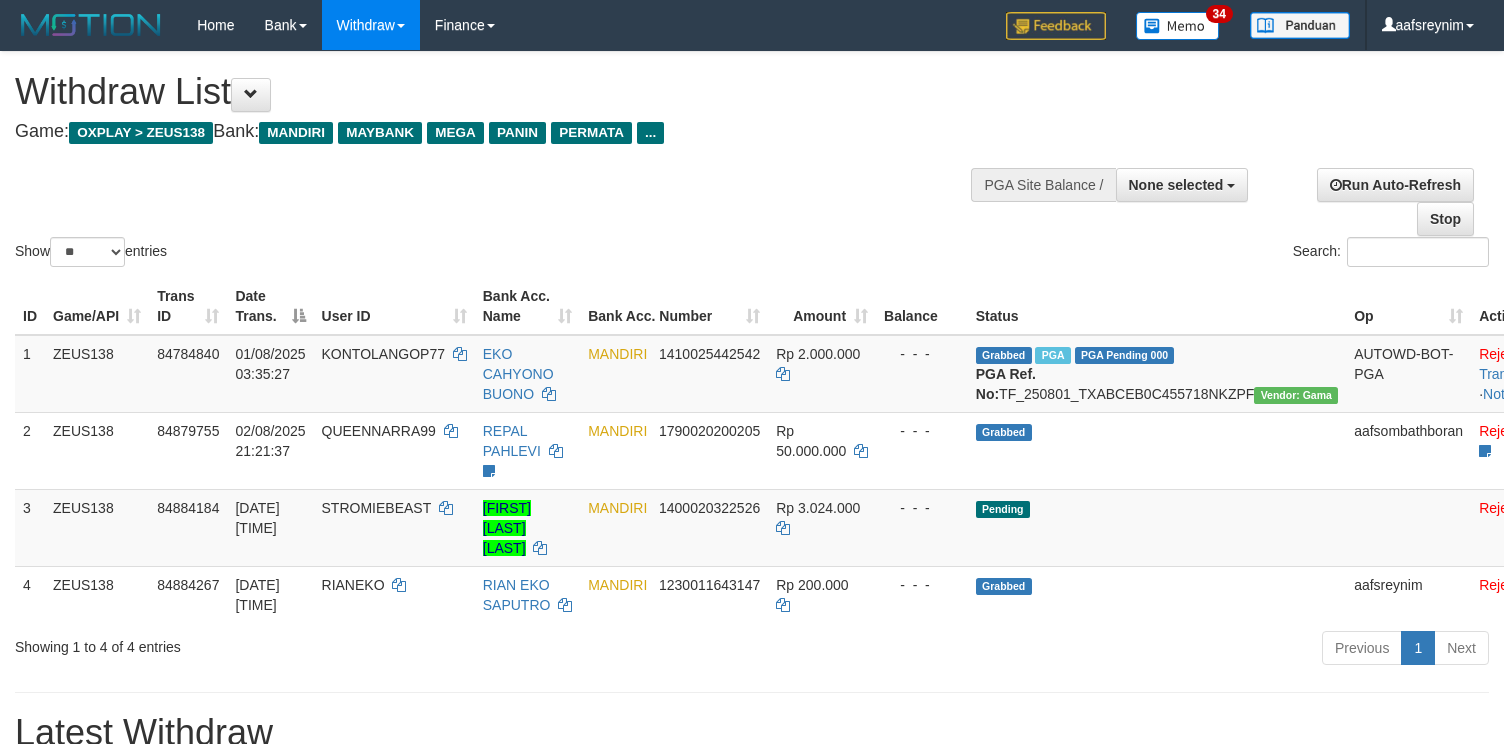 select 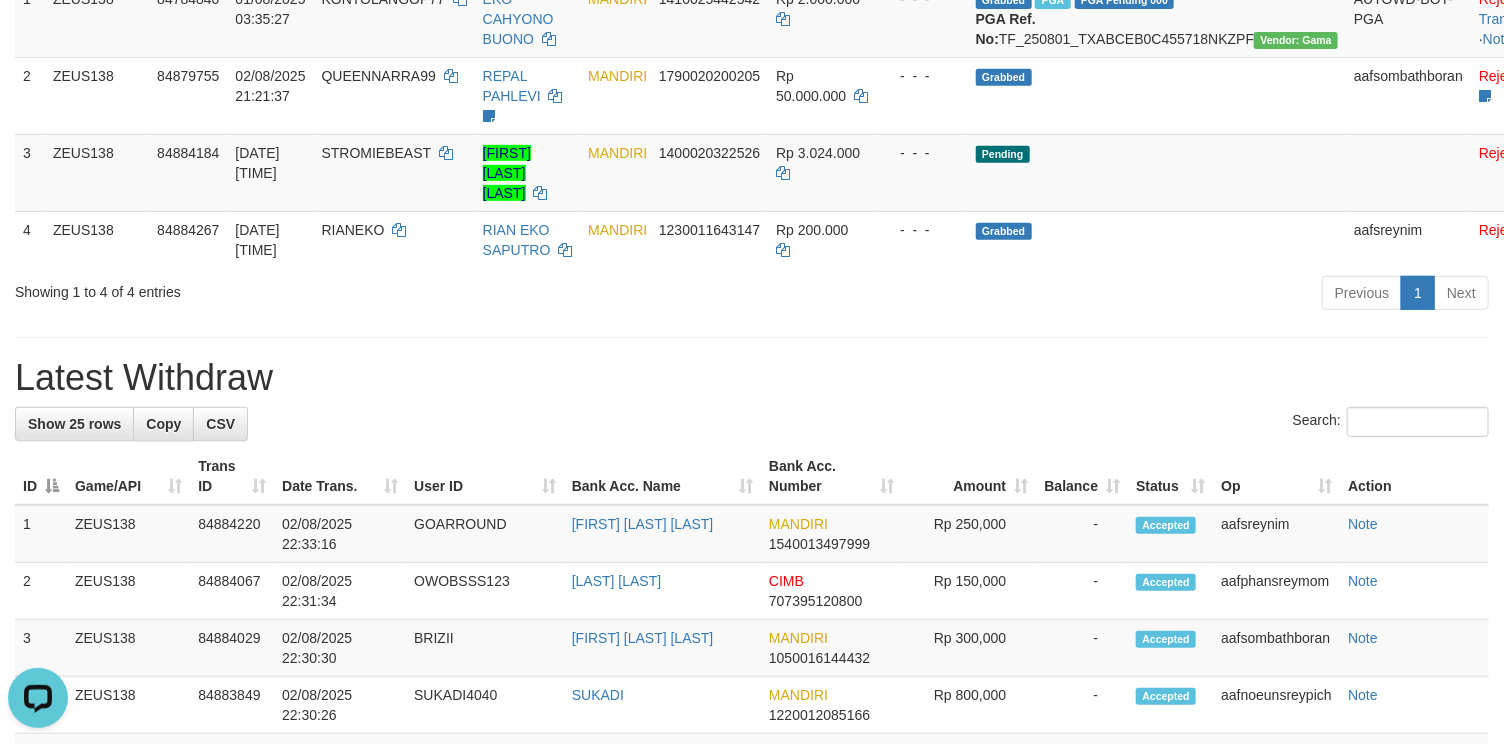 scroll, scrollTop: 0, scrollLeft: 0, axis: both 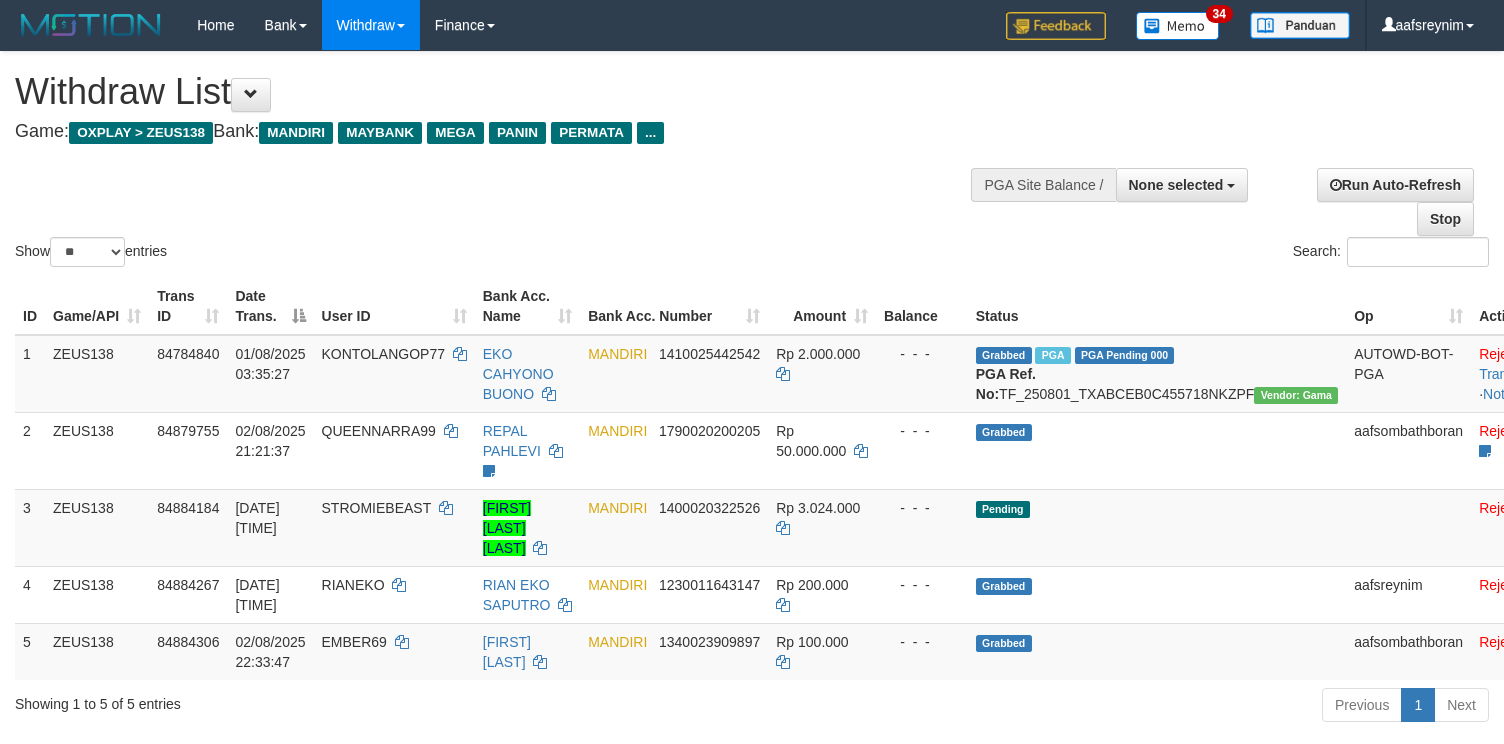 select 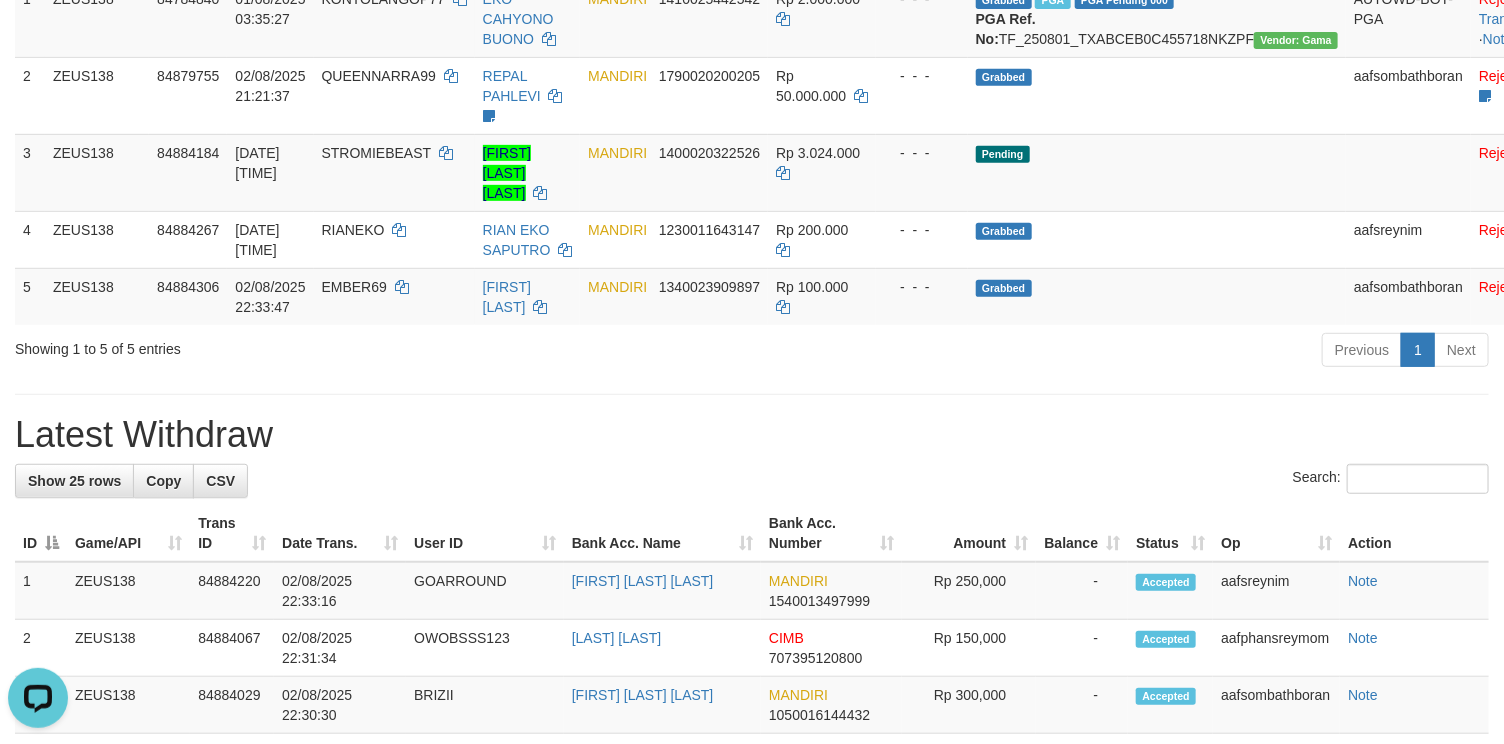 scroll, scrollTop: 0, scrollLeft: 0, axis: both 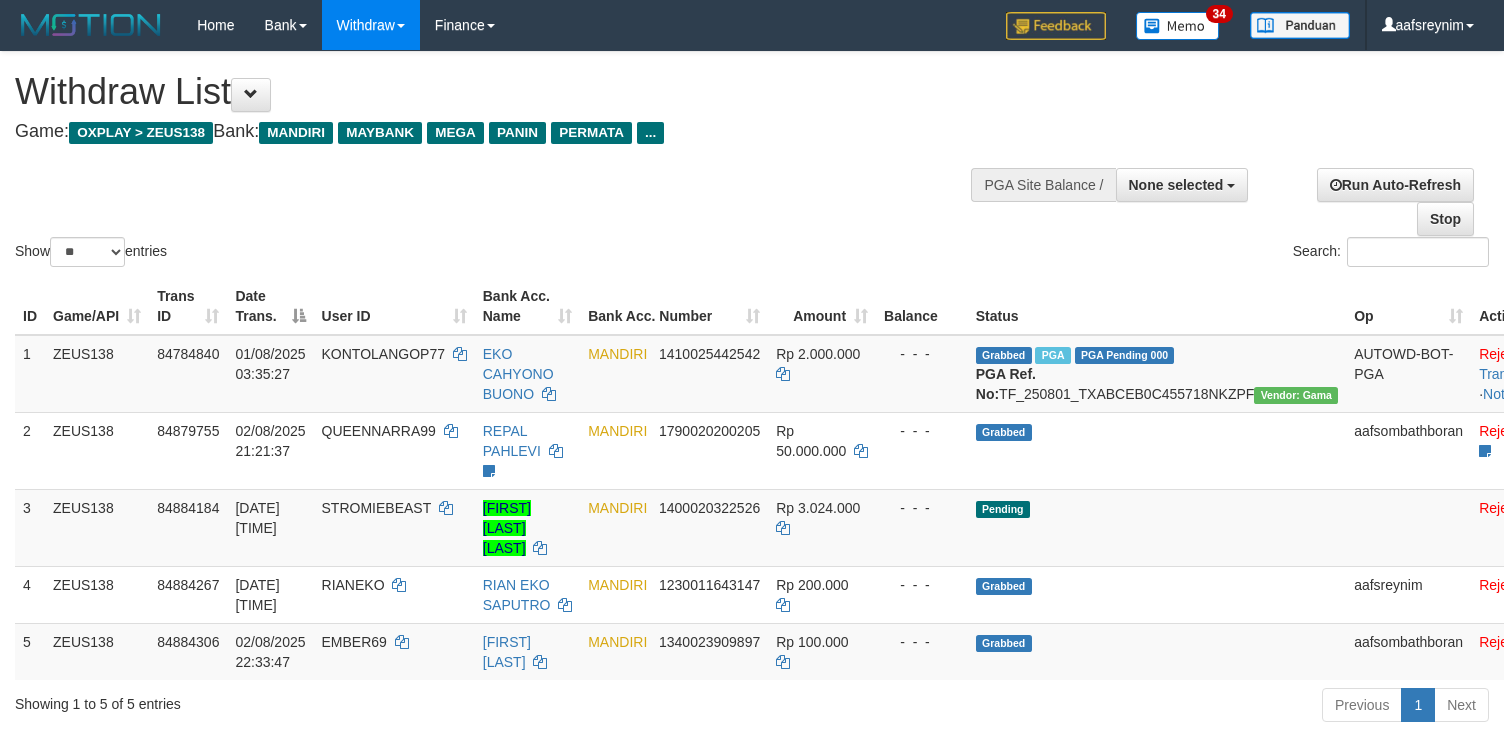 select 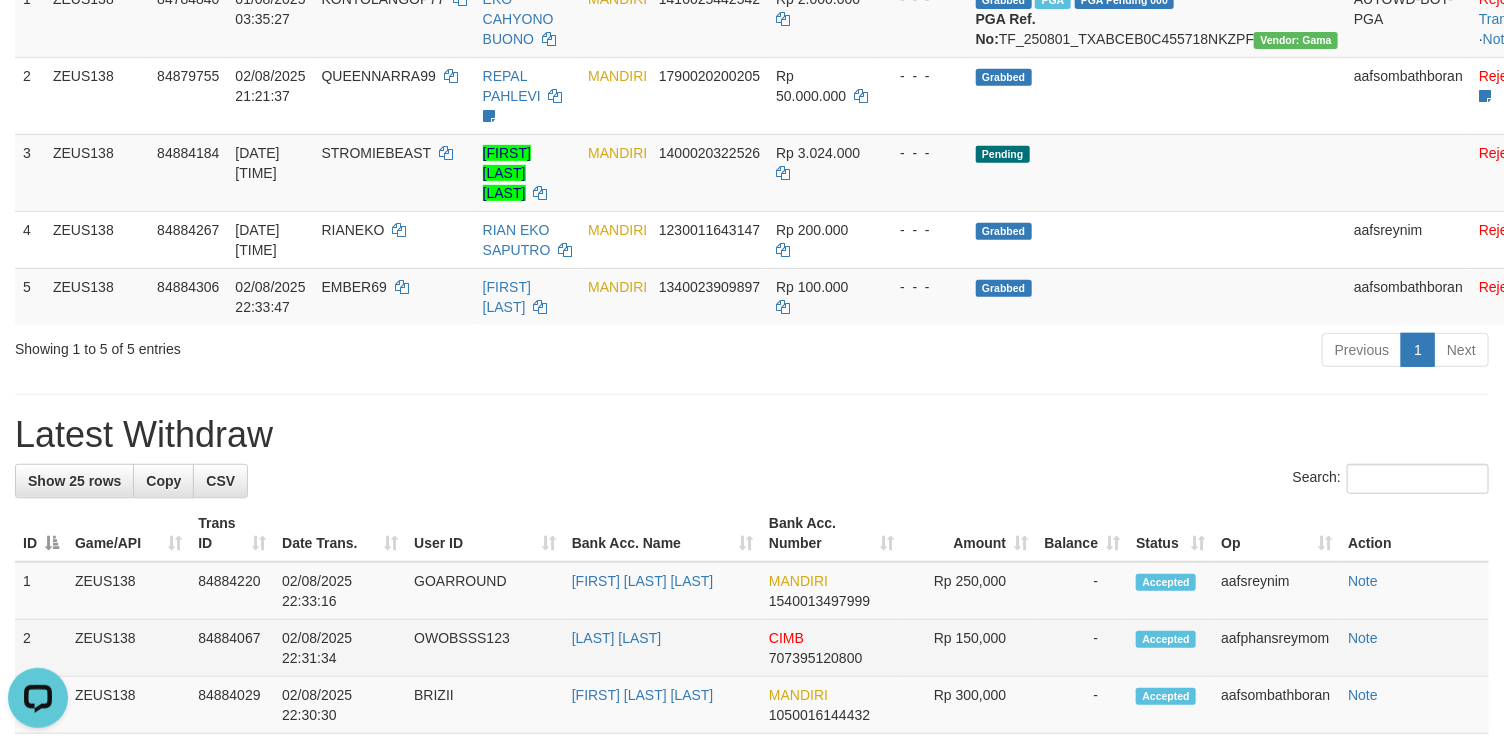 scroll, scrollTop: 0, scrollLeft: 0, axis: both 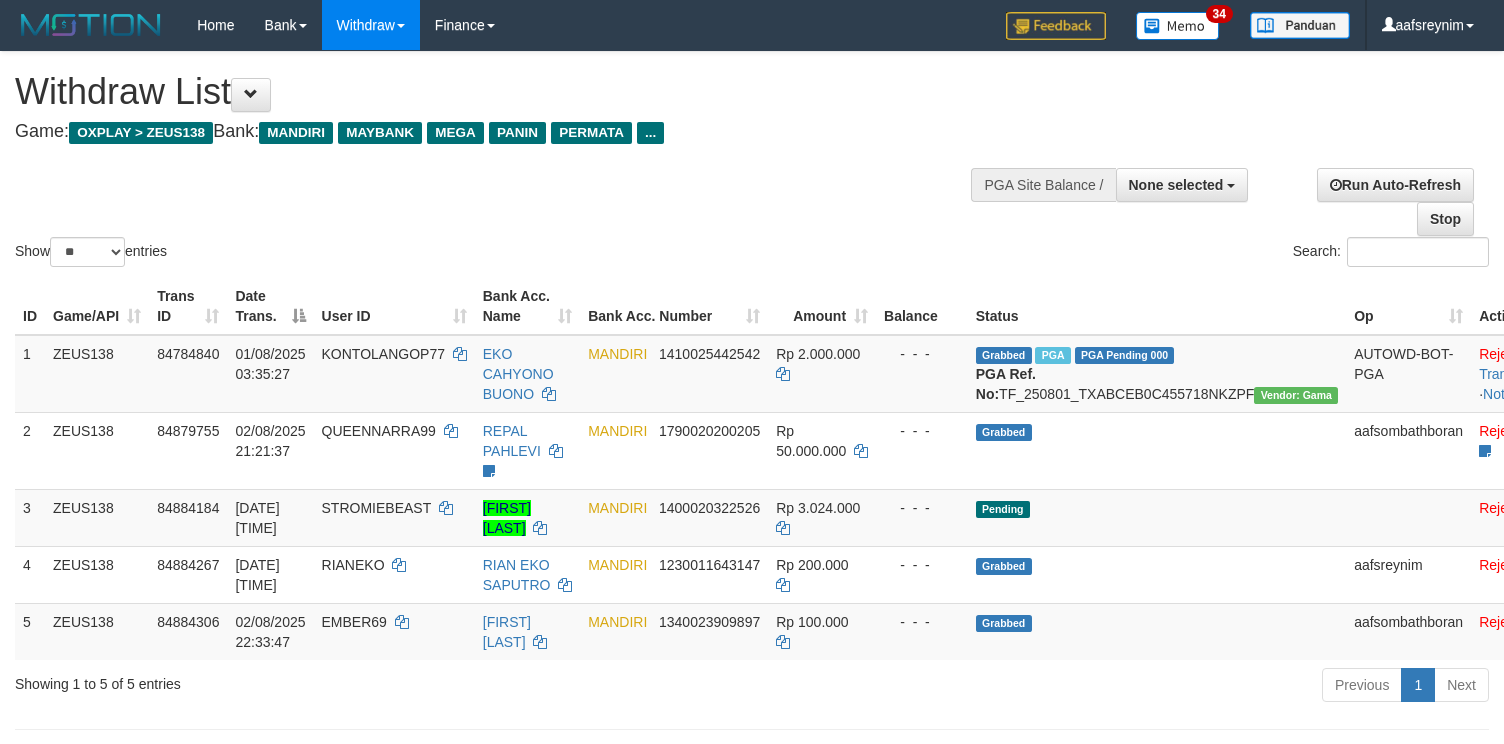 select 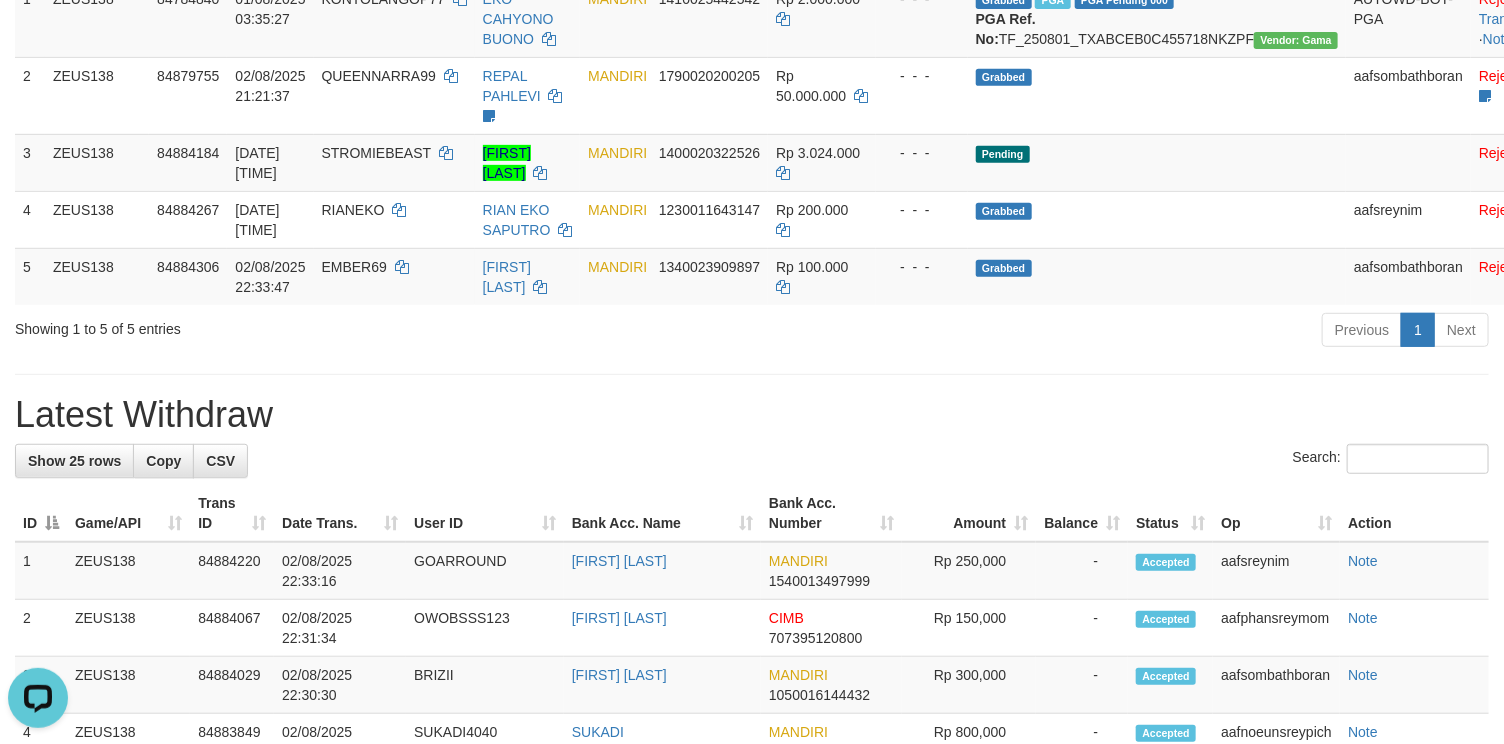 scroll, scrollTop: 0, scrollLeft: 0, axis: both 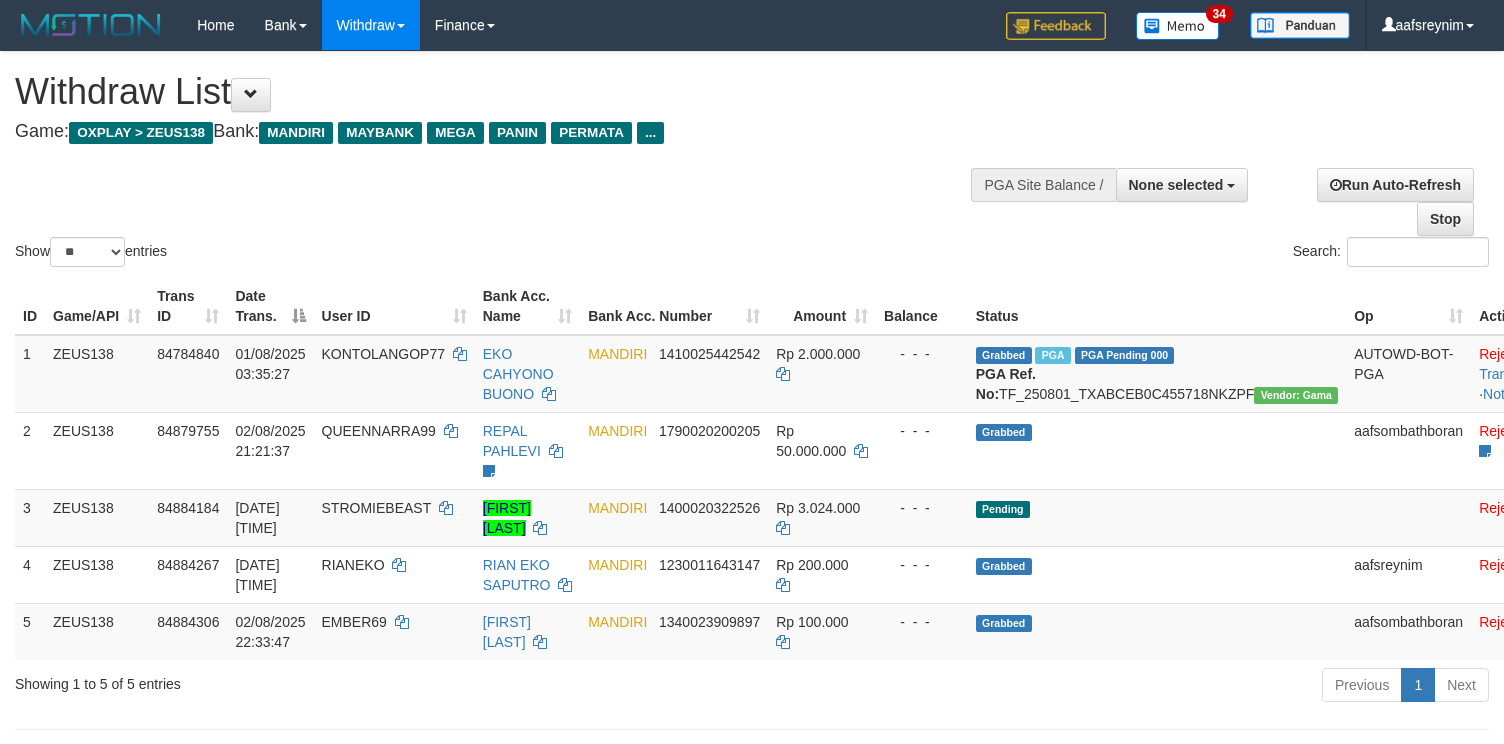 select 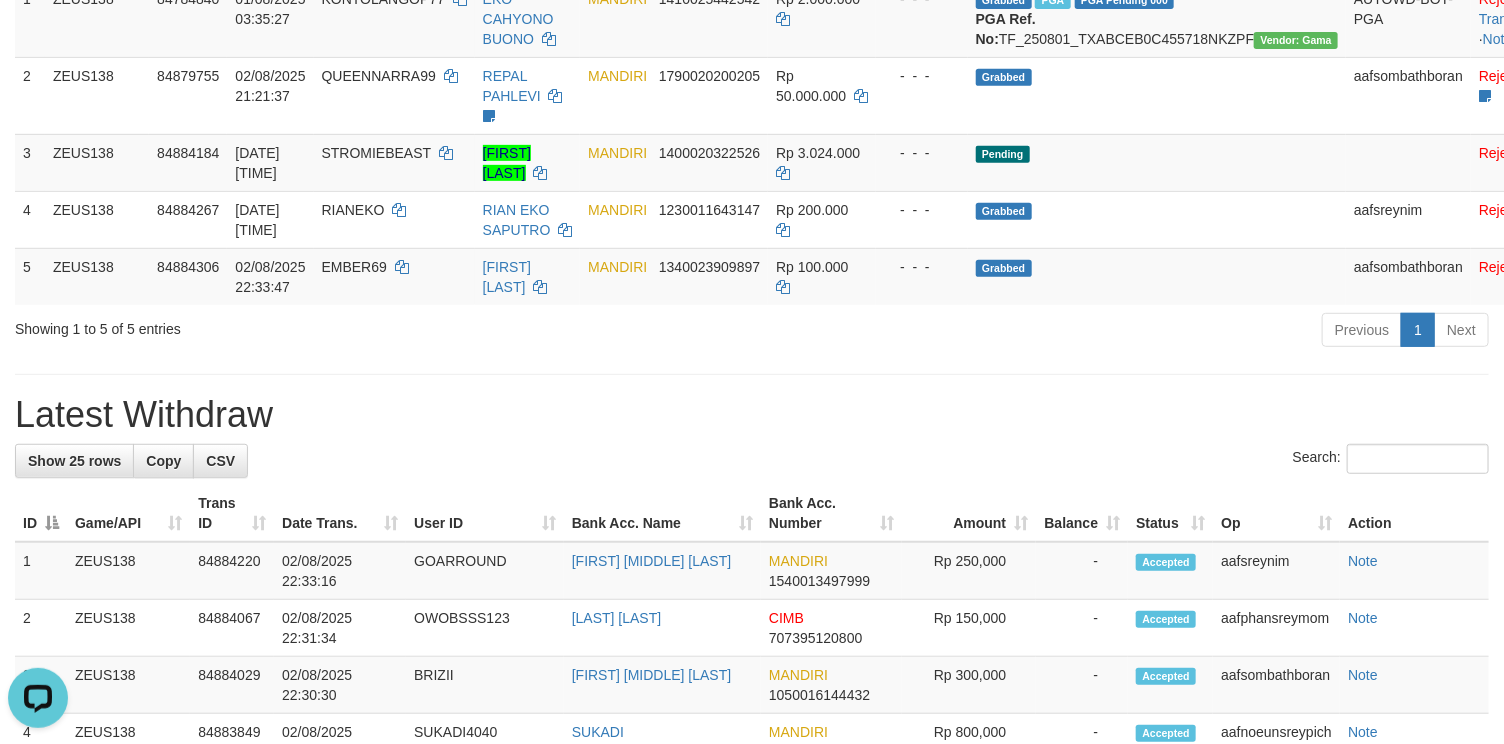 scroll, scrollTop: 0, scrollLeft: 0, axis: both 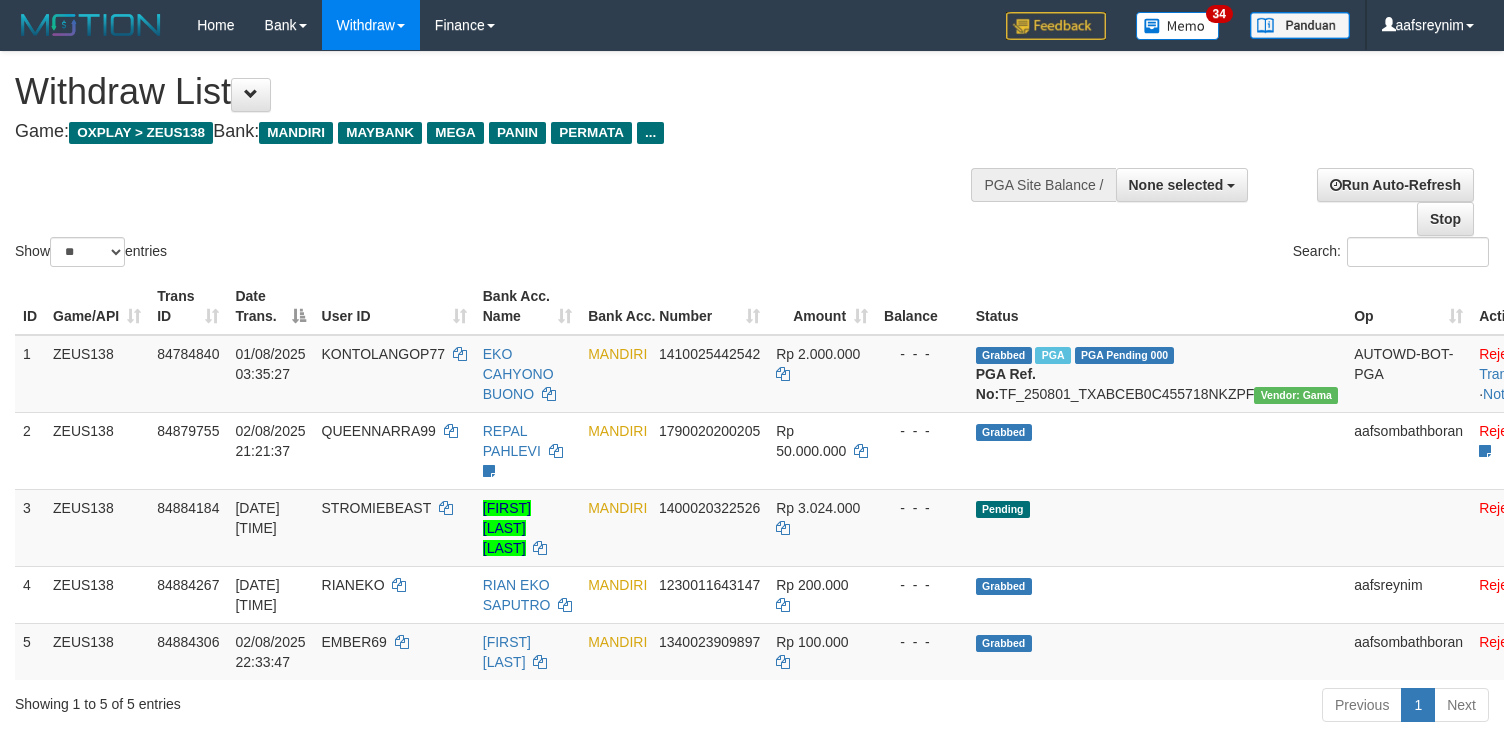 select 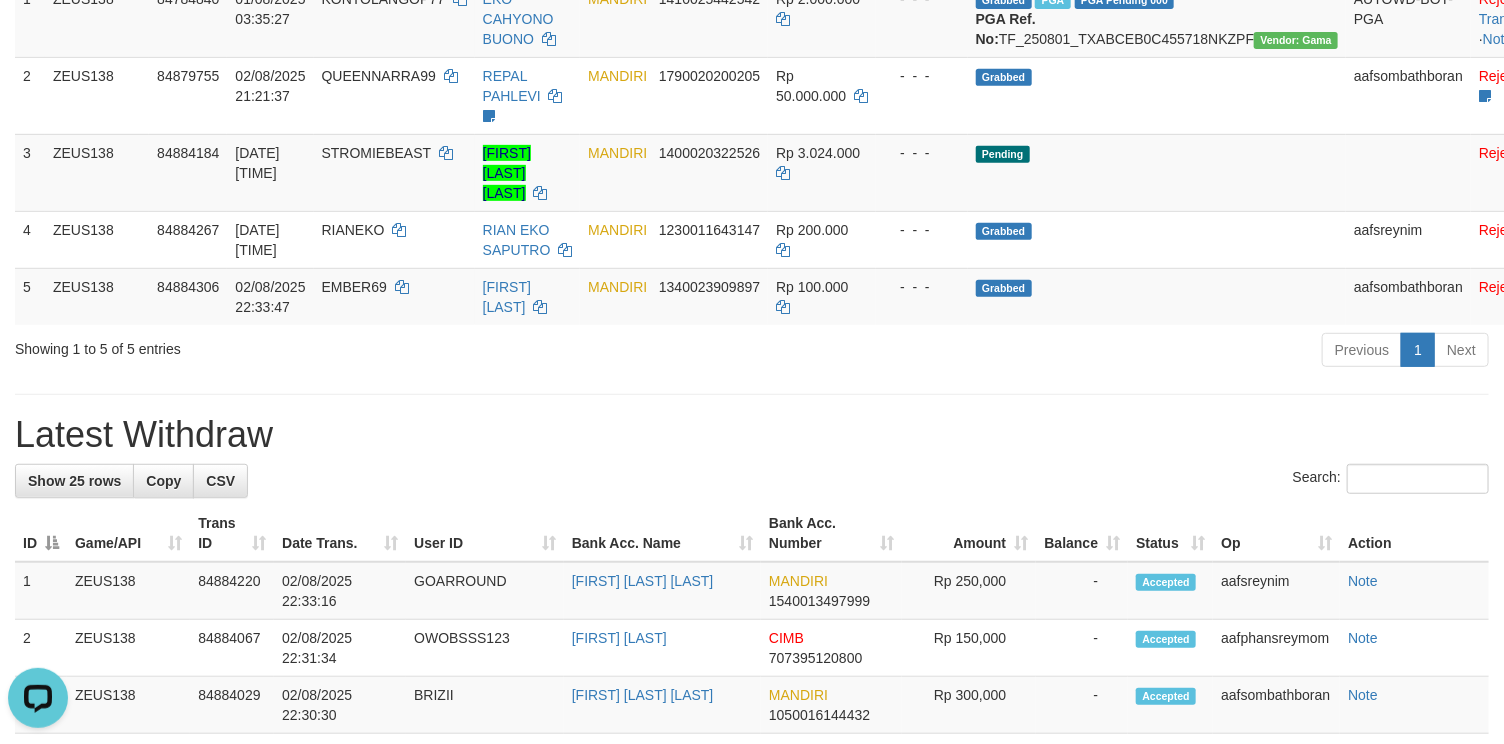 scroll, scrollTop: 0, scrollLeft: 0, axis: both 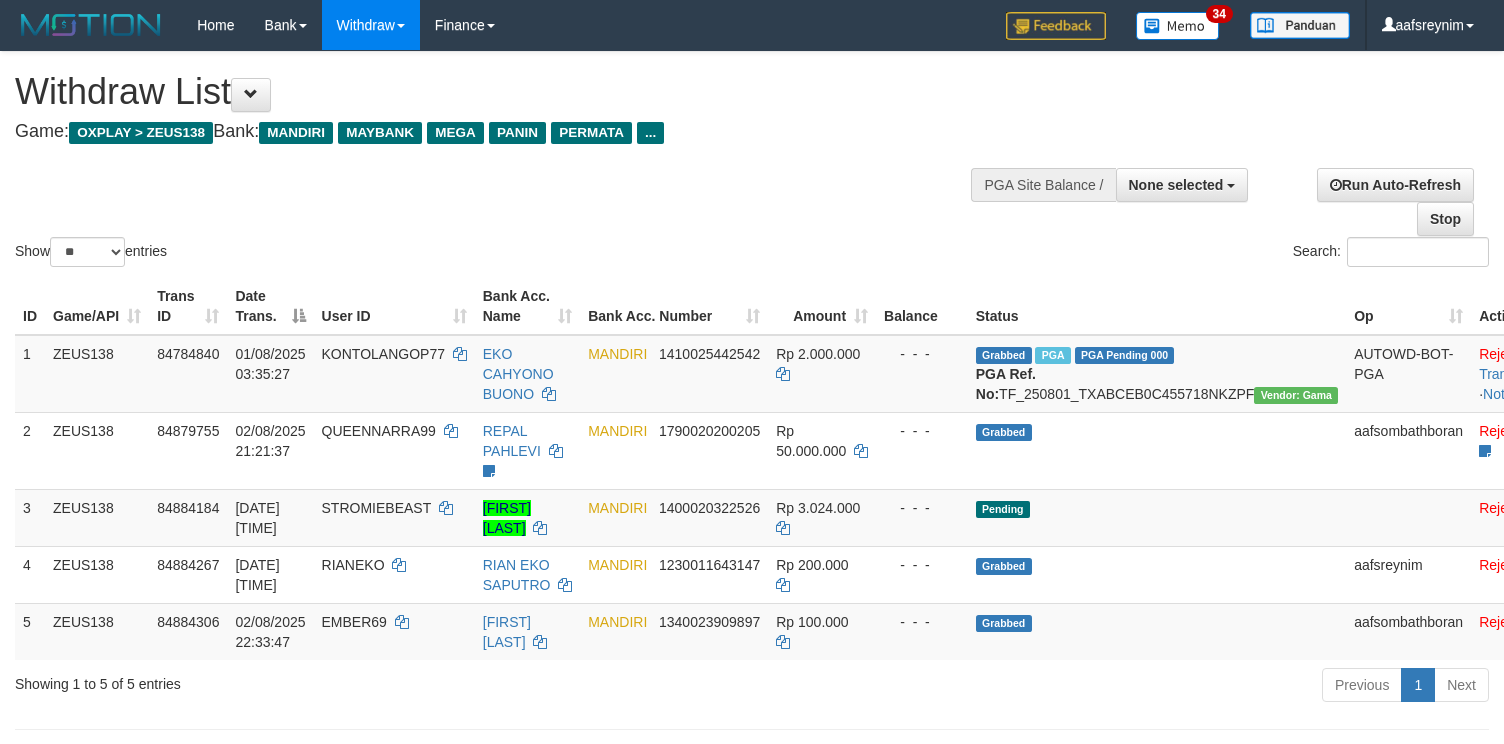 select 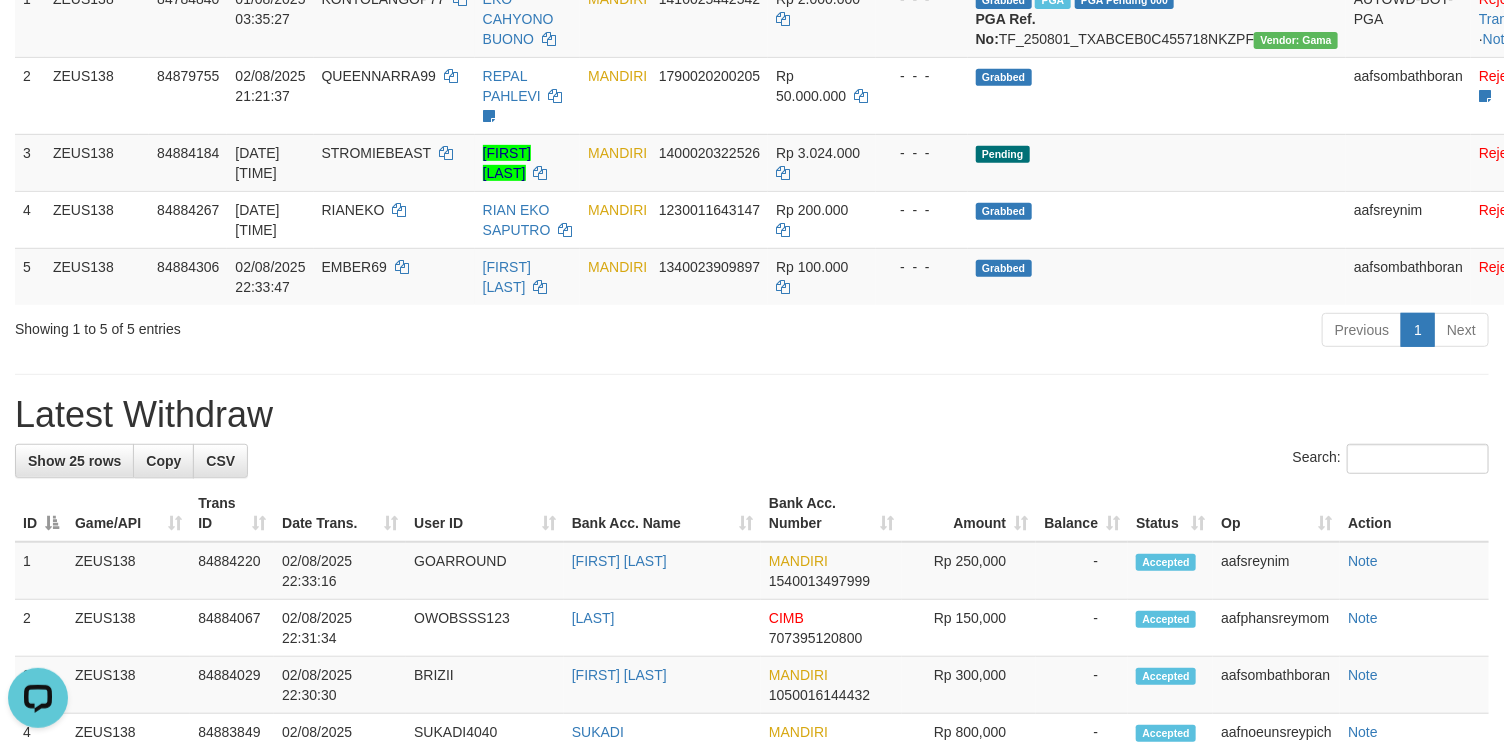 scroll, scrollTop: 0, scrollLeft: 0, axis: both 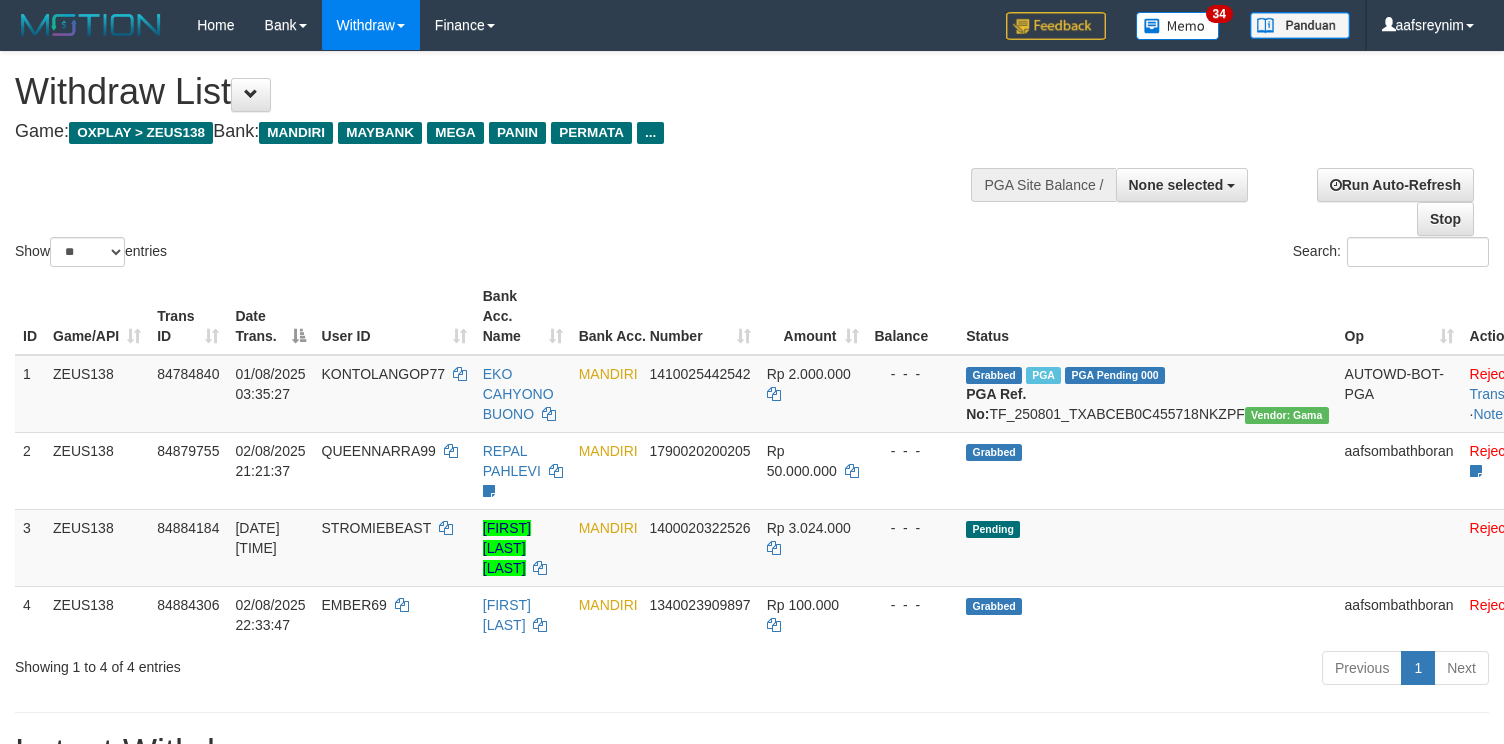 select 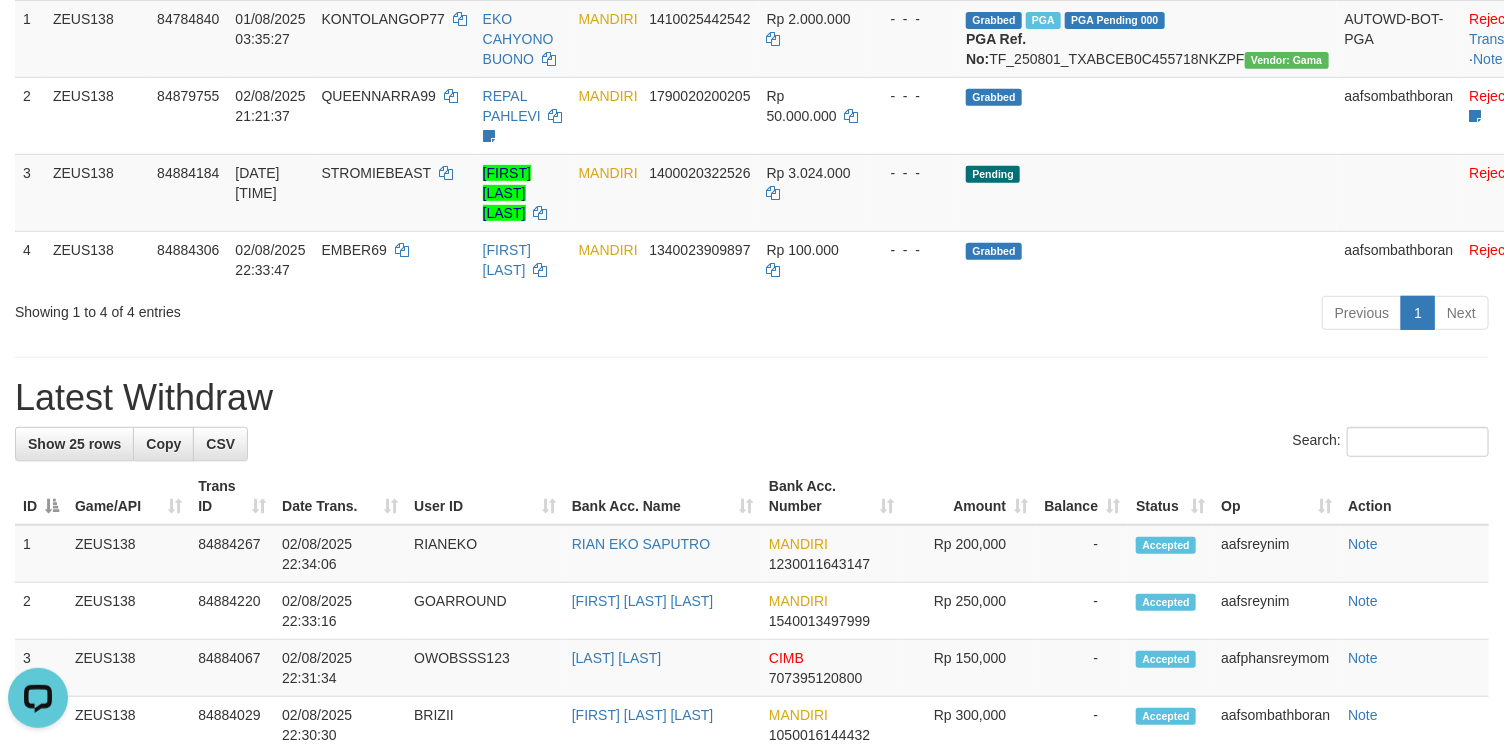 scroll, scrollTop: 0, scrollLeft: 0, axis: both 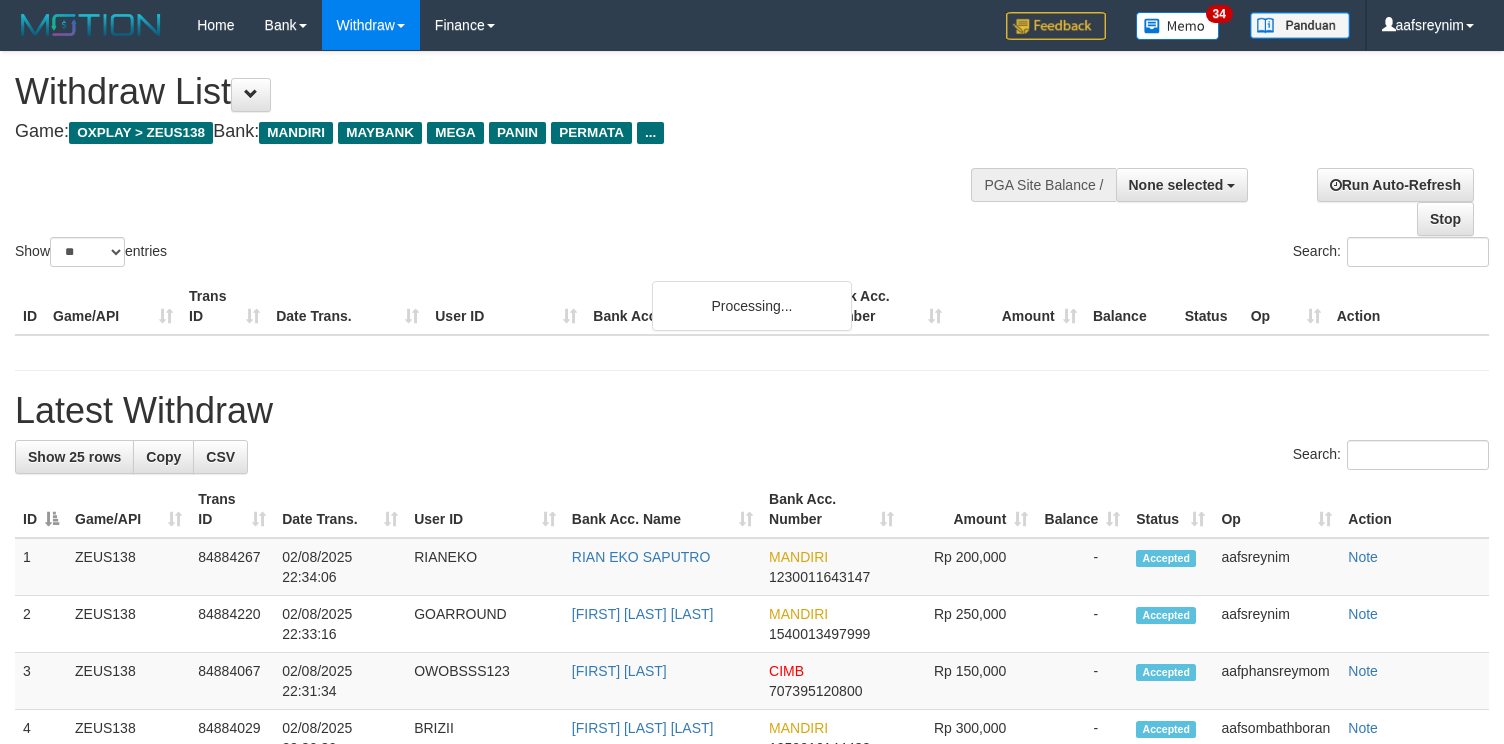 select 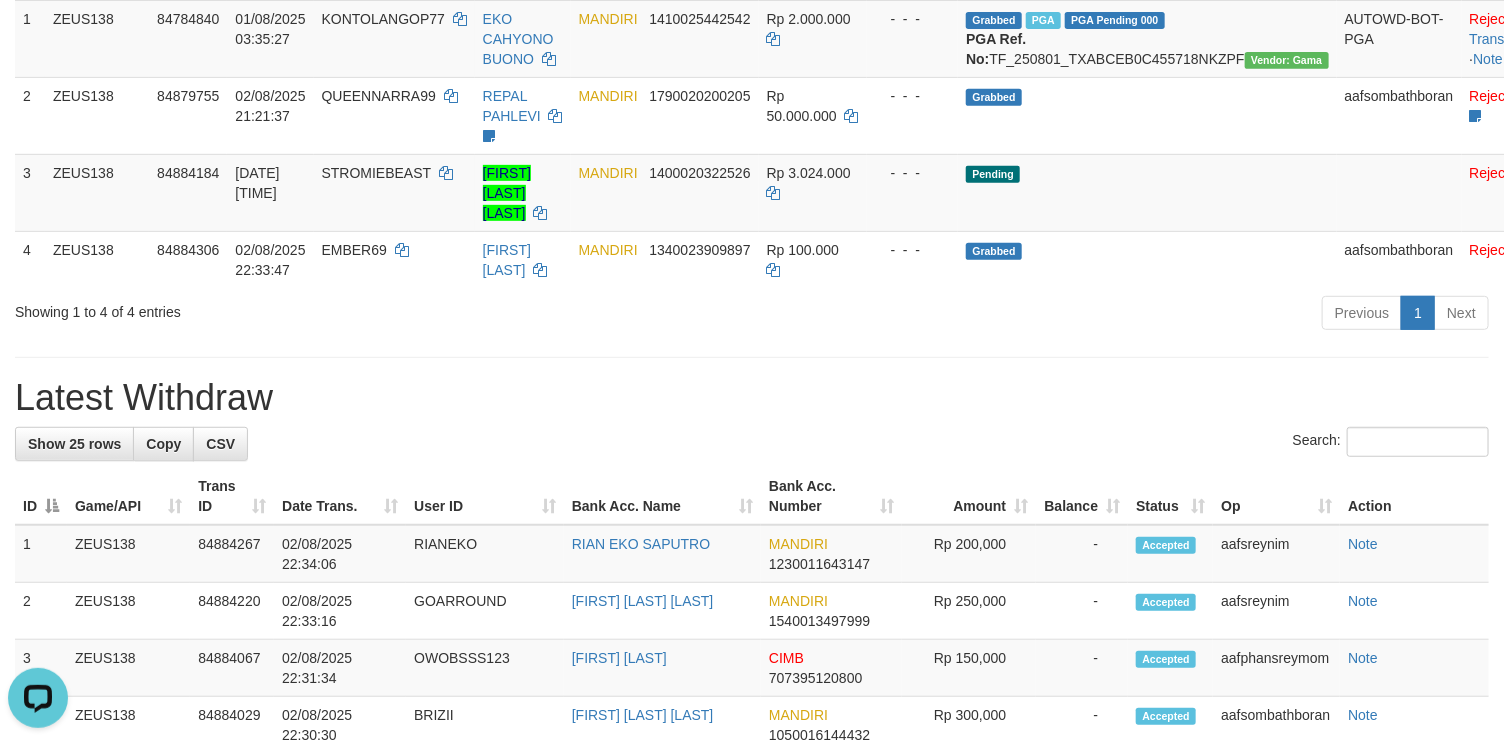 scroll, scrollTop: 0, scrollLeft: 0, axis: both 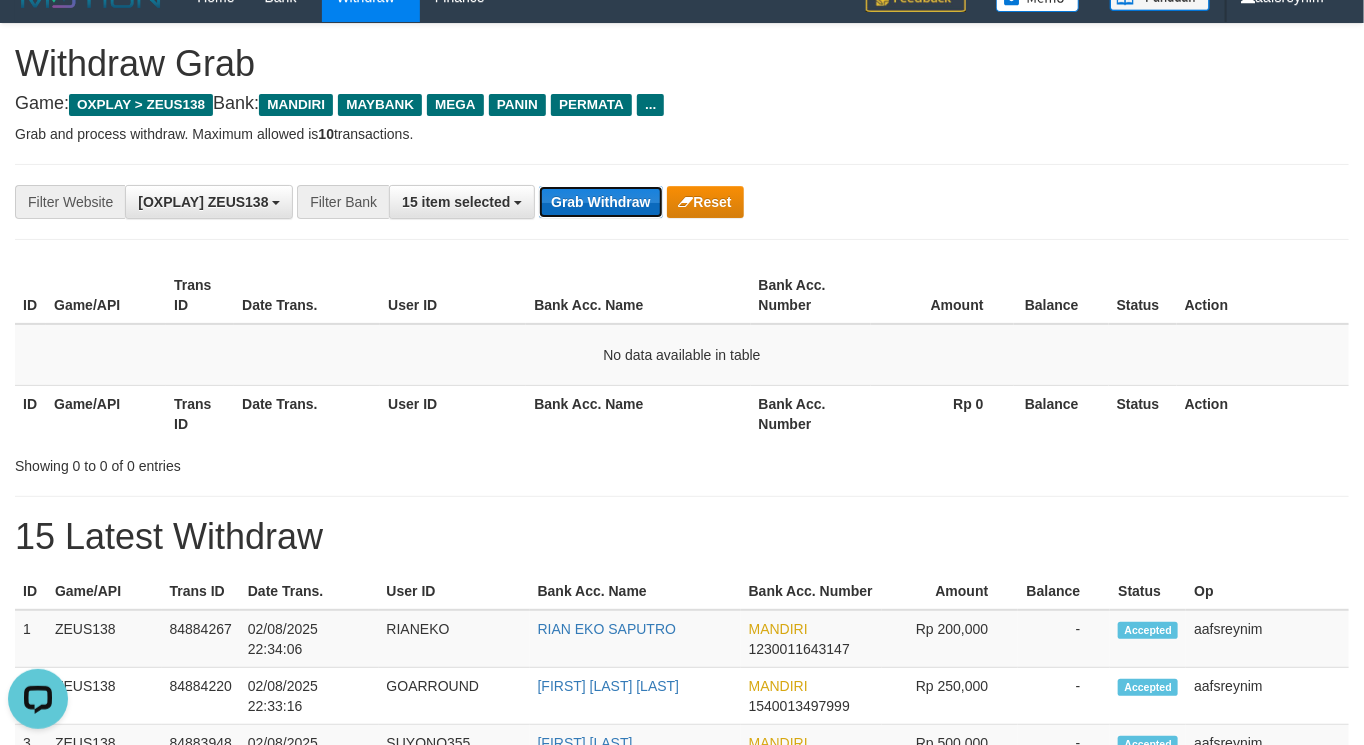 click on "Grab Withdraw" at bounding box center (600, 202) 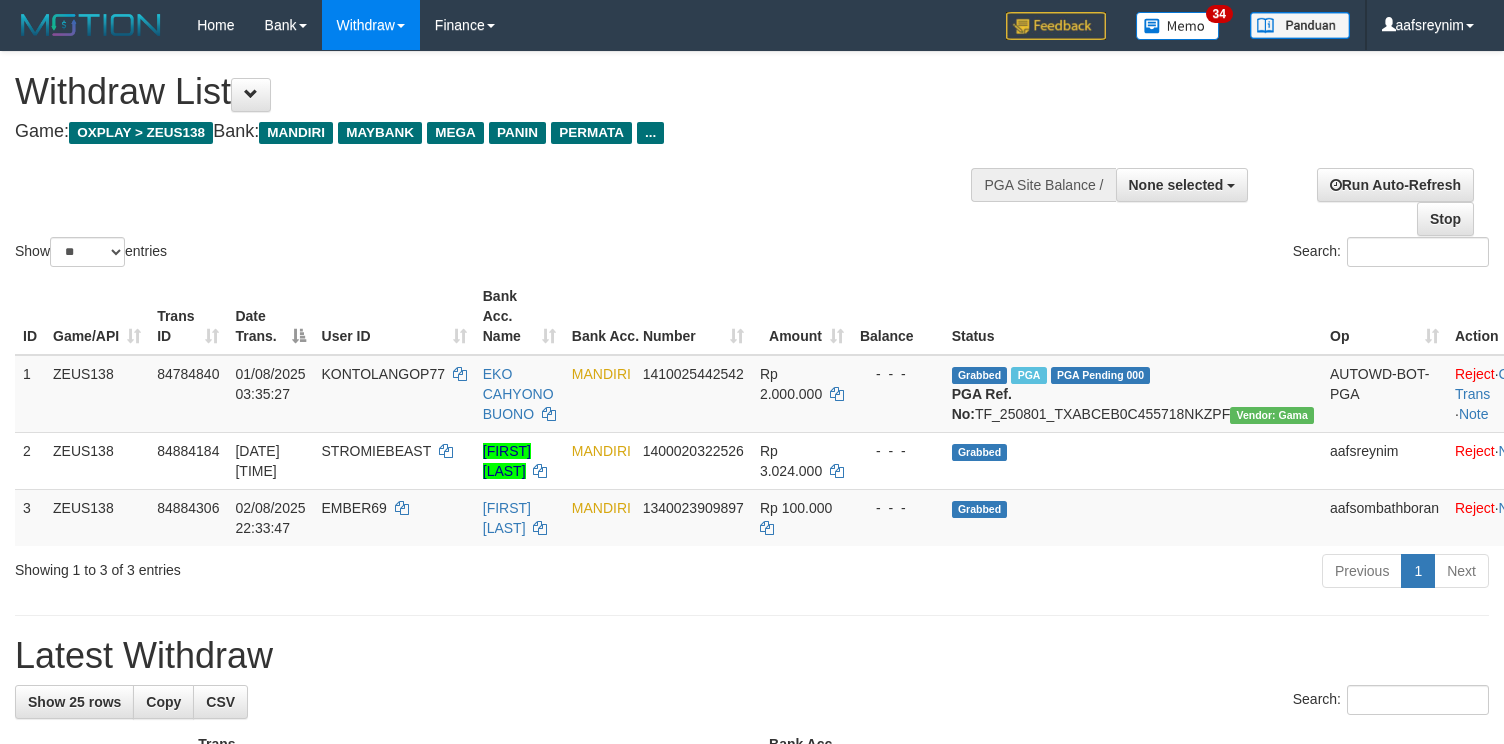 select 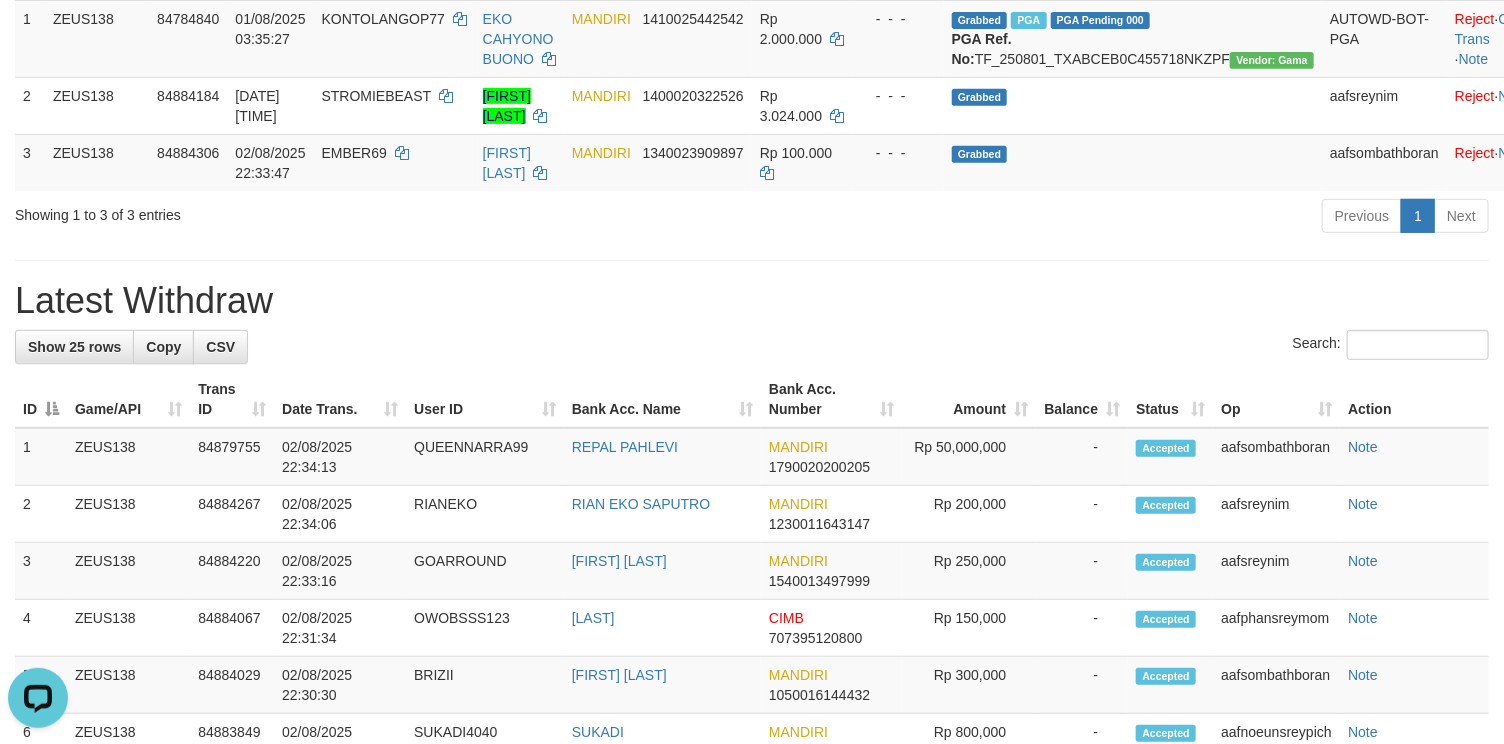 scroll, scrollTop: 0, scrollLeft: 0, axis: both 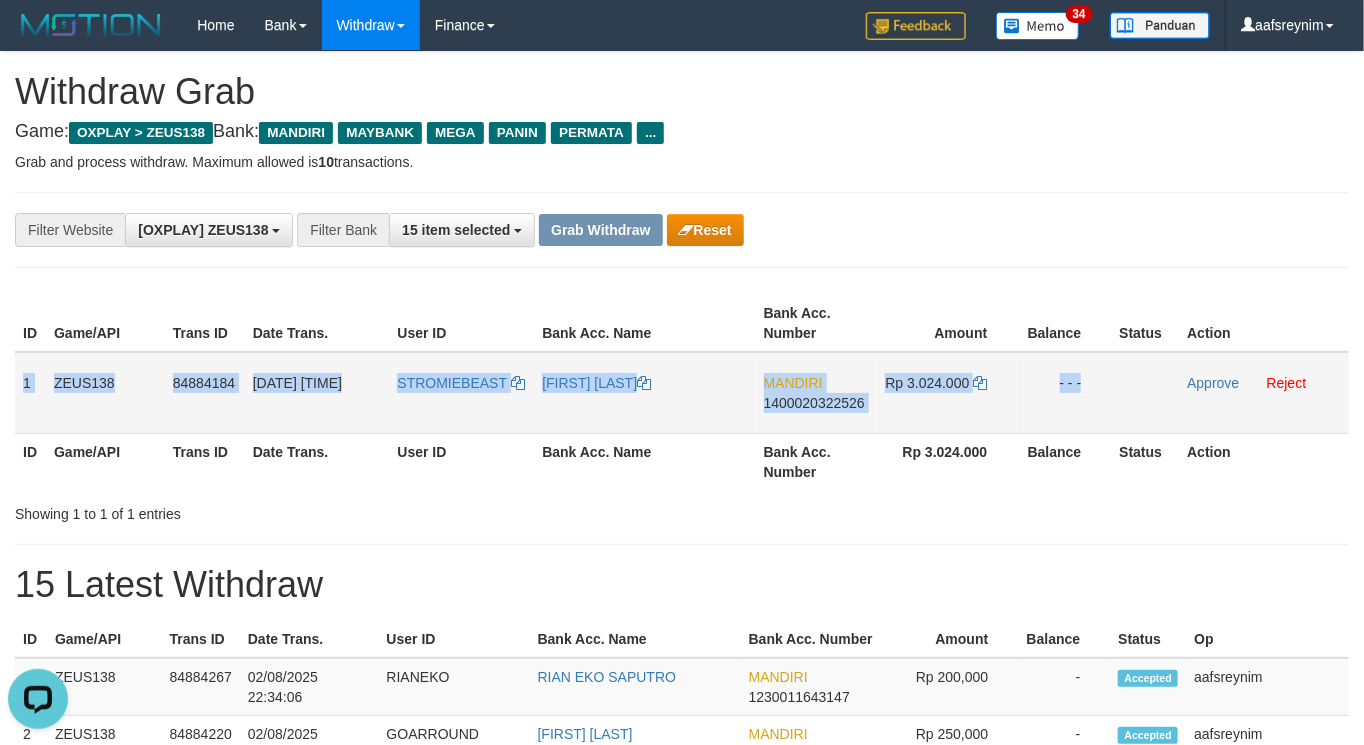 drag, startPoint x: 22, startPoint y: 392, endPoint x: 1161, endPoint y: 402, distance: 1139.044 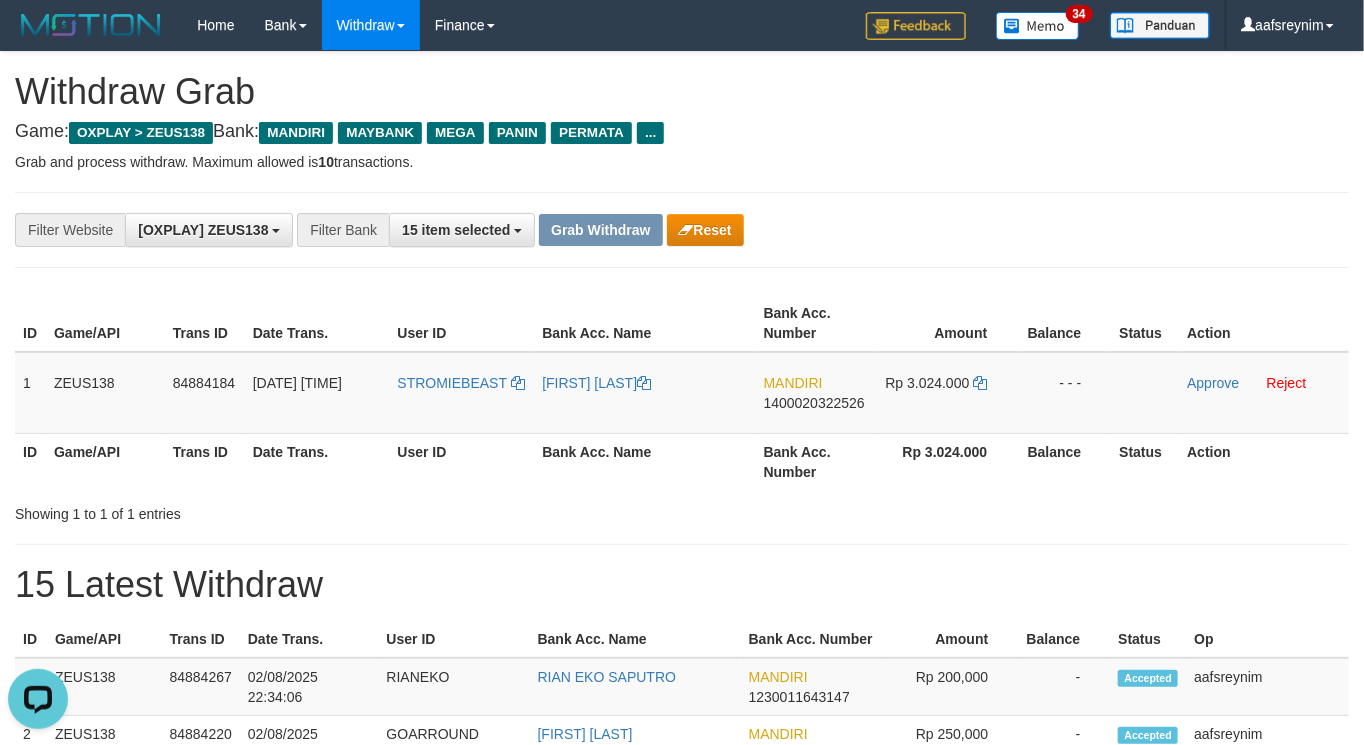 click on "**********" at bounding box center (682, 1103) 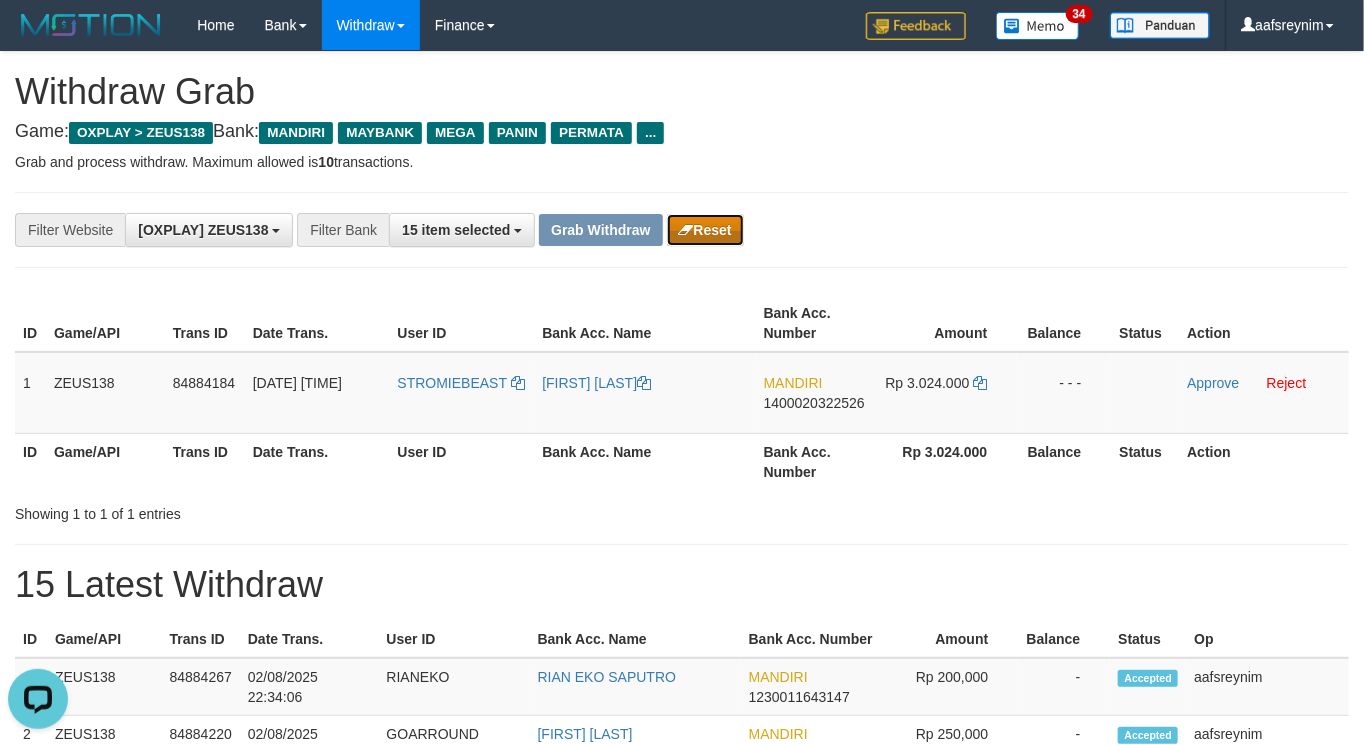 click on "Reset" at bounding box center (705, 230) 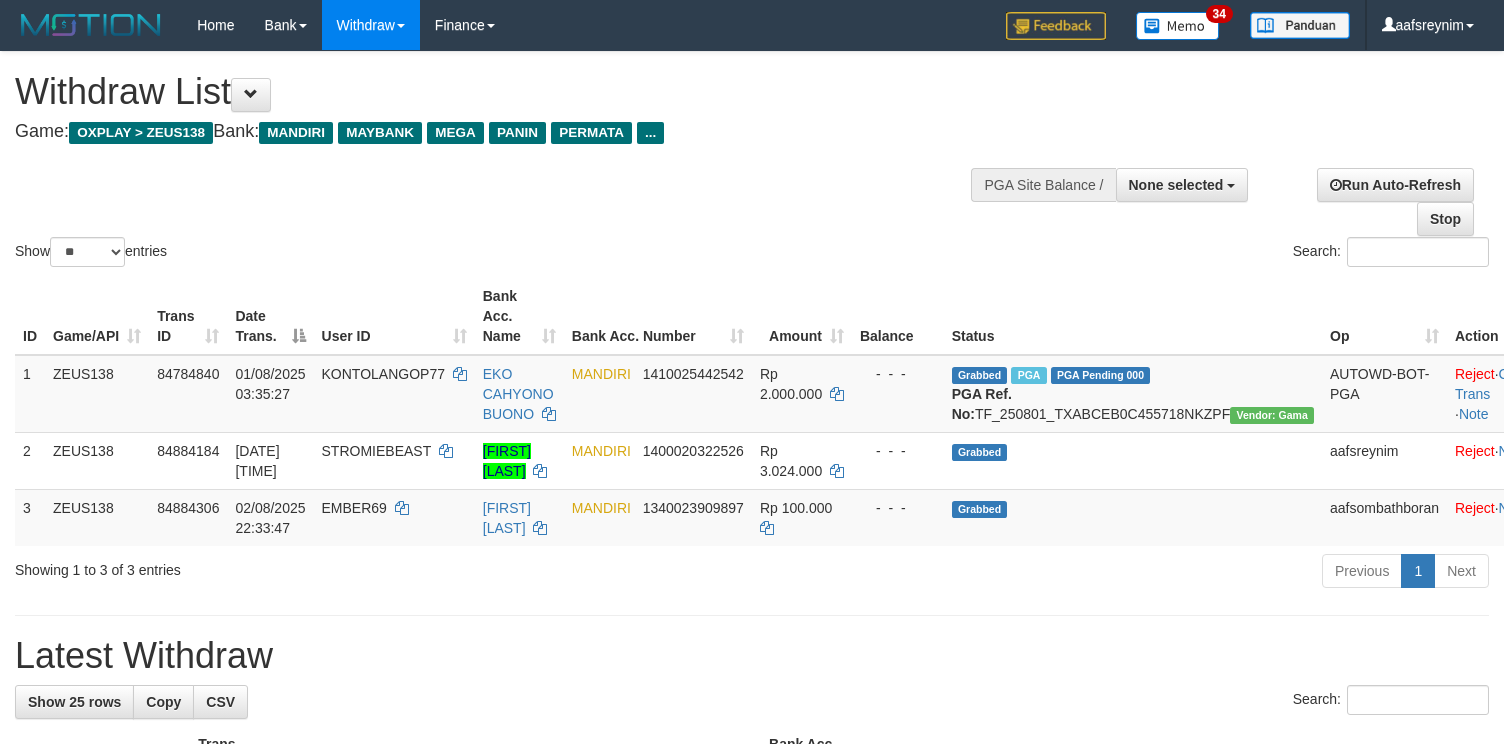 select 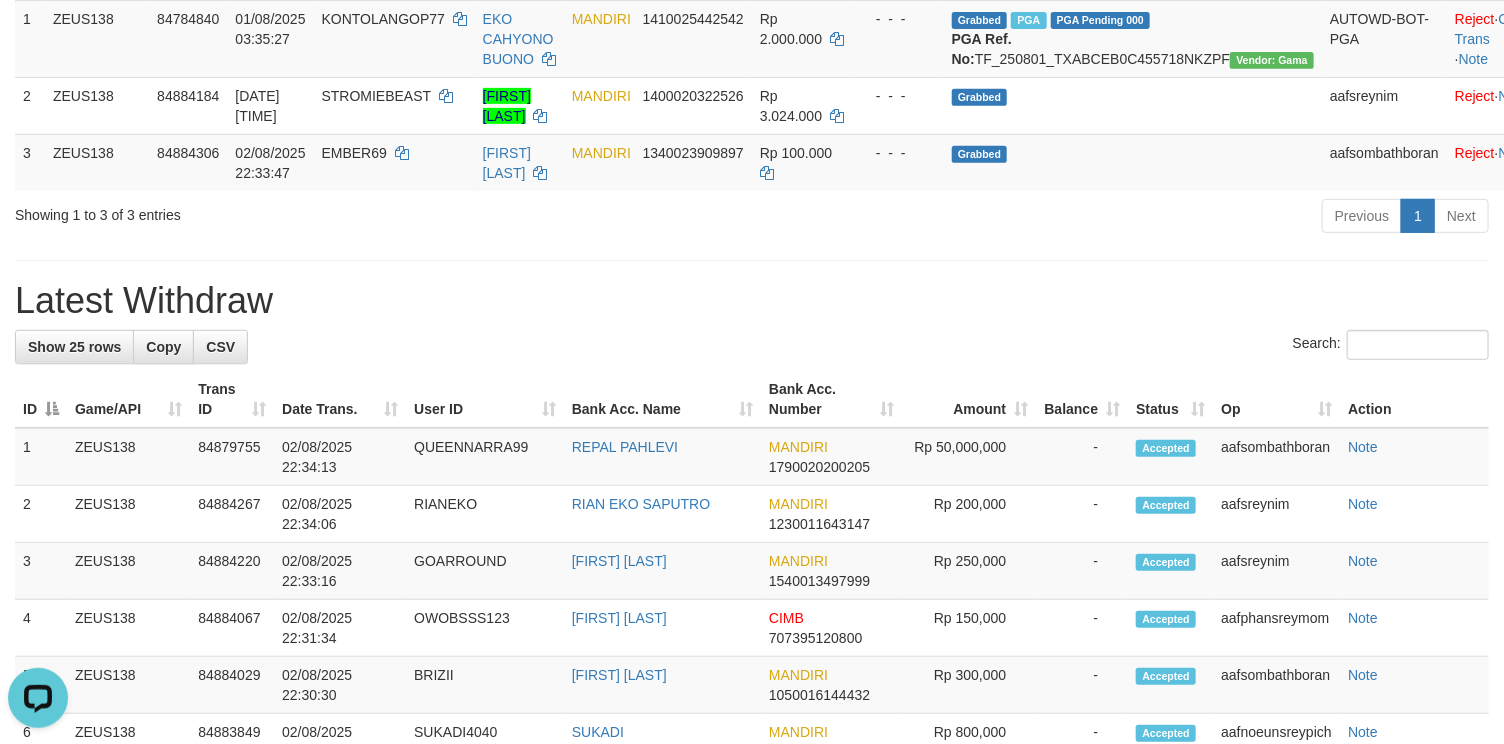 scroll, scrollTop: 0, scrollLeft: 0, axis: both 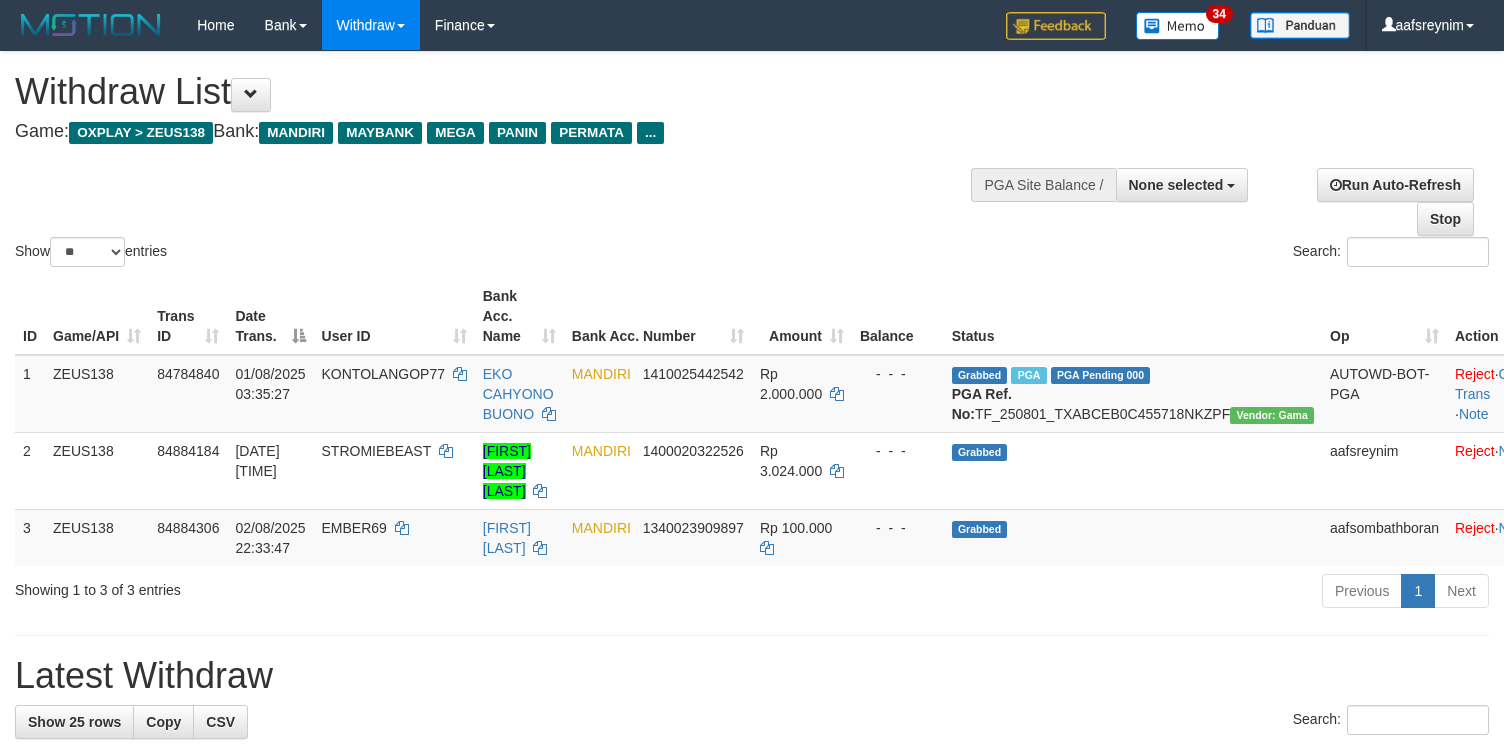 select 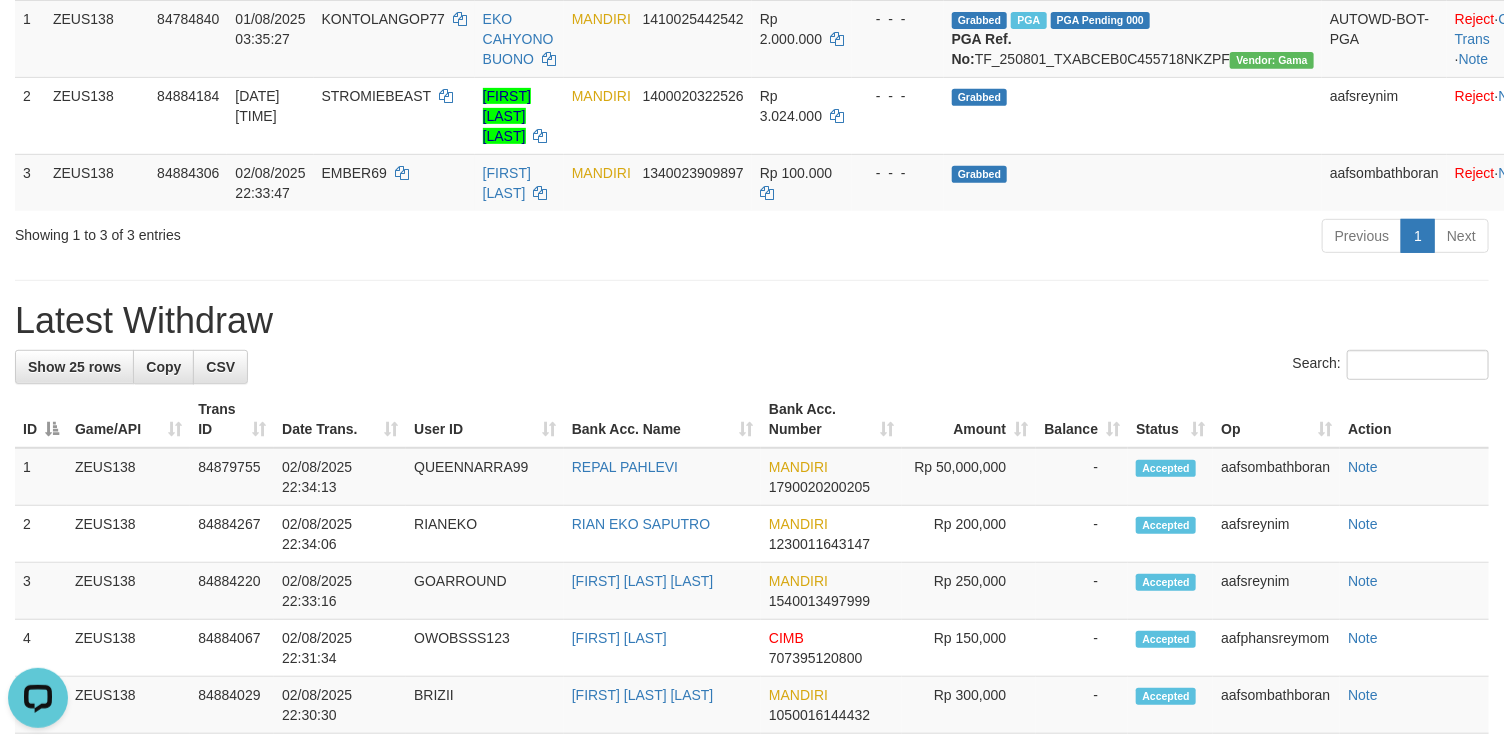 scroll, scrollTop: 0, scrollLeft: 0, axis: both 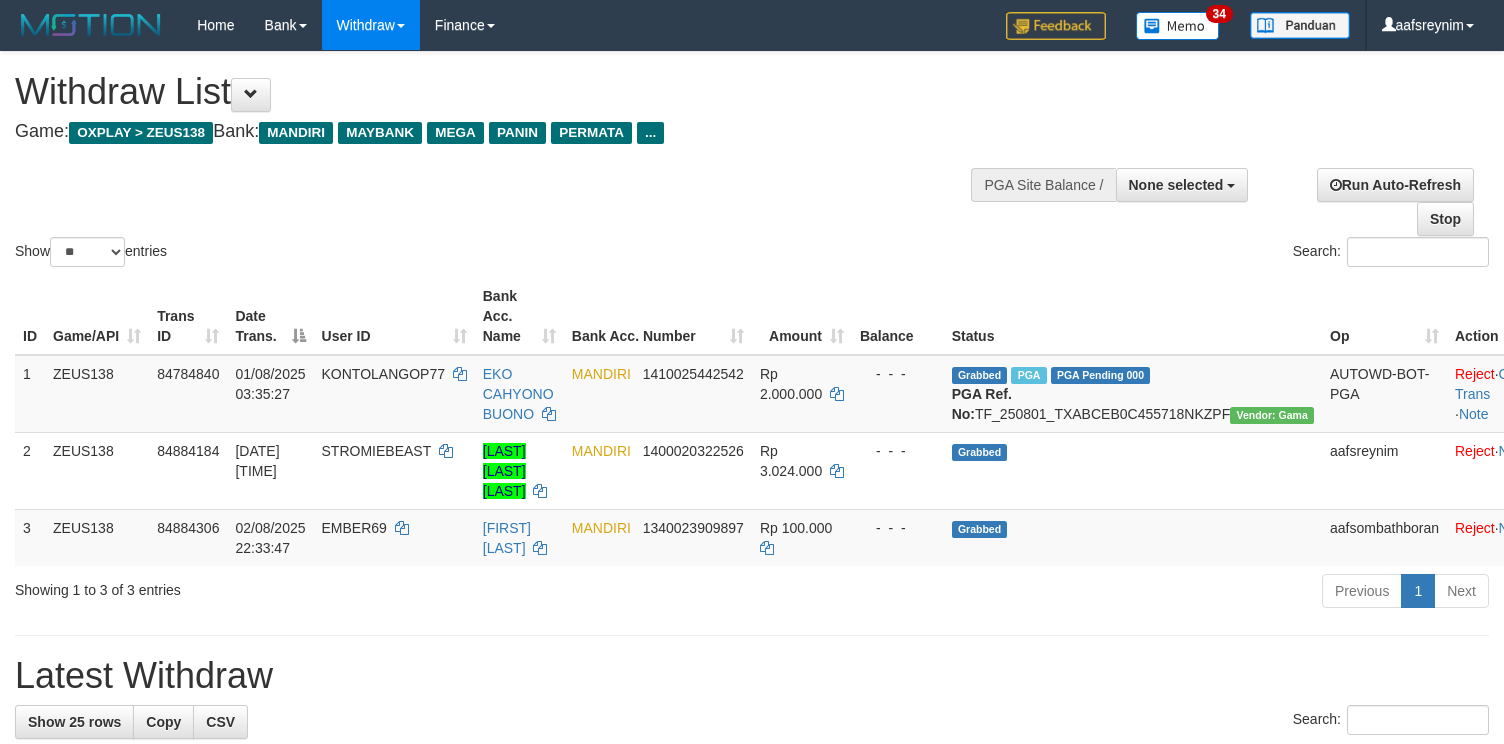select 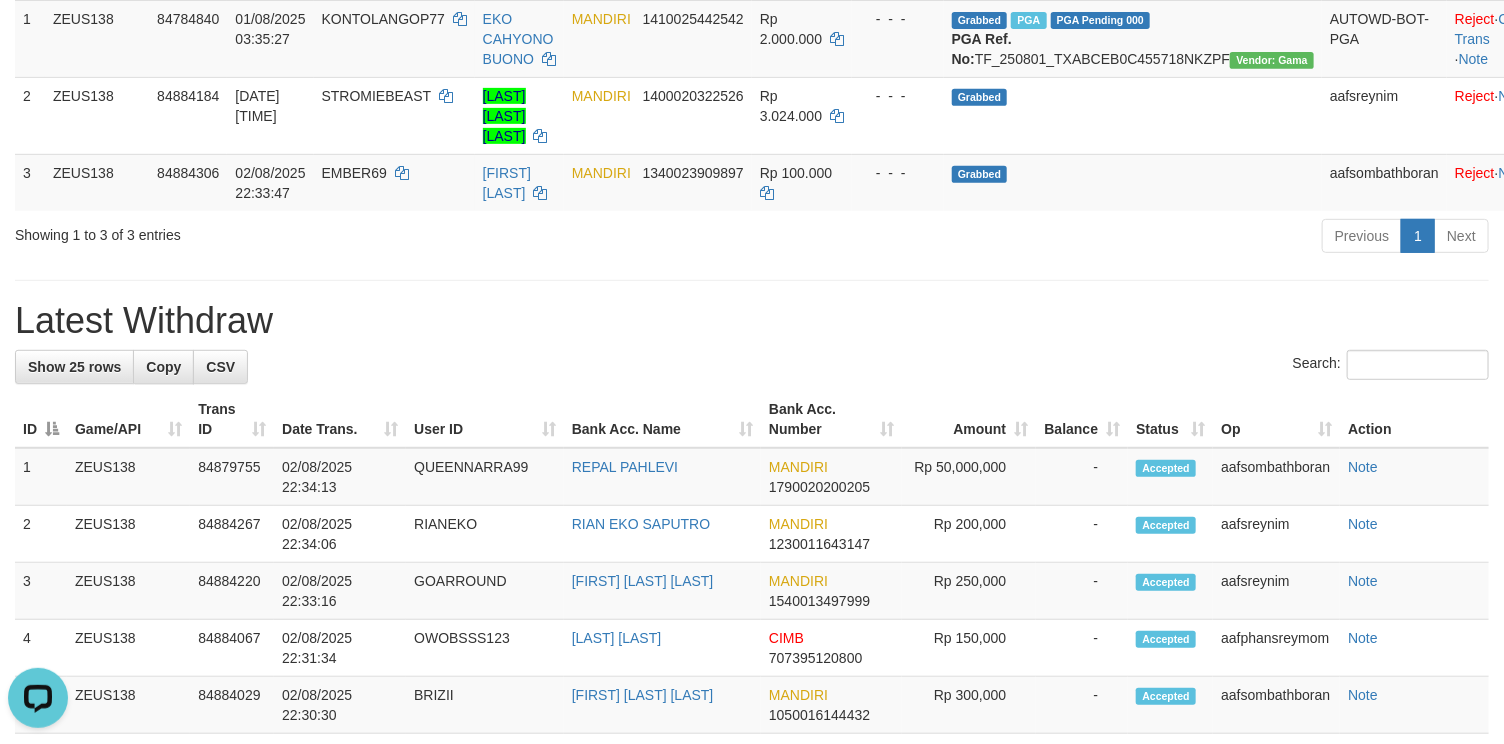 scroll, scrollTop: 0, scrollLeft: 0, axis: both 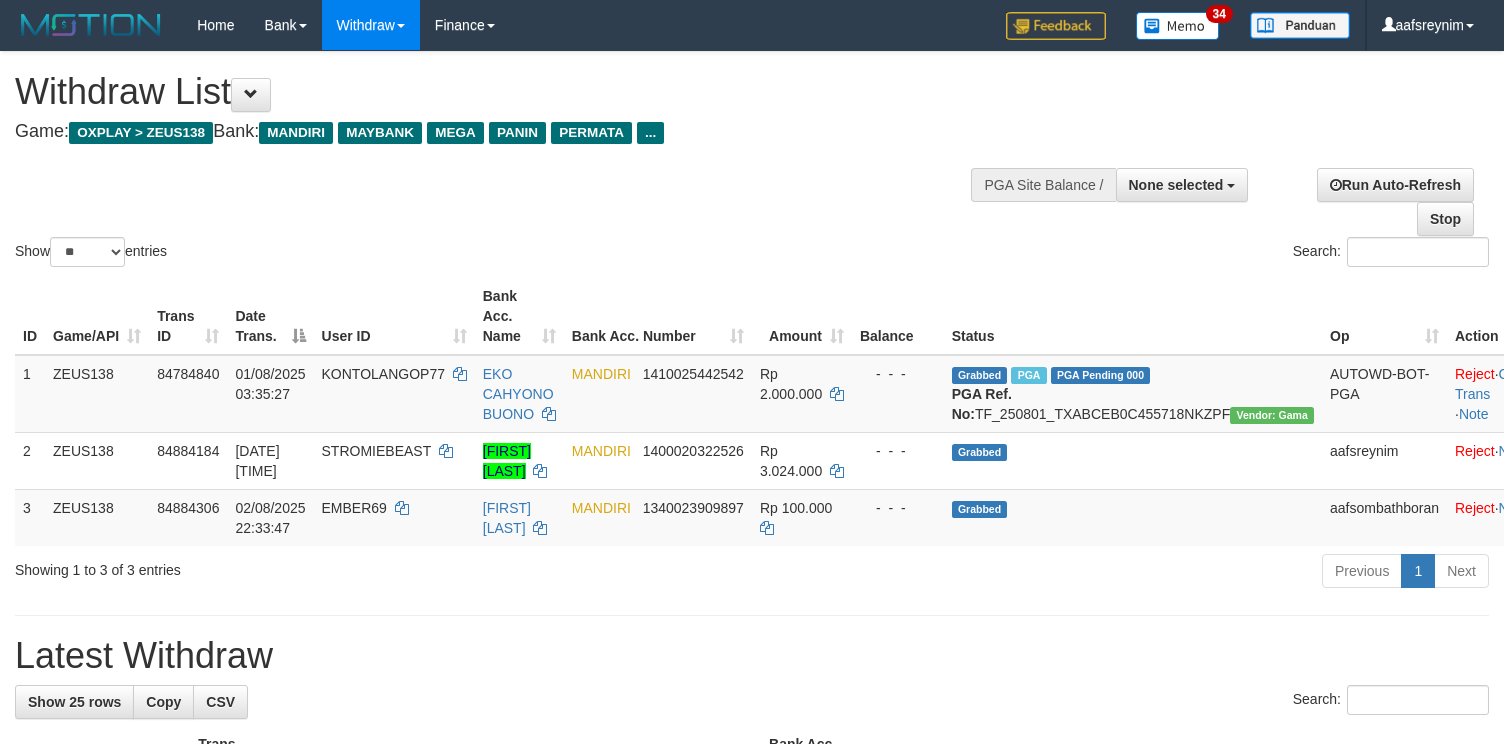 select 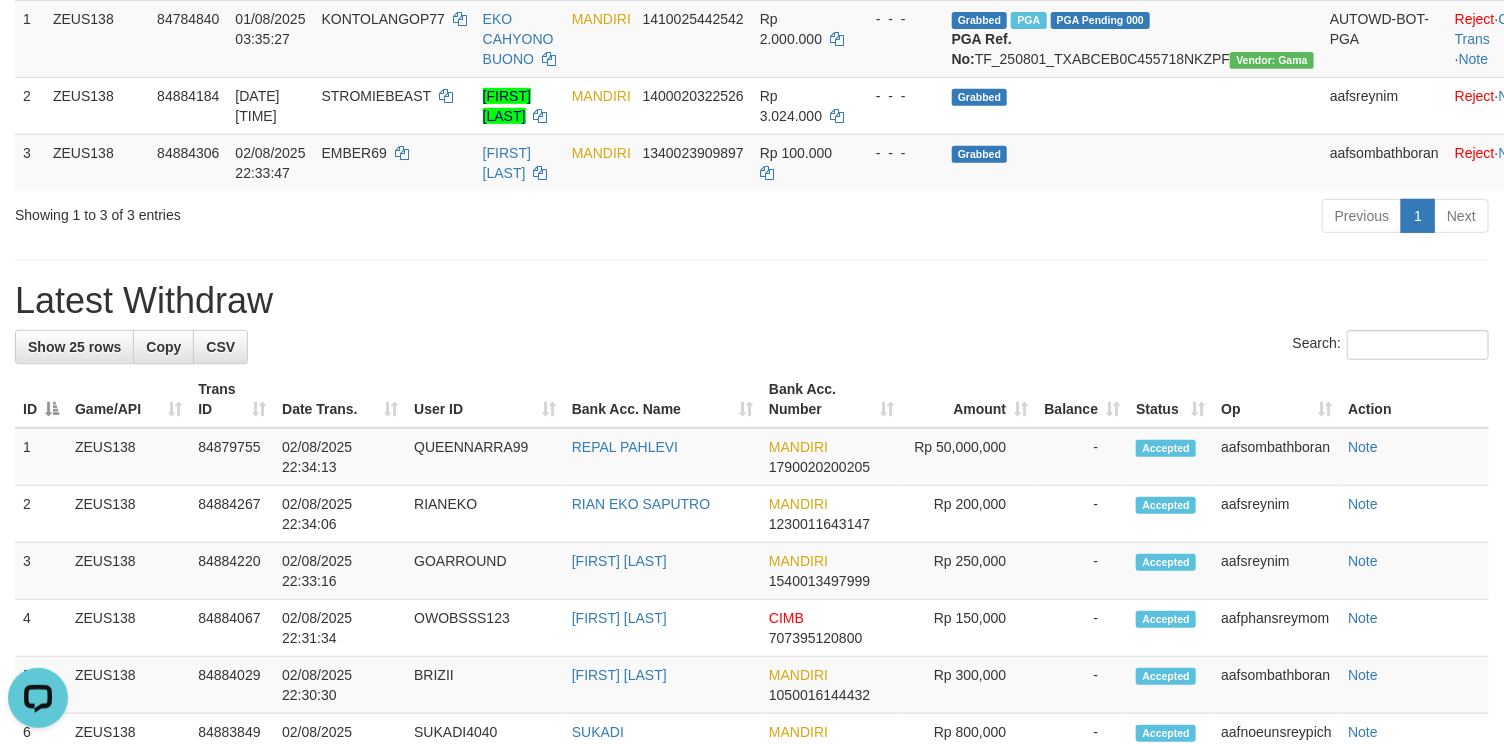 scroll, scrollTop: 0, scrollLeft: 0, axis: both 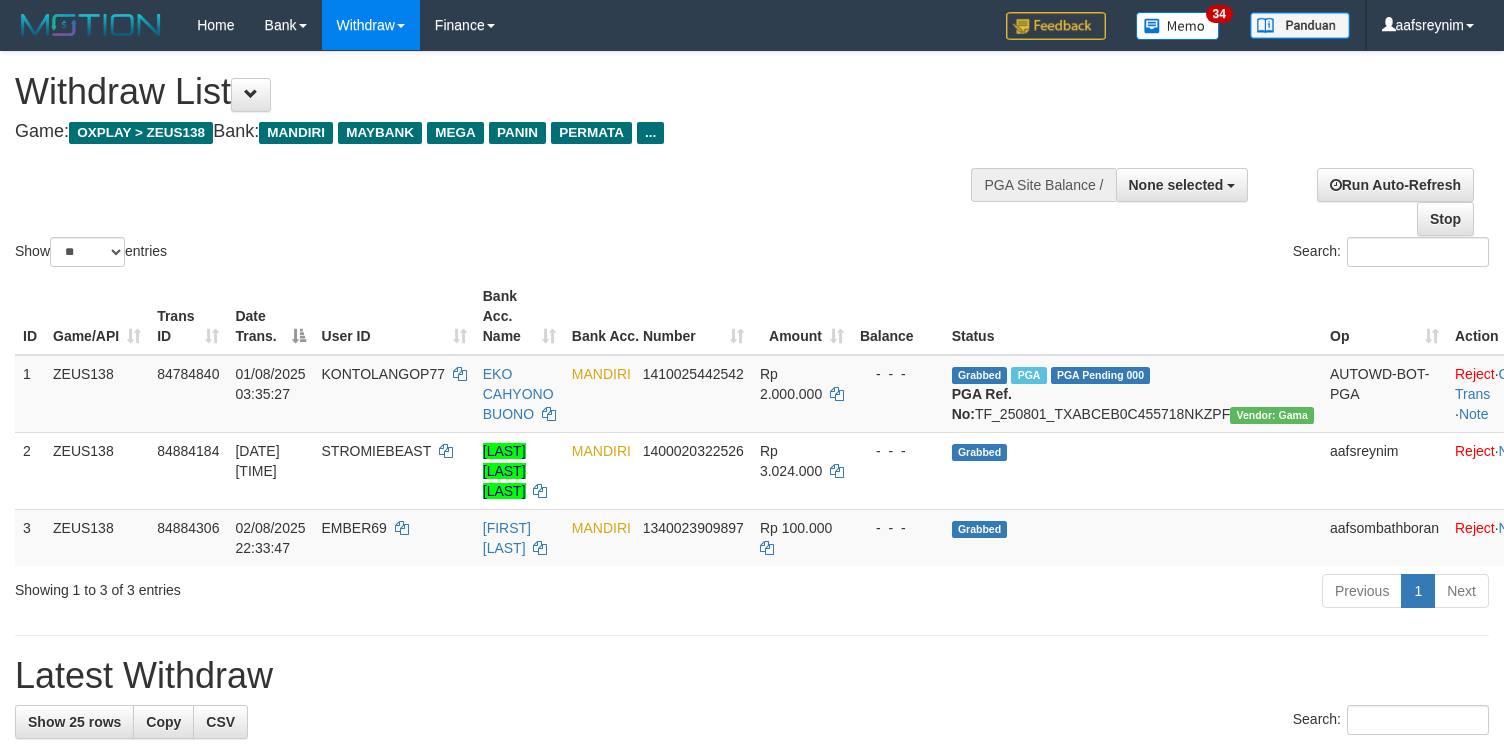 select 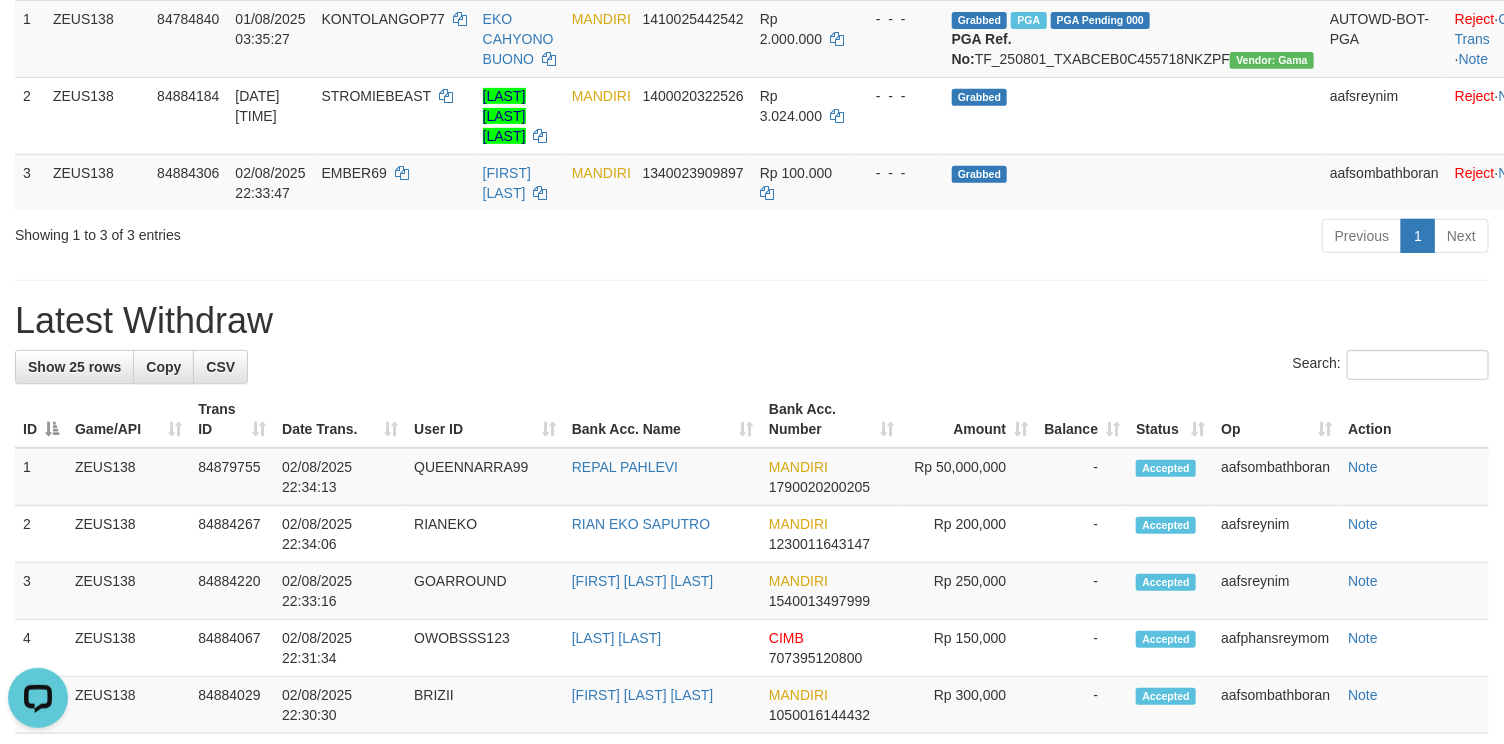 scroll, scrollTop: 0, scrollLeft: 0, axis: both 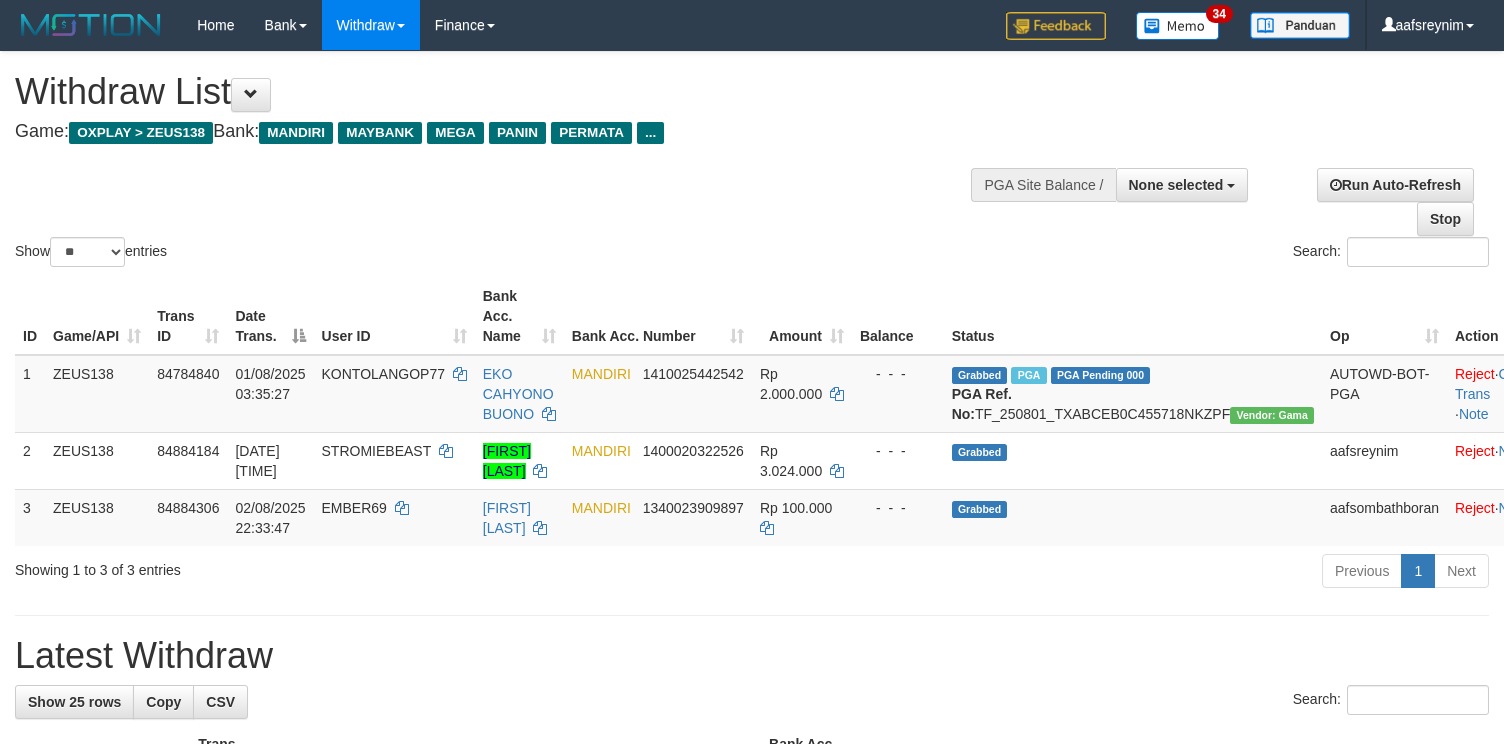 select 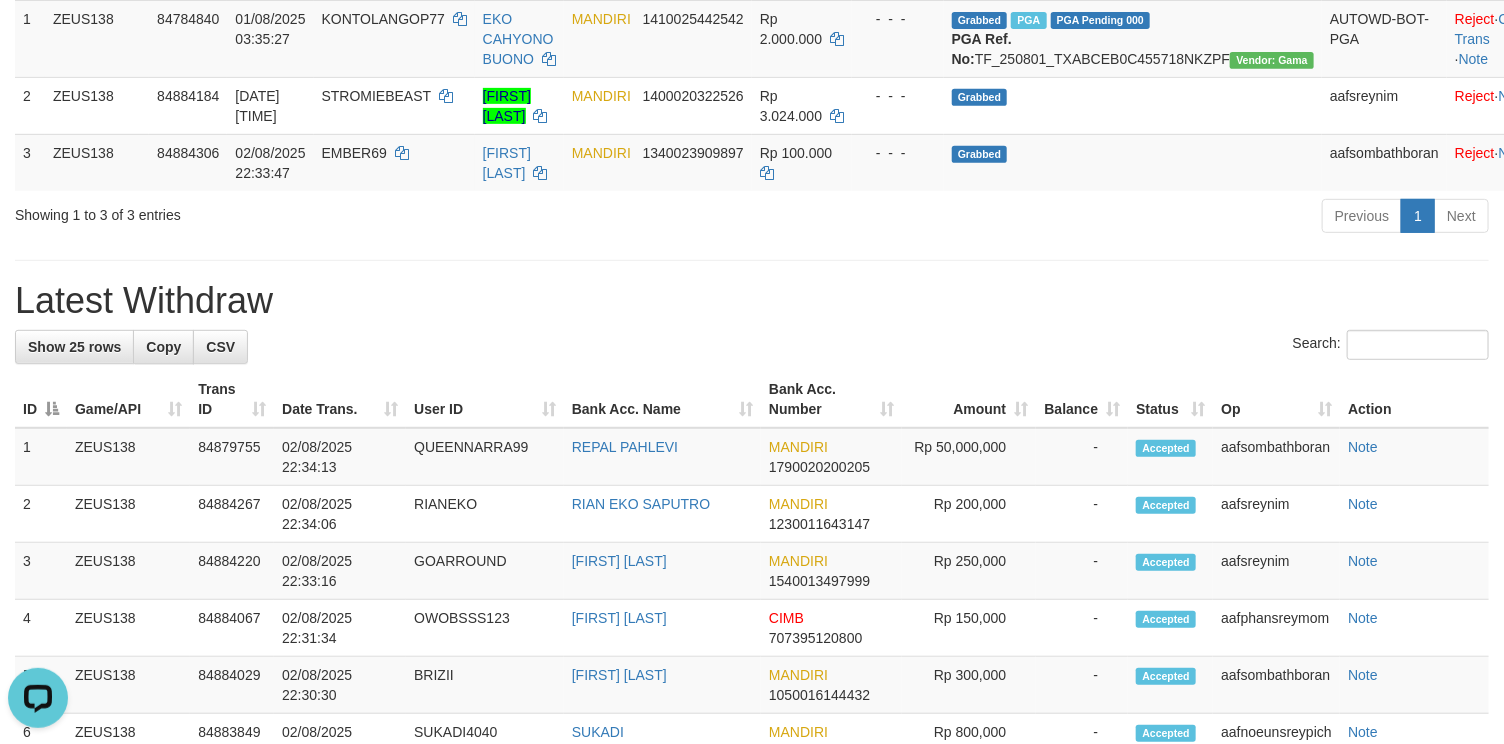scroll, scrollTop: 0, scrollLeft: 0, axis: both 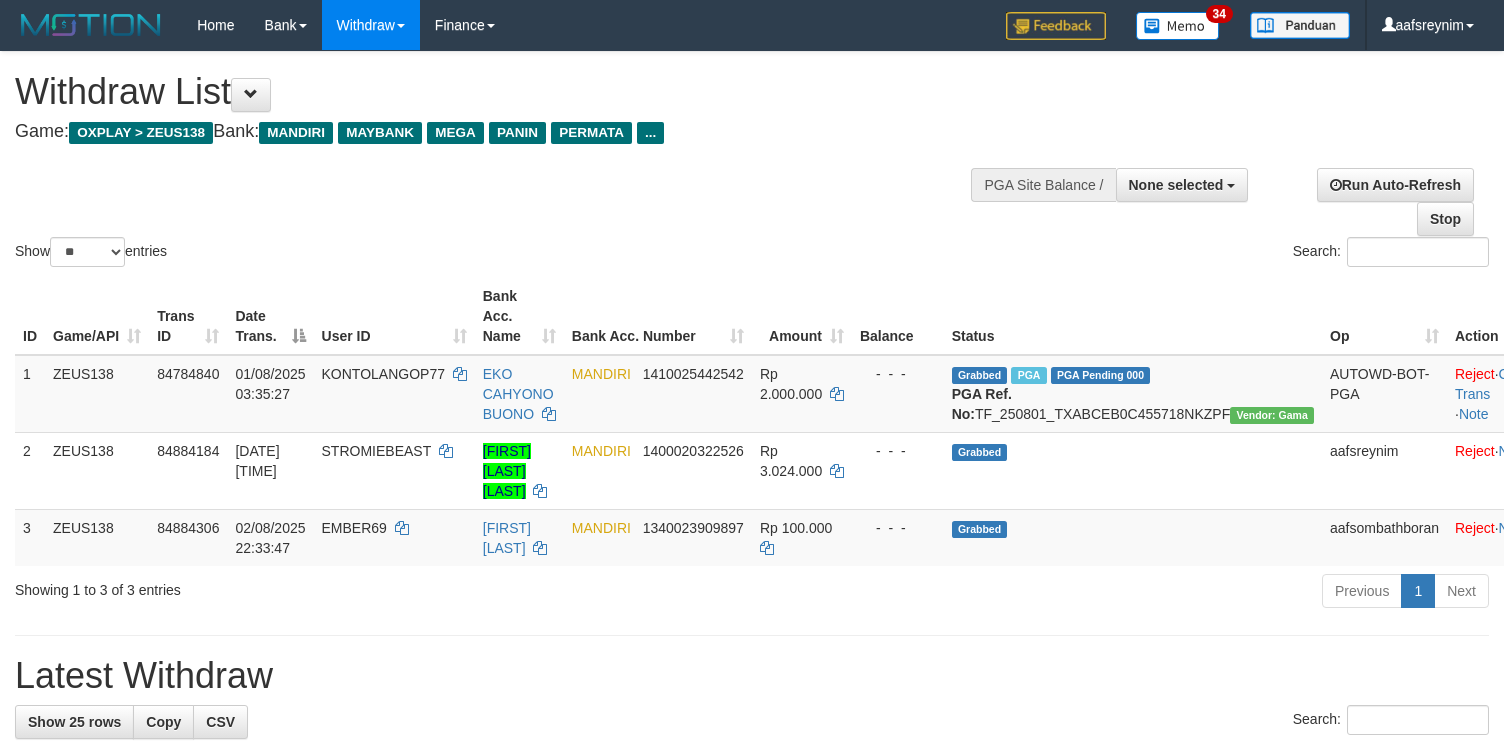 select 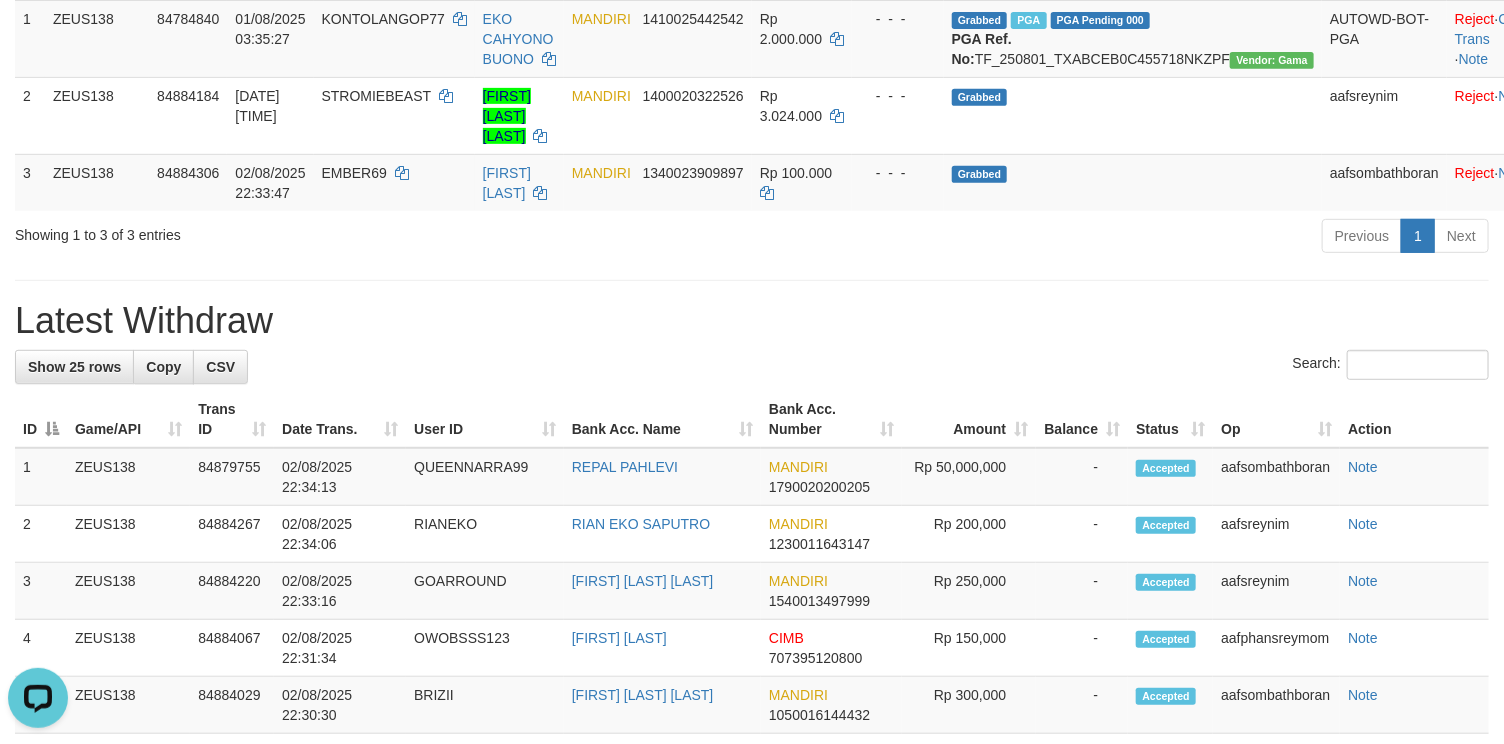 scroll, scrollTop: 0, scrollLeft: 0, axis: both 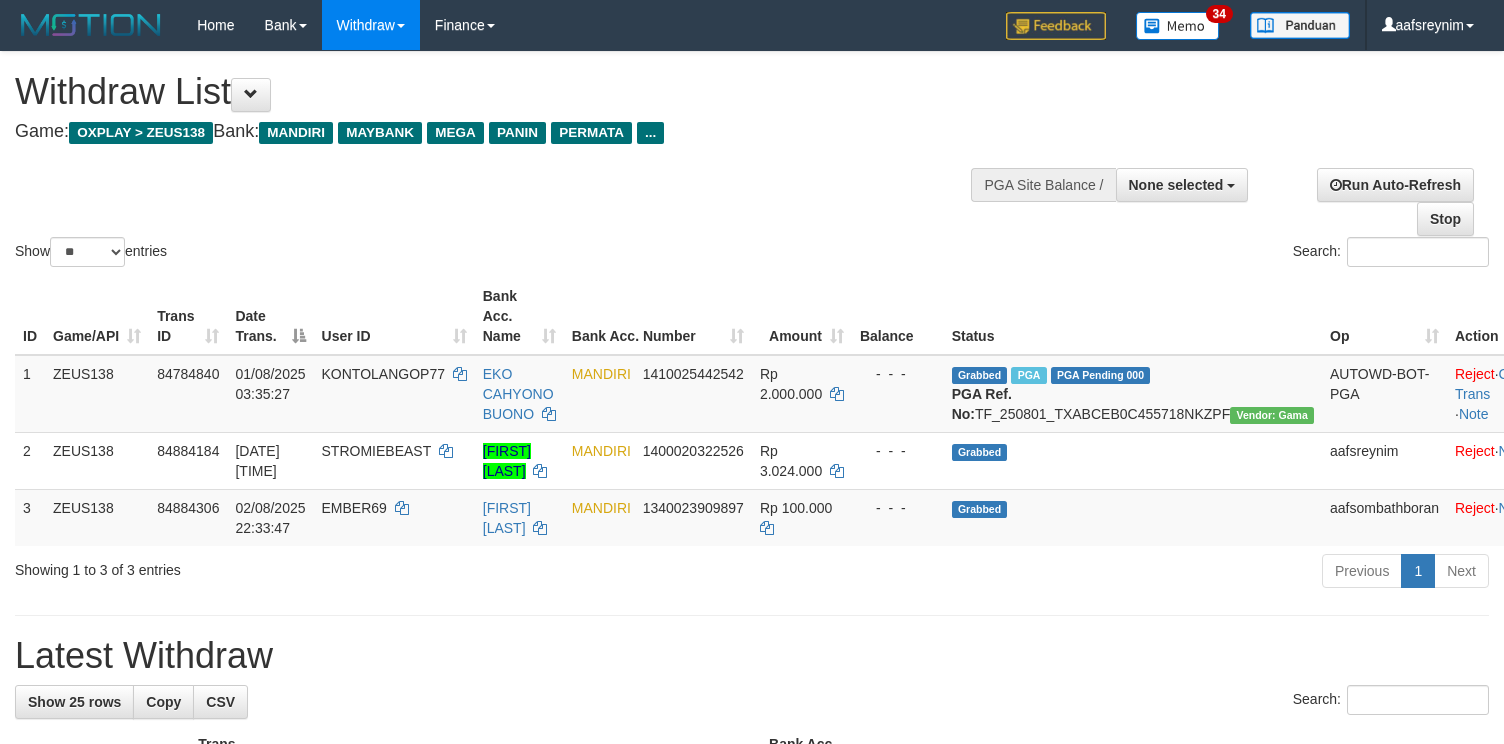 select 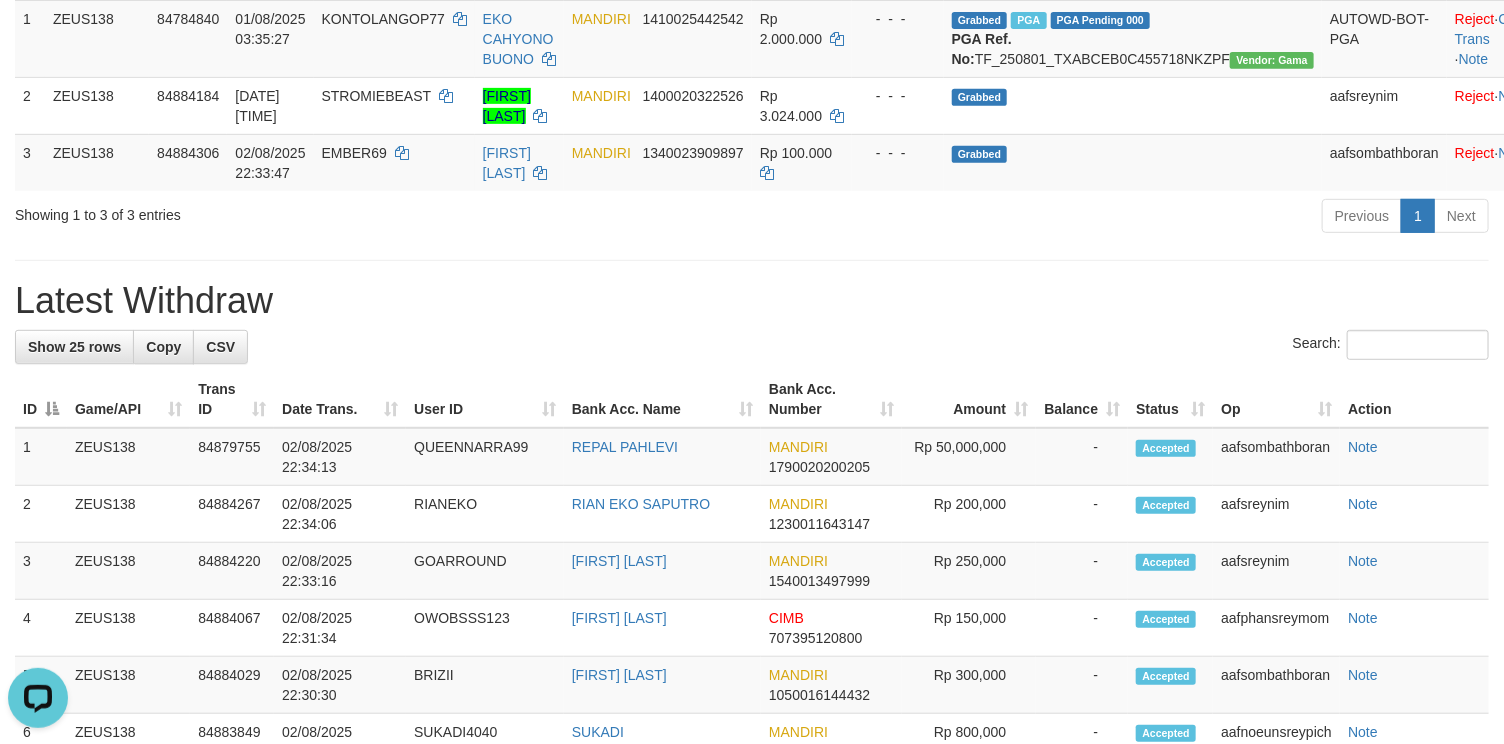 scroll, scrollTop: 0, scrollLeft: 0, axis: both 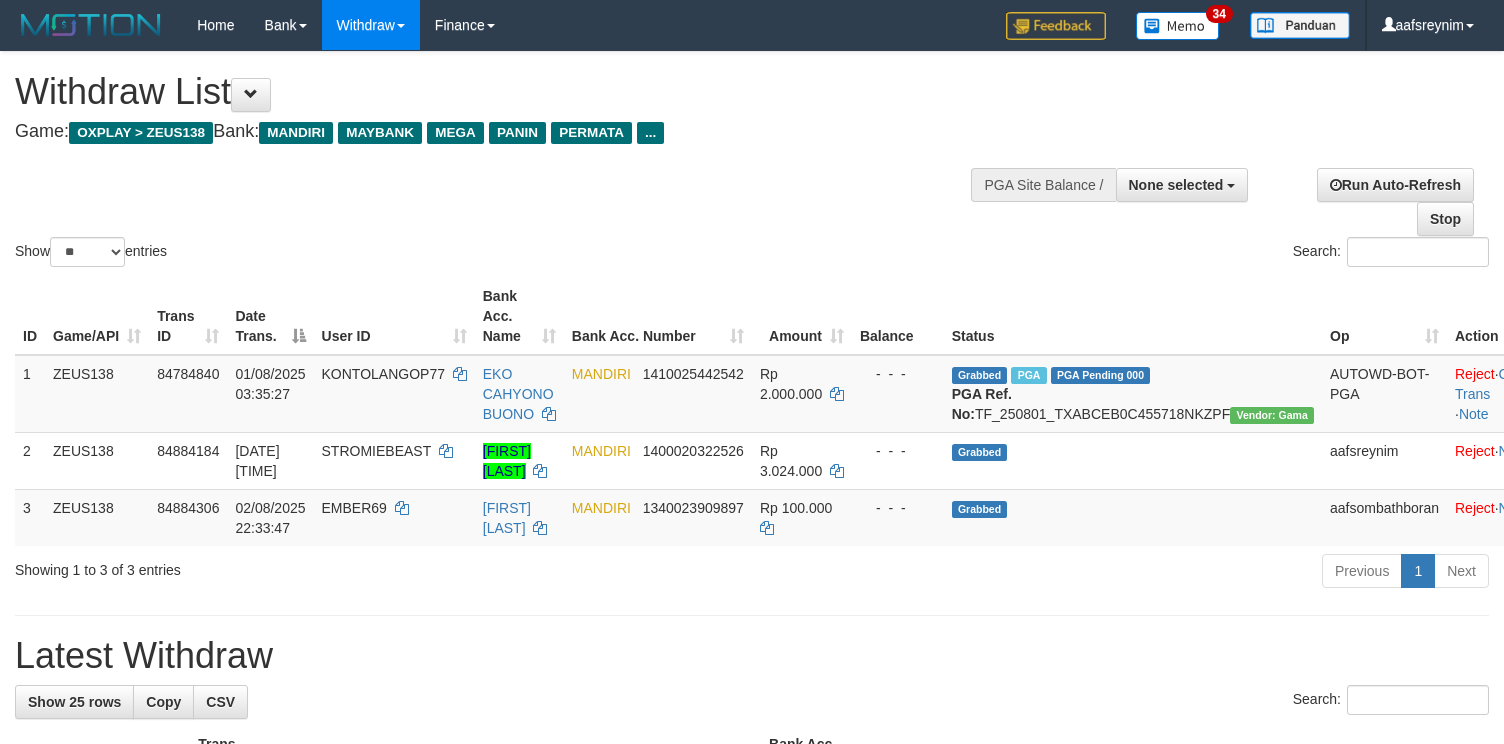select 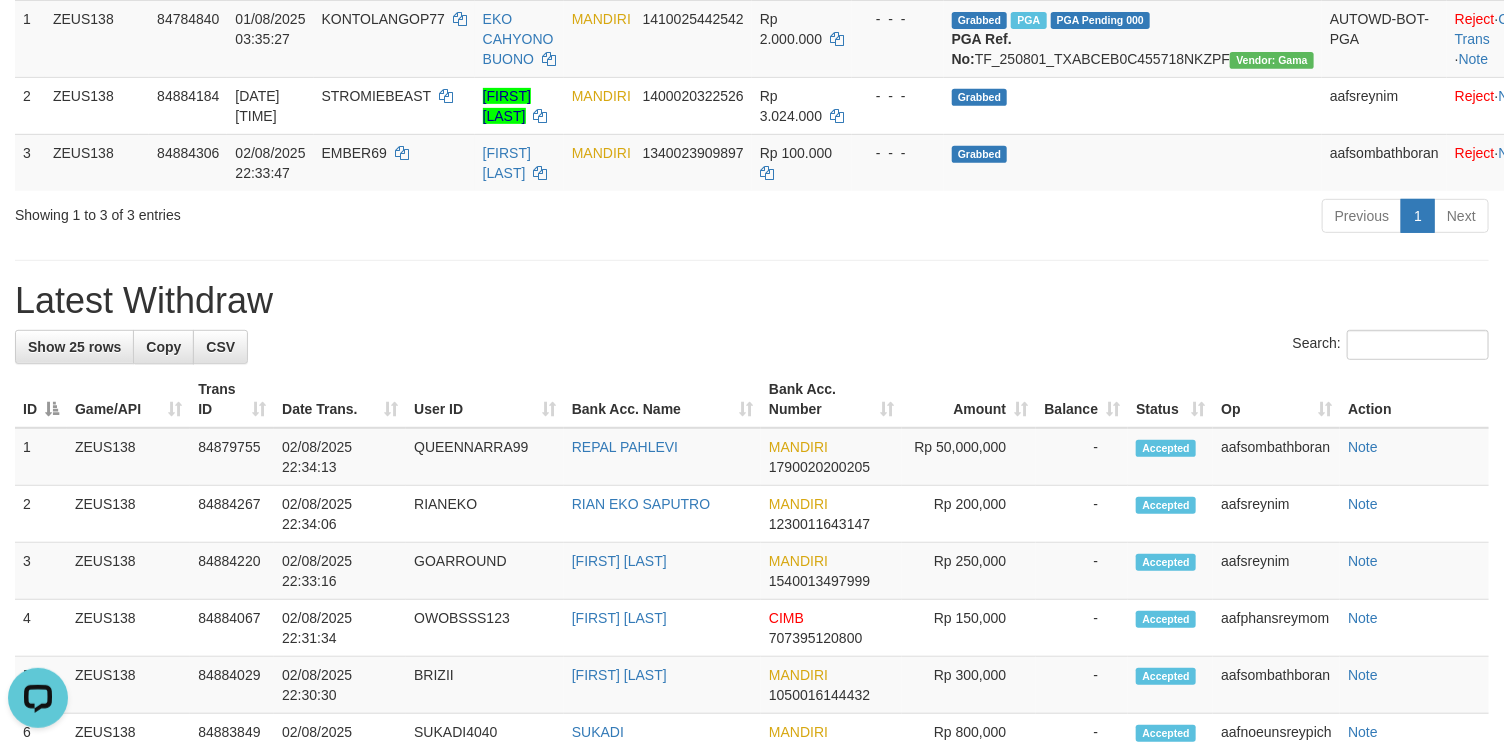 scroll, scrollTop: 0, scrollLeft: 0, axis: both 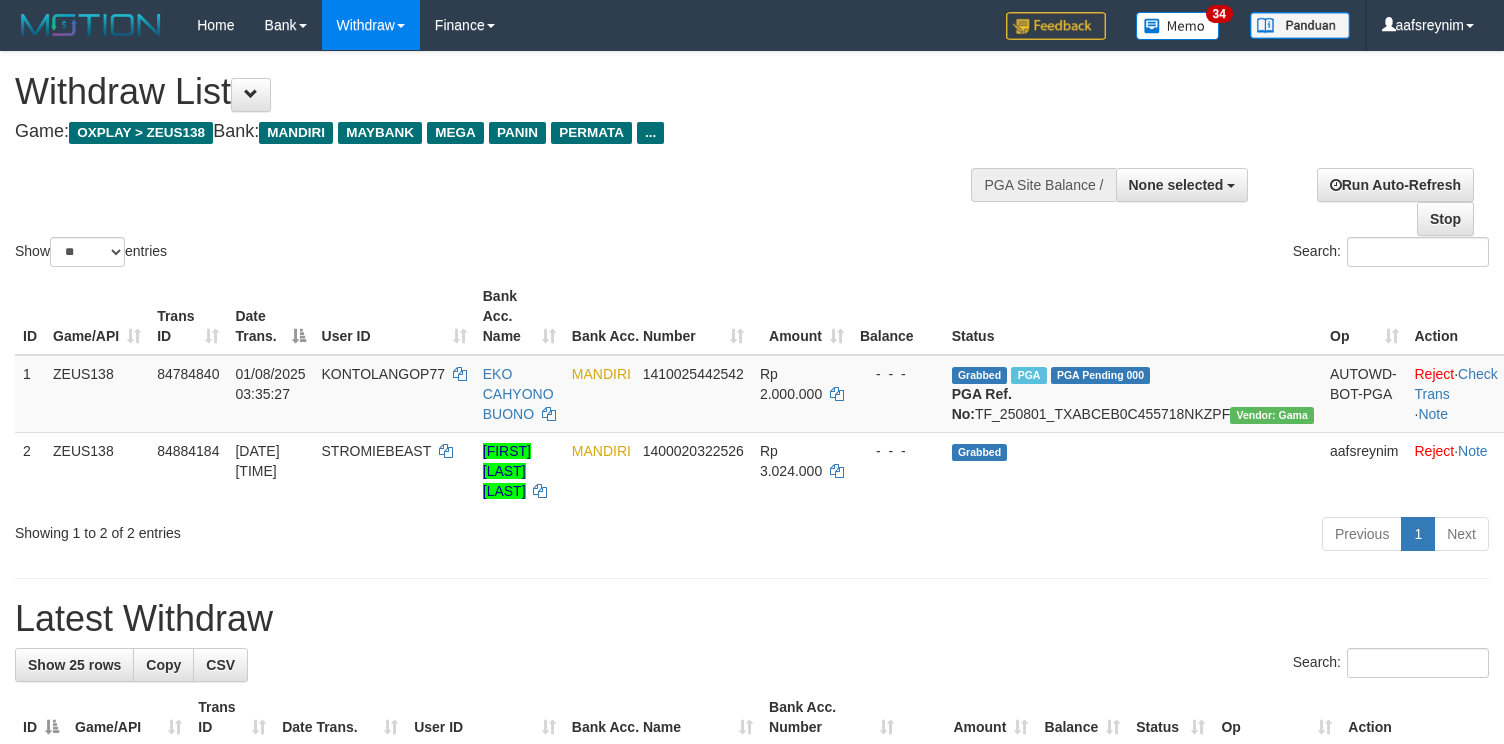 select 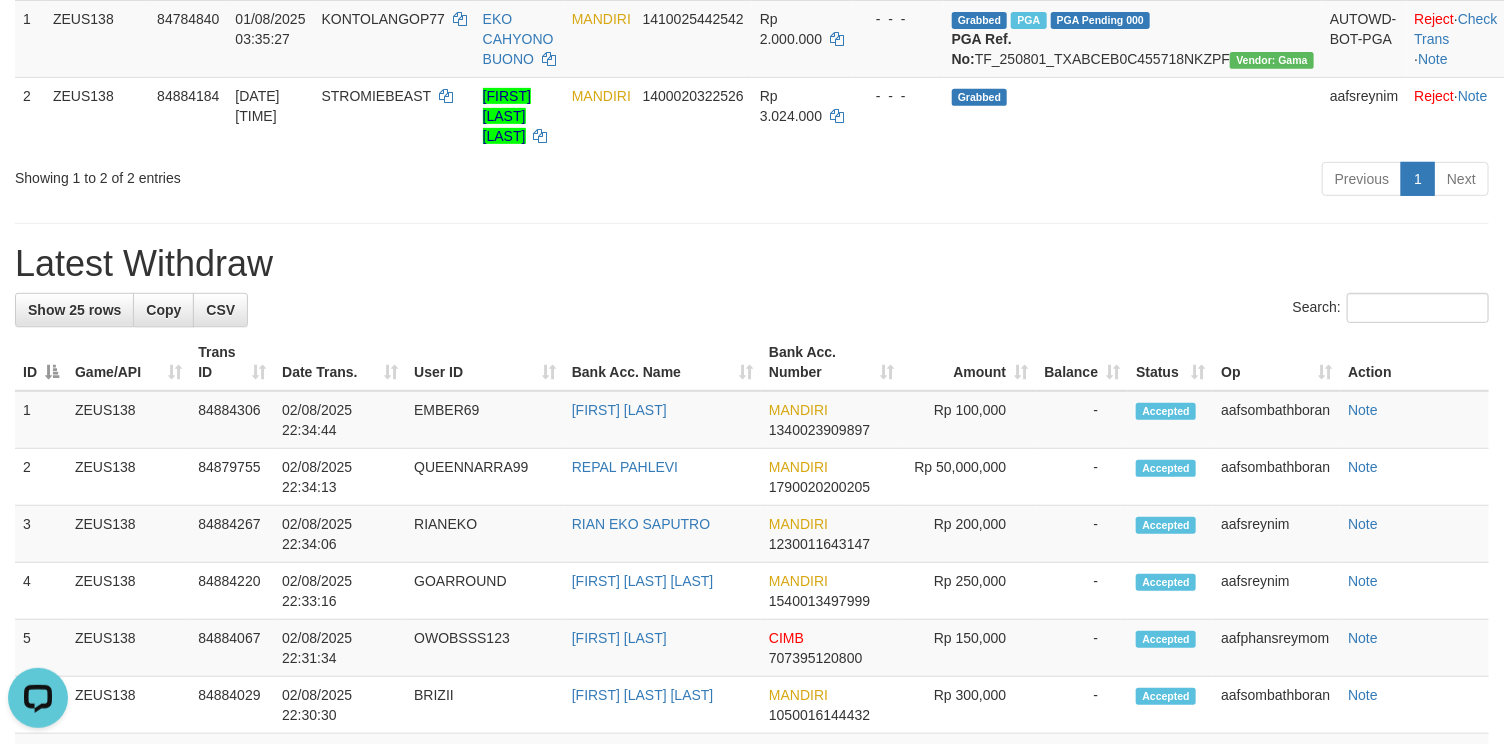 scroll, scrollTop: 0, scrollLeft: 0, axis: both 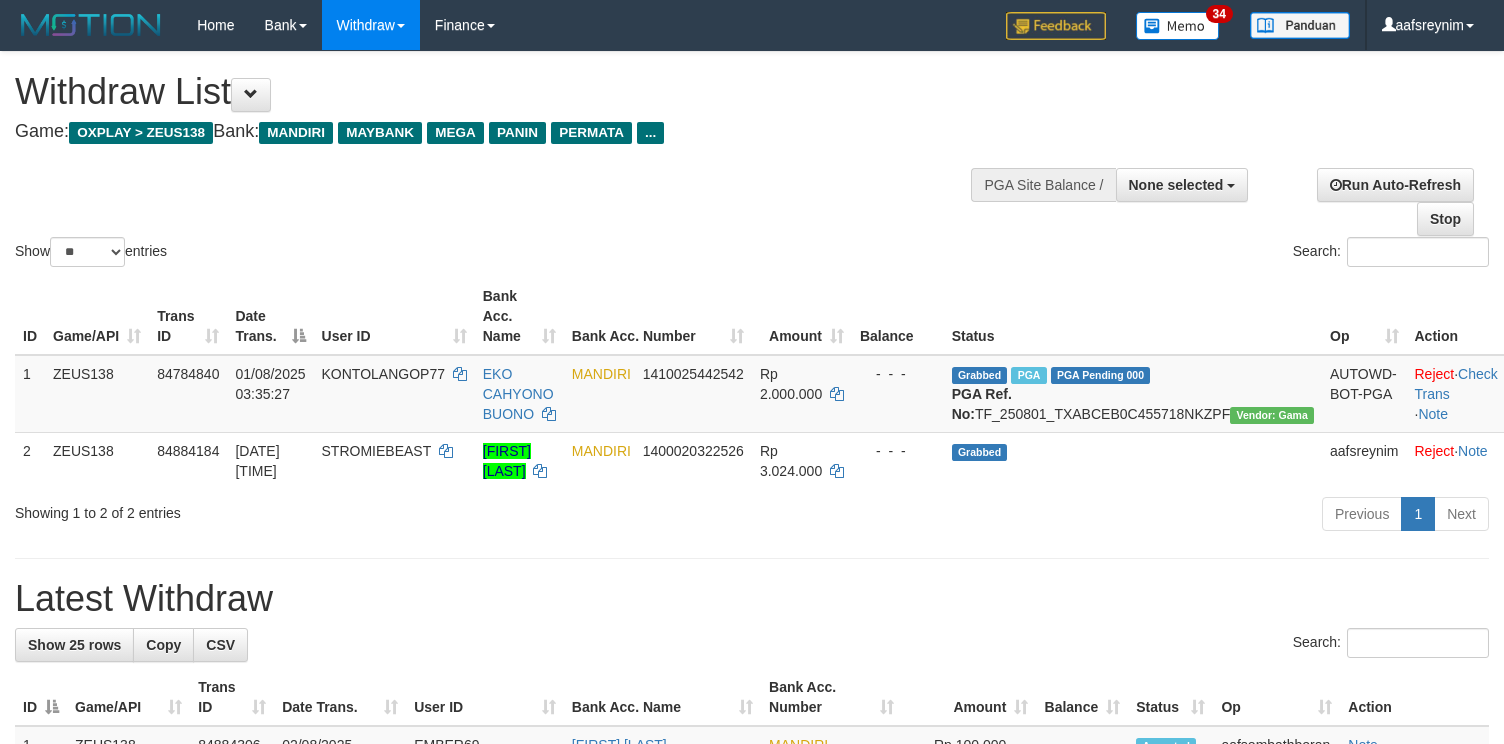 select 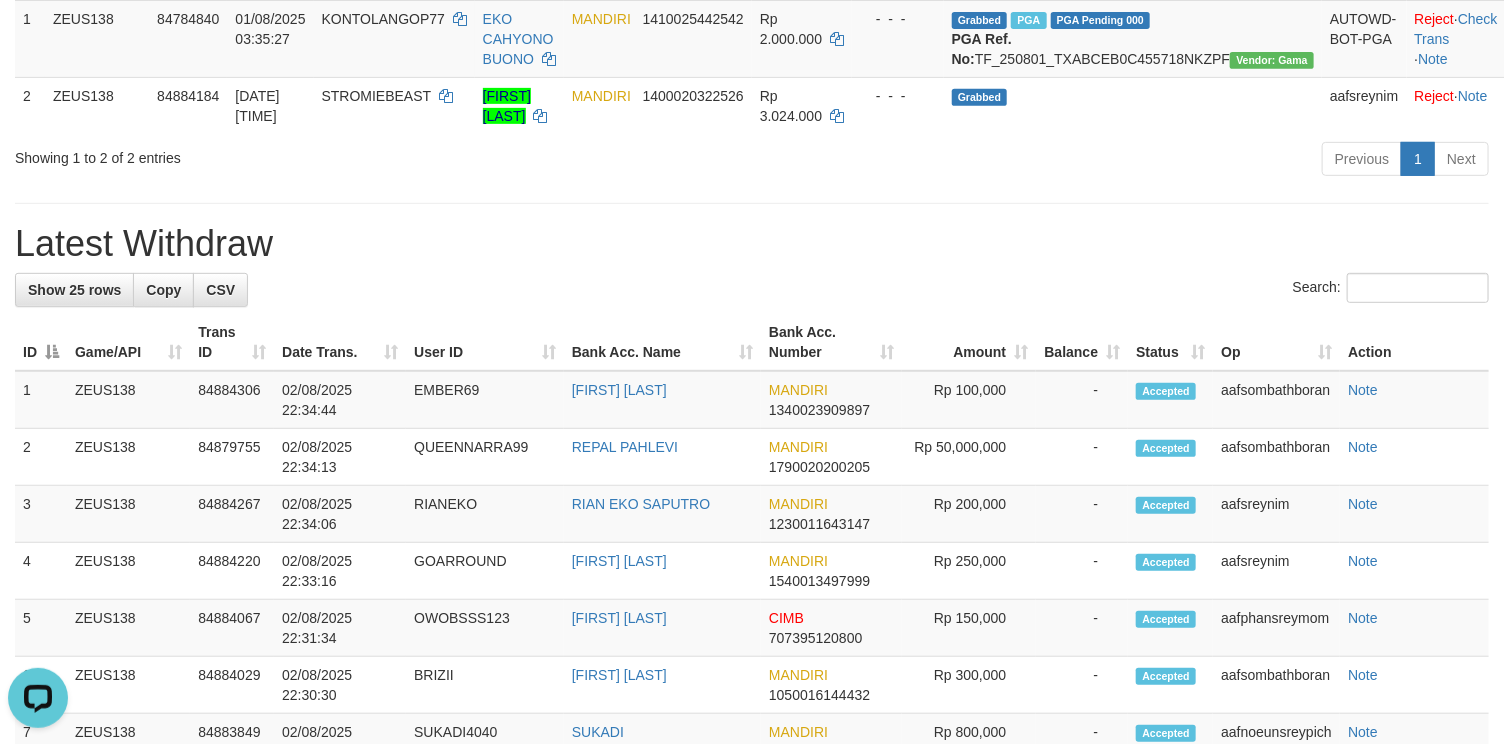 scroll, scrollTop: 0, scrollLeft: 0, axis: both 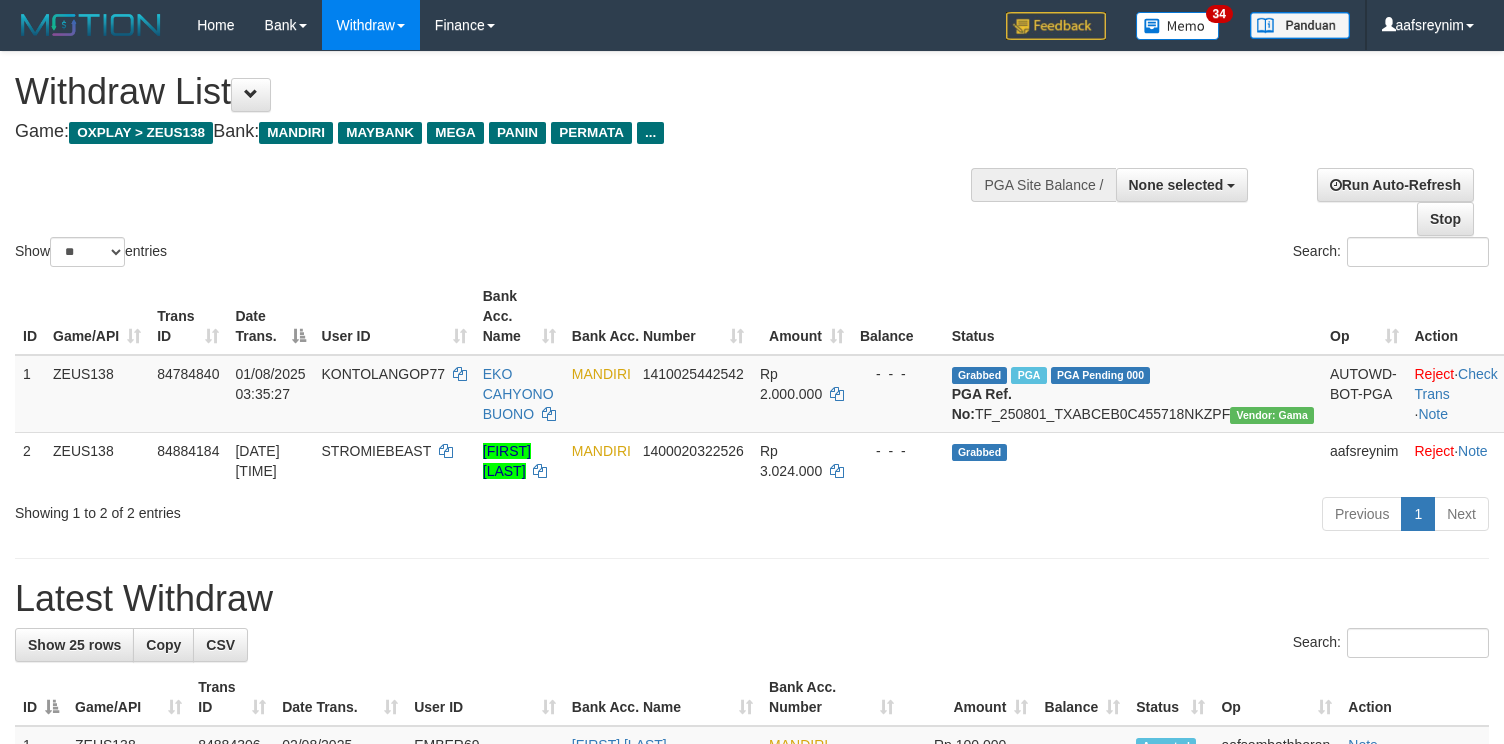 select 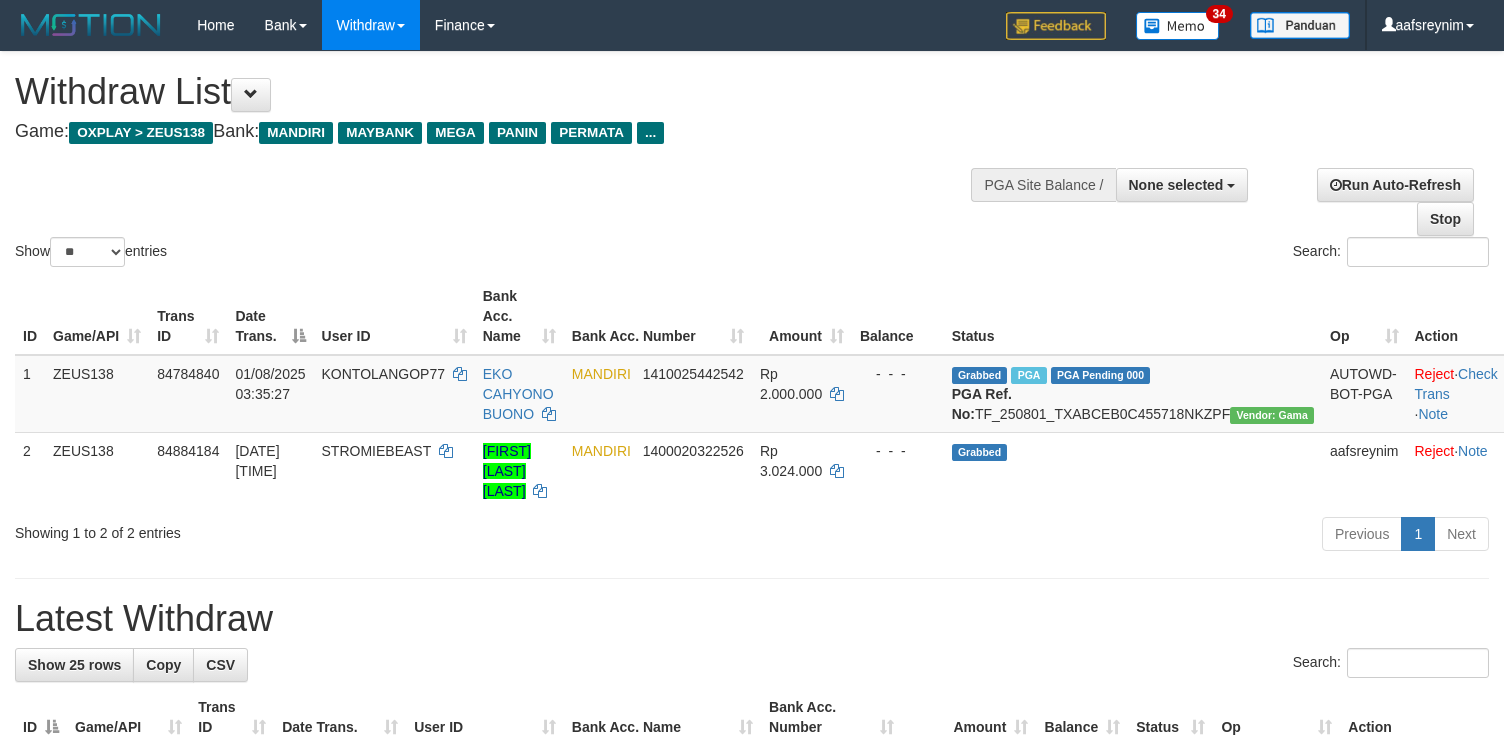 select 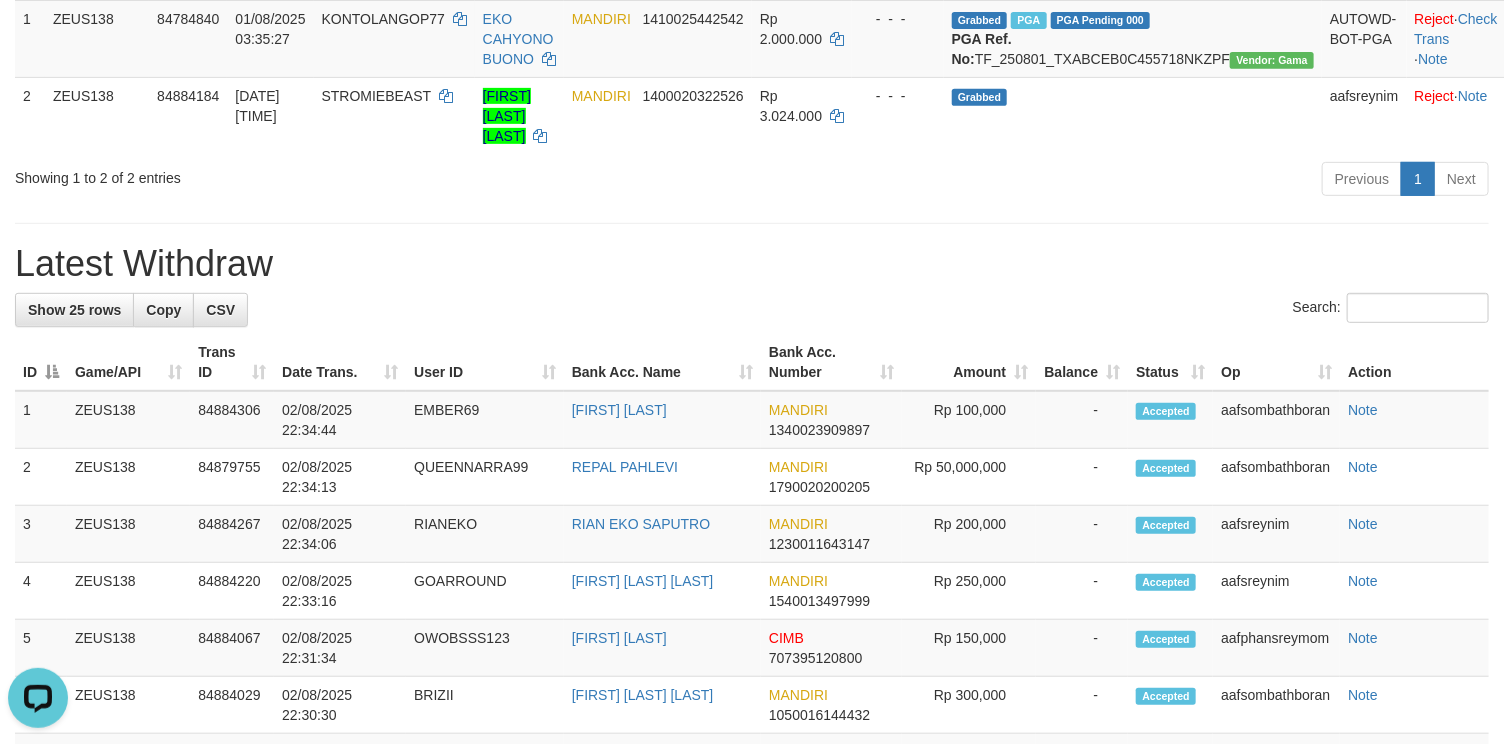 scroll, scrollTop: 0, scrollLeft: 0, axis: both 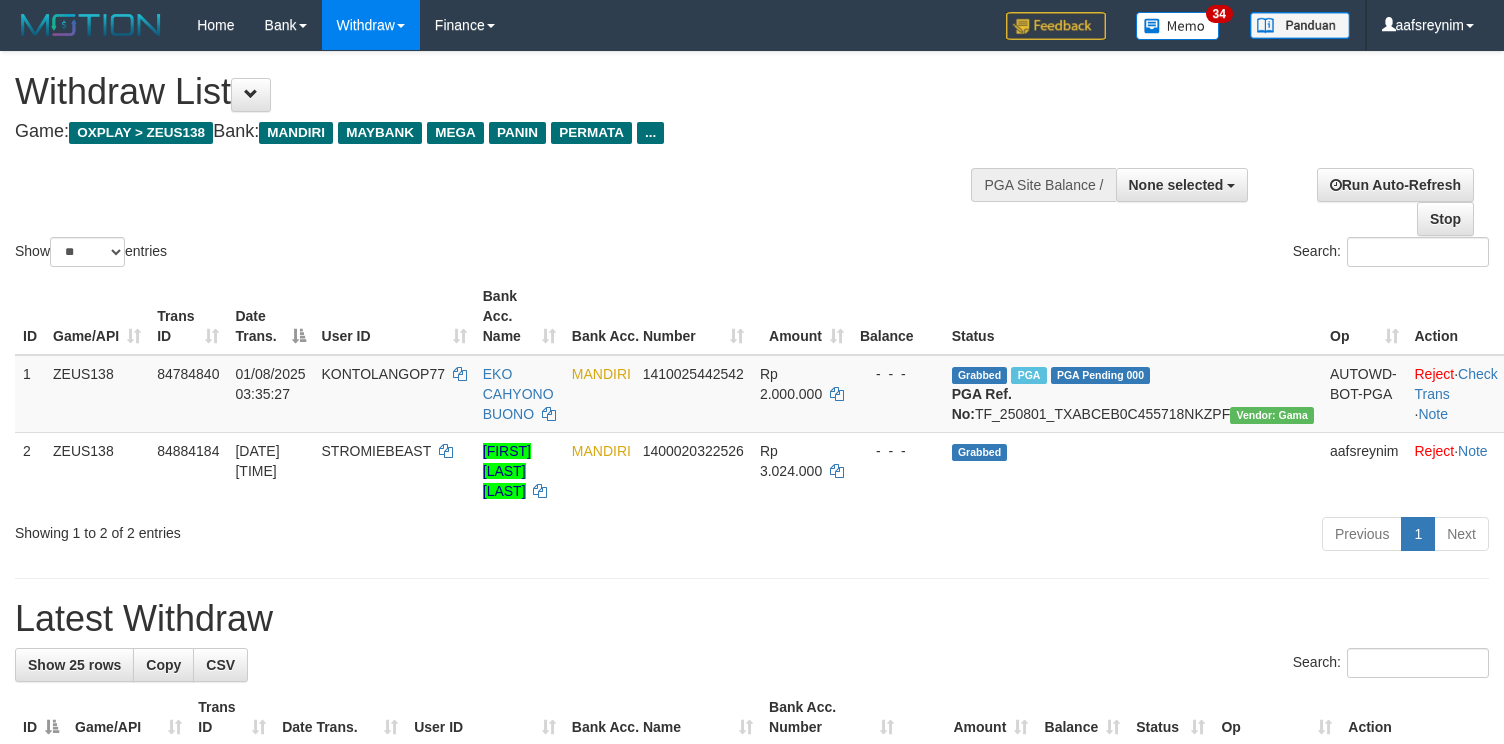 select 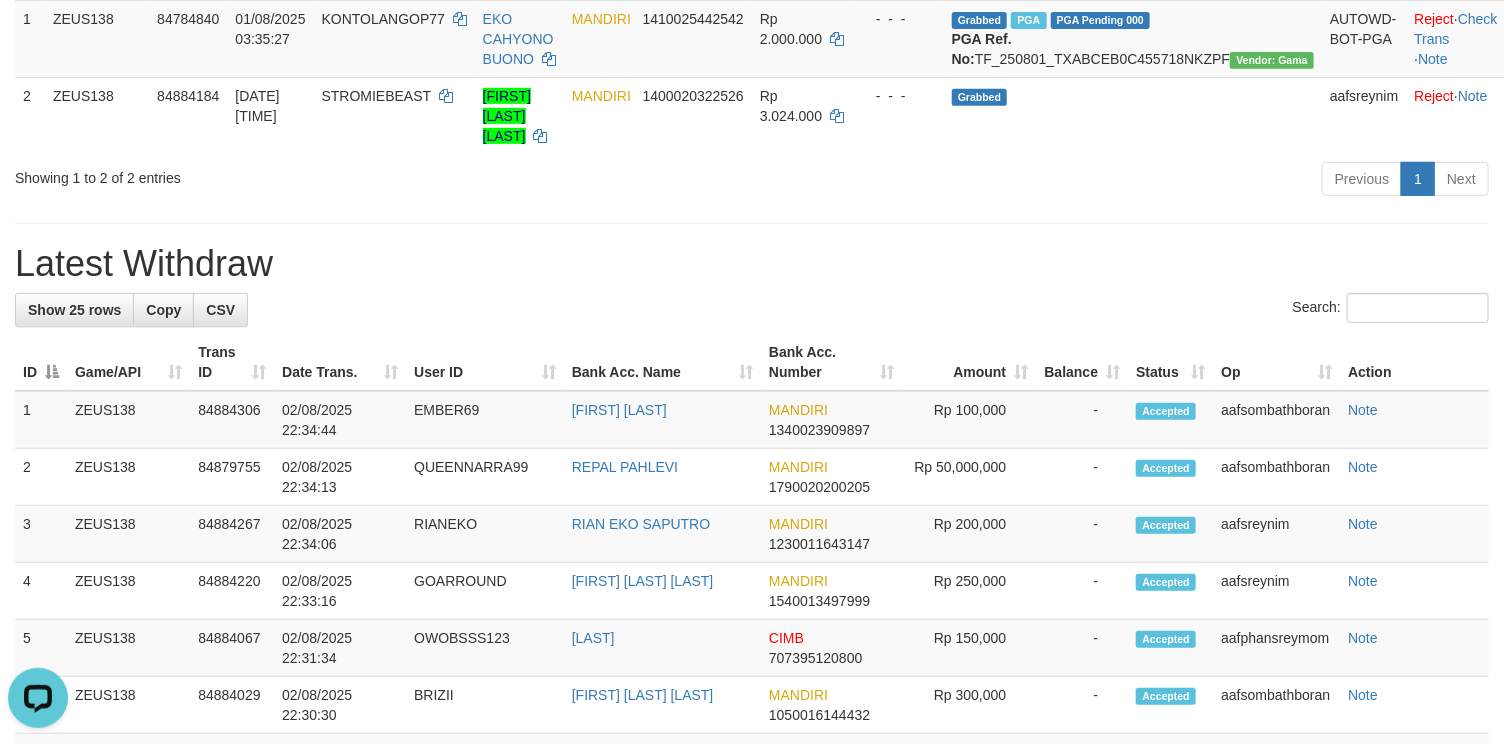 scroll, scrollTop: 0, scrollLeft: 0, axis: both 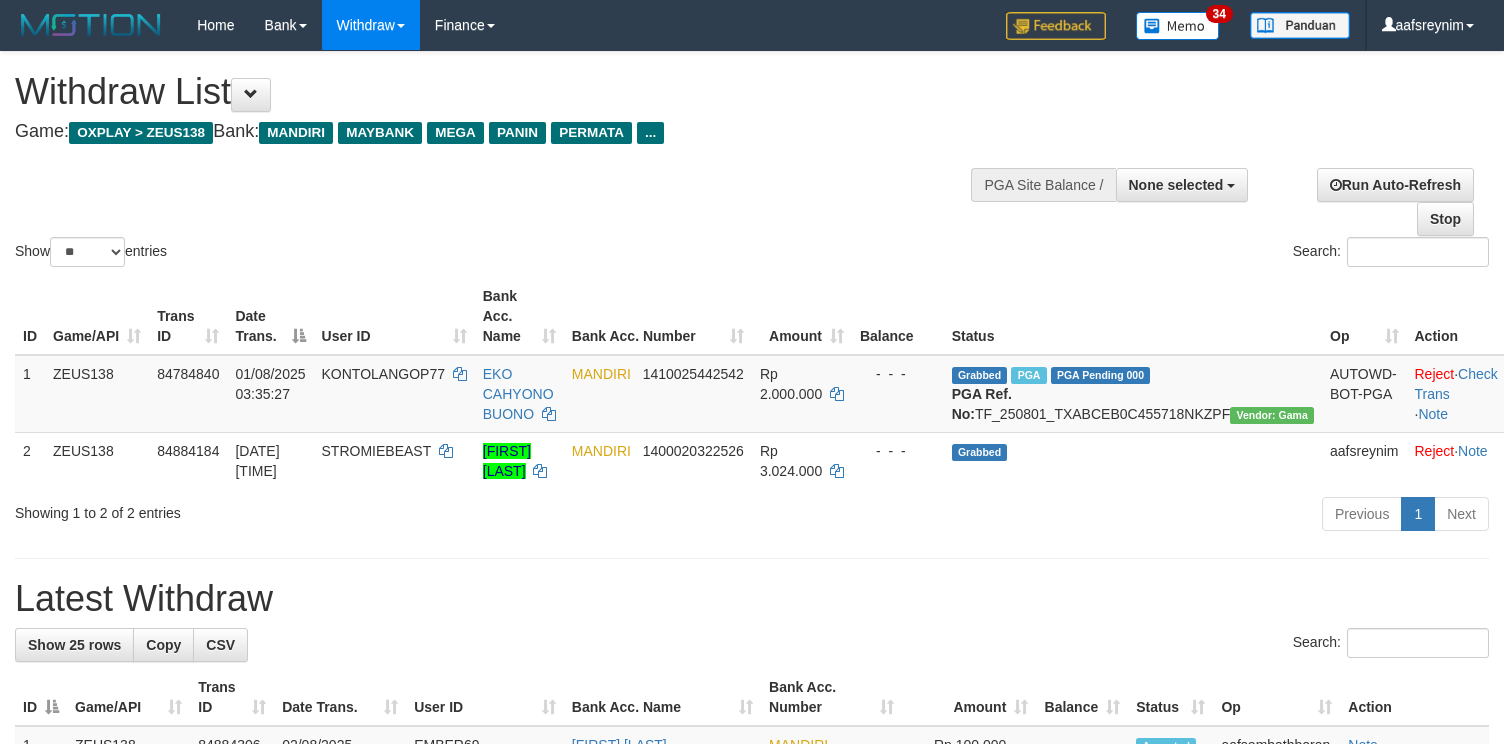 select 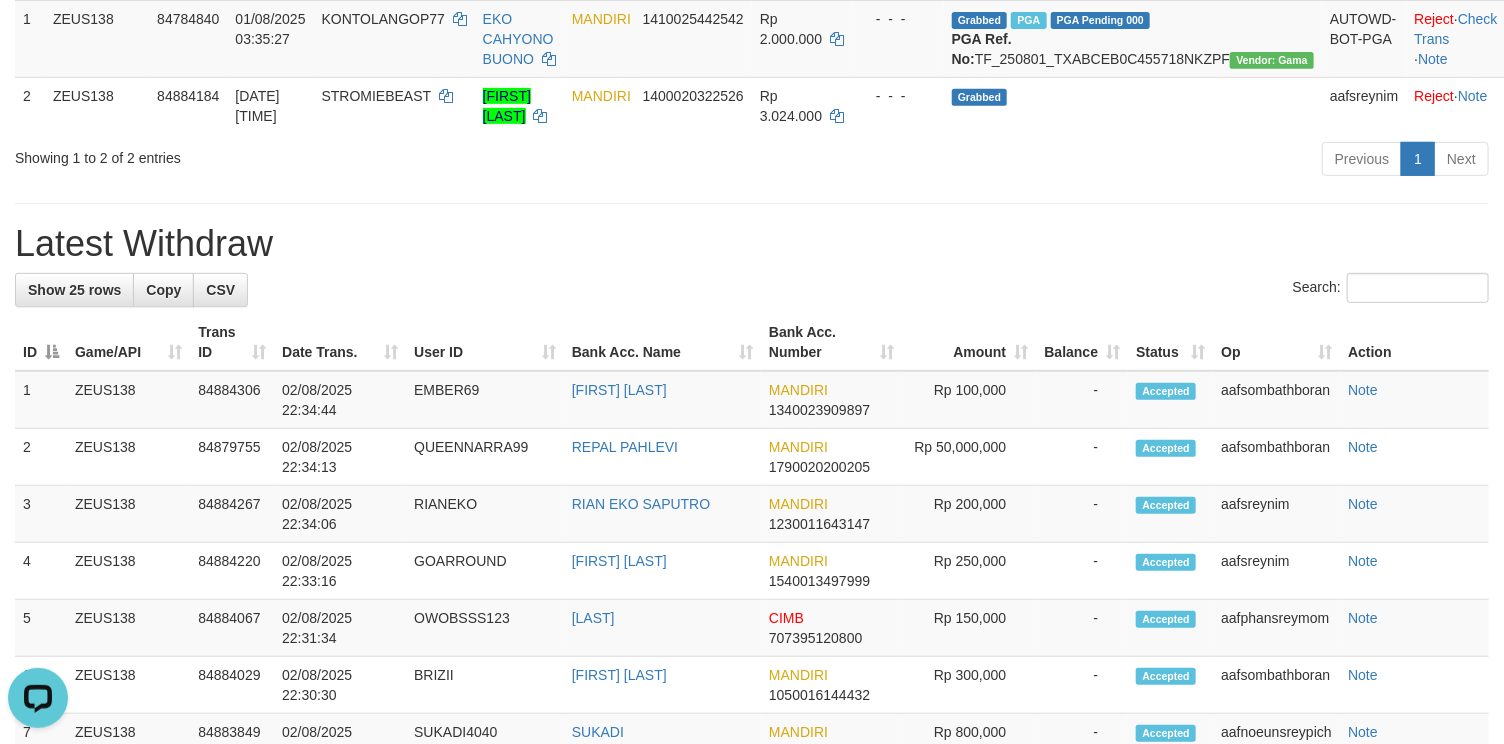 scroll, scrollTop: 0, scrollLeft: 0, axis: both 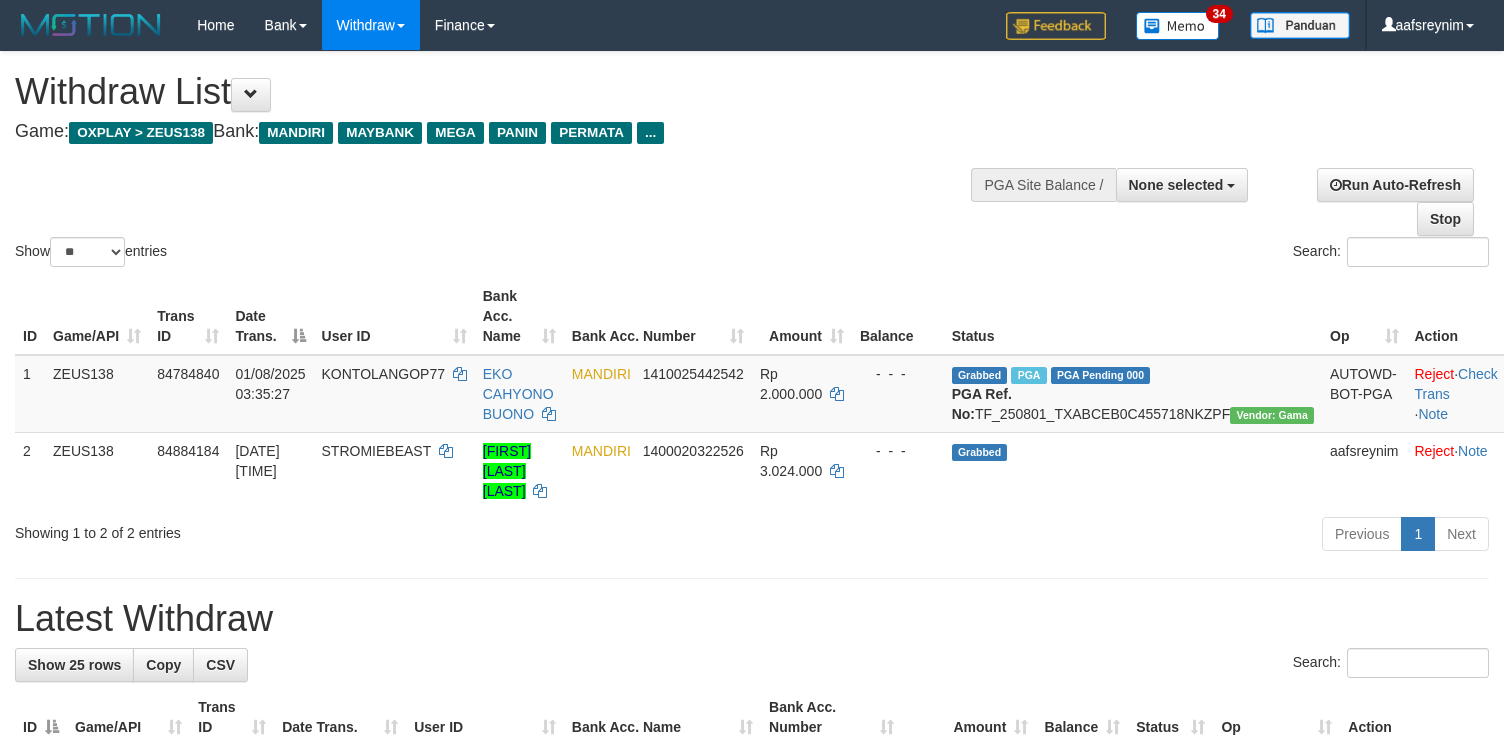 select 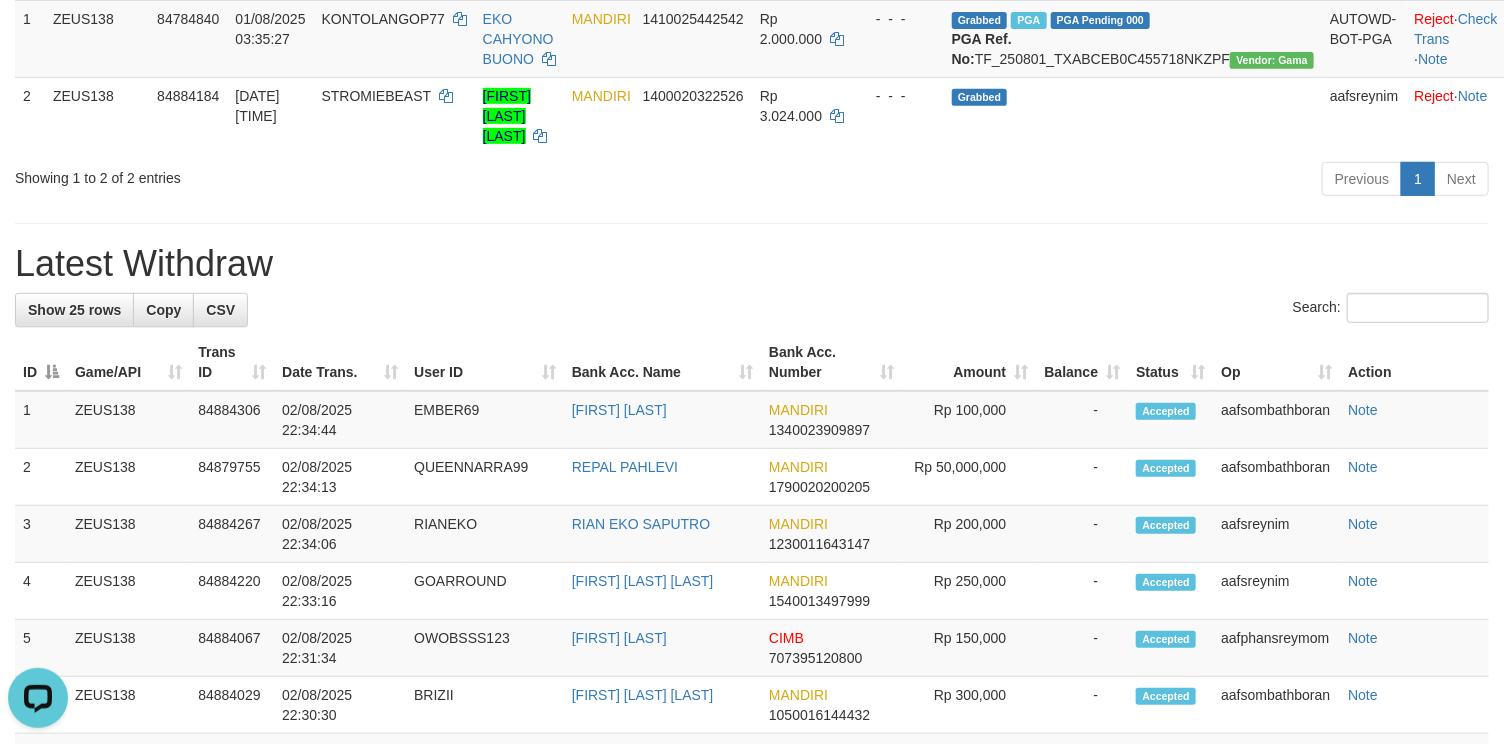 scroll, scrollTop: 0, scrollLeft: 0, axis: both 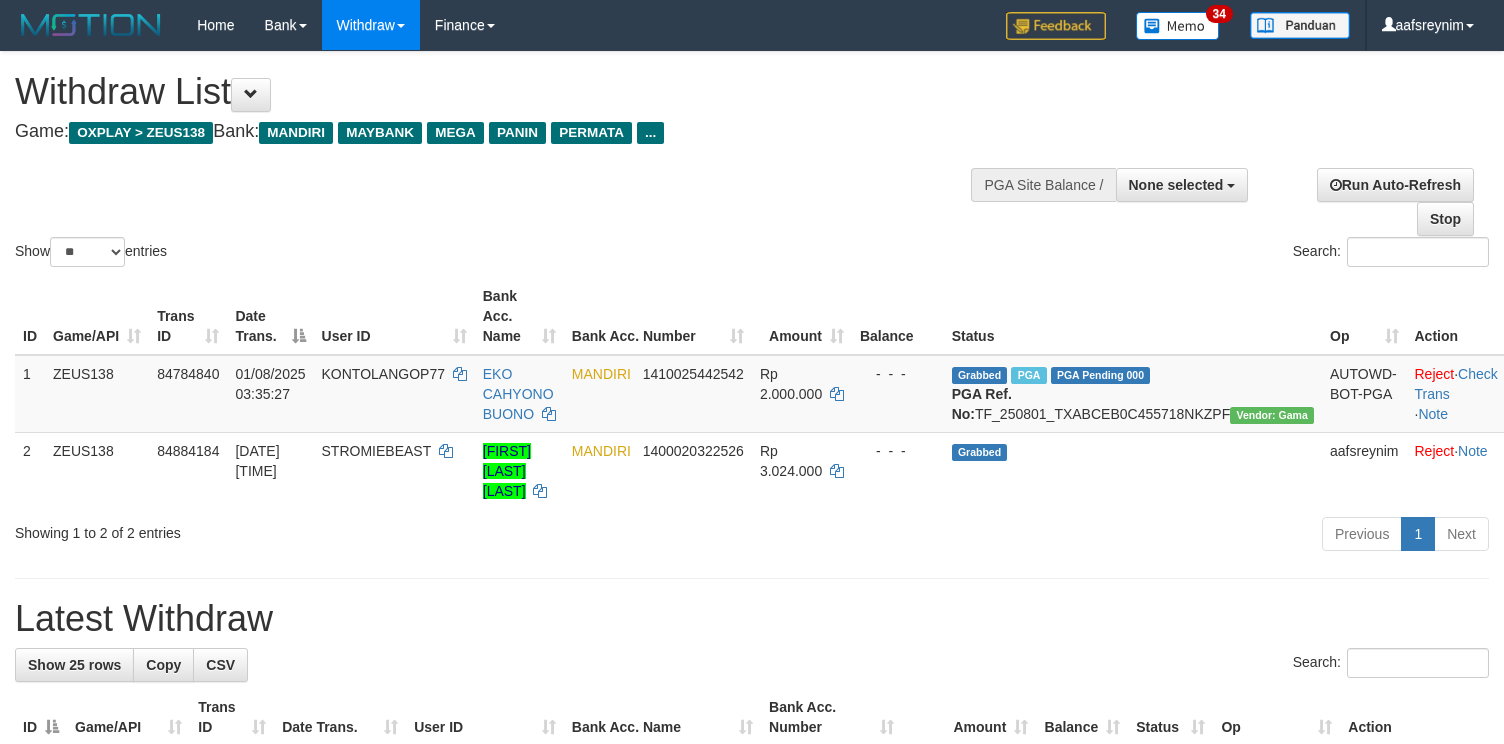 select 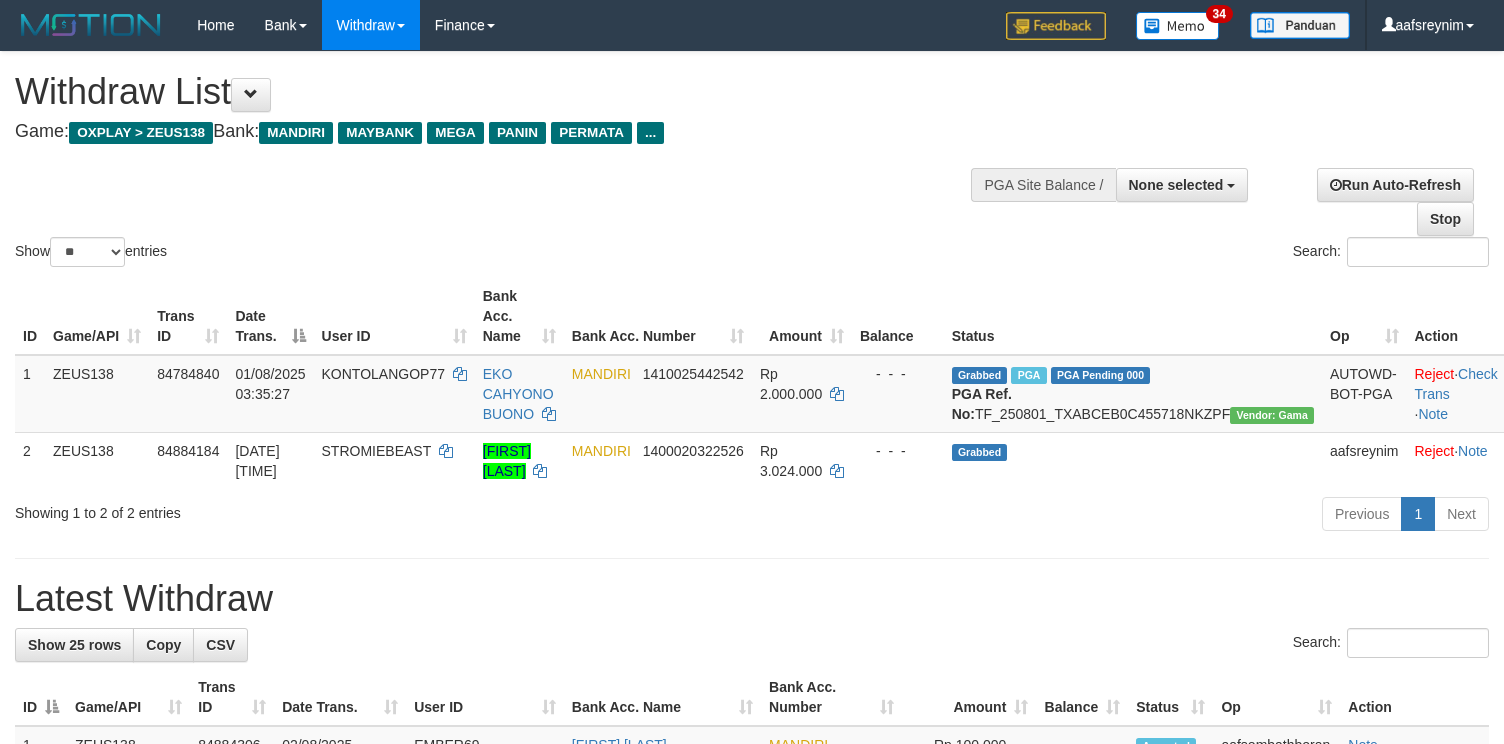 select 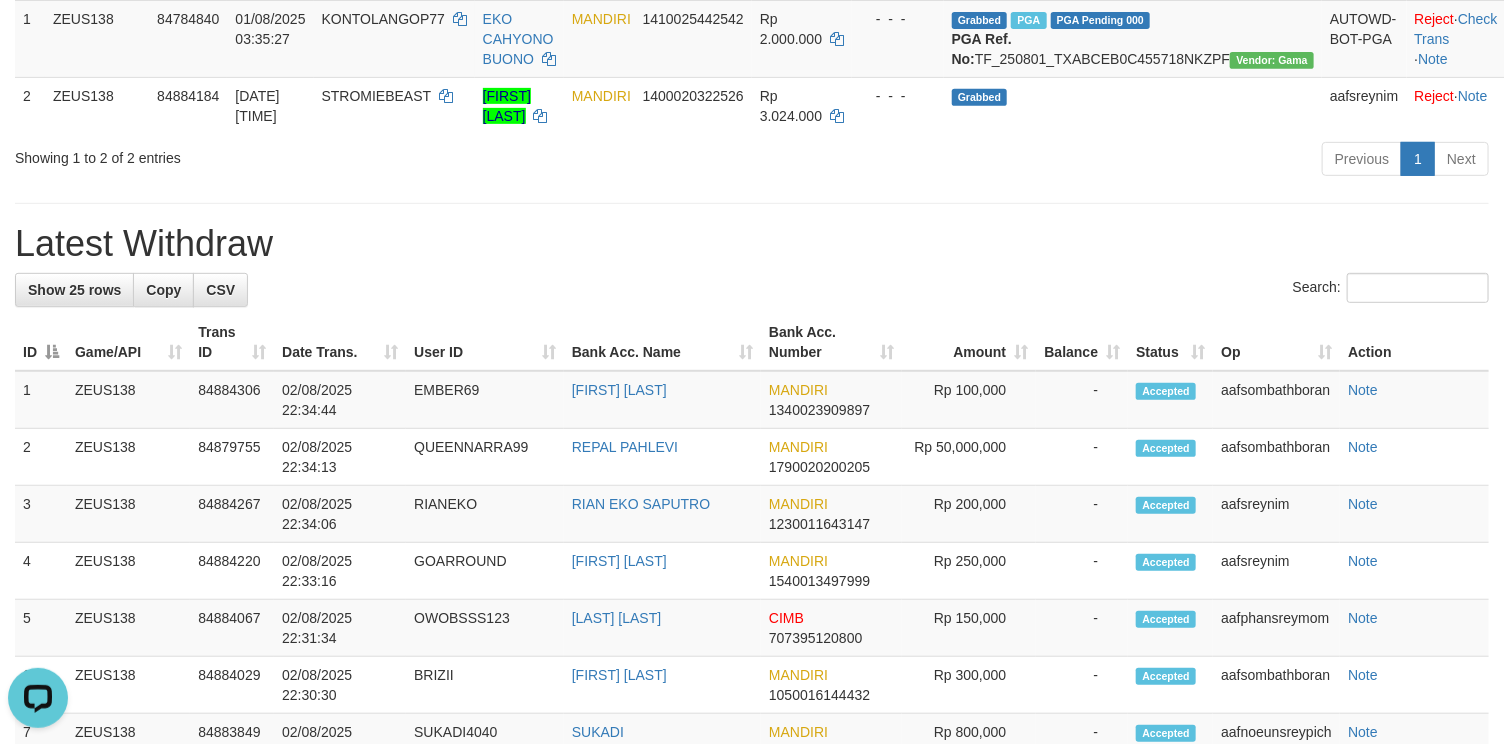 scroll, scrollTop: 0, scrollLeft: 0, axis: both 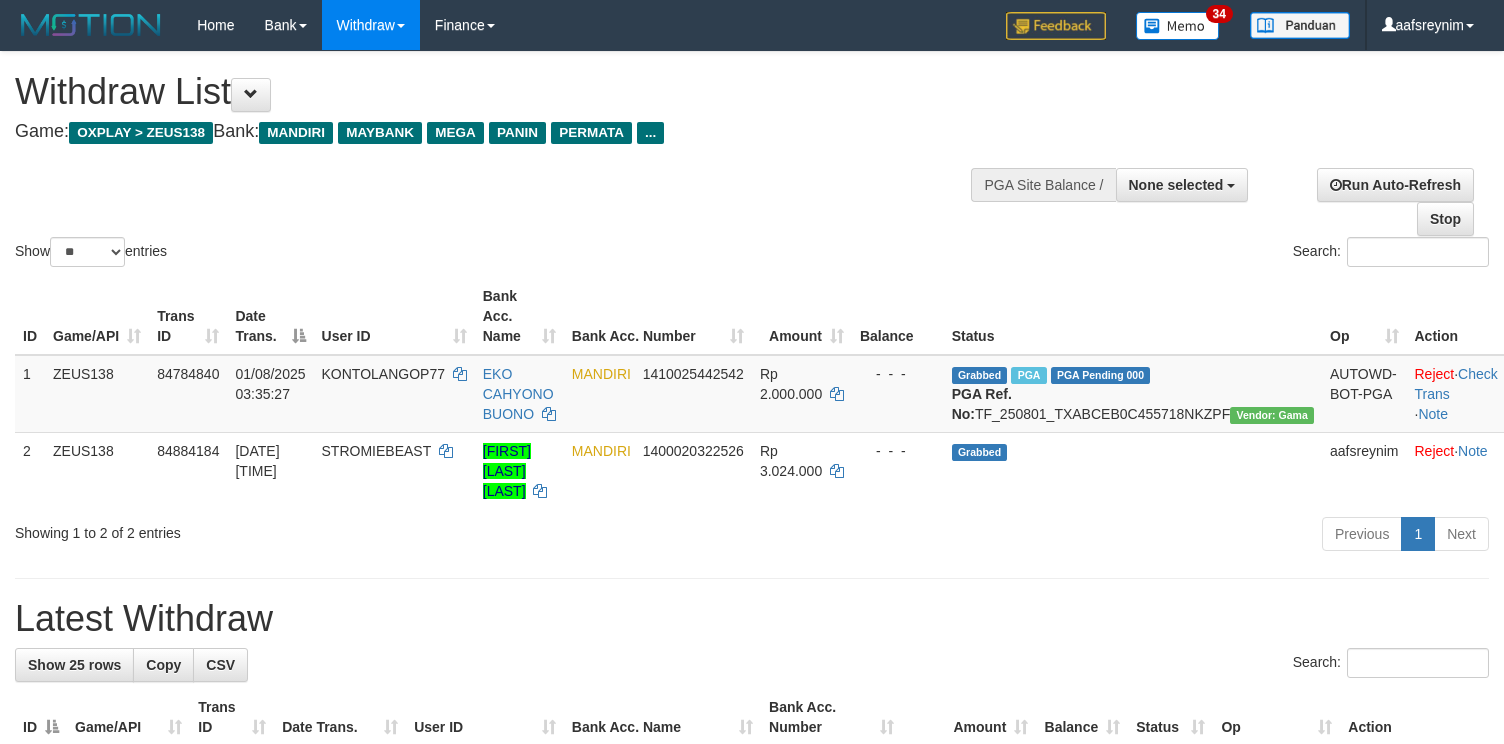 select 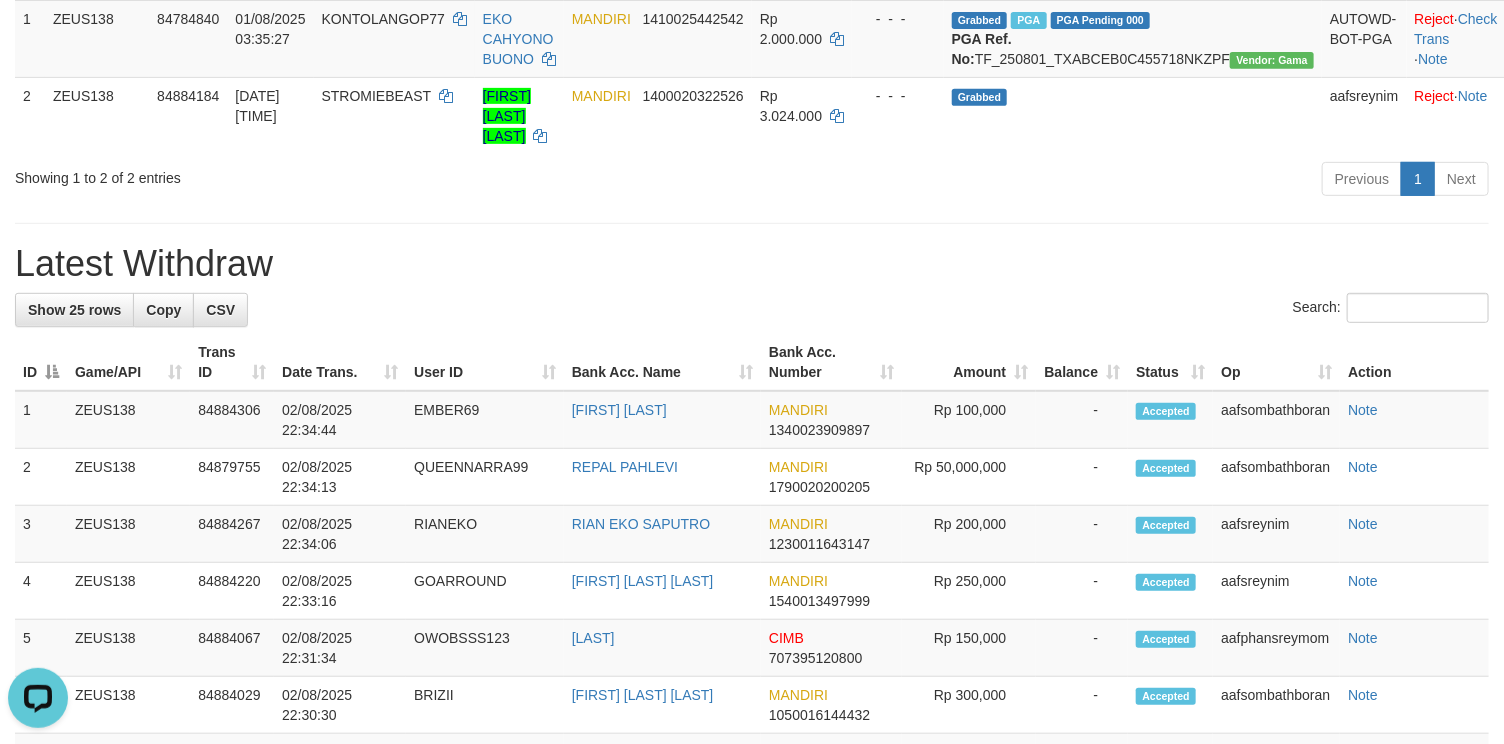 scroll, scrollTop: 0, scrollLeft: 0, axis: both 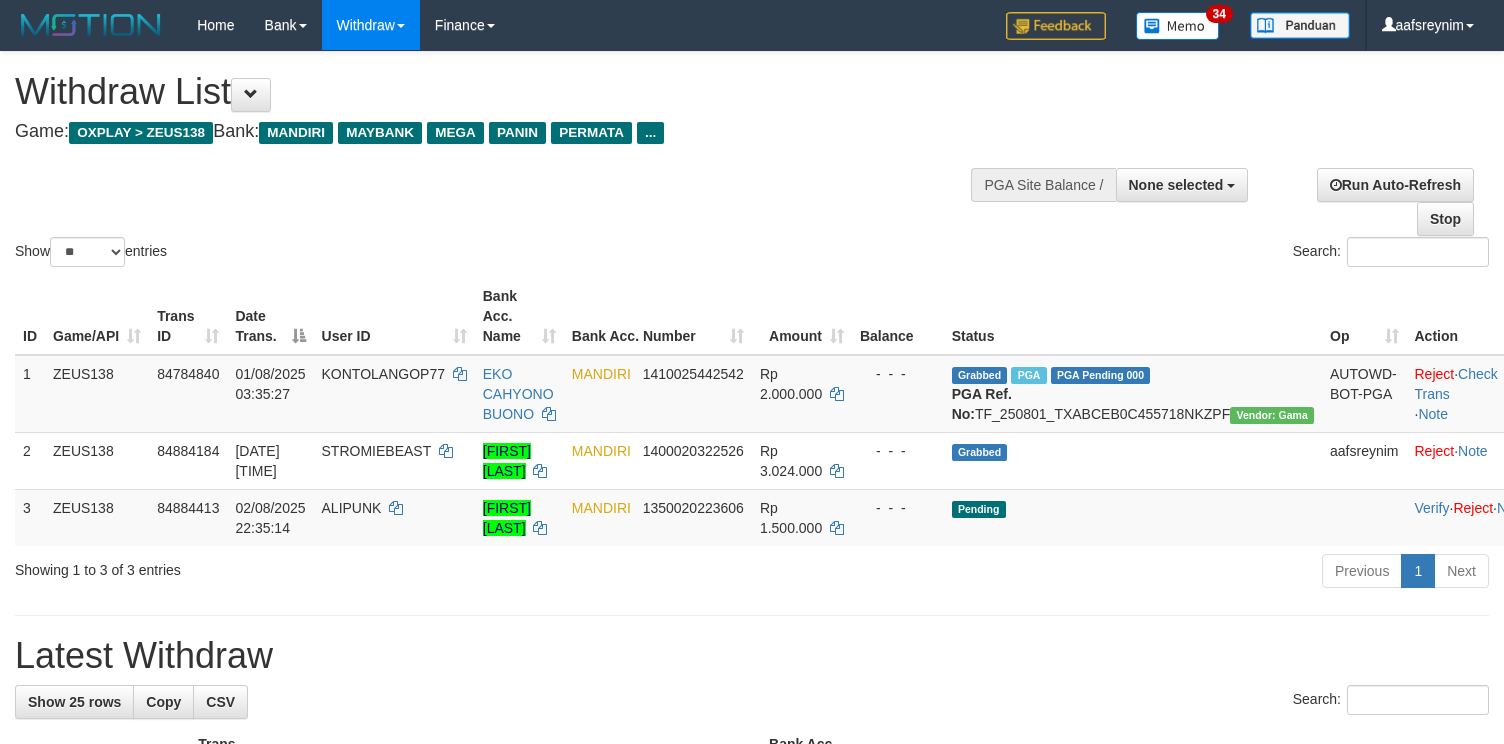 select 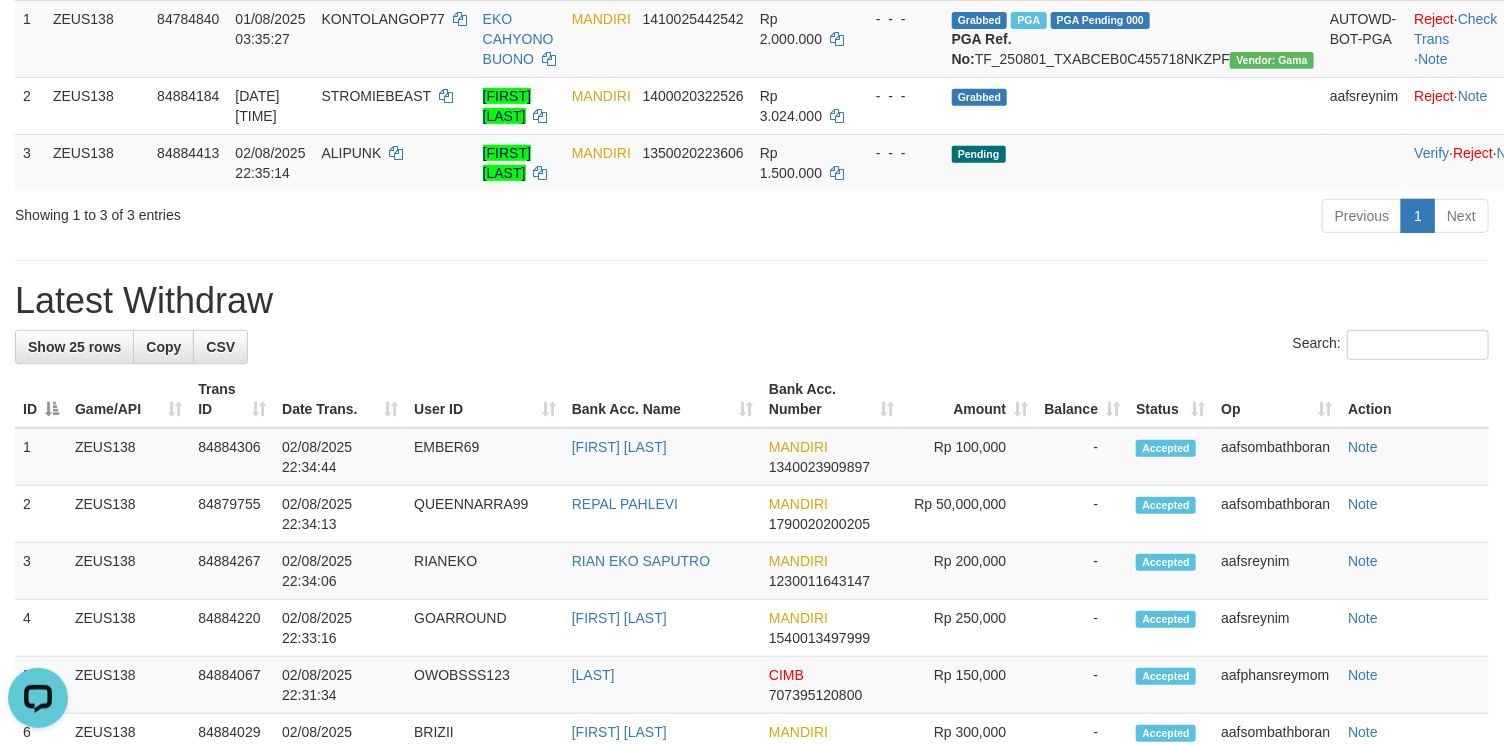 scroll, scrollTop: 0, scrollLeft: 0, axis: both 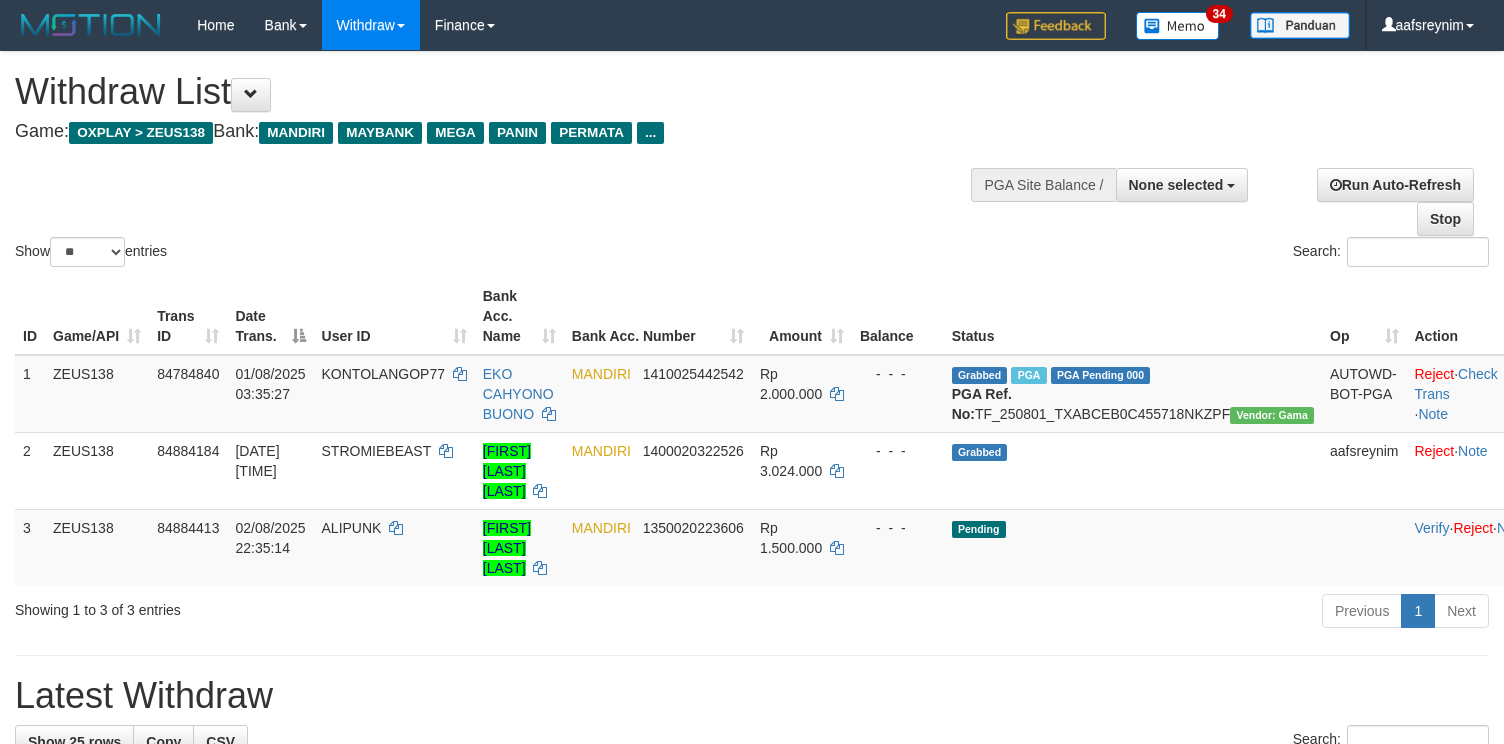 select 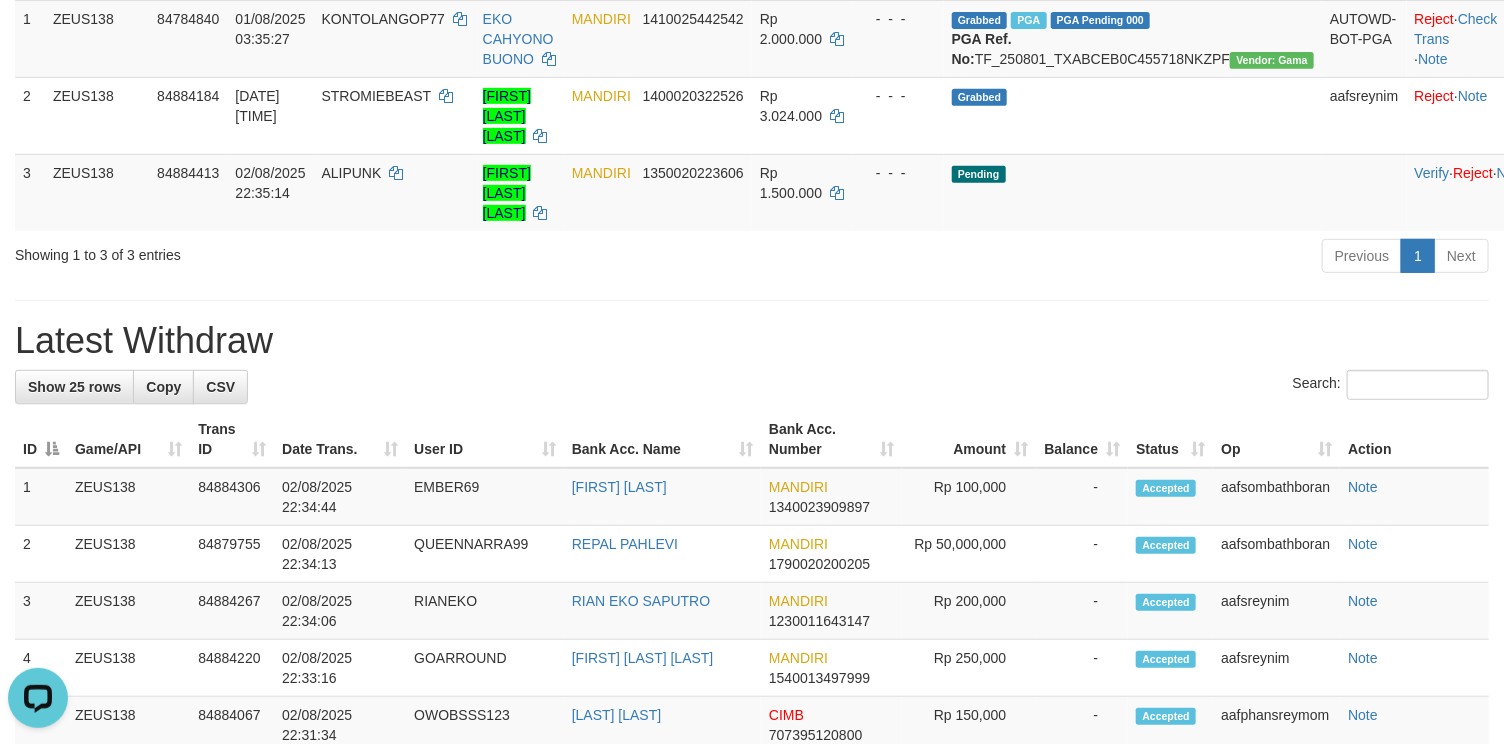 scroll, scrollTop: 0, scrollLeft: 0, axis: both 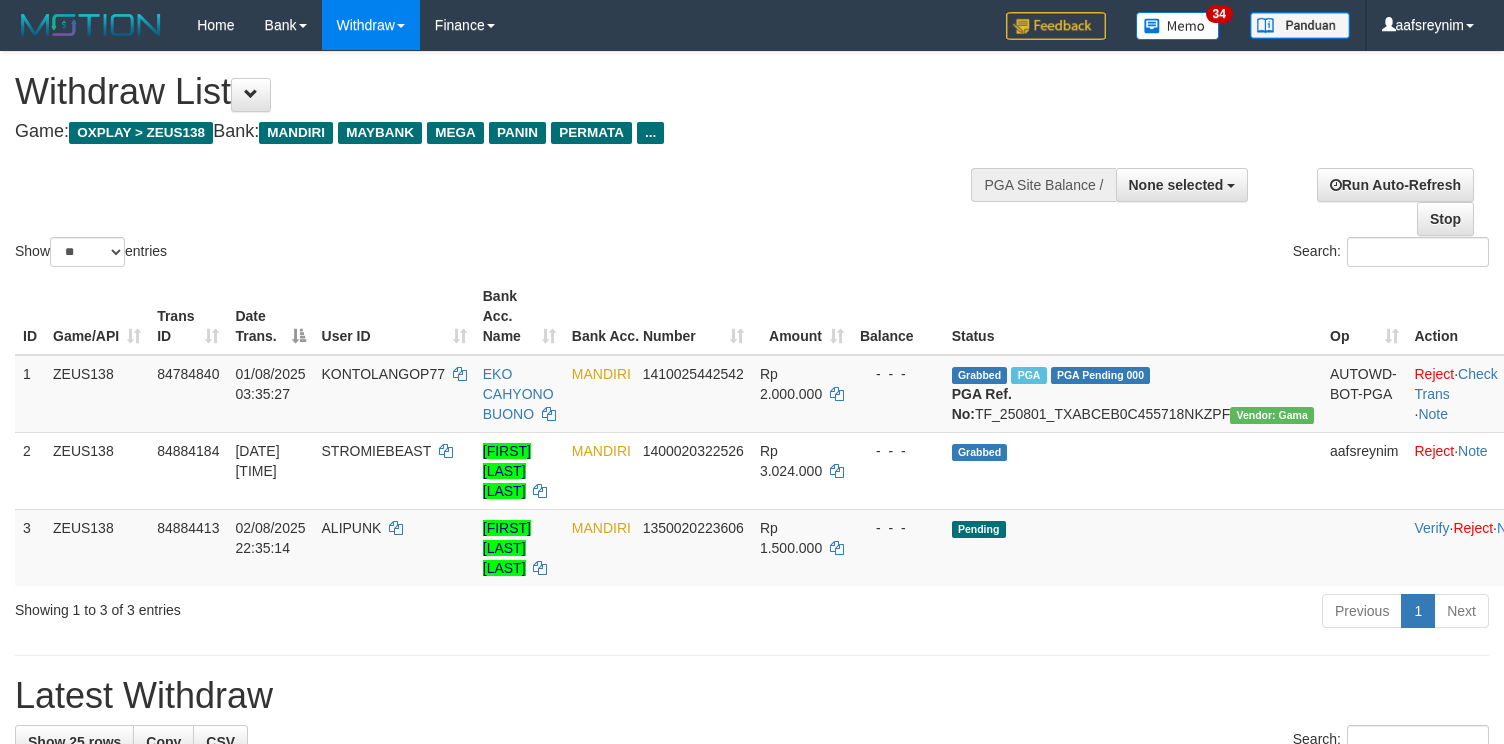 select 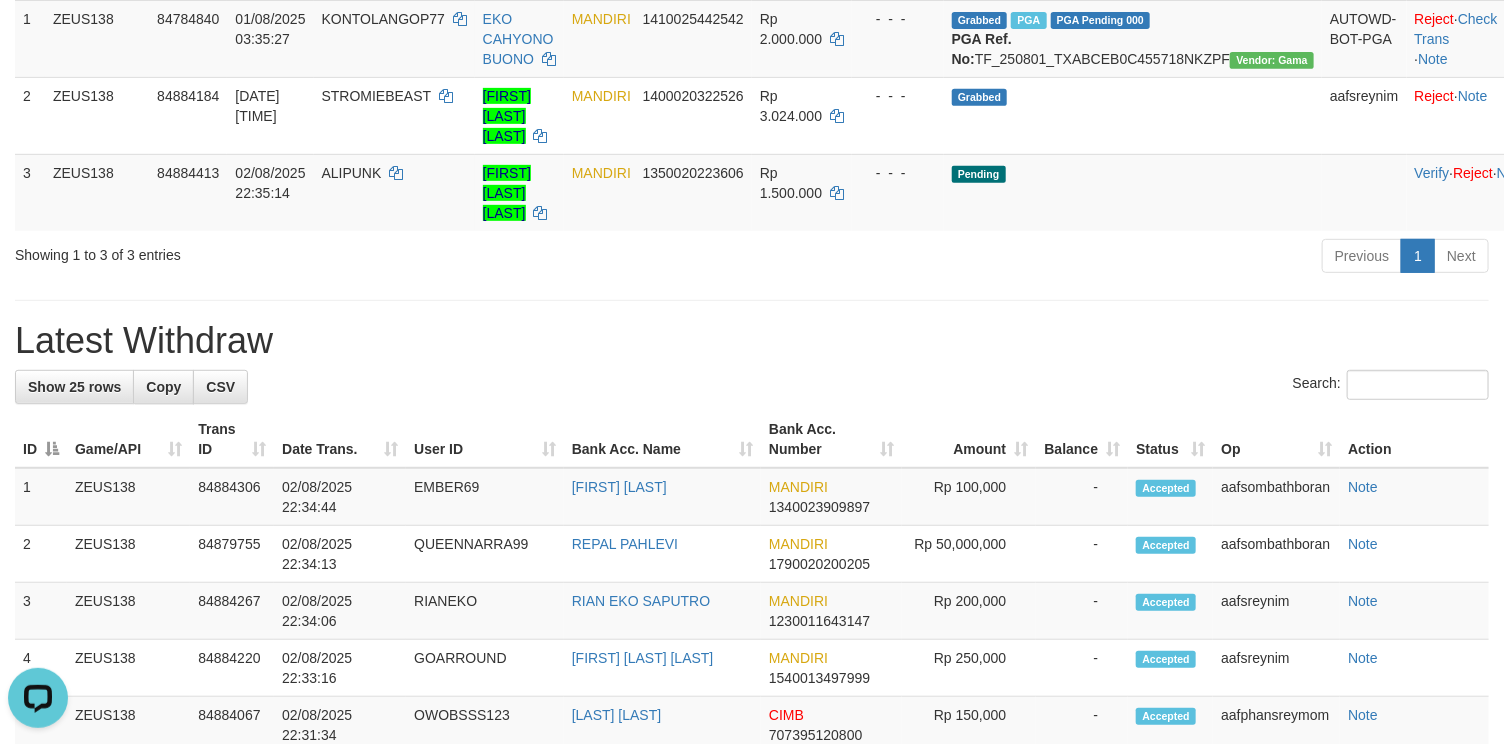 scroll, scrollTop: 0, scrollLeft: 0, axis: both 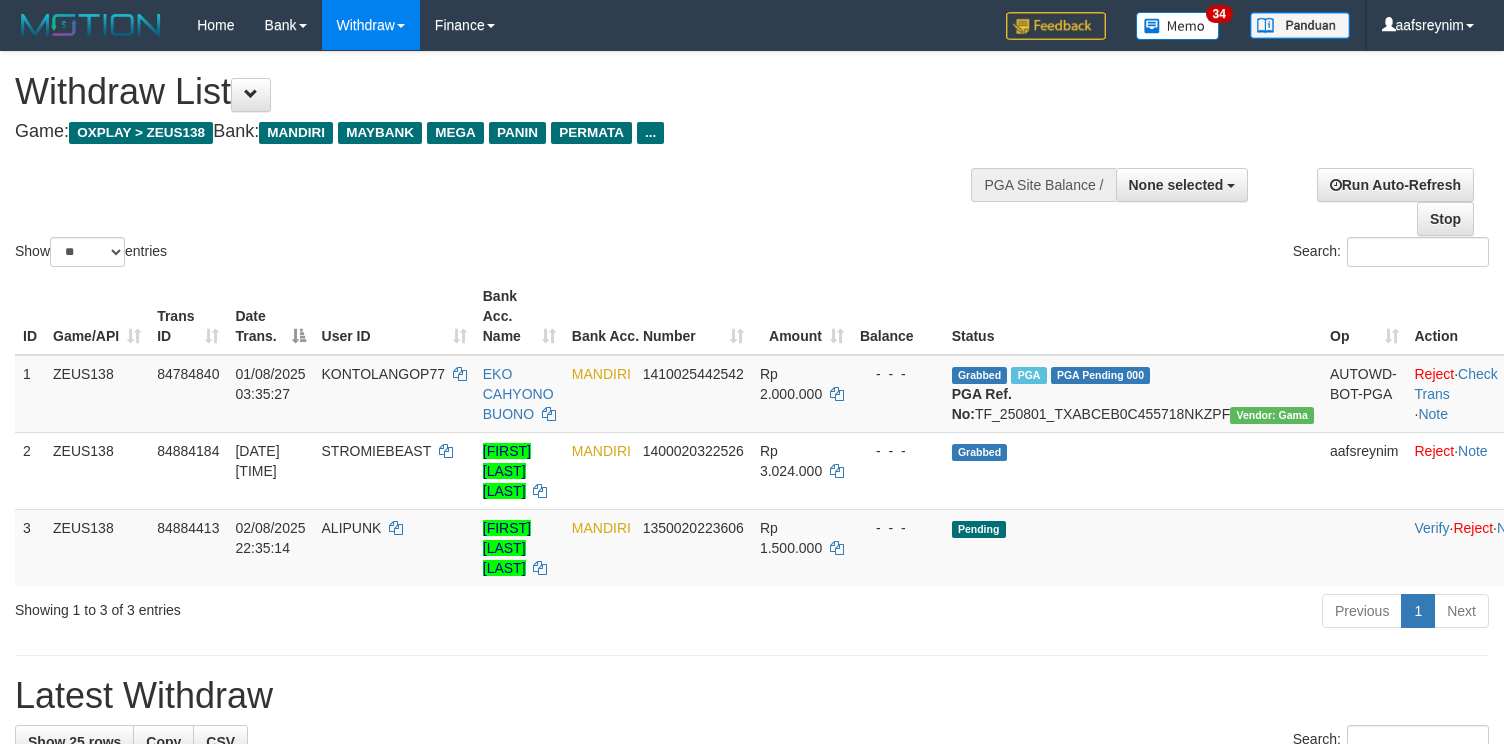 select 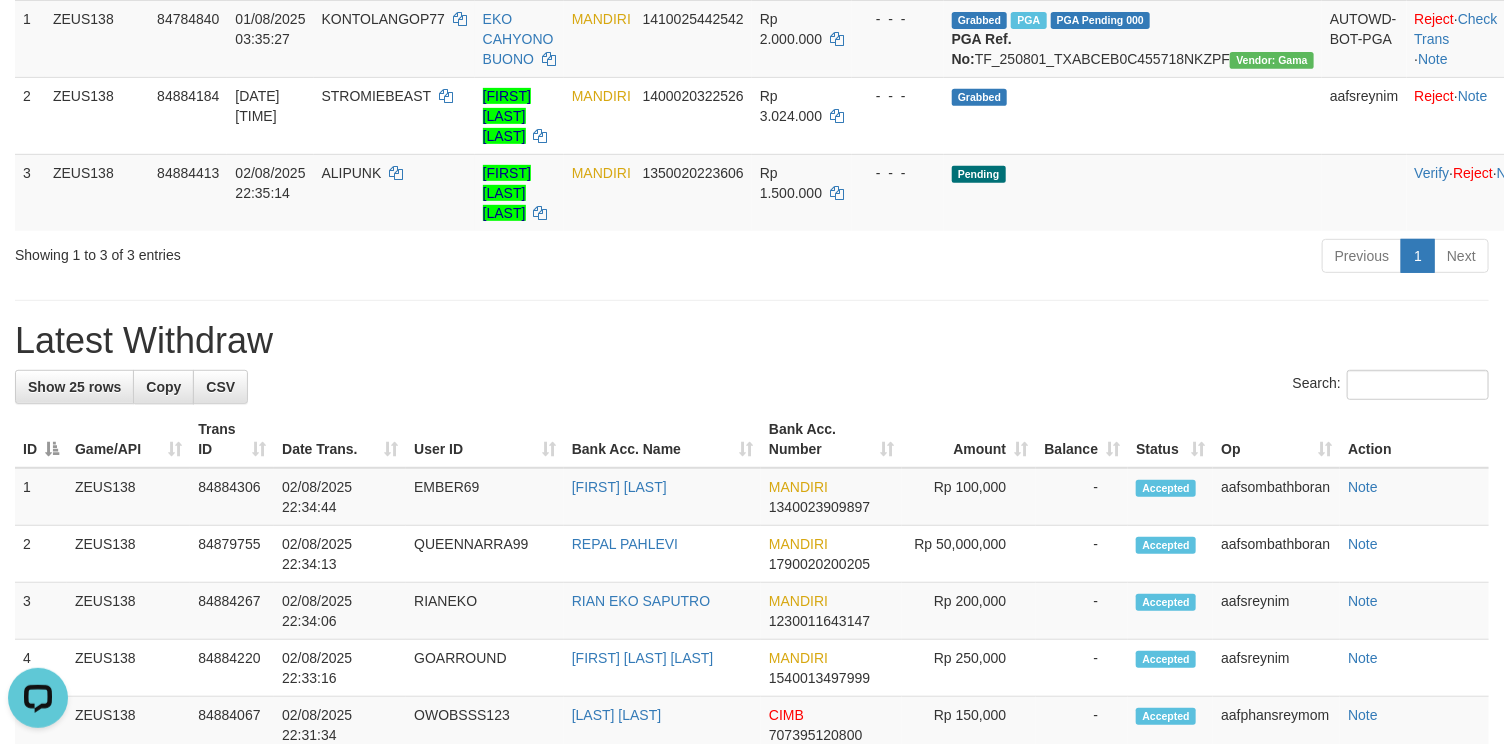 scroll, scrollTop: 0, scrollLeft: 0, axis: both 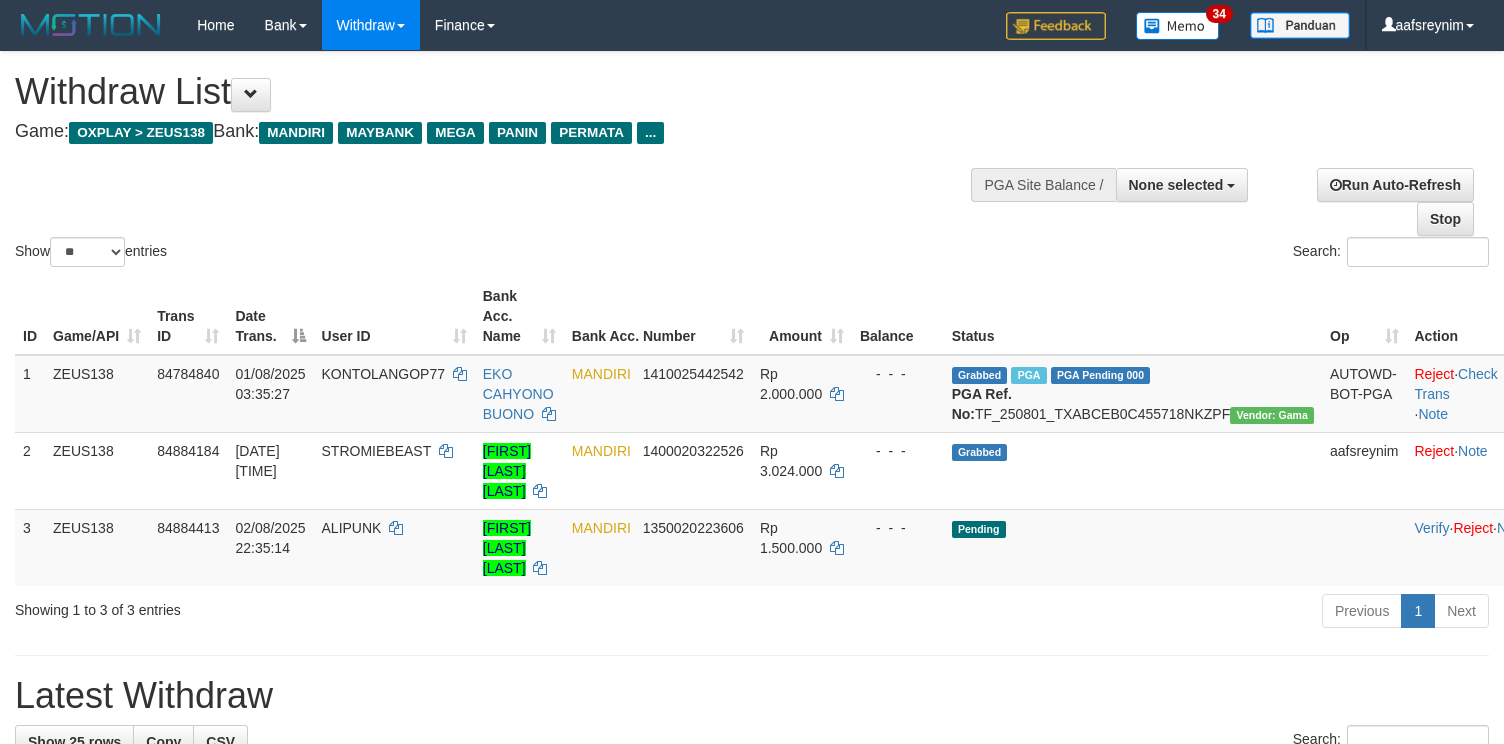 select 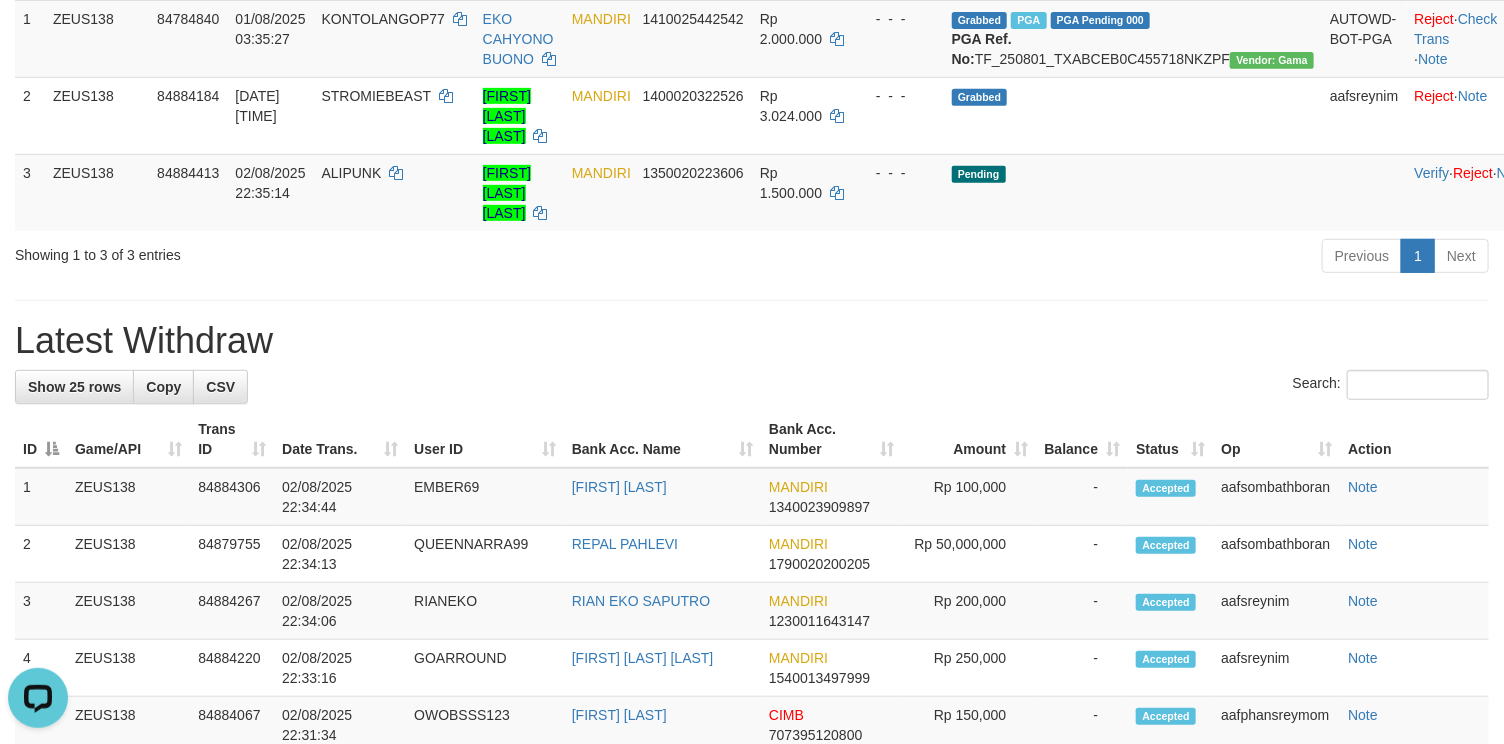 scroll, scrollTop: 0, scrollLeft: 0, axis: both 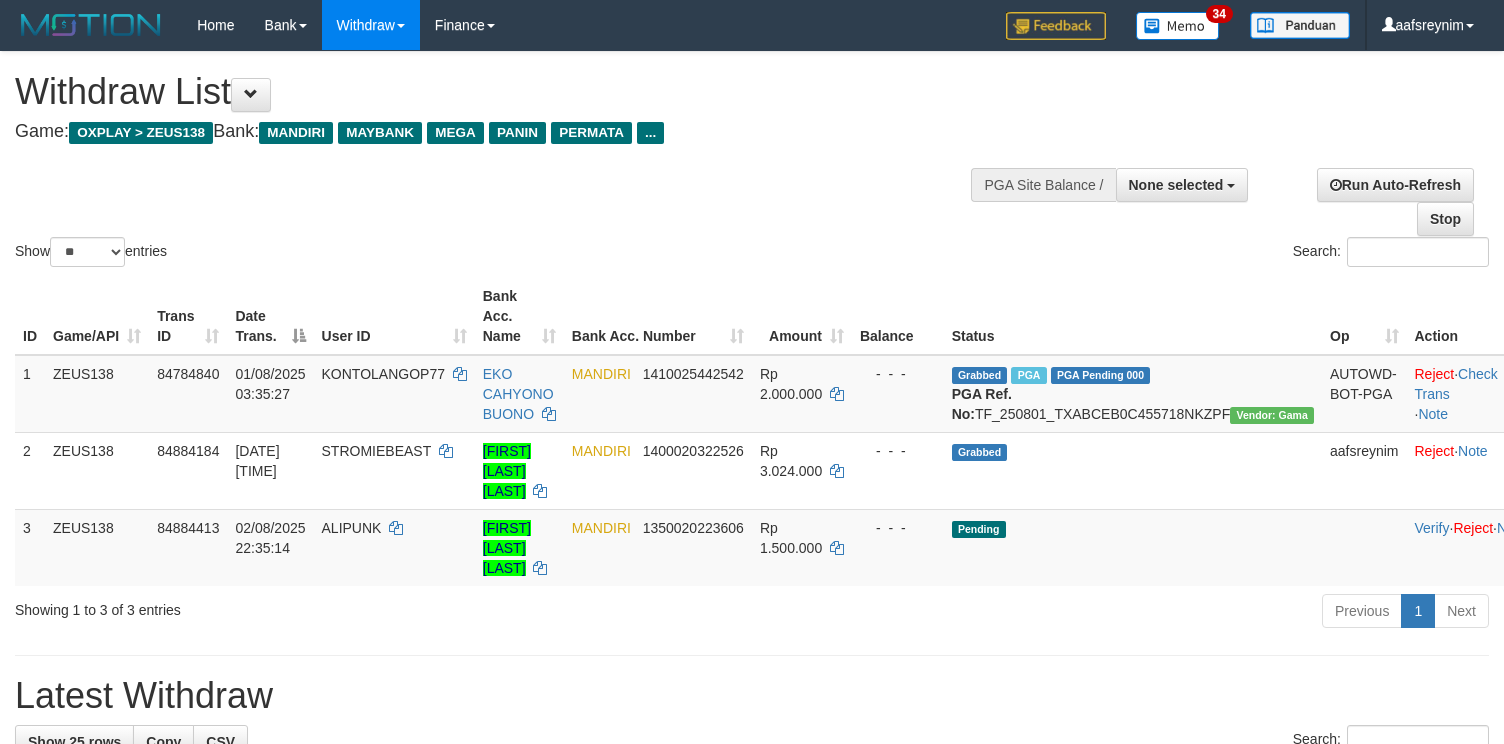 select 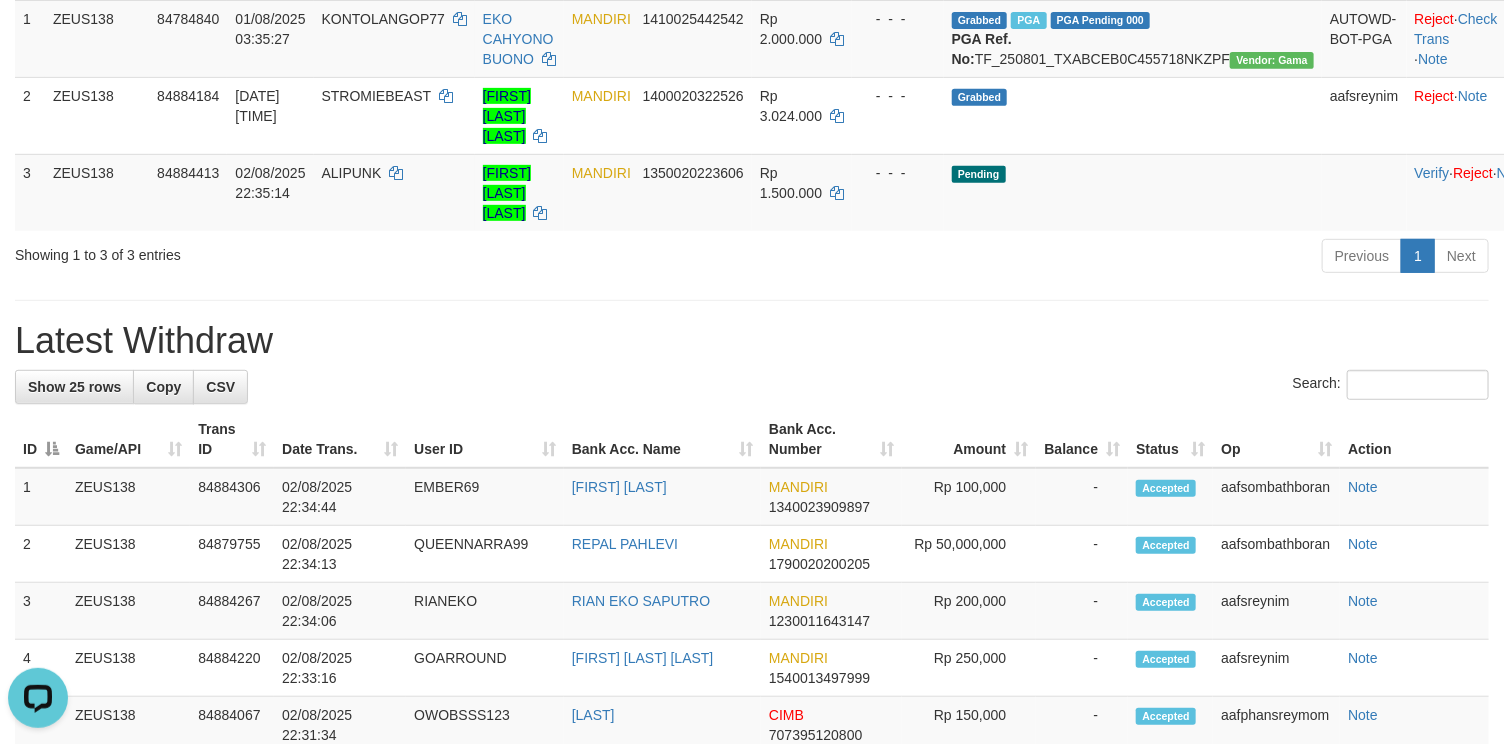 scroll, scrollTop: 0, scrollLeft: 0, axis: both 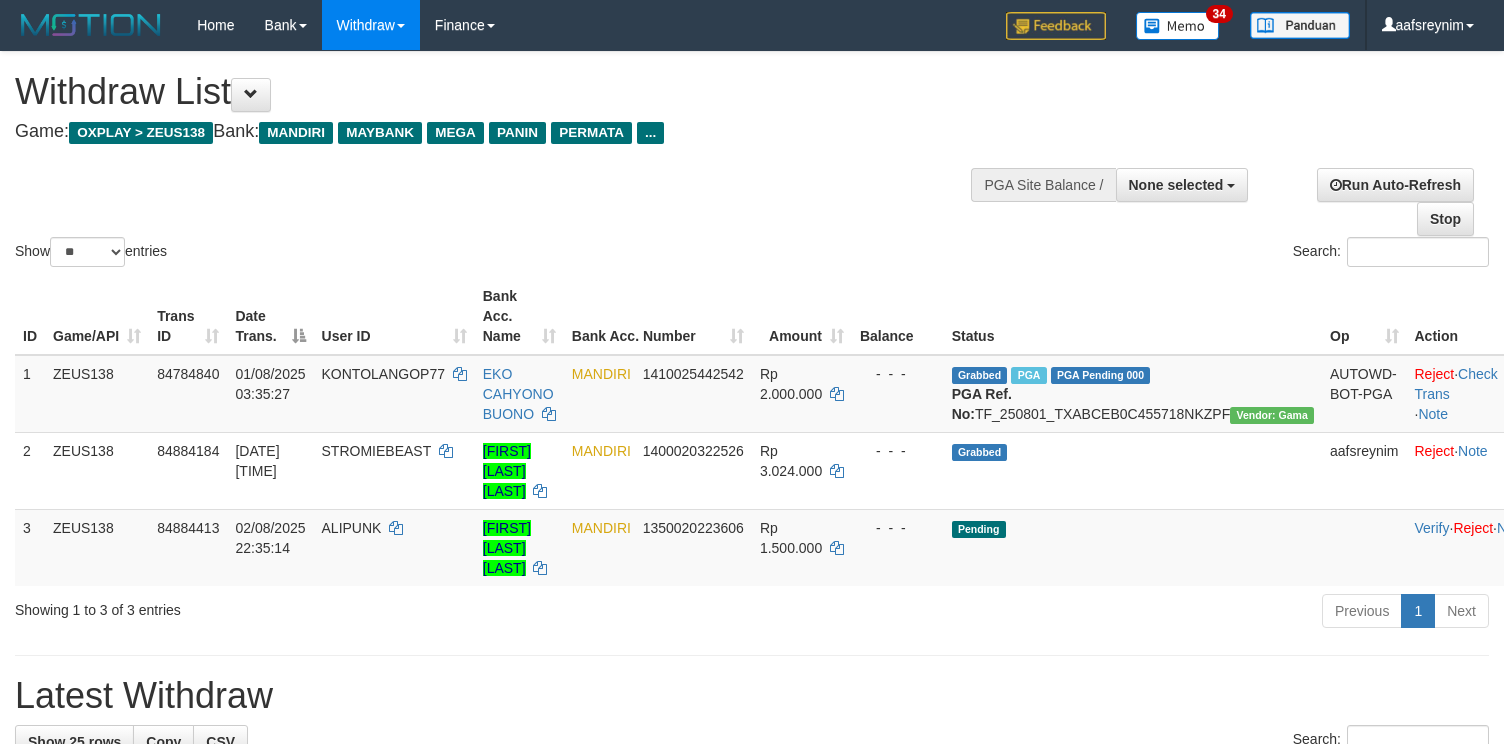 select 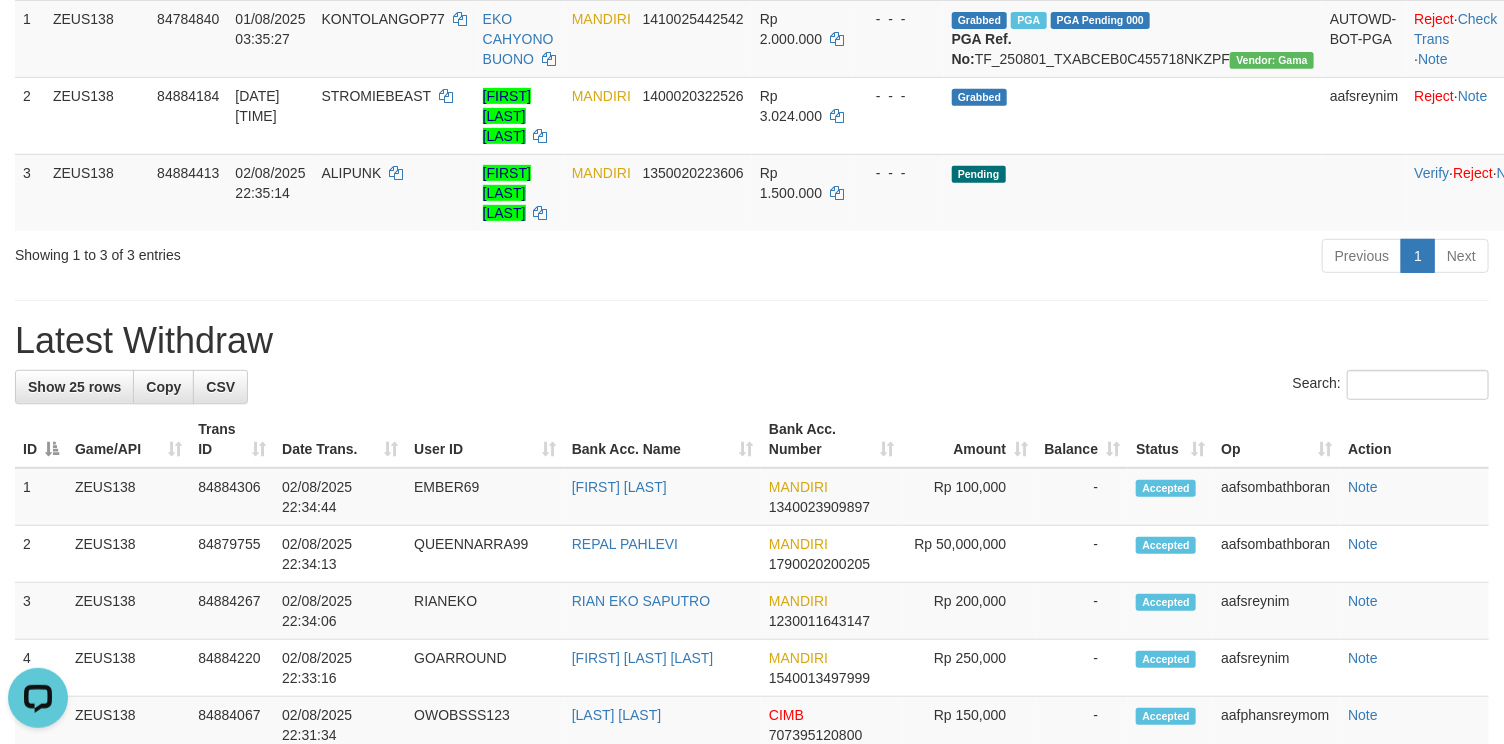 scroll, scrollTop: 0, scrollLeft: 0, axis: both 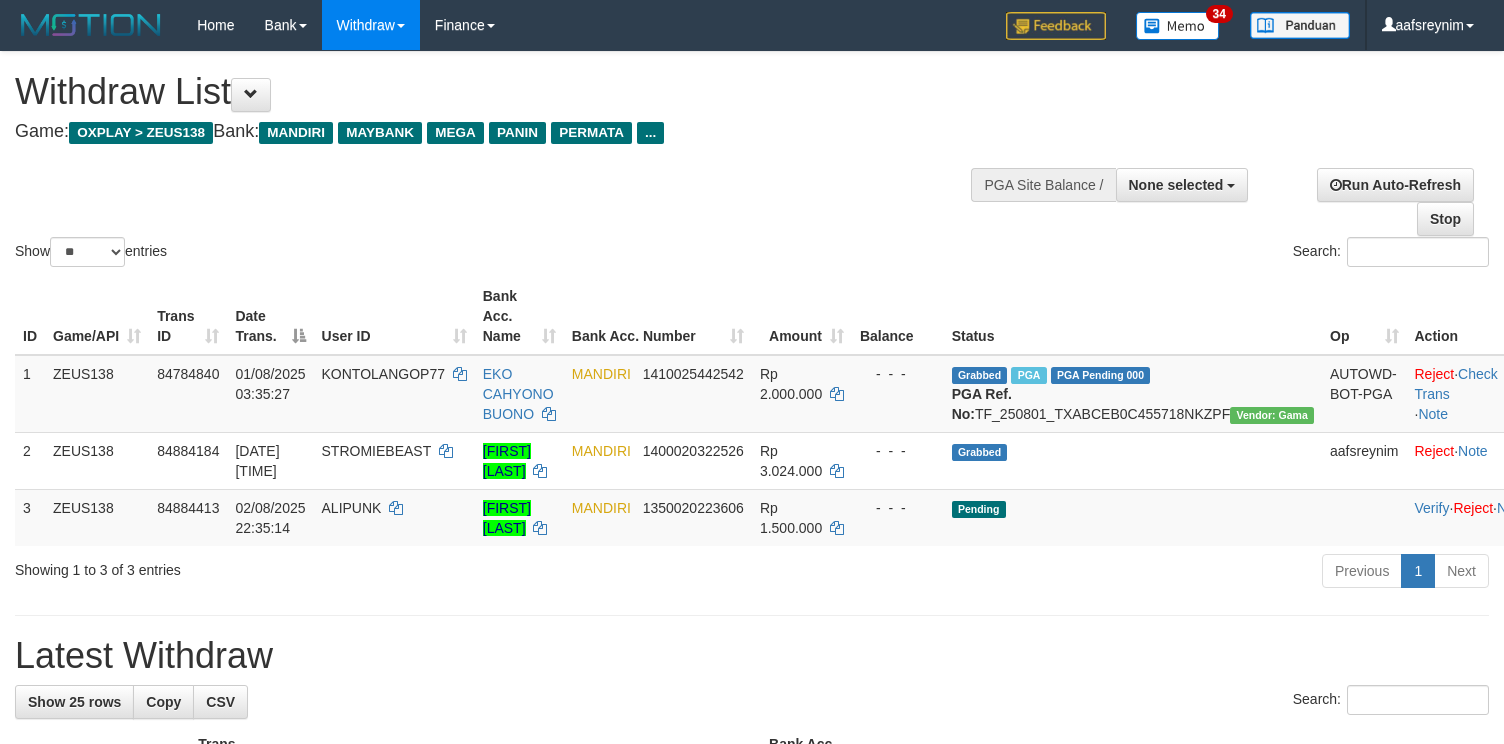 select 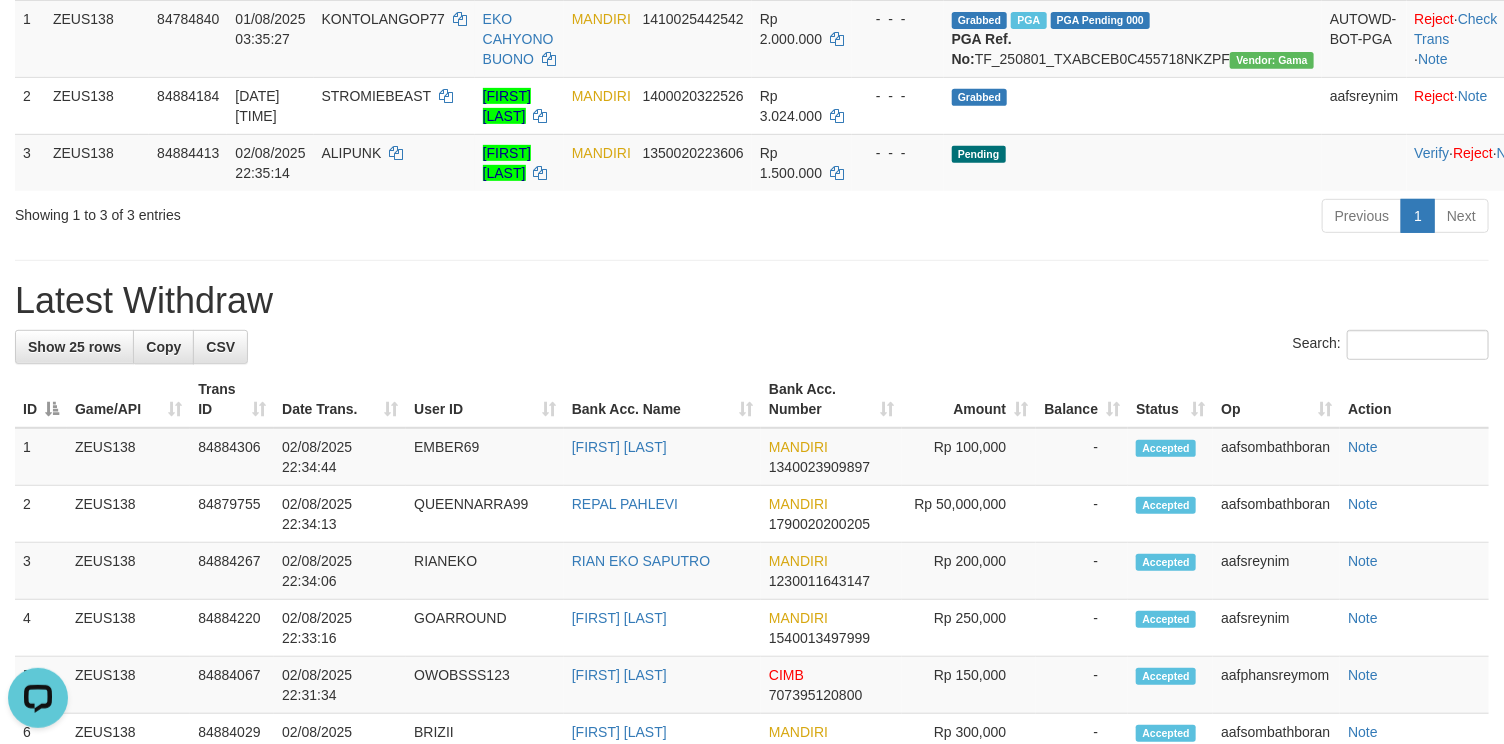scroll, scrollTop: 0, scrollLeft: 0, axis: both 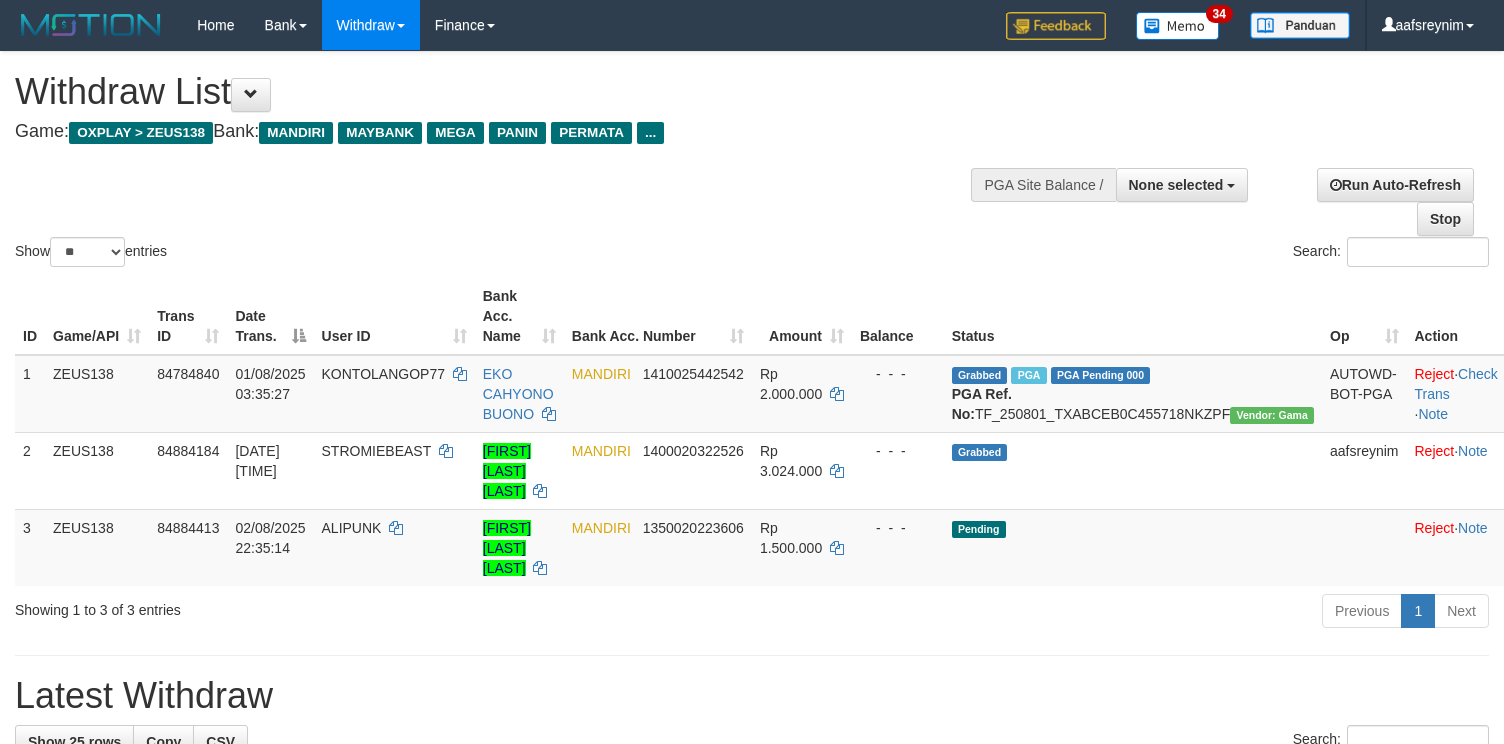 select 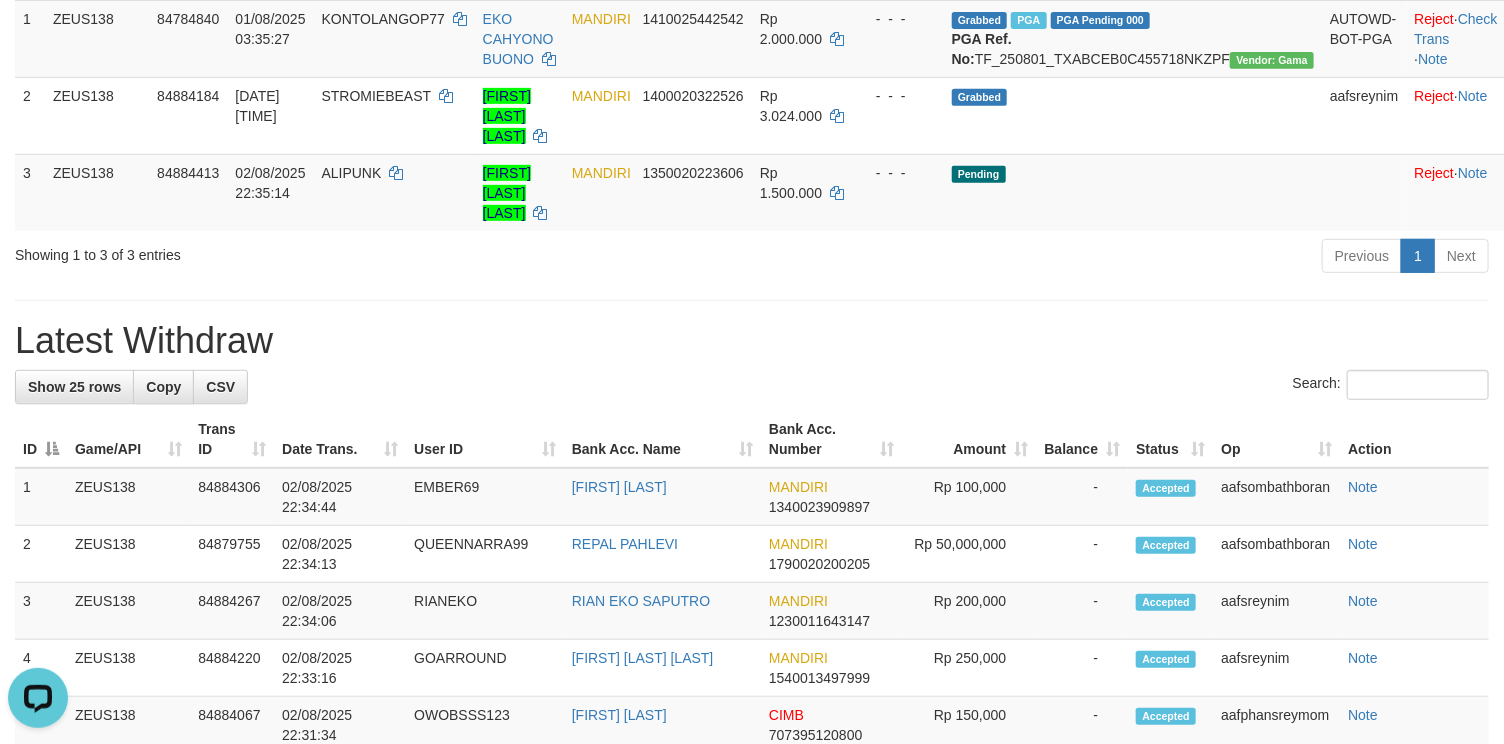 scroll, scrollTop: 0, scrollLeft: 0, axis: both 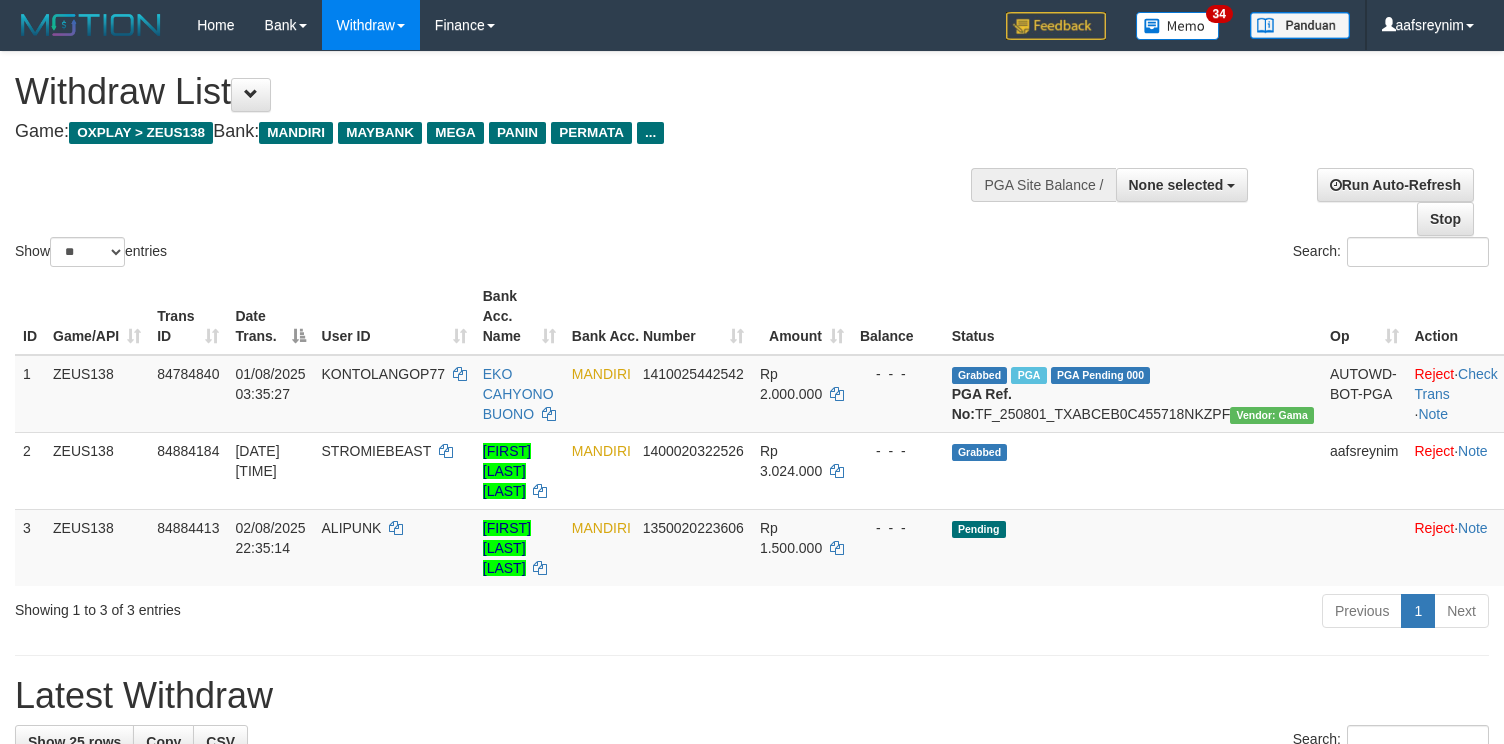 select 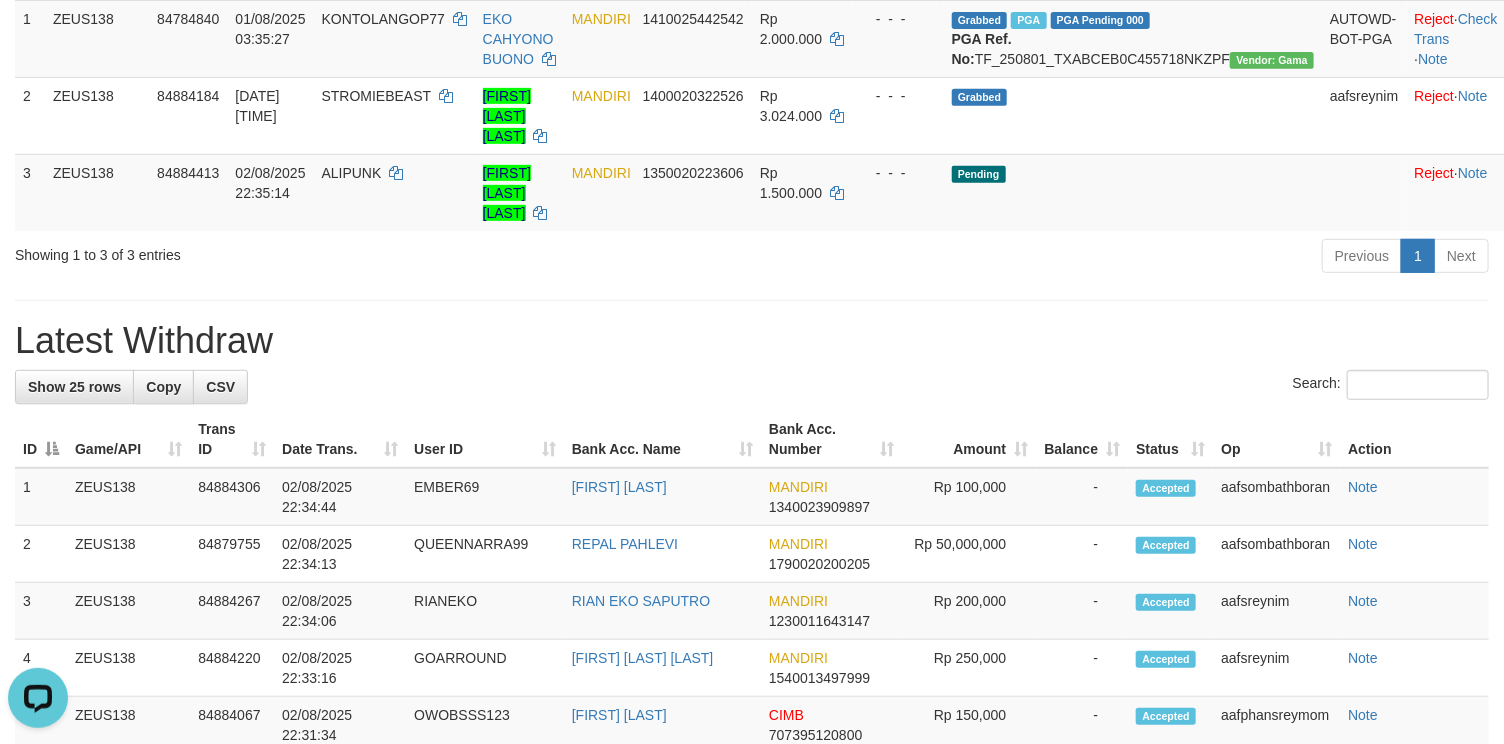 scroll, scrollTop: 0, scrollLeft: 0, axis: both 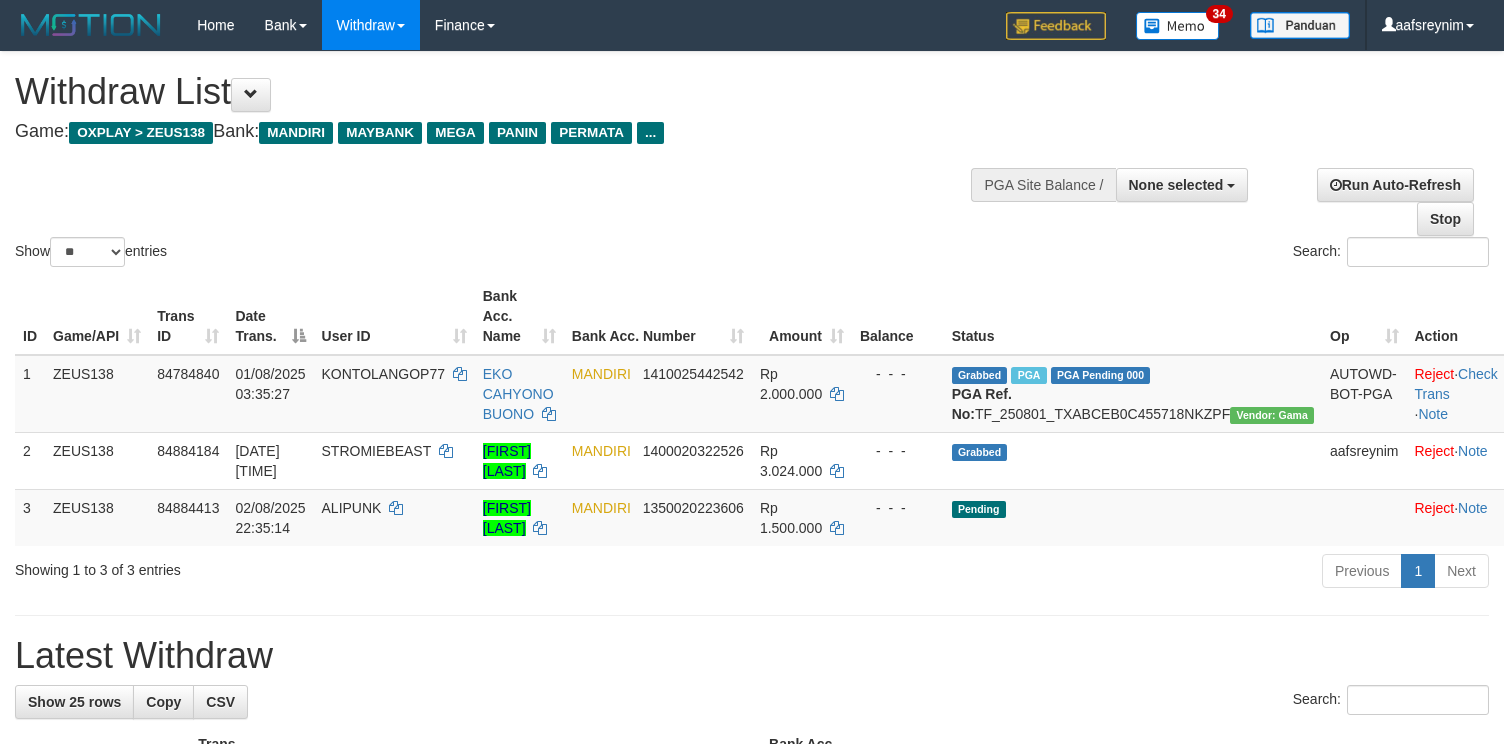 select 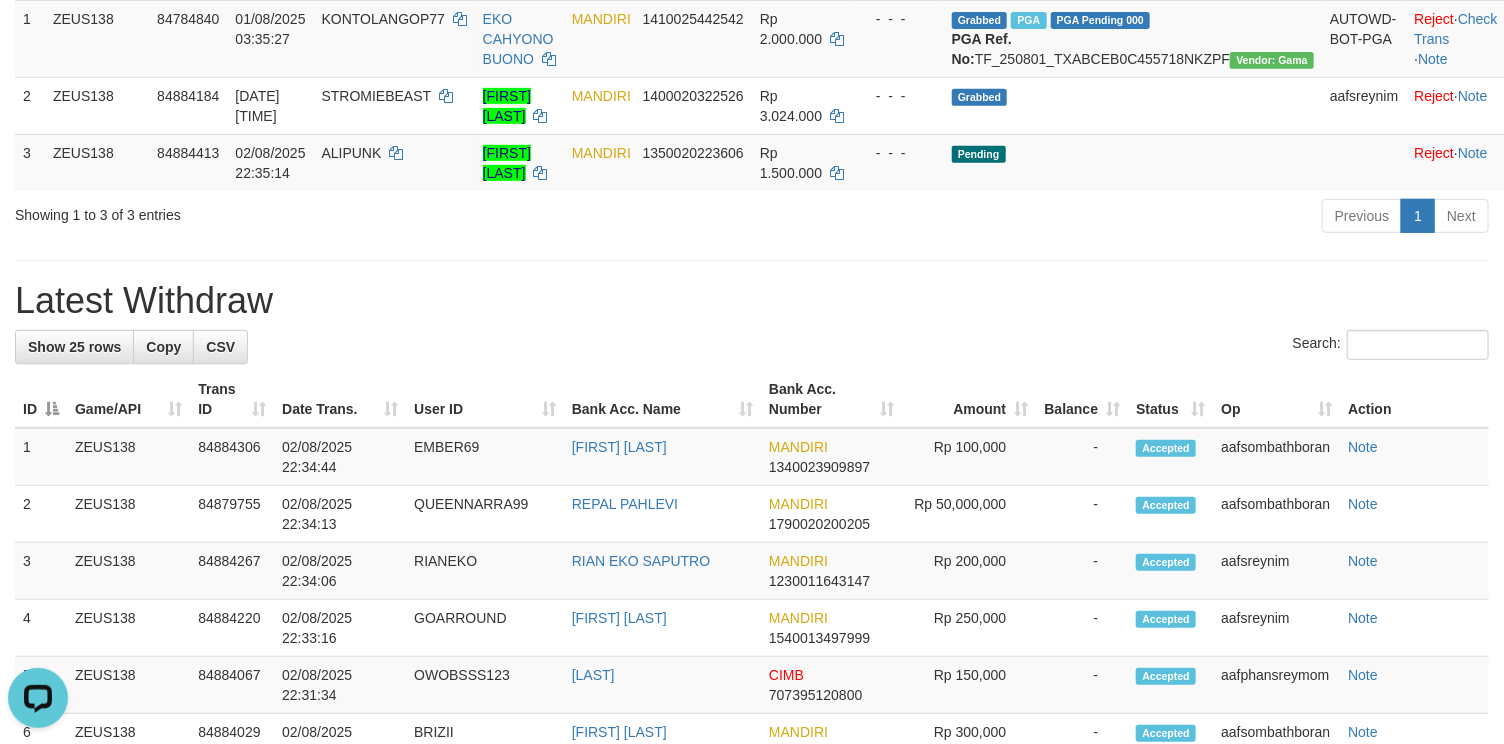 scroll, scrollTop: 0, scrollLeft: 0, axis: both 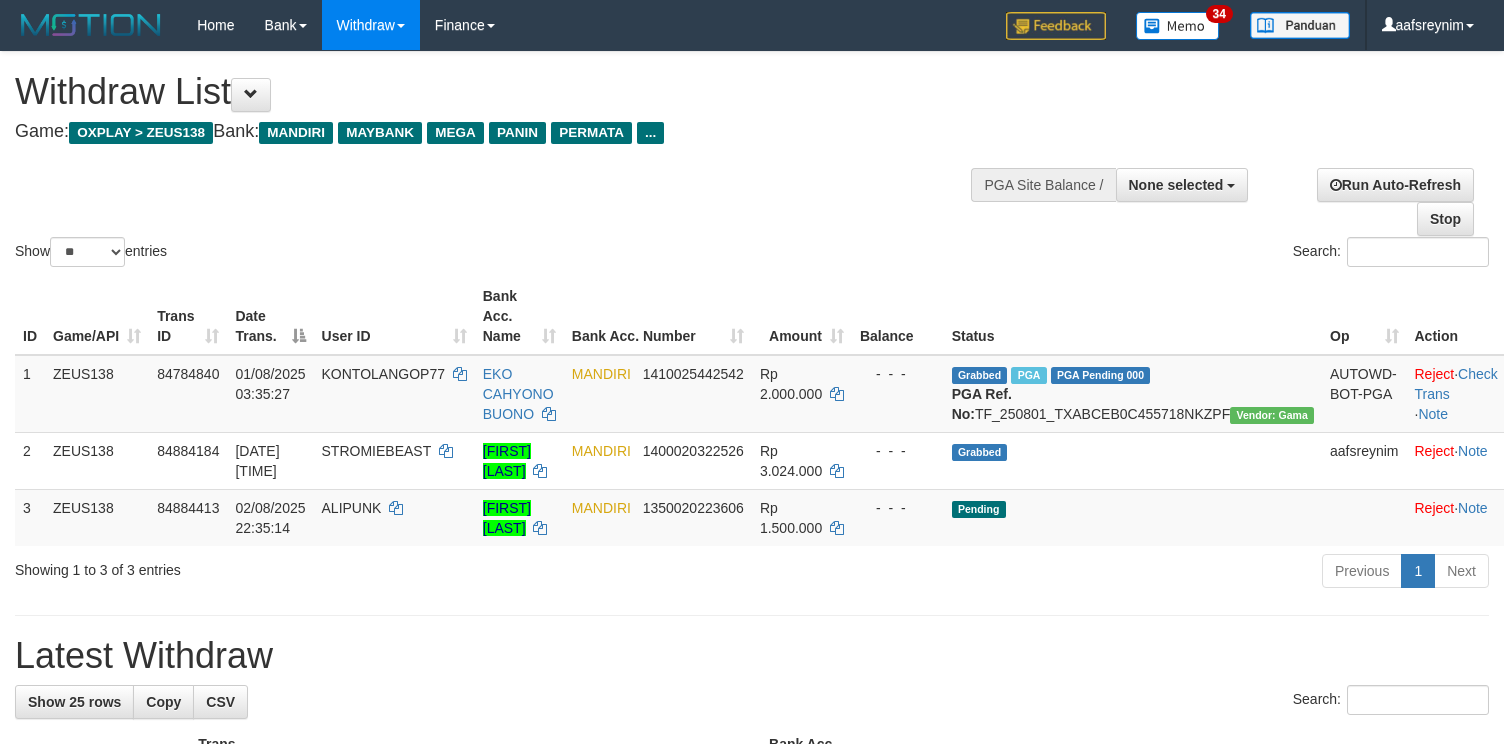 select 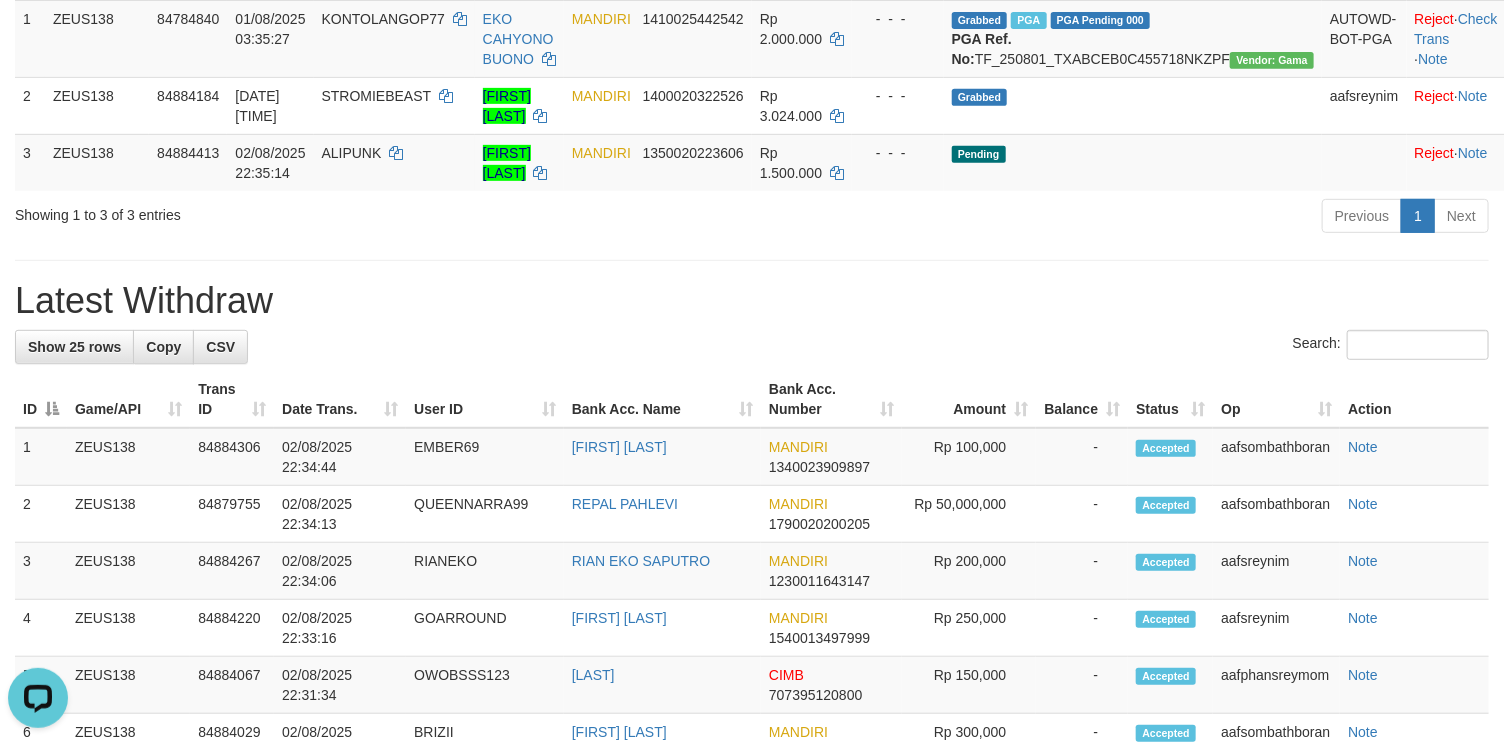 scroll, scrollTop: 0, scrollLeft: 0, axis: both 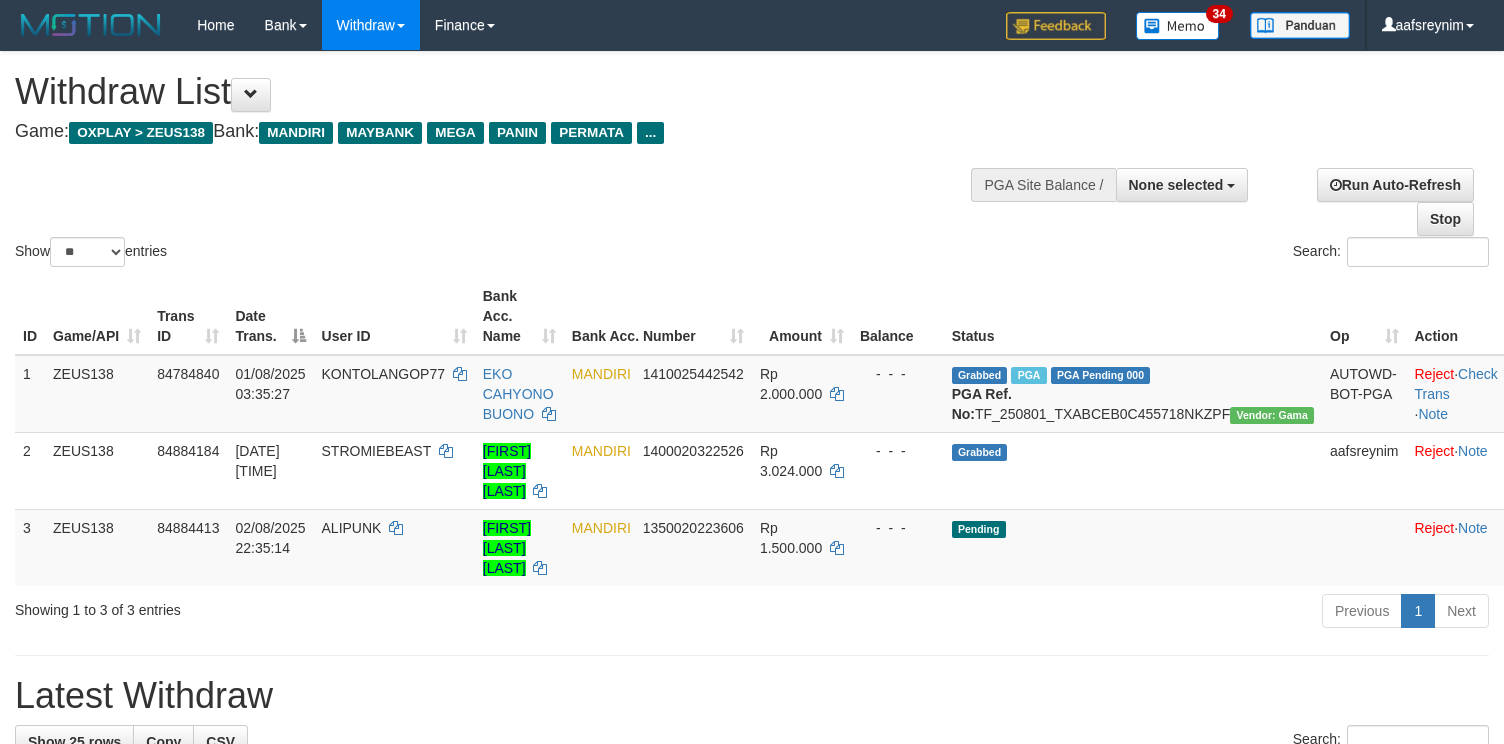 select 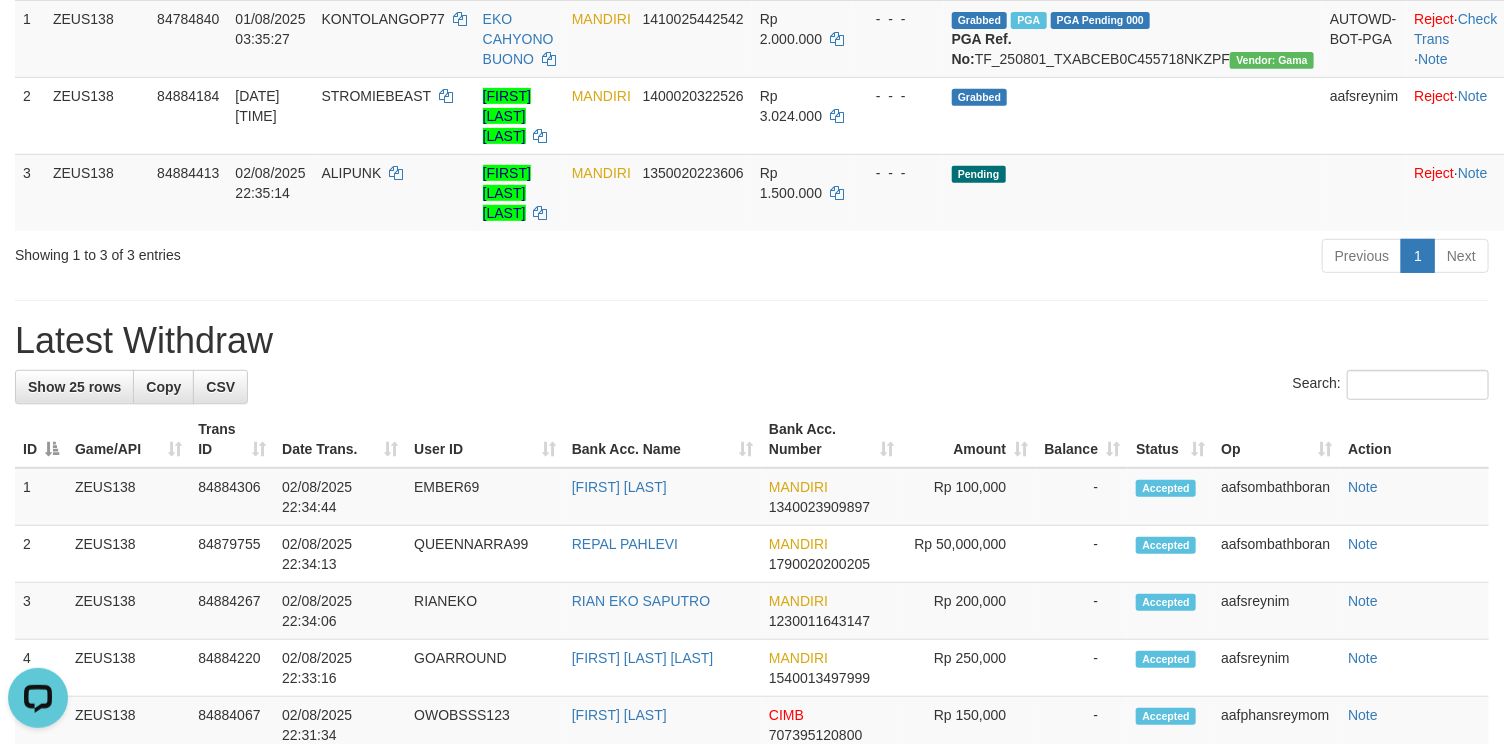 scroll, scrollTop: 0, scrollLeft: 0, axis: both 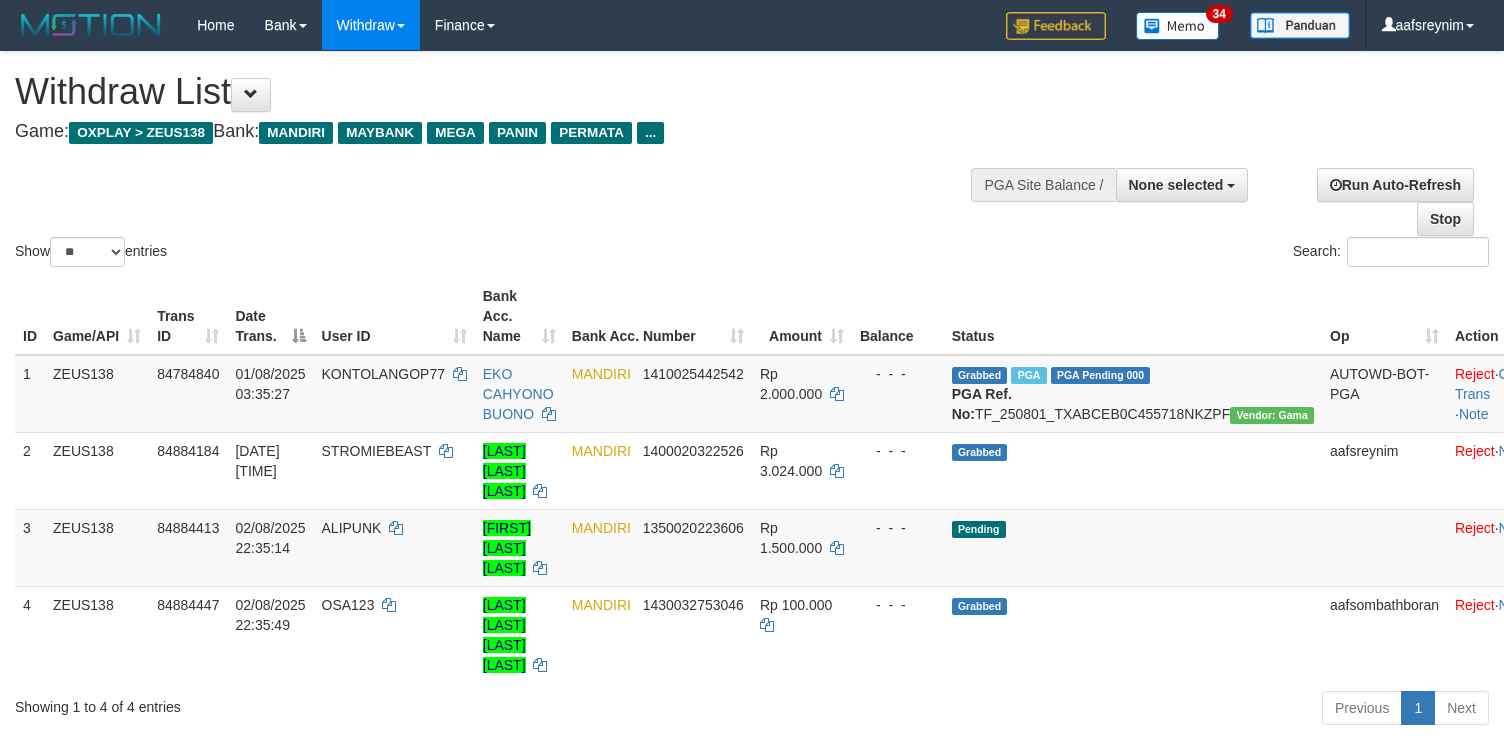 select 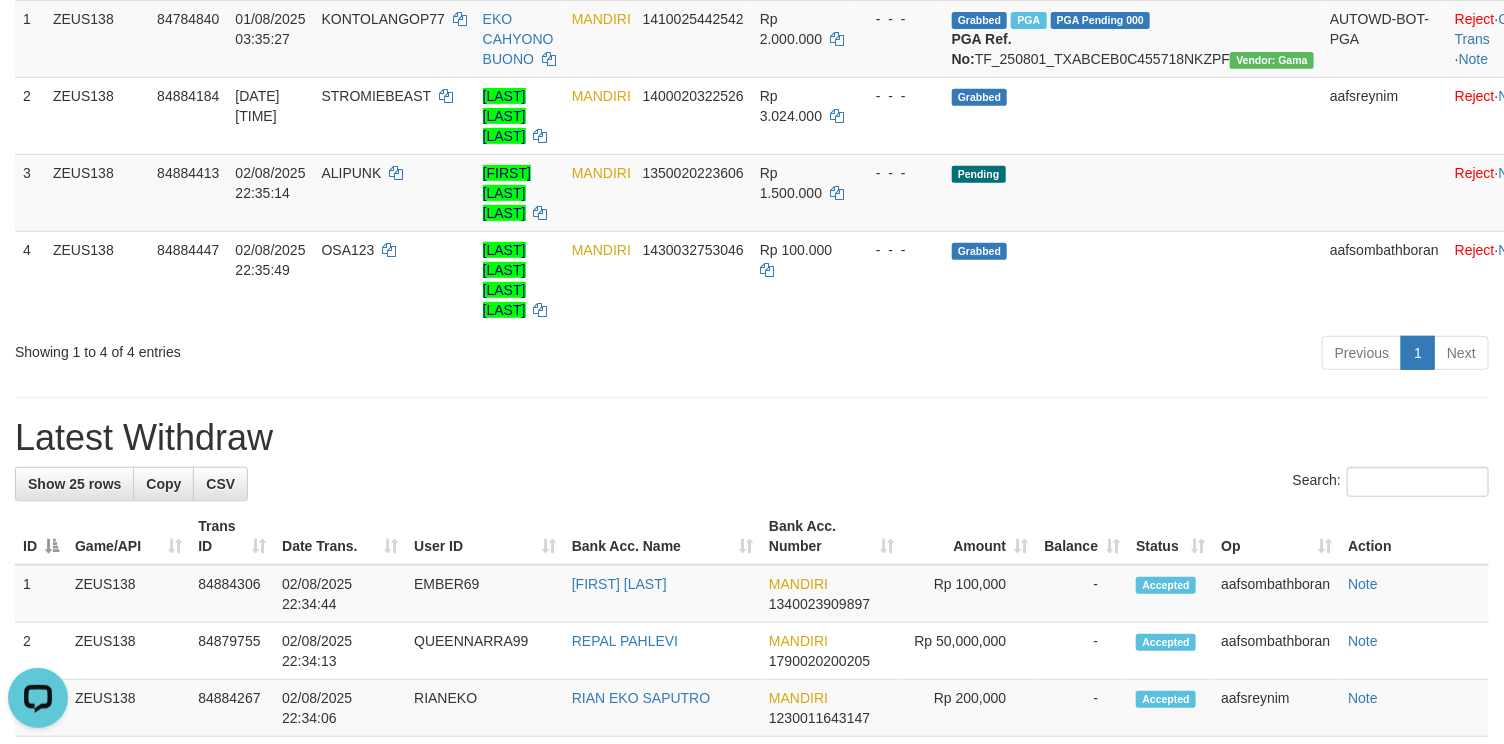scroll, scrollTop: 0, scrollLeft: 0, axis: both 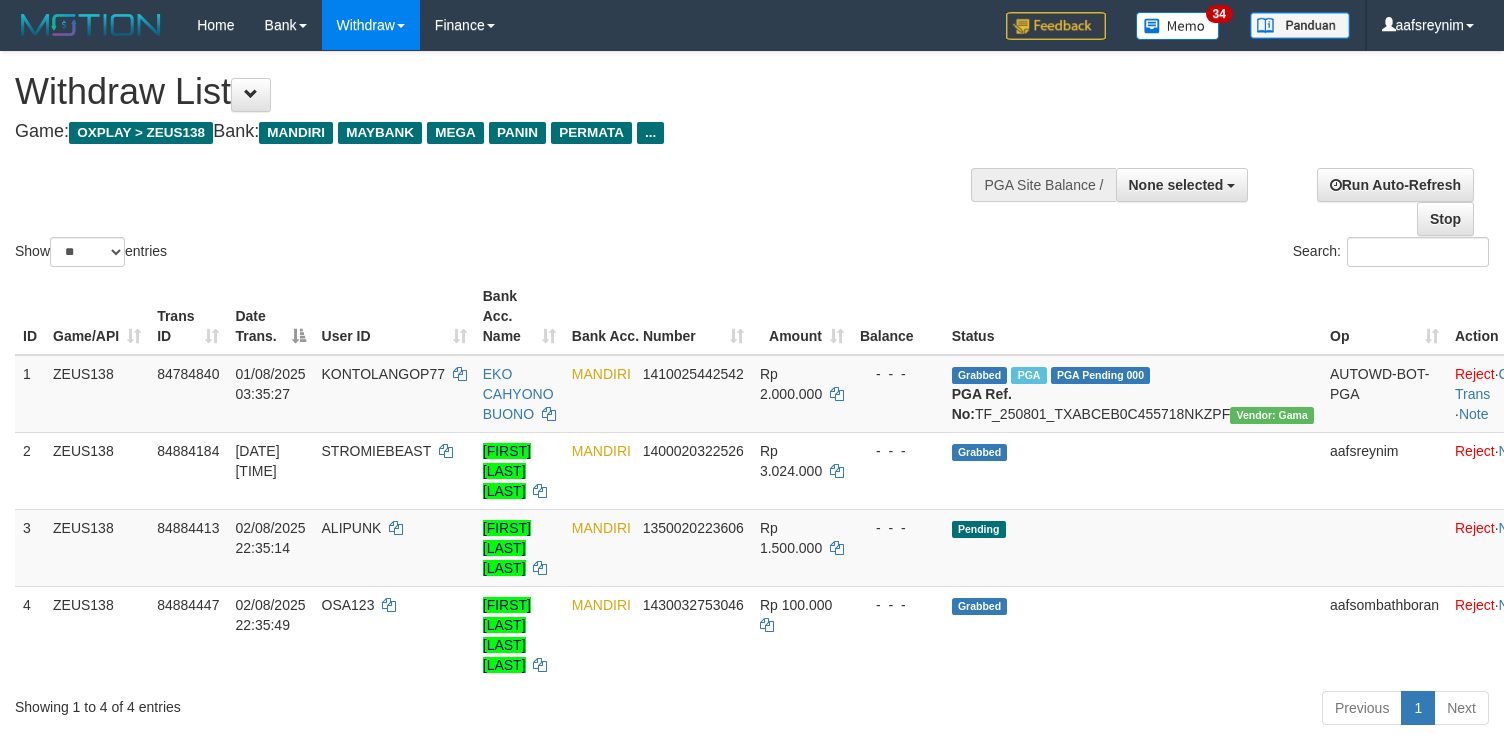 select 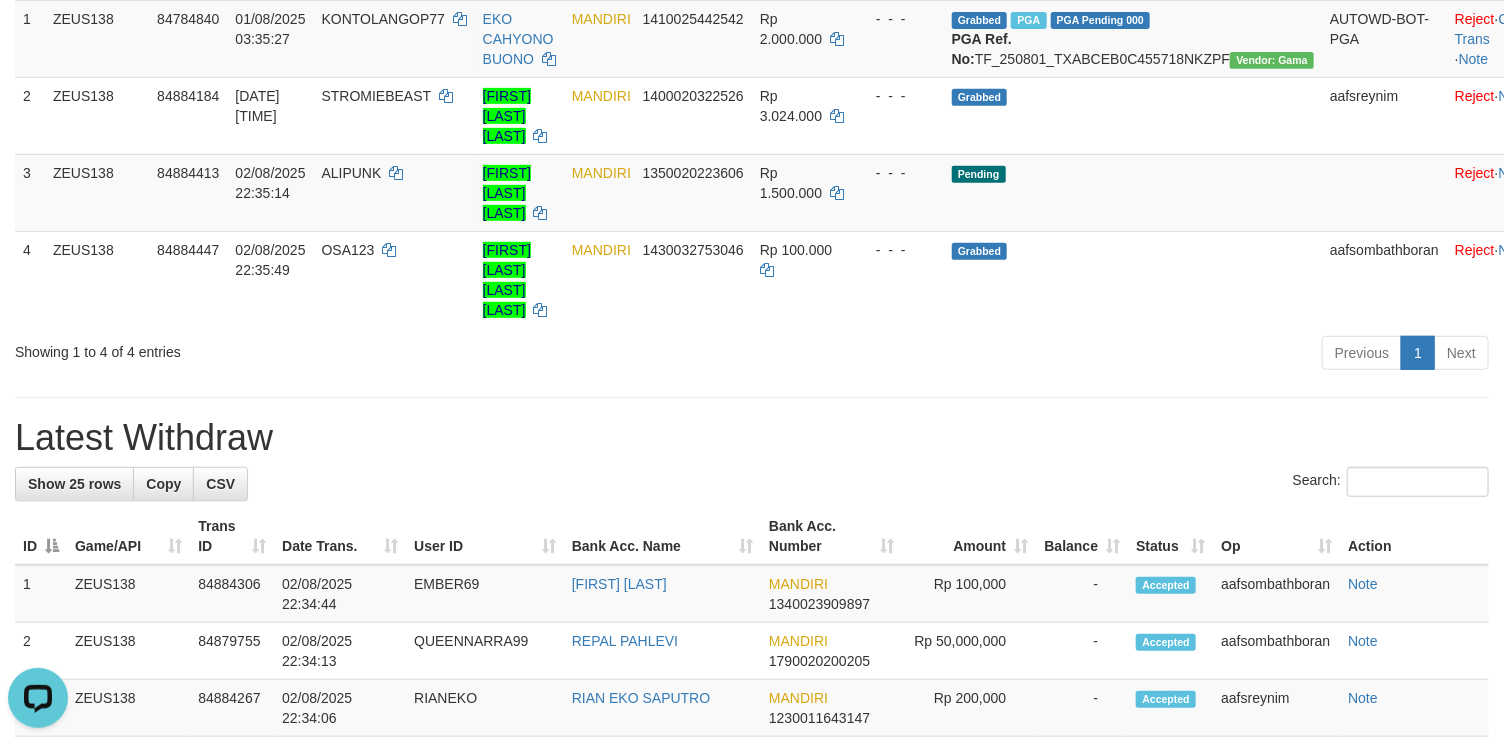 scroll, scrollTop: 0, scrollLeft: 0, axis: both 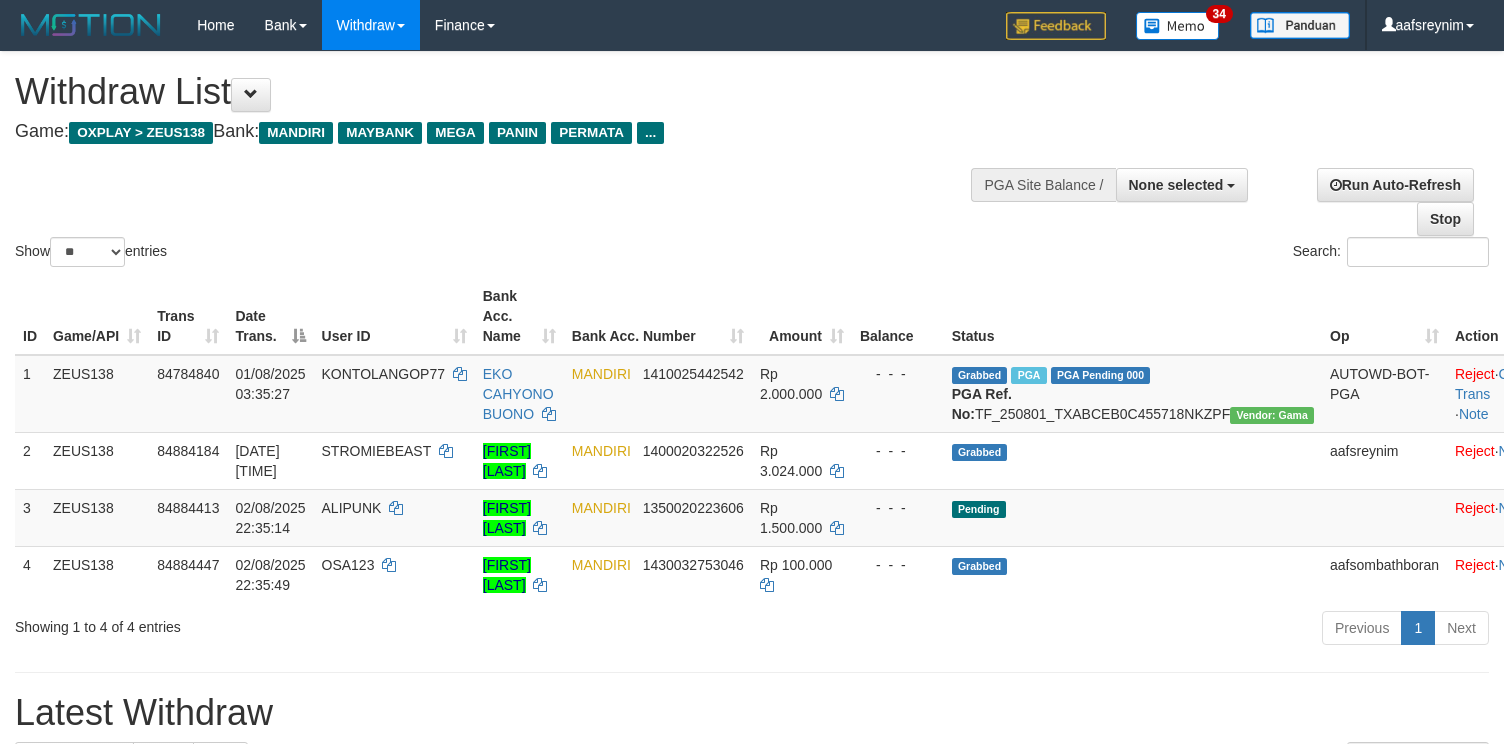 select 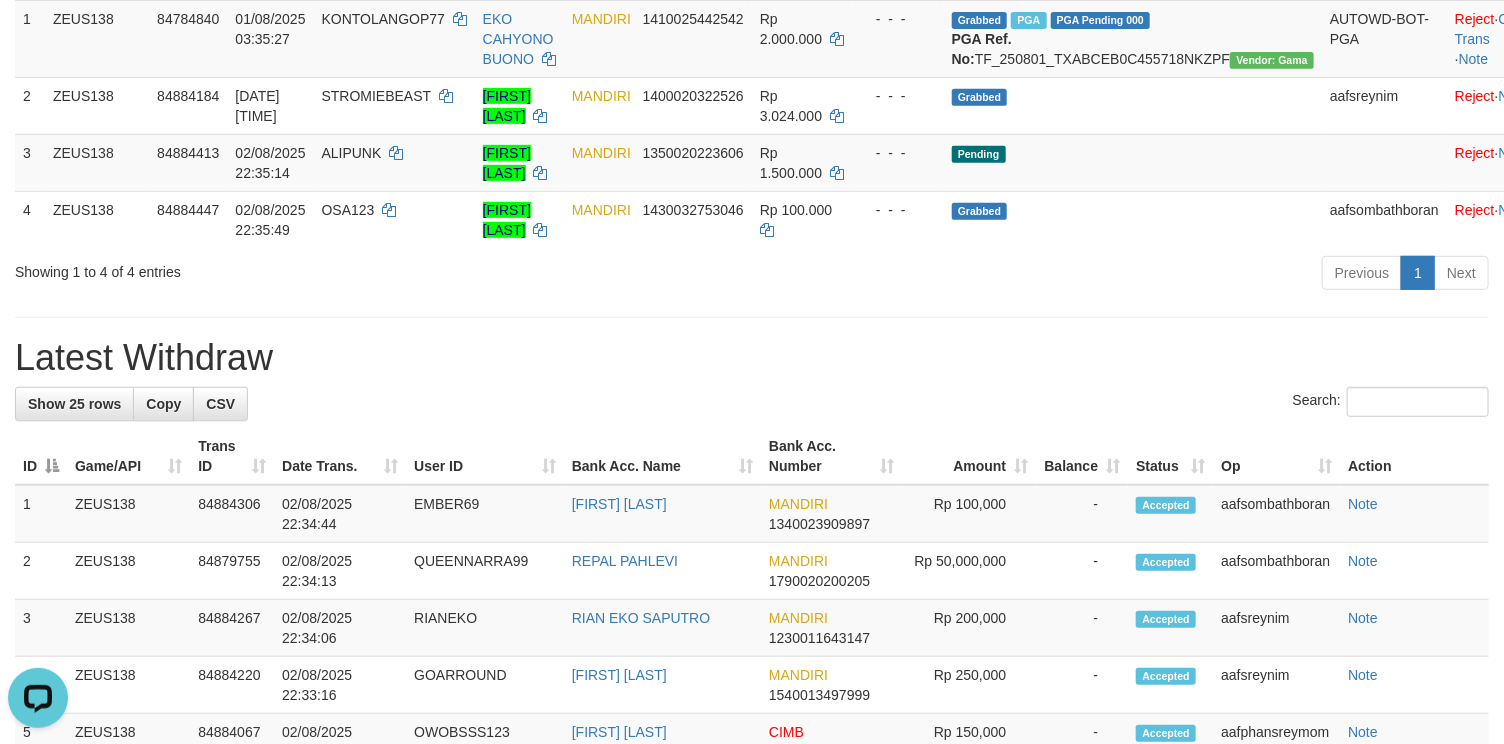 scroll, scrollTop: 0, scrollLeft: 0, axis: both 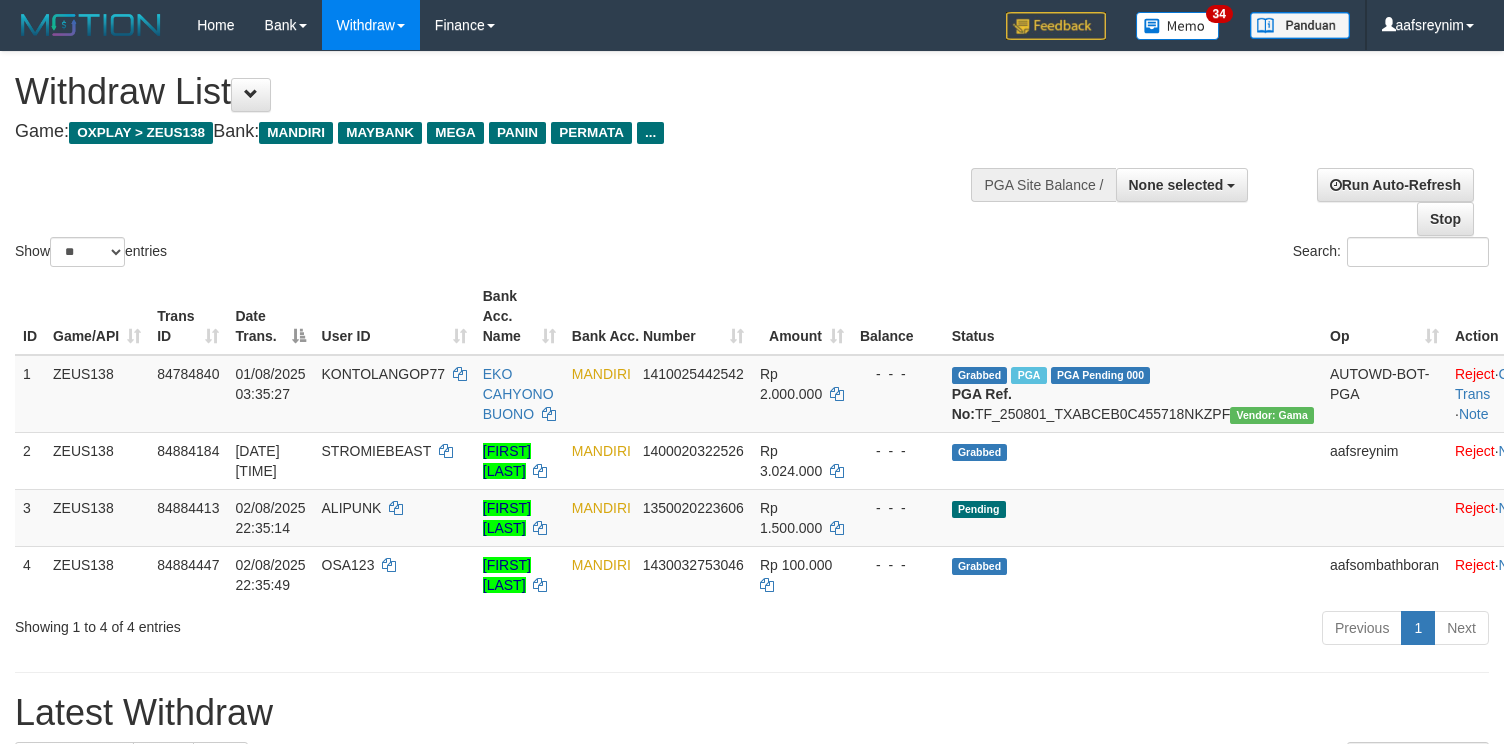 select 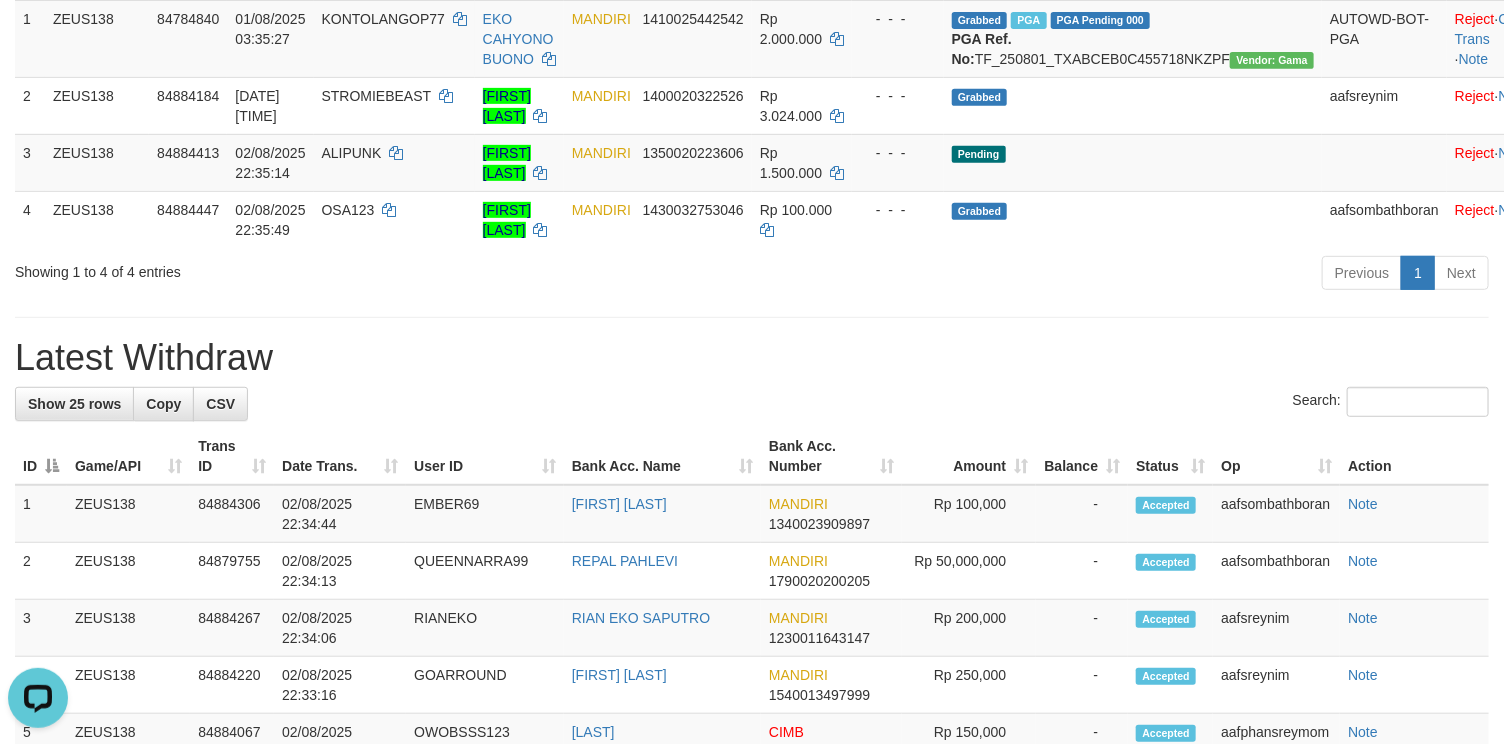 scroll, scrollTop: 0, scrollLeft: 0, axis: both 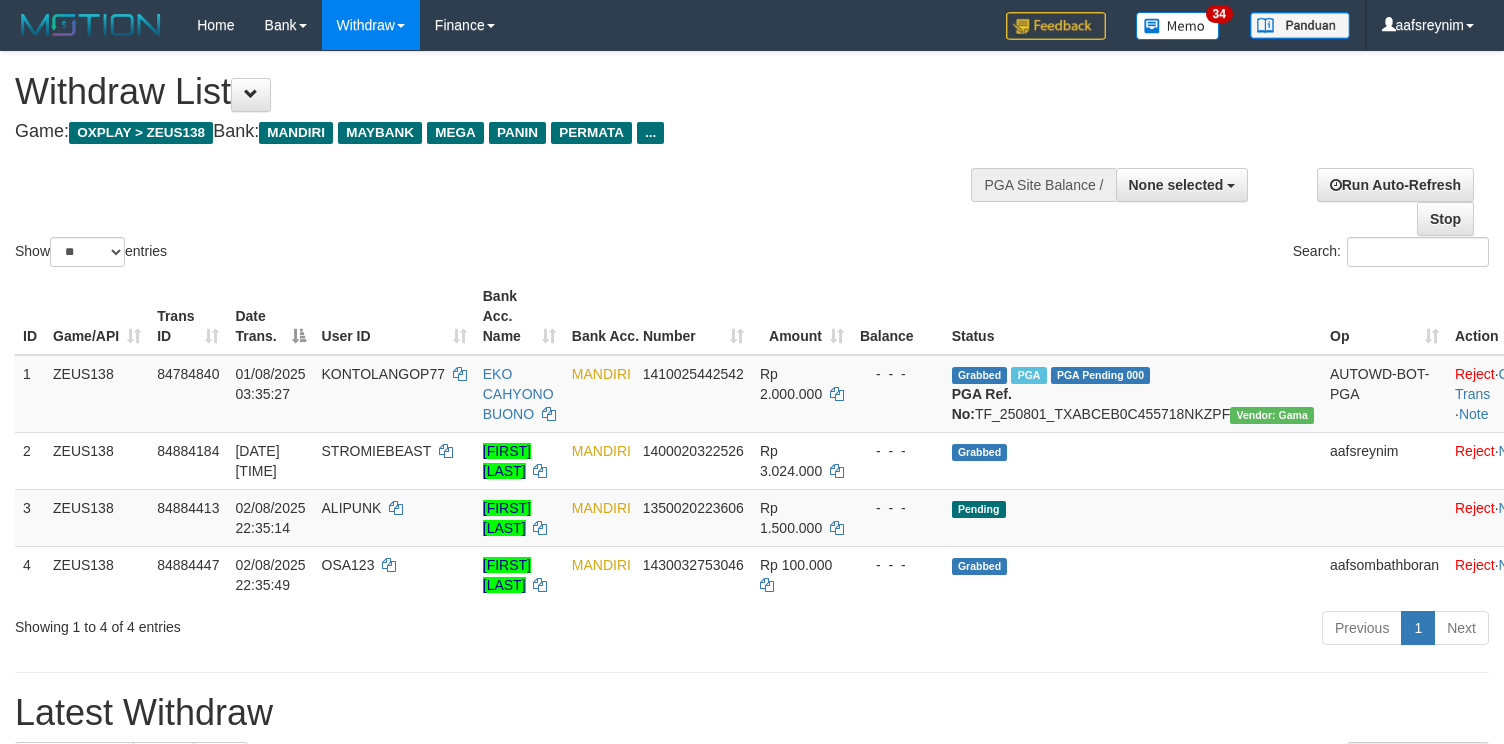 select 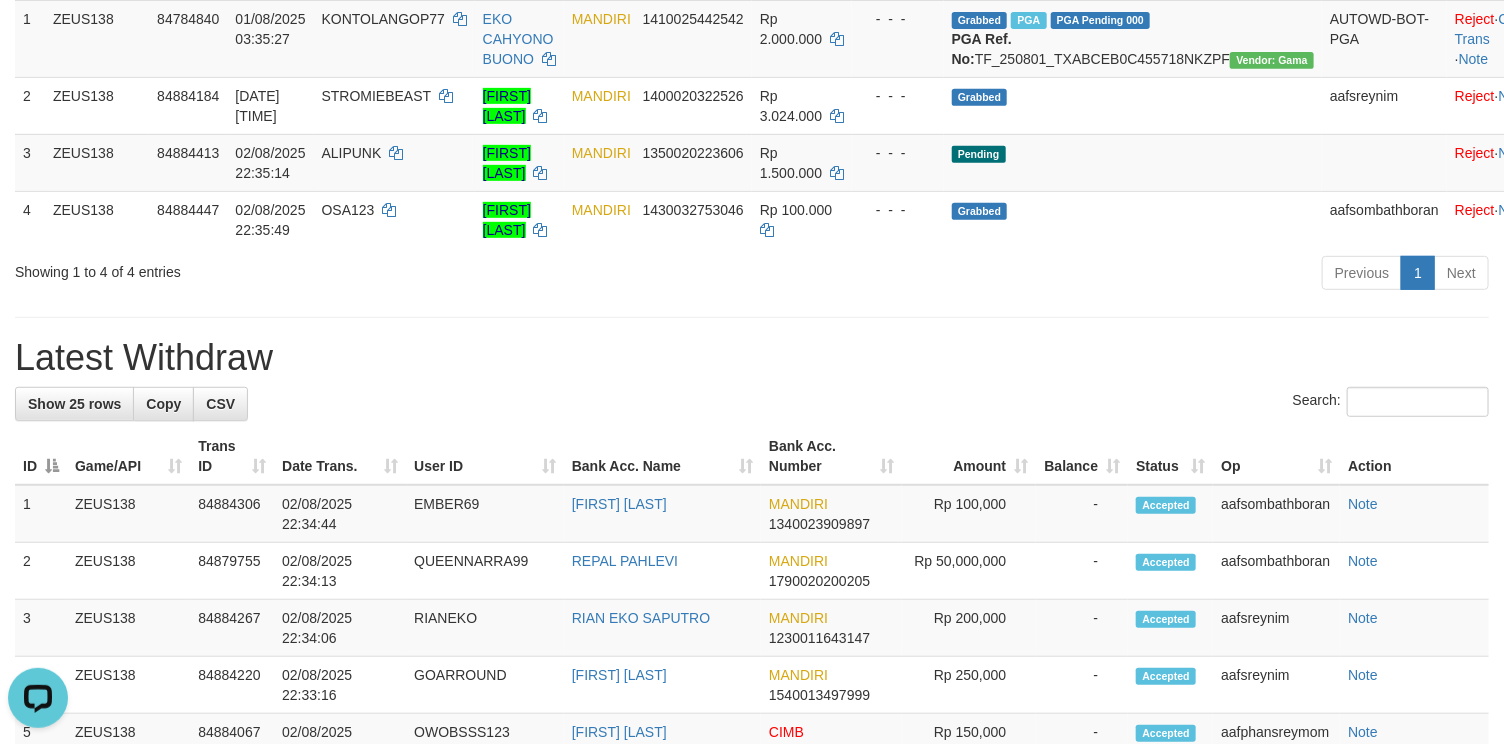 scroll, scrollTop: 0, scrollLeft: 0, axis: both 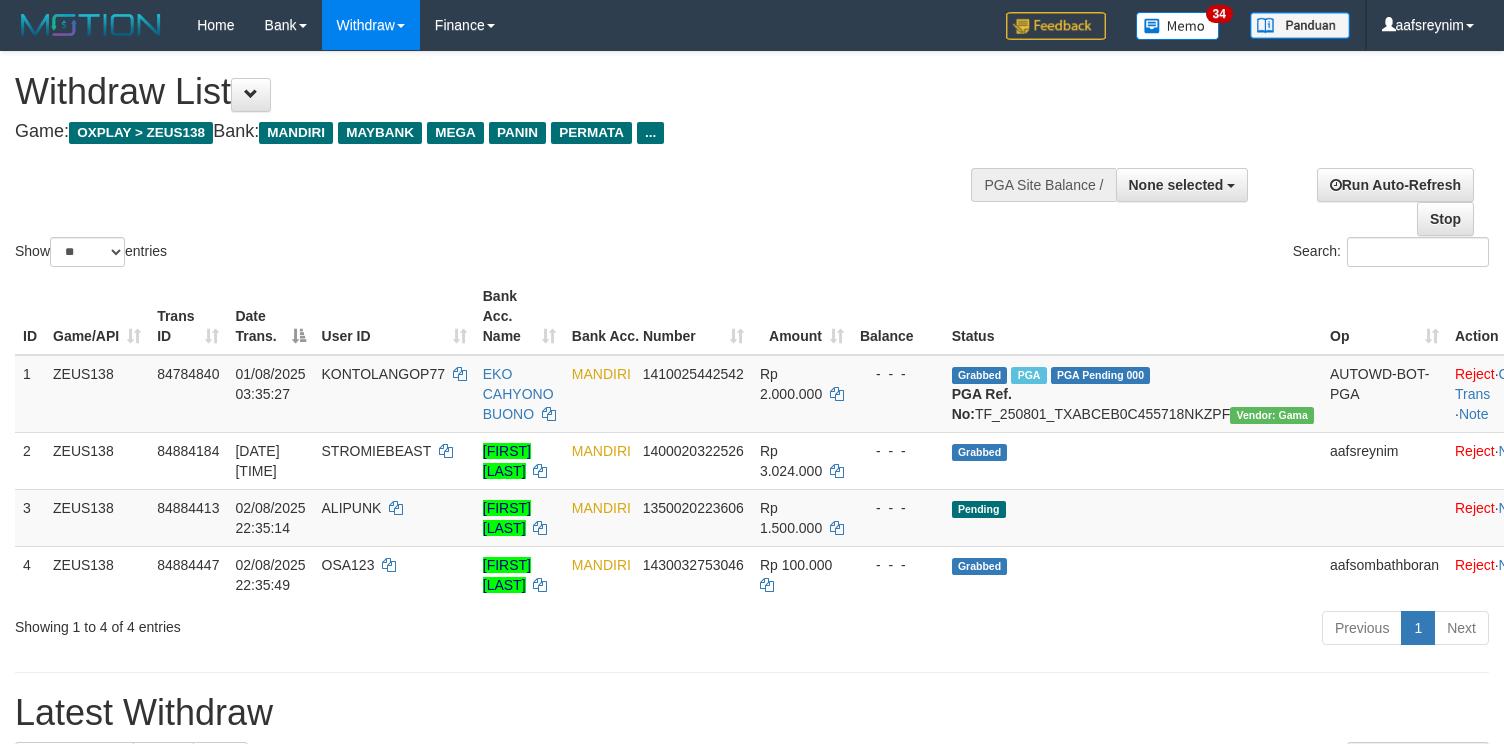 select 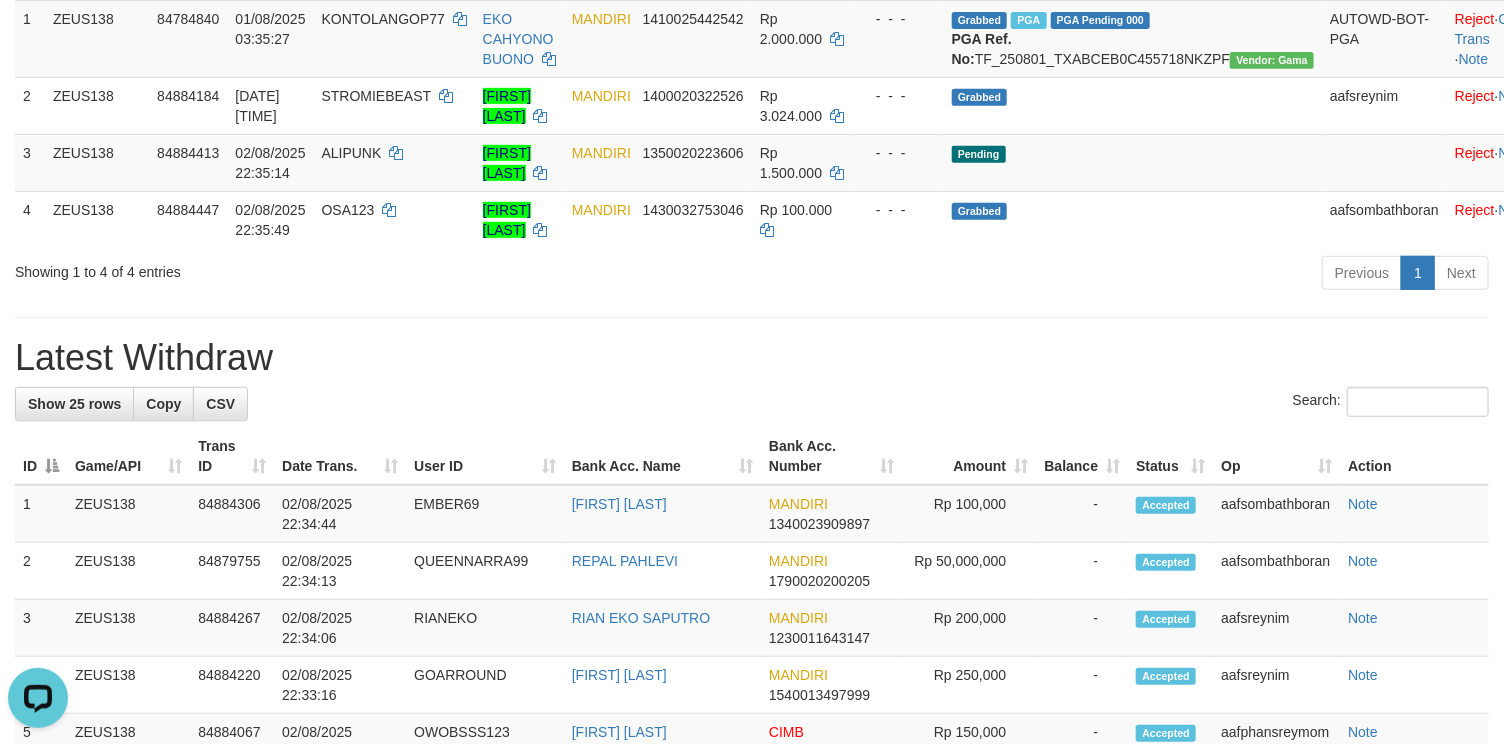 scroll, scrollTop: 0, scrollLeft: 0, axis: both 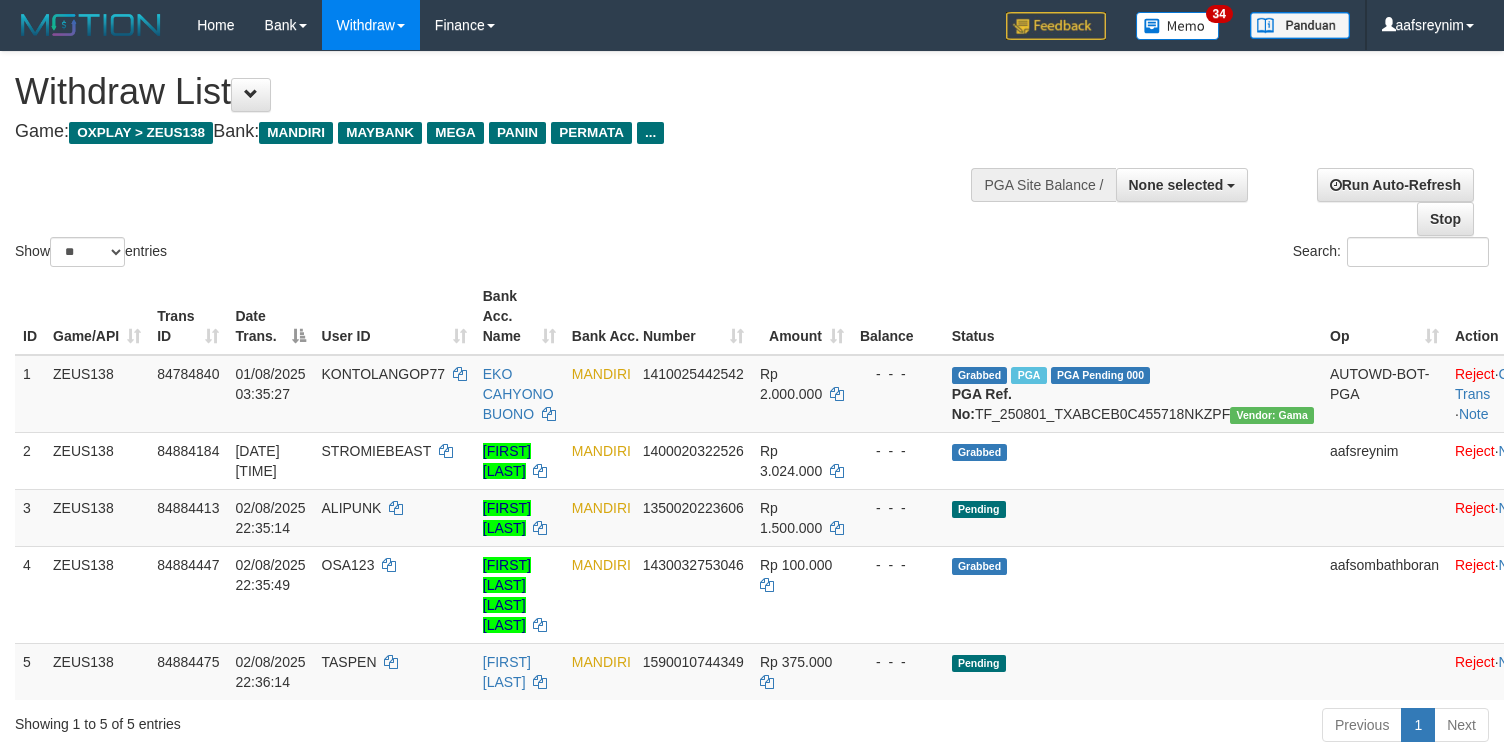 select 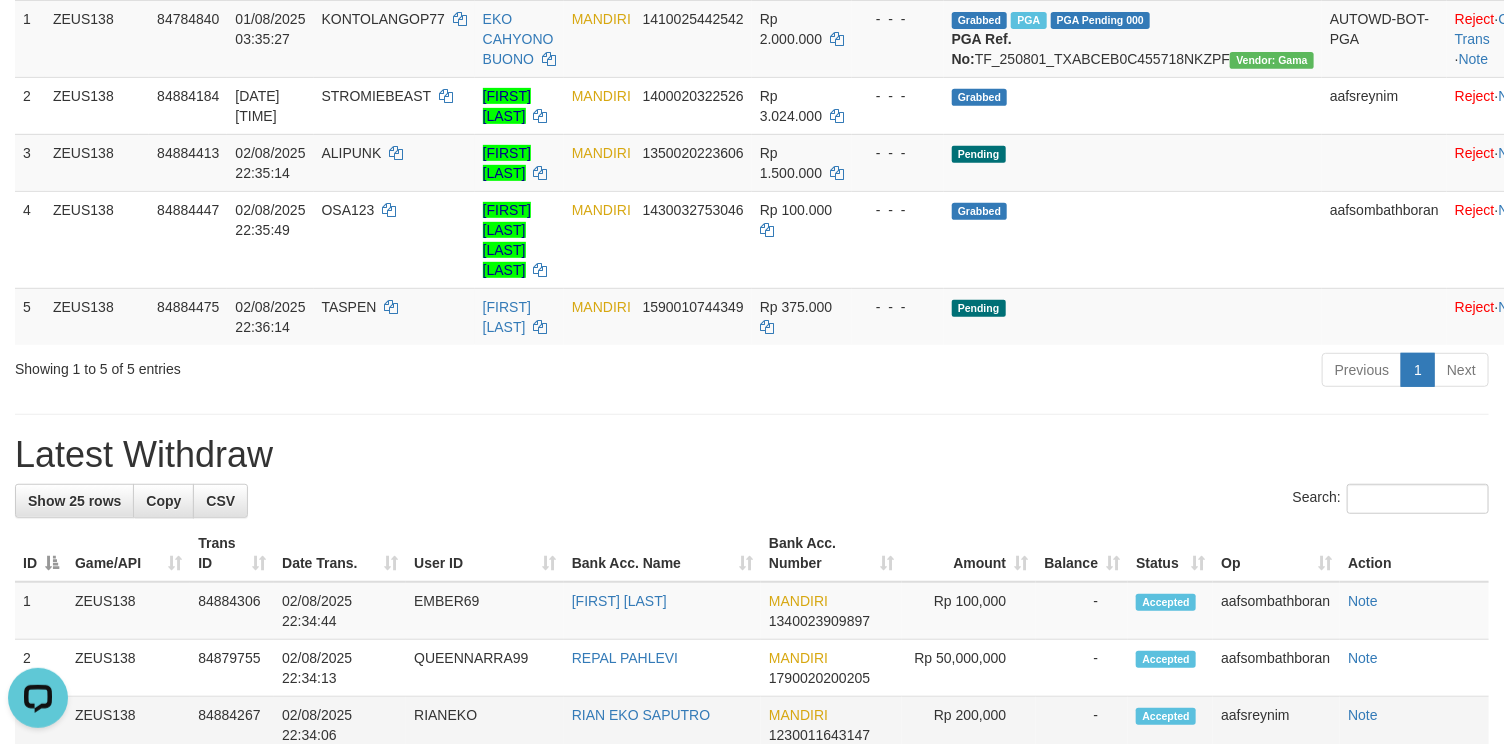 scroll, scrollTop: 0, scrollLeft: 0, axis: both 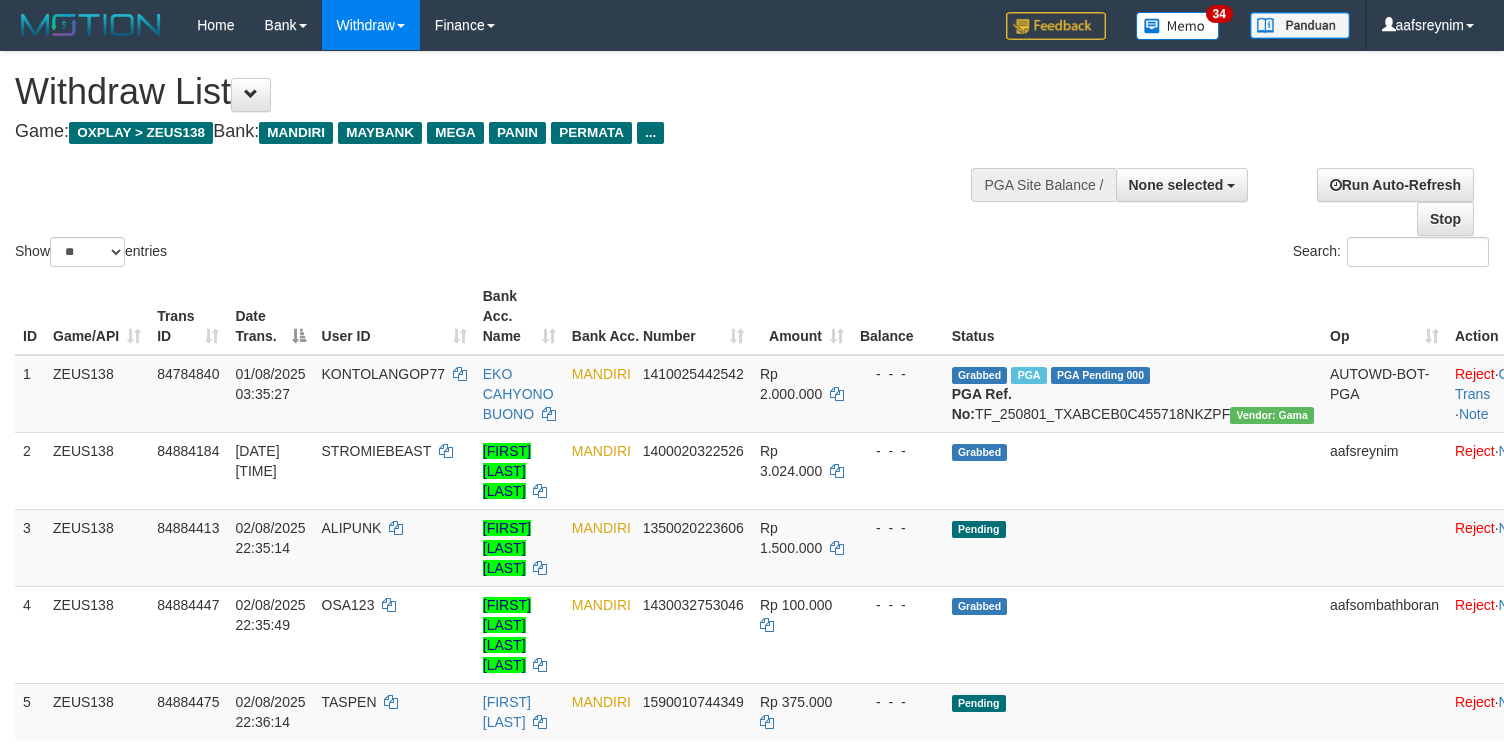 select 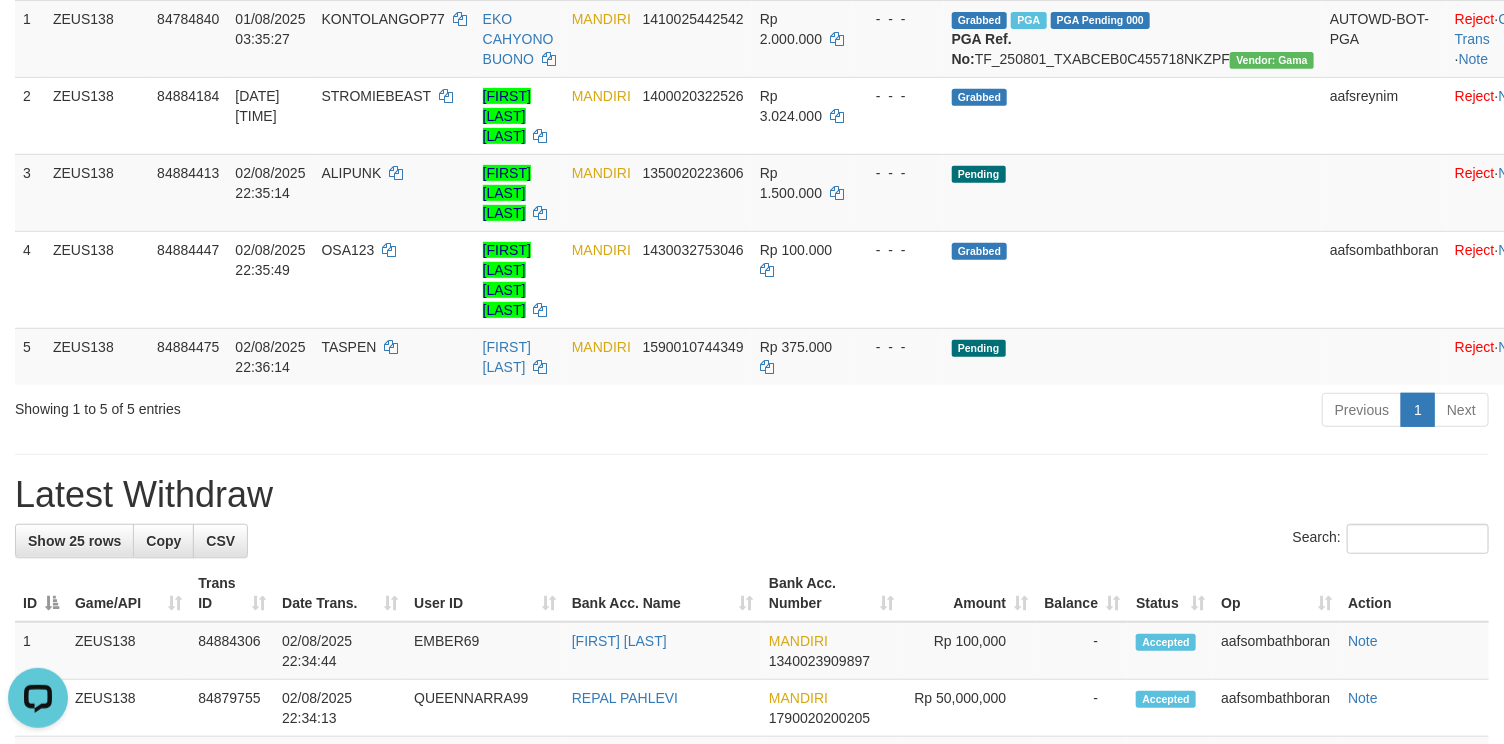 scroll, scrollTop: 0, scrollLeft: 0, axis: both 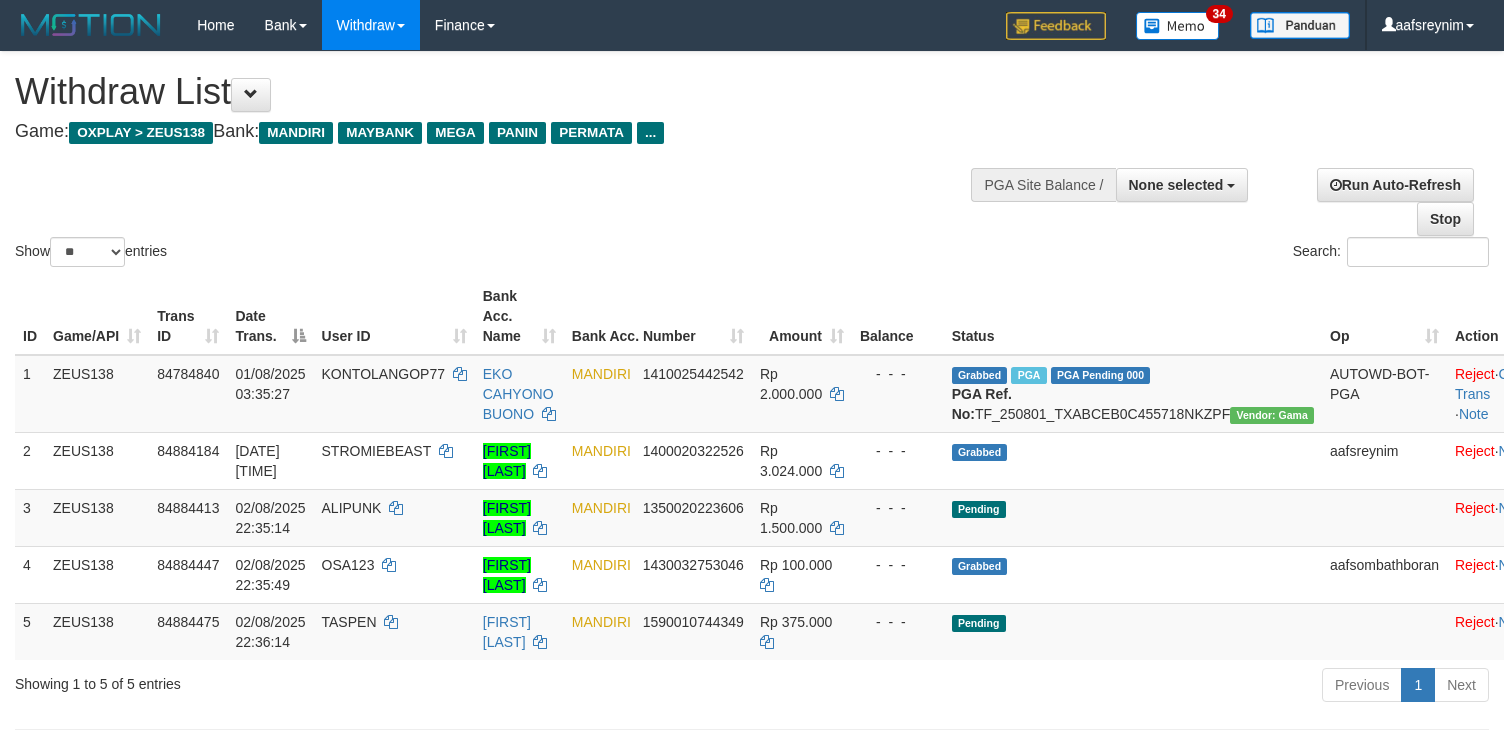 select 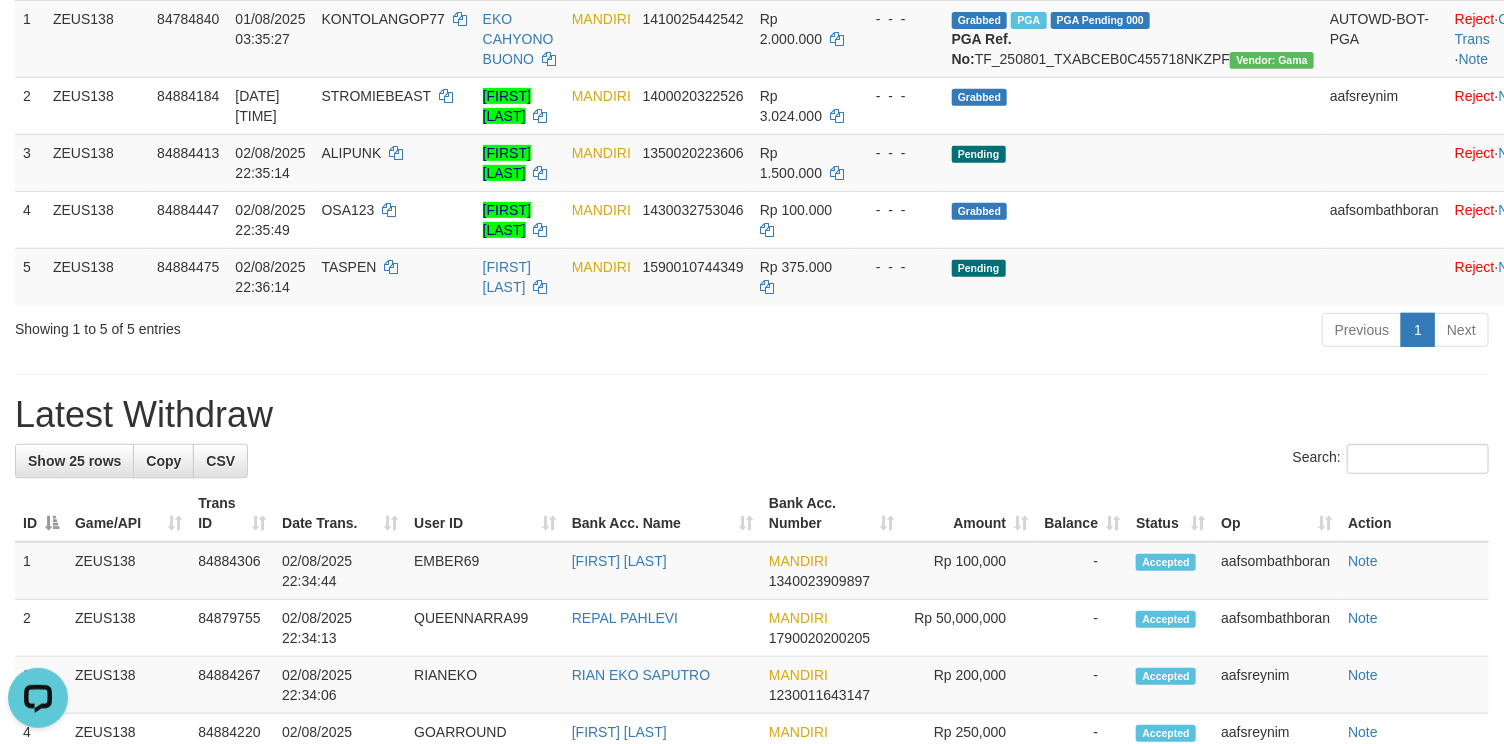 scroll, scrollTop: 0, scrollLeft: 0, axis: both 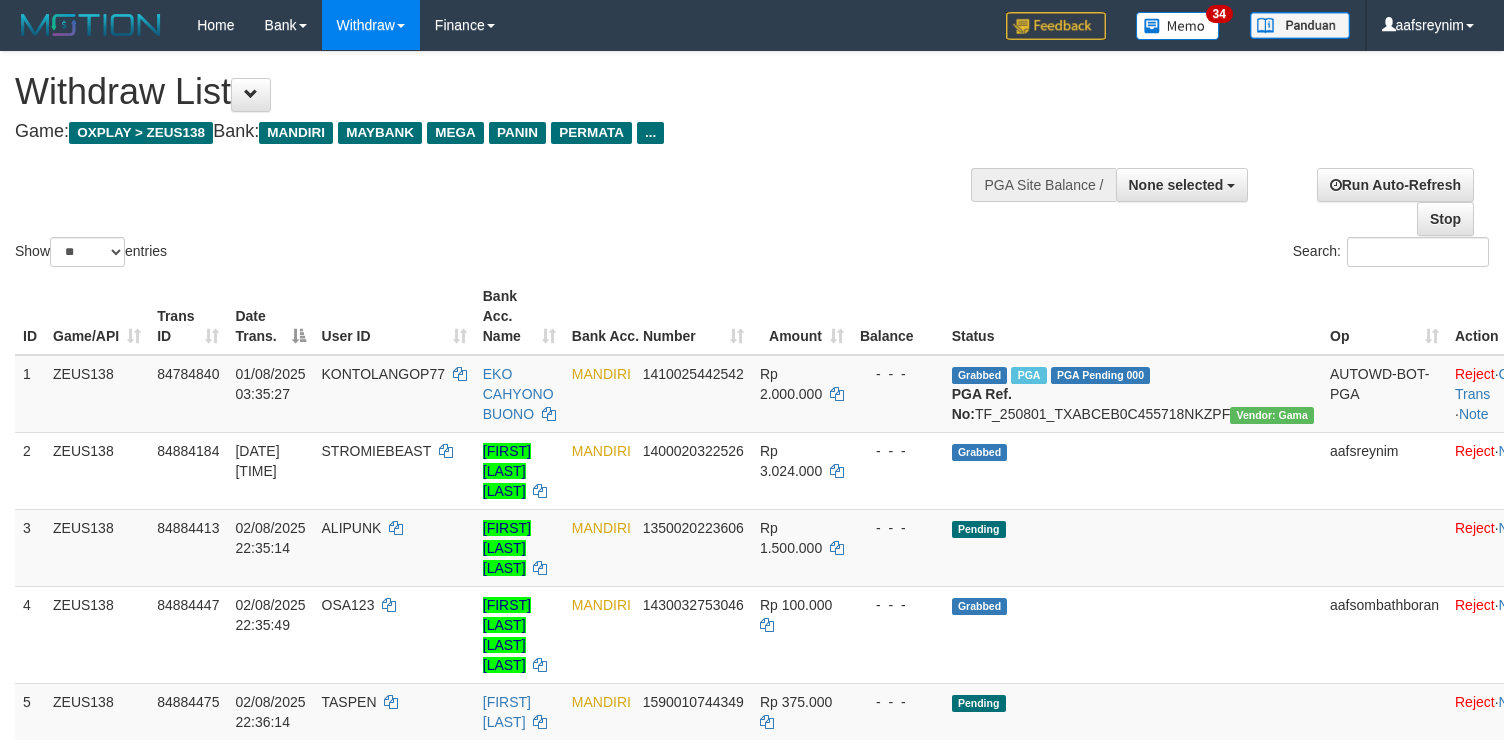 select 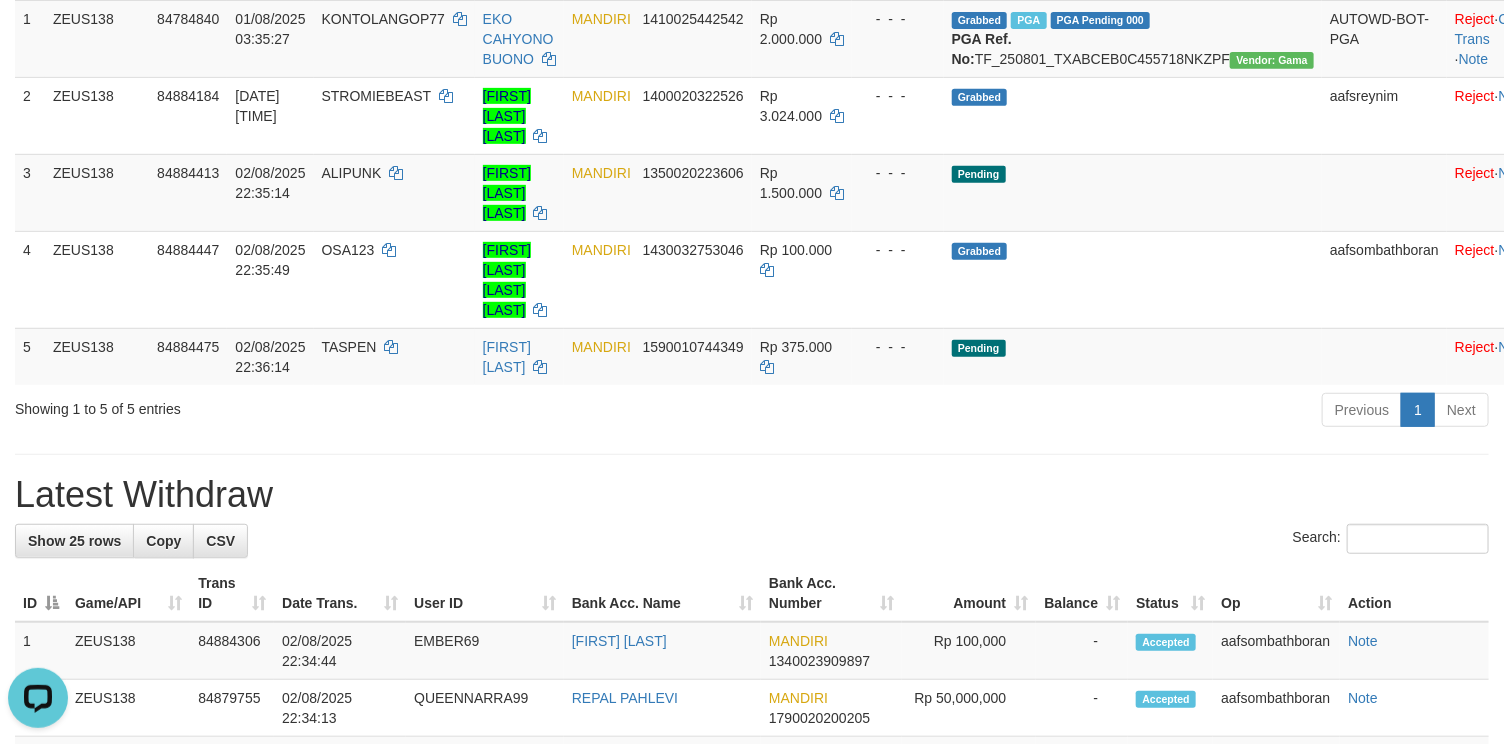 scroll, scrollTop: 0, scrollLeft: 0, axis: both 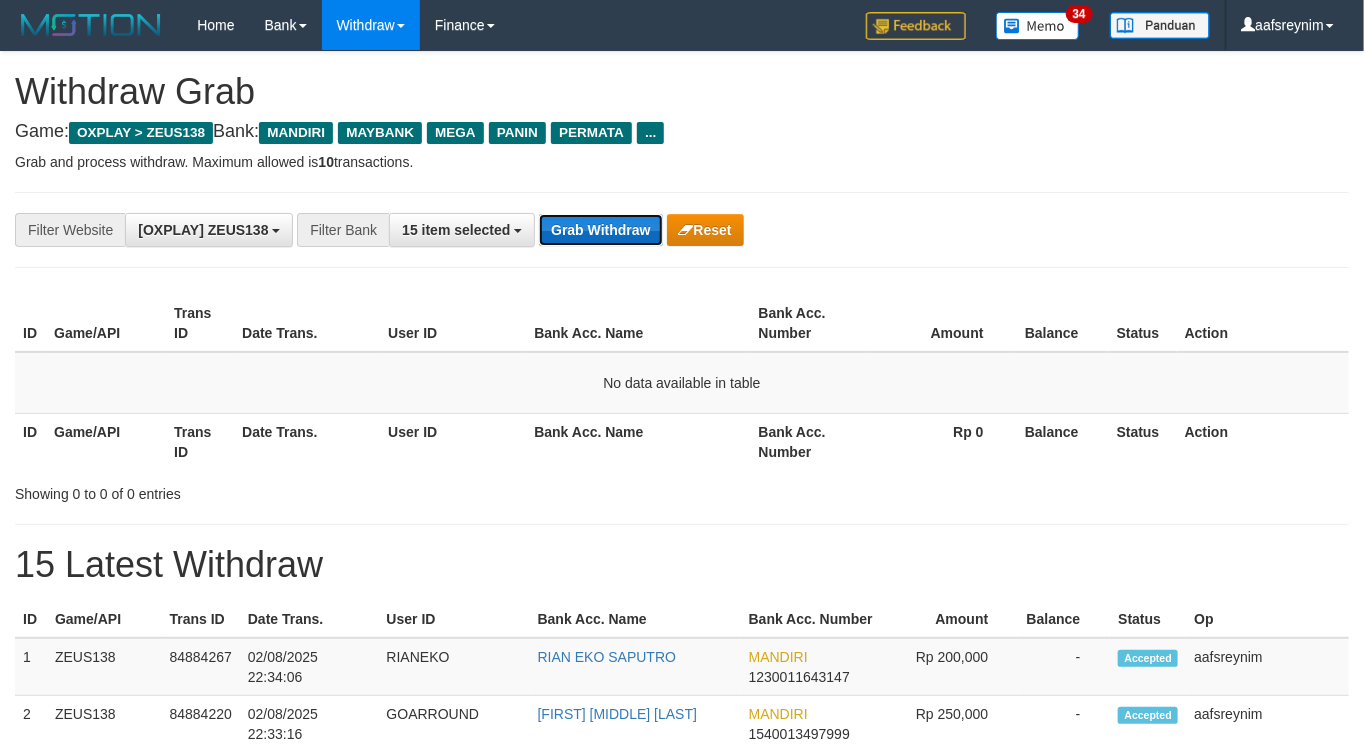 click on "Grab Withdraw" at bounding box center [600, 230] 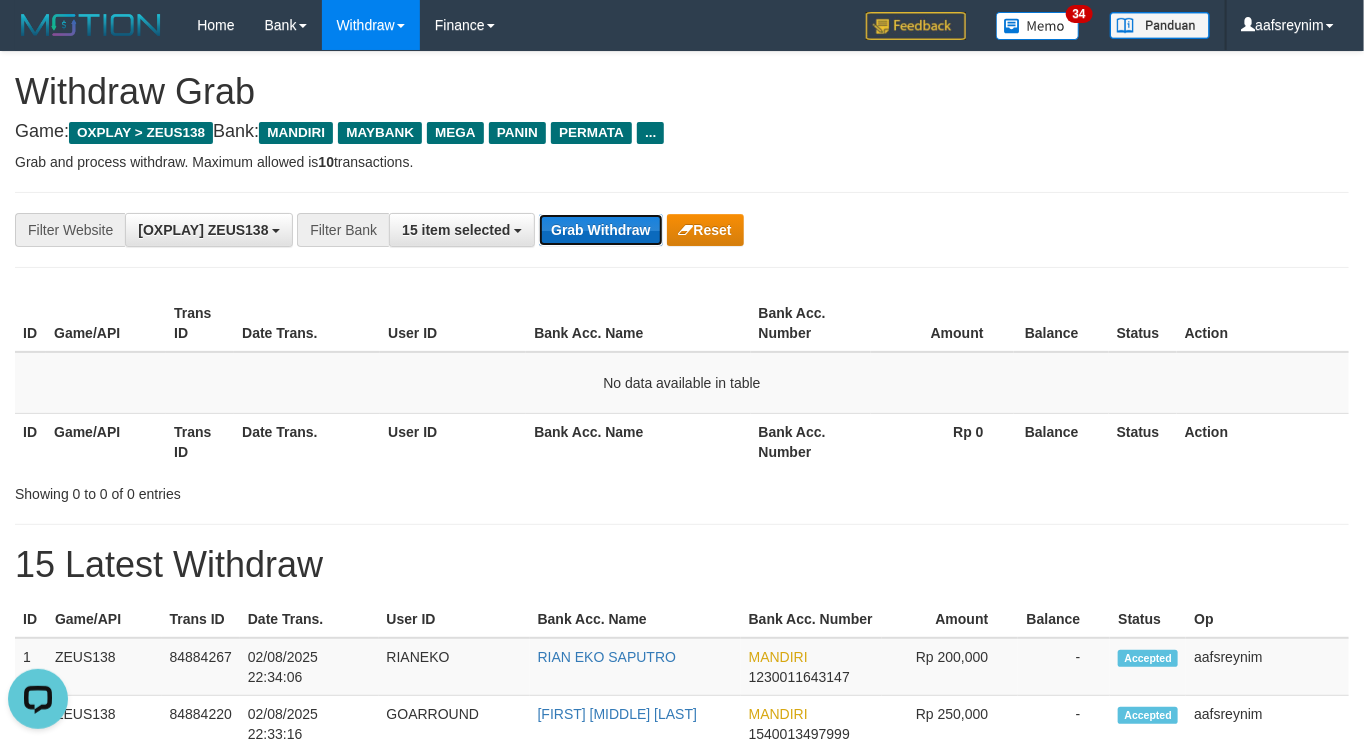 click on "Grab Withdraw" at bounding box center [600, 230] 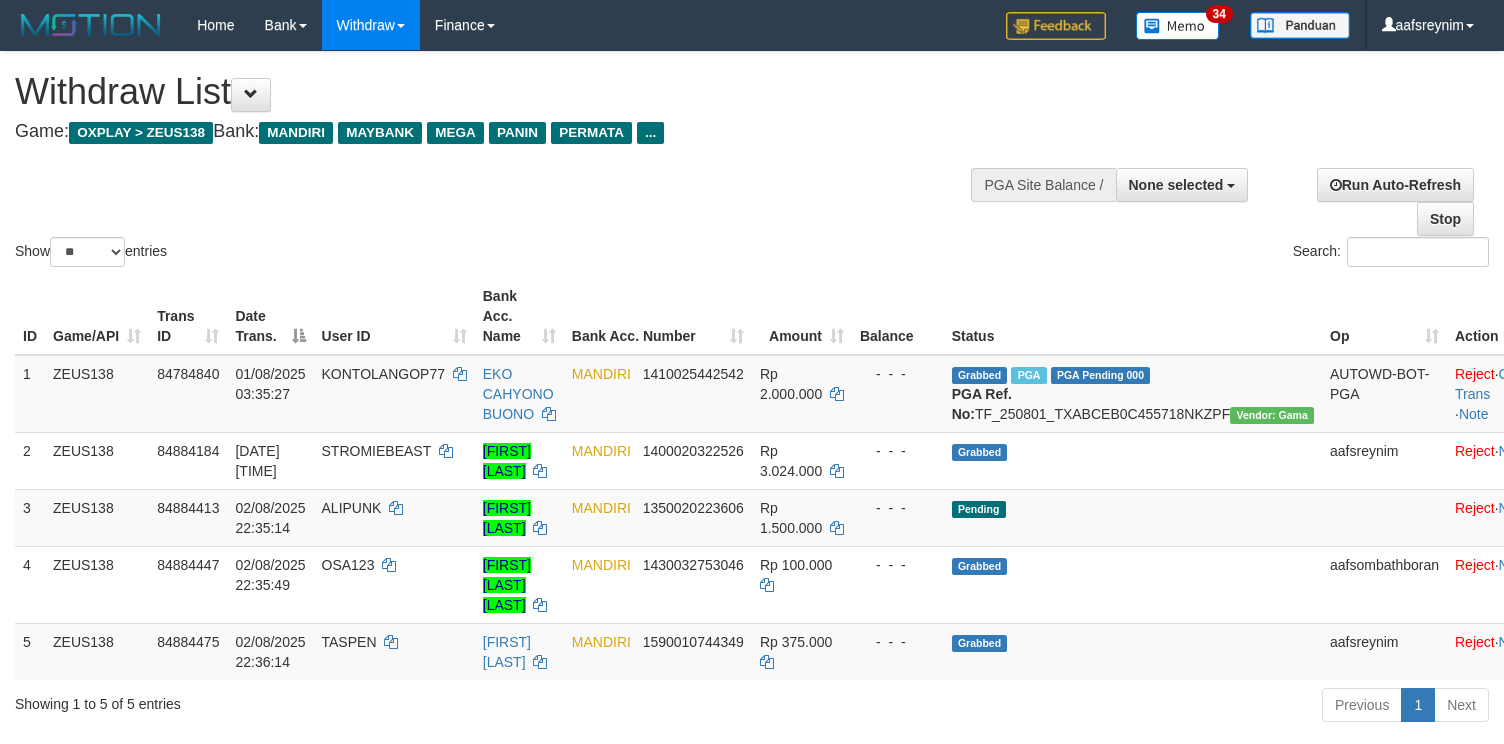select 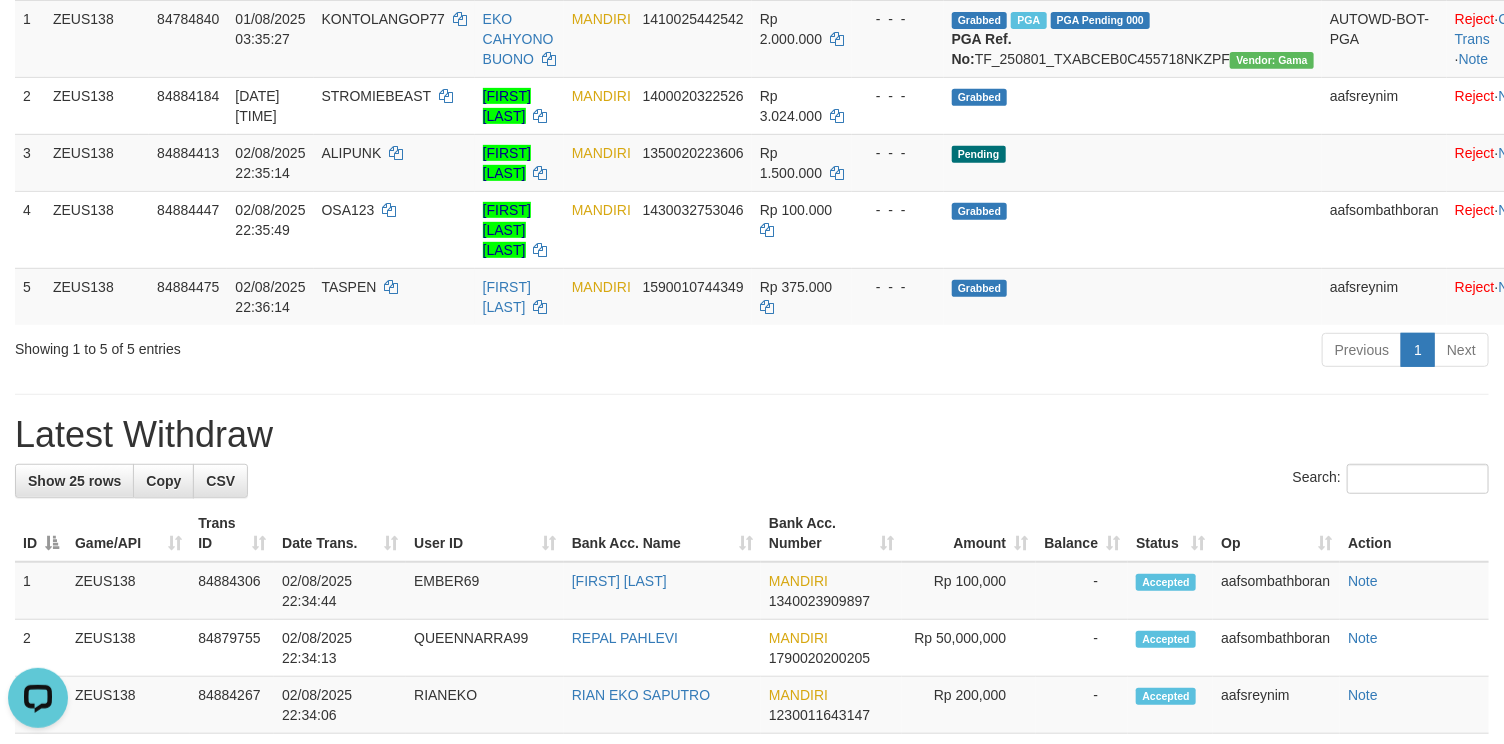 scroll, scrollTop: 0, scrollLeft: 0, axis: both 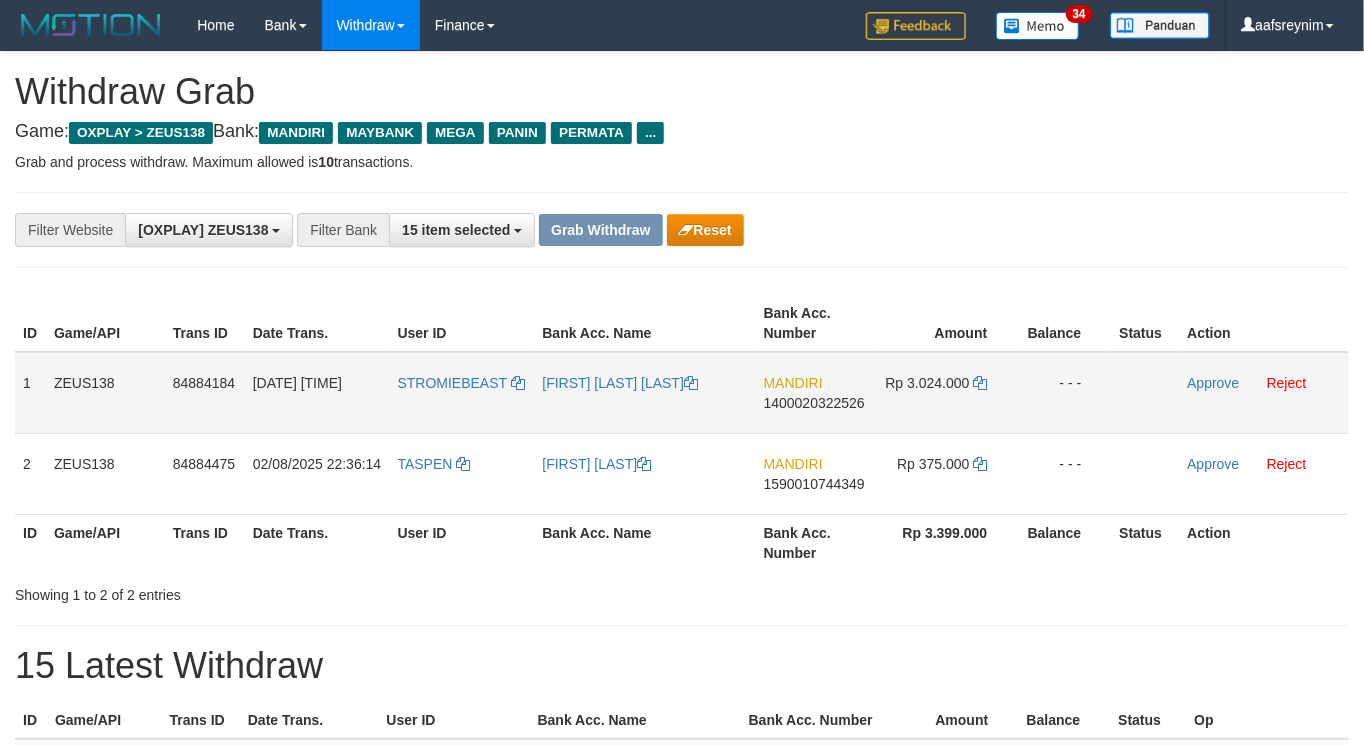 click on "MANDIRI
1400020322526" at bounding box center (816, 393) 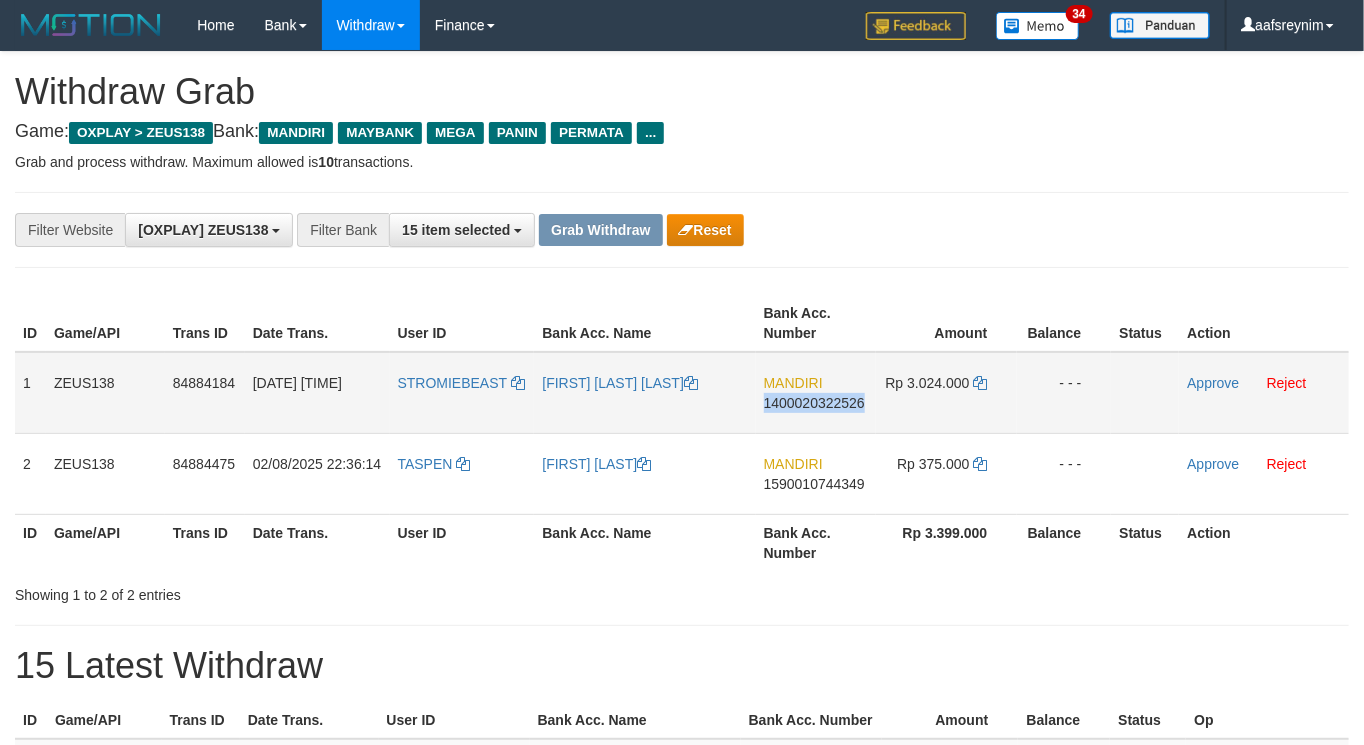 click on "MANDIRI
1400020322526" at bounding box center (816, 393) 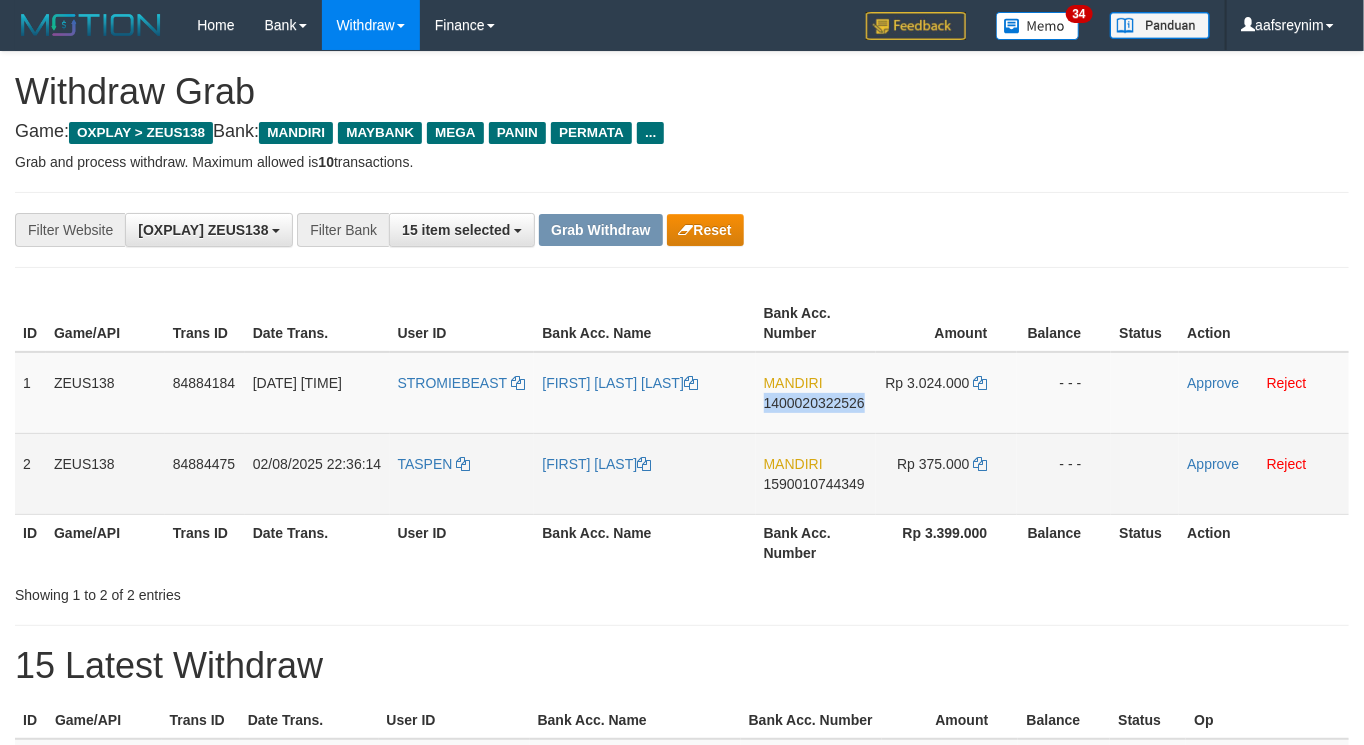 copy on "1400020322526" 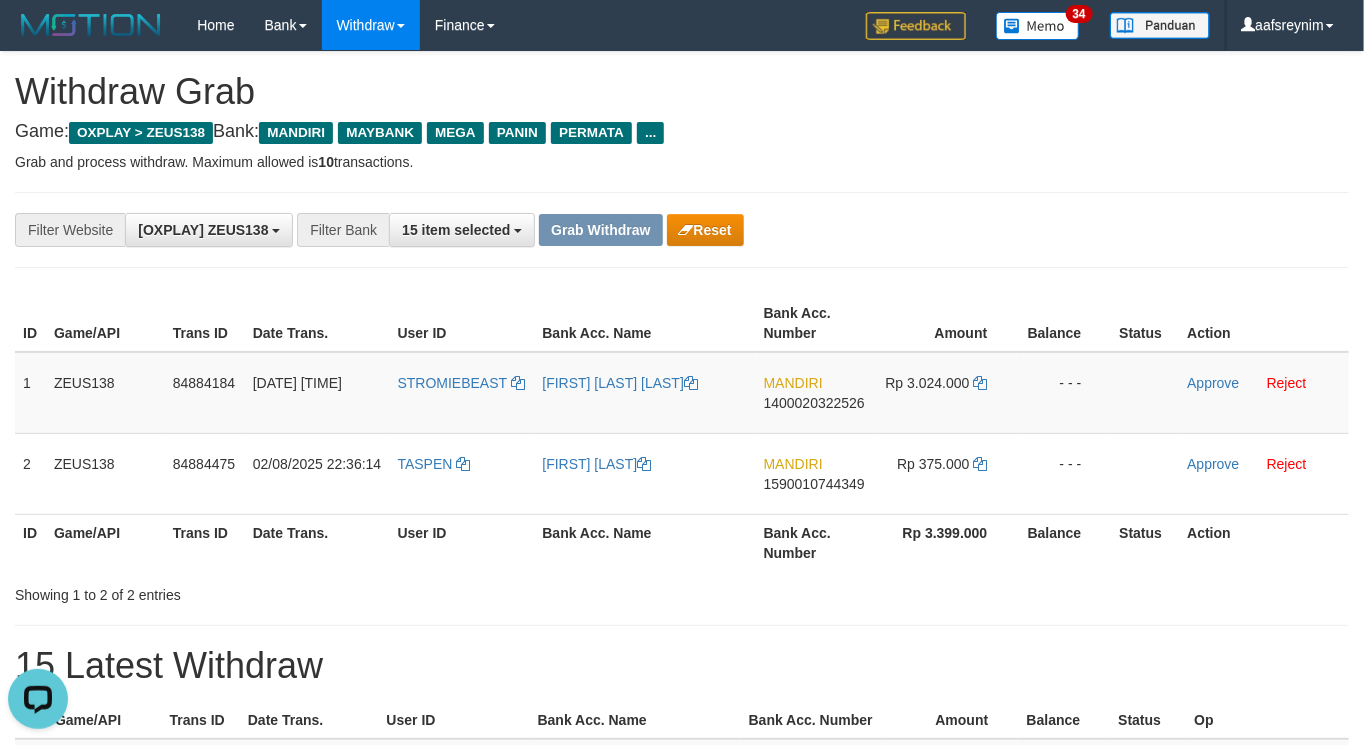 scroll, scrollTop: 0, scrollLeft: 0, axis: both 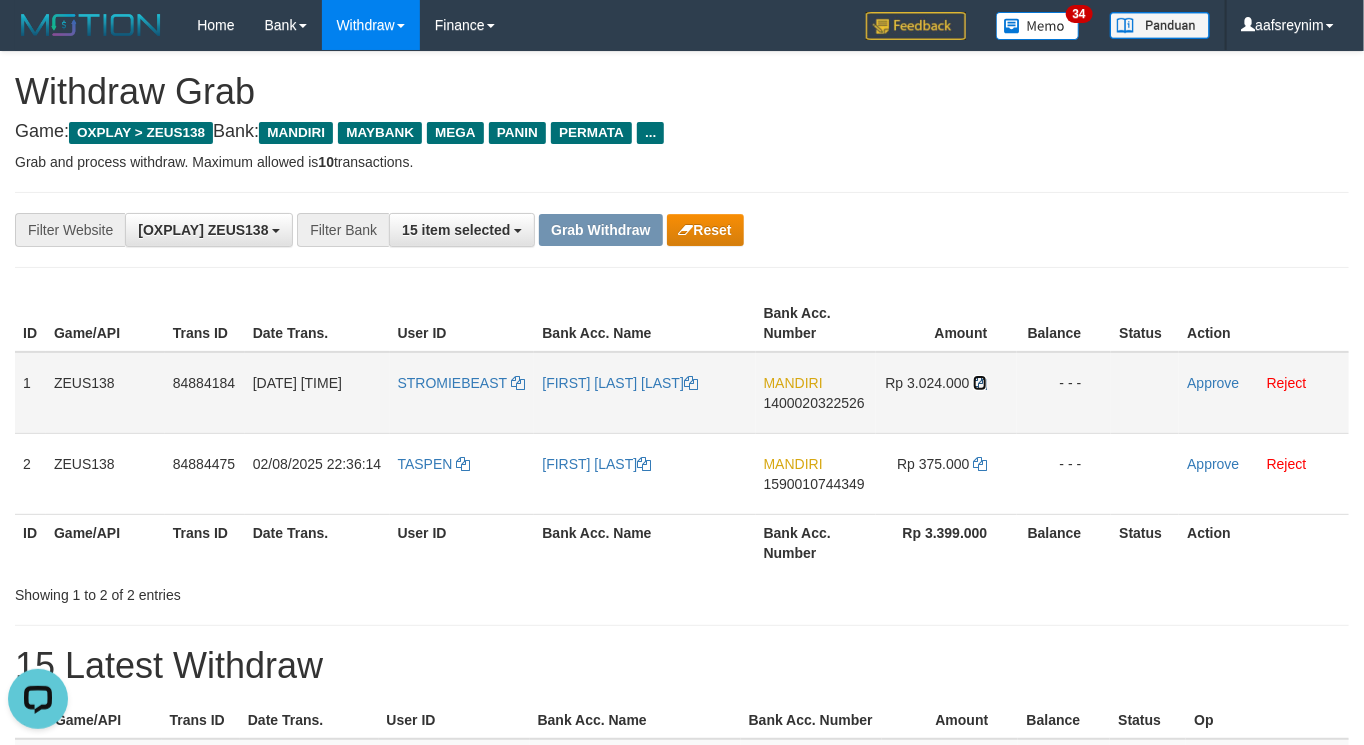click at bounding box center [980, 383] 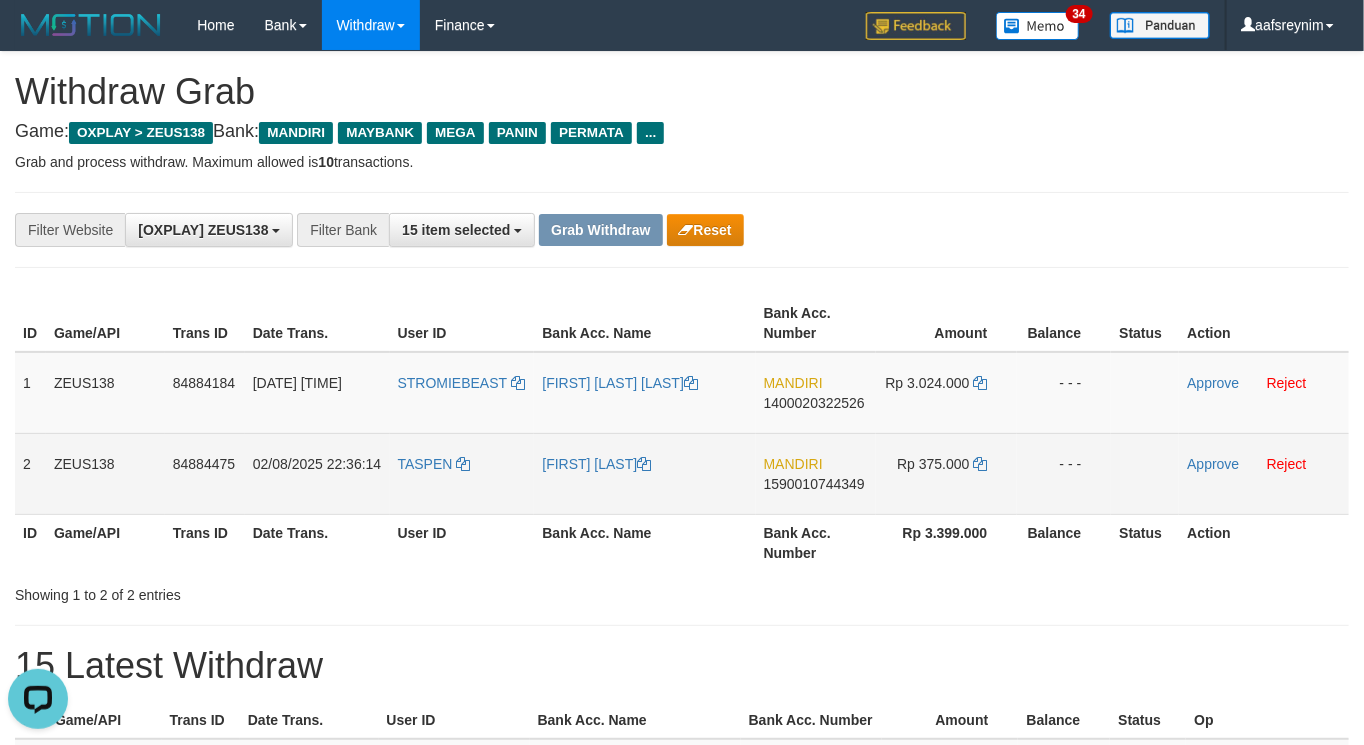 drag, startPoint x: 21, startPoint y: 461, endPoint x: 1106, endPoint y: 457, distance: 1085.0073 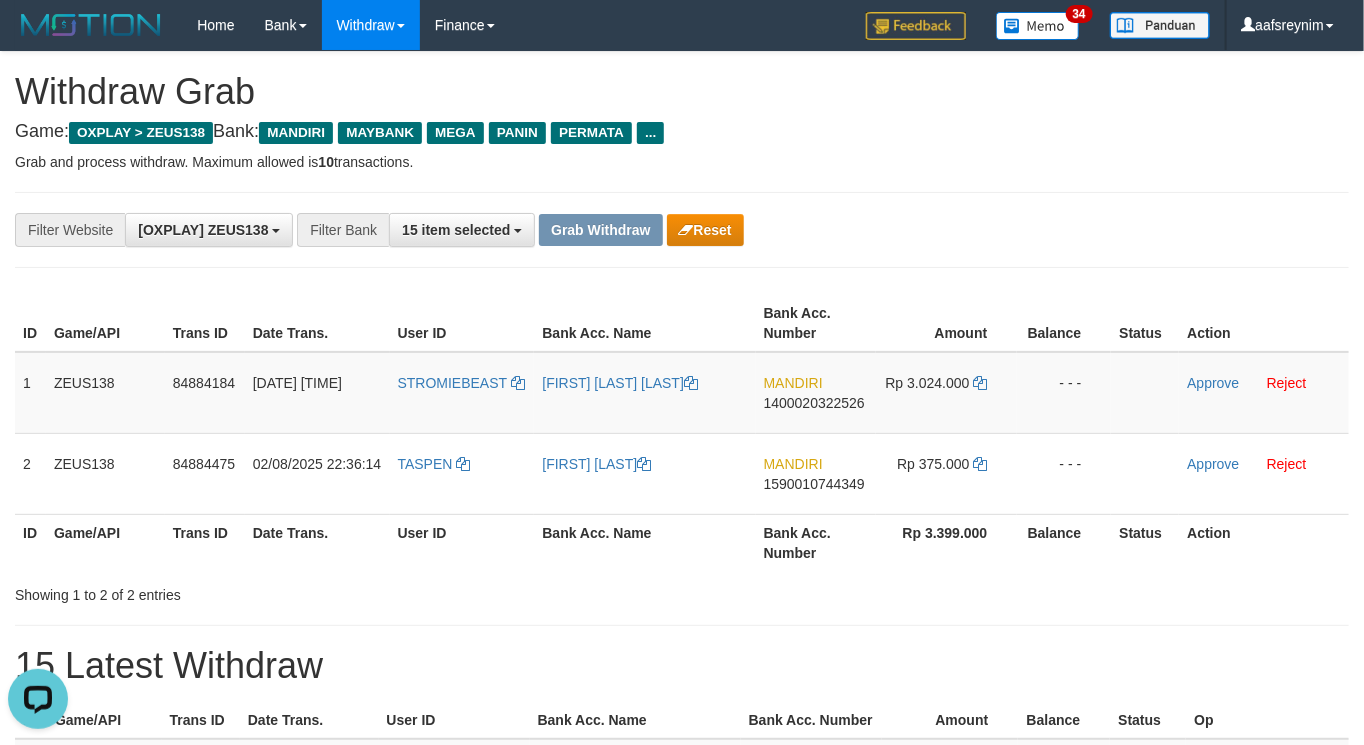 copy on "2
ZEUS138
84884475
02/08/2025 22:36:14
TASPEN
NUR ANWAR
MANDIRI
1590010744349
Rp 375.000
- - -" 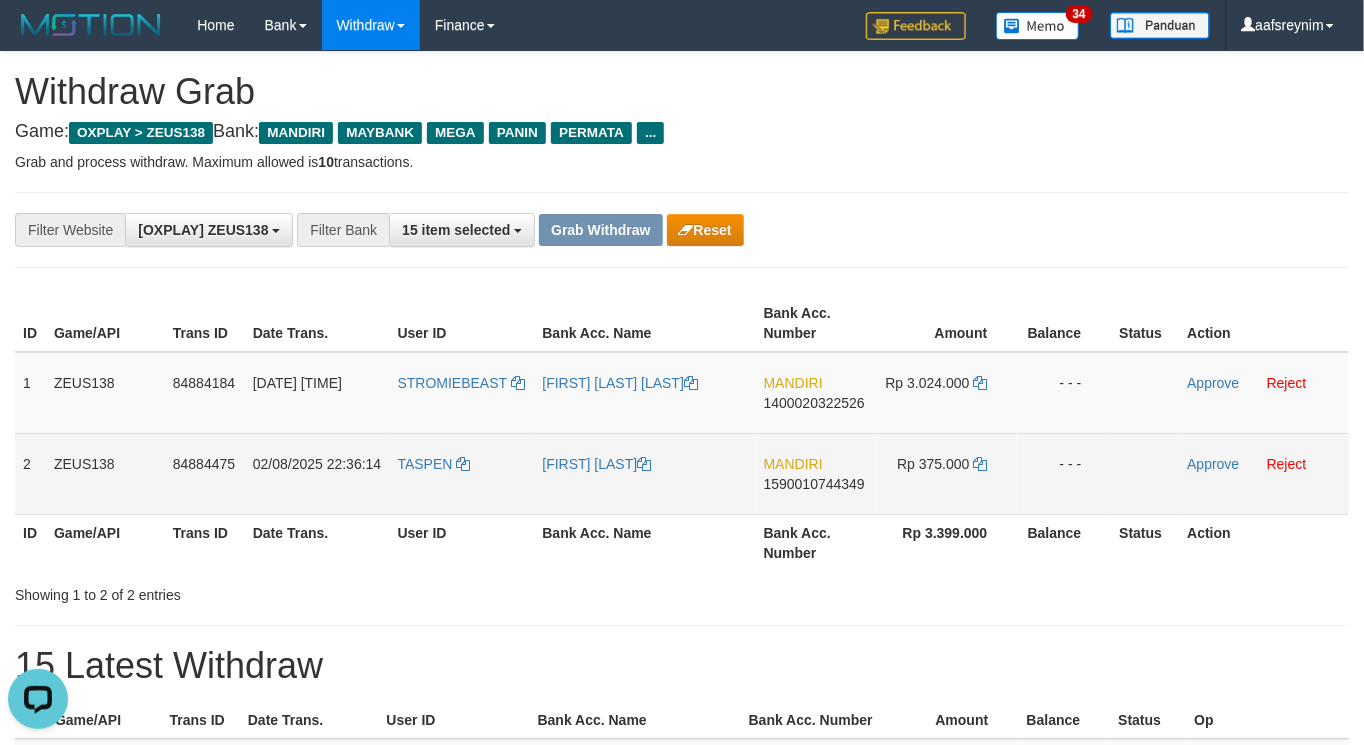 click on "TASPEN" at bounding box center [462, 473] 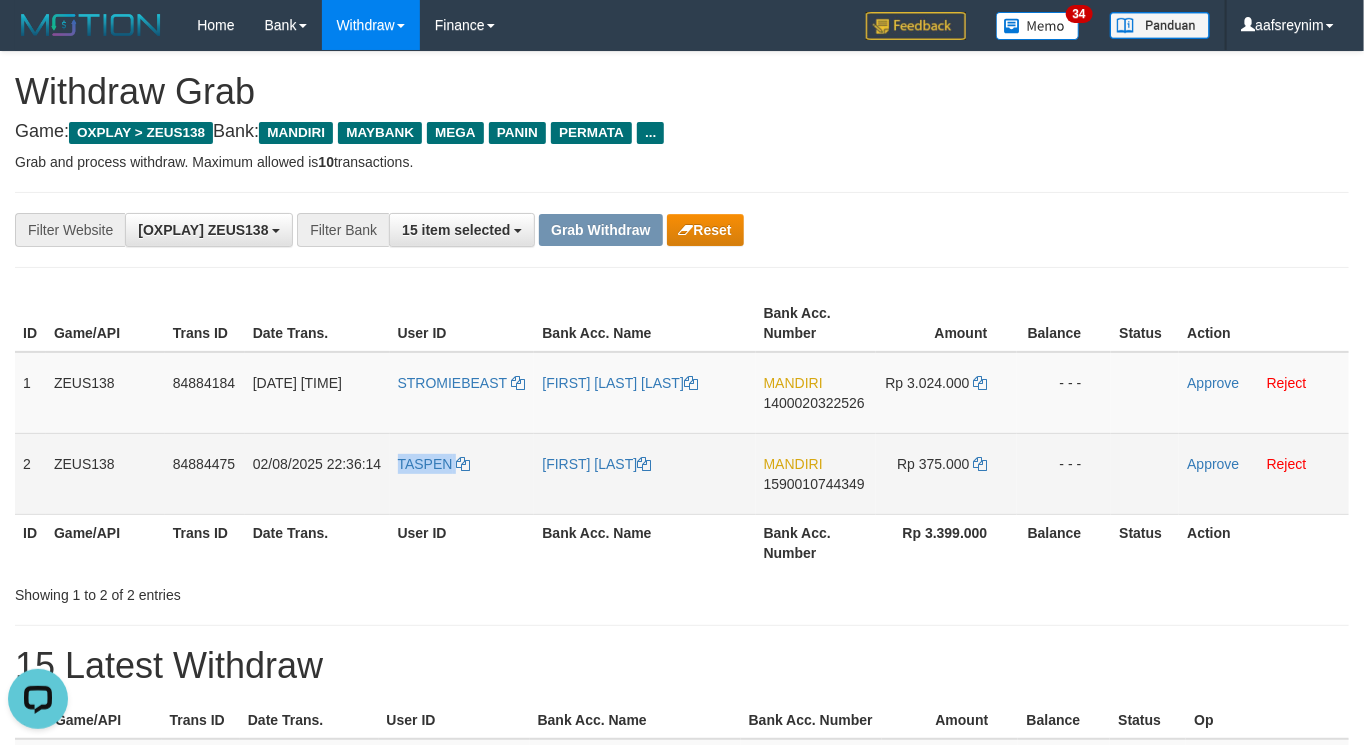 click on "TASPEN" at bounding box center (462, 473) 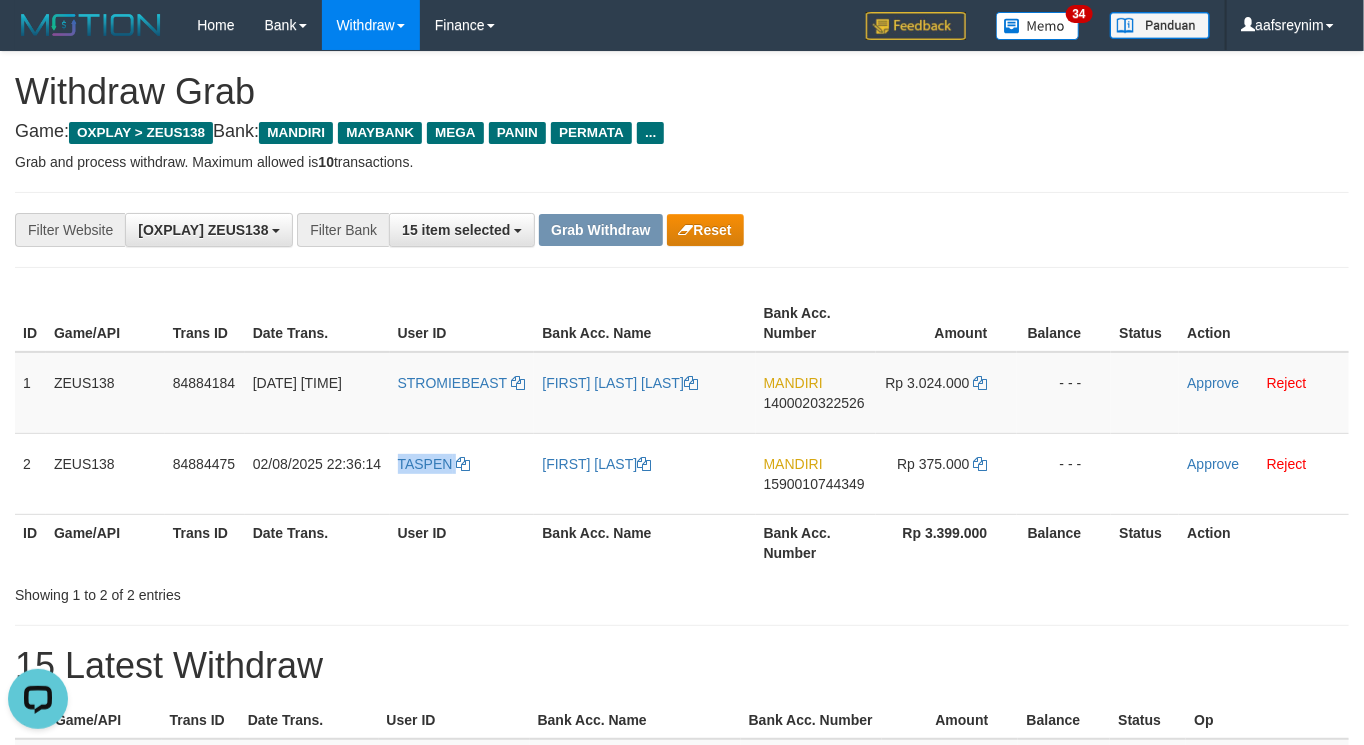 copy on "TASPEN" 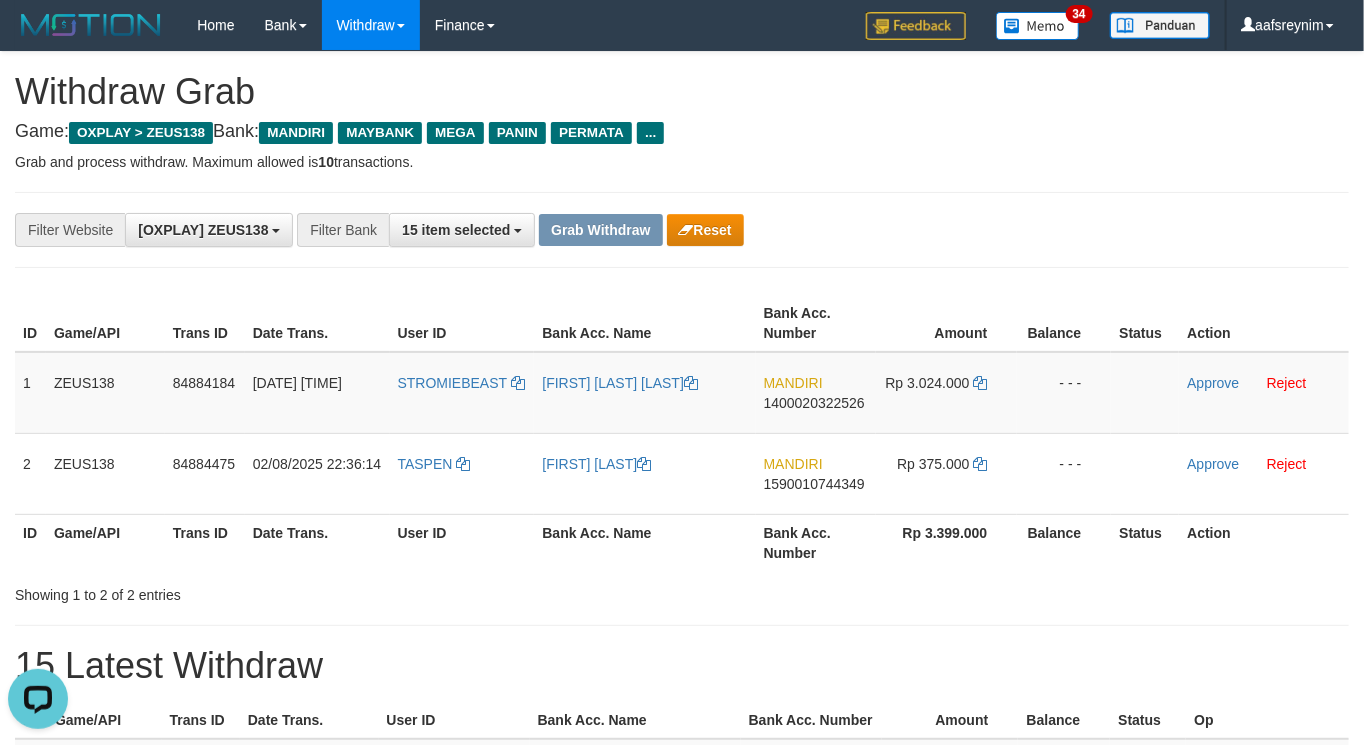 drag, startPoint x: 907, startPoint y: 616, endPoint x: 867, endPoint y: 583, distance: 51.855568 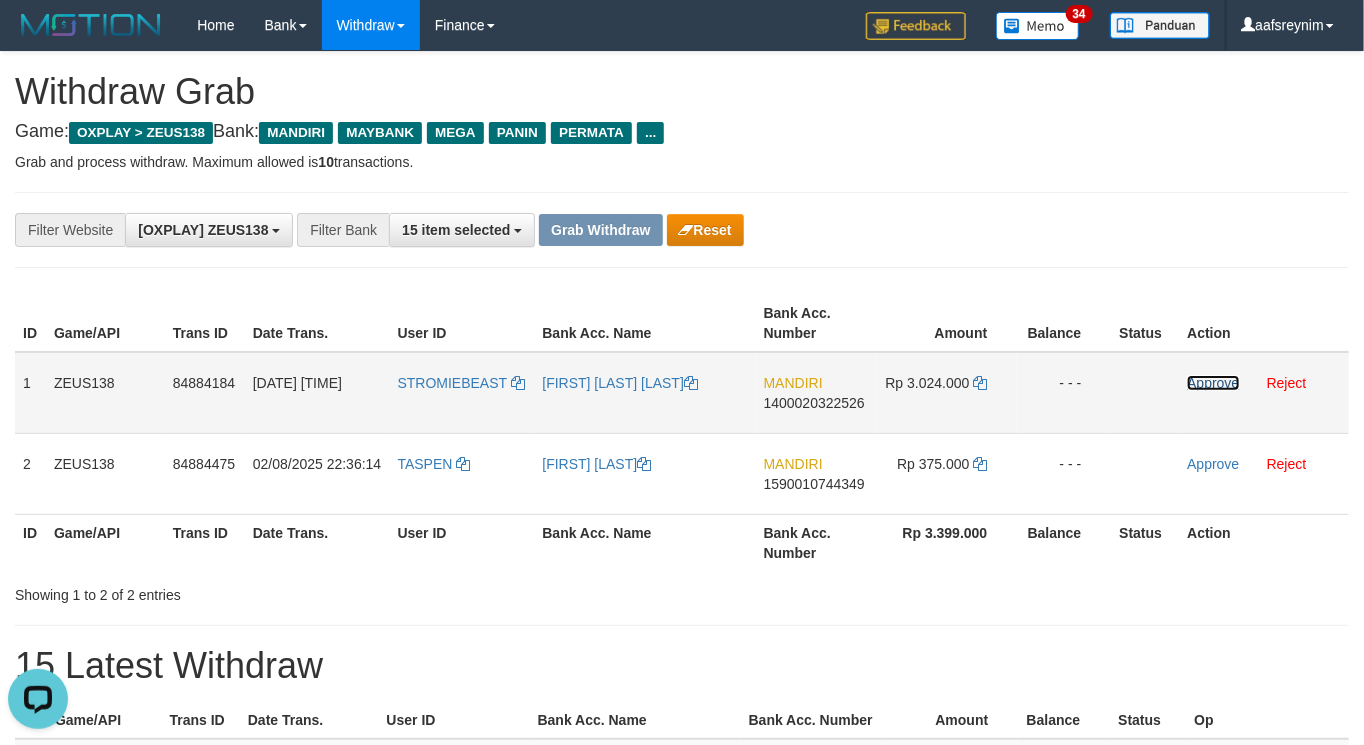 click on "Approve" at bounding box center [1213, 383] 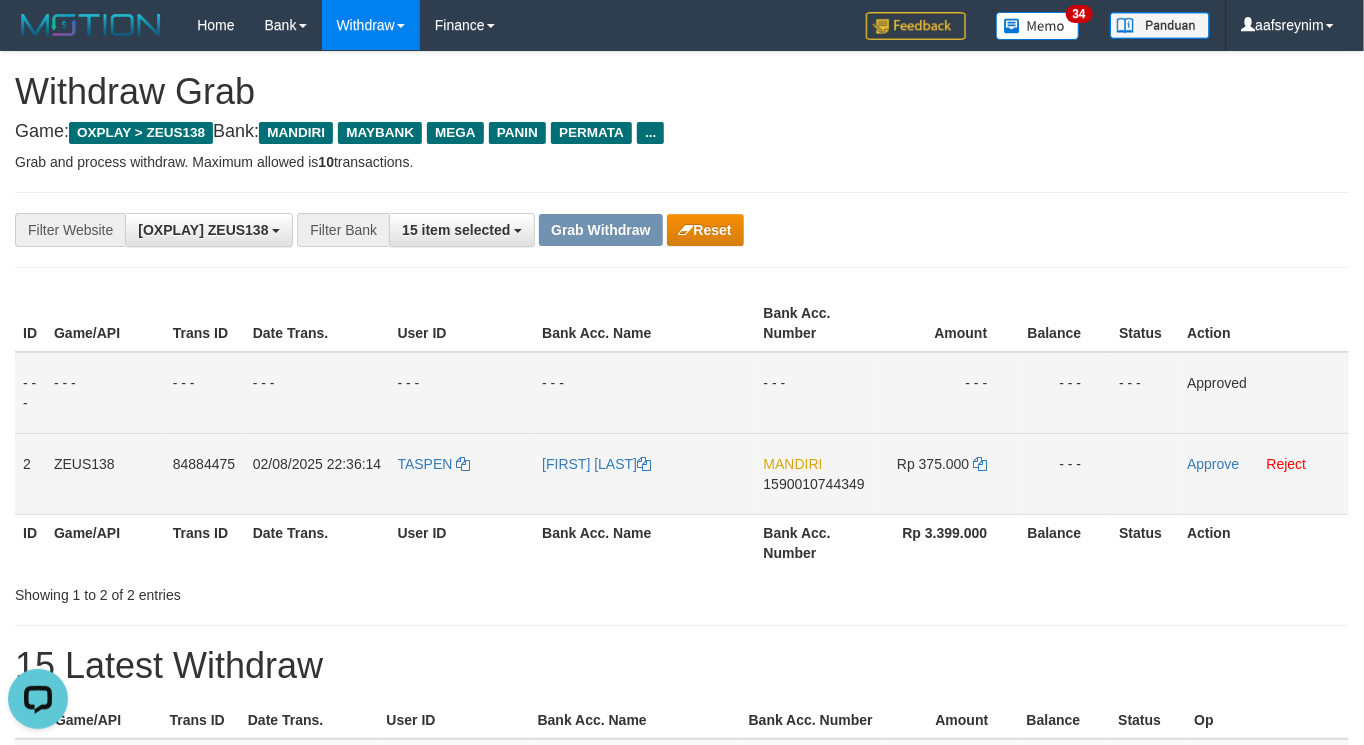 click on "MANDIRI
1590010744349" at bounding box center (816, 473) 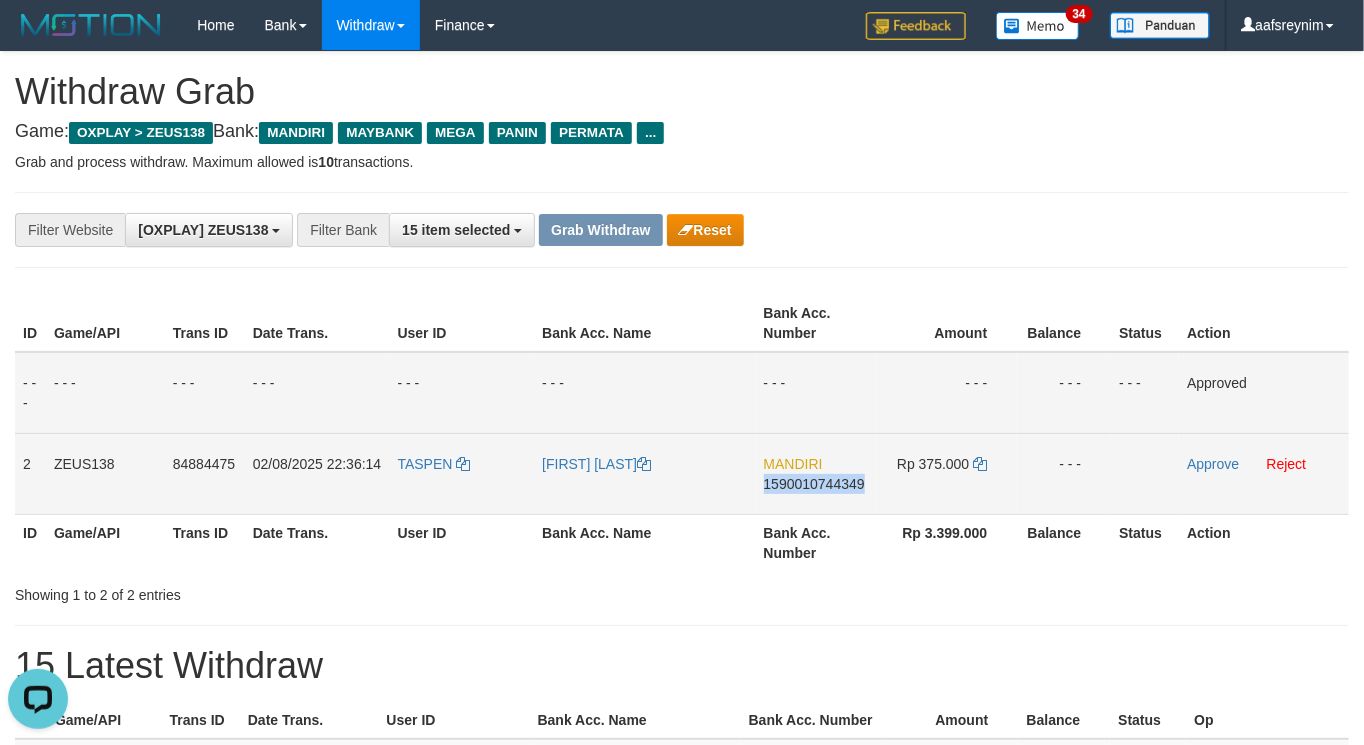 click on "MANDIRI
1590010744349" at bounding box center [816, 473] 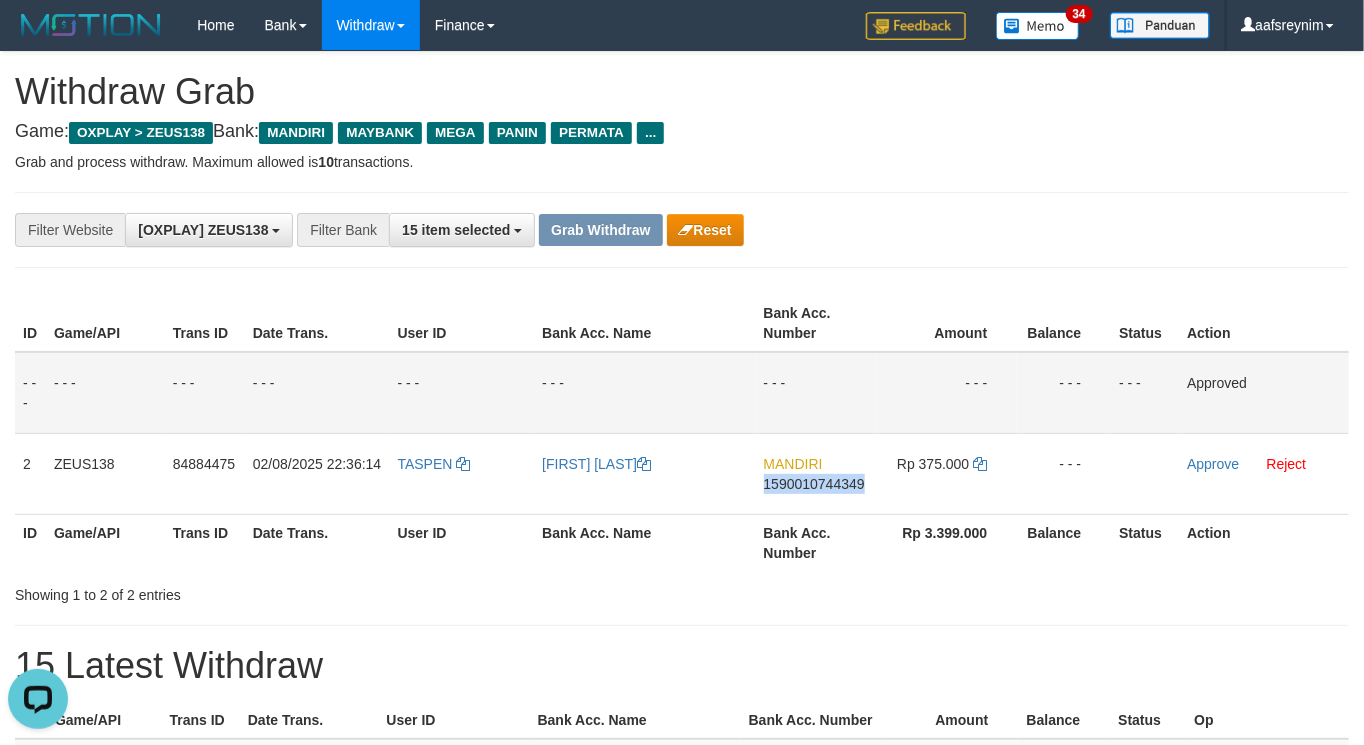 copy on "1590010744349" 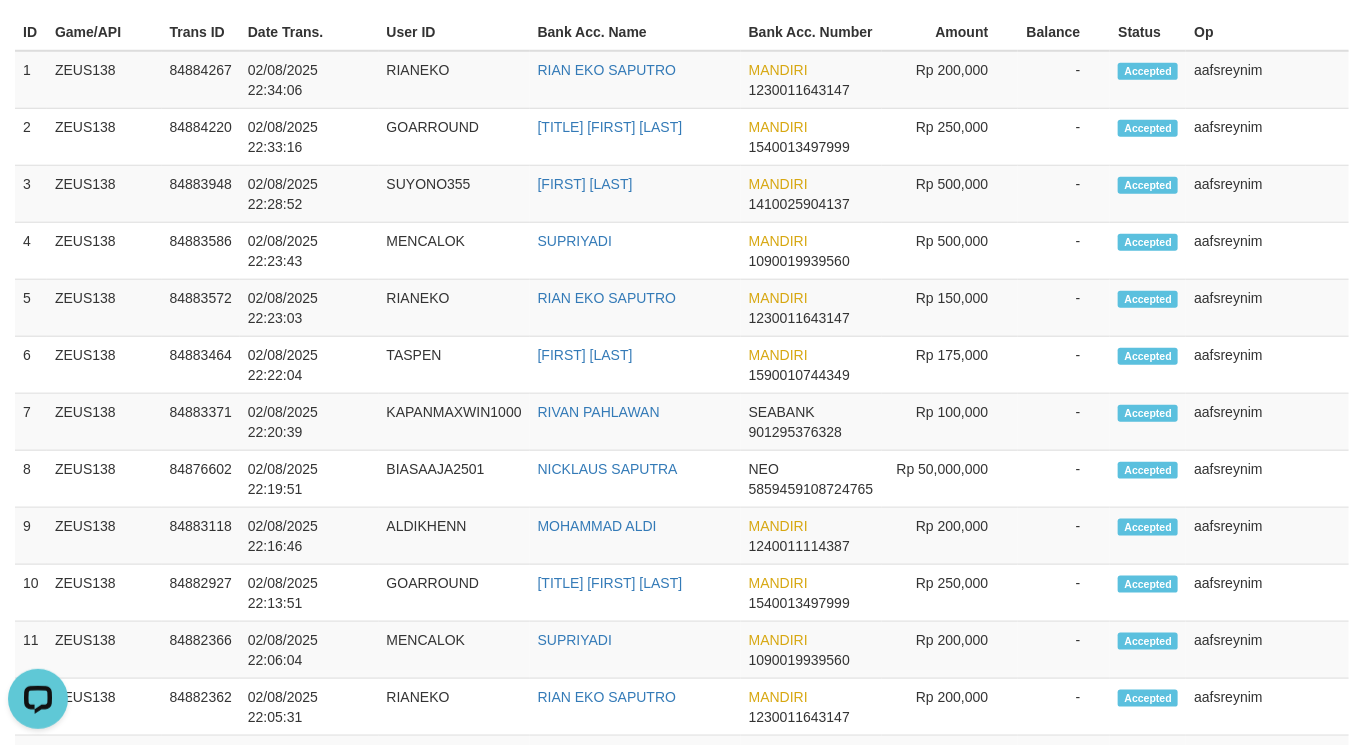 scroll, scrollTop: 108, scrollLeft: 0, axis: vertical 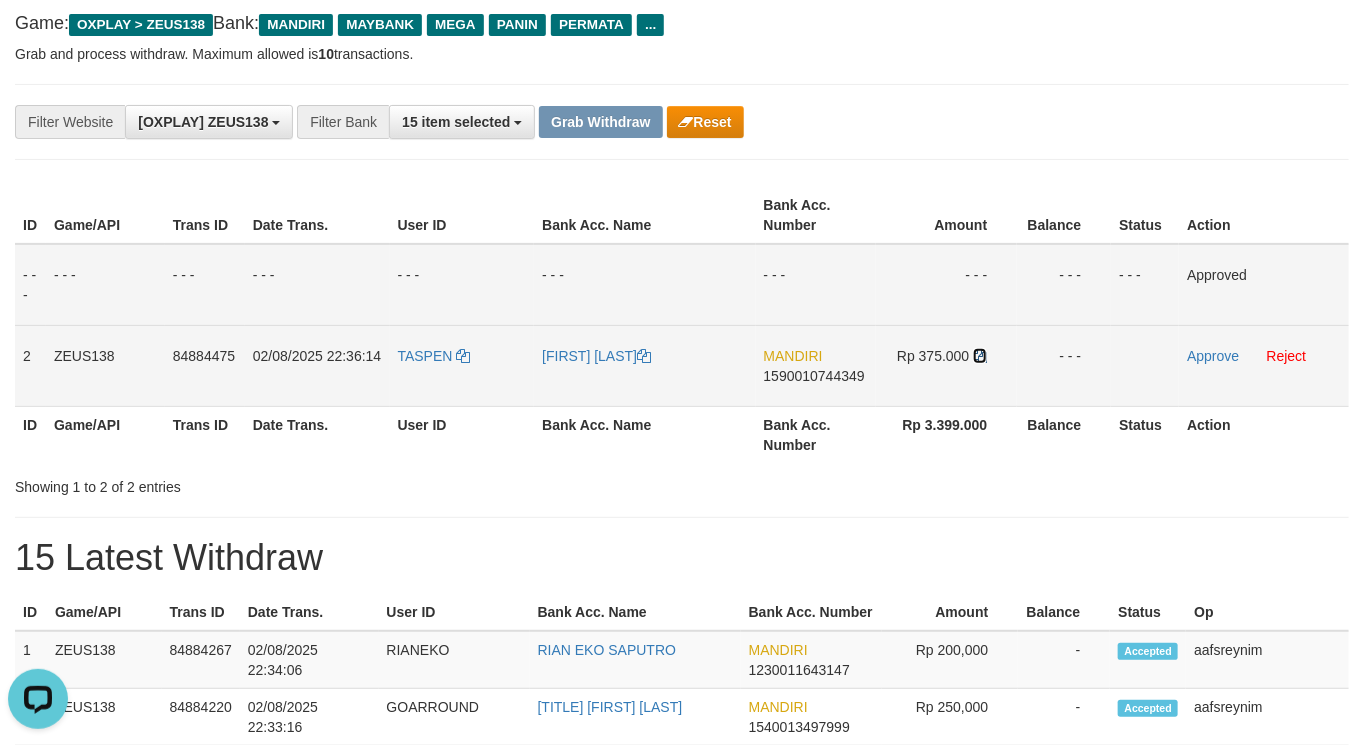 click at bounding box center (980, 356) 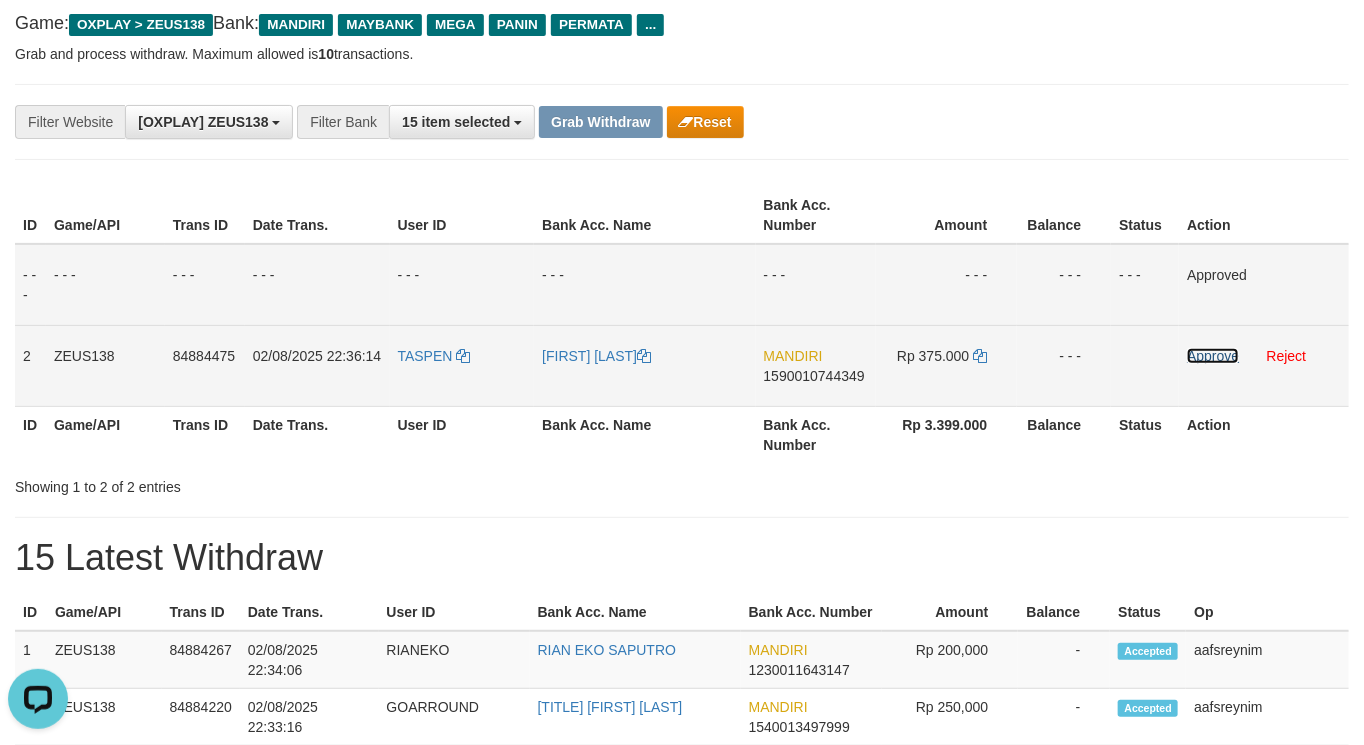 click on "Approve" at bounding box center [1213, 356] 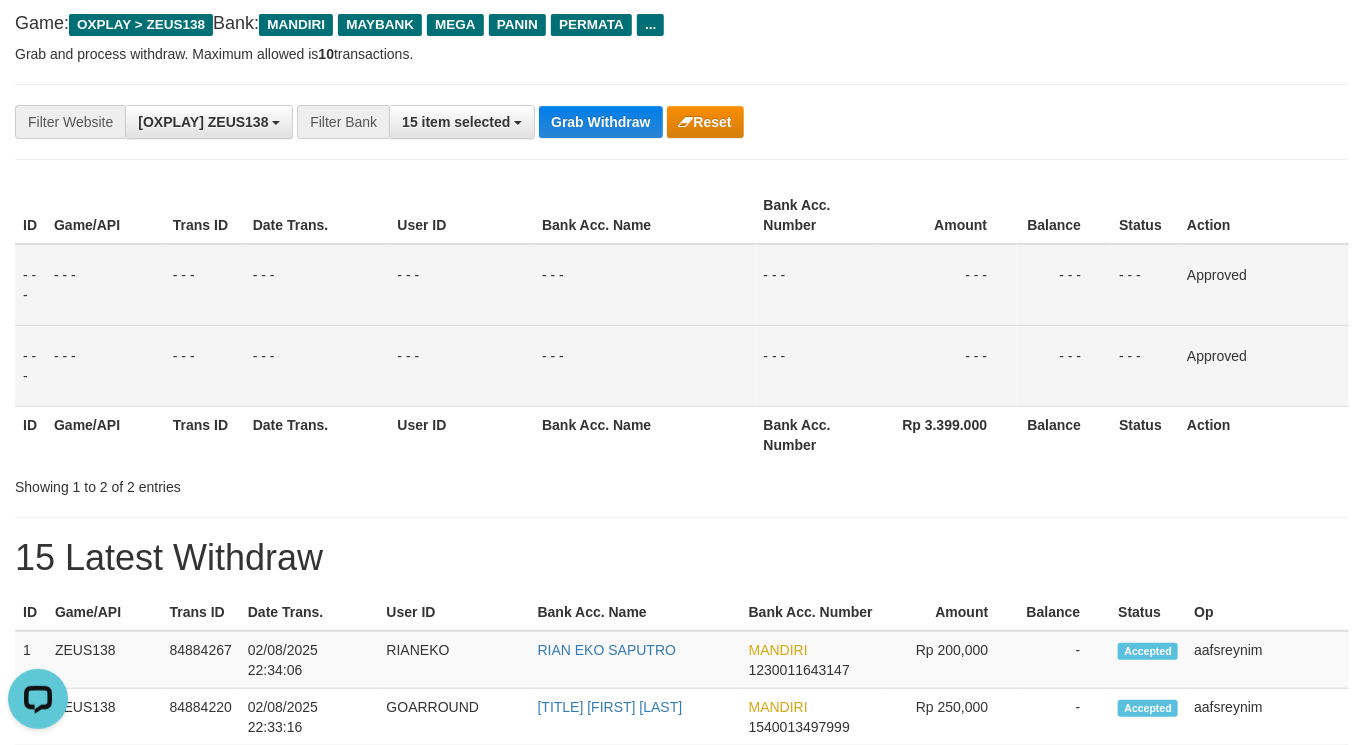 click on "Grab and process withdraw.
Maximum allowed is  10  transactions." at bounding box center (682, 54) 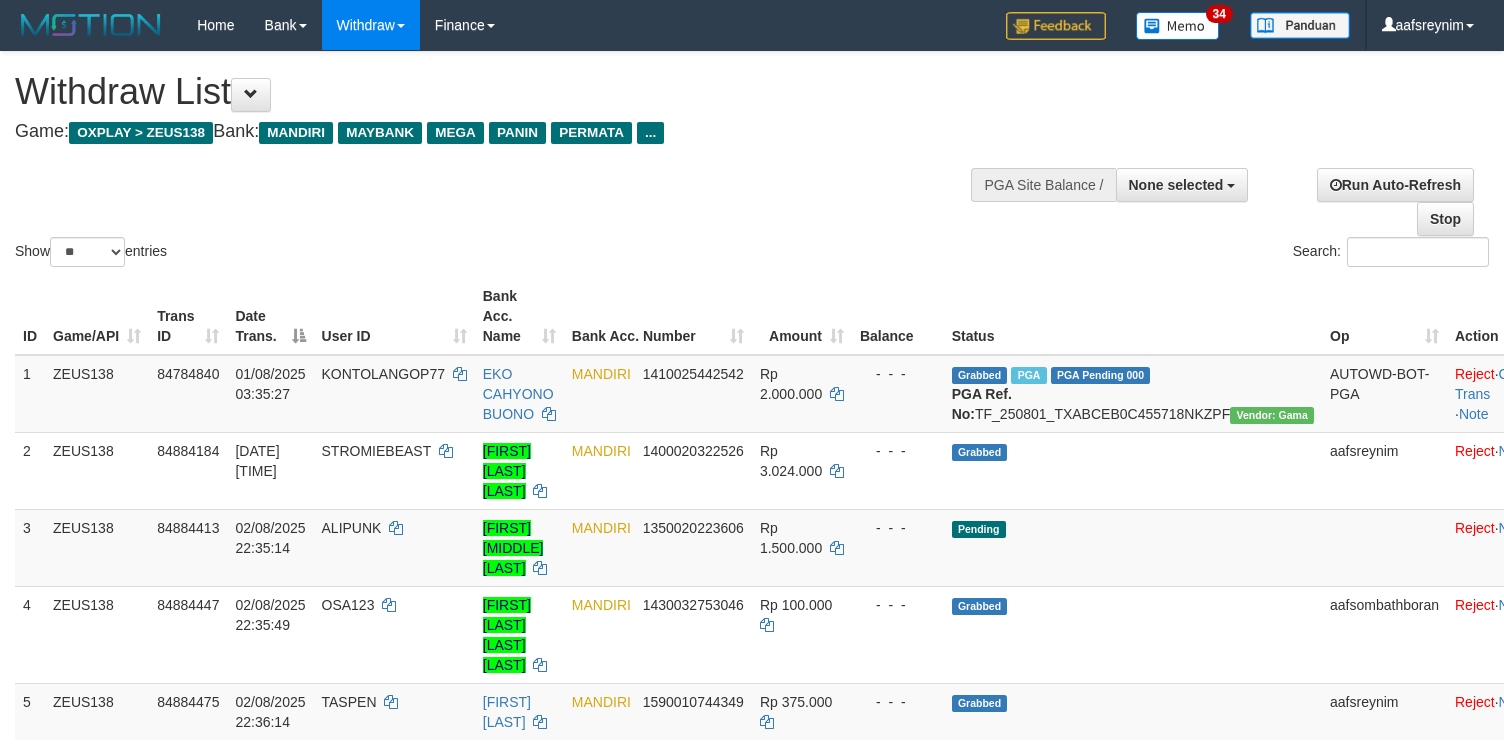 select 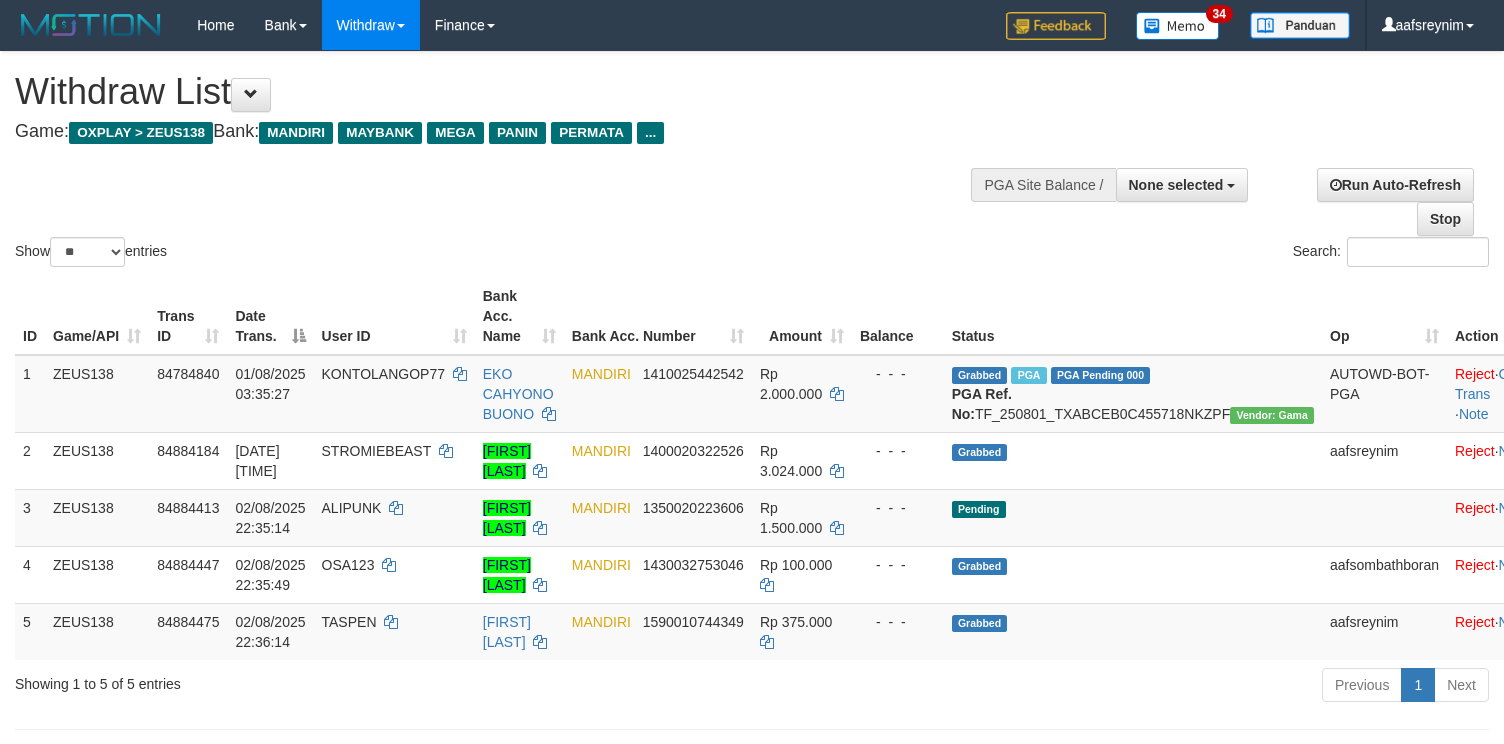 select 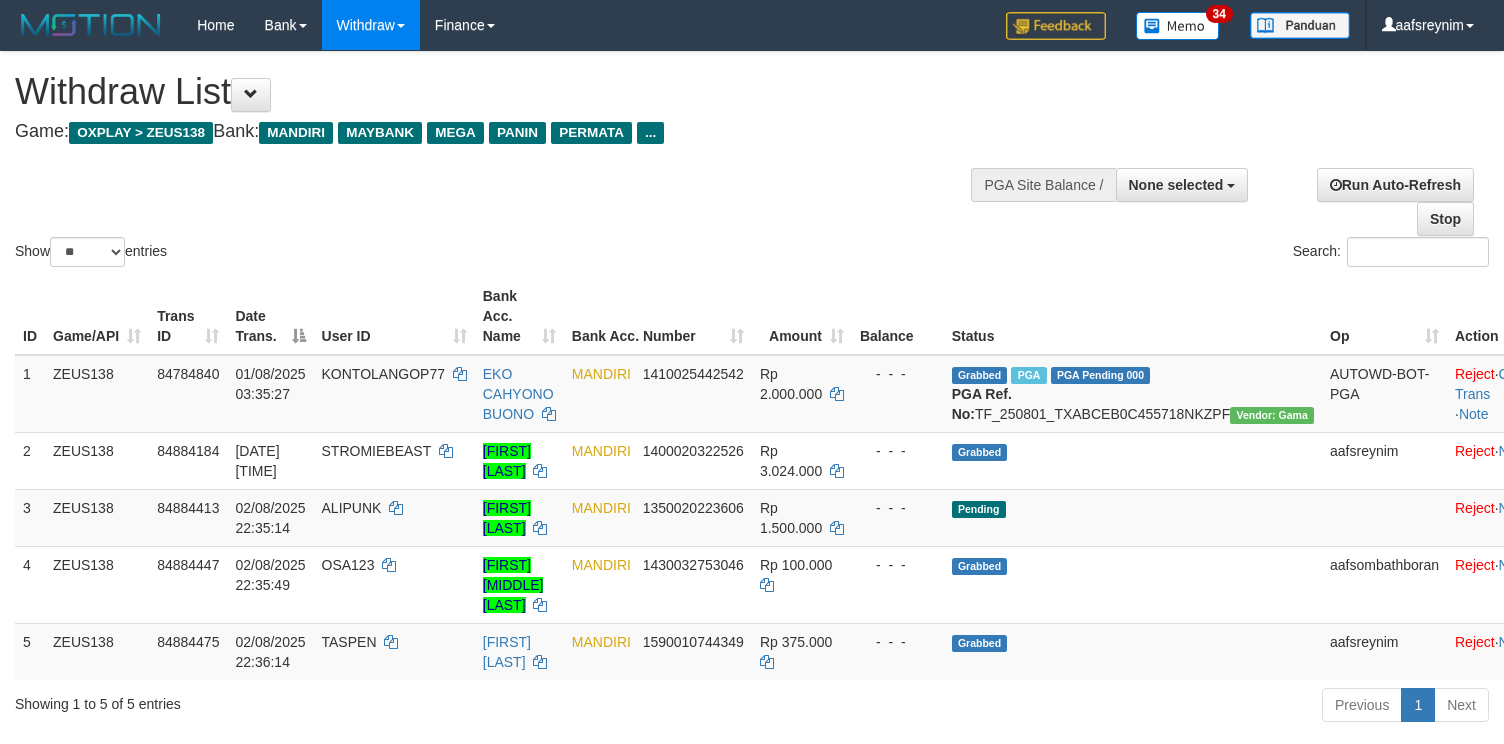 select 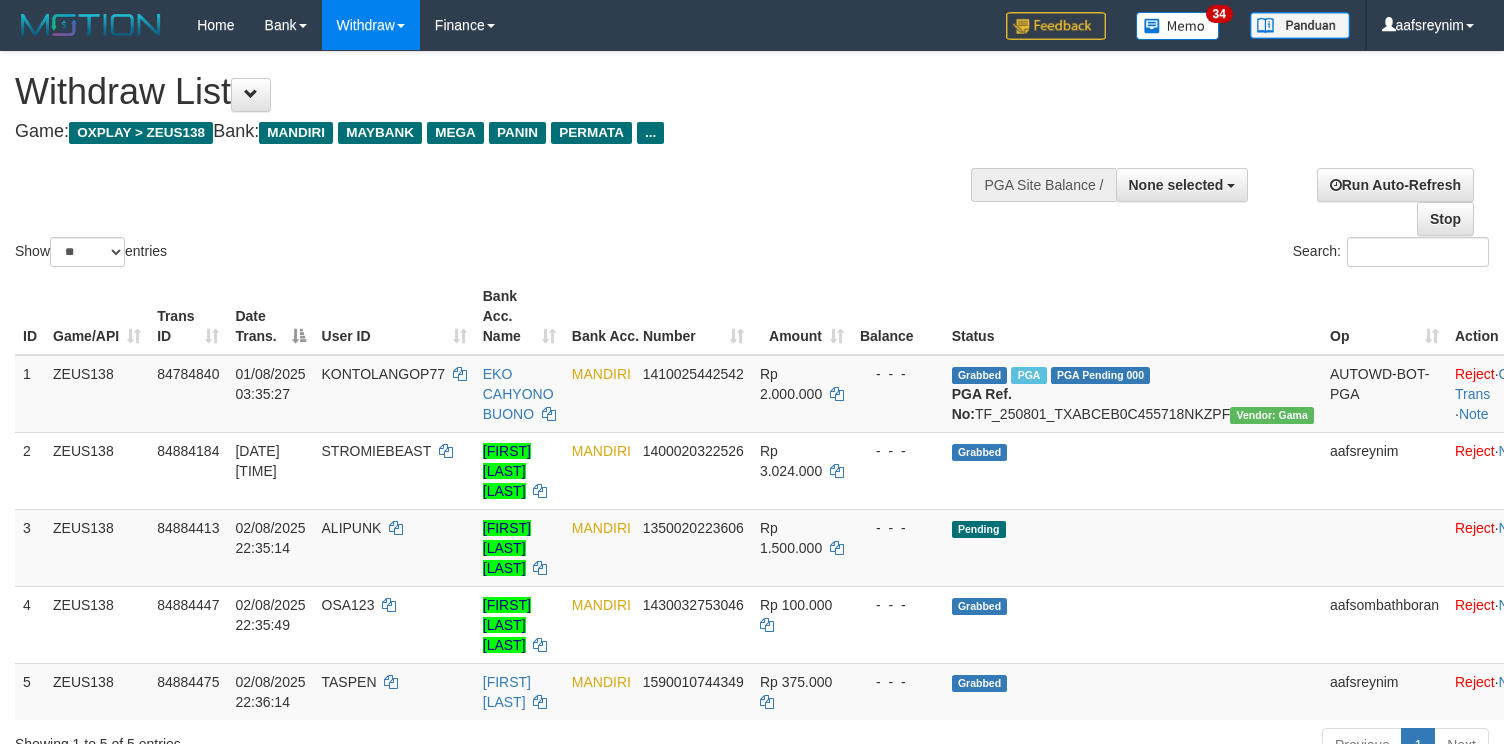 select 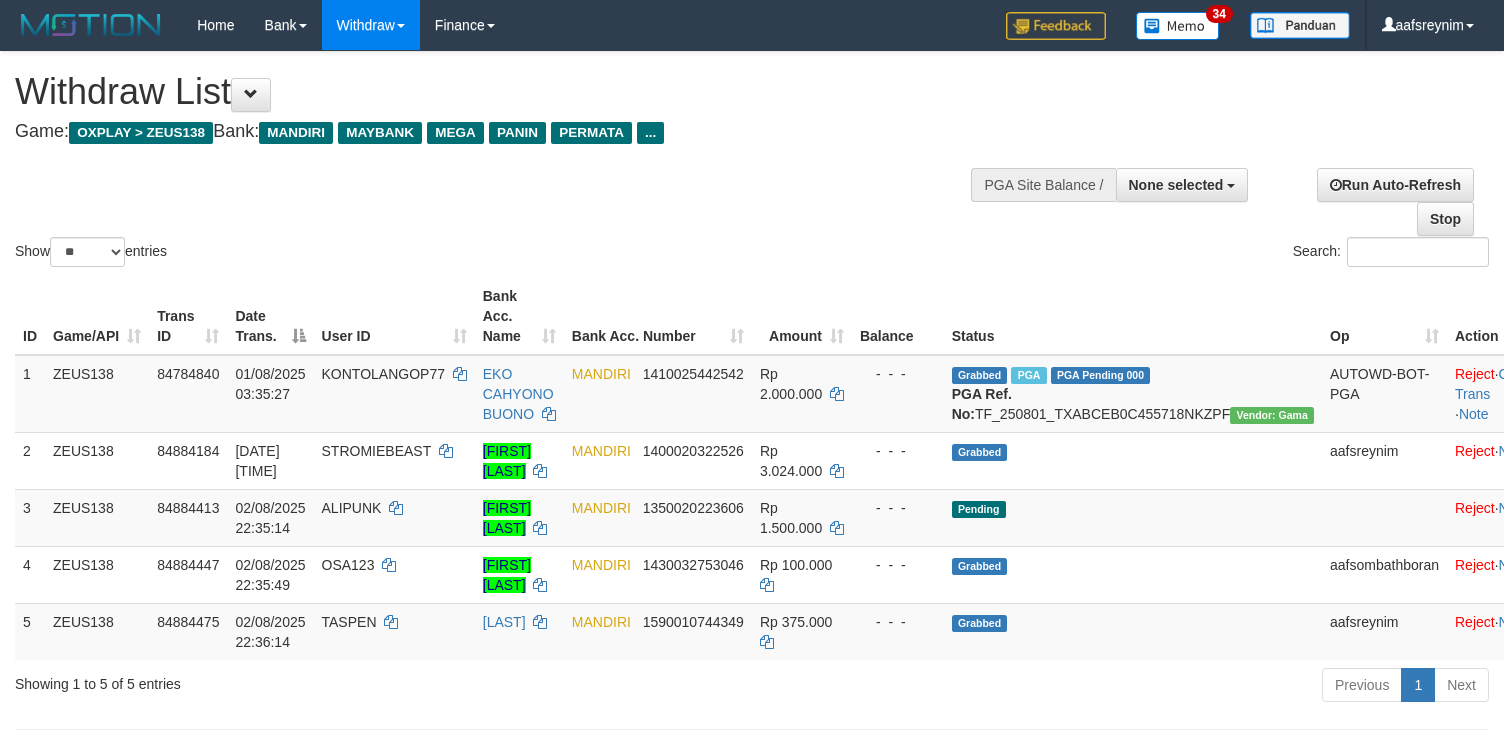 select 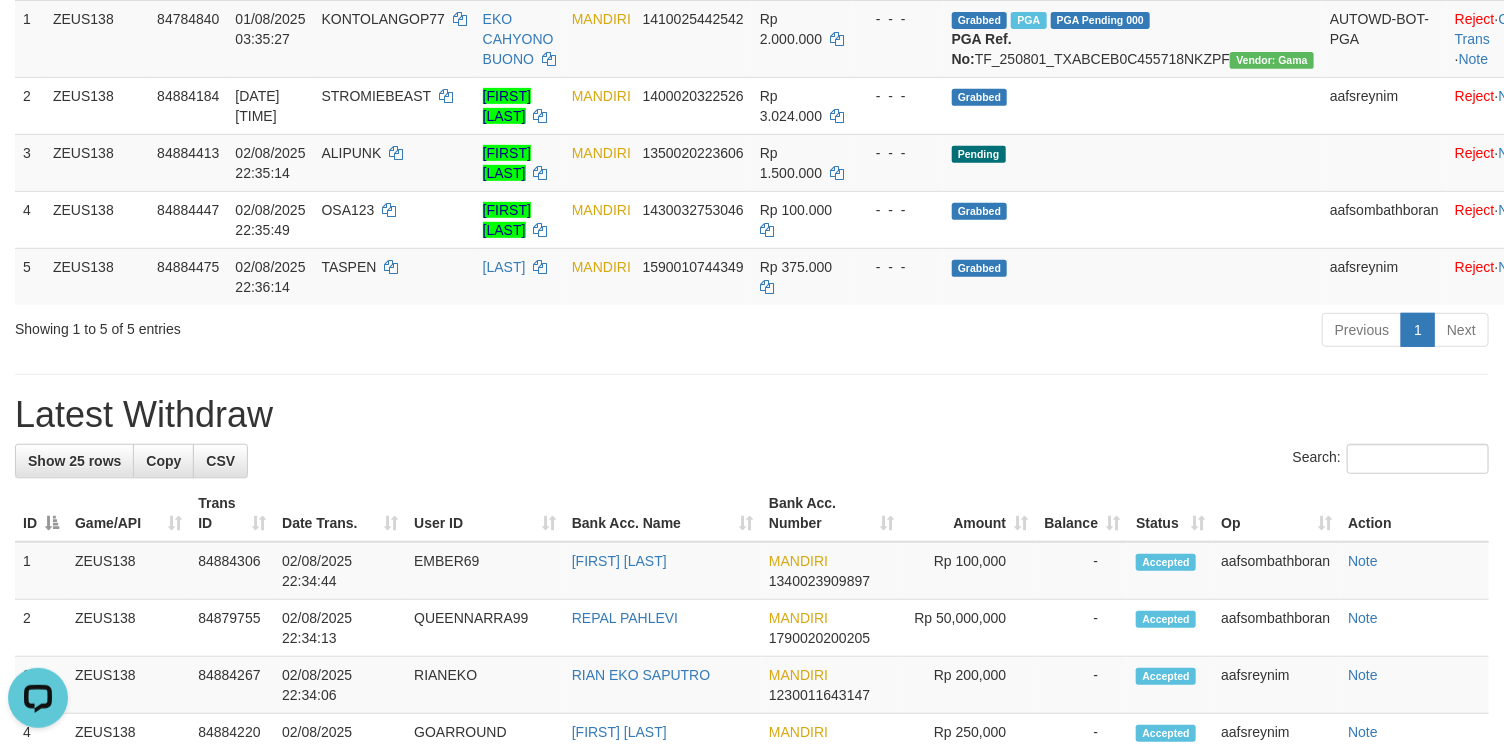 scroll, scrollTop: 0, scrollLeft: 0, axis: both 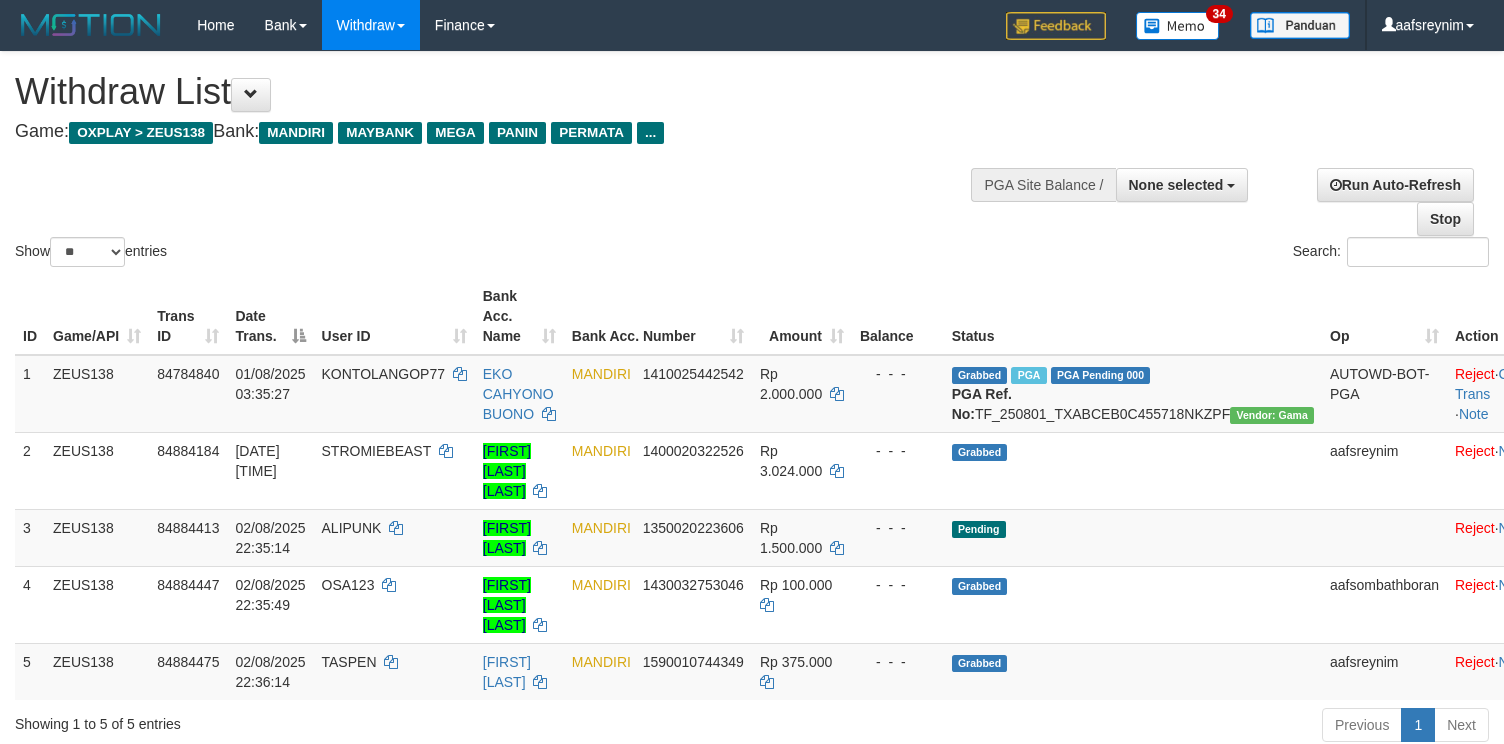 select 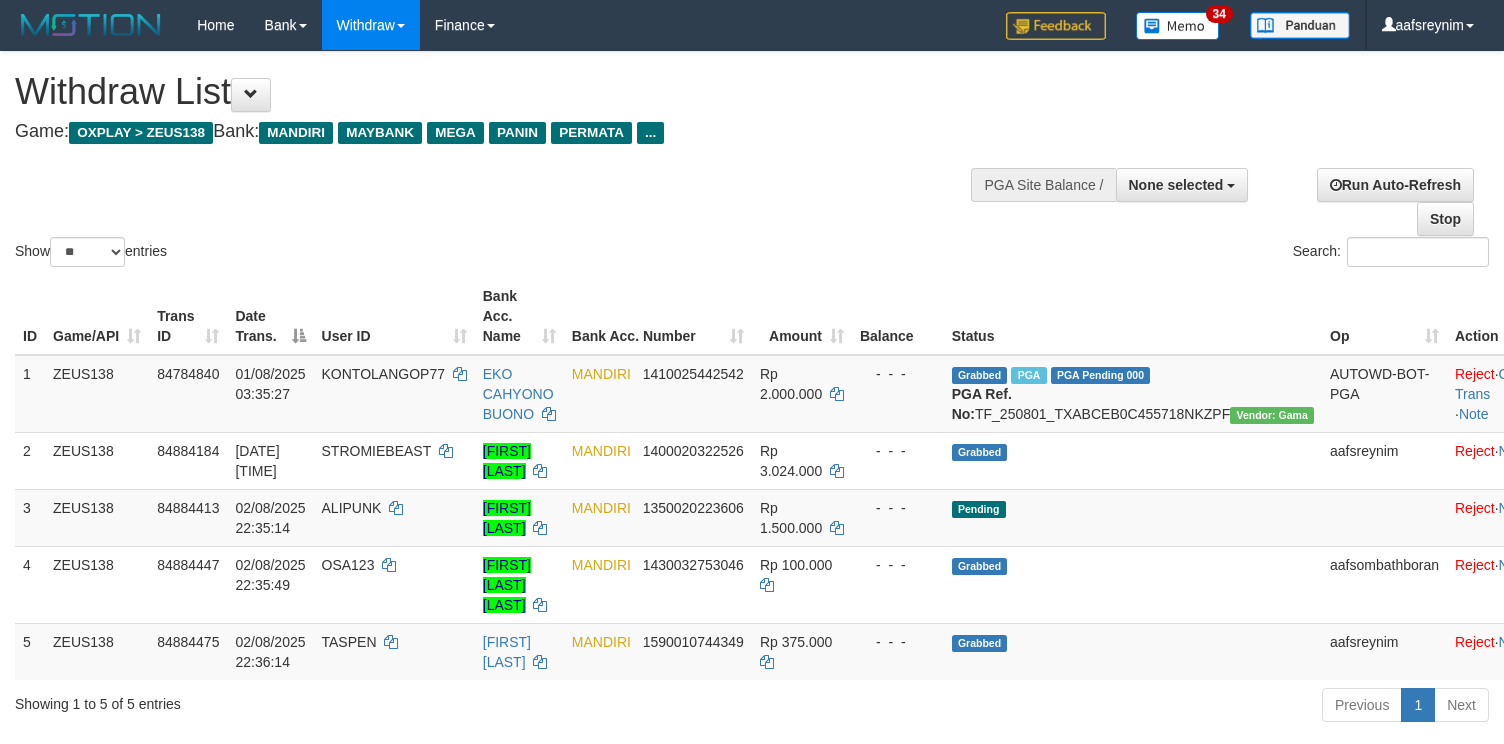 select 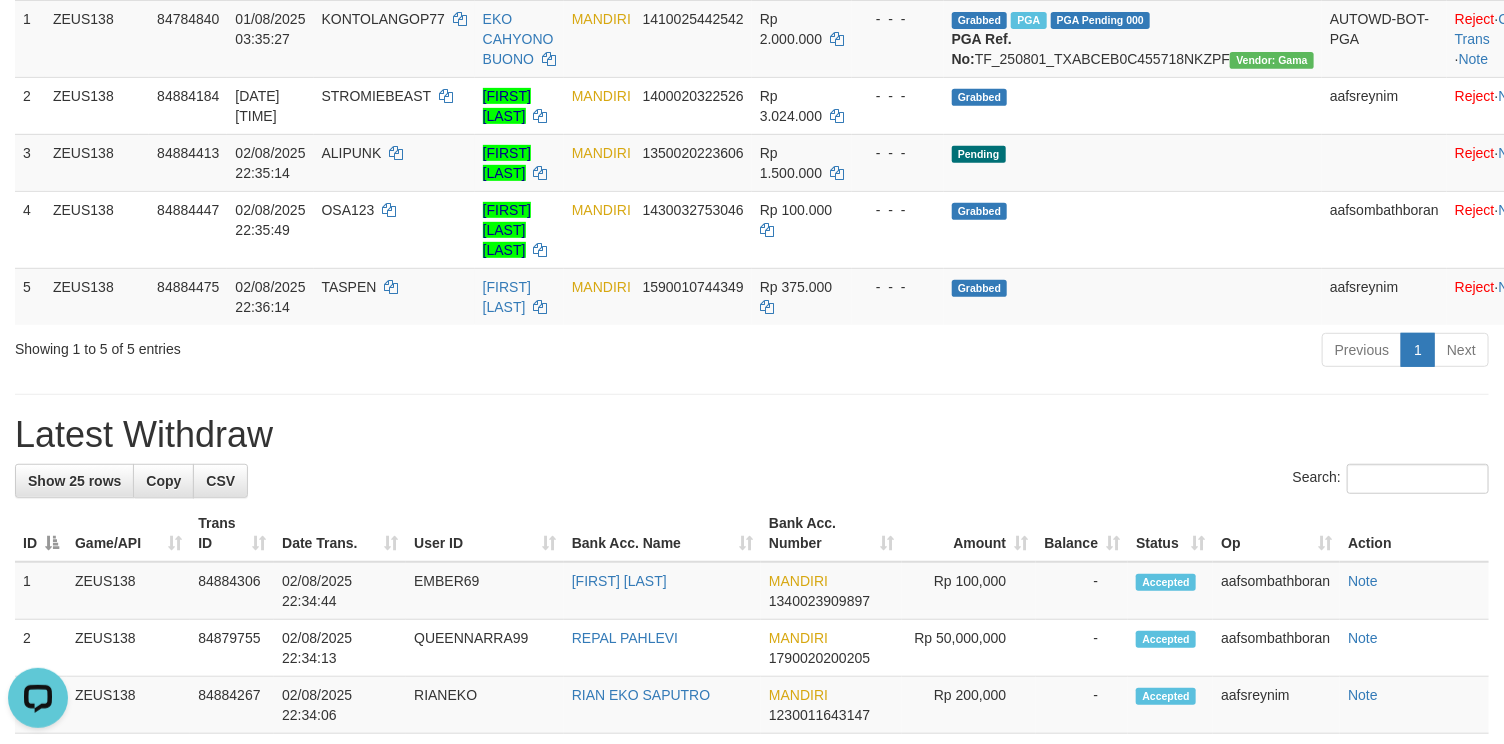 scroll, scrollTop: 0, scrollLeft: 0, axis: both 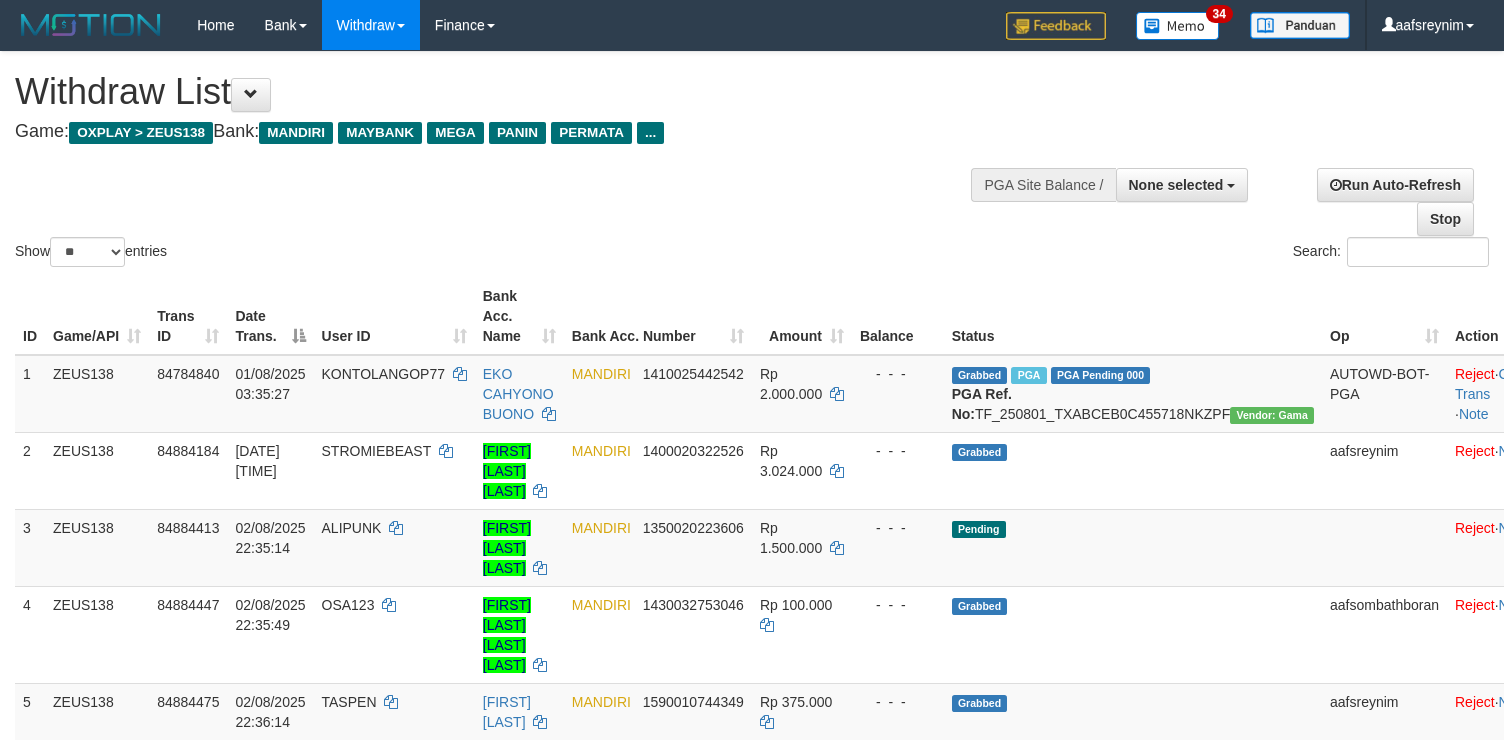 select 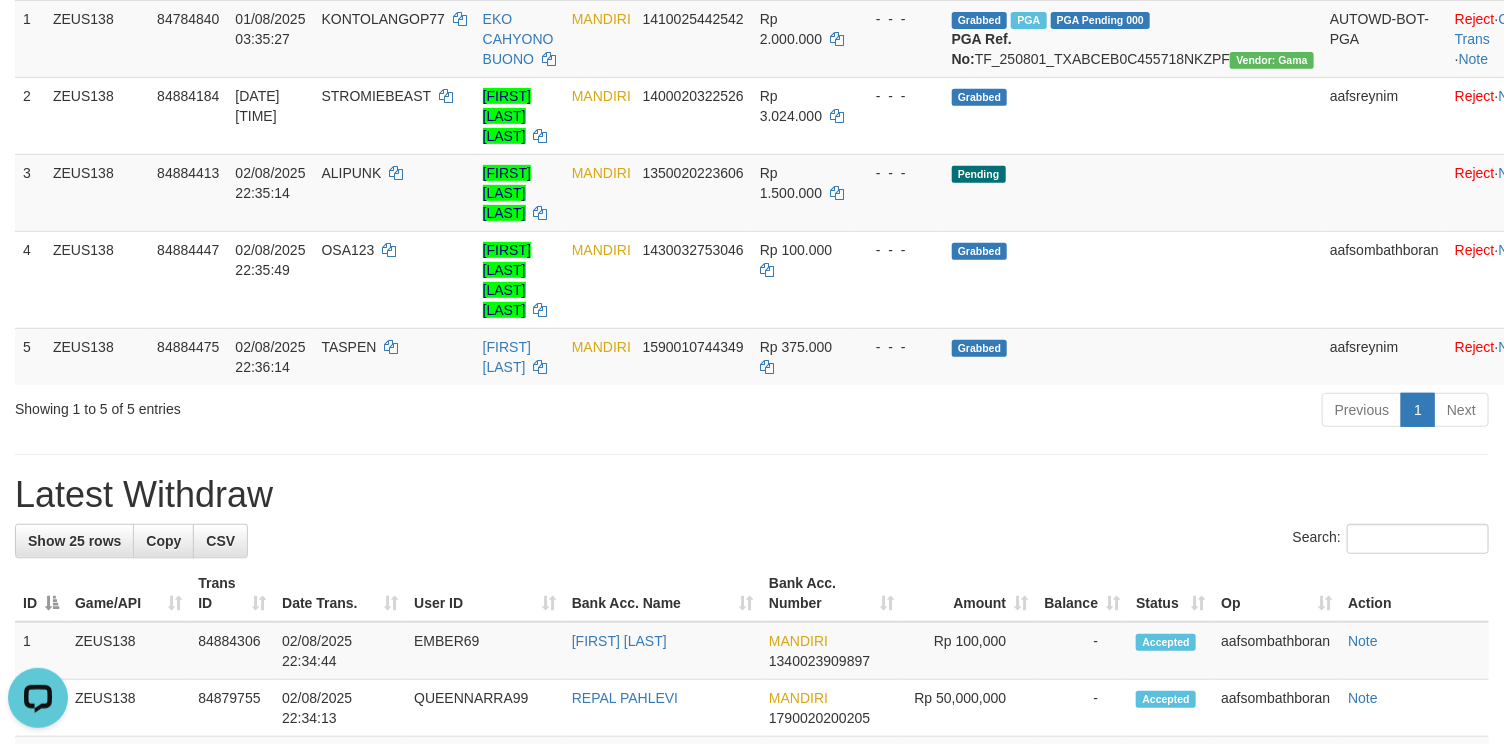 scroll, scrollTop: 0, scrollLeft: 0, axis: both 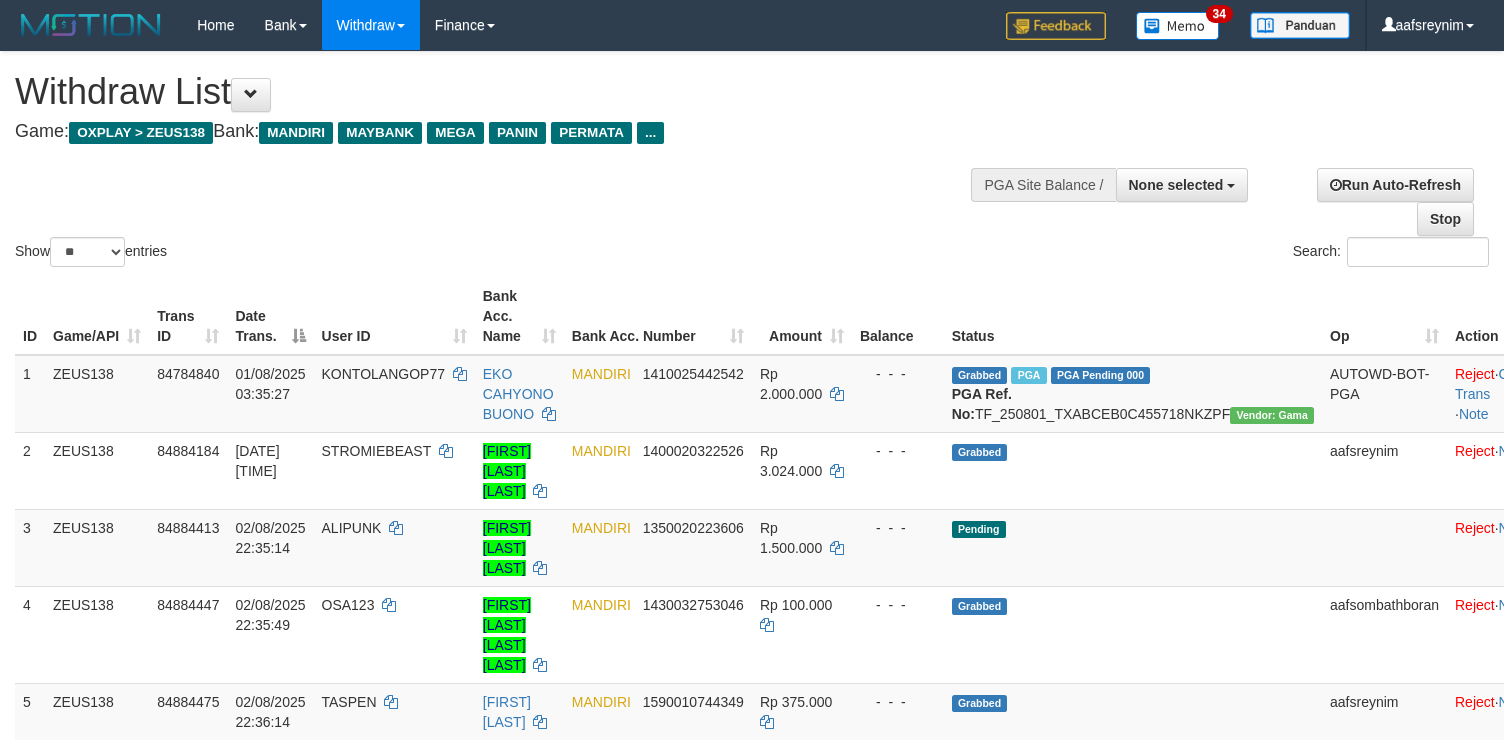 select 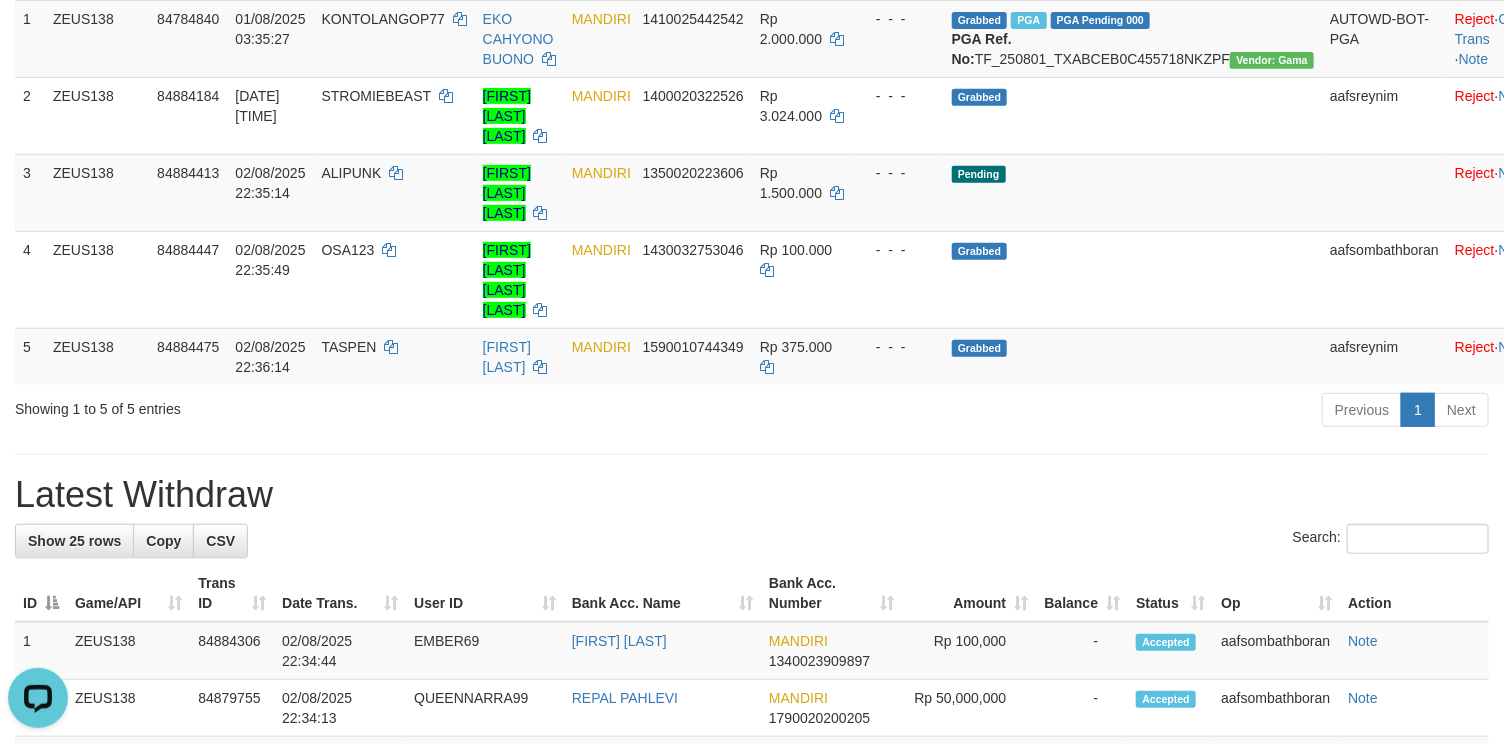 scroll, scrollTop: 0, scrollLeft: 0, axis: both 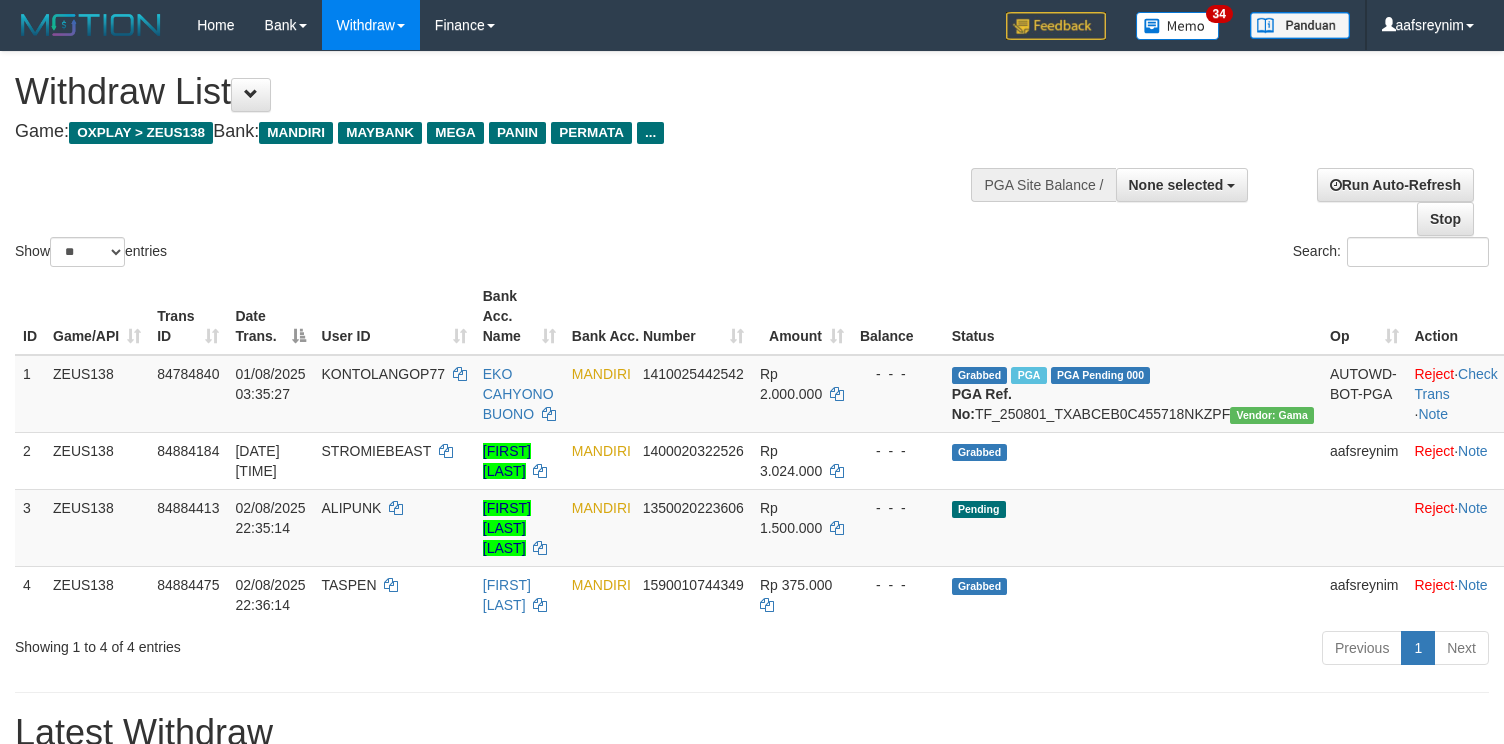 select 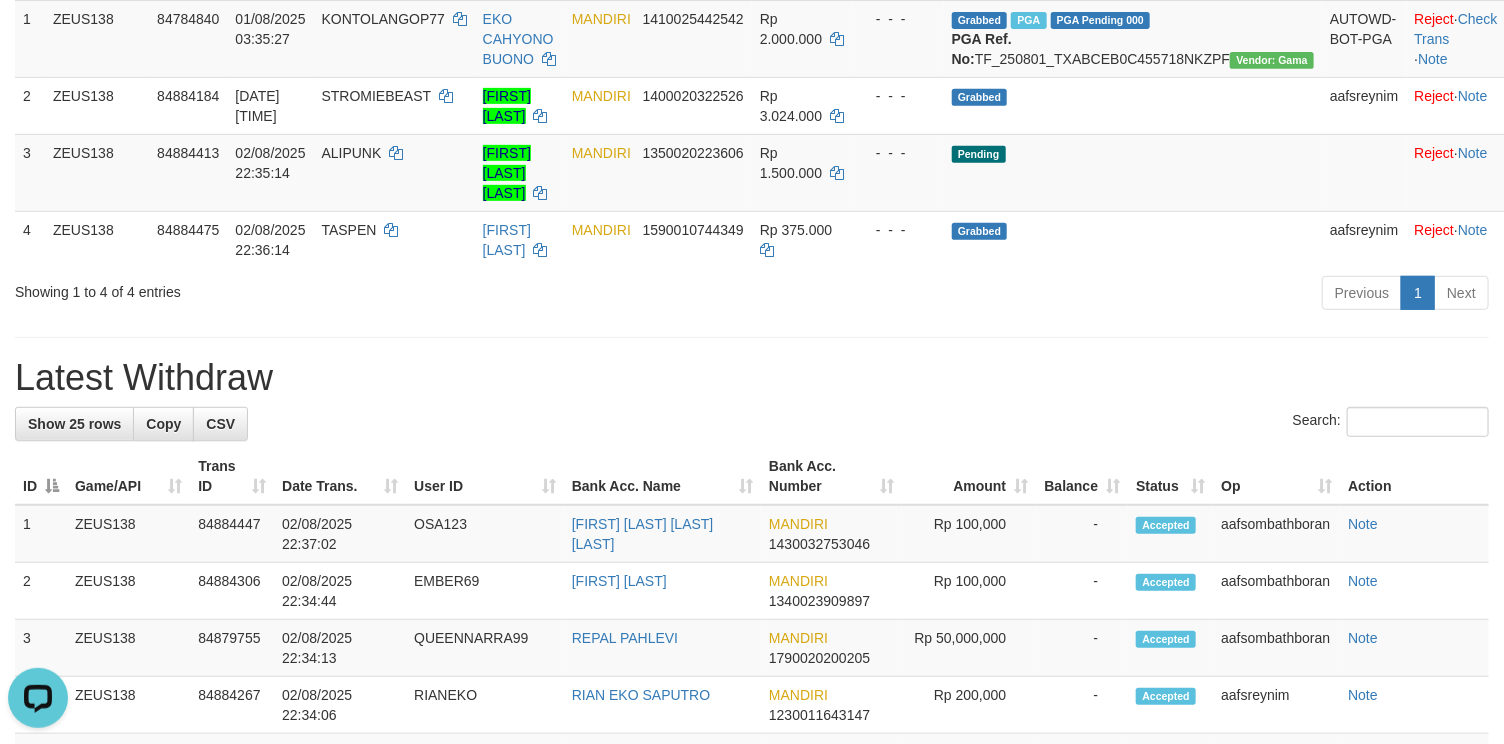 scroll, scrollTop: 0, scrollLeft: 0, axis: both 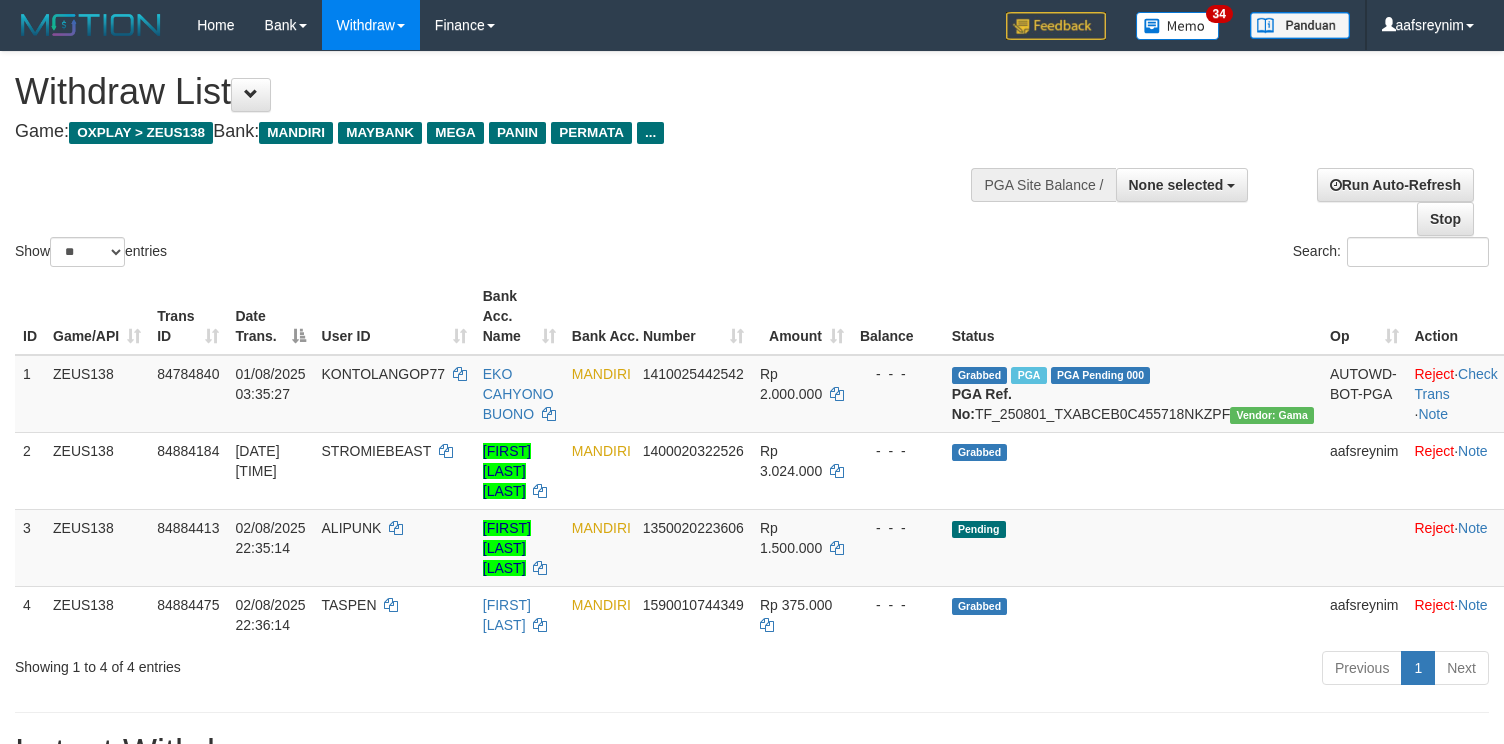 select 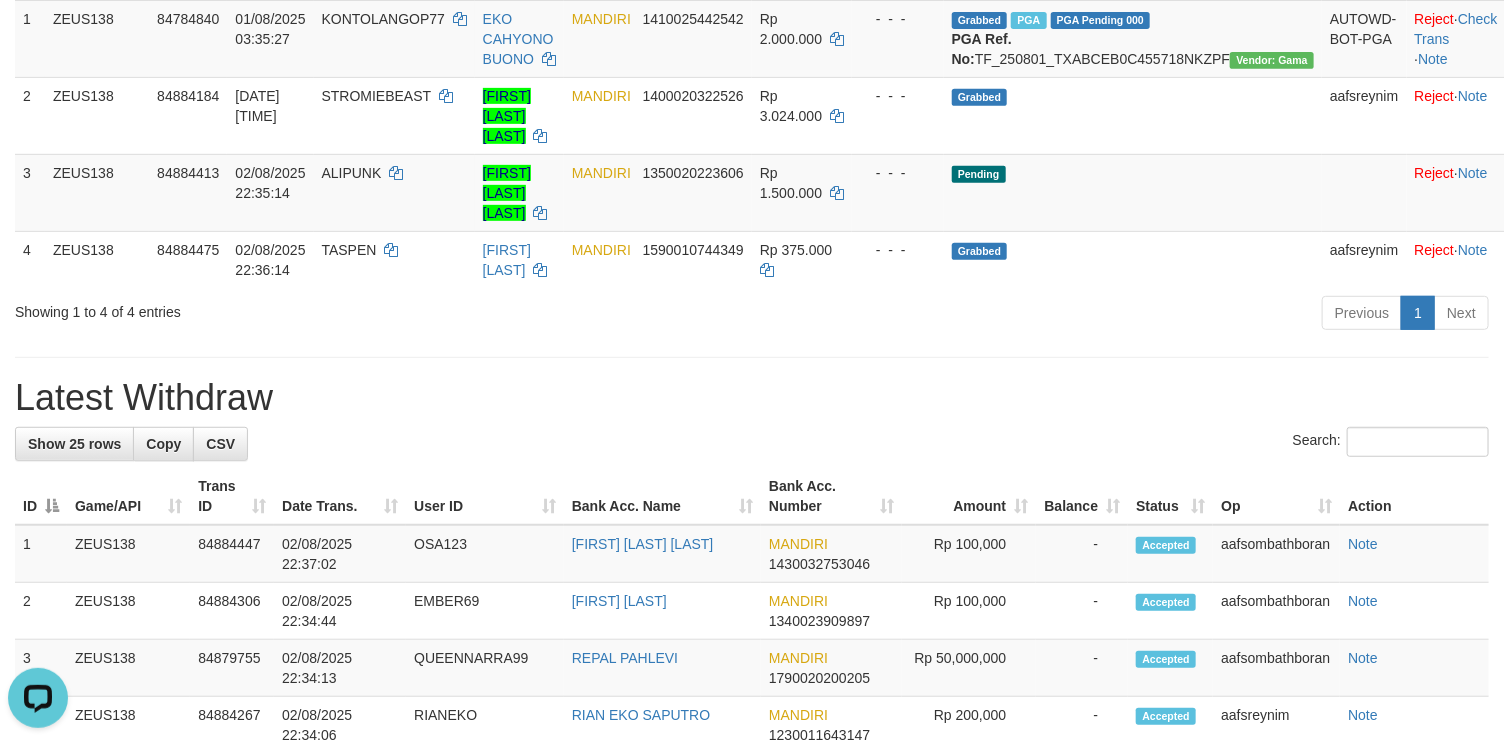 scroll, scrollTop: 0, scrollLeft: 0, axis: both 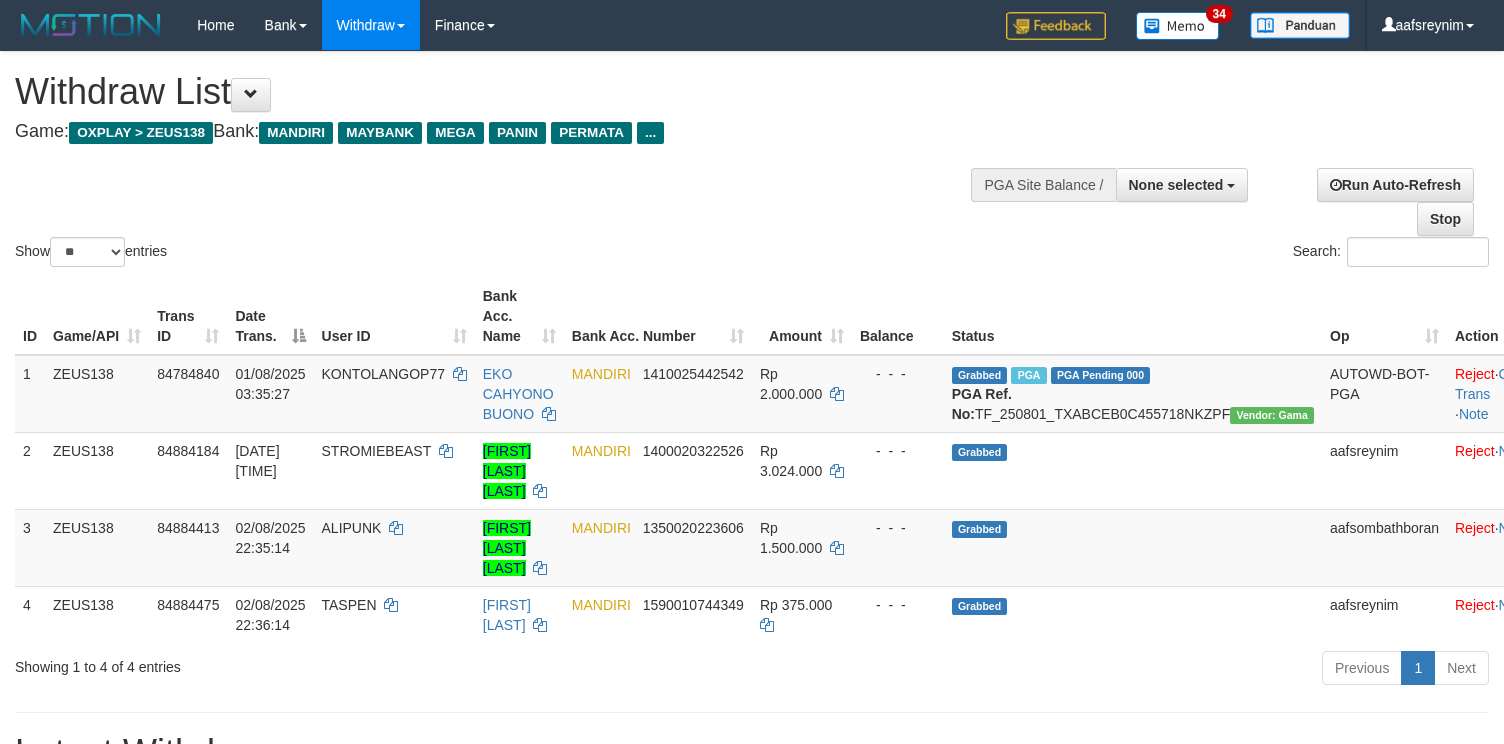 select 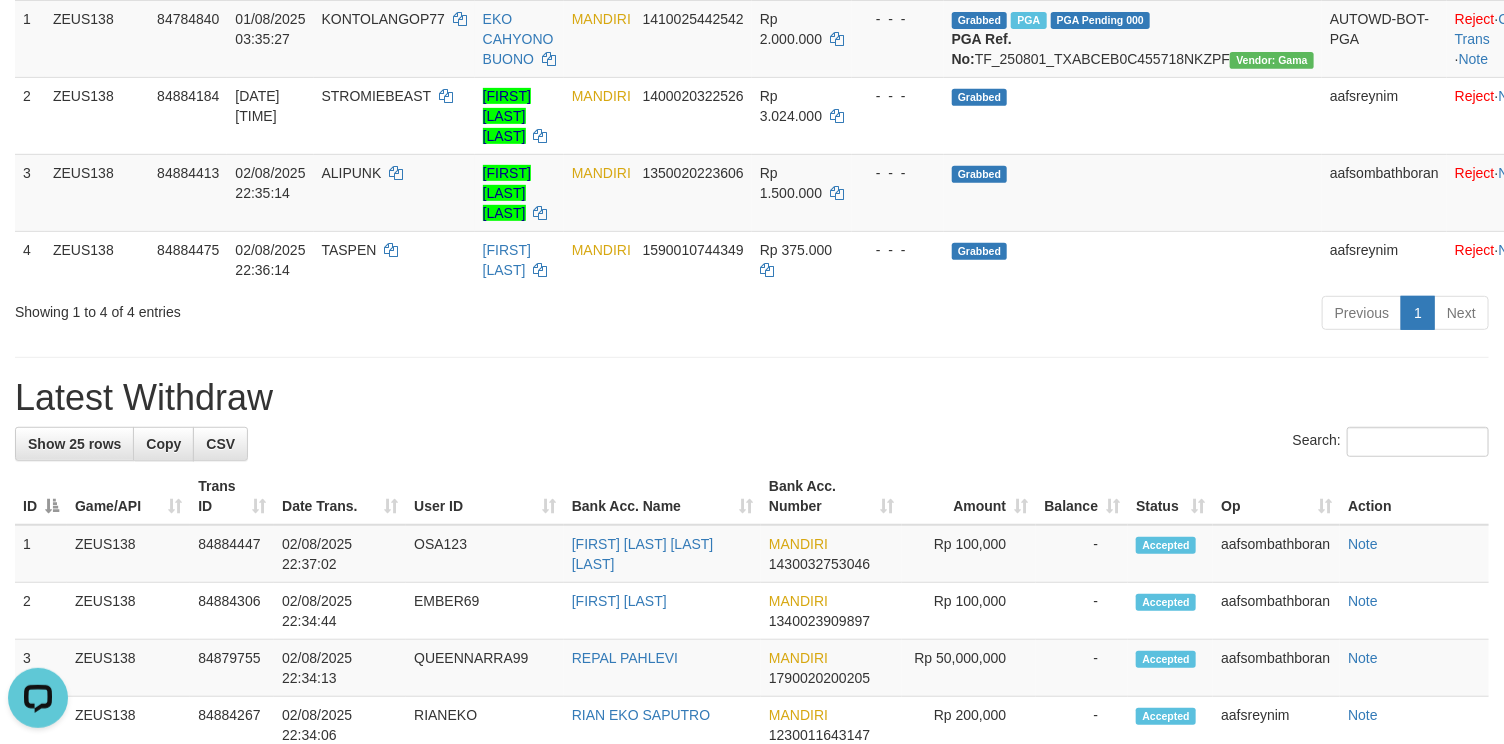 scroll, scrollTop: 0, scrollLeft: 0, axis: both 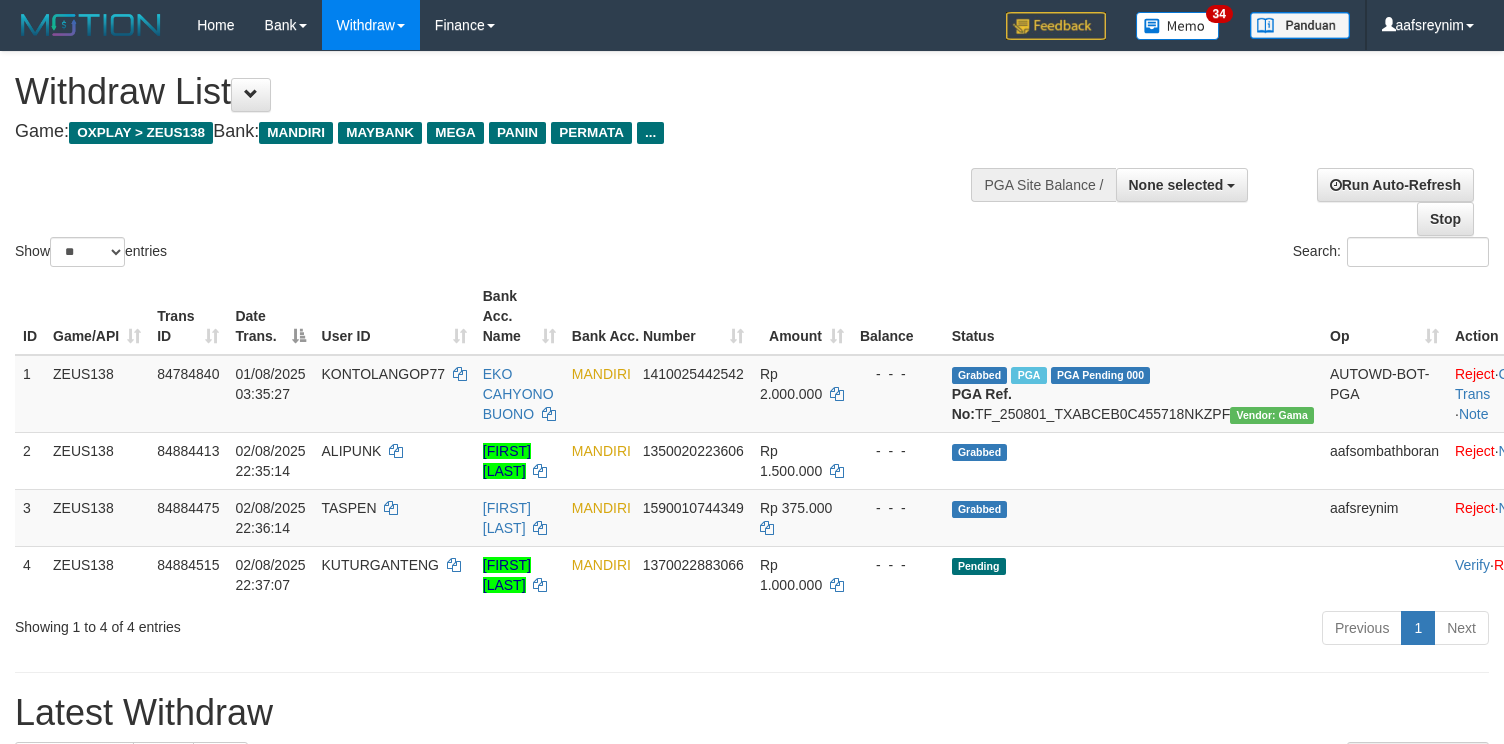 select 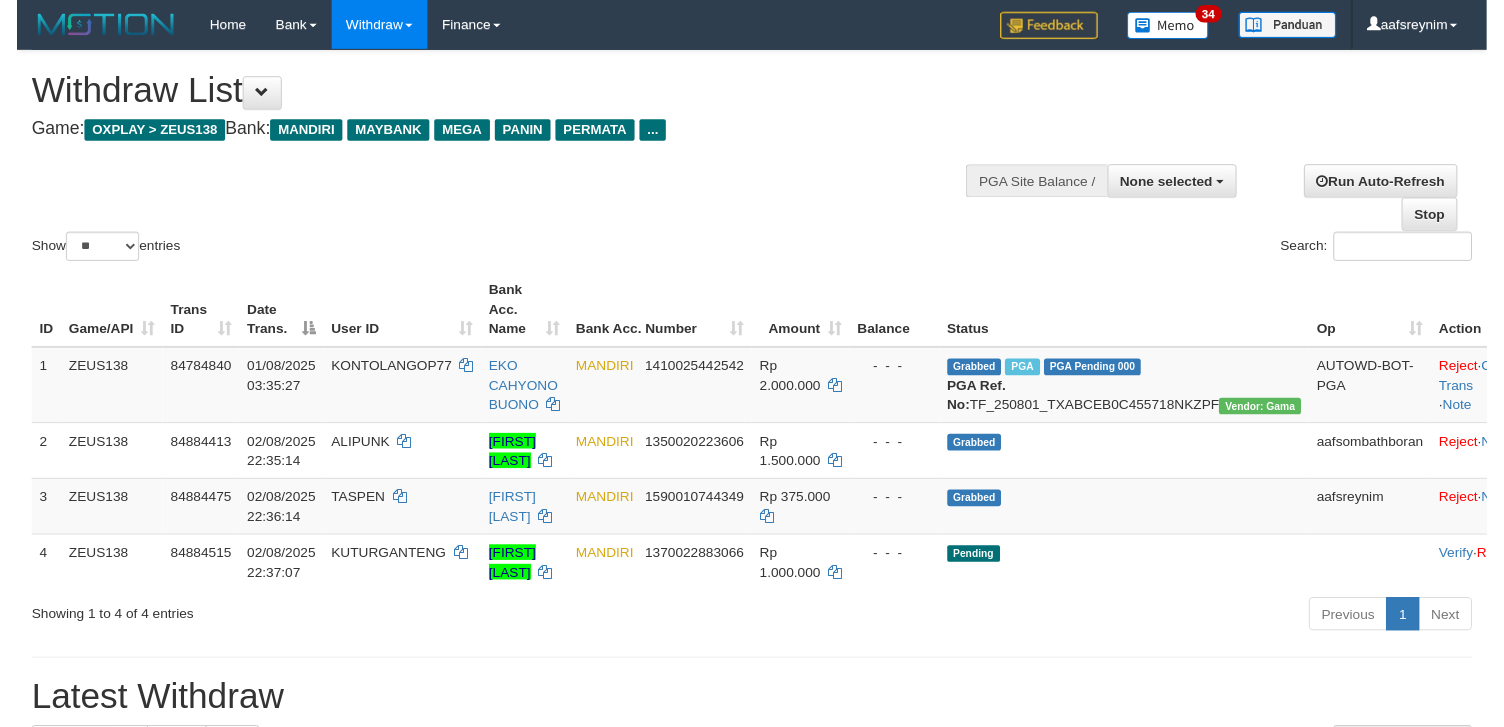 scroll, scrollTop: 355, scrollLeft: 0, axis: vertical 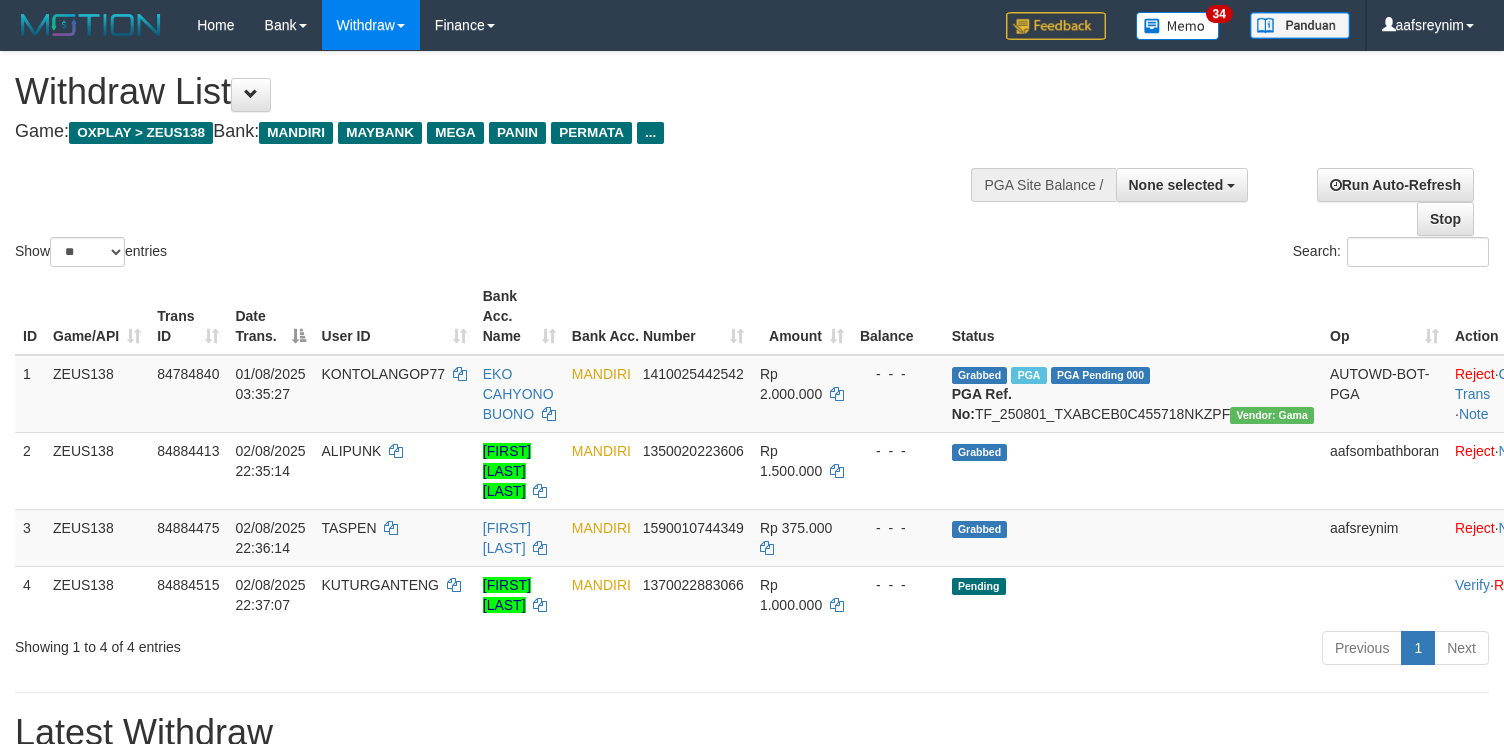 select 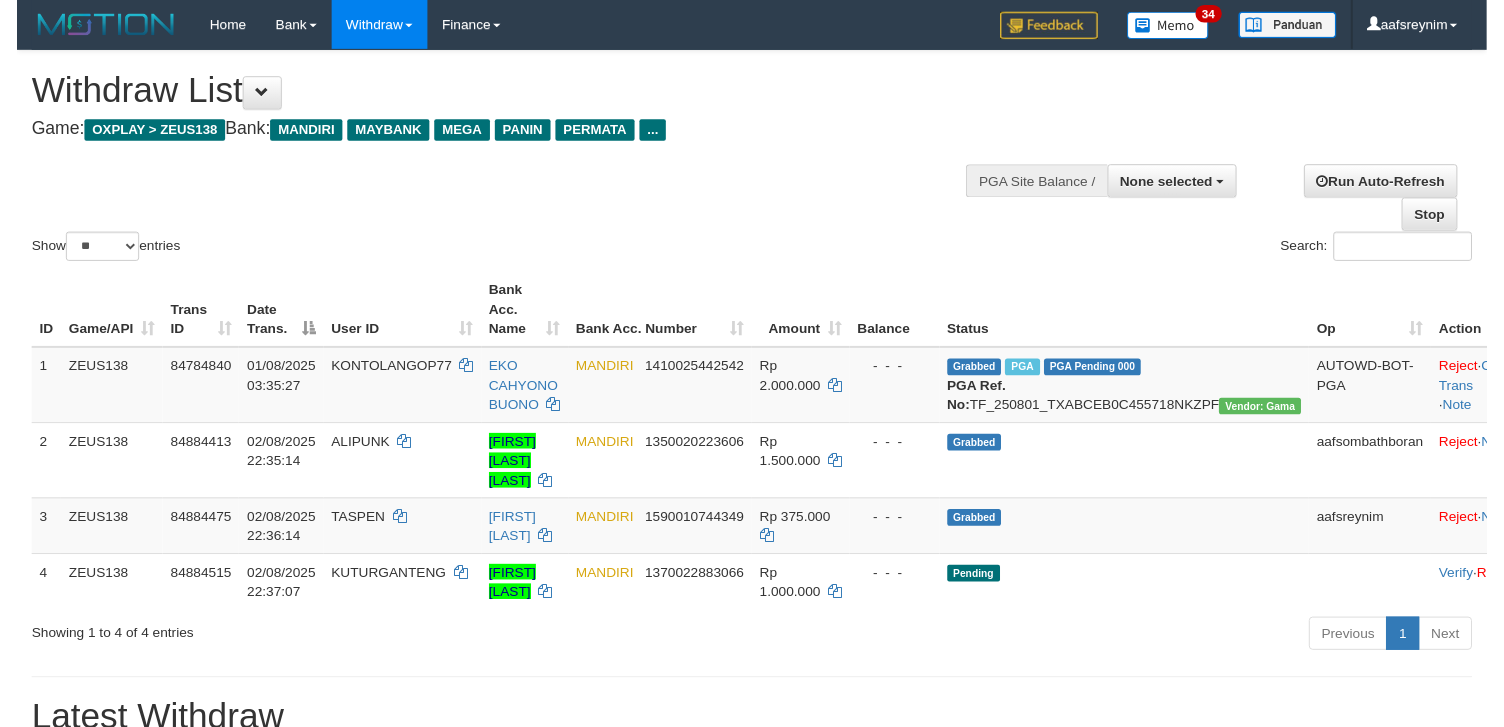 scroll, scrollTop: 355, scrollLeft: 0, axis: vertical 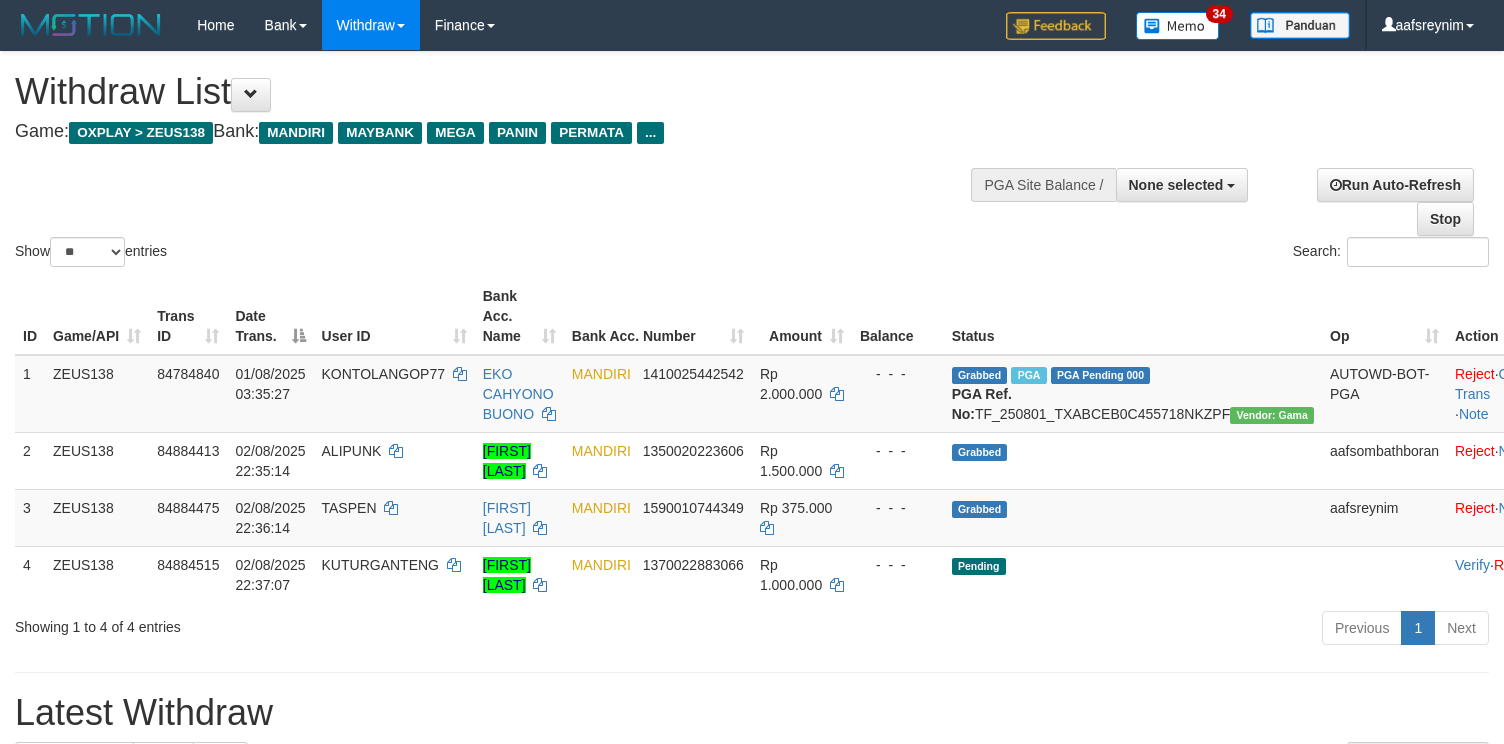 select 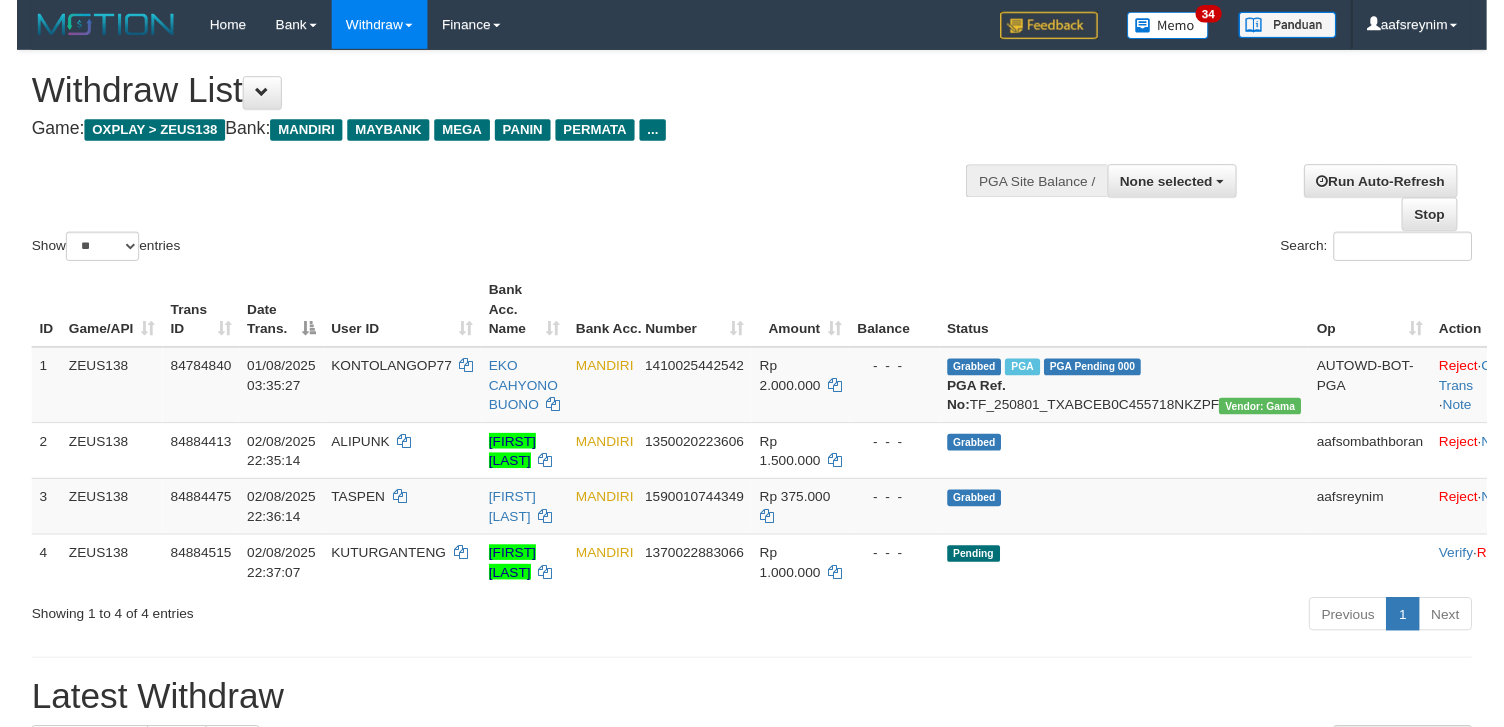 scroll, scrollTop: 355, scrollLeft: 0, axis: vertical 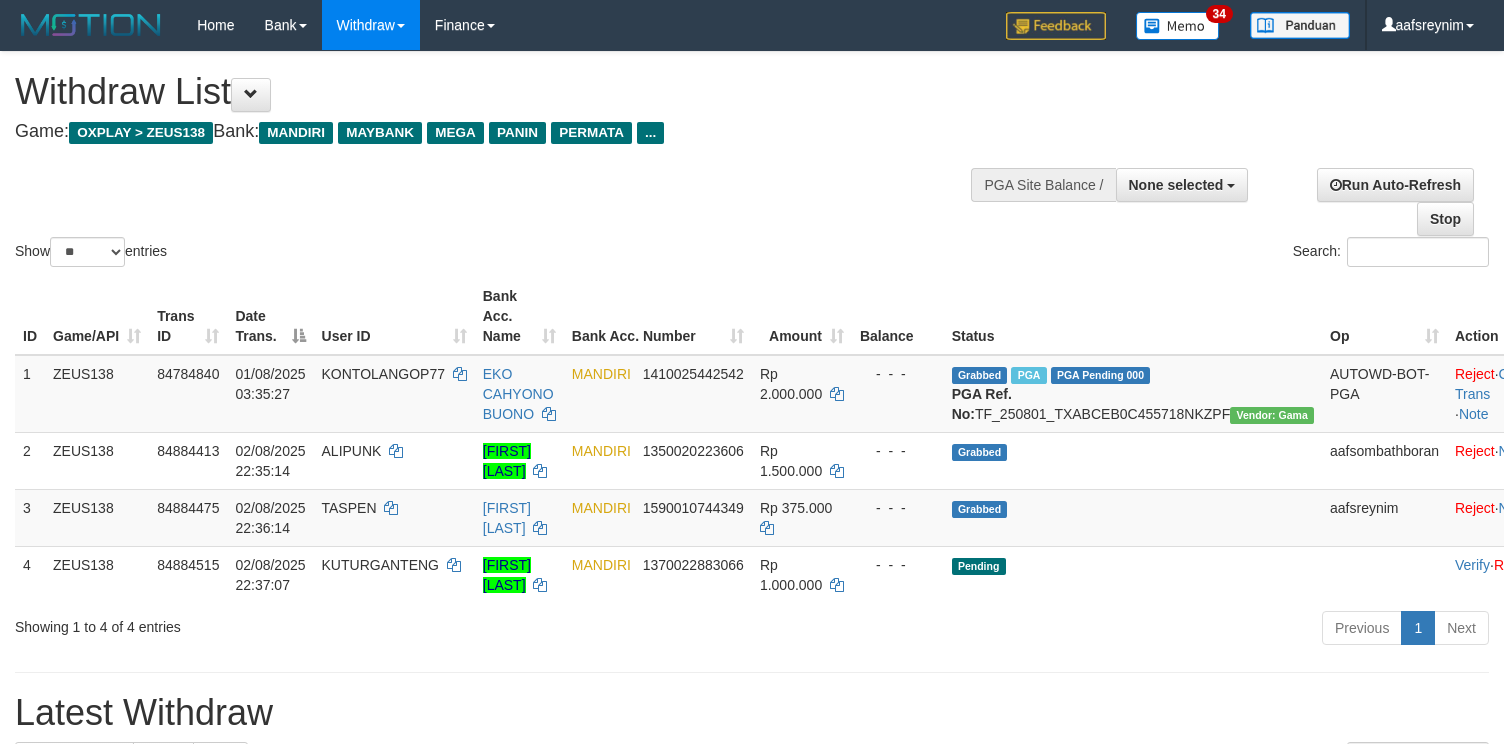 select 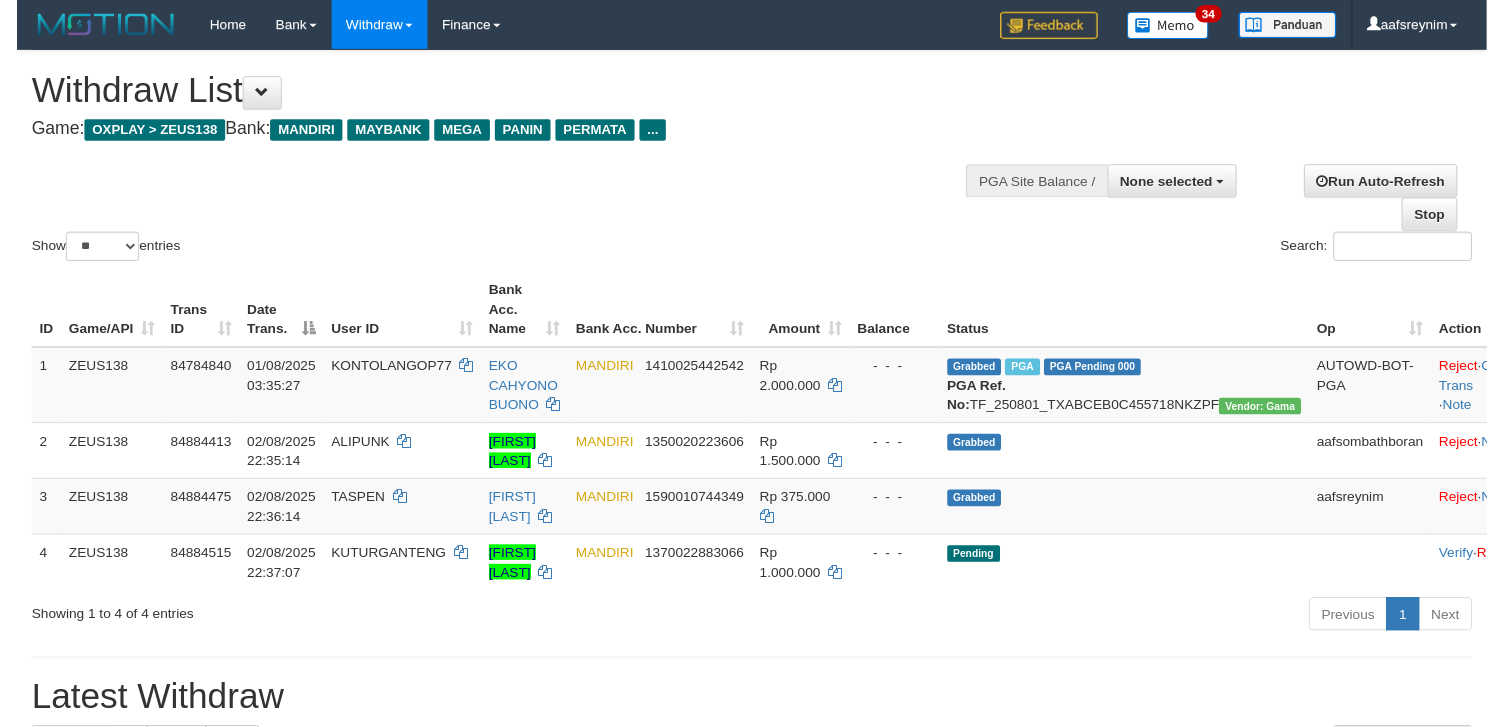 scroll, scrollTop: 355, scrollLeft: 0, axis: vertical 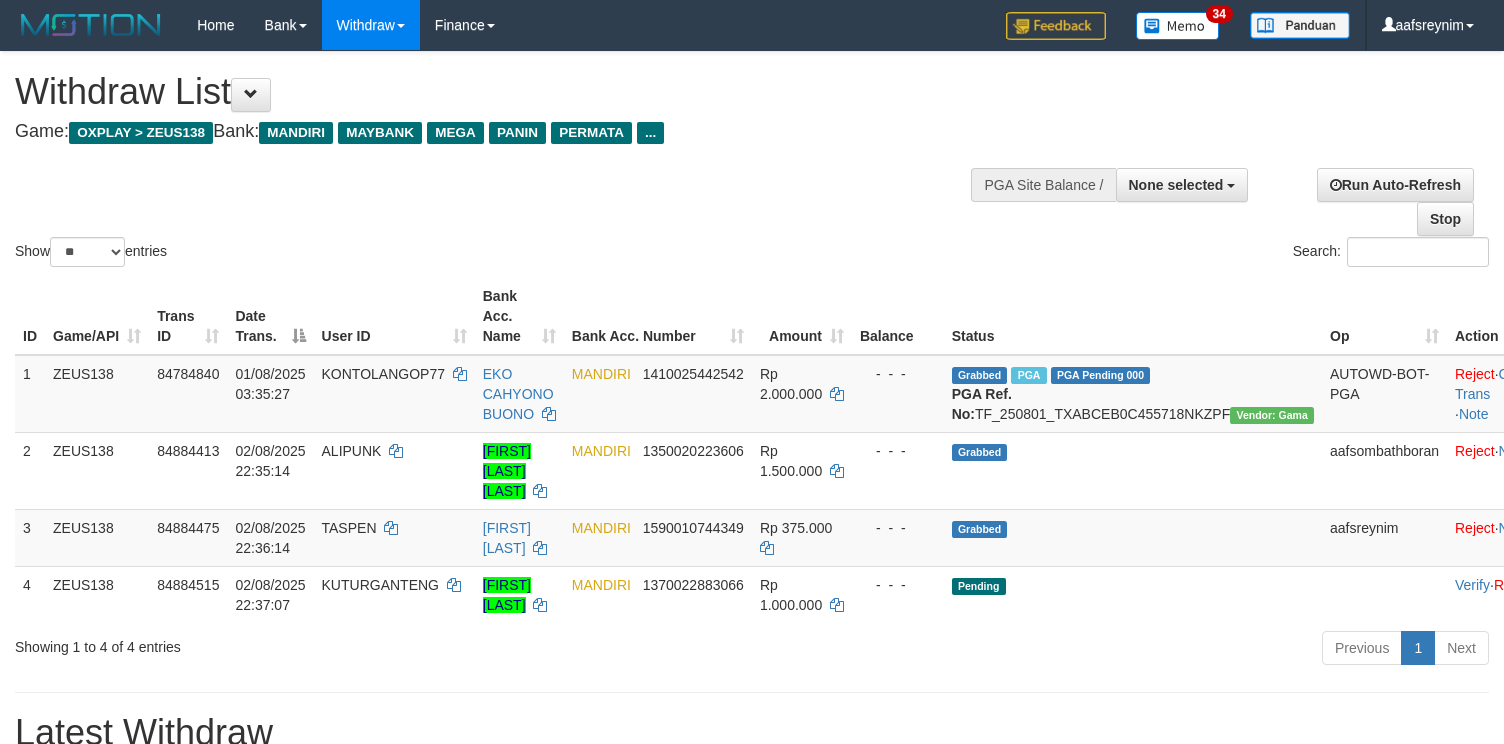 select 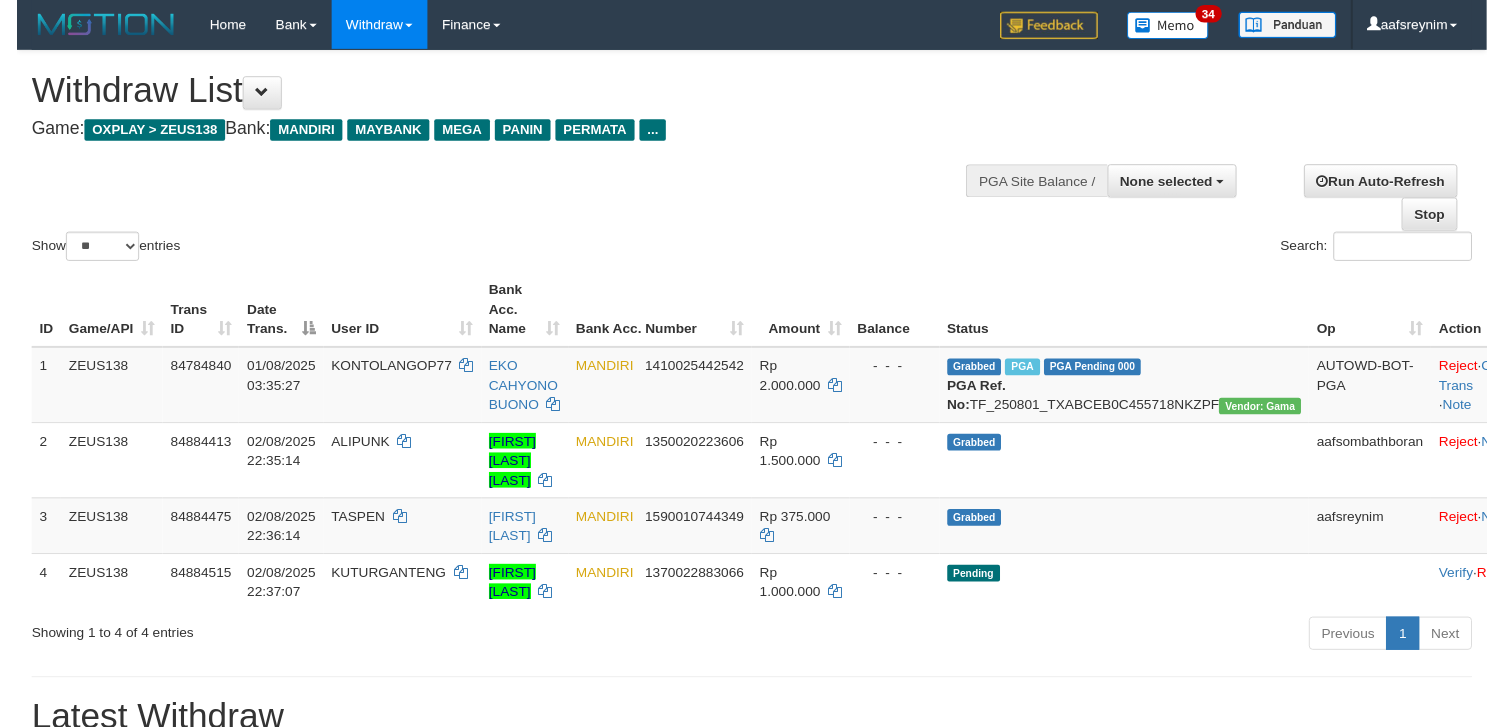 scroll, scrollTop: 355, scrollLeft: 0, axis: vertical 